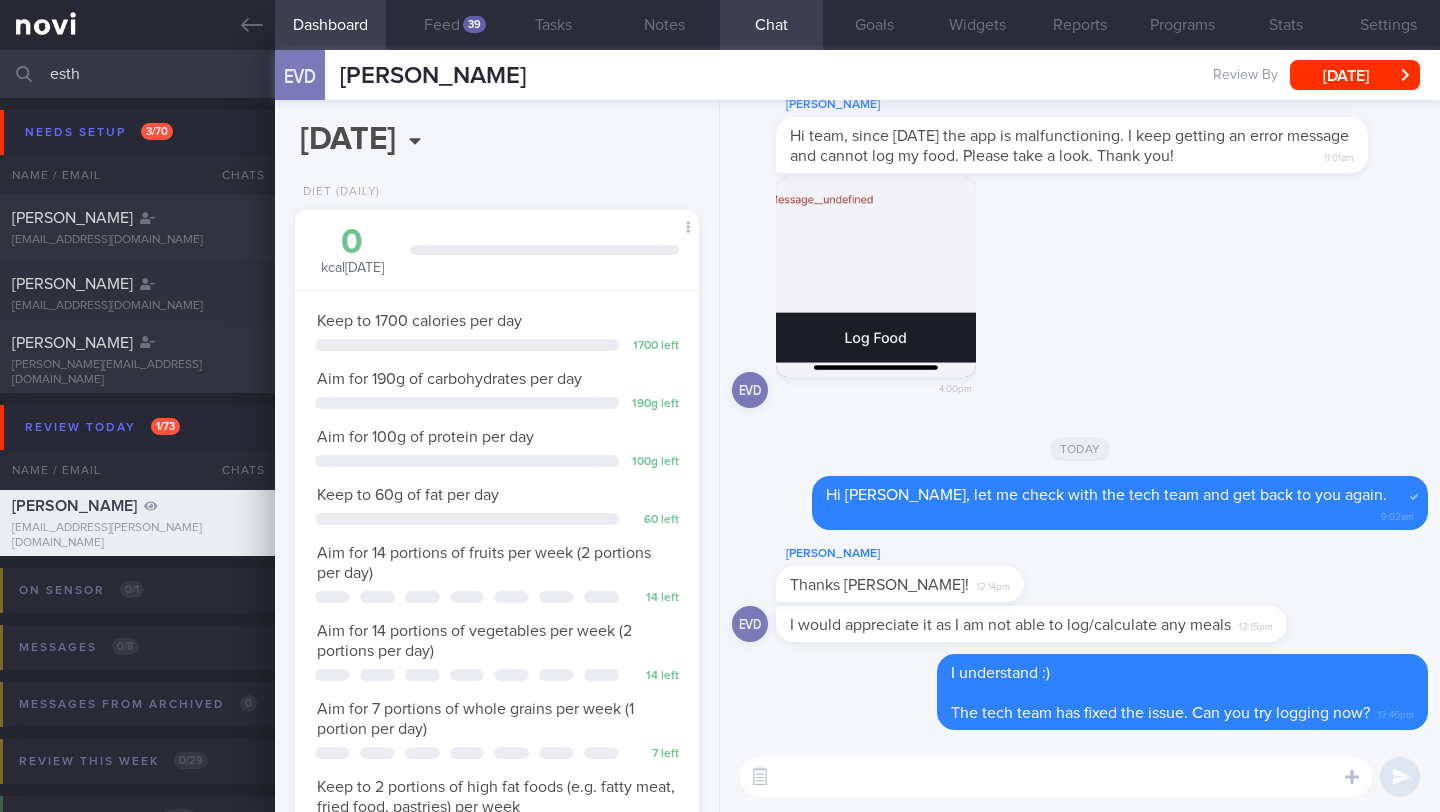 select on "6" 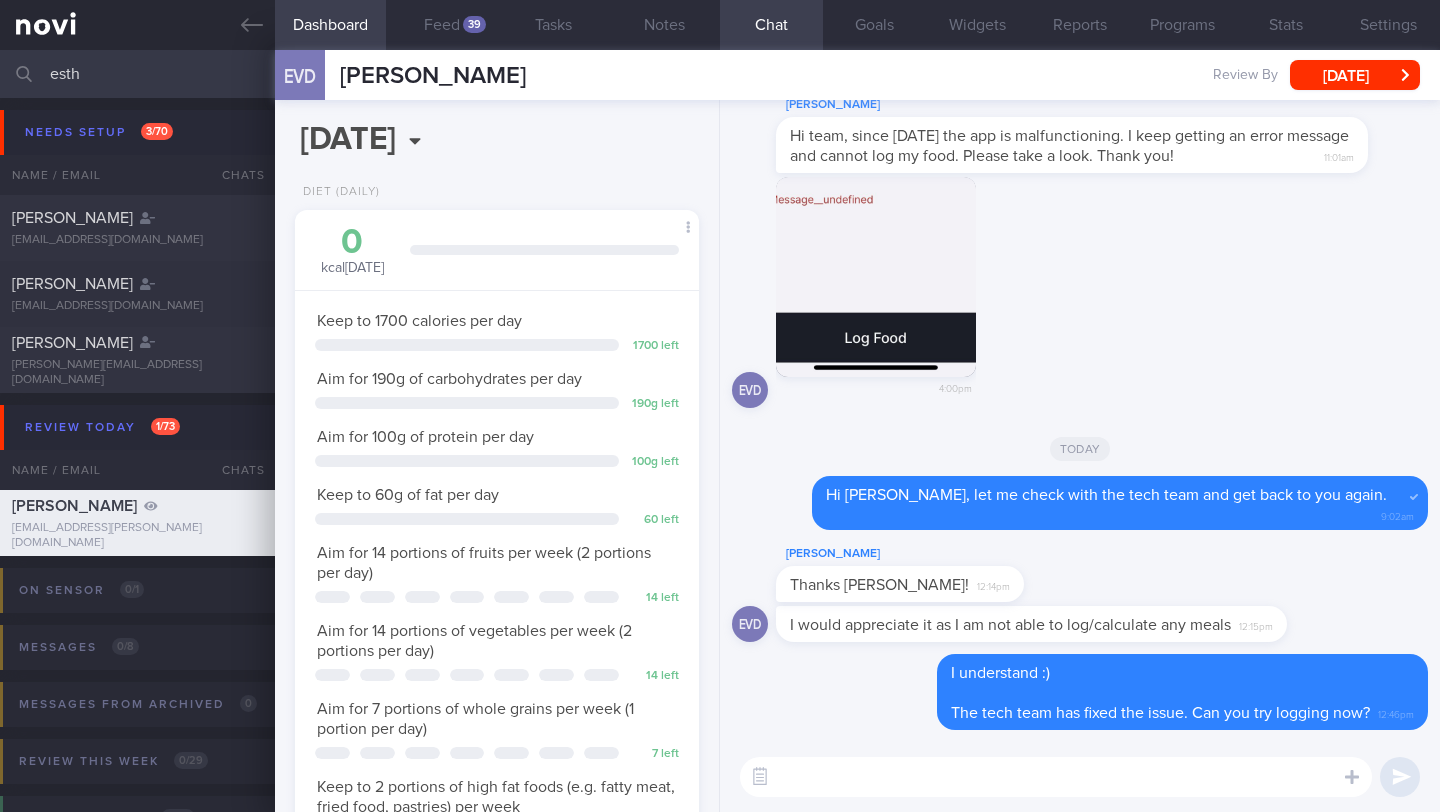 drag, startPoint x: 111, startPoint y: 77, endPoint x: 9, endPoint y: 73, distance: 102.0784 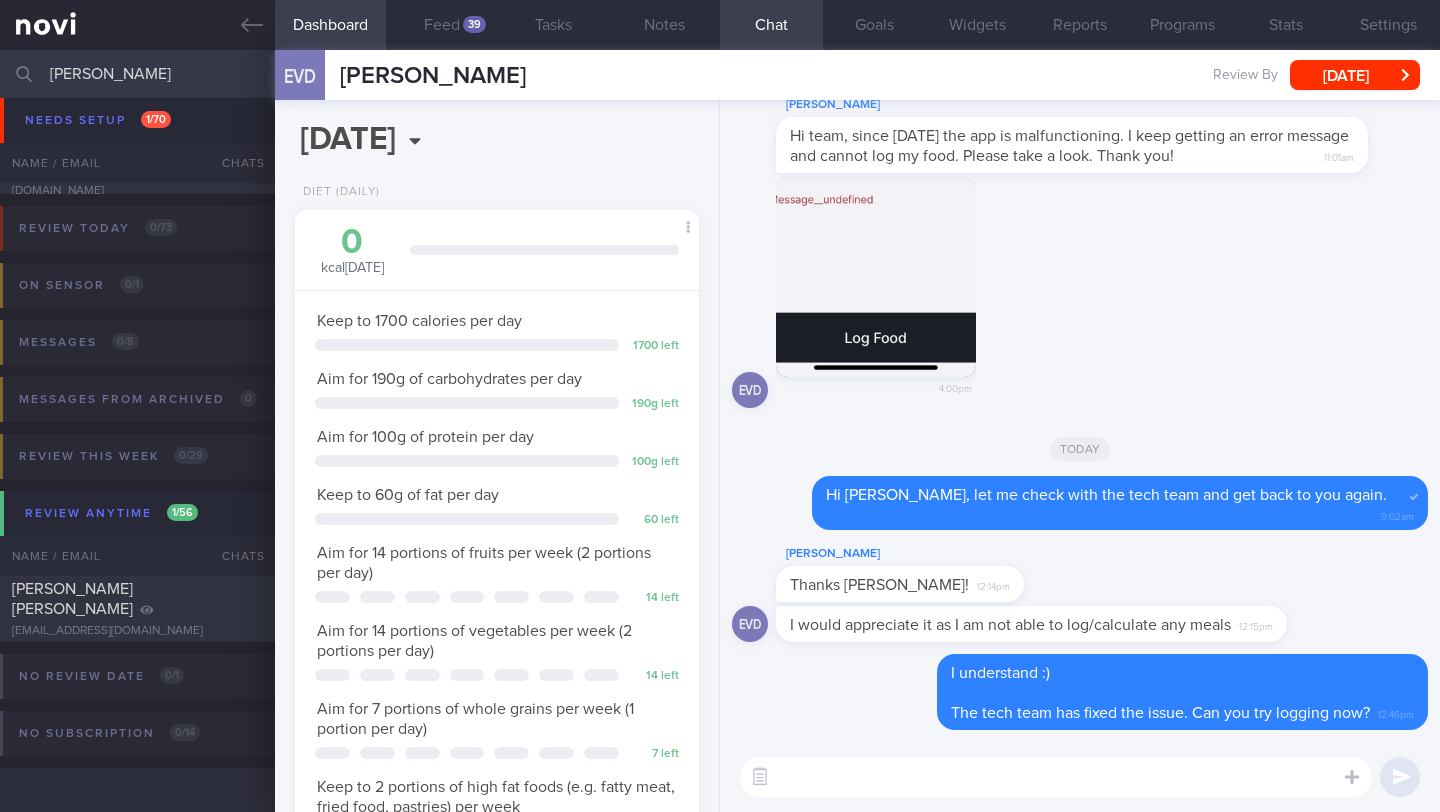 scroll, scrollTop: 77, scrollLeft: 0, axis: vertical 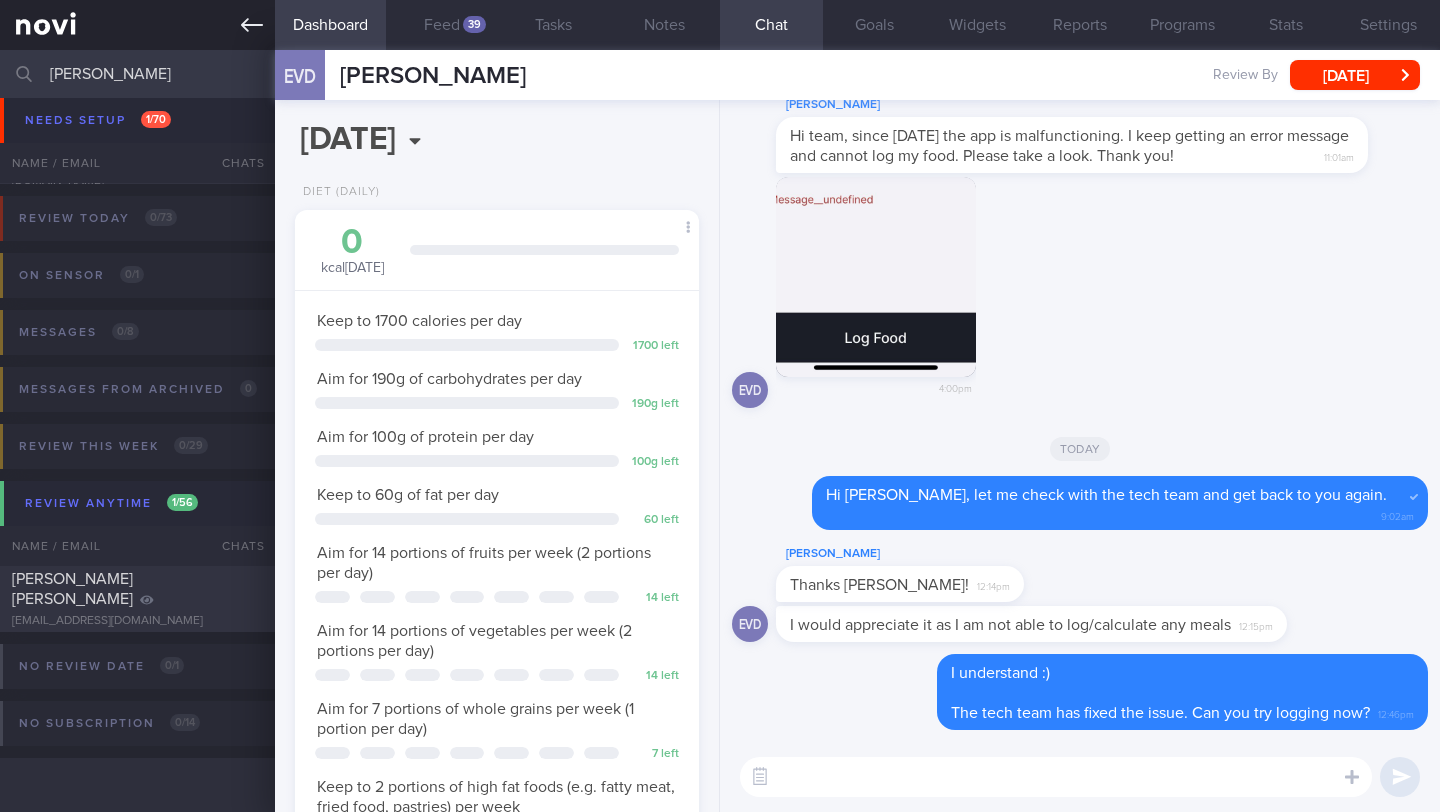 click 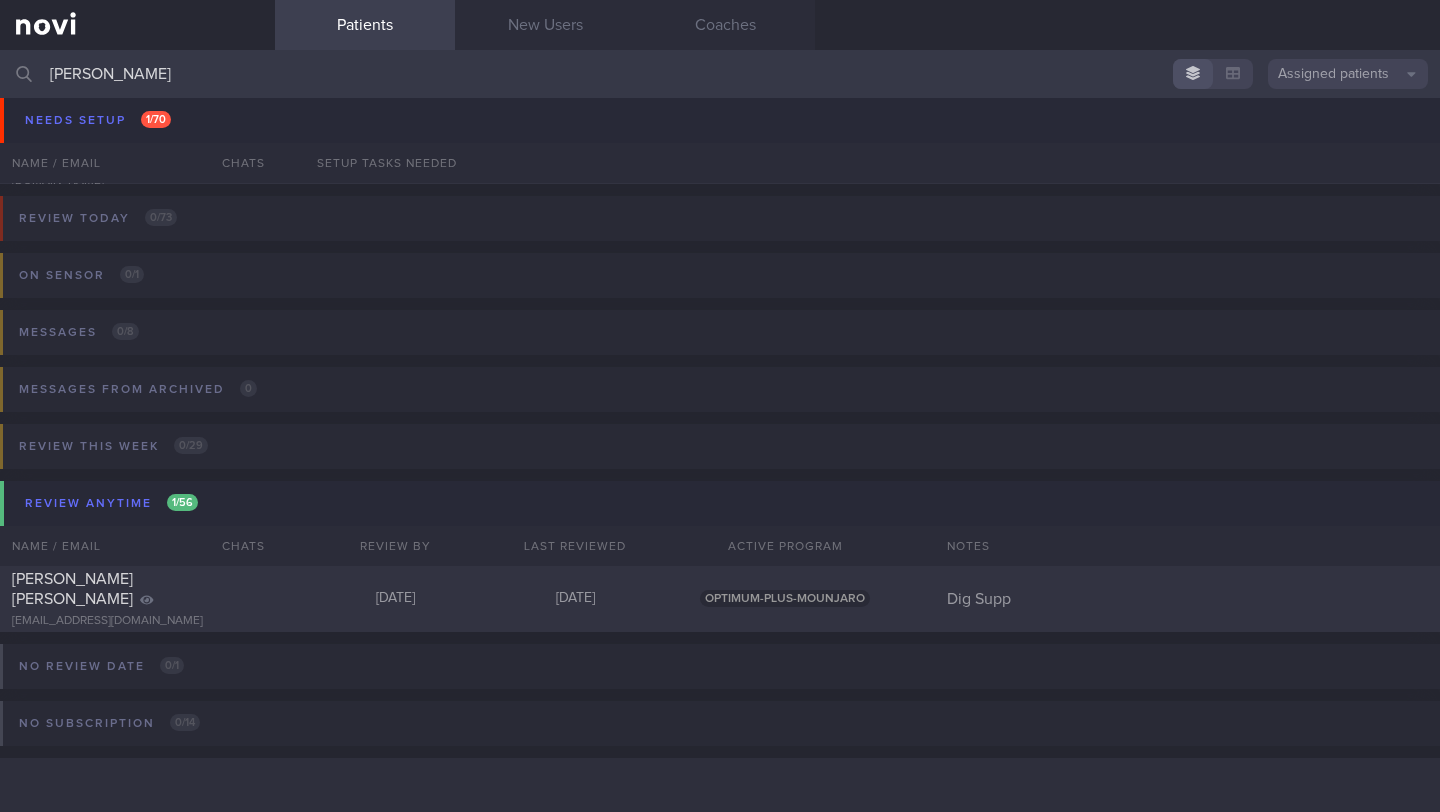 click on "john" at bounding box center (720, 74) 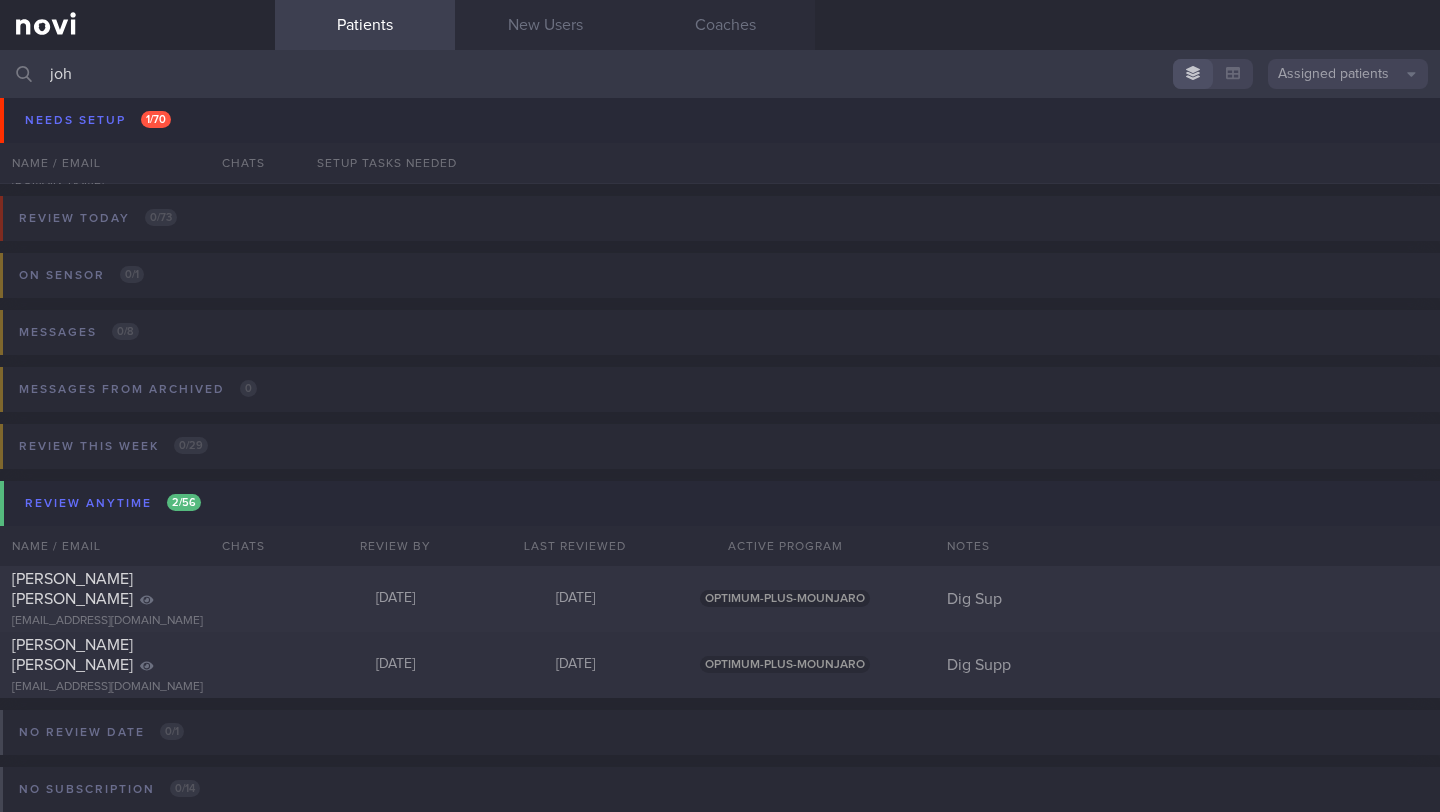scroll, scrollTop: 77, scrollLeft: 0, axis: vertical 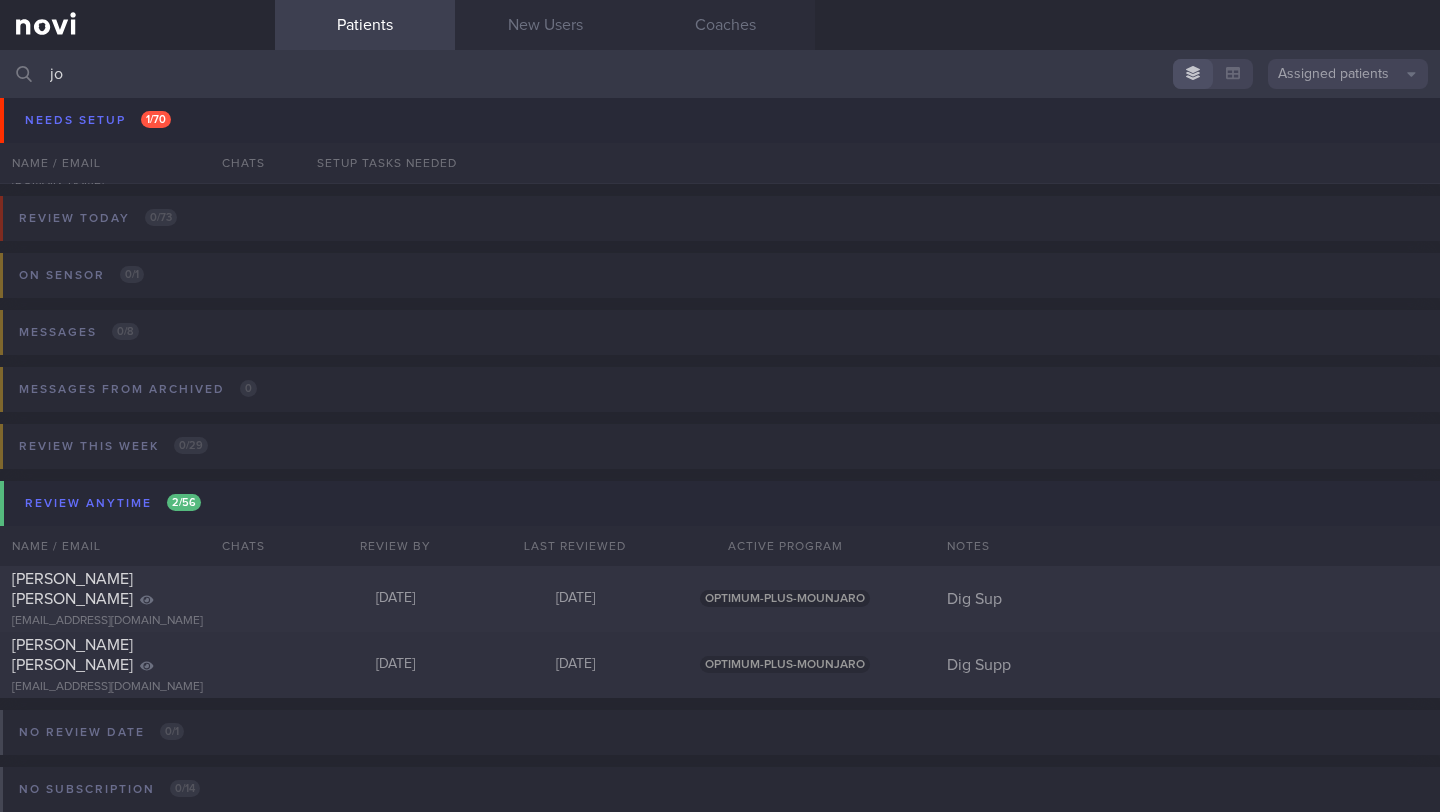 type on "j" 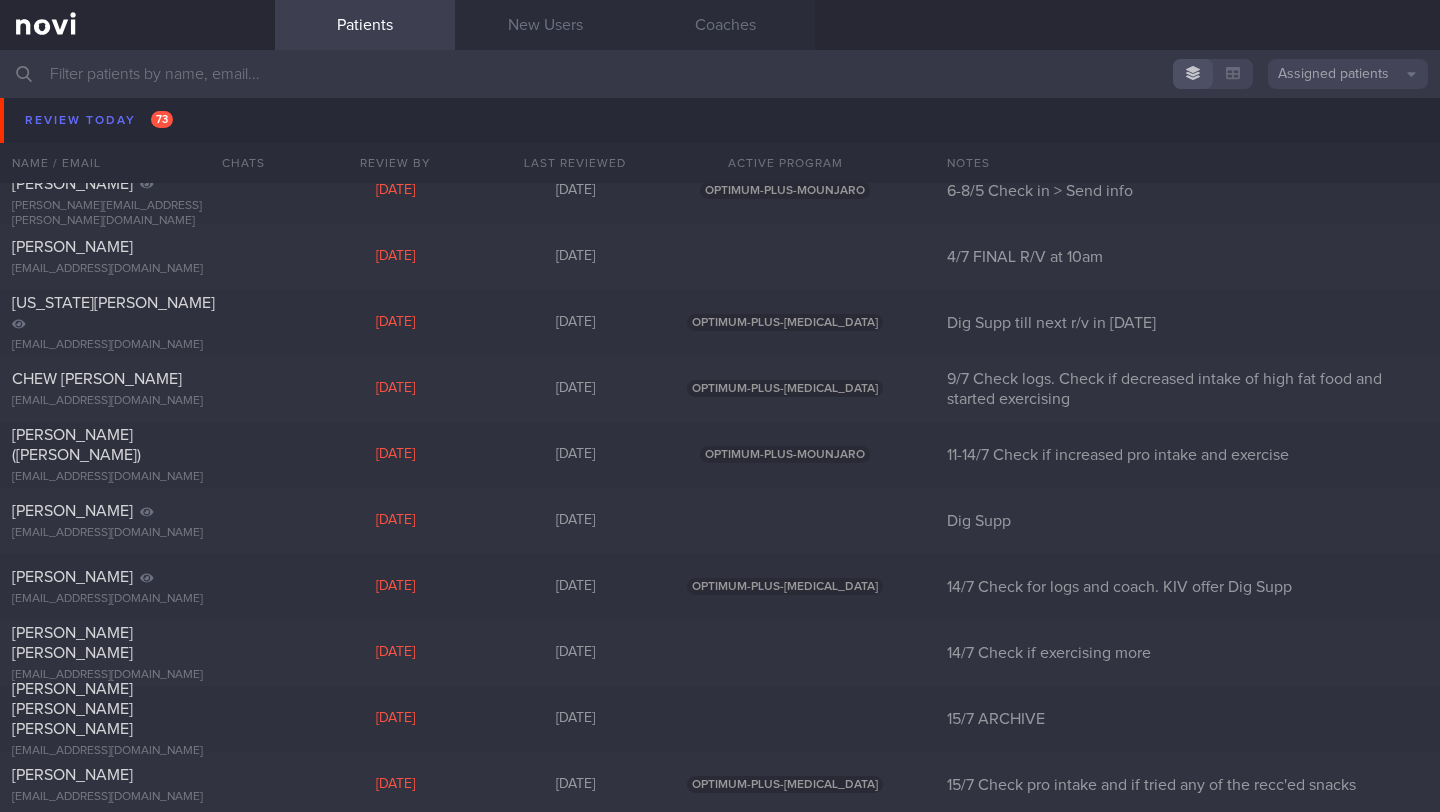 scroll, scrollTop: 6850, scrollLeft: 0, axis: vertical 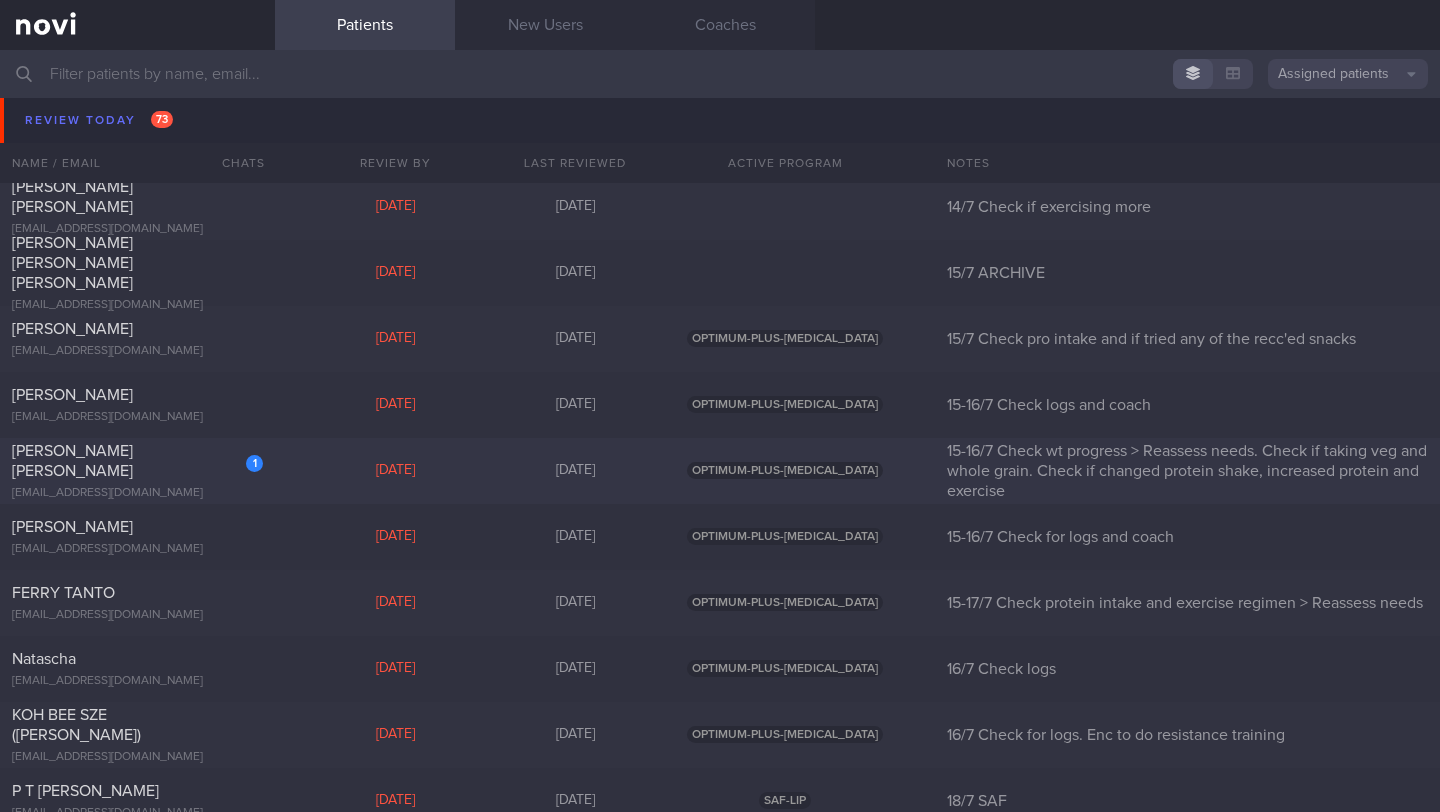 type 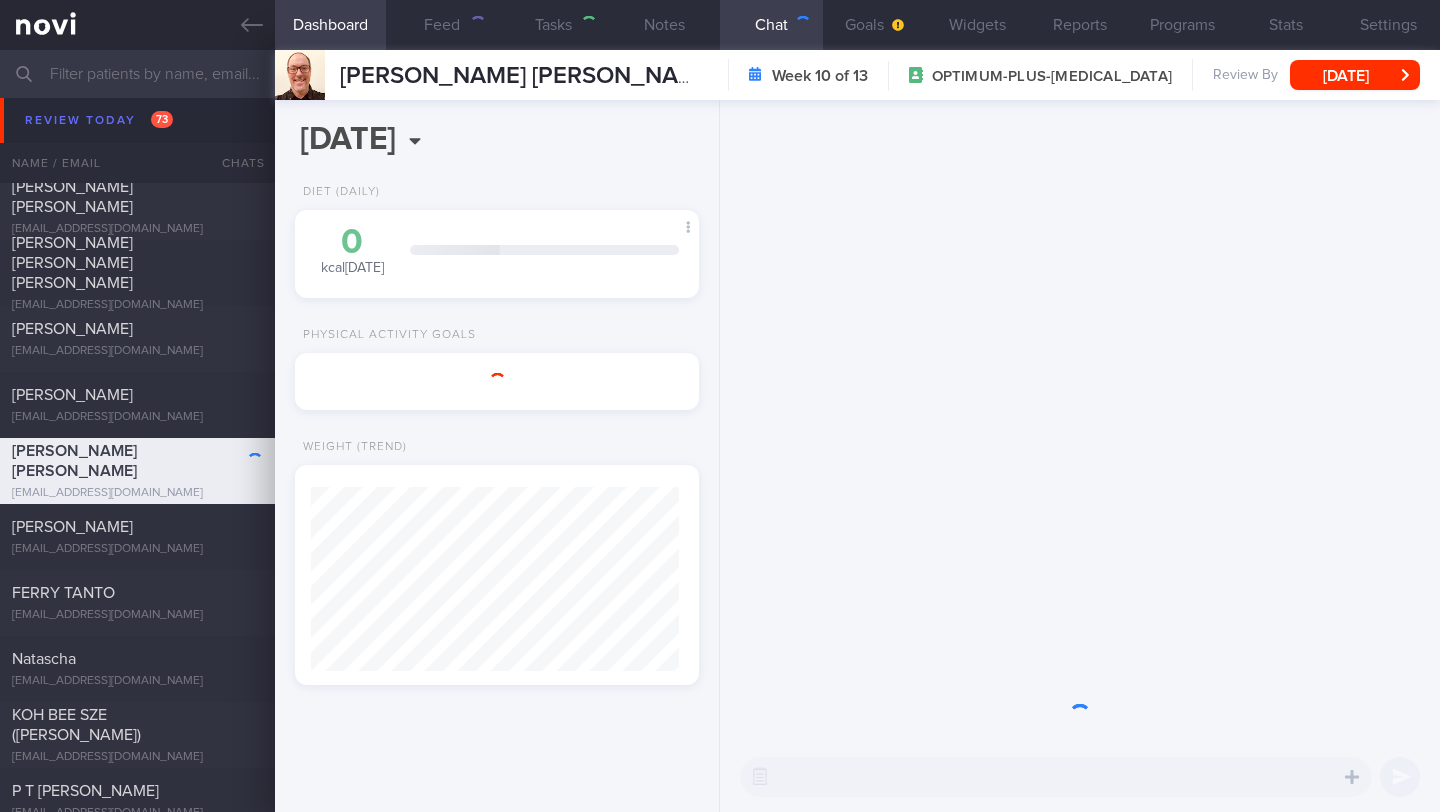 scroll, scrollTop: 999787, scrollLeft: 999632, axis: both 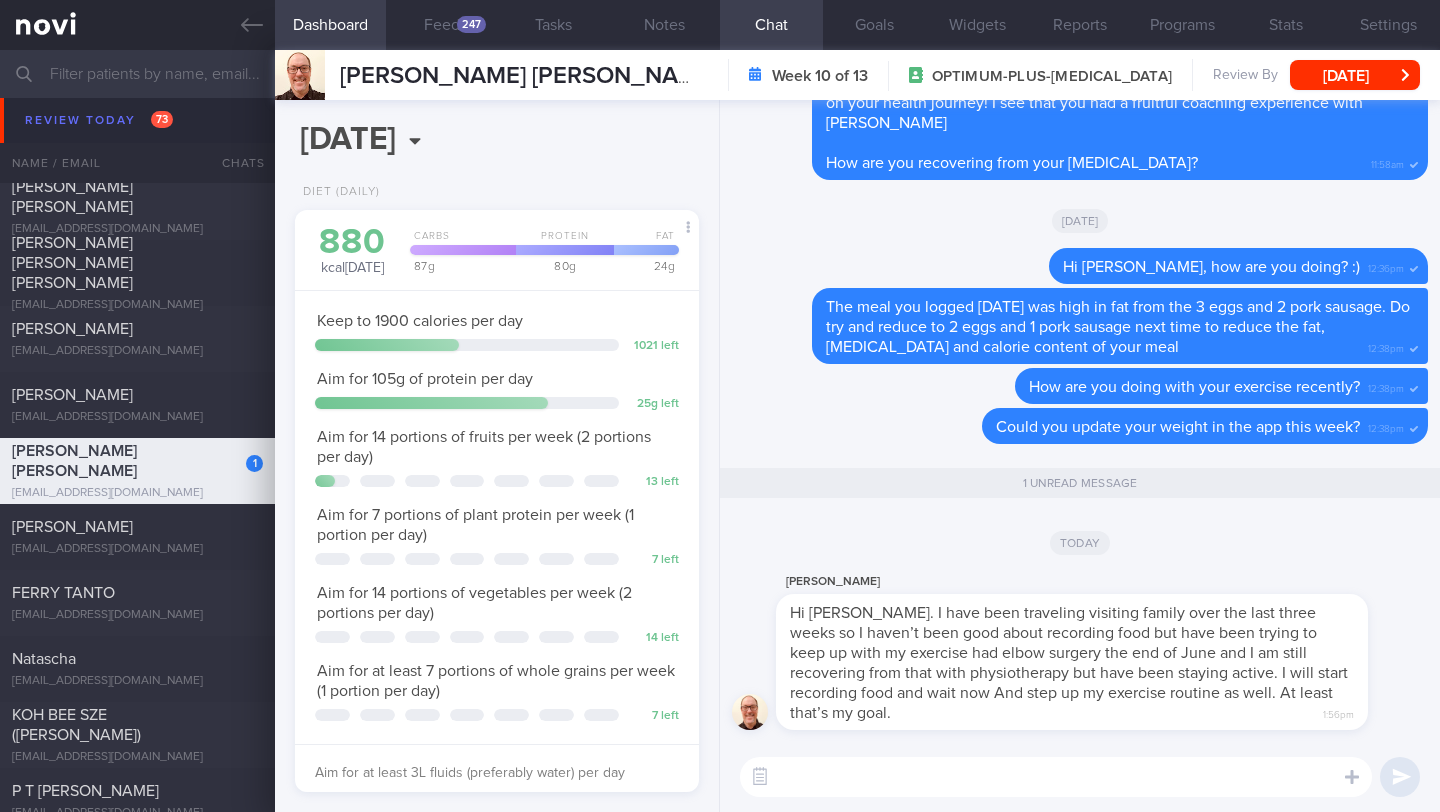 click at bounding box center [1056, 777] 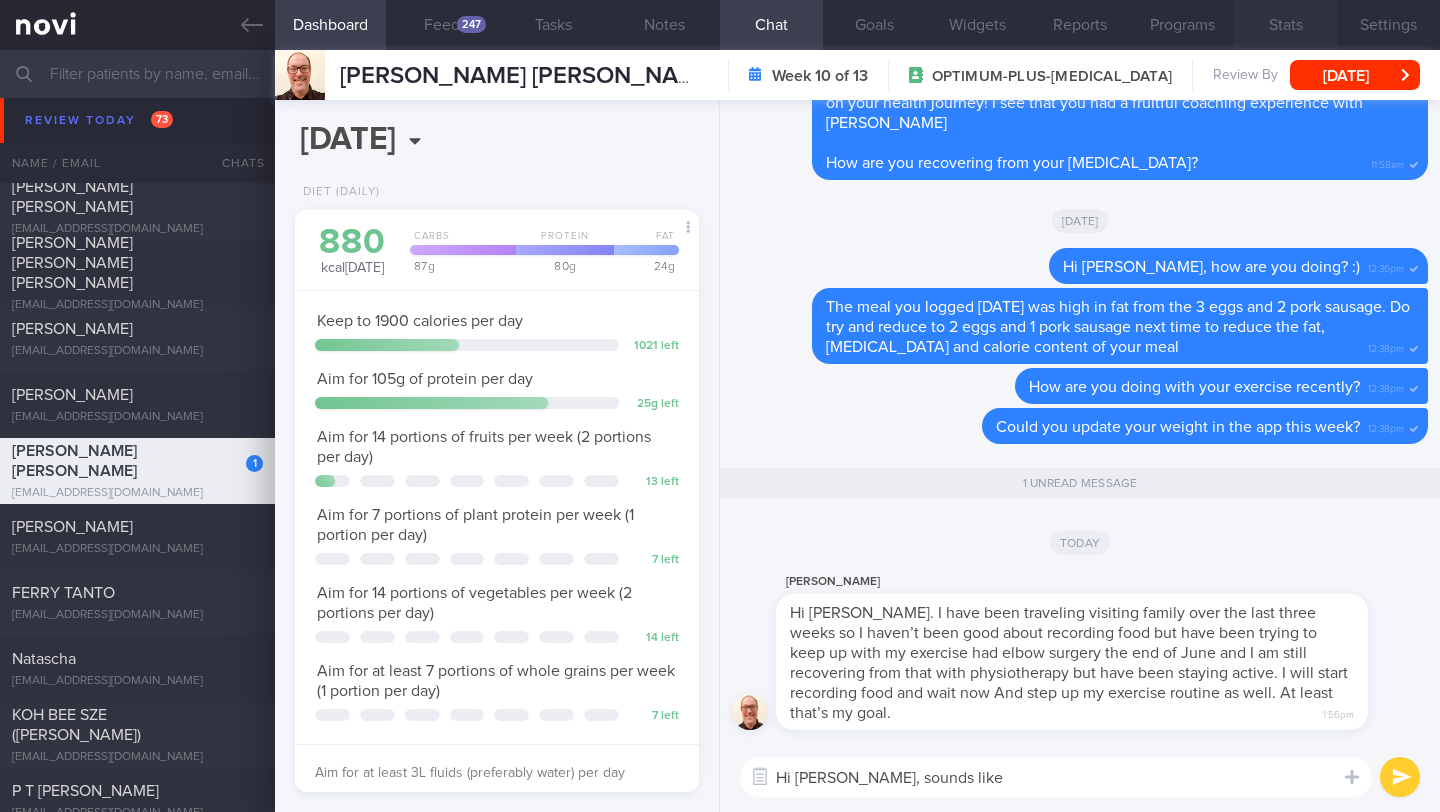 click on "Stats" at bounding box center (1285, 25) 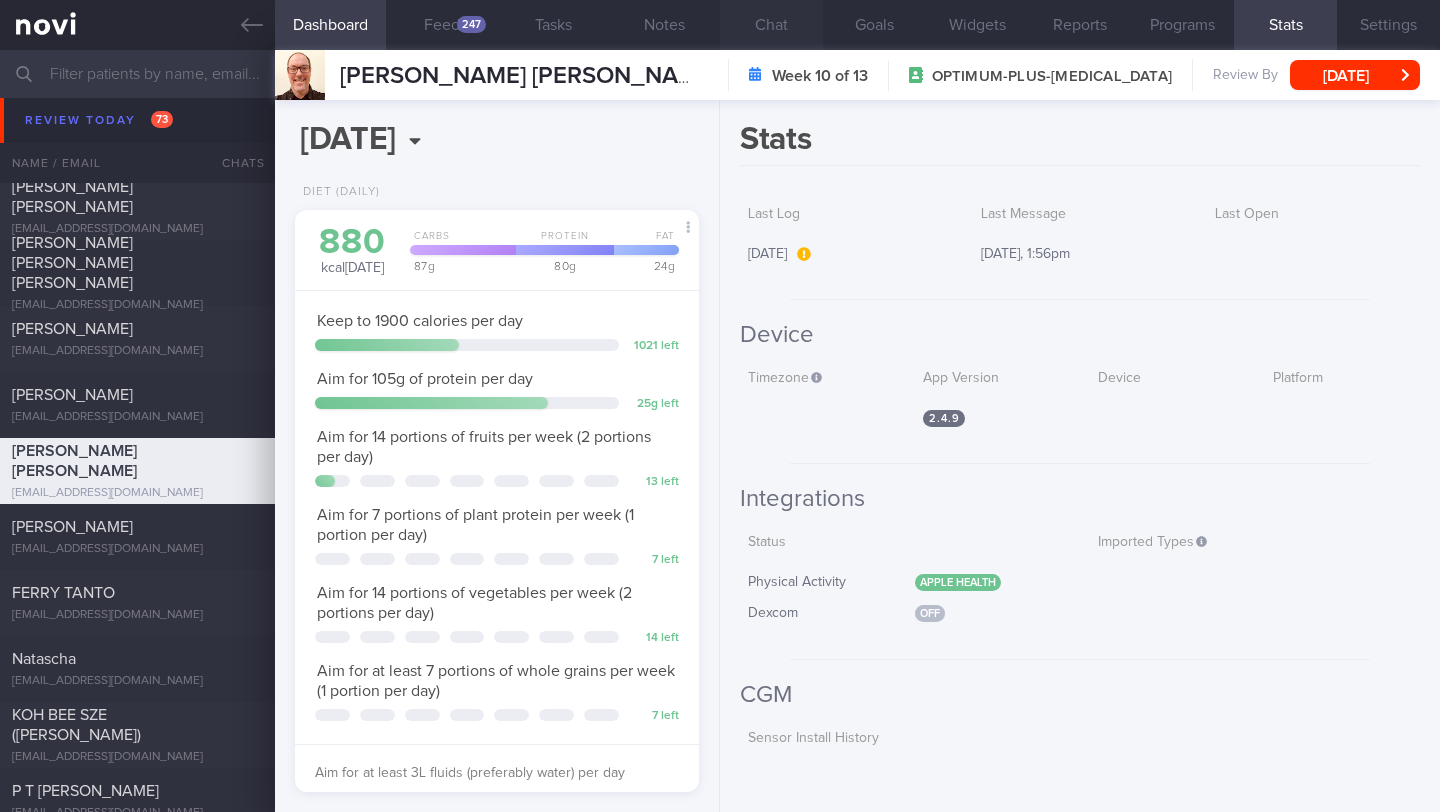 click on "Chat" at bounding box center [771, 25] 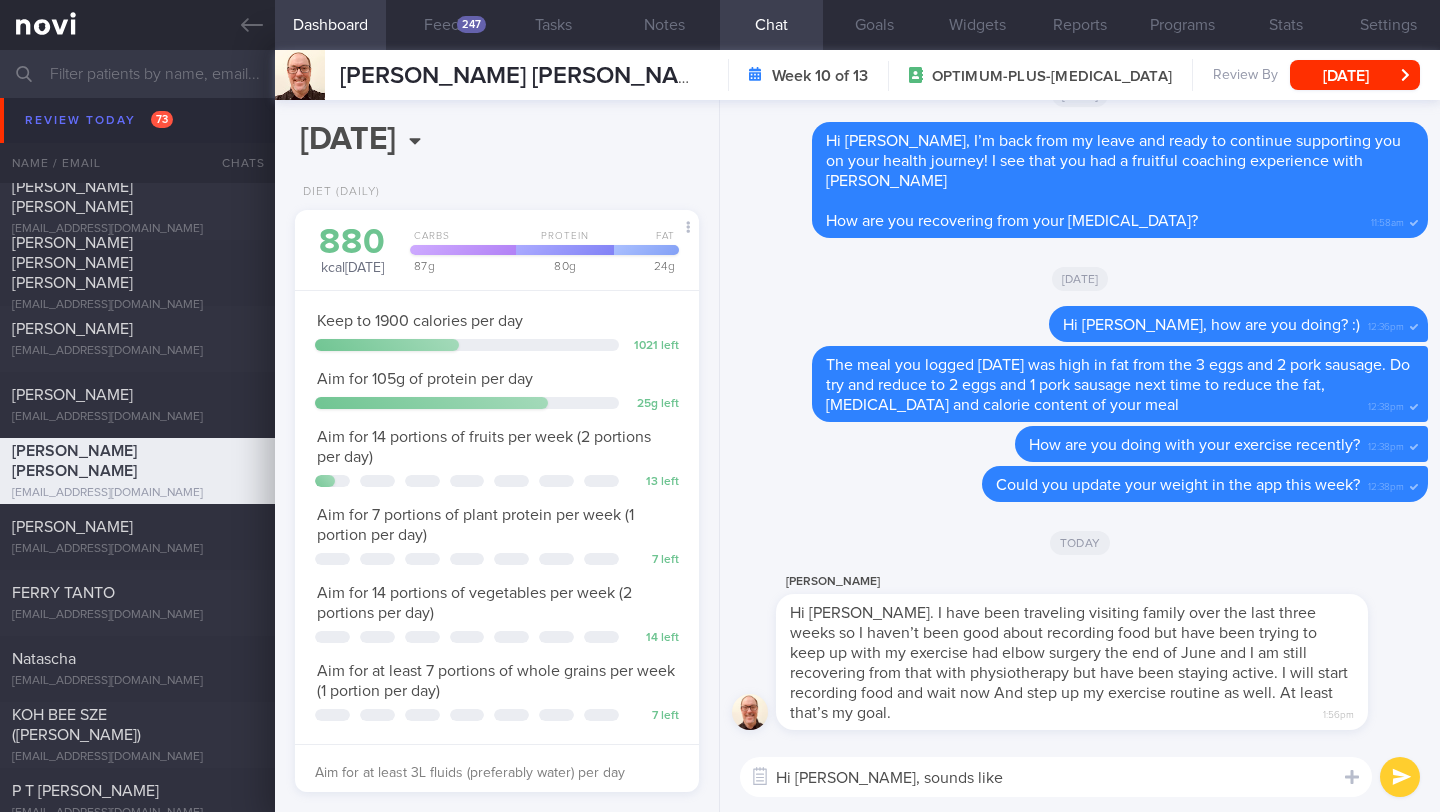 click on "Hi Ron, sounds like" at bounding box center (1056, 777) 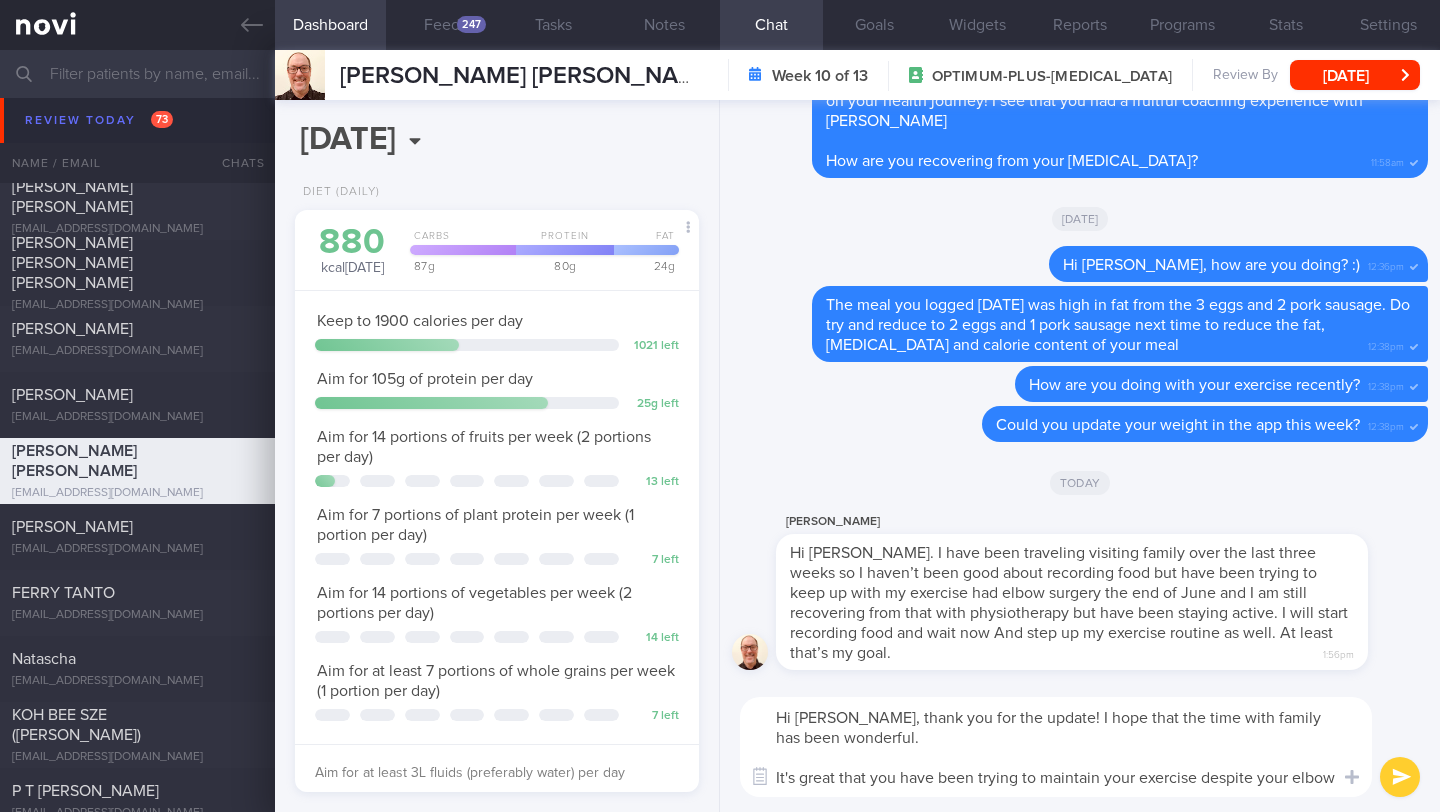 scroll, scrollTop: 0, scrollLeft: 0, axis: both 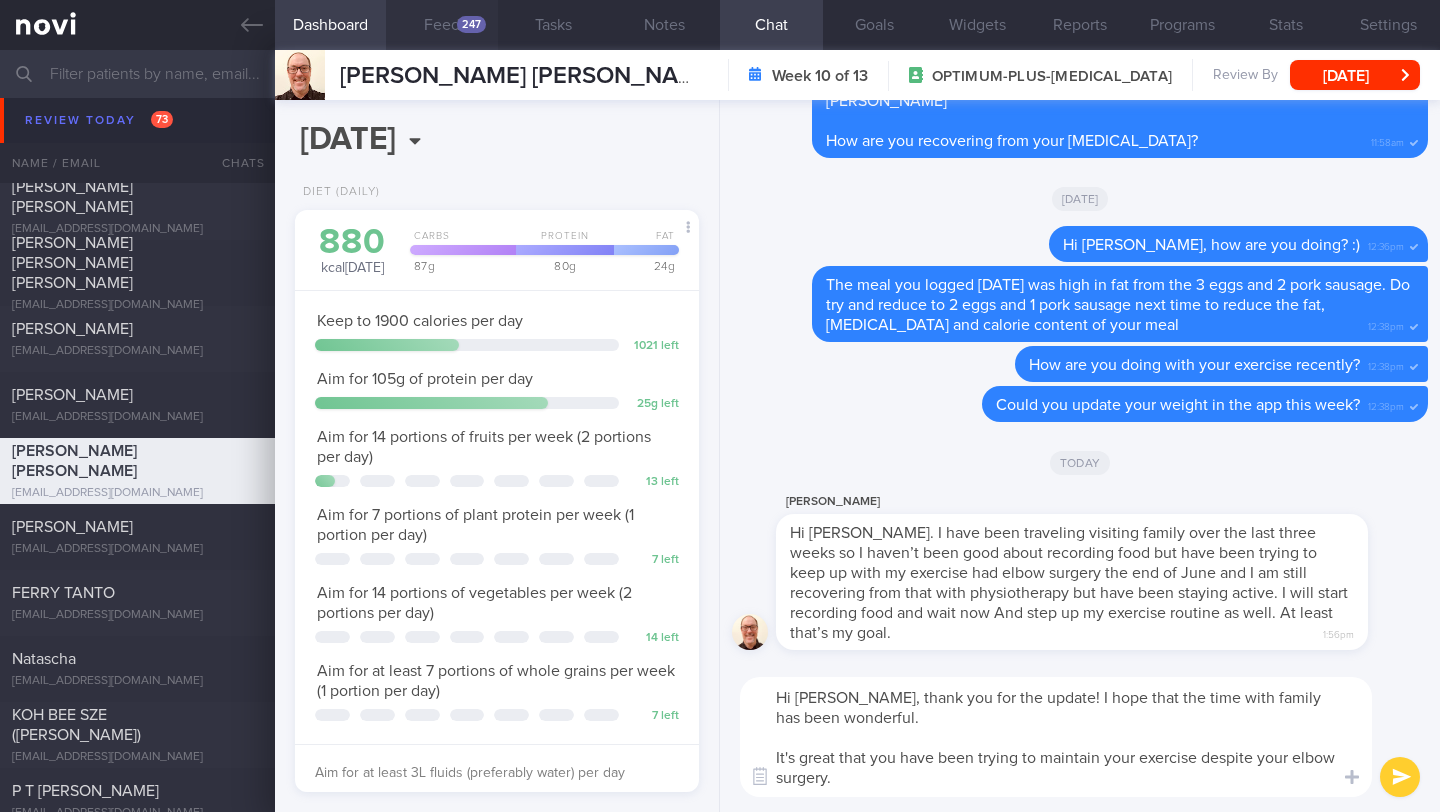 type on "Hi Ron, thank you for the update! I hope that the time with family has been wonderful.
It's great that you have been trying to maintain your exercise despite your elbow surgery." 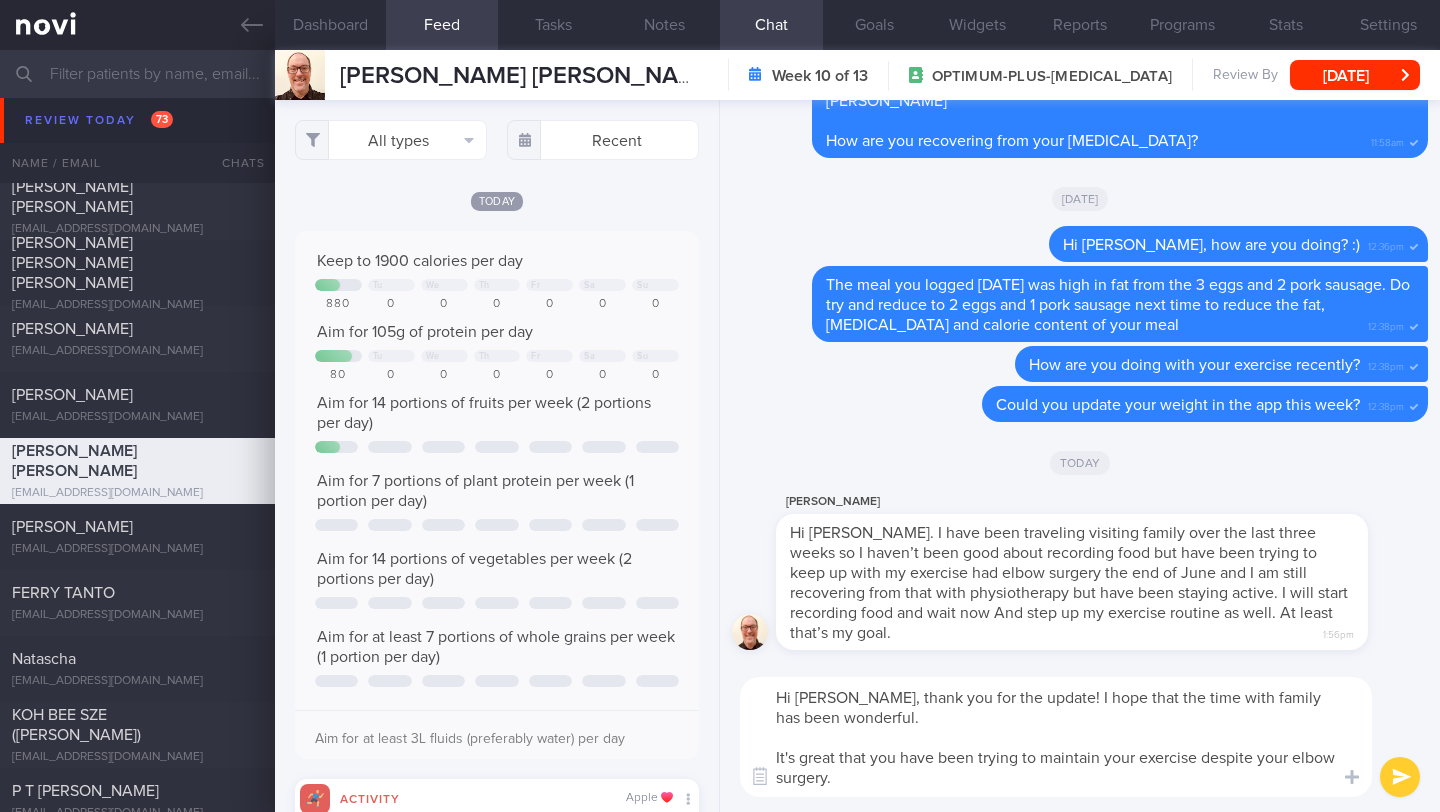 scroll, scrollTop: 999910, scrollLeft: 999637, axis: both 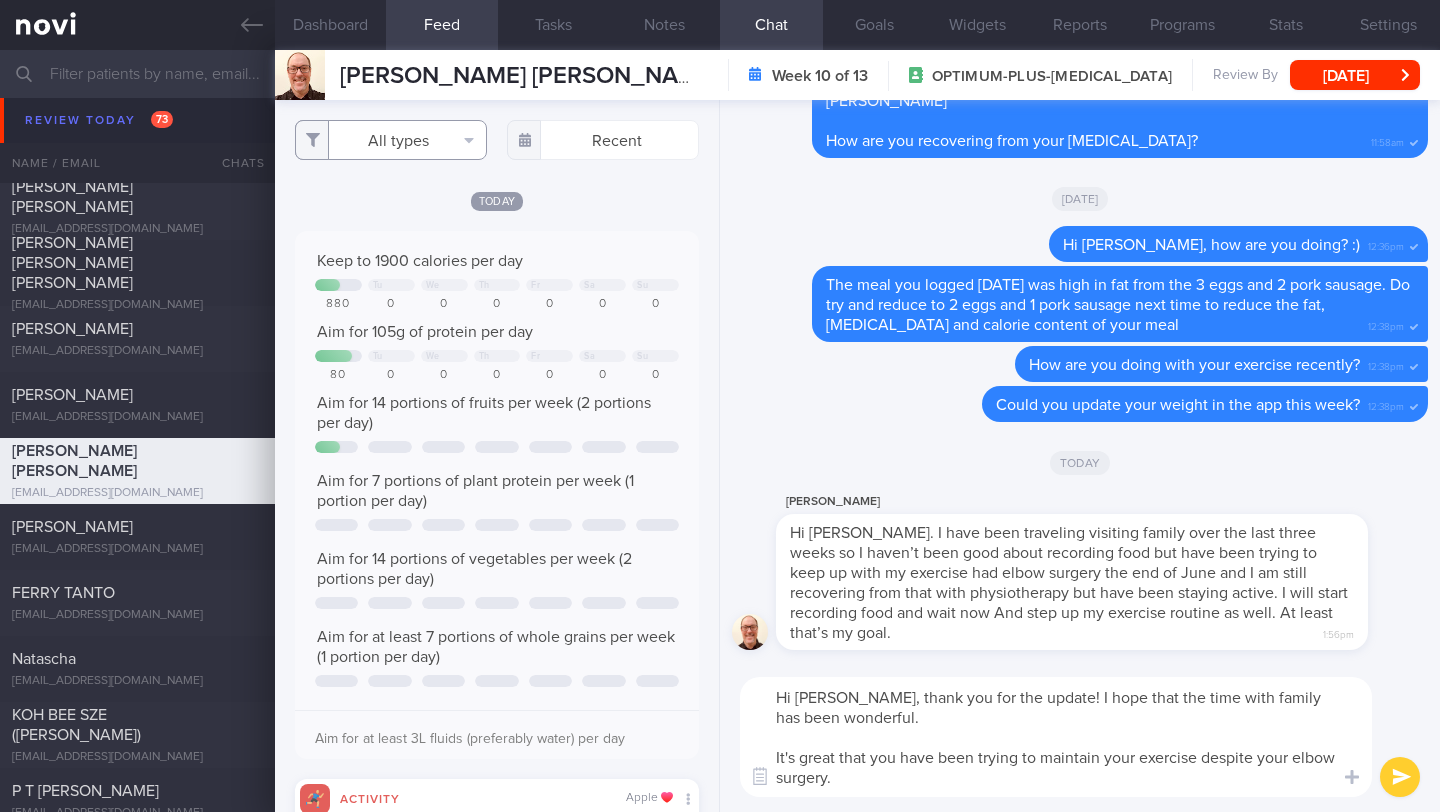 click on "All types" at bounding box center [391, 140] 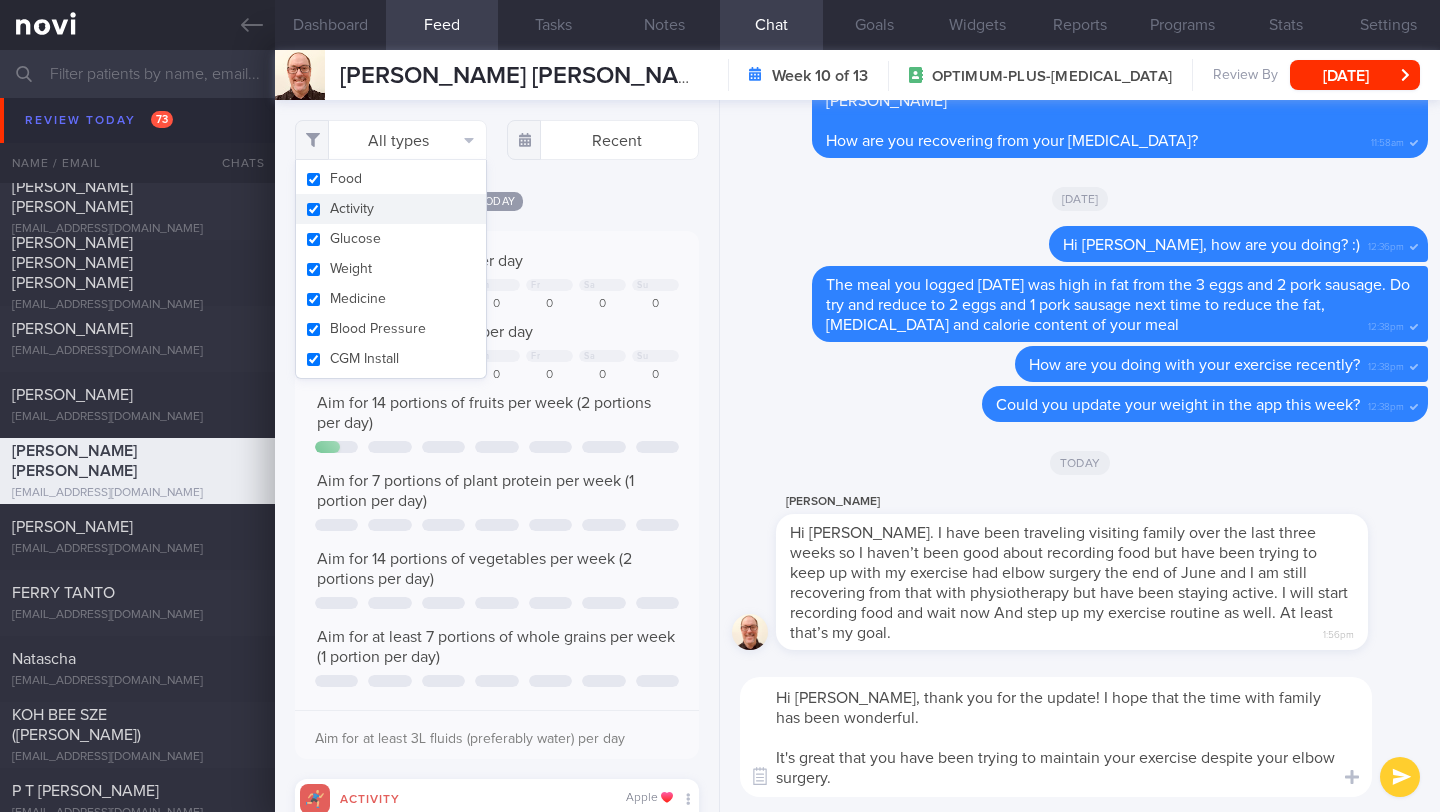 click on "Activity" at bounding box center [391, 209] 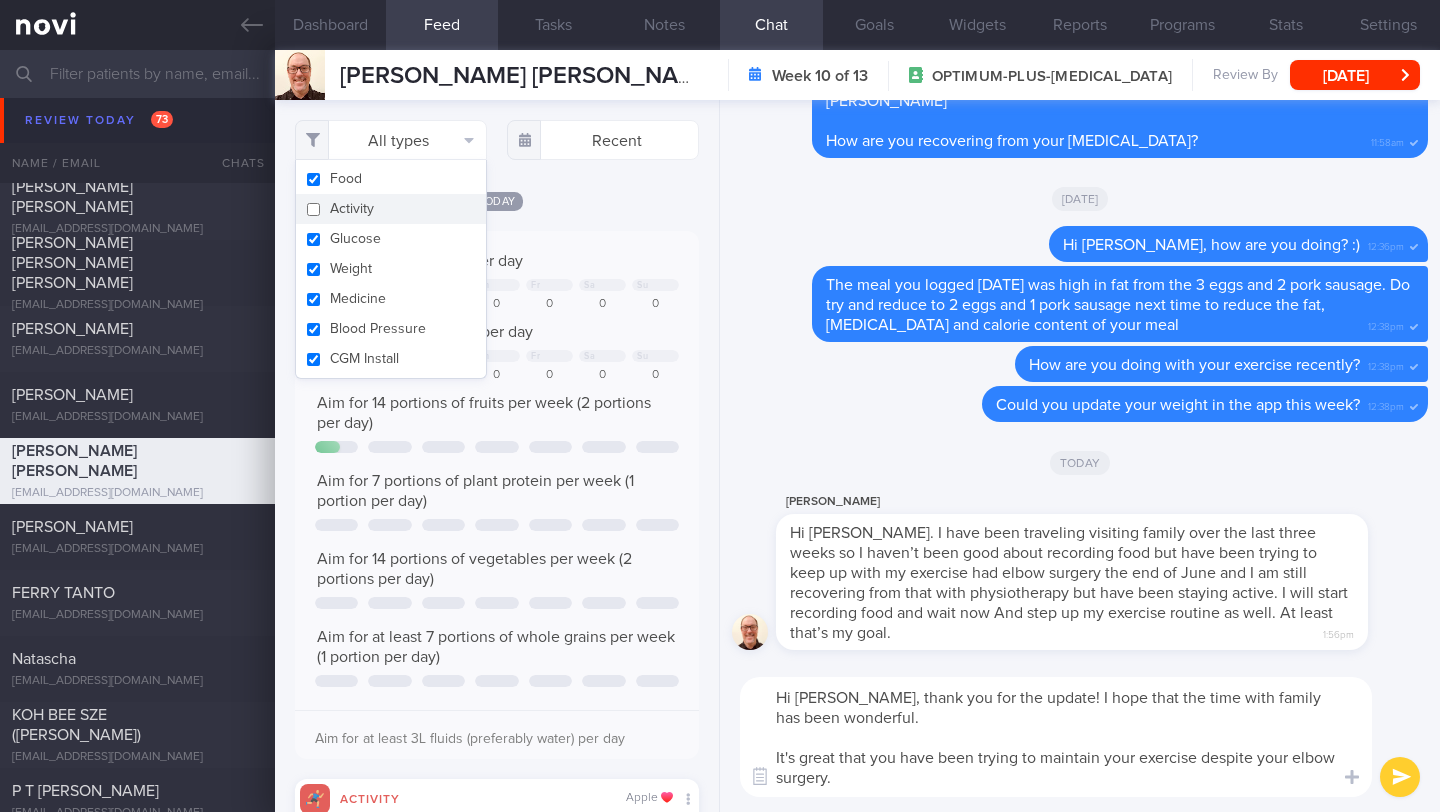 checkbox on "false" 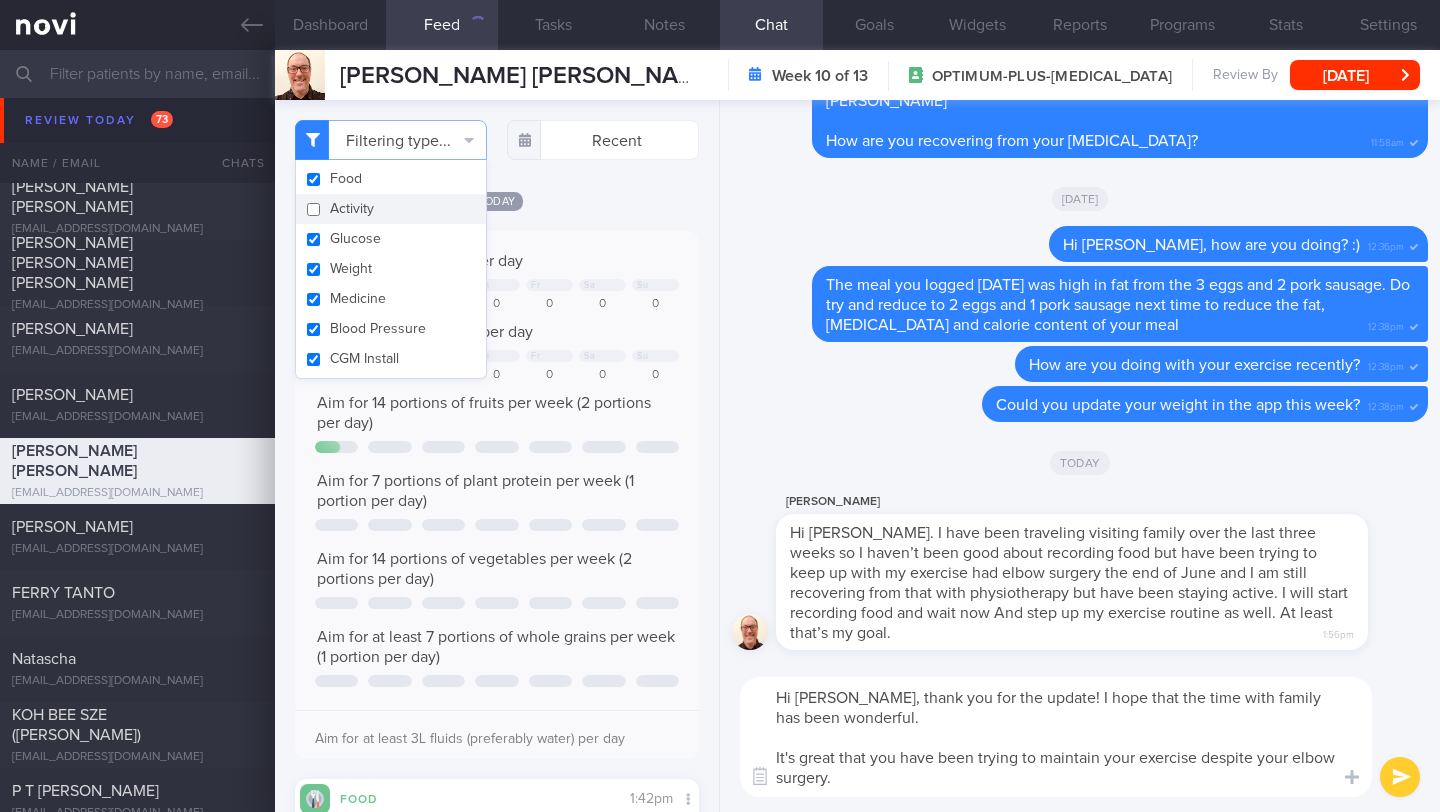 click on "Filtering type...
Food
Activity
Glucose
Weight
Medicine
Blood Pressure
CGM Install
Recent
[DATE]" at bounding box center [497, 456] 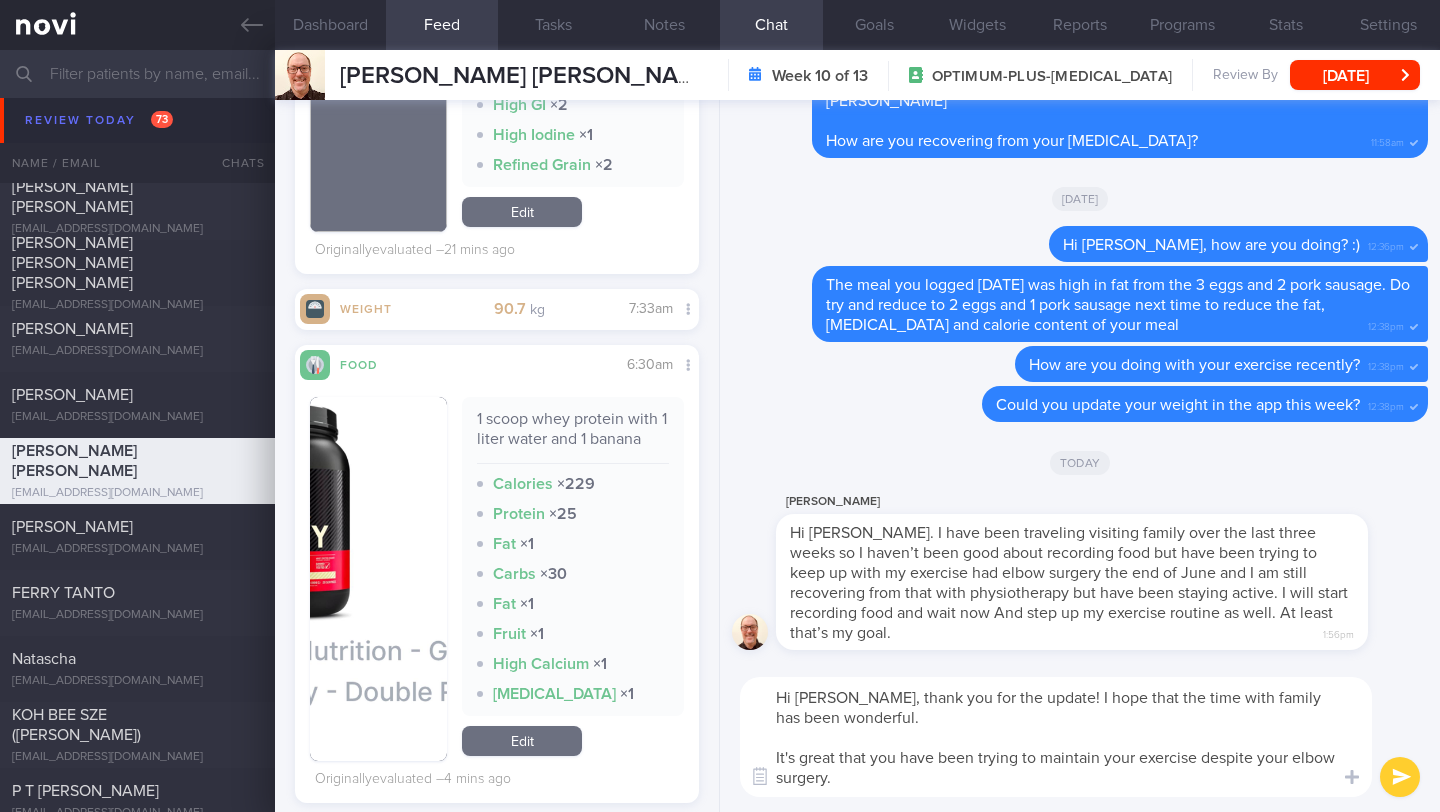 click on "Hi Ron, thank you for the update! I hope that the time with family has been wonderful.
It's great that you have been trying to maintain your exercise despite your elbow surgery." at bounding box center (1056, 737) 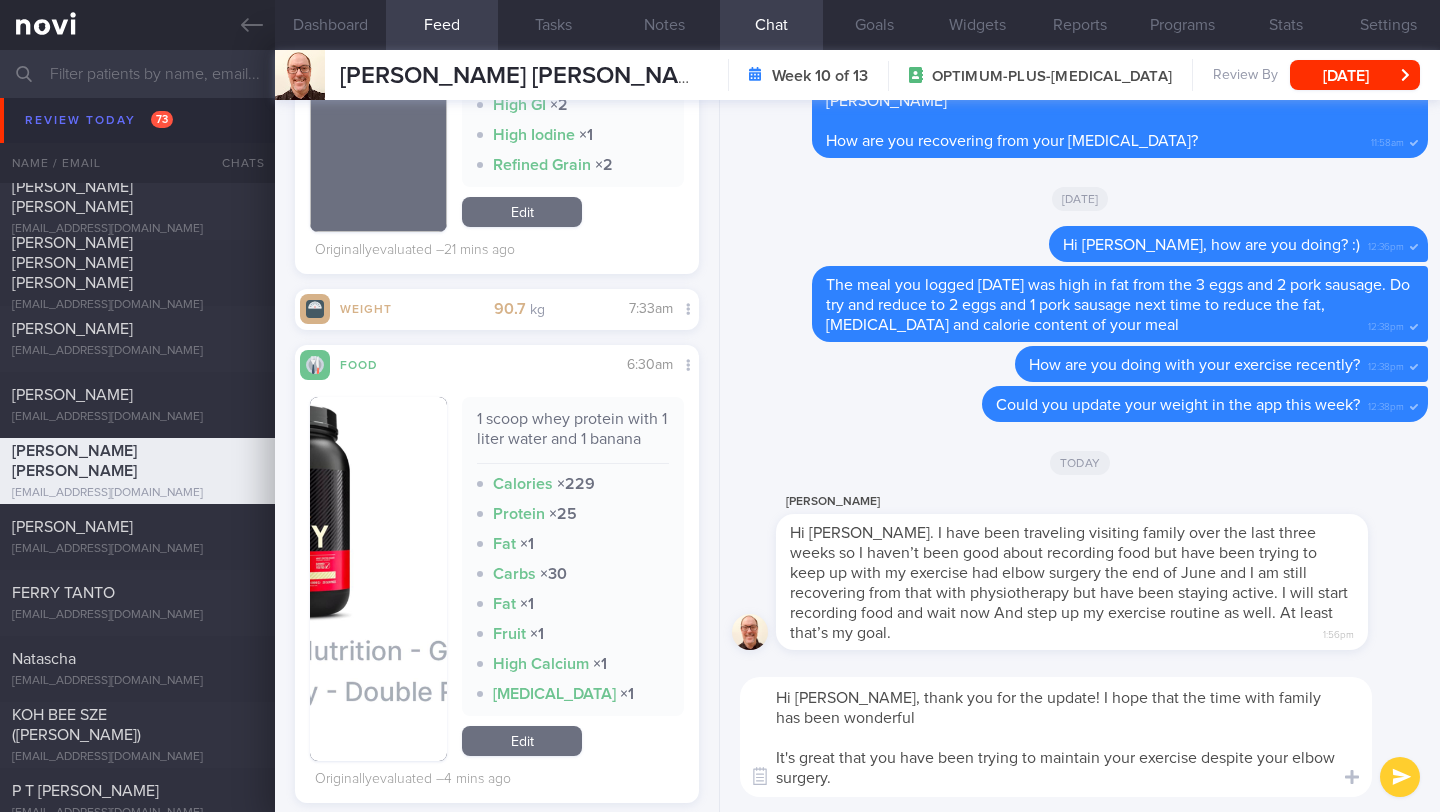 click on "Hi Ron, thank you for the update! I hope that the time with family has been wonderful
It's great that you have been trying to maintain your exercise despite your elbow surgery." at bounding box center (1056, 737) 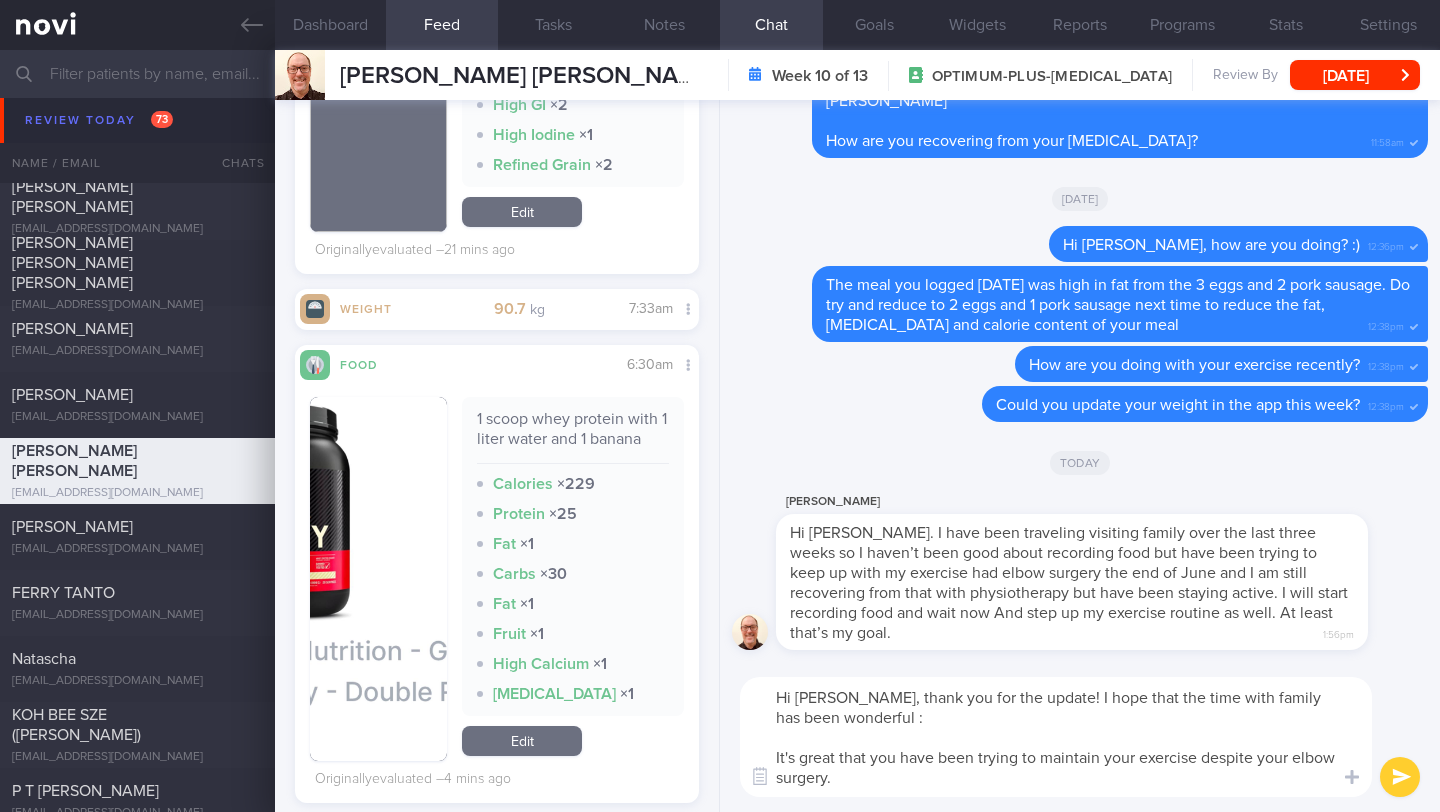 type on "Hi Ron, thank you for the update! I hope that the time with family has been wonderful :)
It's great that you have been trying to maintain your exercise despite your elbow surgery." 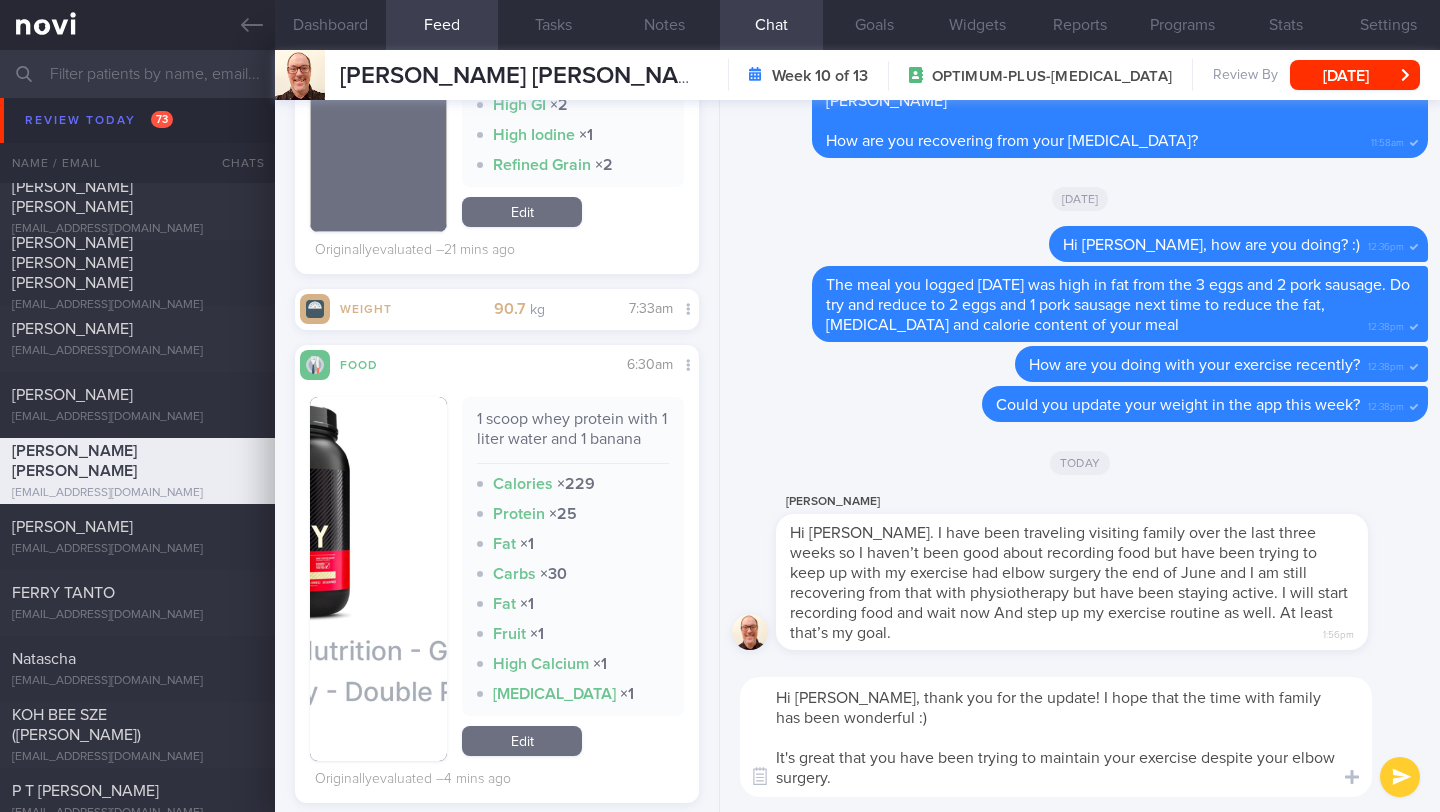 click on "Hi Ron, thank you for the update! I hope that the time with family has been wonderful :)
It's great that you have been trying to maintain your exercise despite your elbow surgery." at bounding box center (1056, 737) 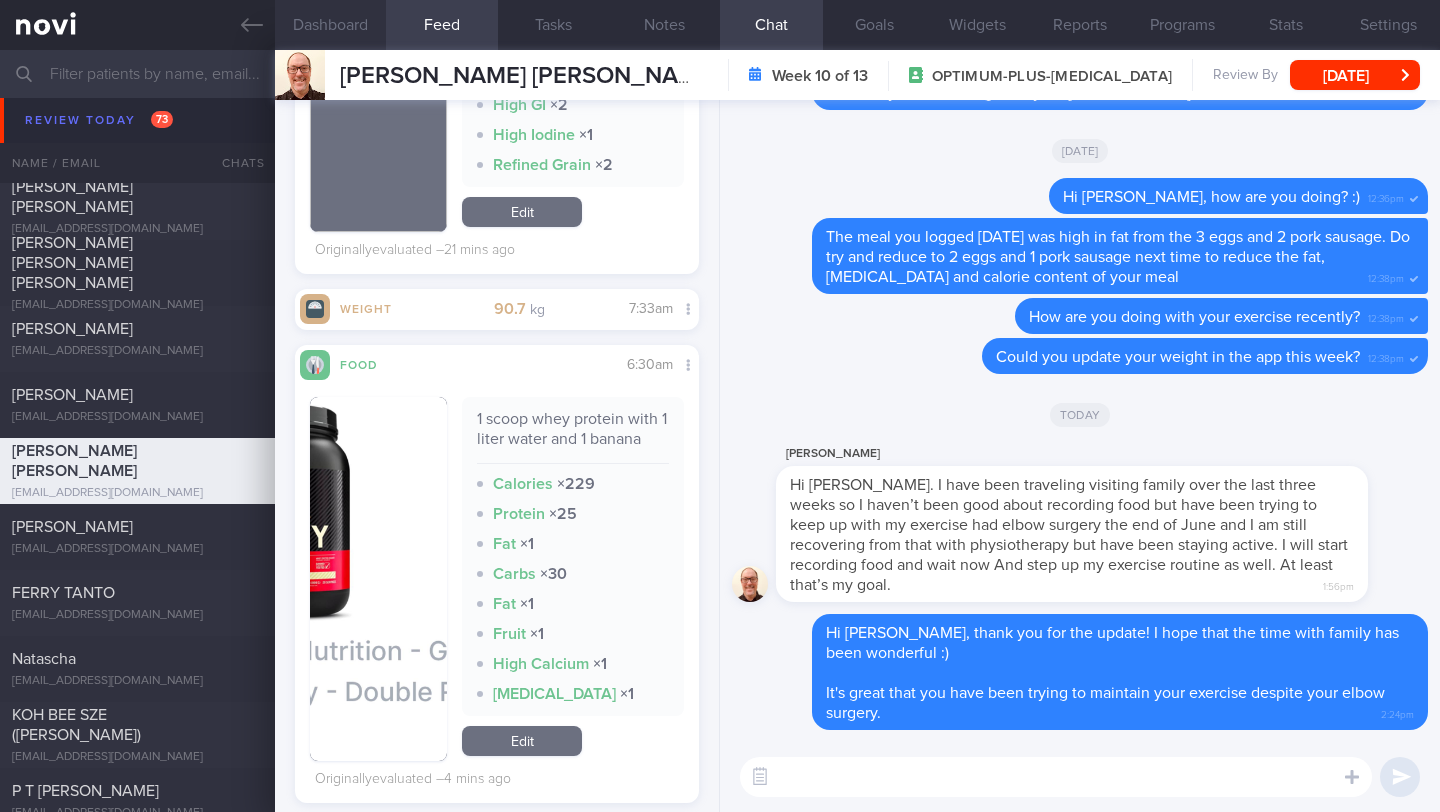 click on "Dashboard" at bounding box center [330, 25] 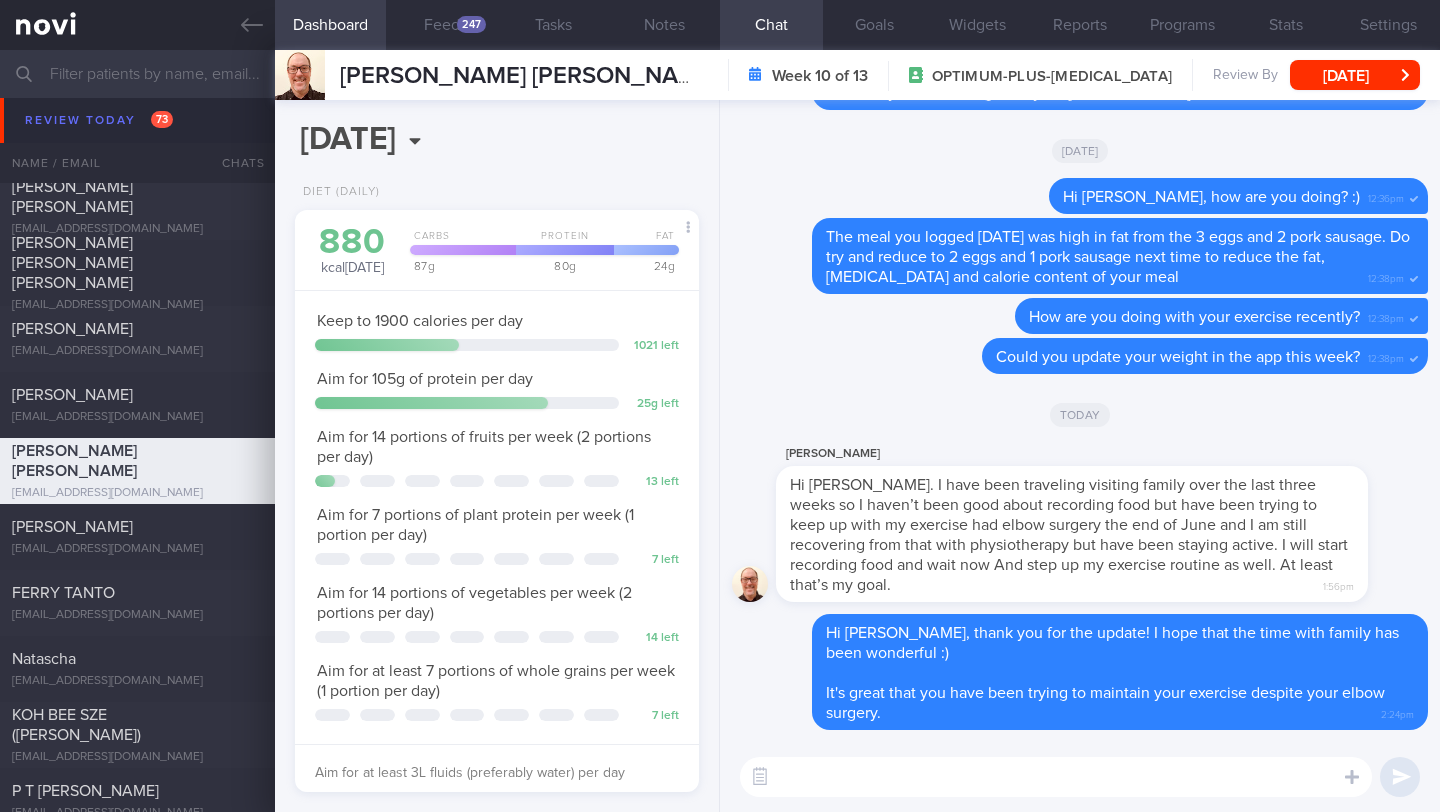 drag, startPoint x: 719, startPoint y: 211, endPoint x: 705, endPoint y: 217, distance: 15.231546 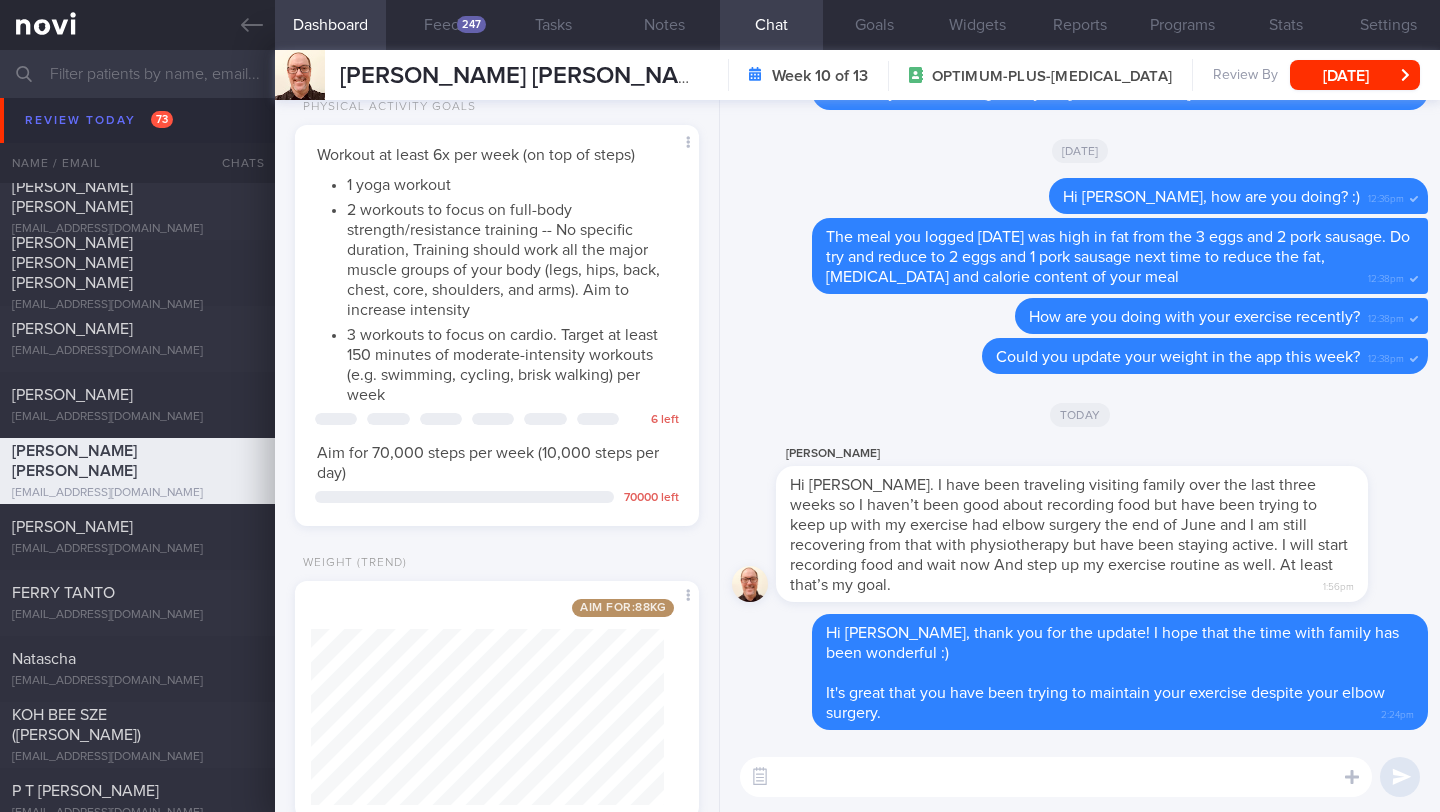 scroll, scrollTop: 779, scrollLeft: 0, axis: vertical 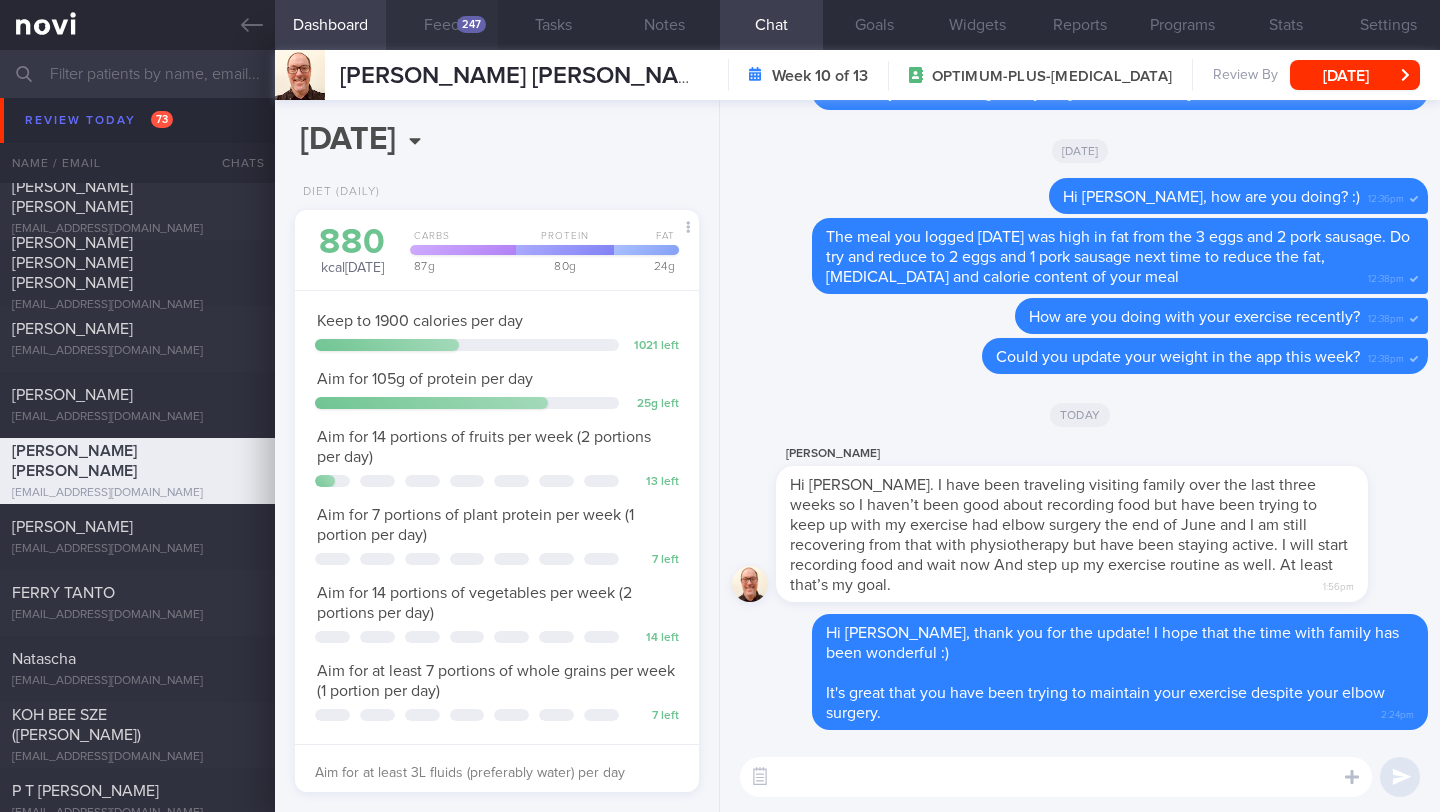 click on "Feed
247" at bounding box center [441, 25] 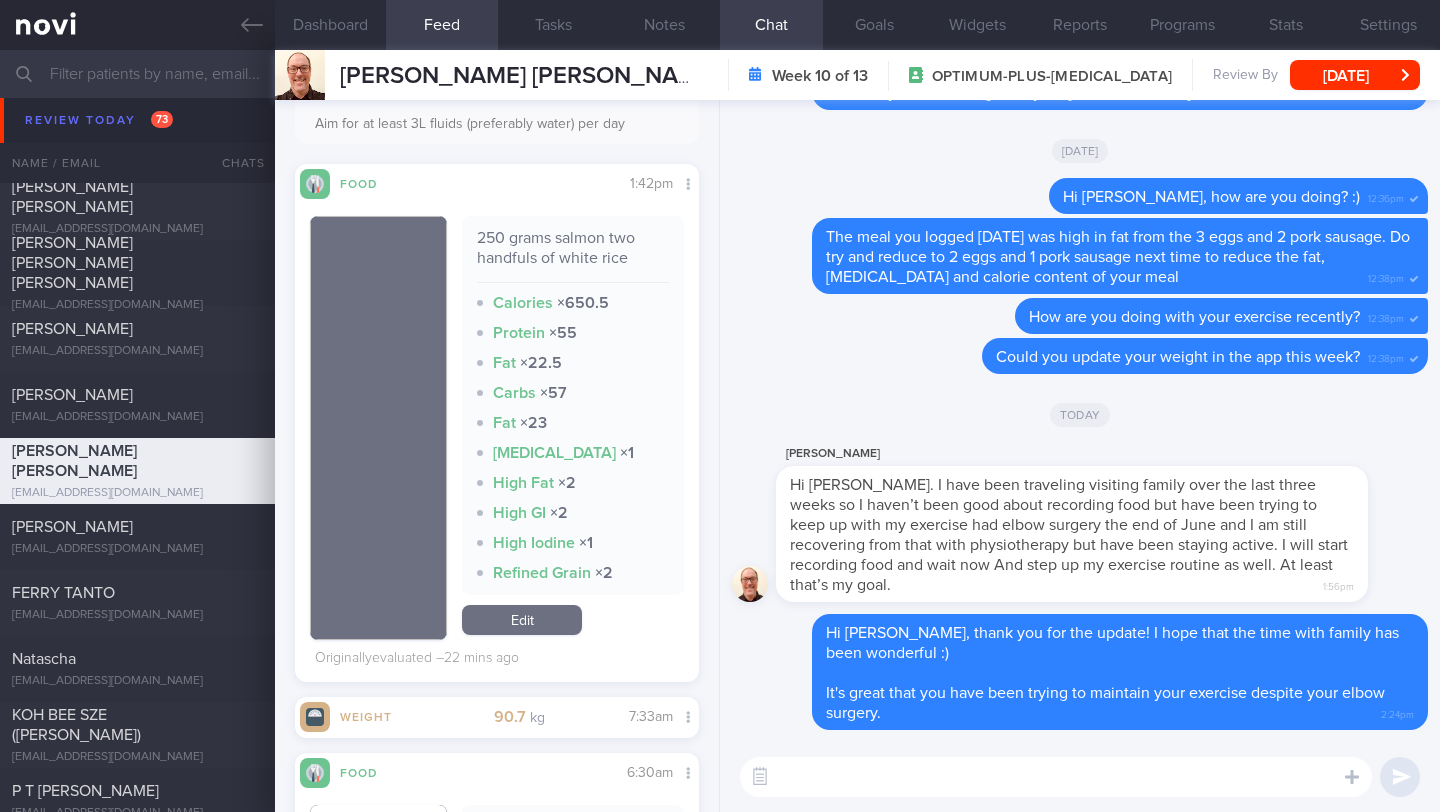 scroll, scrollTop: 561, scrollLeft: 0, axis: vertical 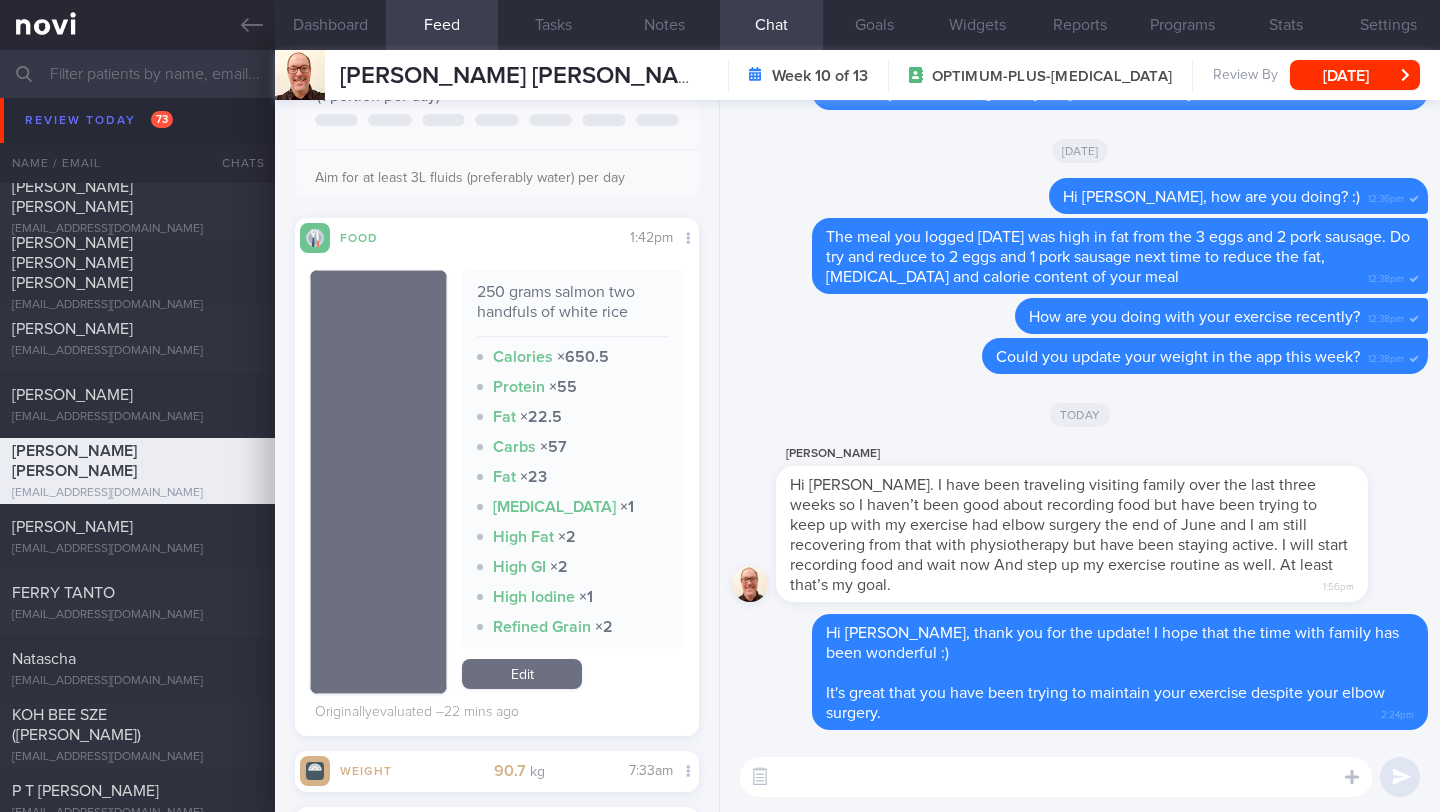 click at bounding box center [1056, 777] 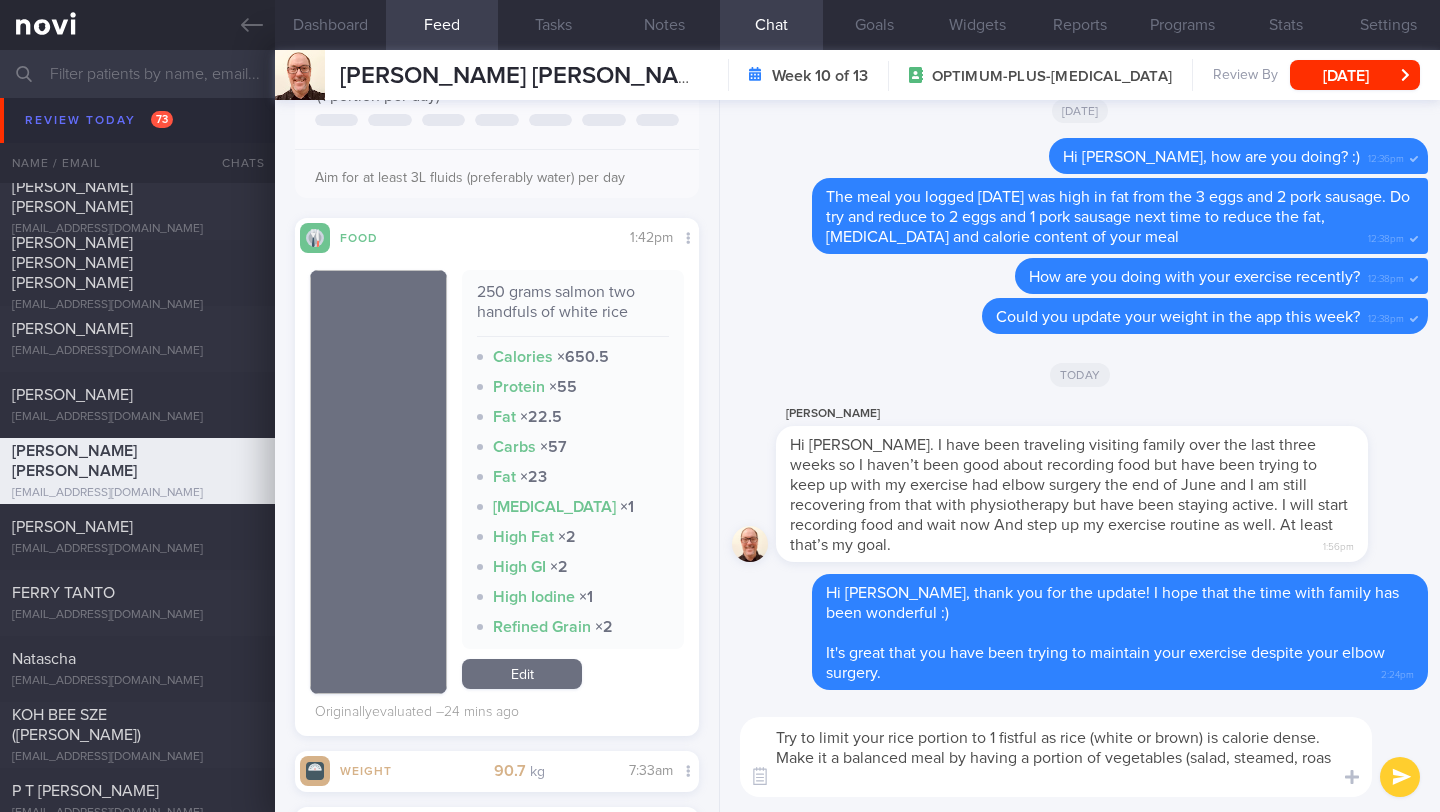scroll, scrollTop: 0, scrollLeft: 0, axis: both 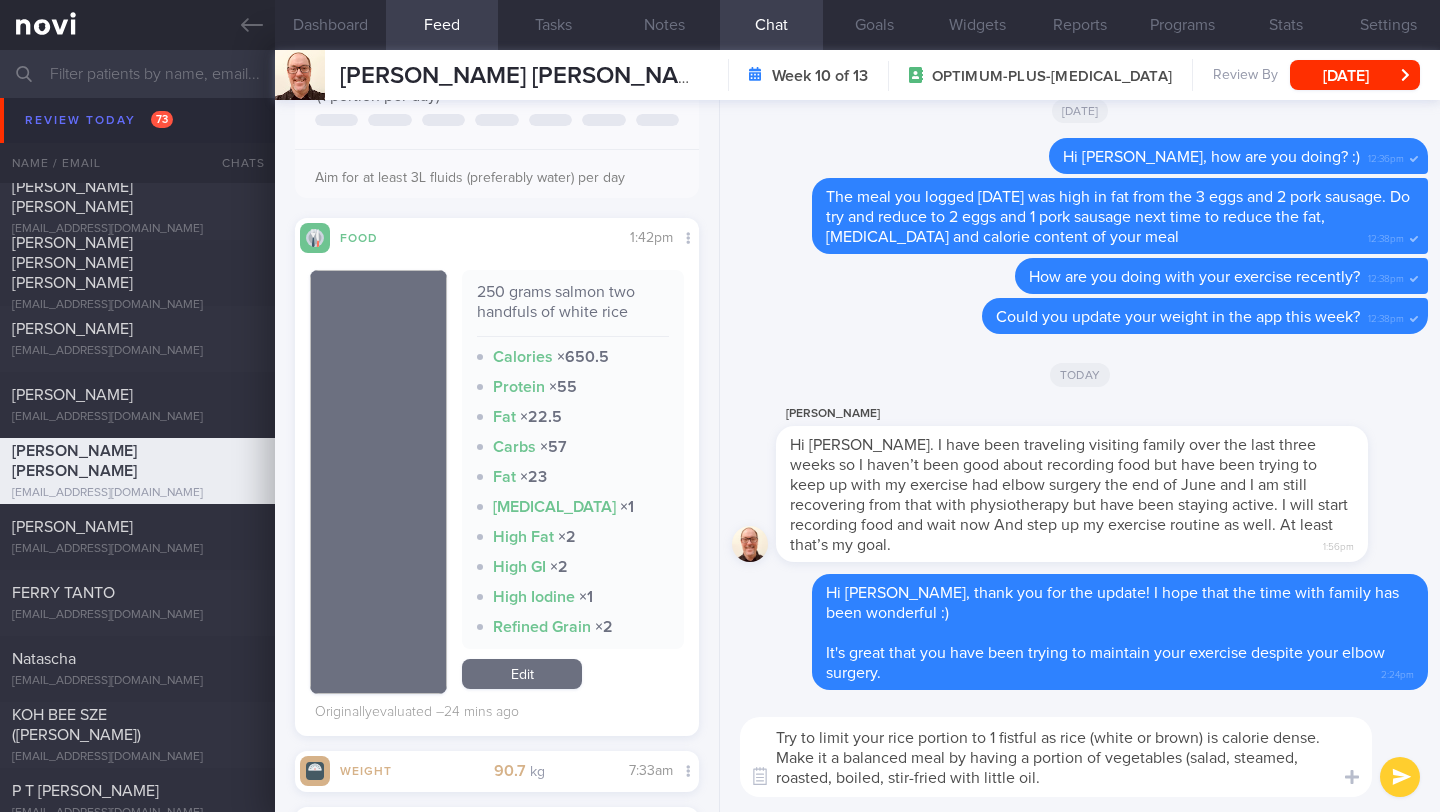 type on "Try to limit your rice portion to 1 fistful as rice (white or brown) is calorie dense. Make it a balanced meal by having a portion of vegetables (salad, steamed, roasted, boiled, stir-fried with little oil." 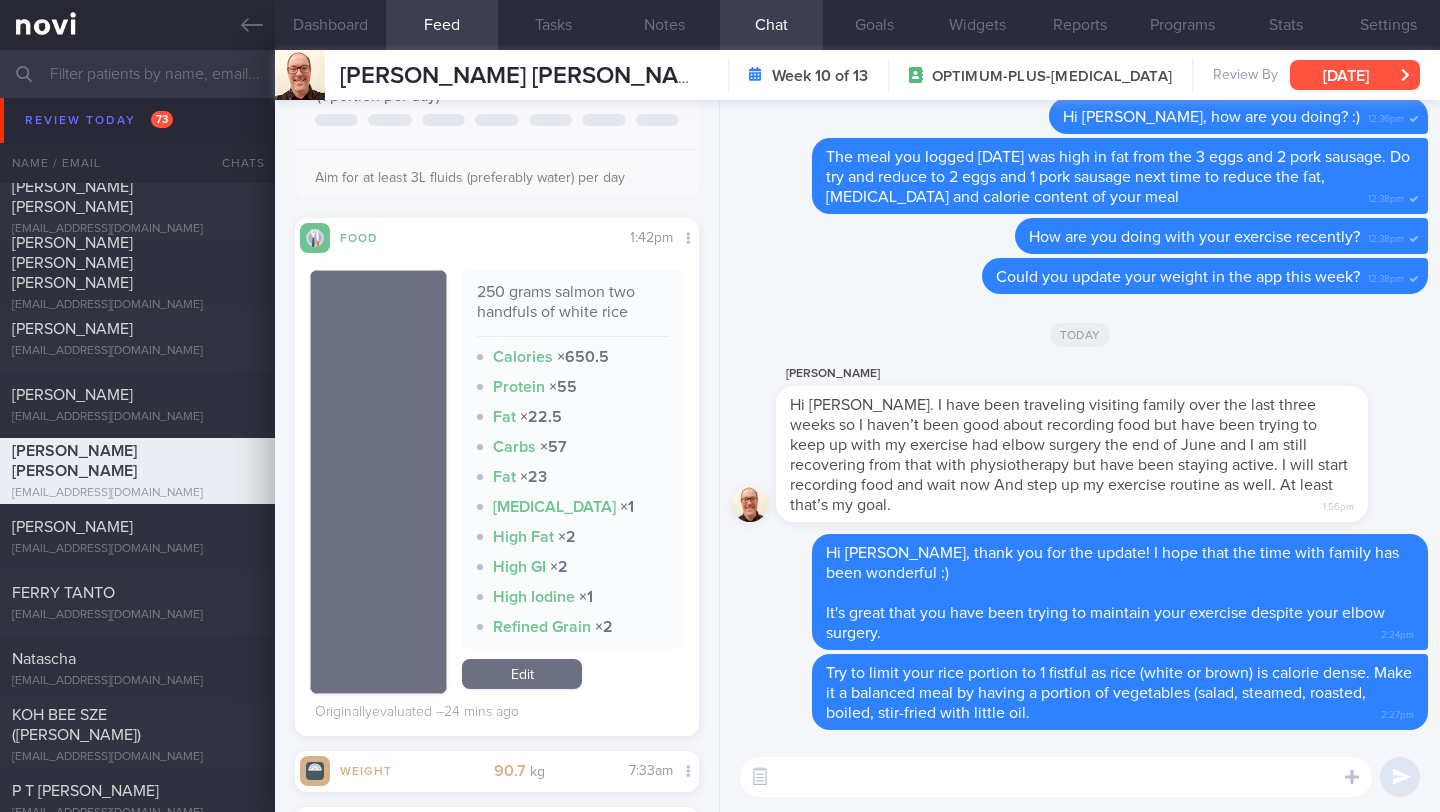 click on "[DATE]" at bounding box center [1355, 75] 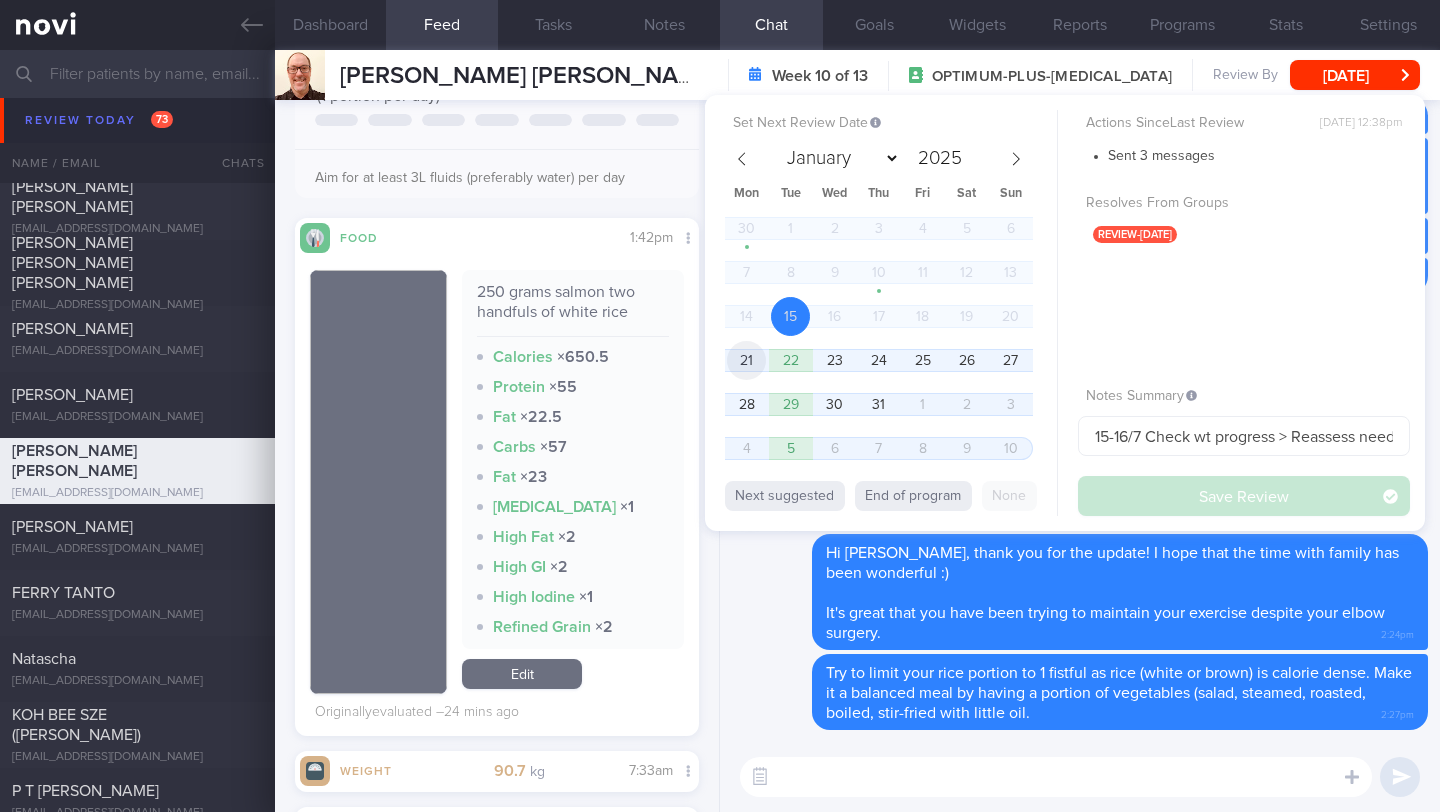 click on "21" at bounding box center [746, 360] 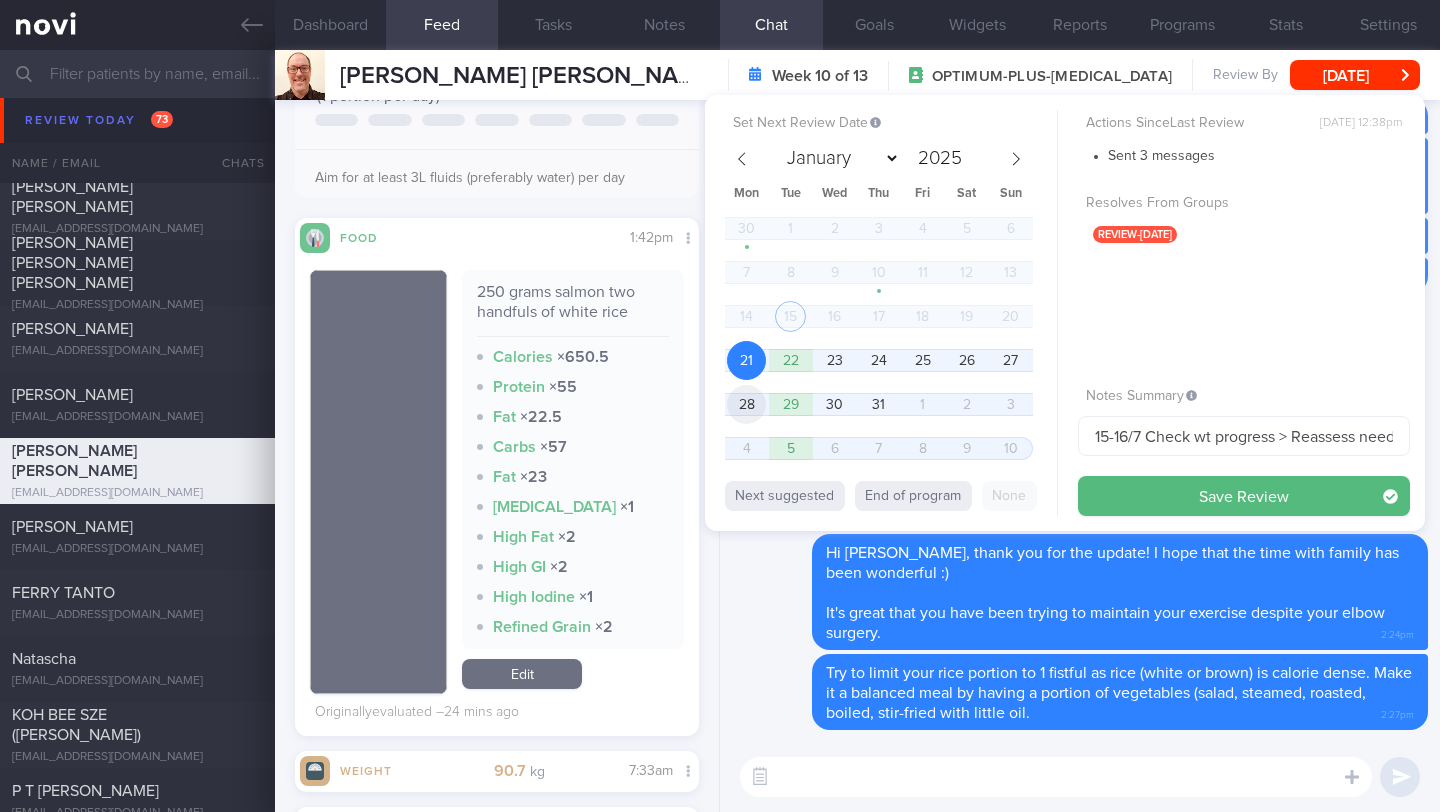 click on "28" at bounding box center [746, 404] 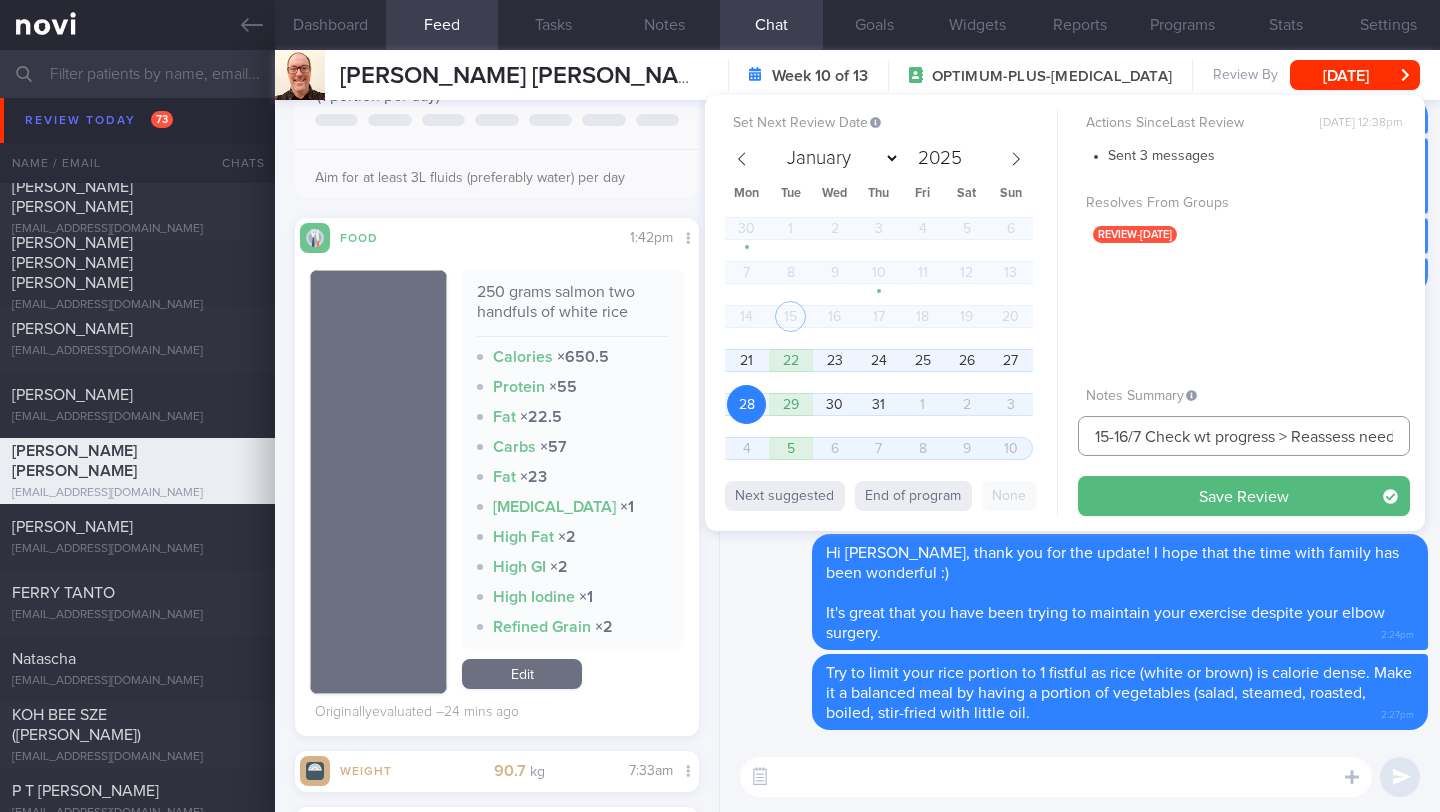 drag, startPoint x: 1129, startPoint y: 437, endPoint x: 1060, endPoint y: 441, distance: 69.115845 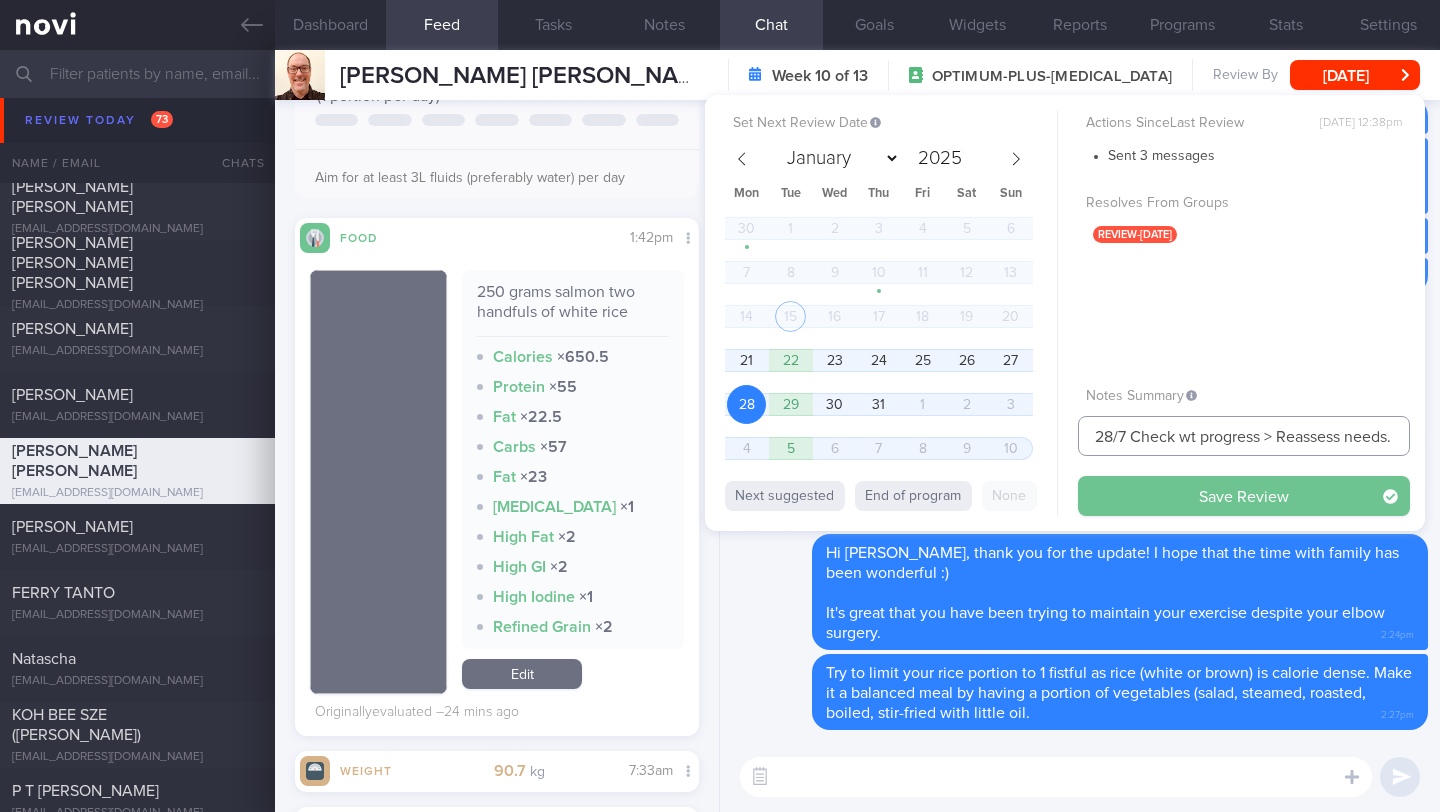 type on "28/7 Check wt progress > Reassess needs. Check if taking veg and whole grain. Check if changed protein shake, increased protein and exercise" 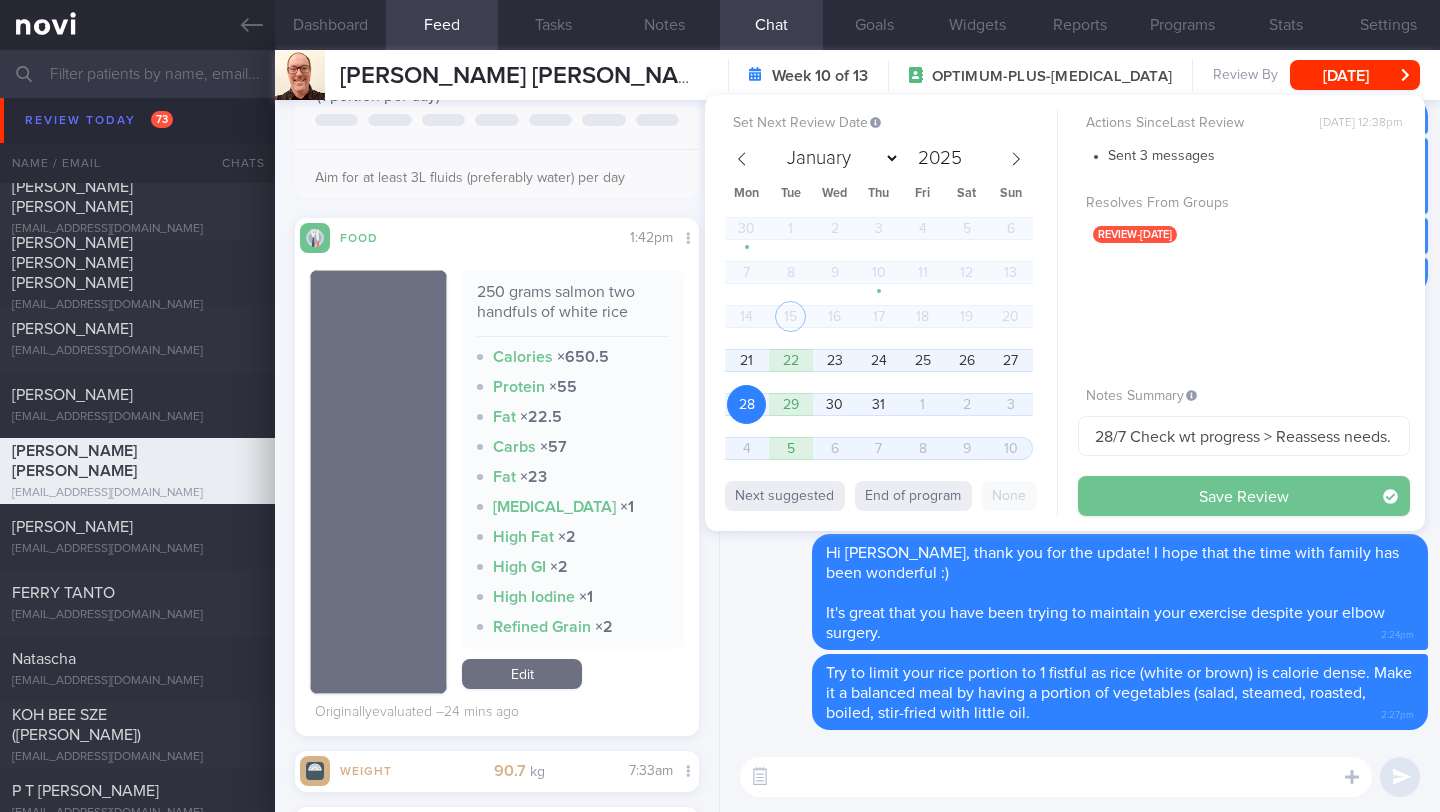 click on "Save Review" at bounding box center (1244, 496) 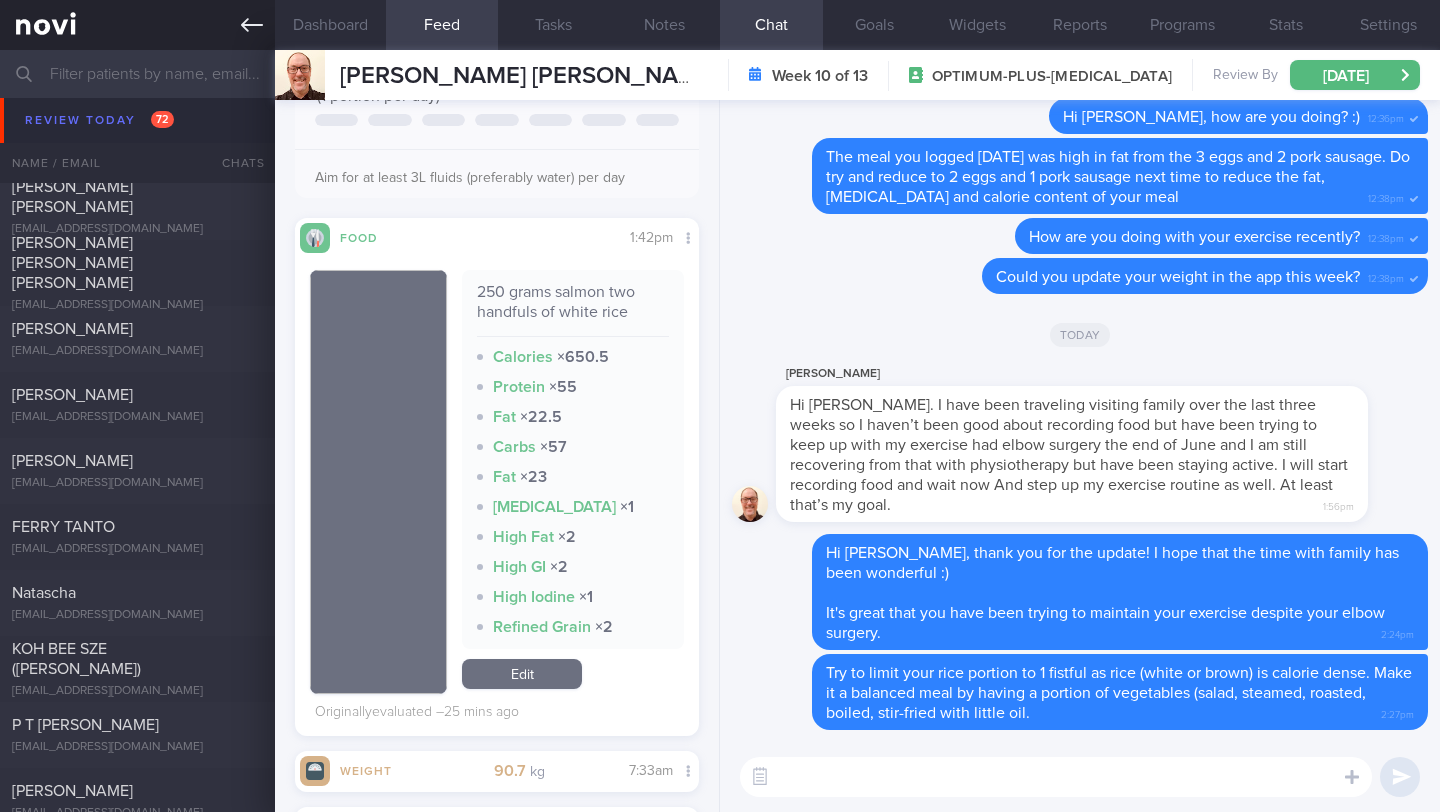 click at bounding box center (137, 25) 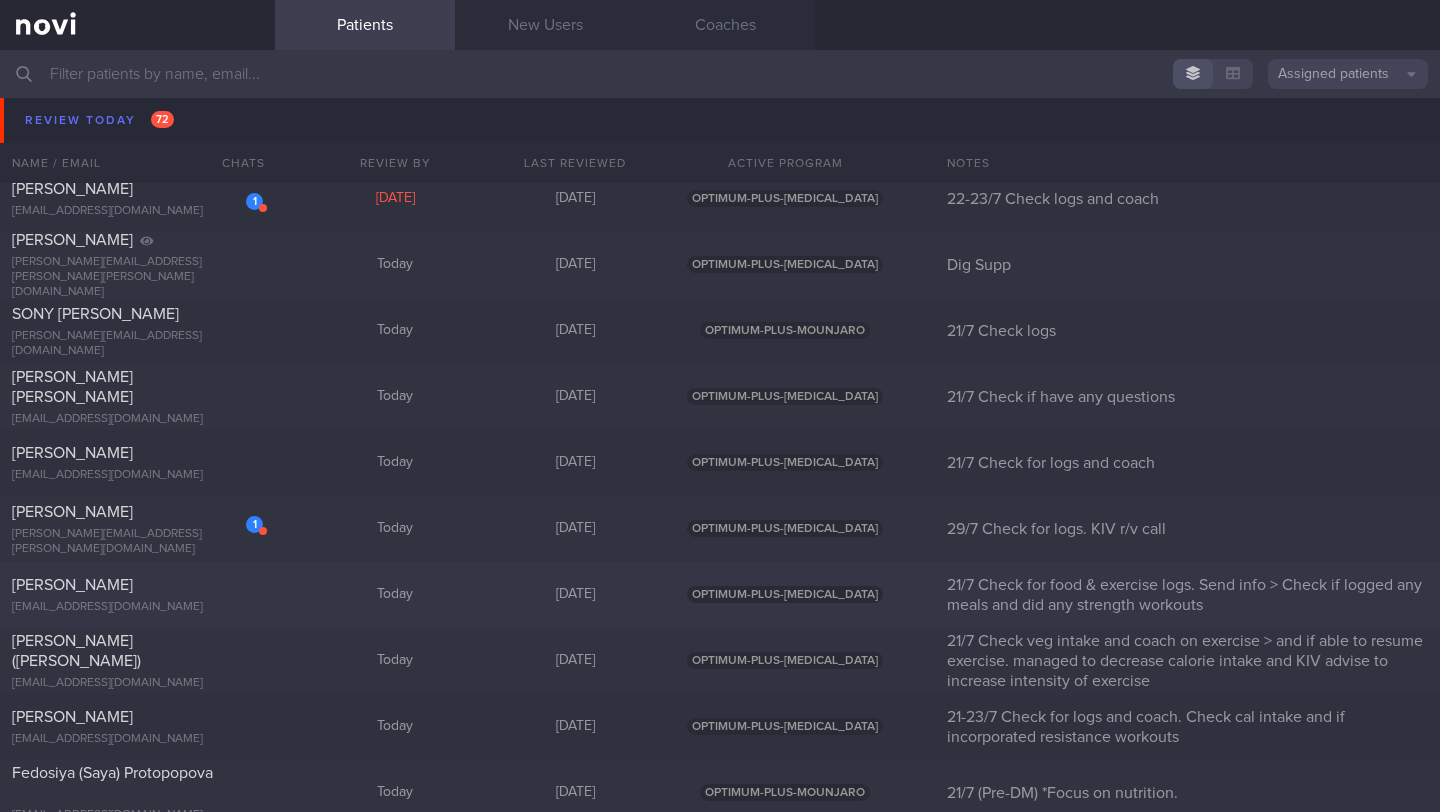 scroll, scrollTop: 8222, scrollLeft: 0, axis: vertical 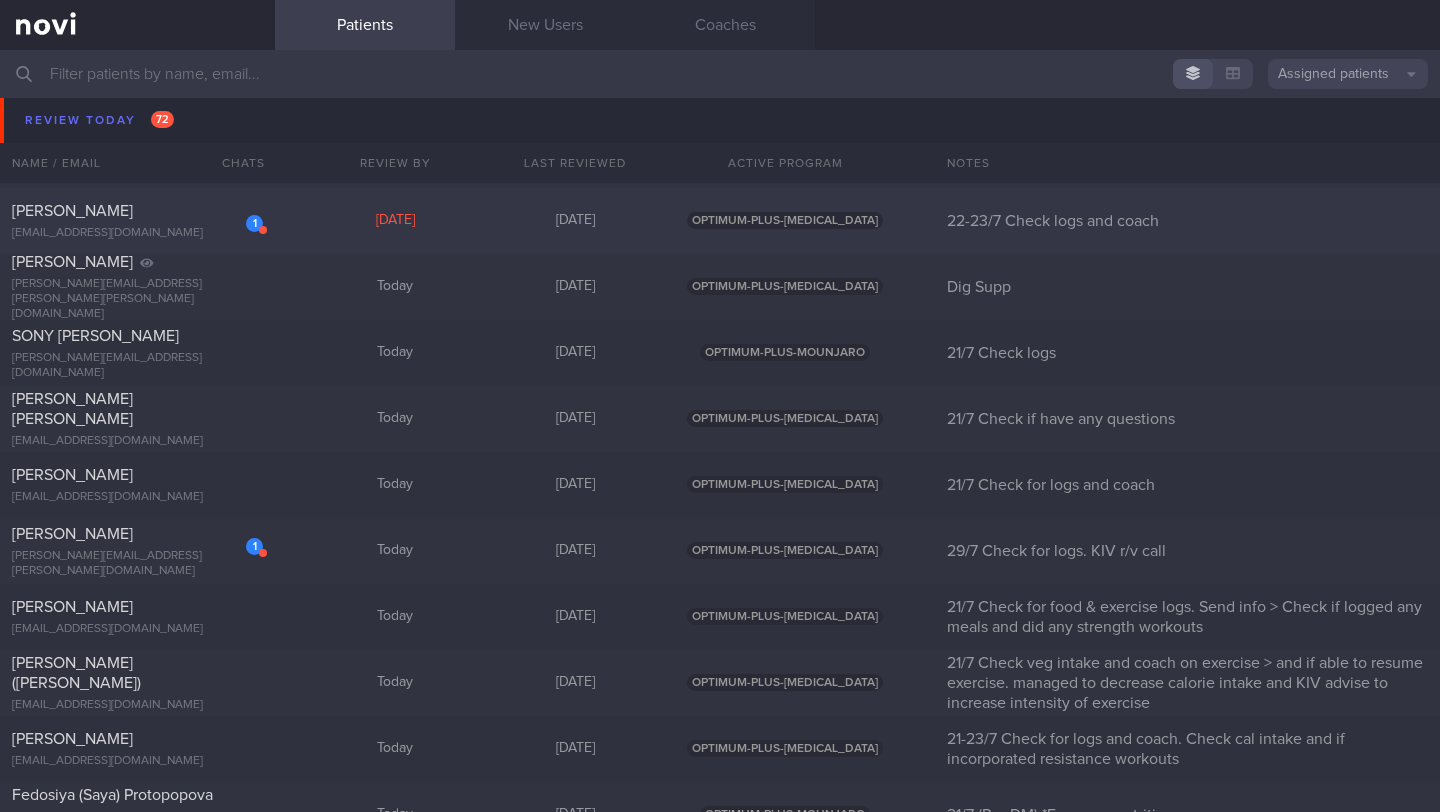 click on "[EMAIL_ADDRESS][DOMAIN_NAME]" at bounding box center [137, 233] 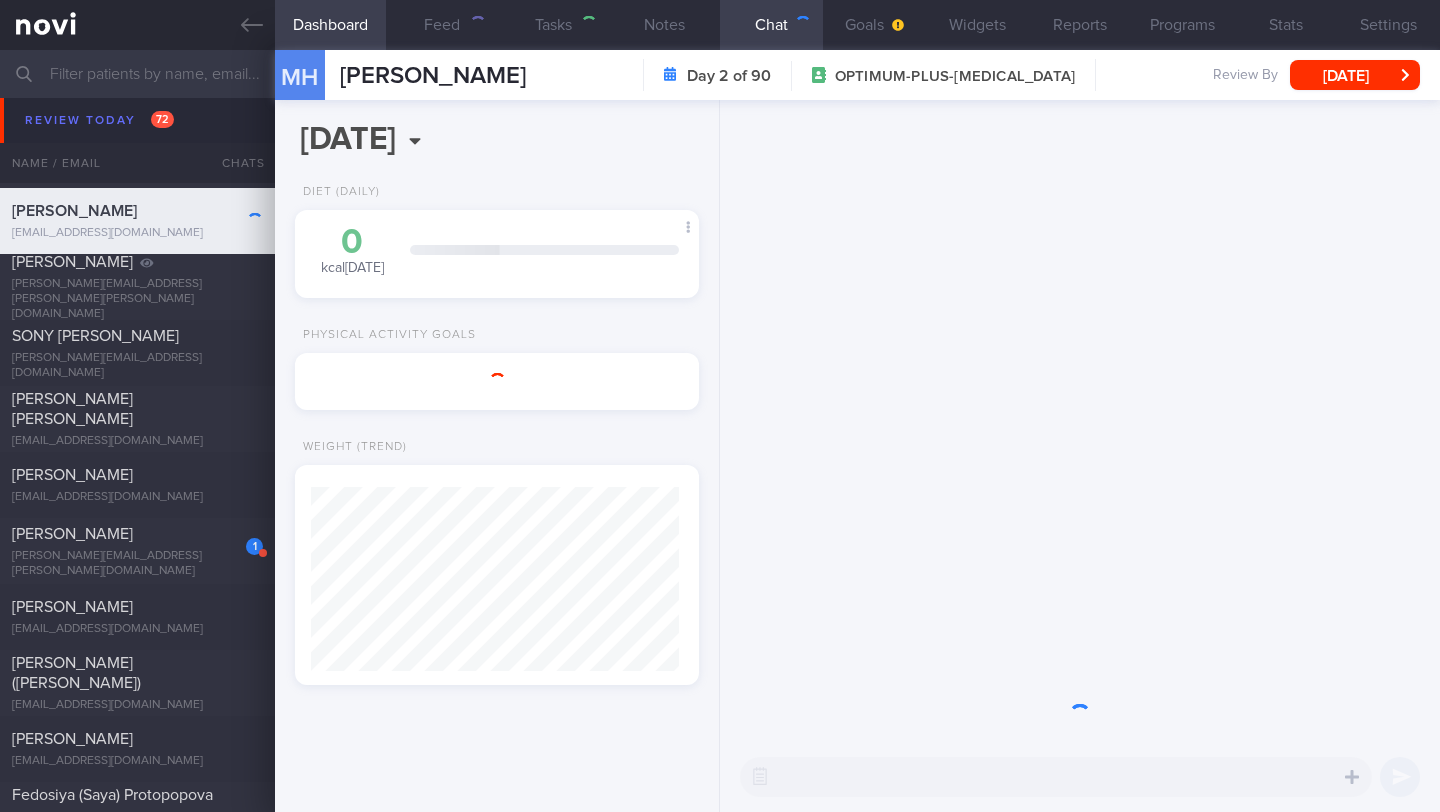 scroll, scrollTop: 999816, scrollLeft: 999632, axis: both 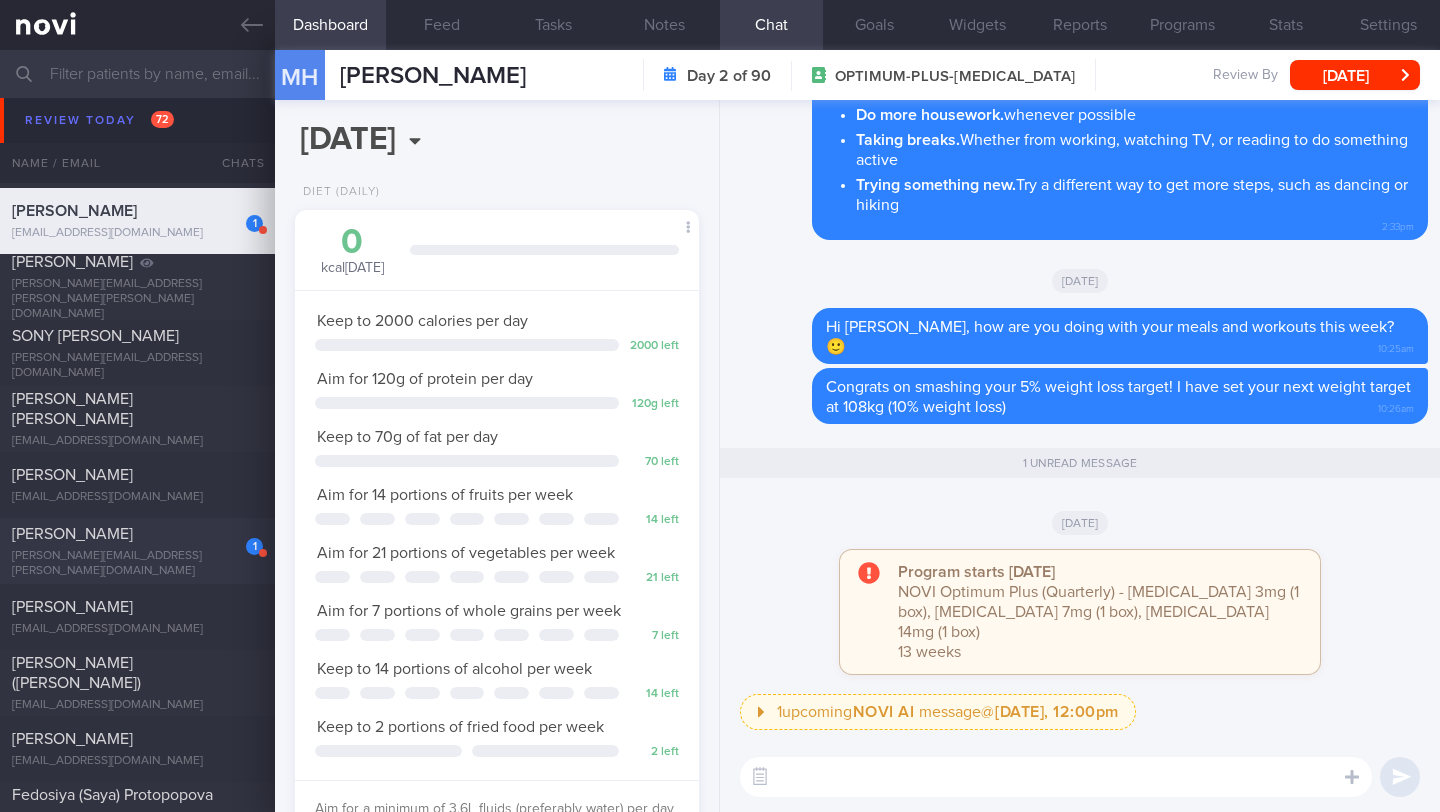 click on "1" at bounding box center [241, 539] 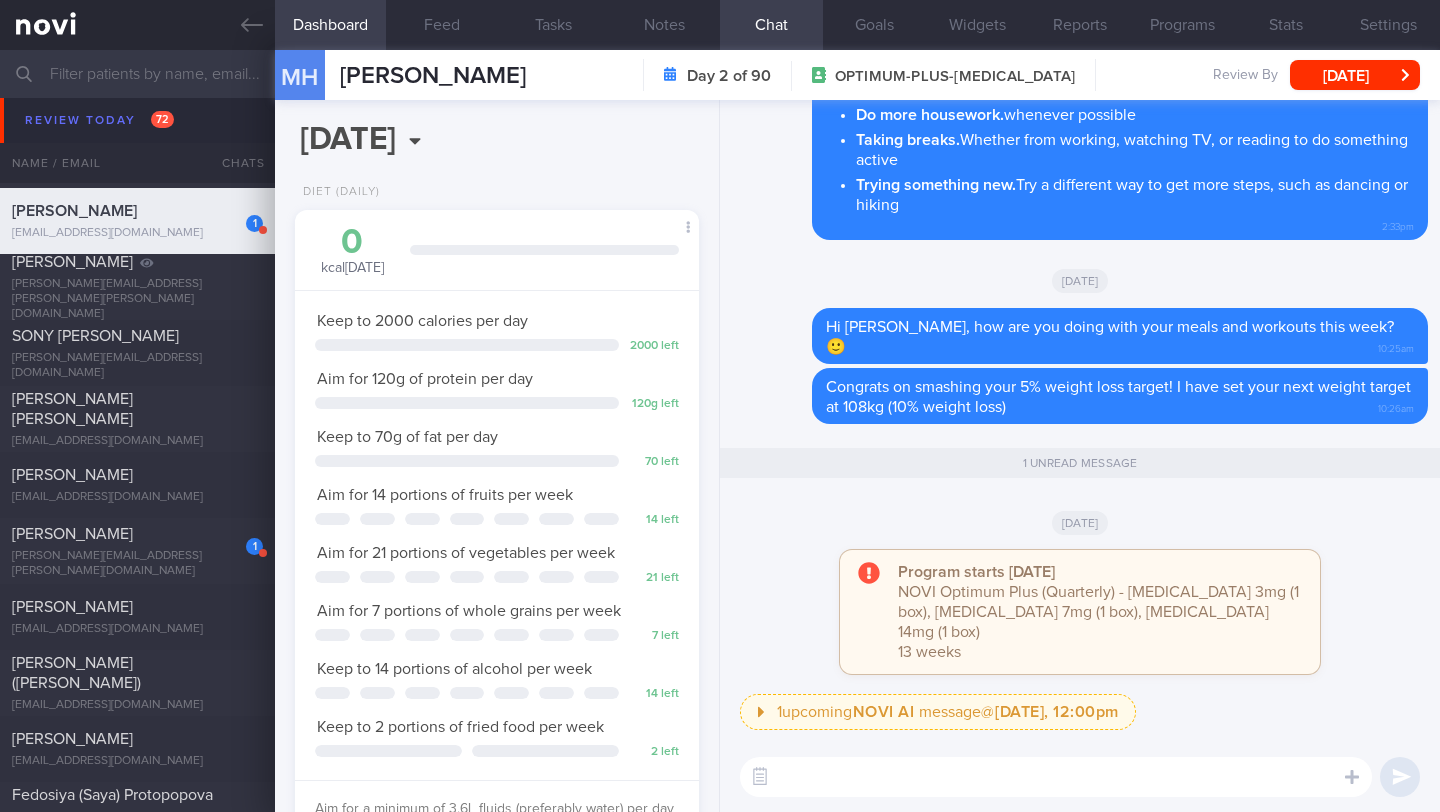 type on "29/7 Check for logs. KIV r/v call" 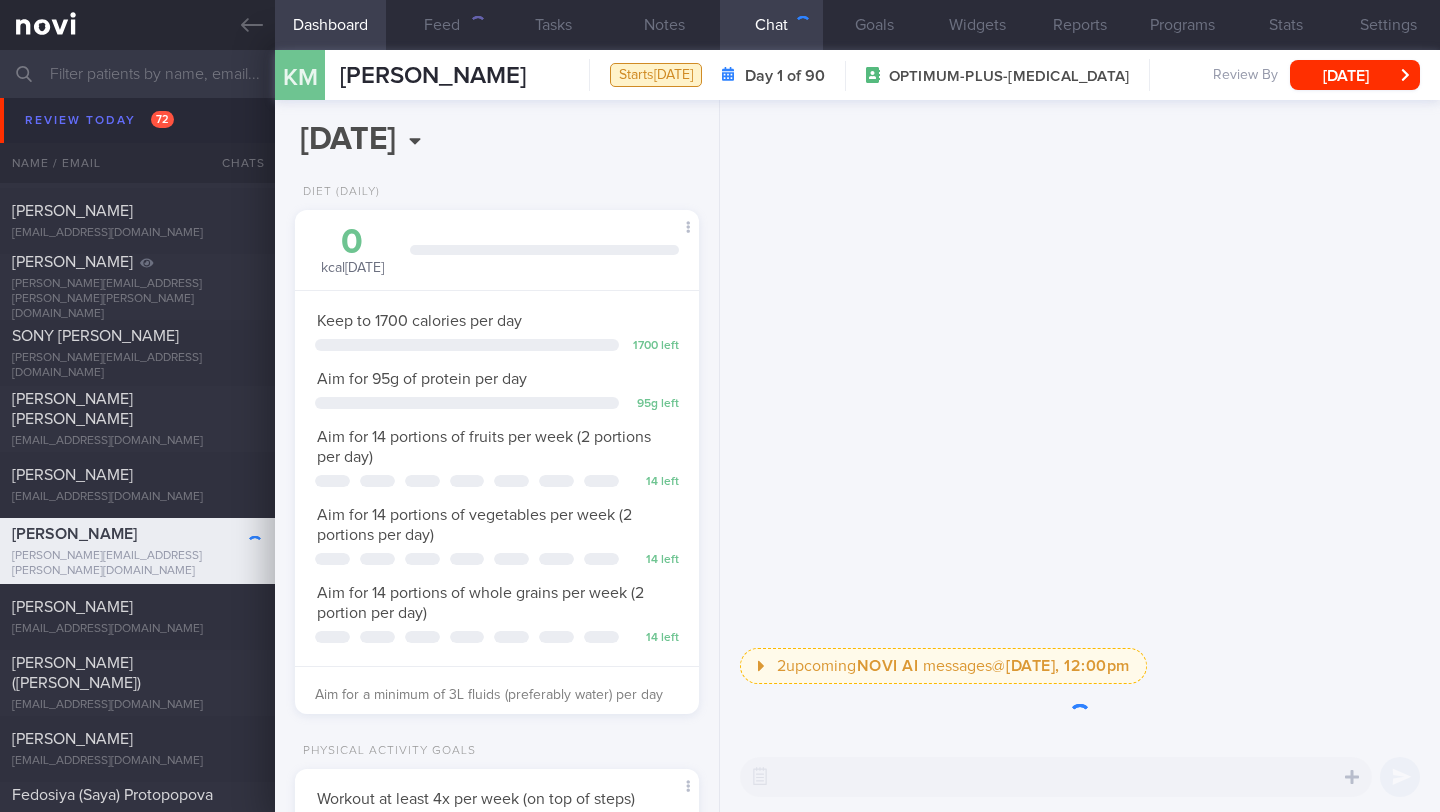scroll, scrollTop: 999795, scrollLeft: 999647, axis: both 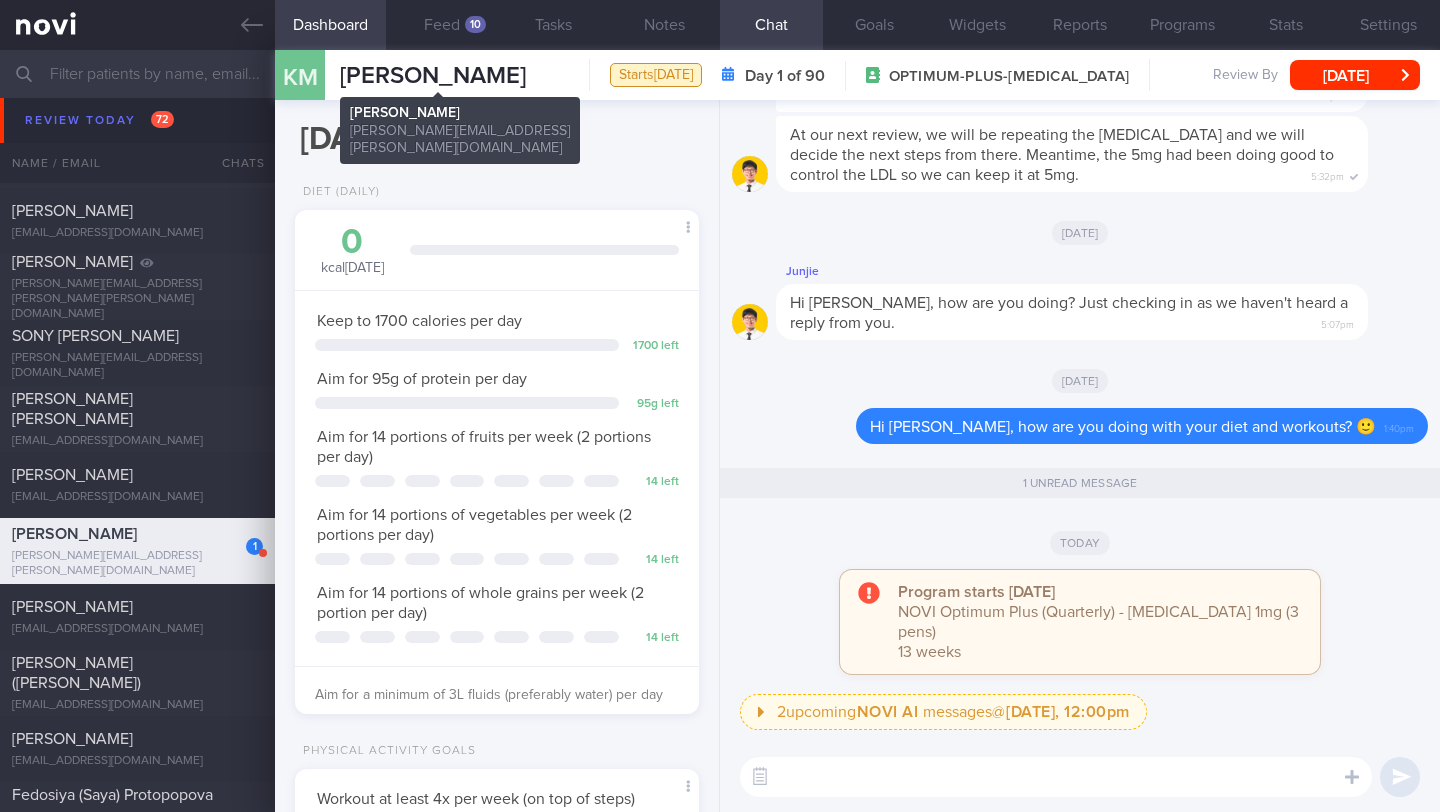 drag, startPoint x: 437, startPoint y: 75, endPoint x: 342, endPoint y: 72, distance: 95.047356 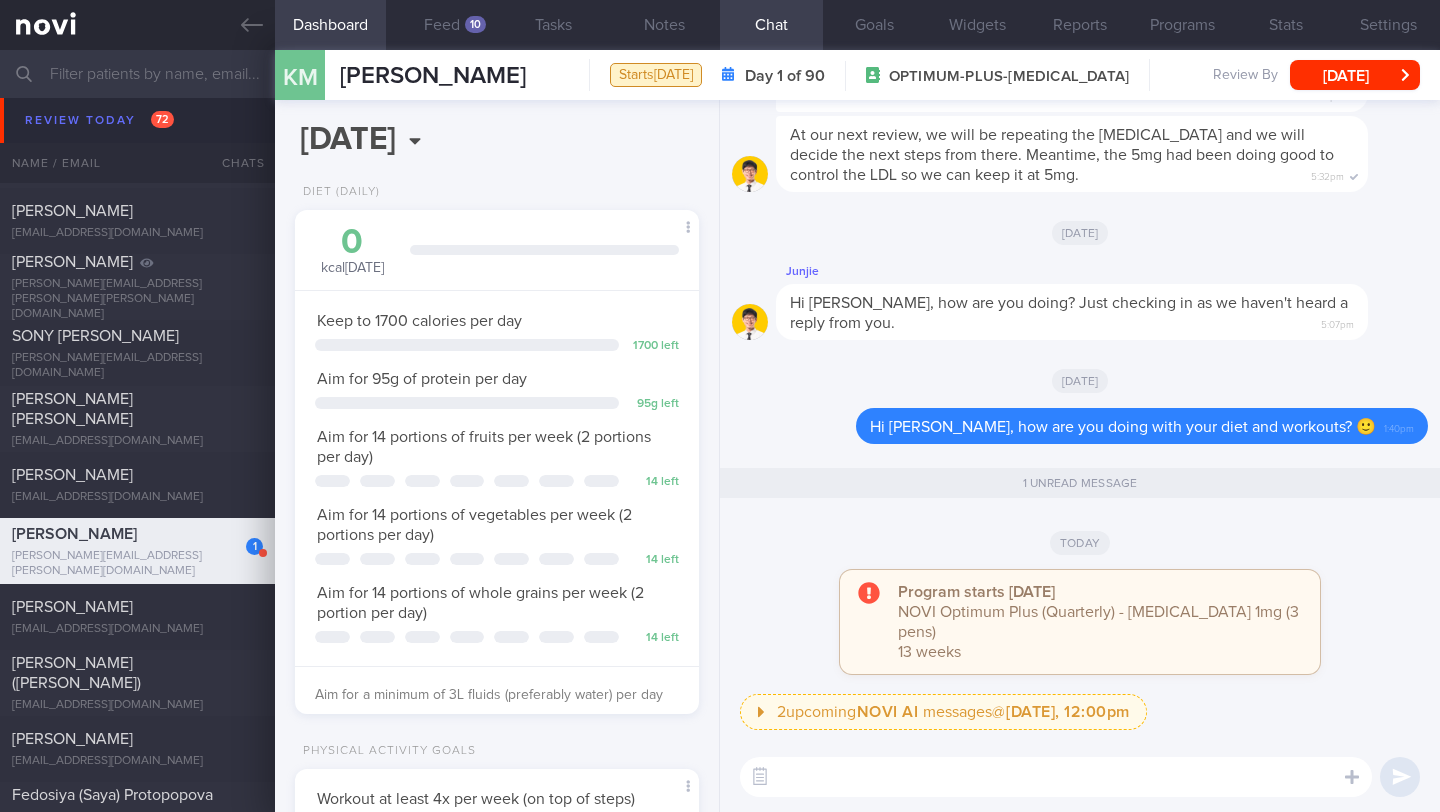 click at bounding box center [1056, 777] 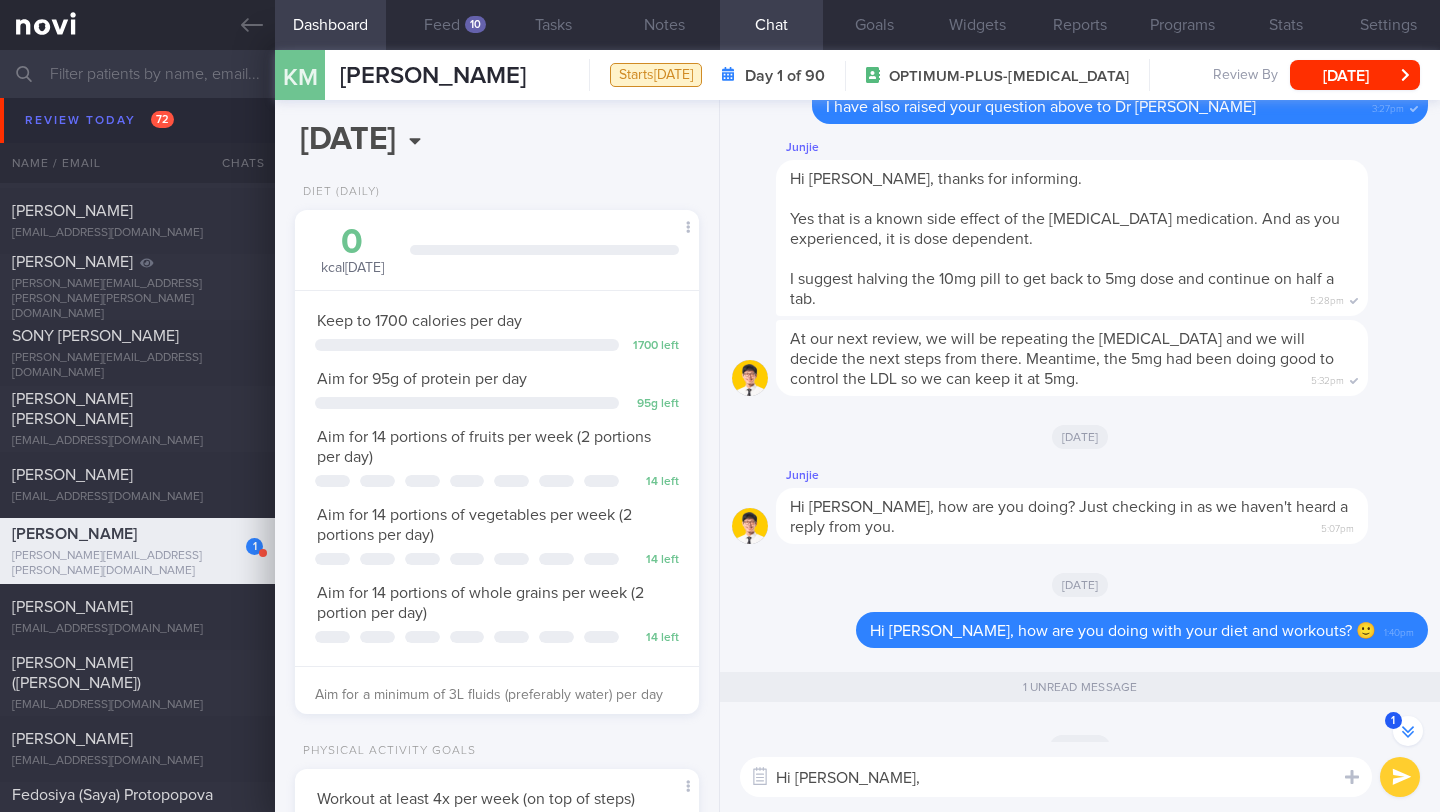 scroll, scrollTop: -185, scrollLeft: 0, axis: vertical 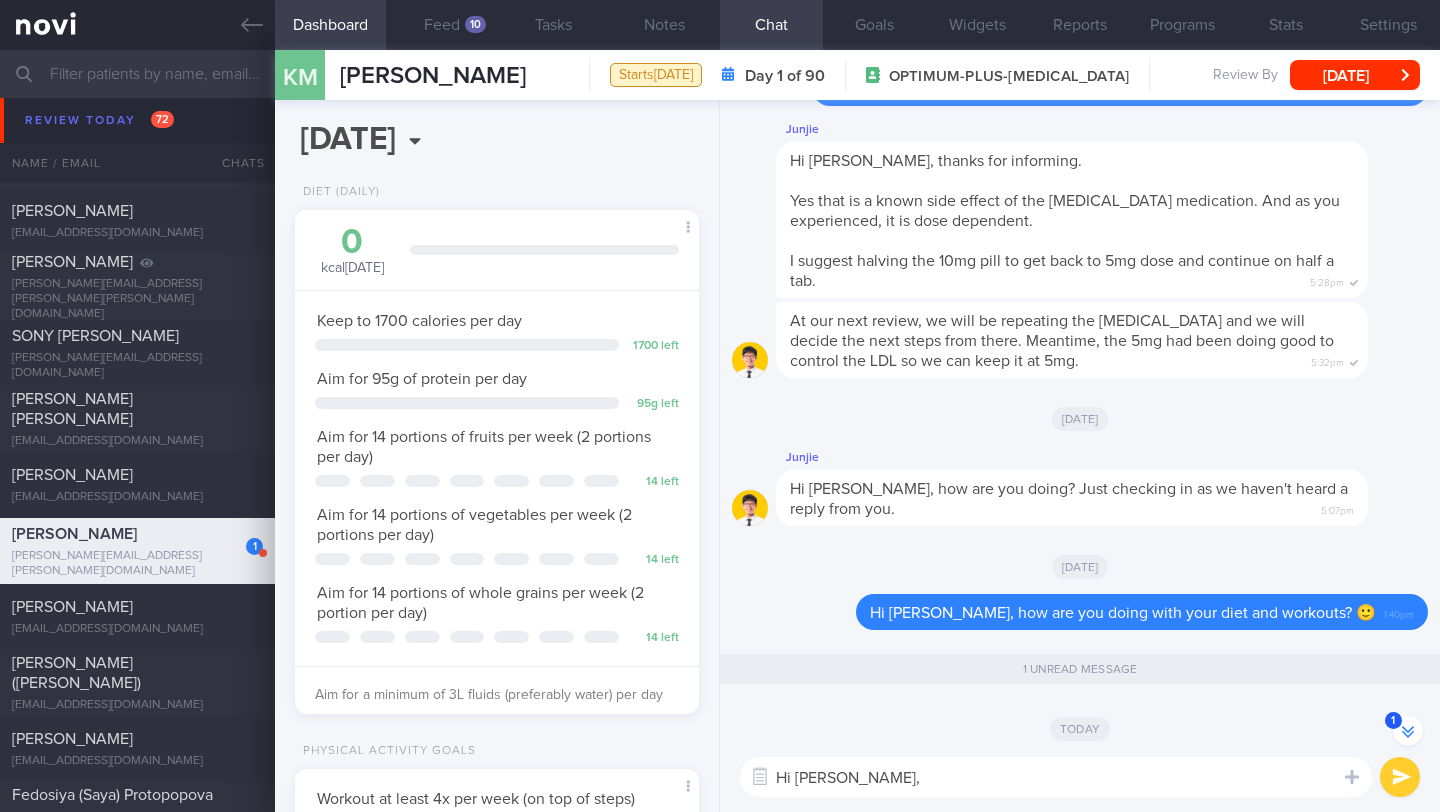 paste on "Have you encountered any issues meeting your diet or exercise goals recently? I'm here to help!" 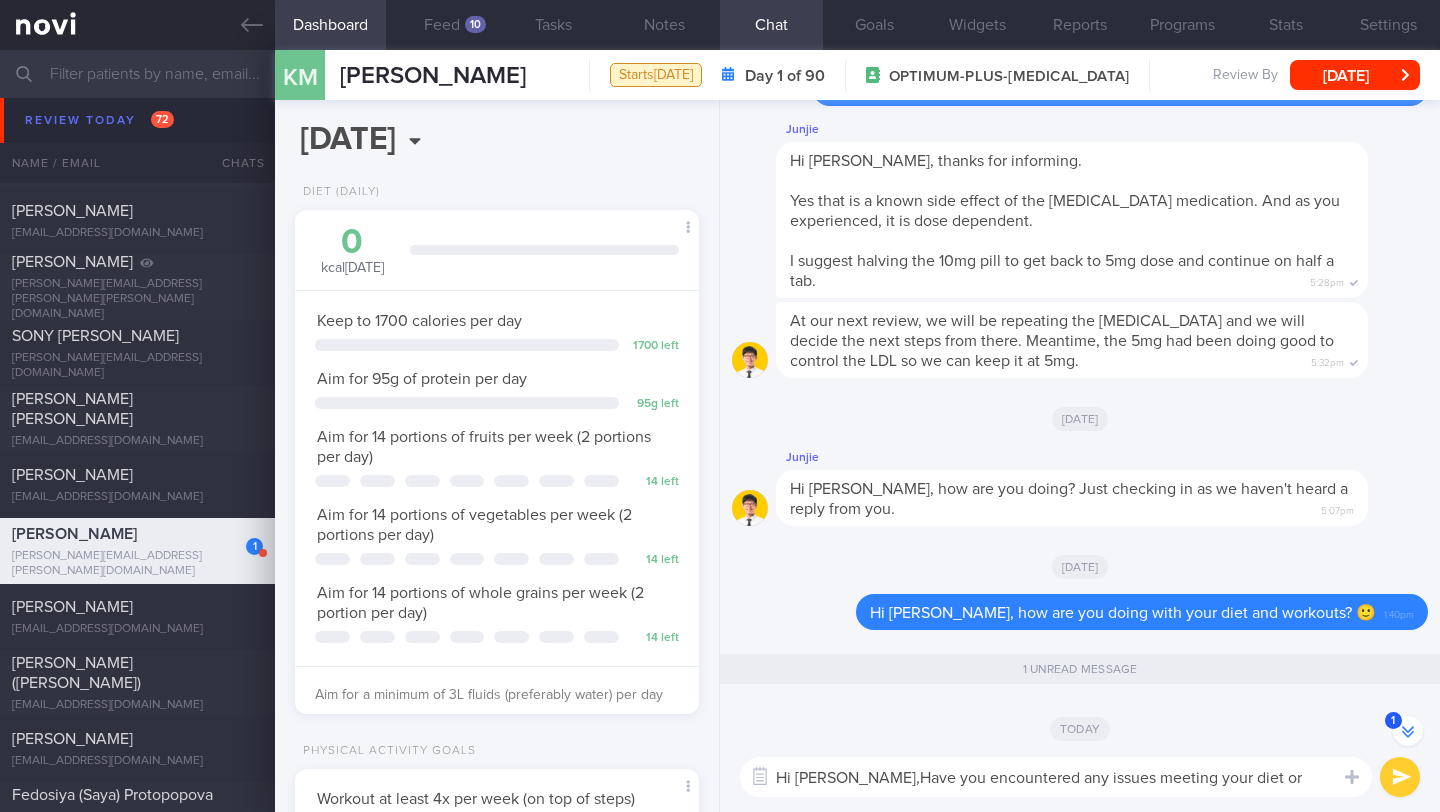 scroll, scrollTop: 0, scrollLeft: 0, axis: both 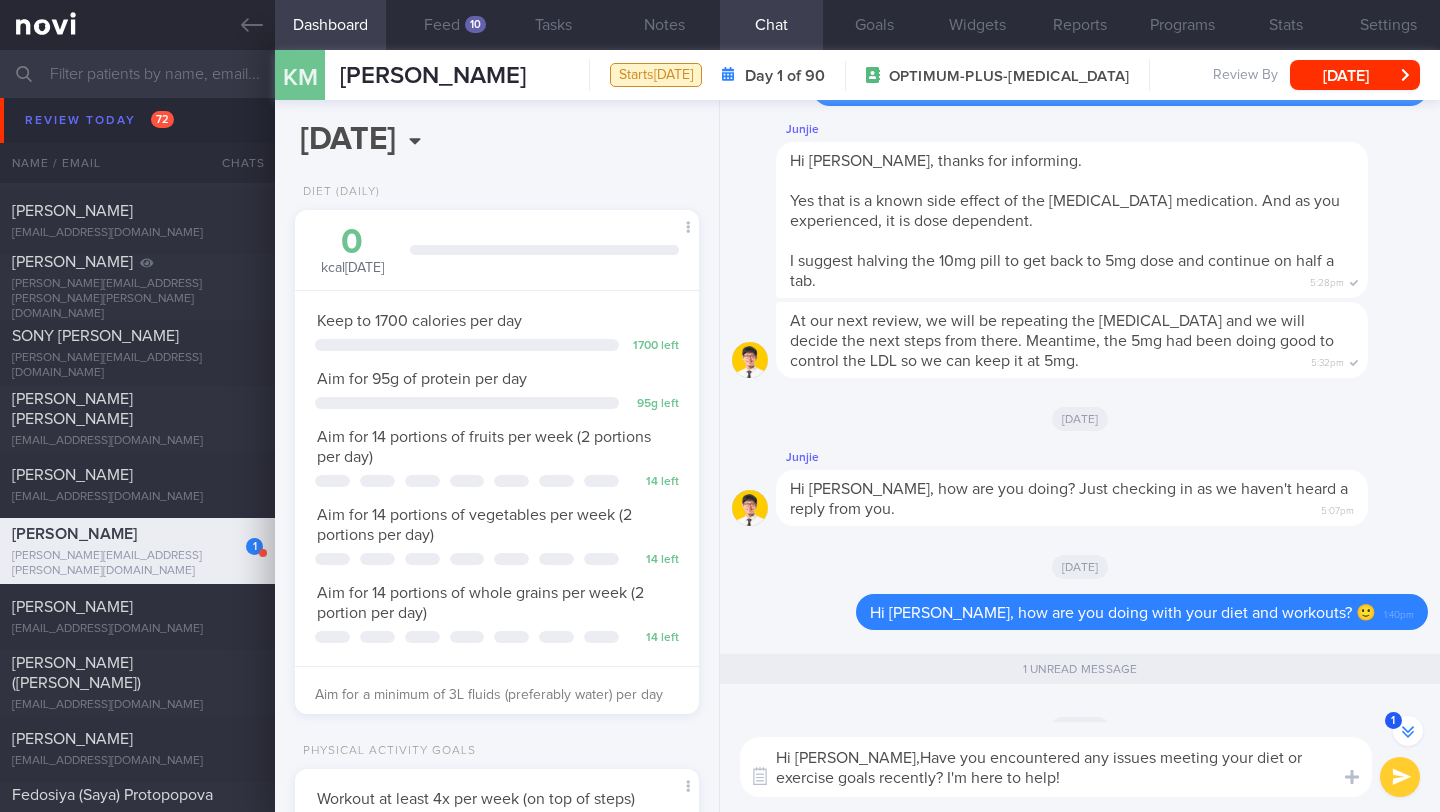 click on "Hi Michael,Have you encountered any issues meeting your diet or exercise goals recently? I'm here to help!" at bounding box center [1056, 767] 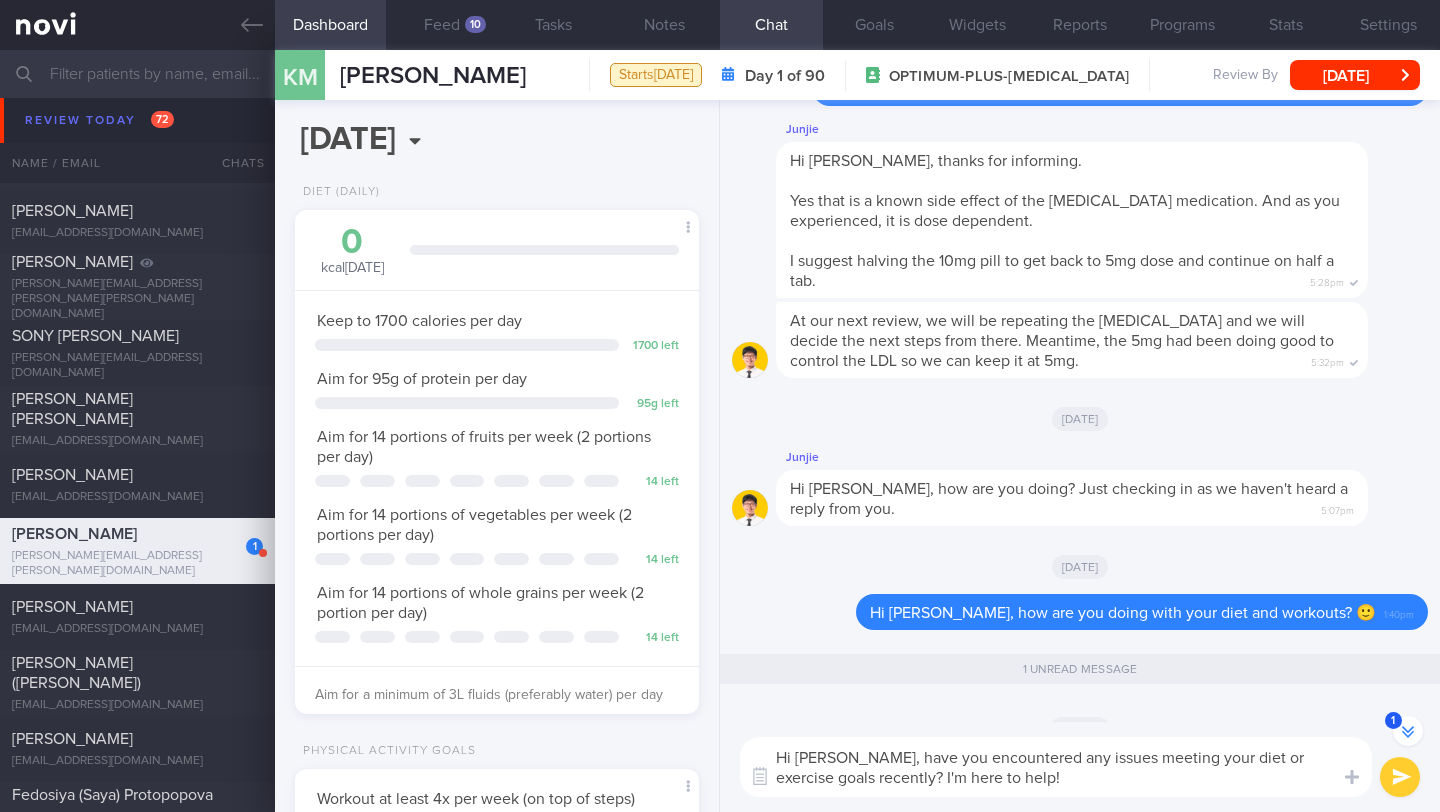 type on "Hi Michael, have you encountered any issues meeting your diet or exercise goals recently? I'm here to help!" 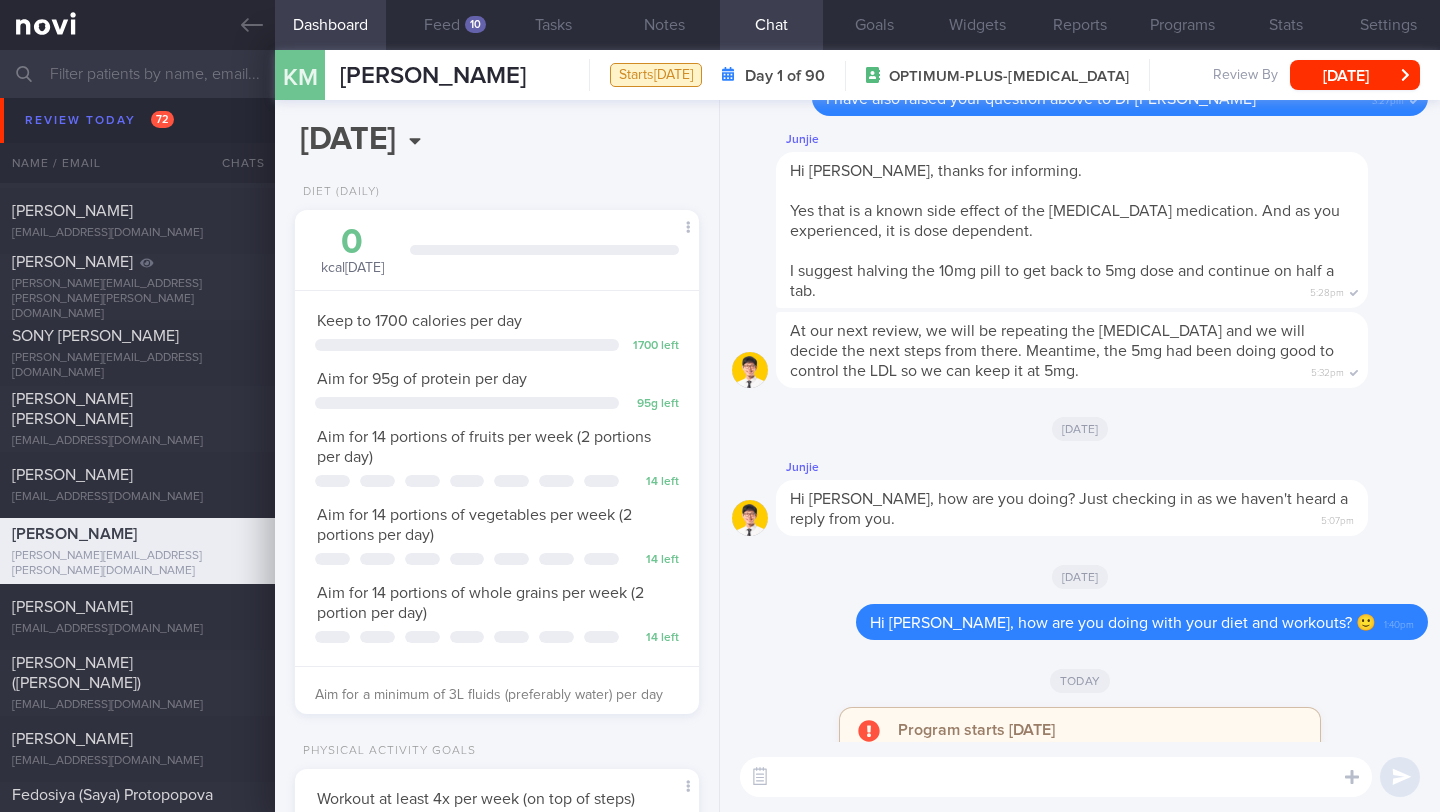 scroll, scrollTop: 0, scrollLeft: 0, axis: both 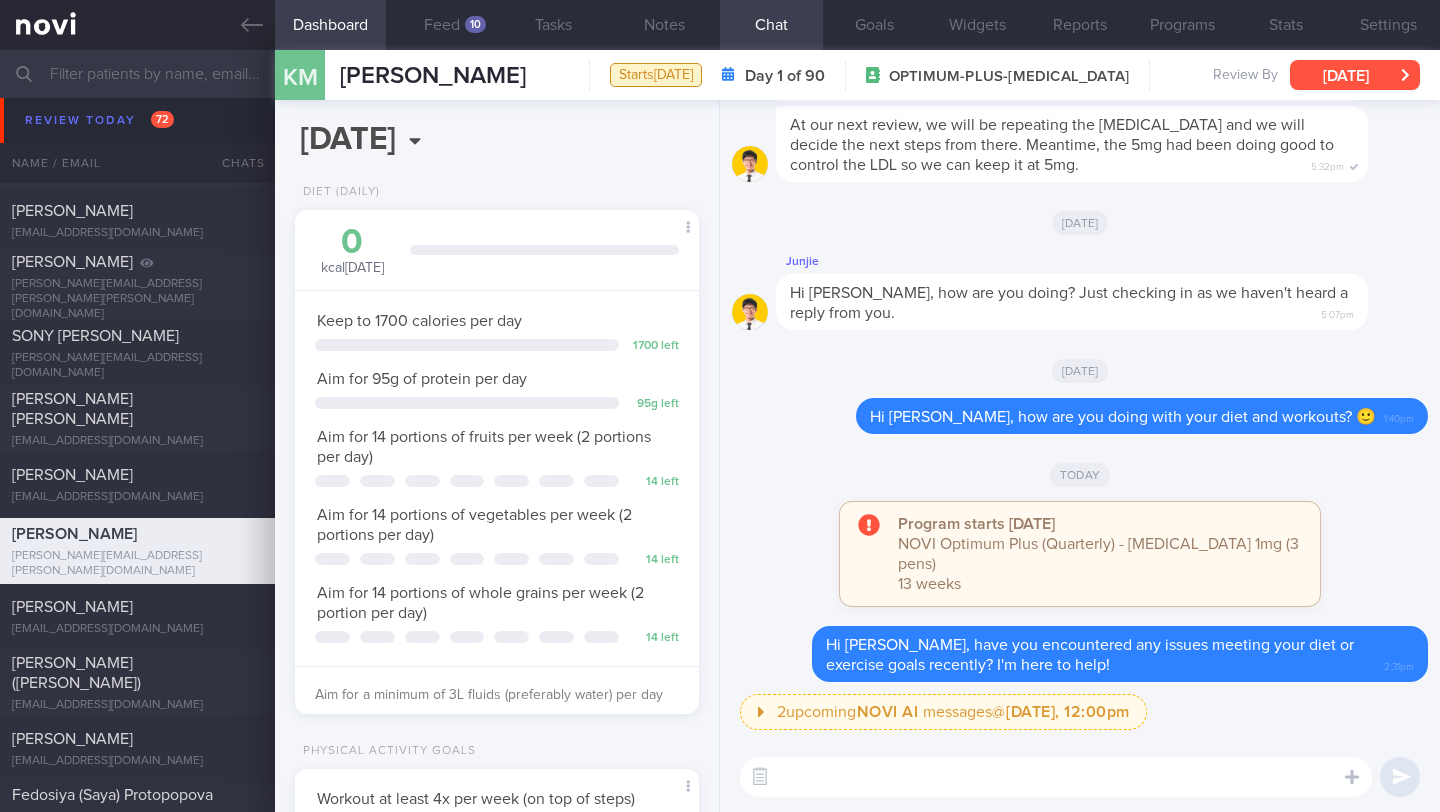 click on "[DATE]" at bounding box center [1355, 75] 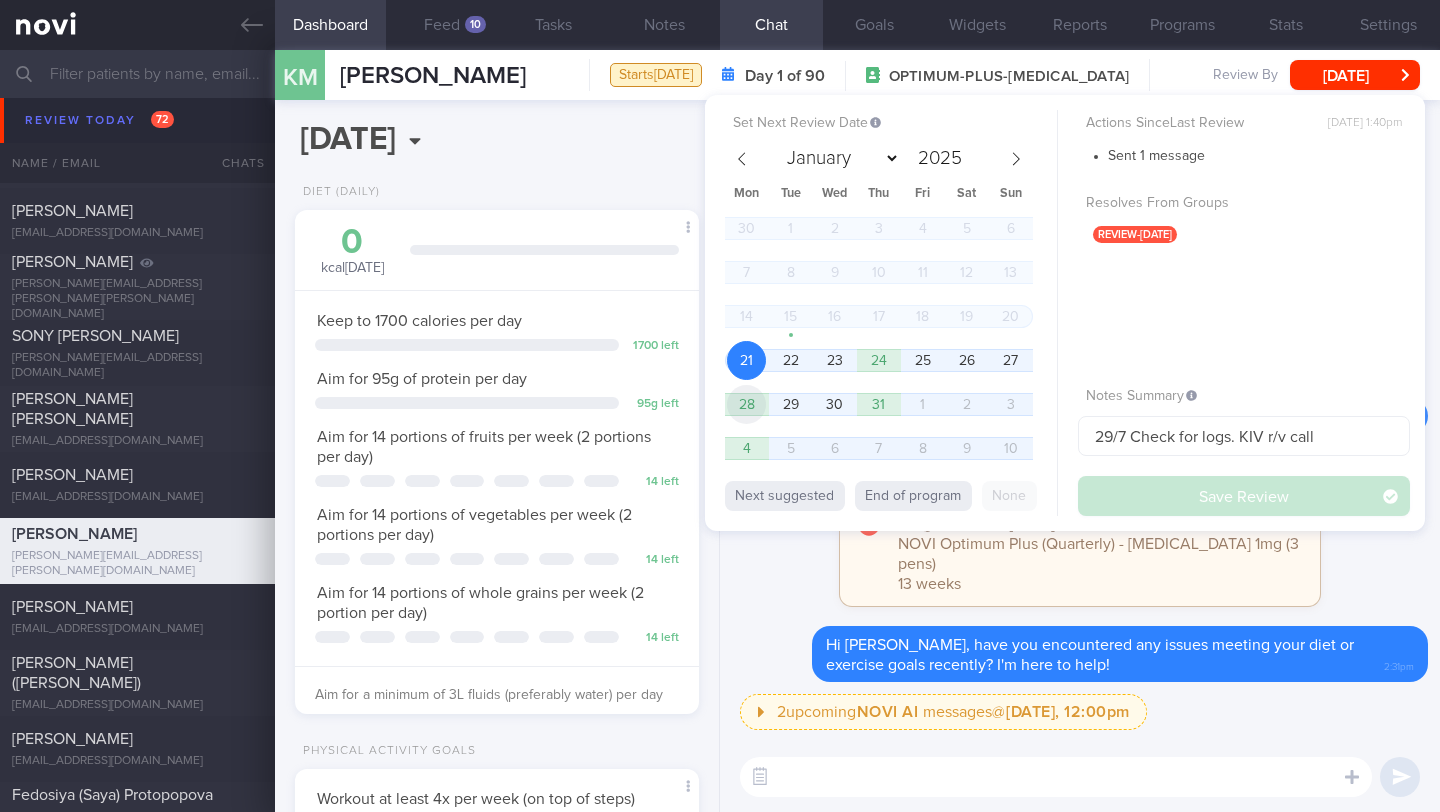 click on "28" at bounding box center [746, 404] 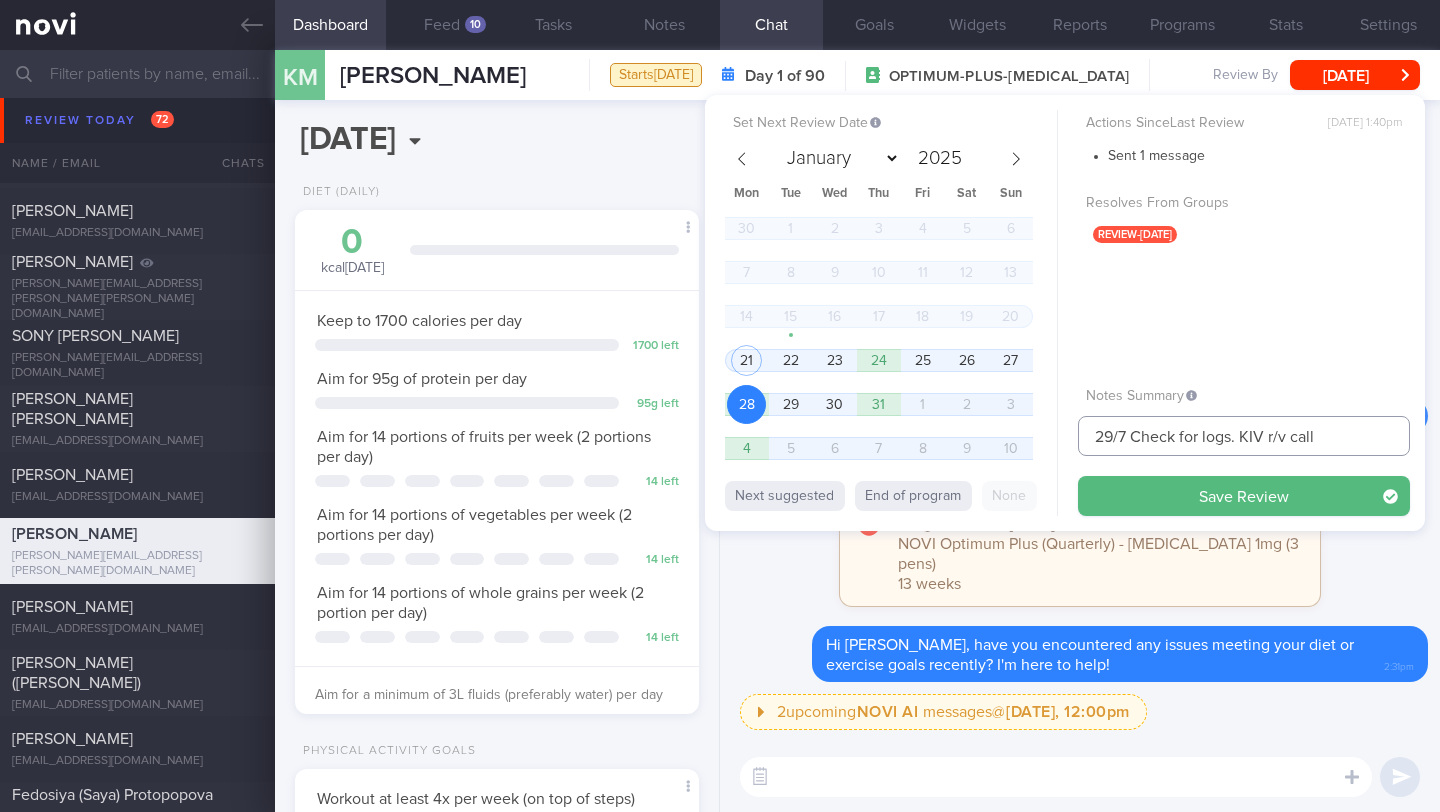 click on "29/7 Check for logs. KIV r/v call" at bounding box center (1244, 436) 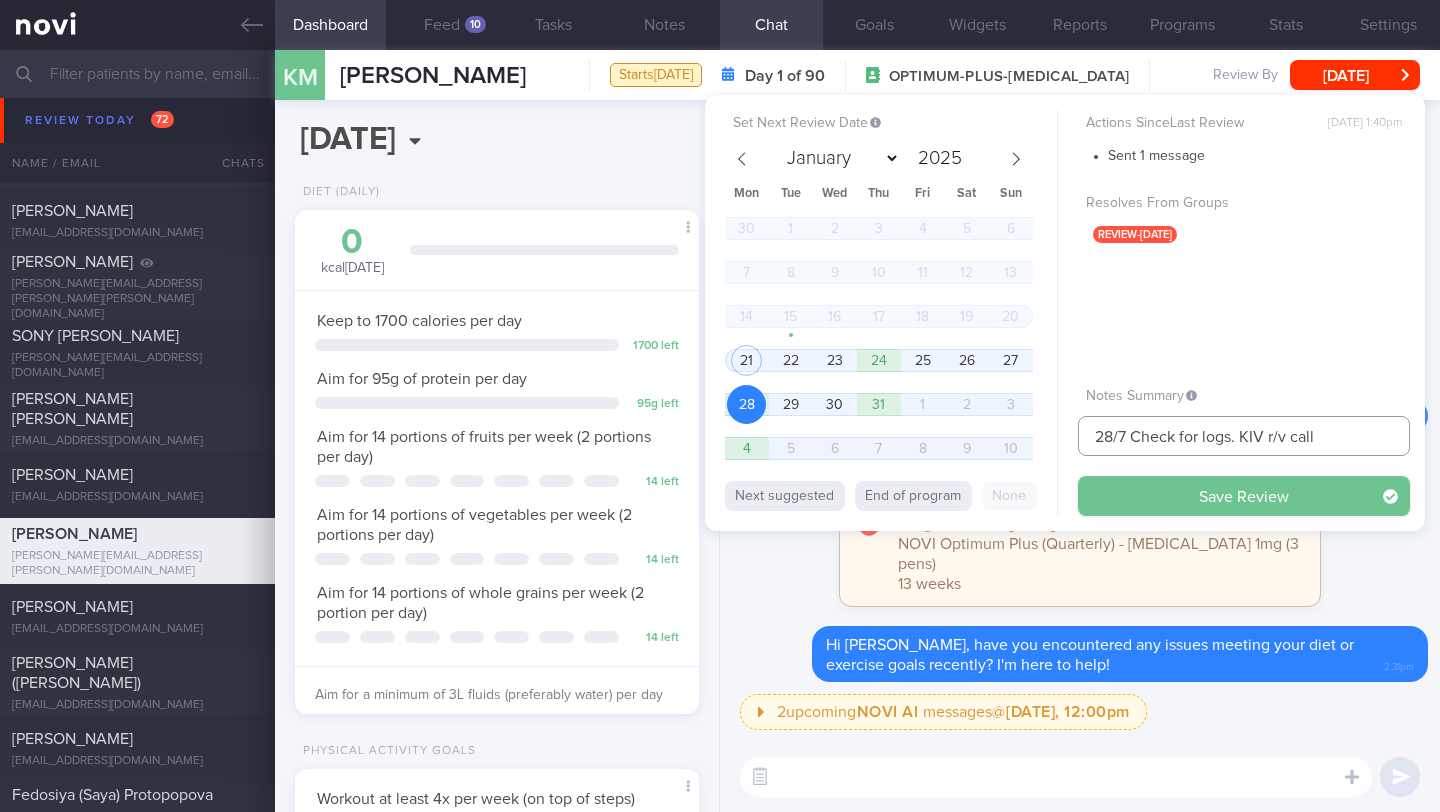type on "28/7 Check for logs. KIV r/v call" 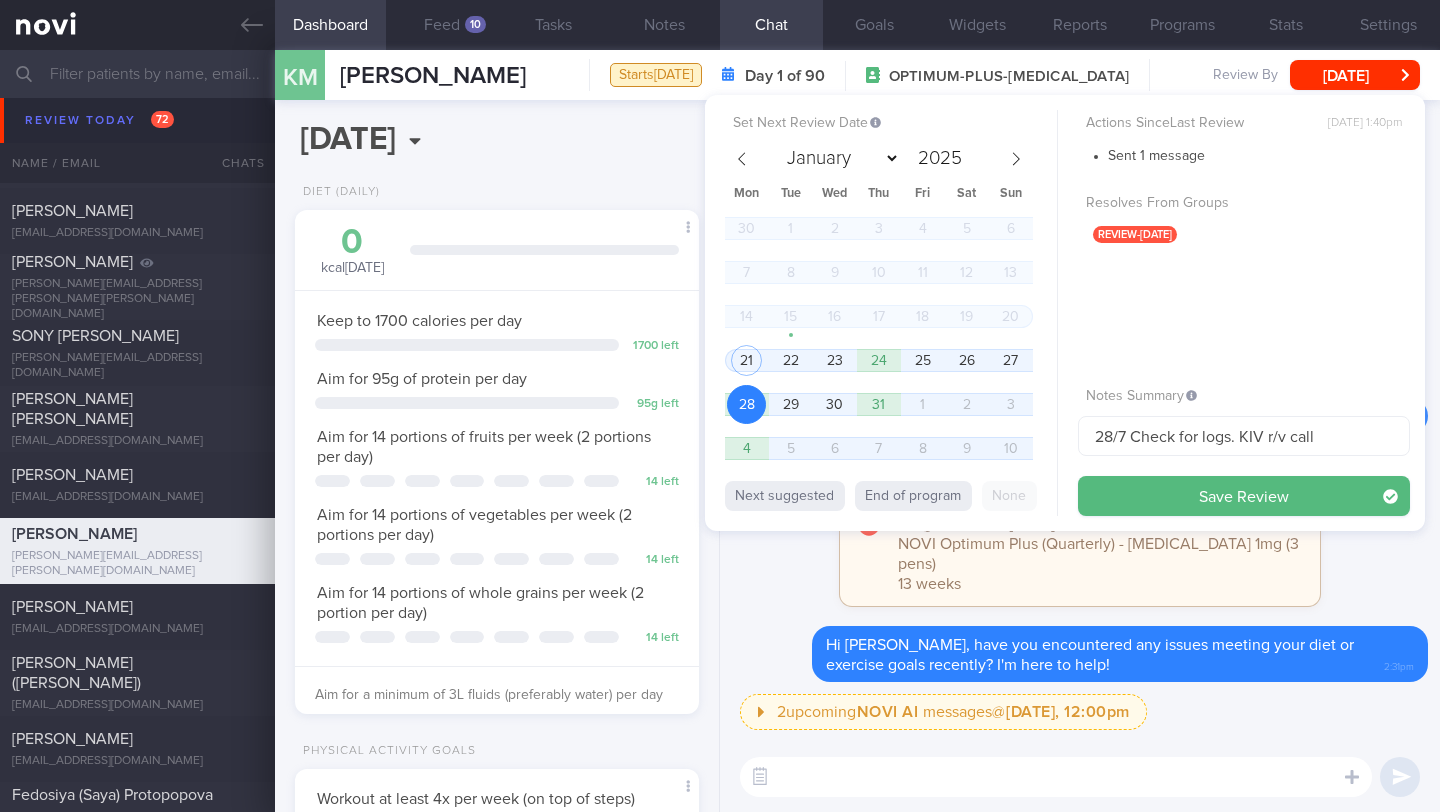 click on "Save Review" at bounding box center [1244, 496] 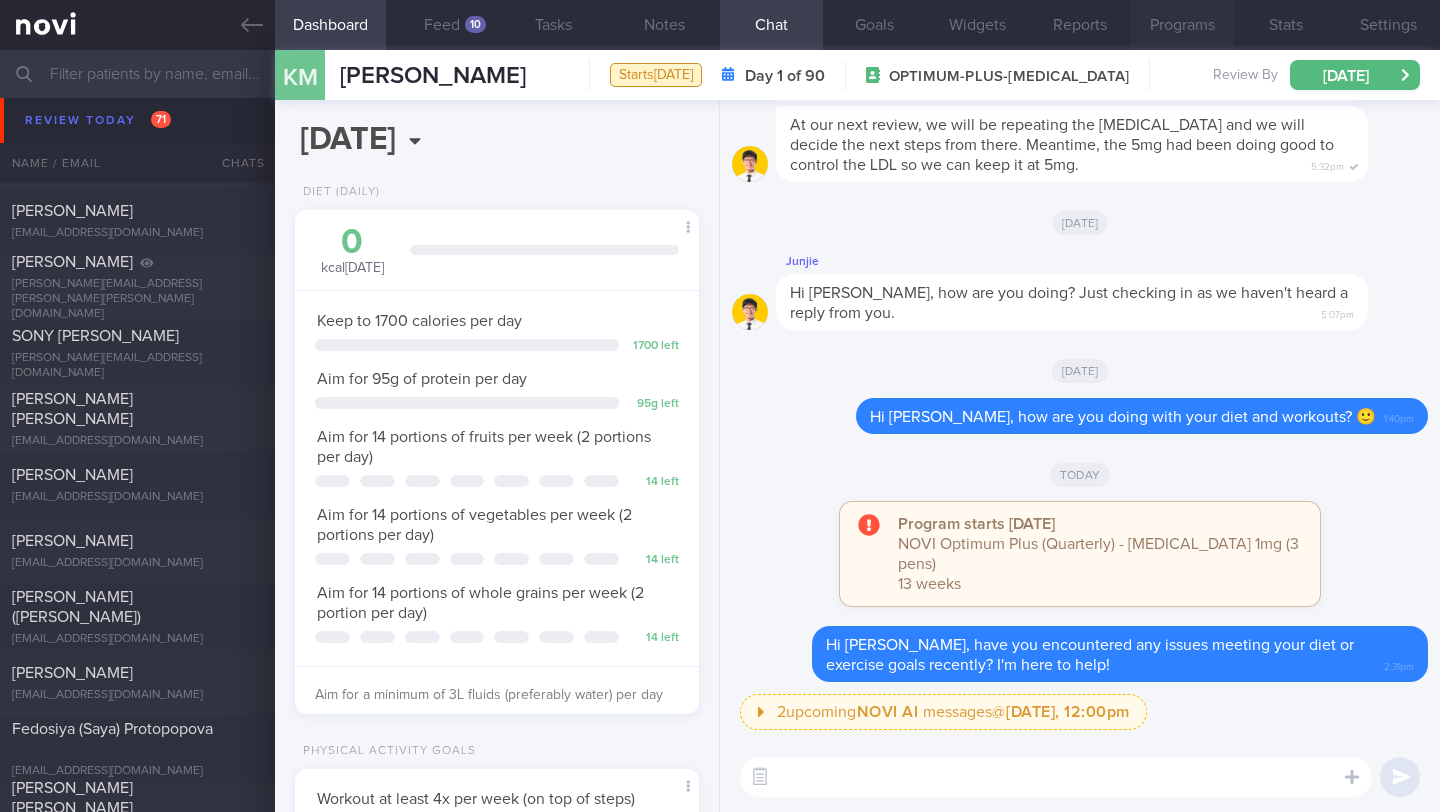 click on "Programs" at bounding box center [1182, 25] 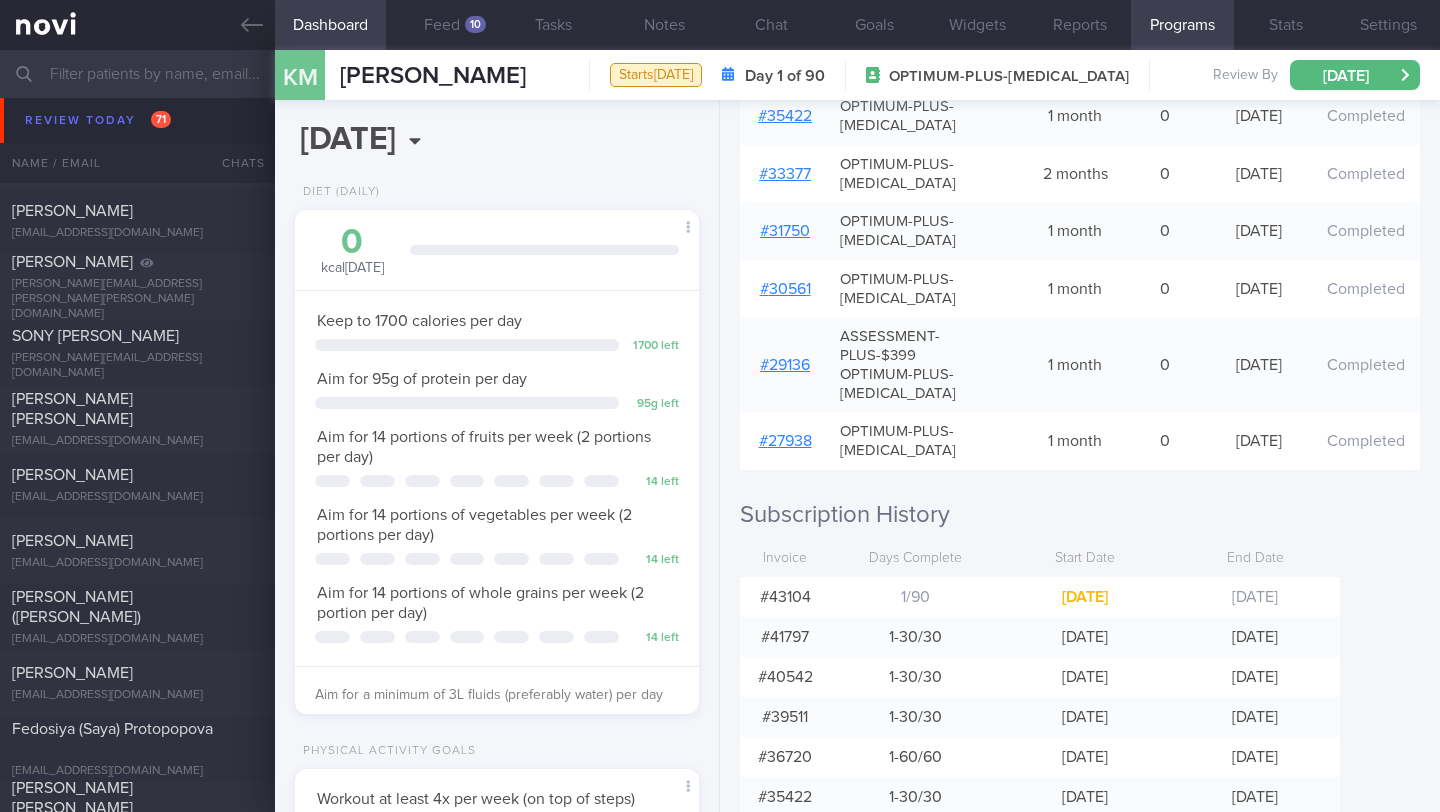 scroll, scrollTop: 750, scrollLeft: 0, axis: vertical 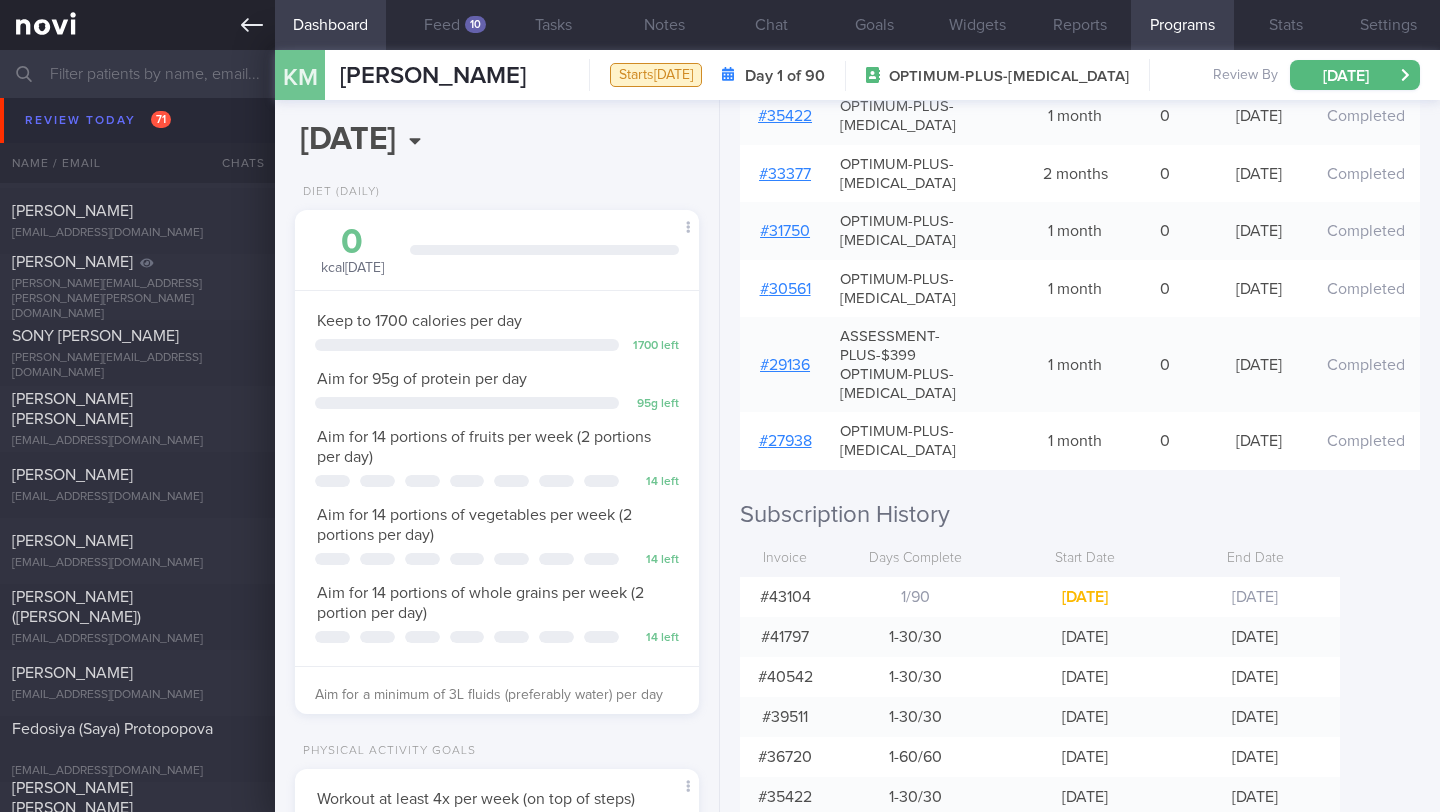 click 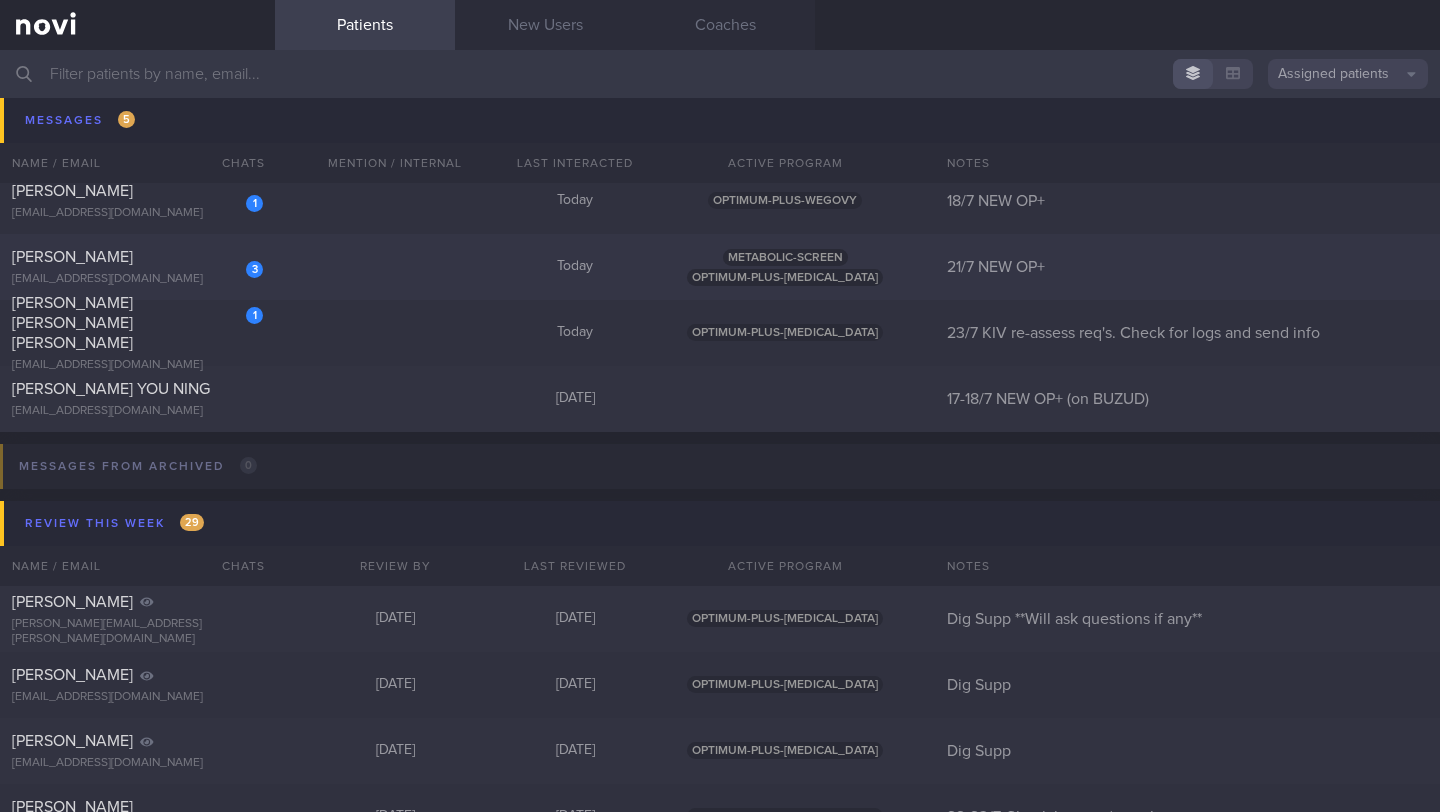 scroll, scrollTop: 9657, scrollLeft: 0, axis: vertical 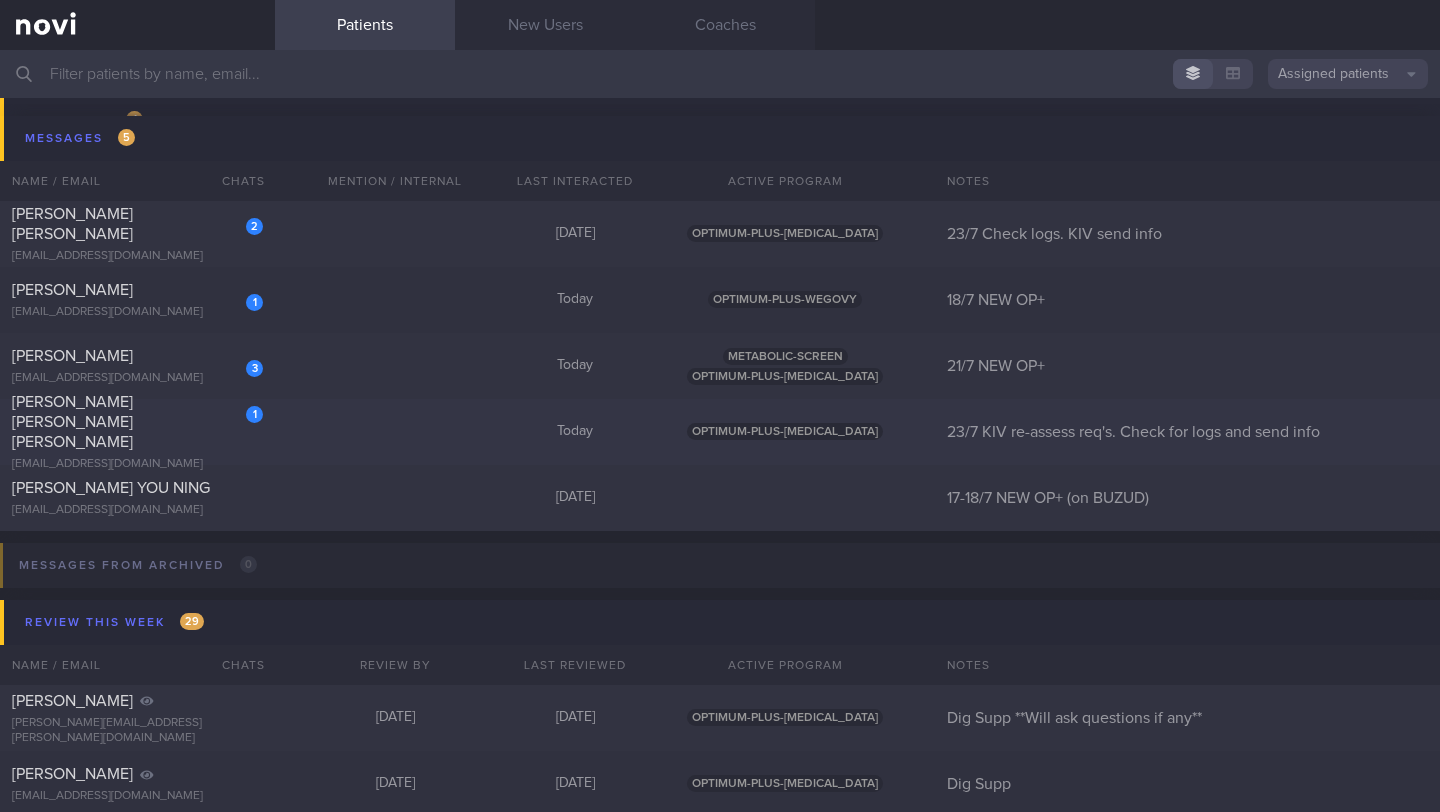 click on "1" at bounding box center [241, 407] 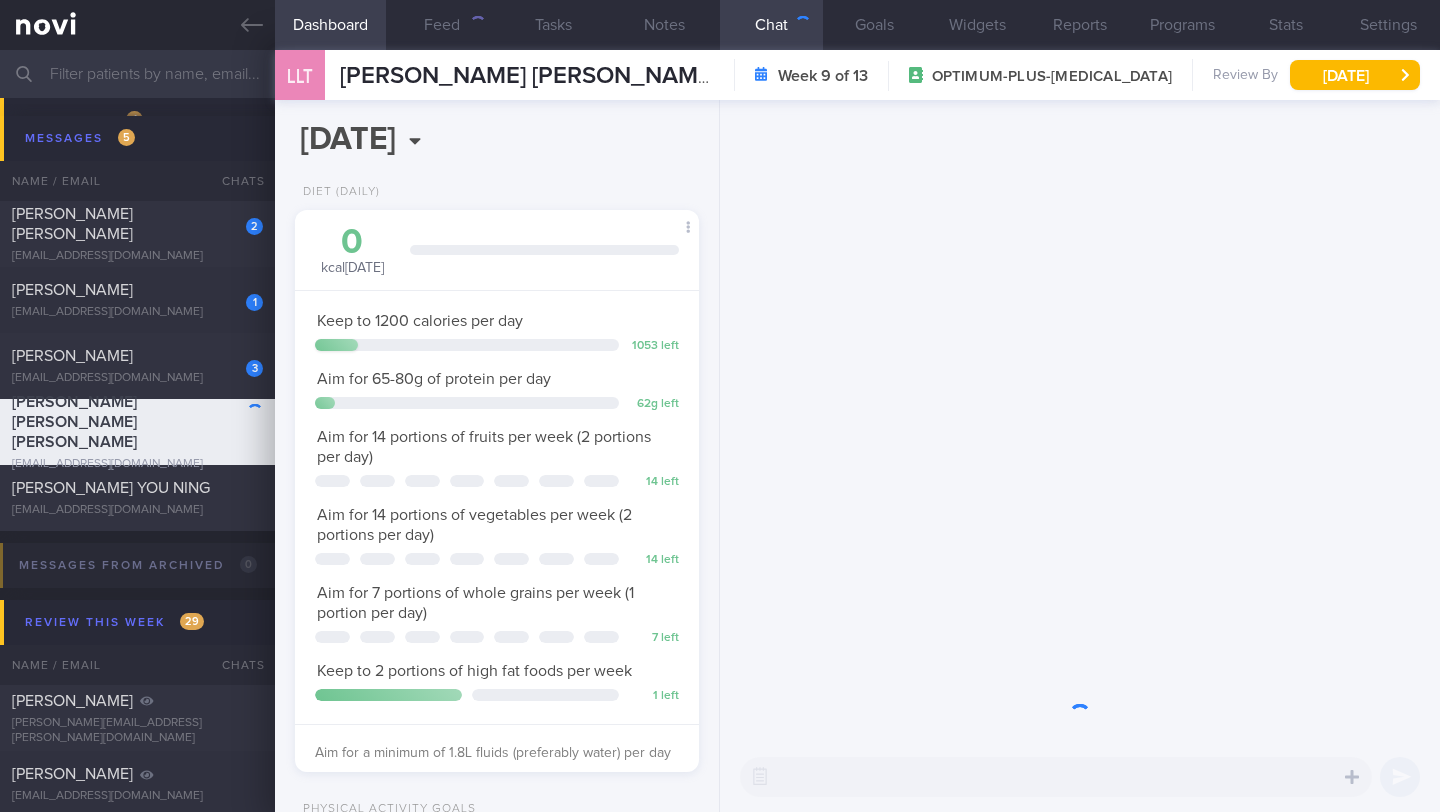 scroll, scrollTop: 999795, scrollLeft: 999647, axis: both 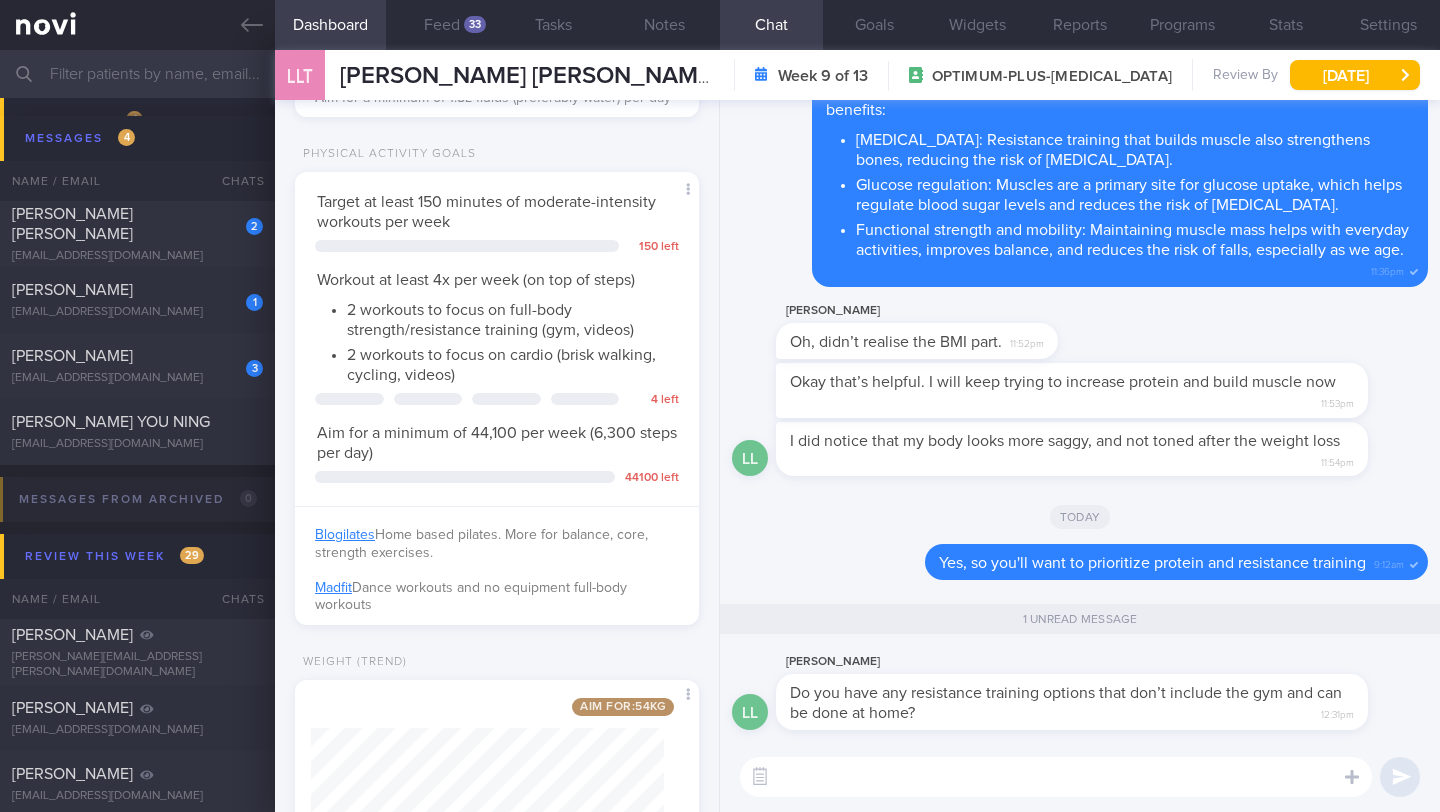 click at bounding box center (1056, 777) 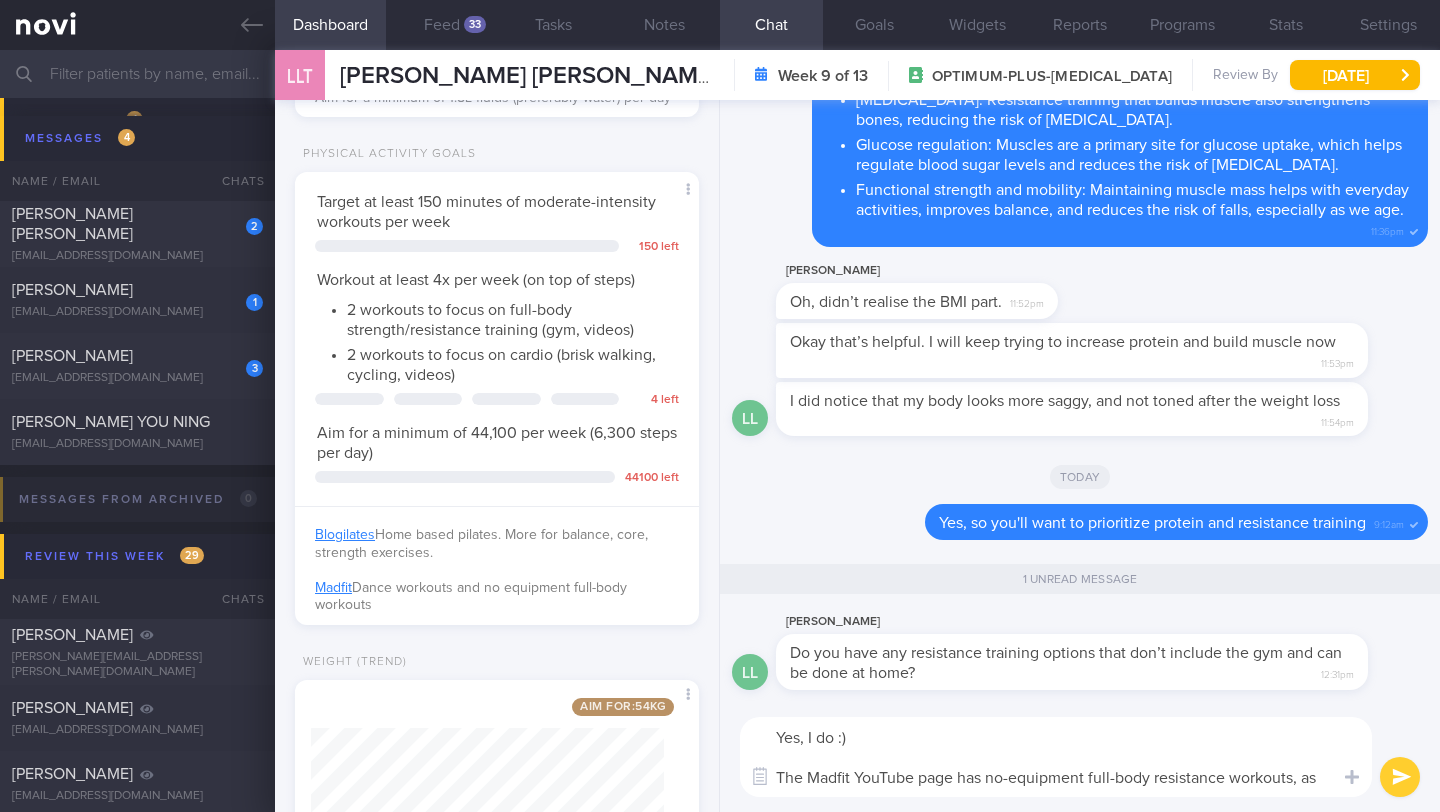 scroll, scrollTop: 0, scrollLeft: 0, axis: both 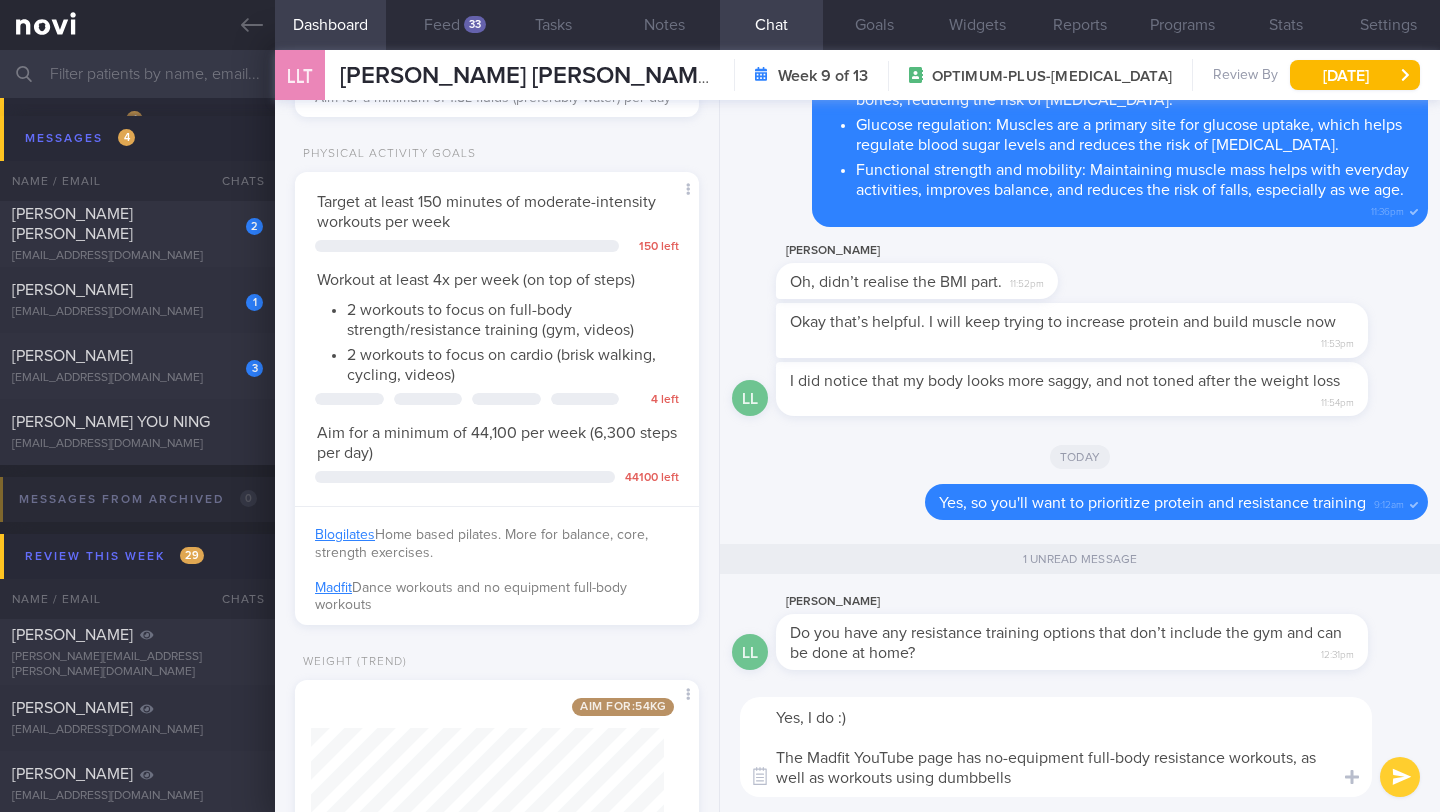 click on "Yes, I do :)
The Madfit YouTube page has no-equipment full-body resistance workouts, as well as workouts using dumbbells" at bounding box center (1056, 747) 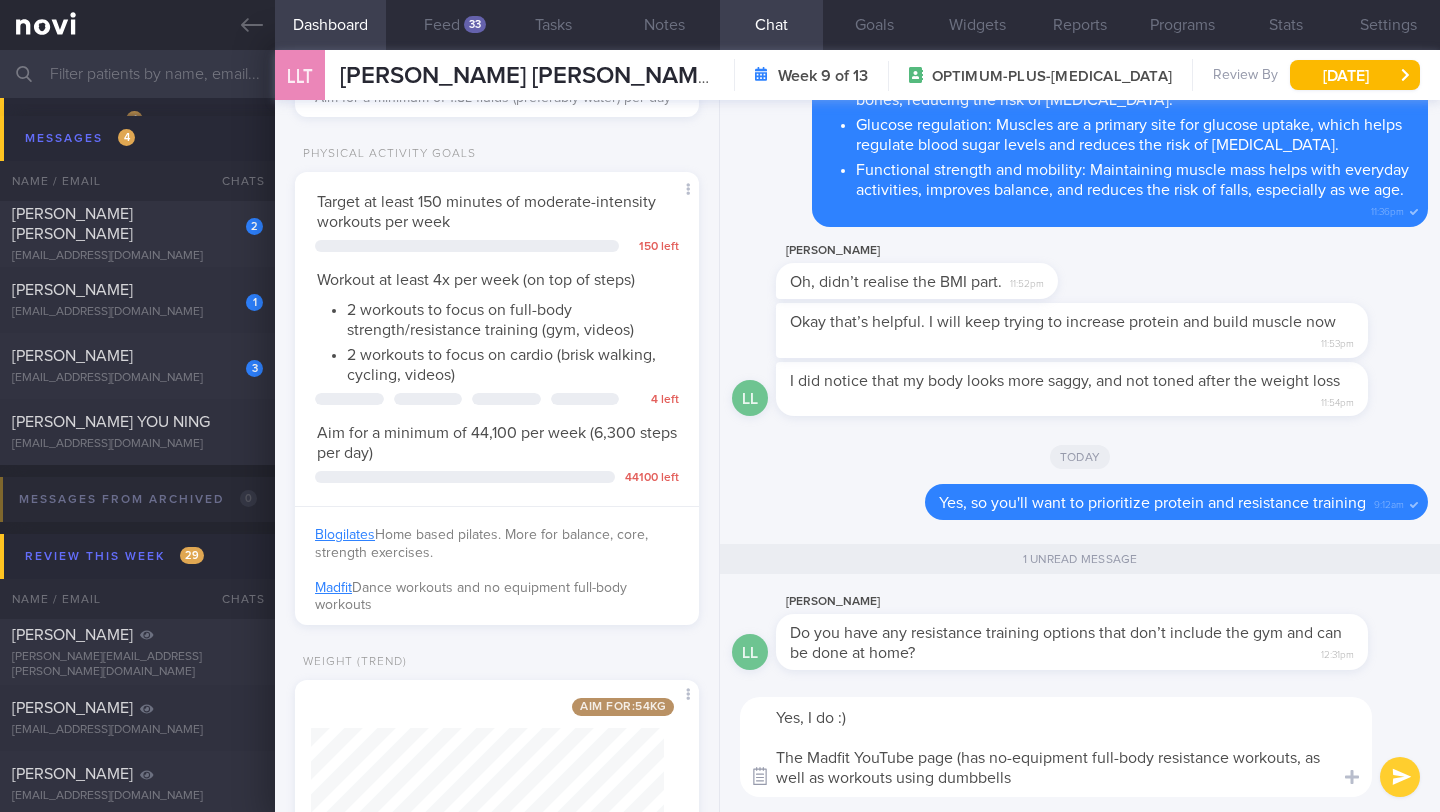 drag, startPoint x: 1056, startPoint y: 787, endPoint x: 753, endPoint y: 762, distance: 304.0296 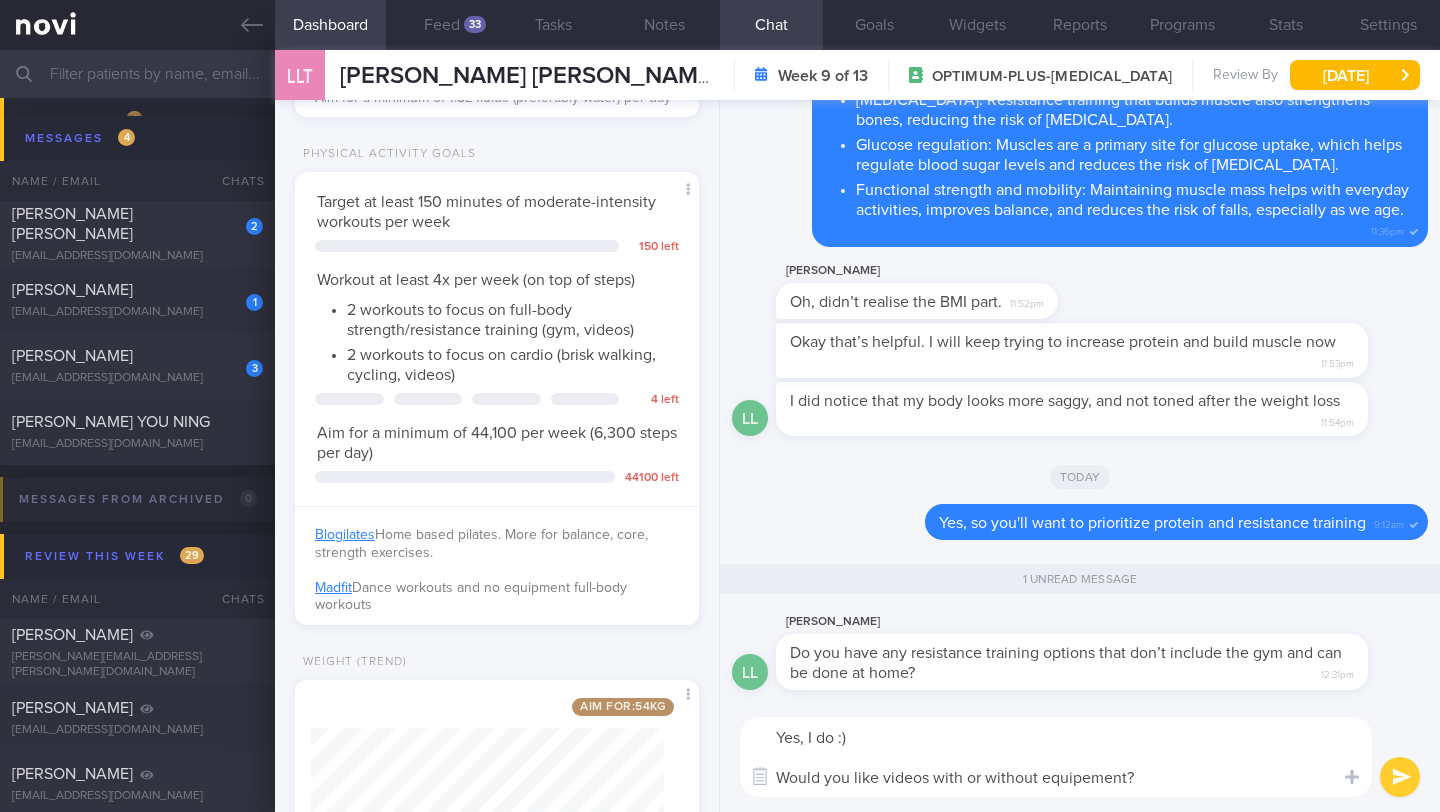 click on "Yes, I do :)
Would you like videos with or without equipement?" at bounding box center (1056, 757) 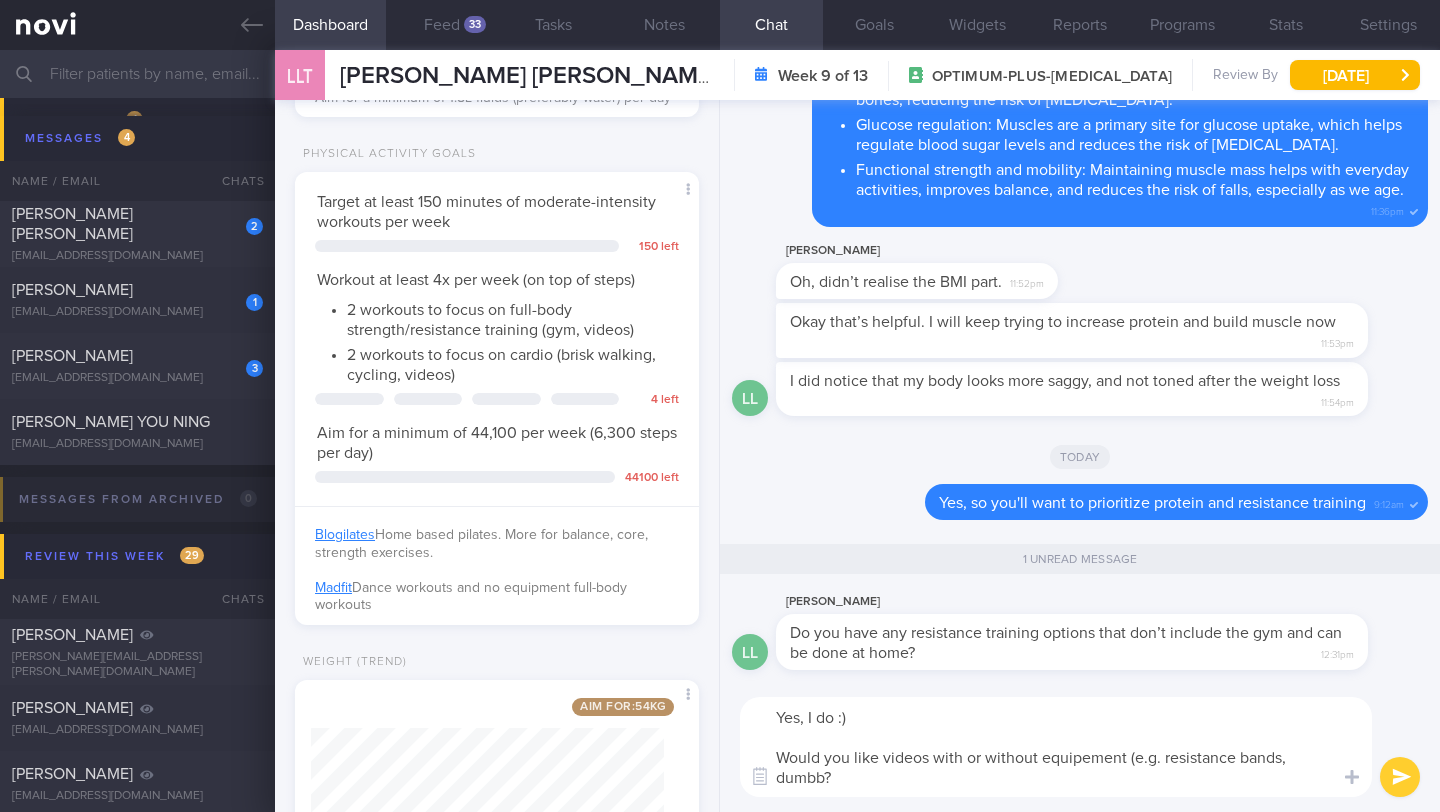 scroll, scrollTop: 0, scrollLeft: 0, axis: both 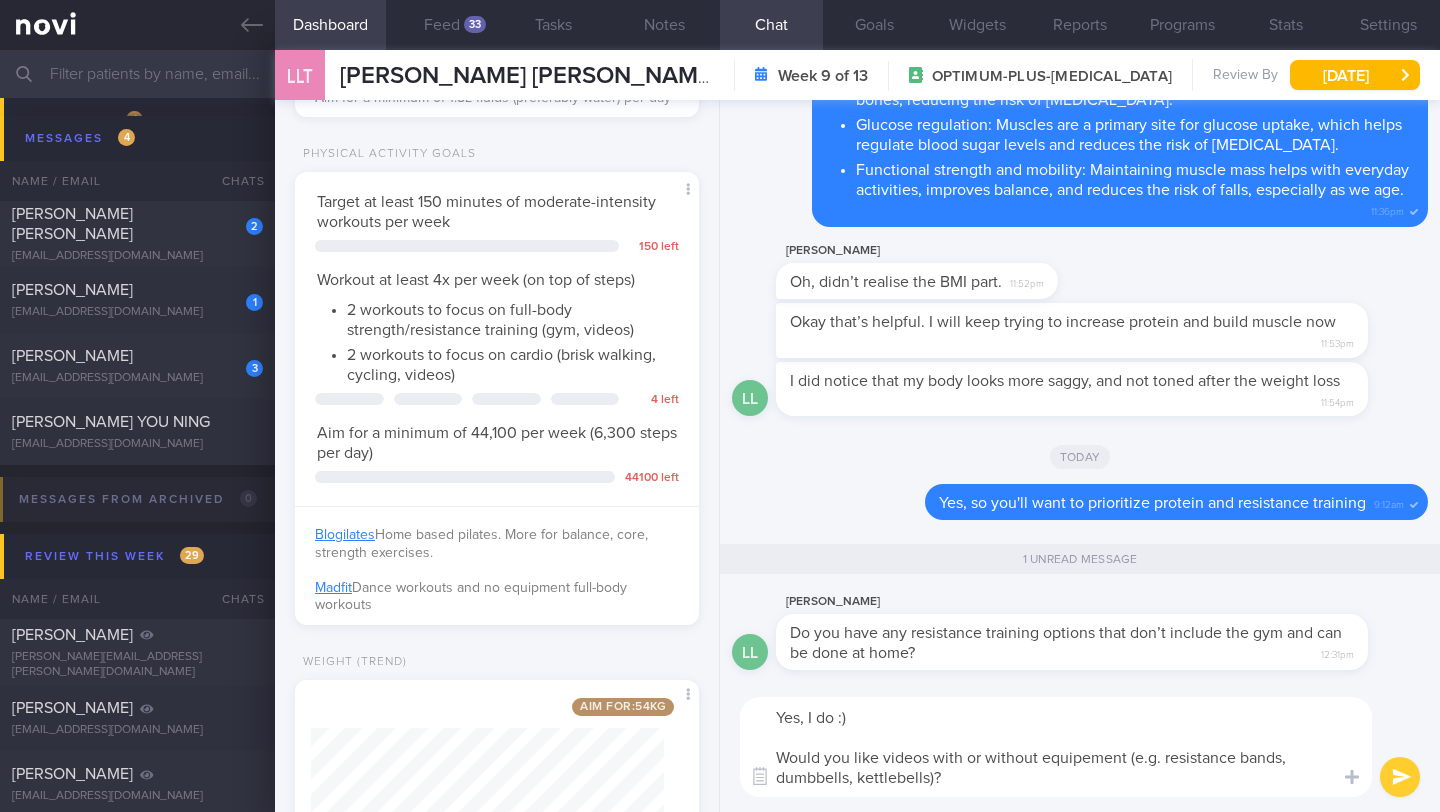 click on "Yes, I do :)
Would you like videos with or without equipement (e.g. resistance bands, dumbbells, kettlebells)?" at bounding box center [1056, 747] 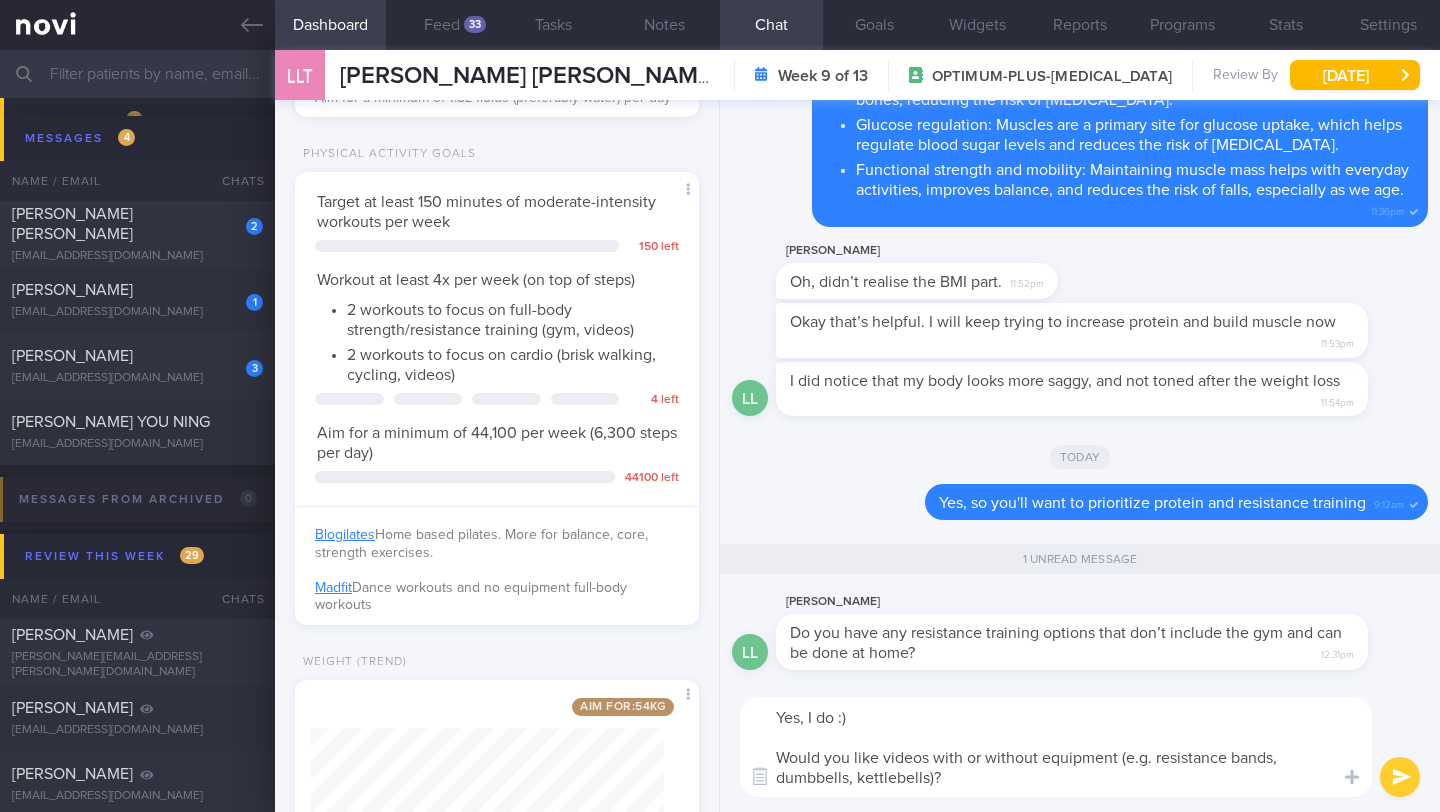 click on "Yes, I do :)
Would you like videos with or without equipment (e.g. resistance bands, dumbbells, kettlebells)?" at bounding box center [1056, 747] 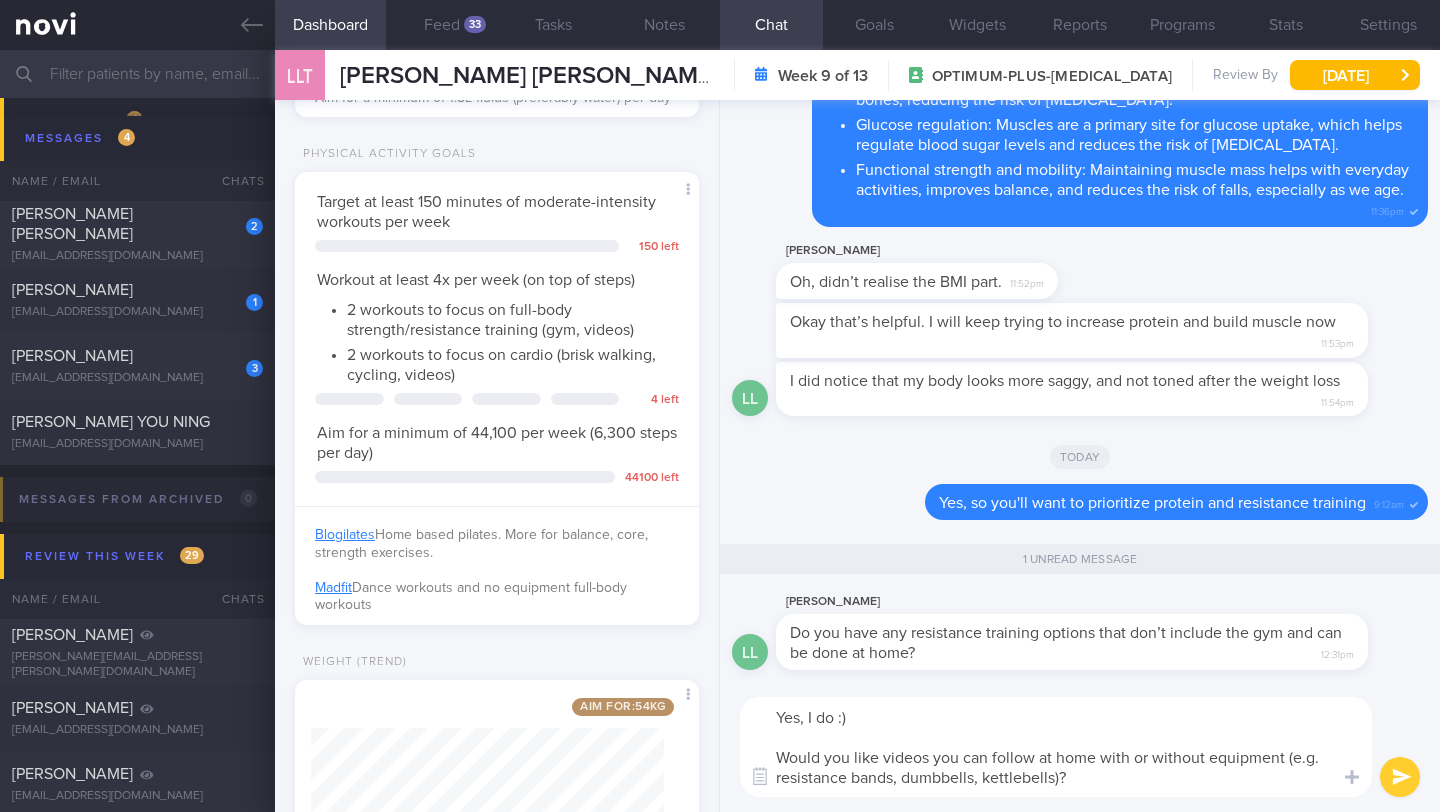 type on "Yes, I do :)
Would you like videos you can follow at home with or without equipment (e.g. resistance bands, dumbbells, kettlebells)?" 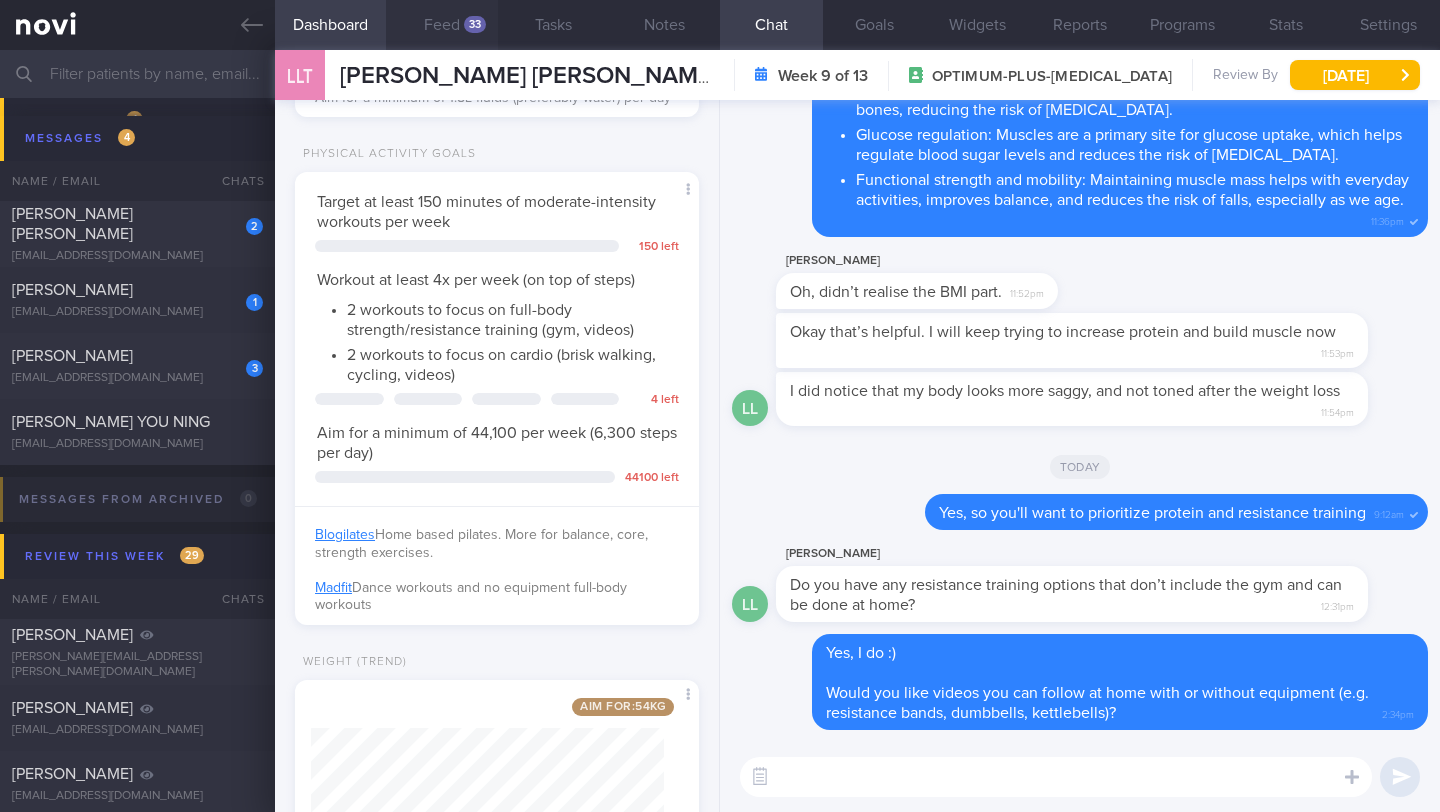 click on "Feed
33" at bounding box center (441, 25) 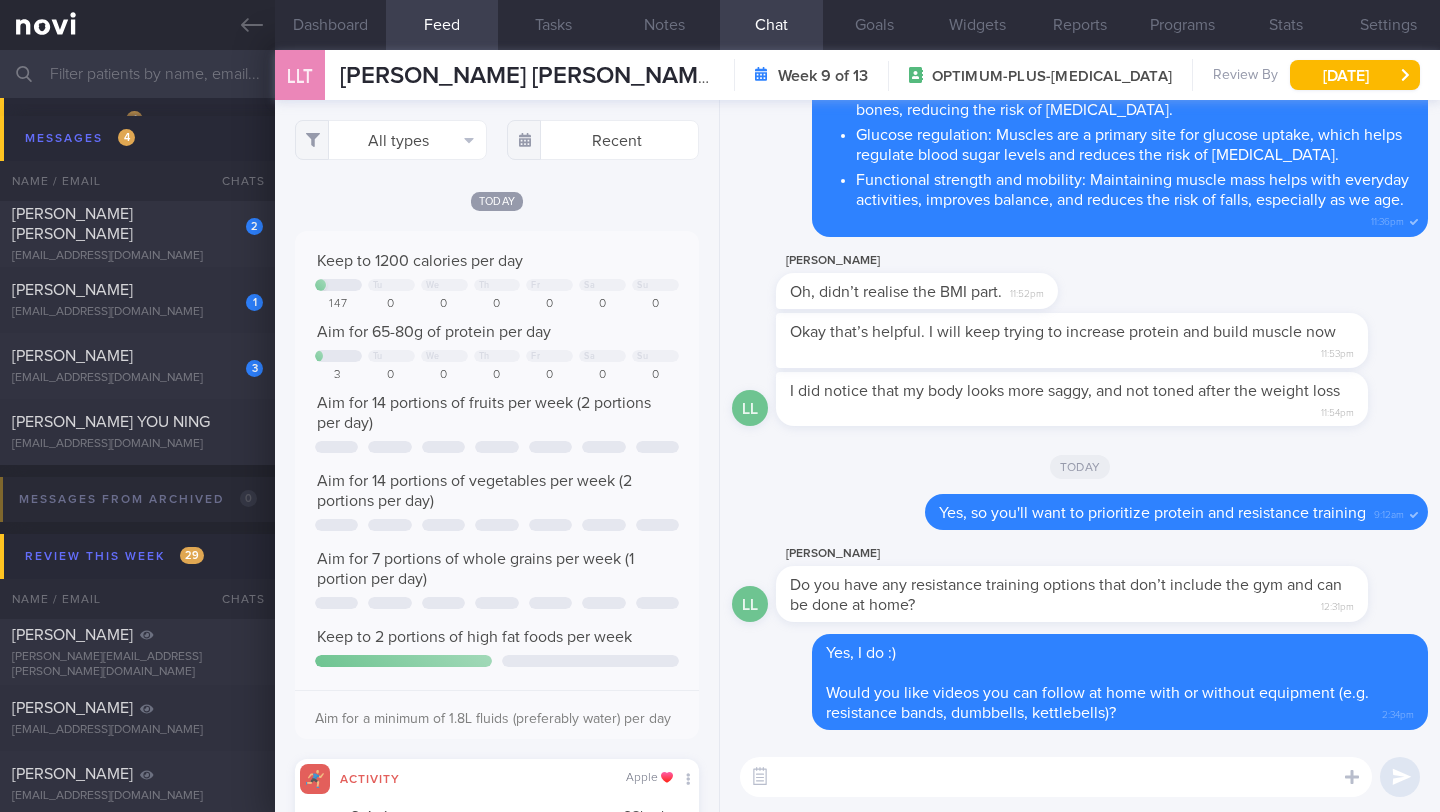 scroll, scrollTop: 999910, scrollLeft: 999637, axis: both 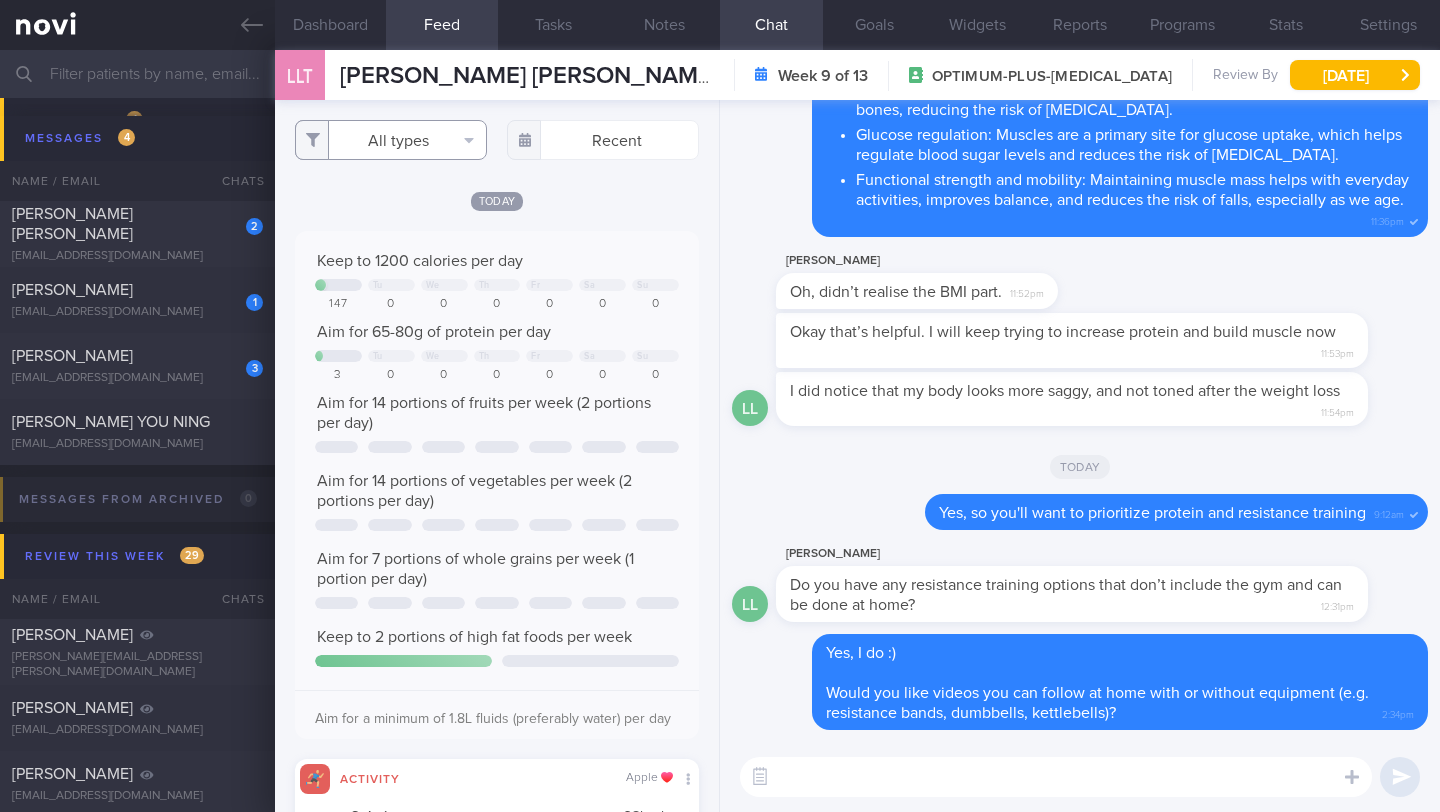click on "All types" at bounding box center (391, 140) 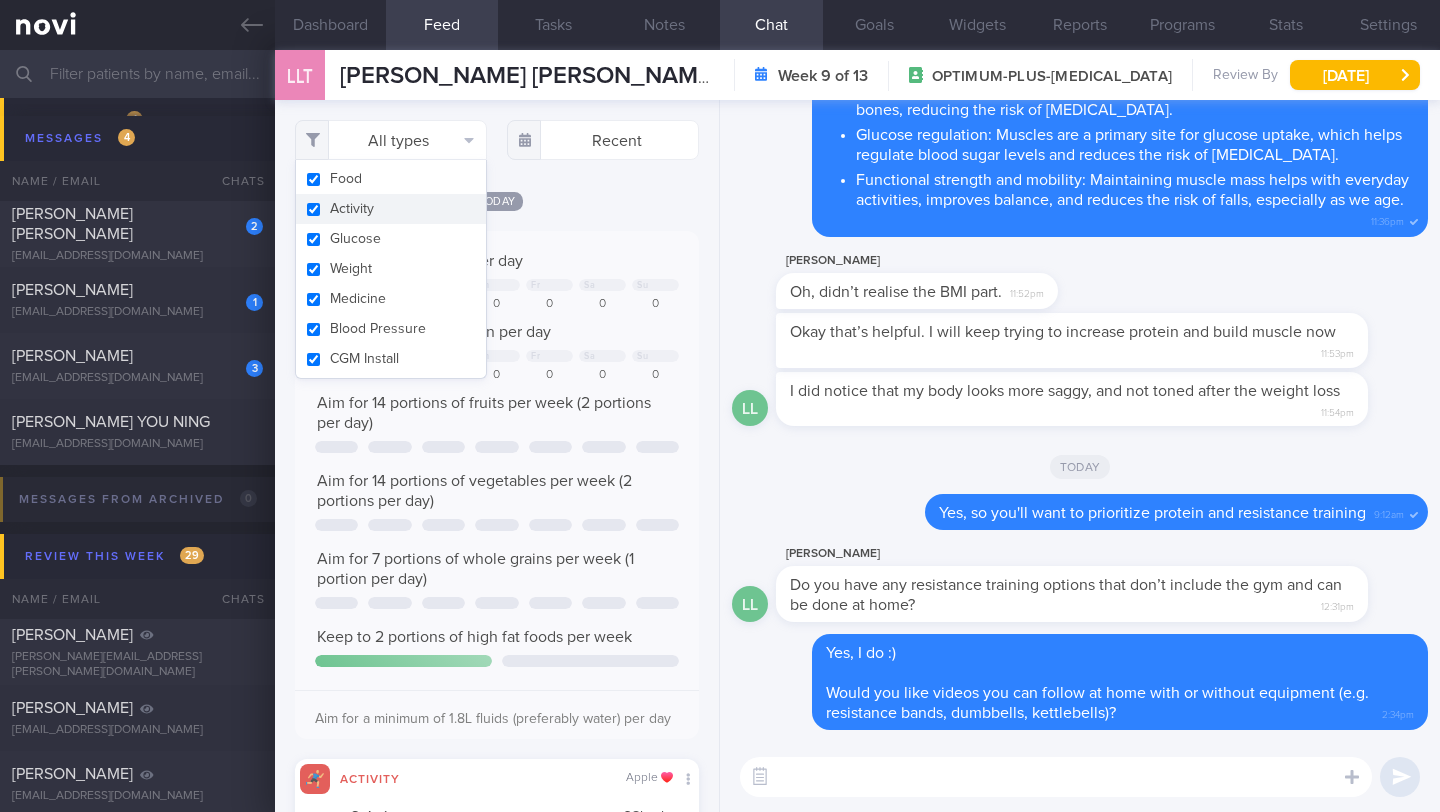 click on "Activity" at bounding box center [391, 209] 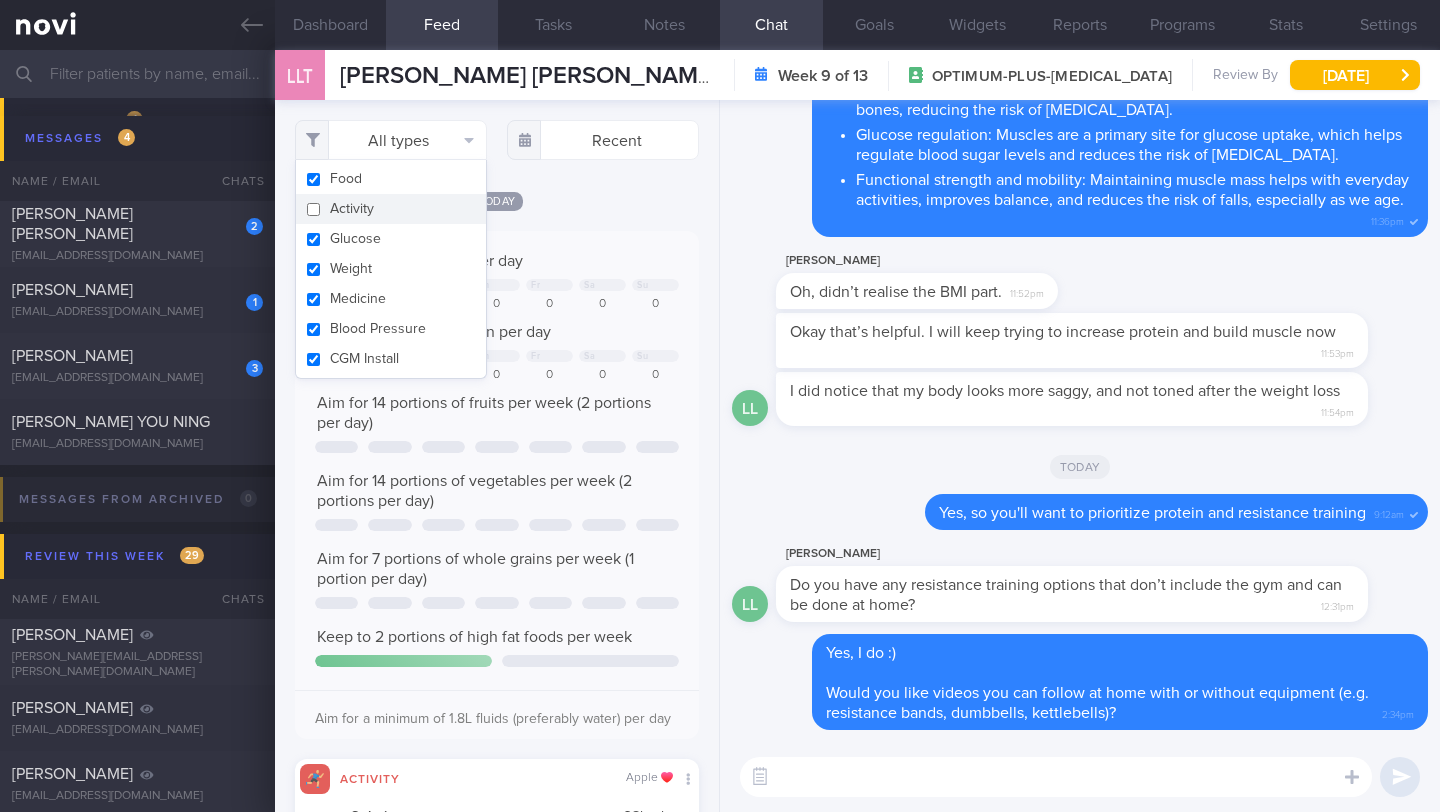 checkbox on "false" 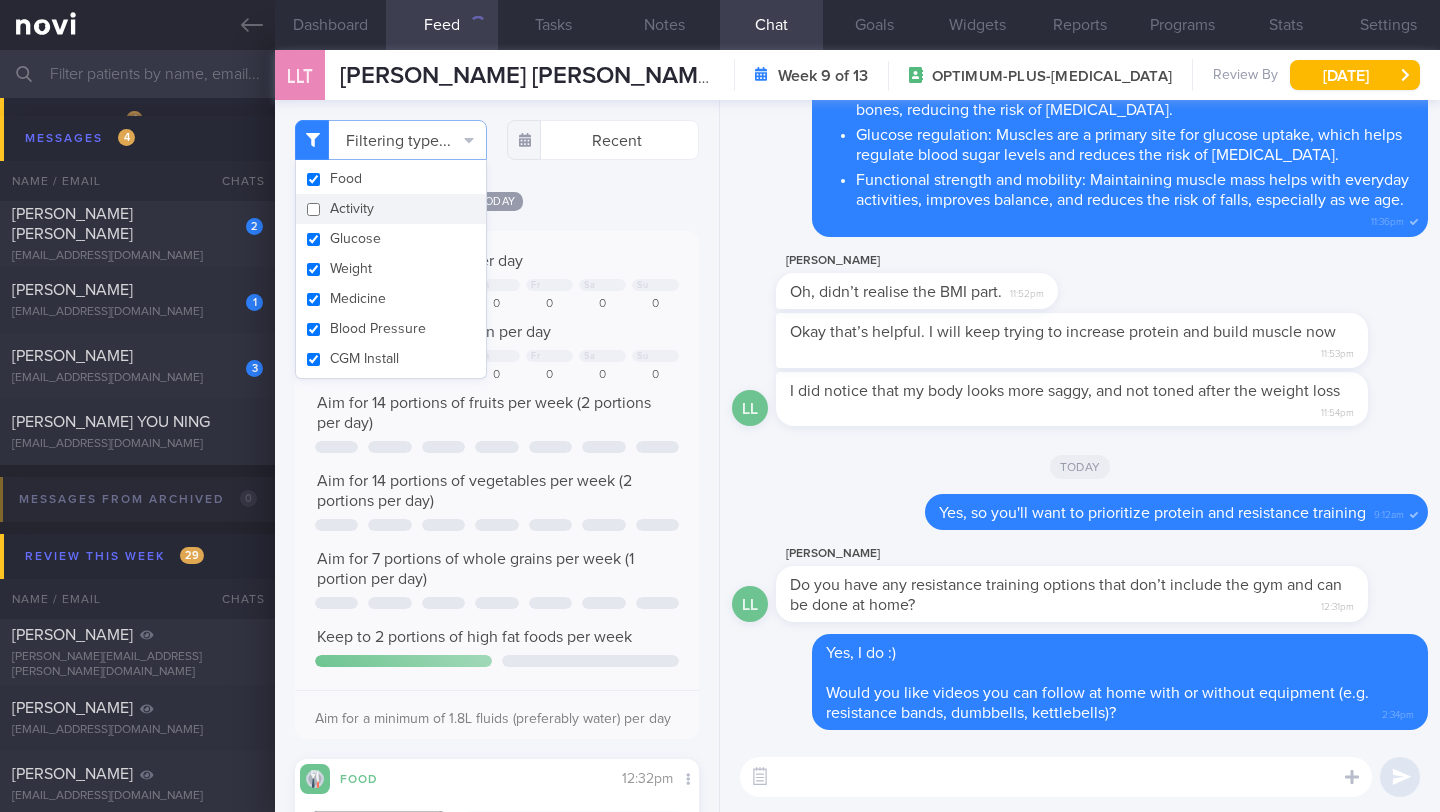 click on "Today
Keep to 1200 calories per day
Tu
We
Th
Fr
Sa
Su
147
0
0
0
0
0
0
Aim for 65-80g of protein per day
Tu
We" 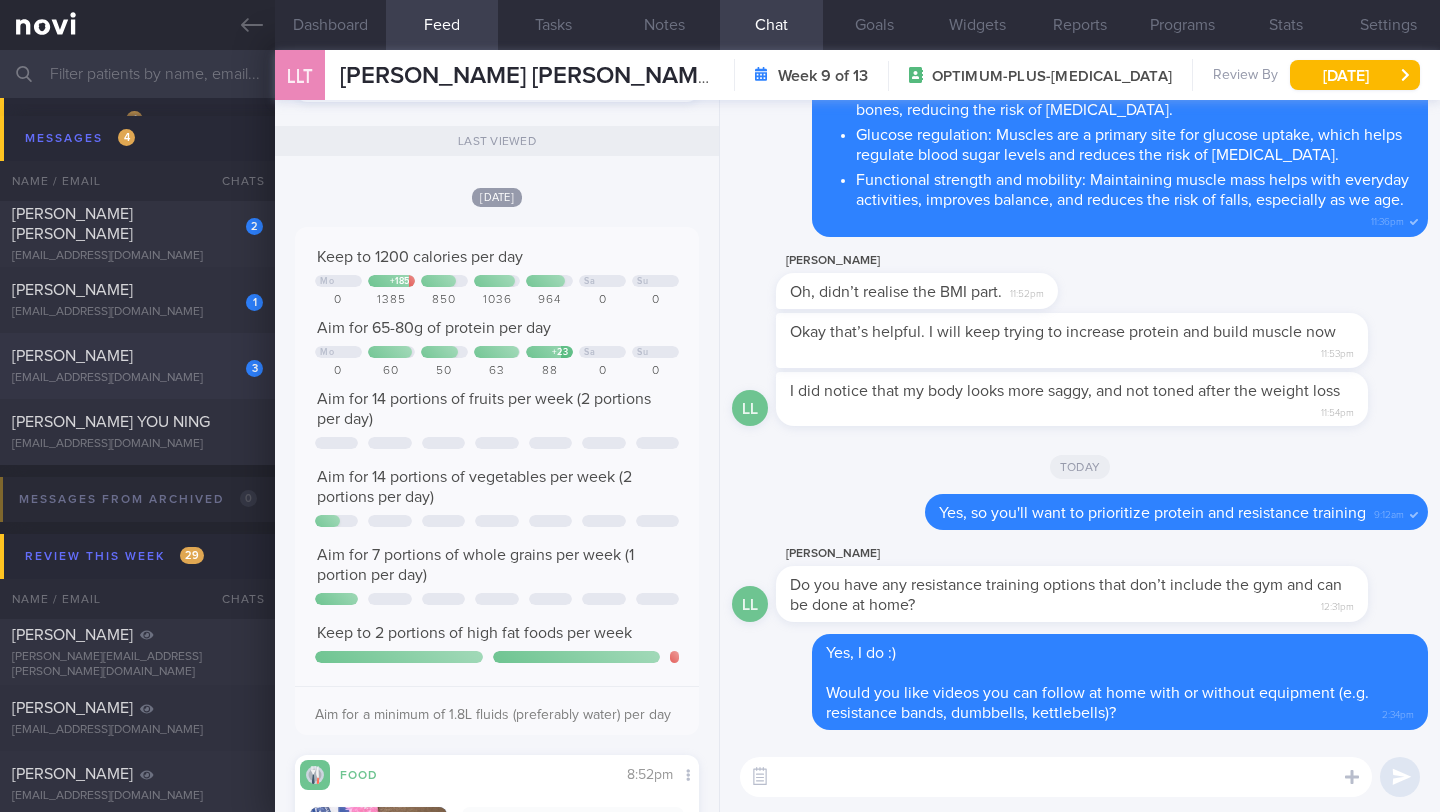click on "[PERSON_NAME]" at bounding box center [135, 356] 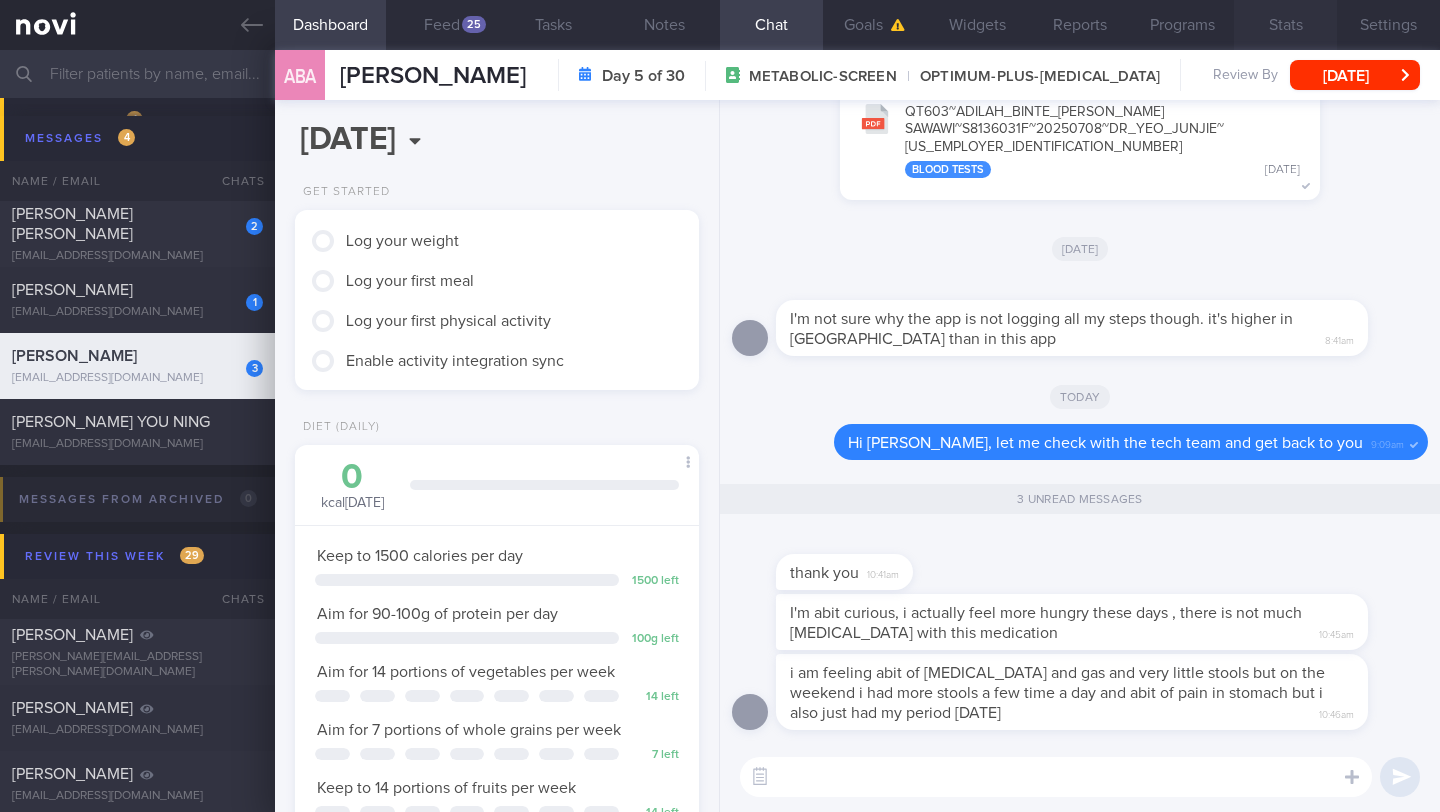 click on "Stats" at bounding box center (1285, 25) 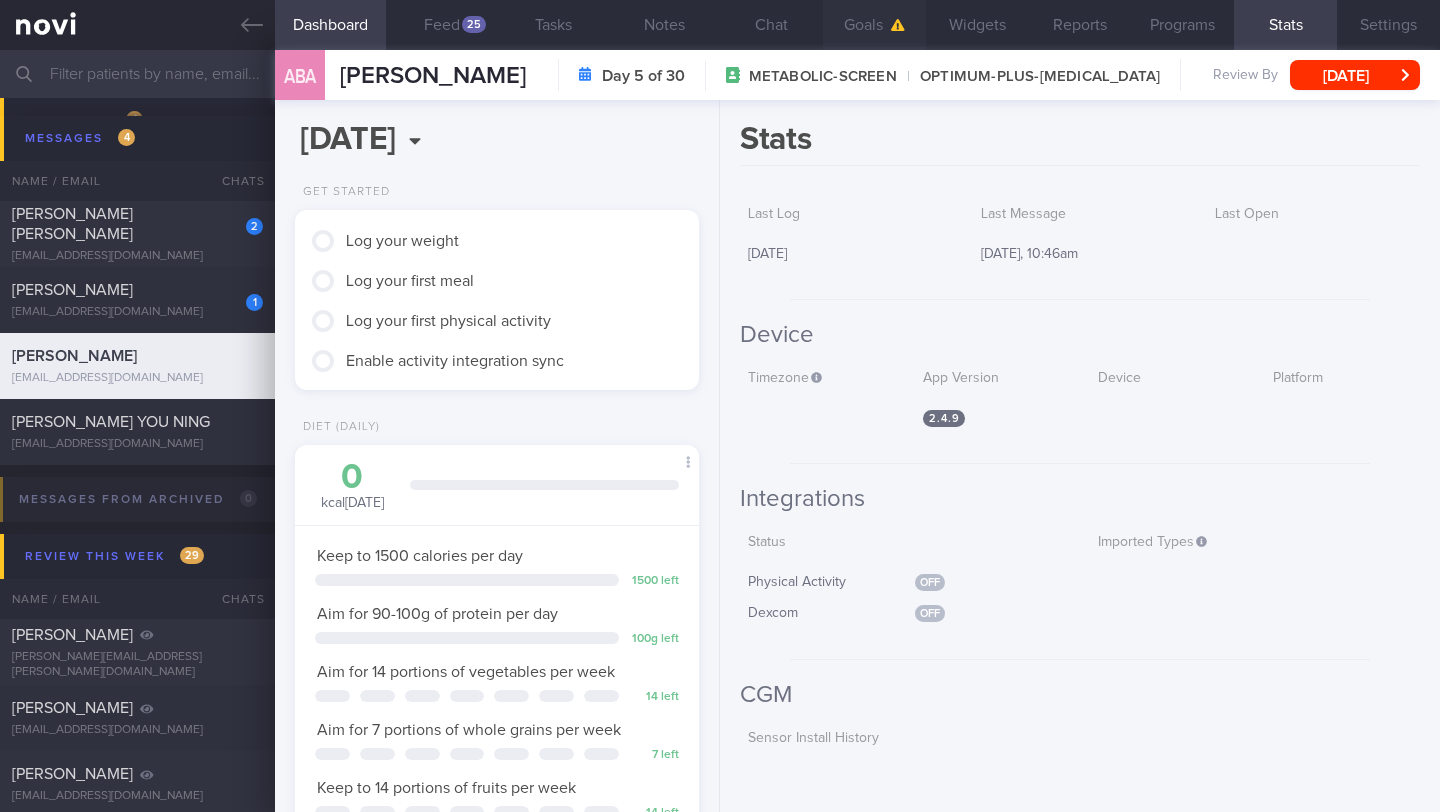 click on "Goals" at bounding box center (874, 25) 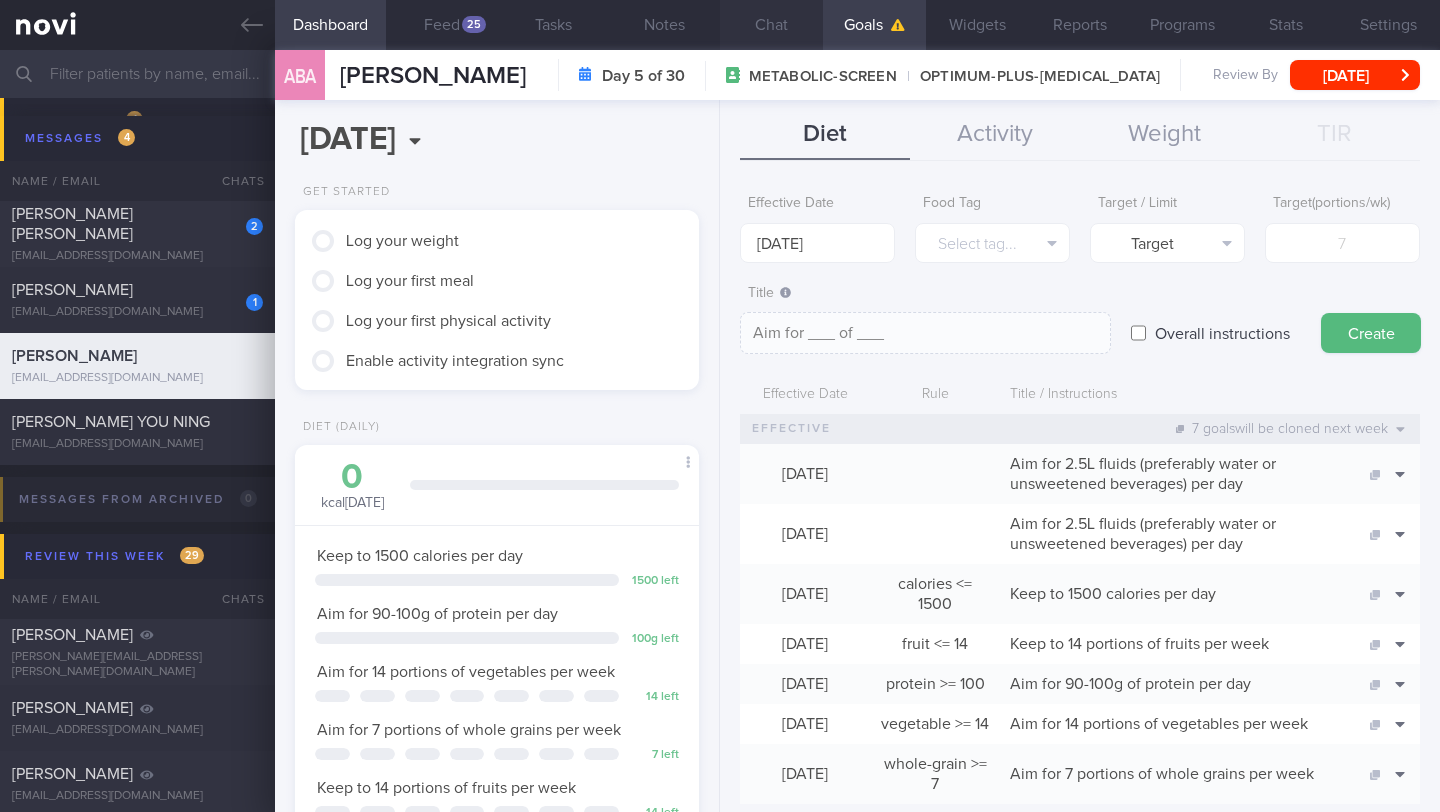 click on "Chat" at bounding box center (771, 25) 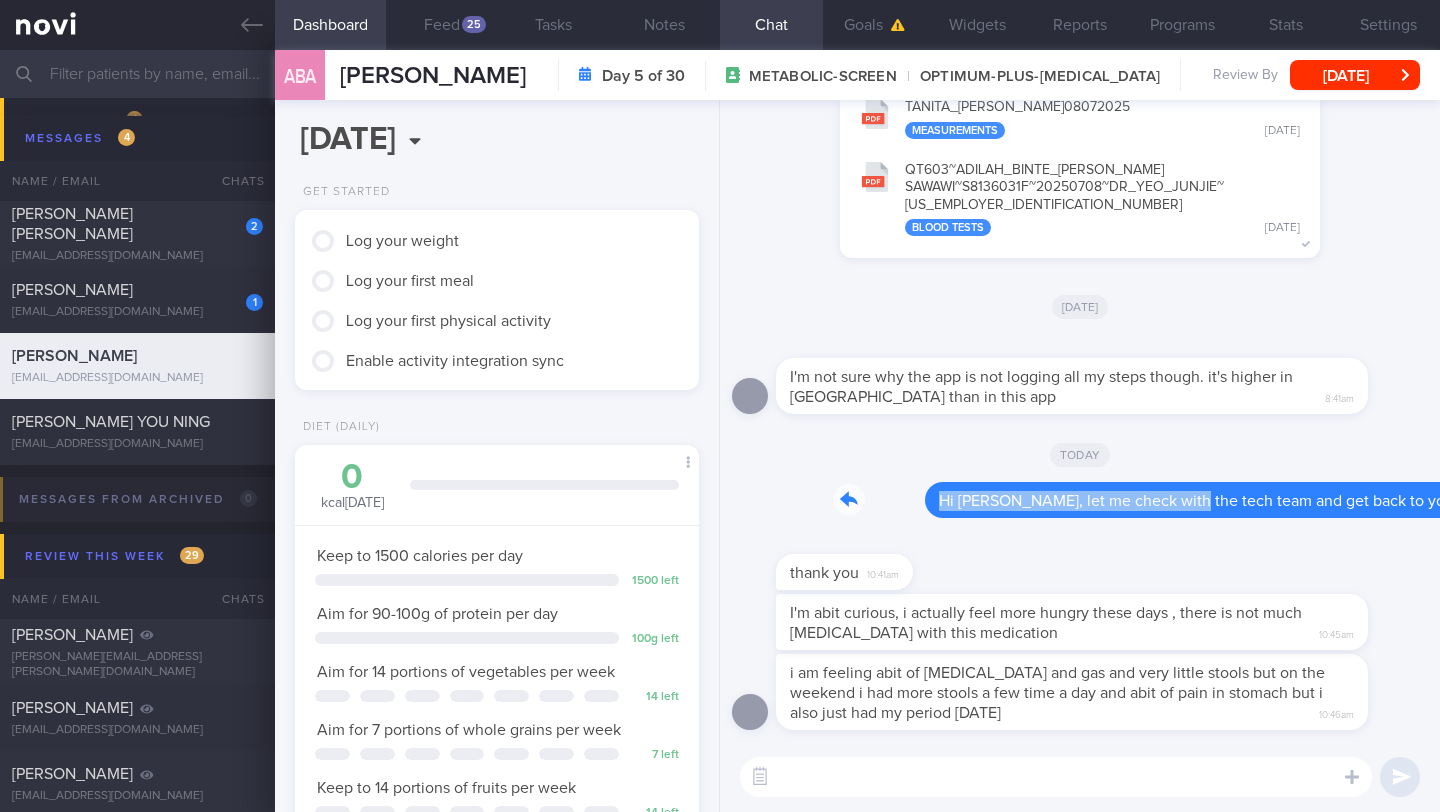 drag, startPoint x: 909, startPoint y: 497, endPoint x: 1149, endPoint y: 496, distance: 240.00209 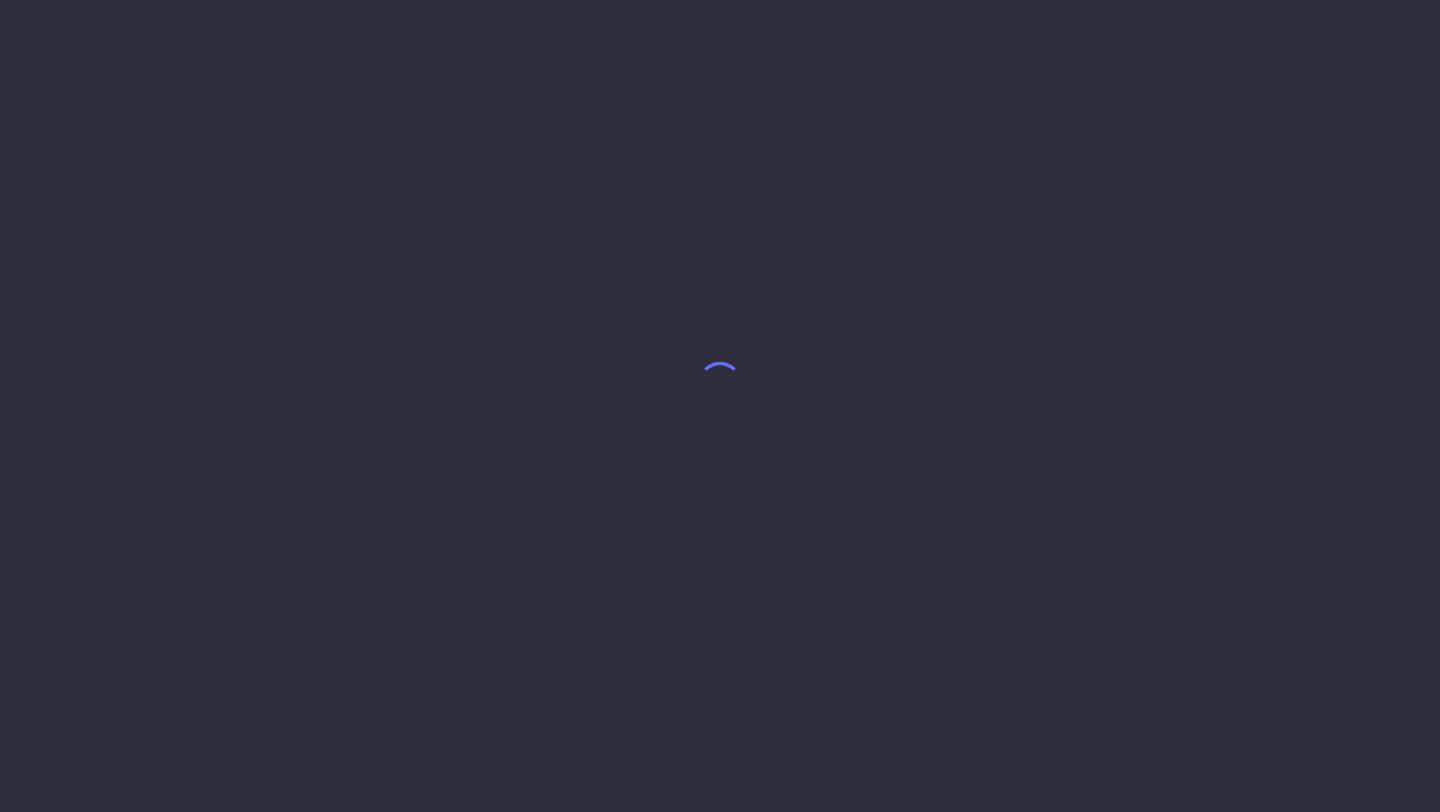 scroll, scrollTop: 0, scrollLeft: 0, axis: both 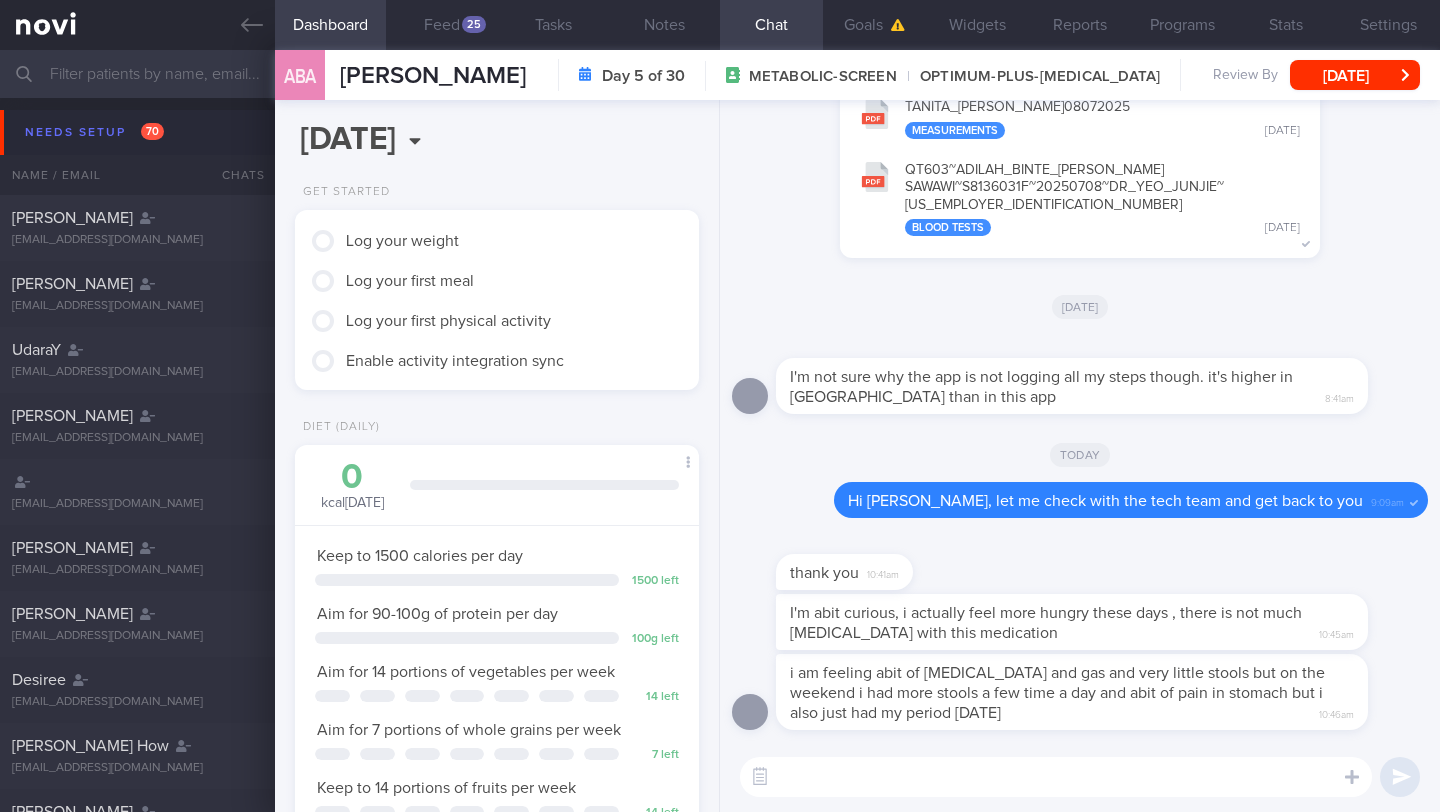 click on "[DATE]" at bounding box center (1080, 306) 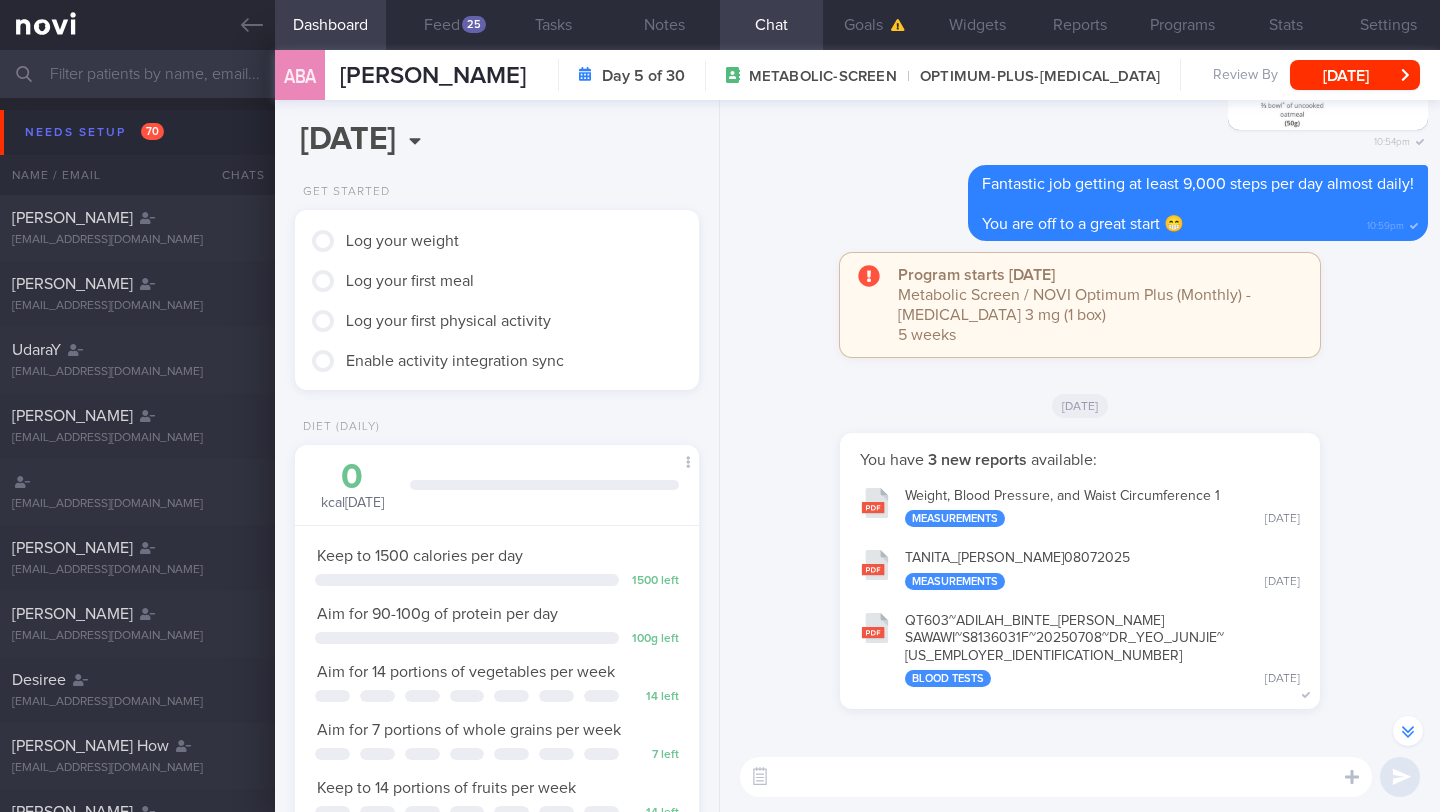 scroll, scrollTop: 0, scrollLeft: 0, axis: both 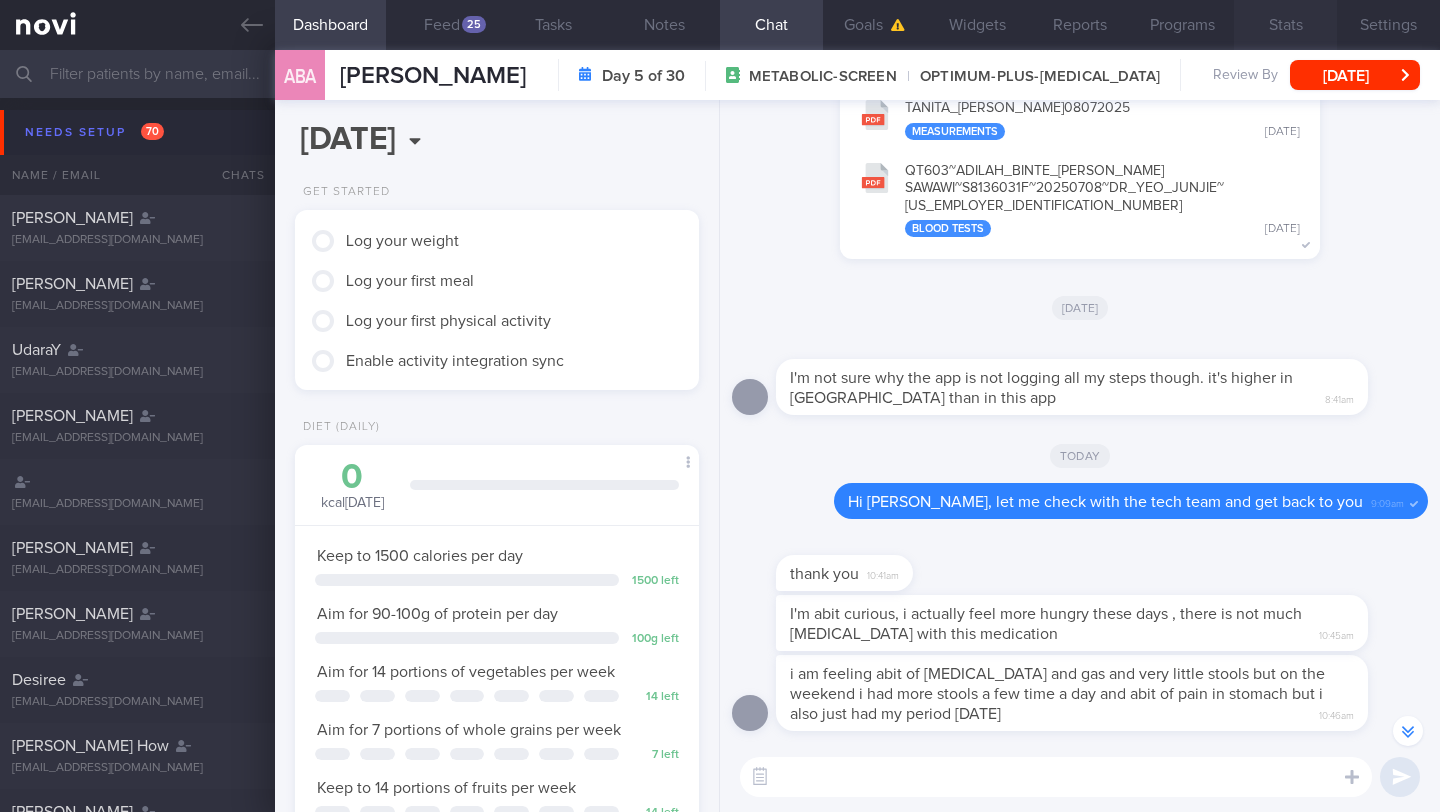 click on "Stats" at bounding box center (1285, 25) 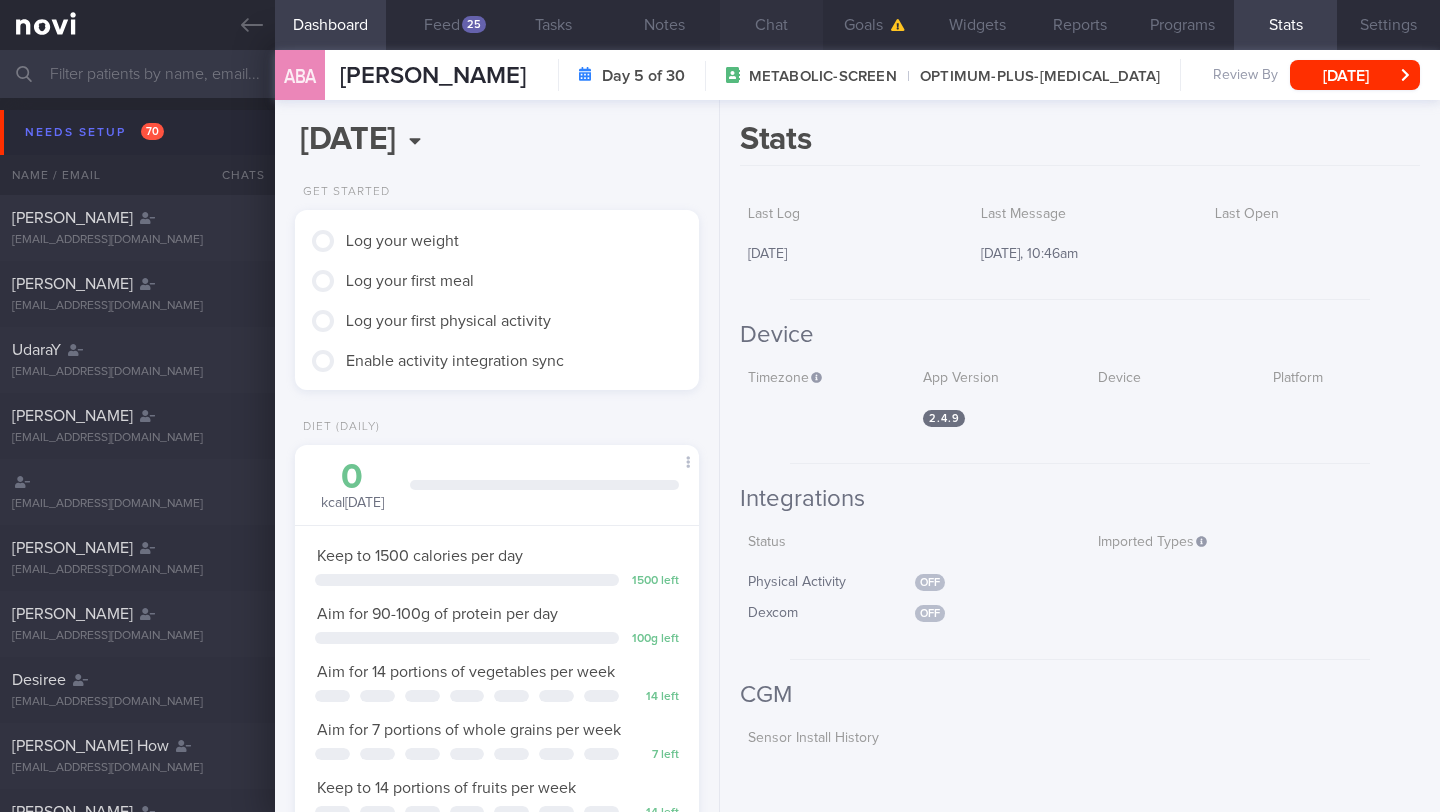 click on "Chat" at bounding box center [771, 25] 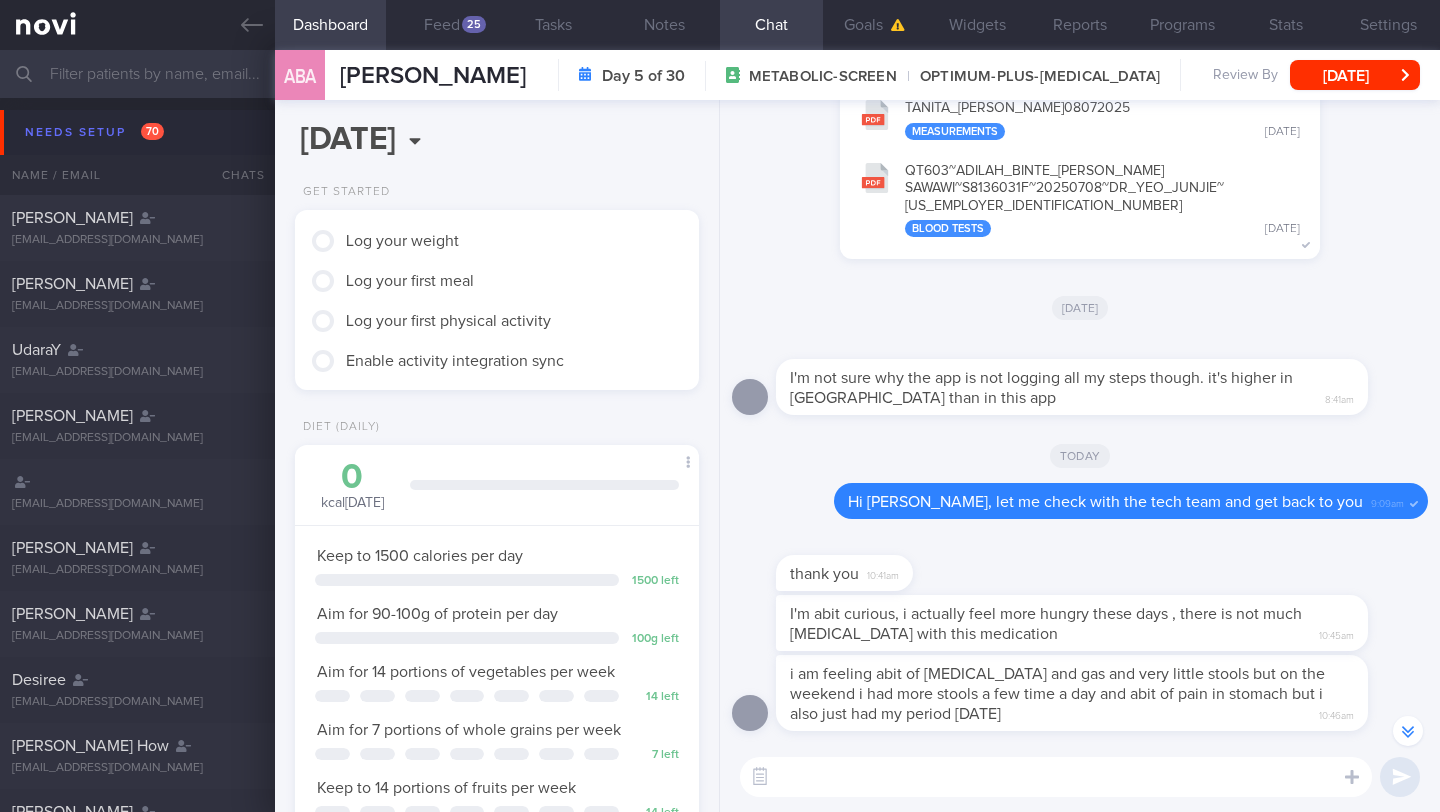 click at bounding box center [1056, 777] 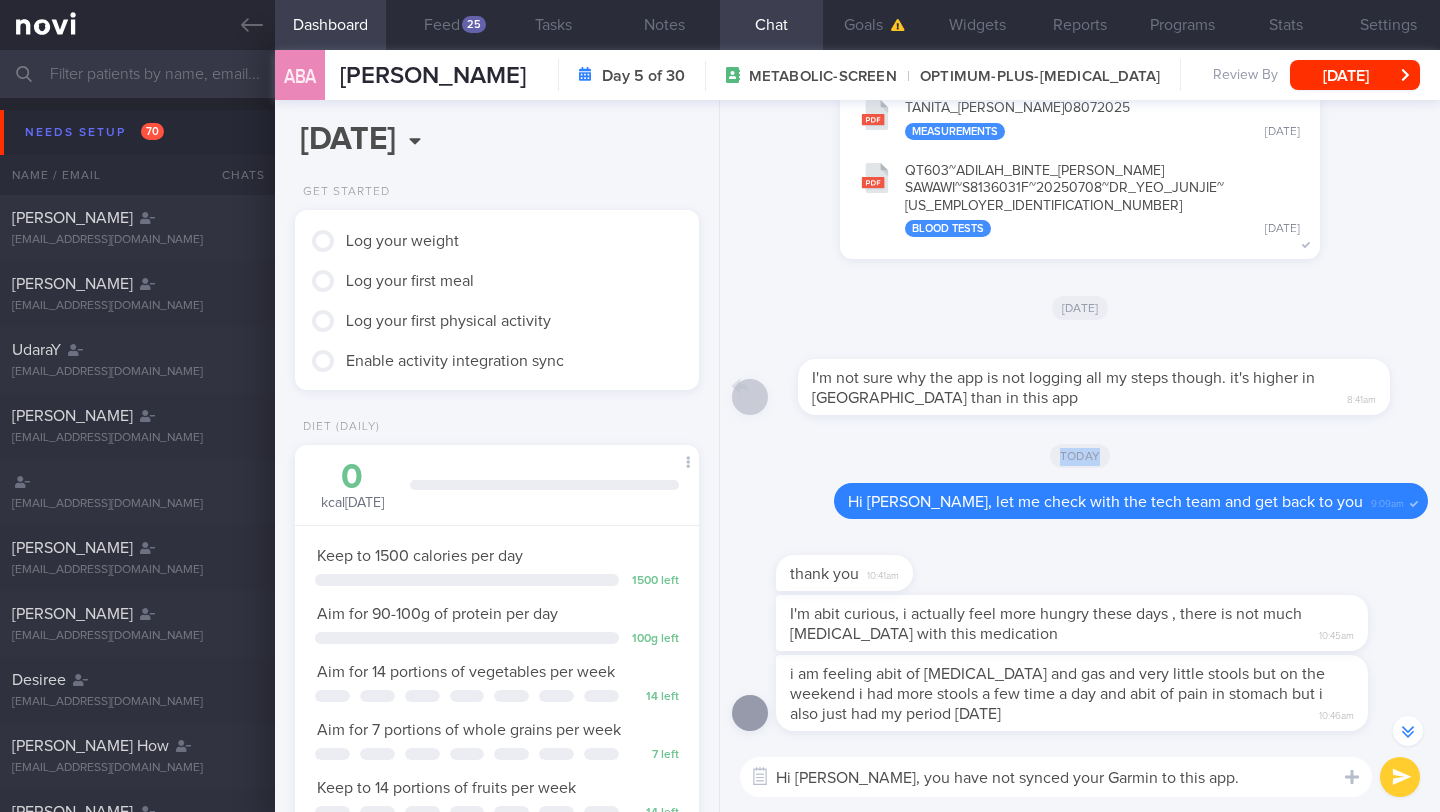 drag, startPoint x: 808, startPoint y: 386, endPoint x: 1199, endPoint y: 439, distance: 394.5757 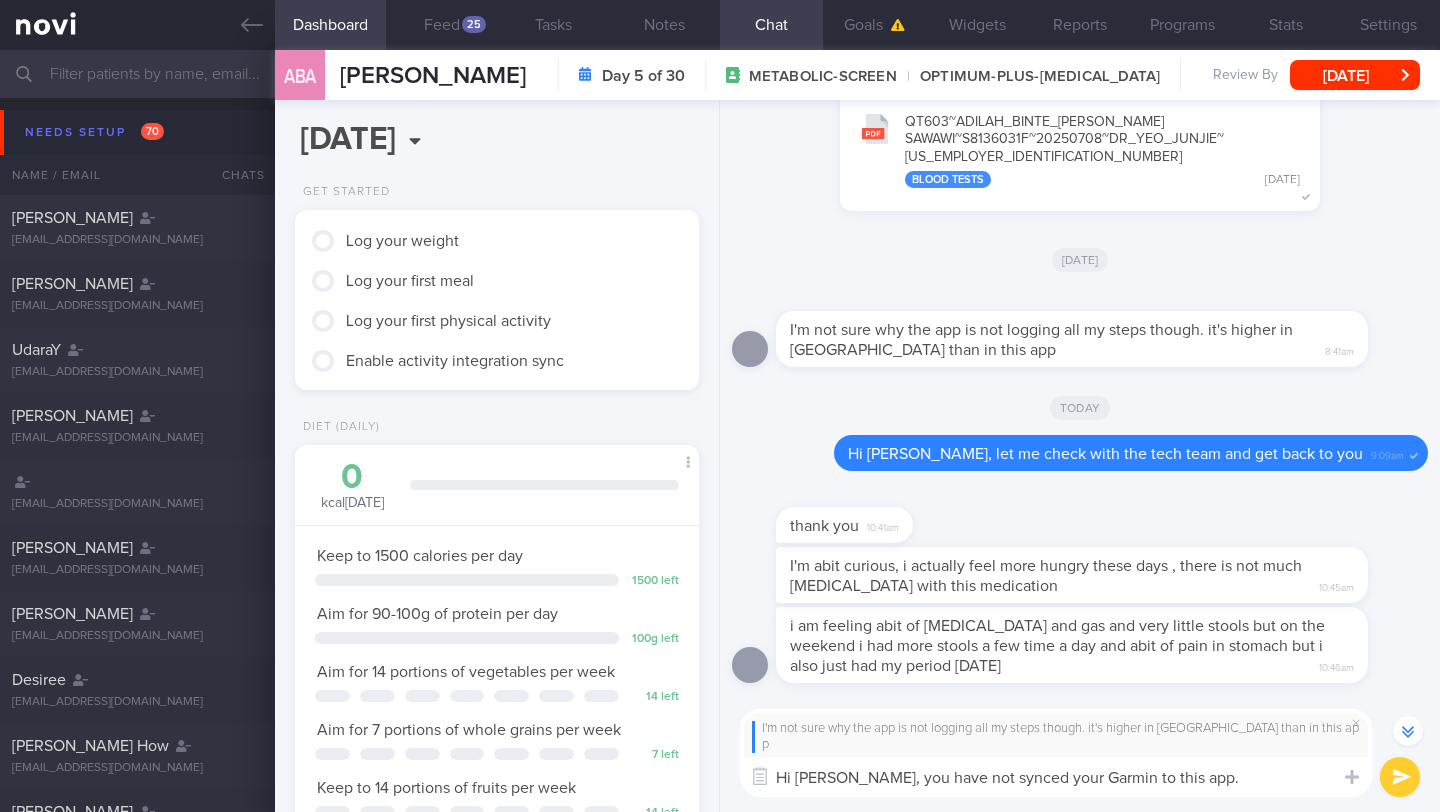 scroll, scrollTop: -32, scrollLeft: 0, axis: vertical 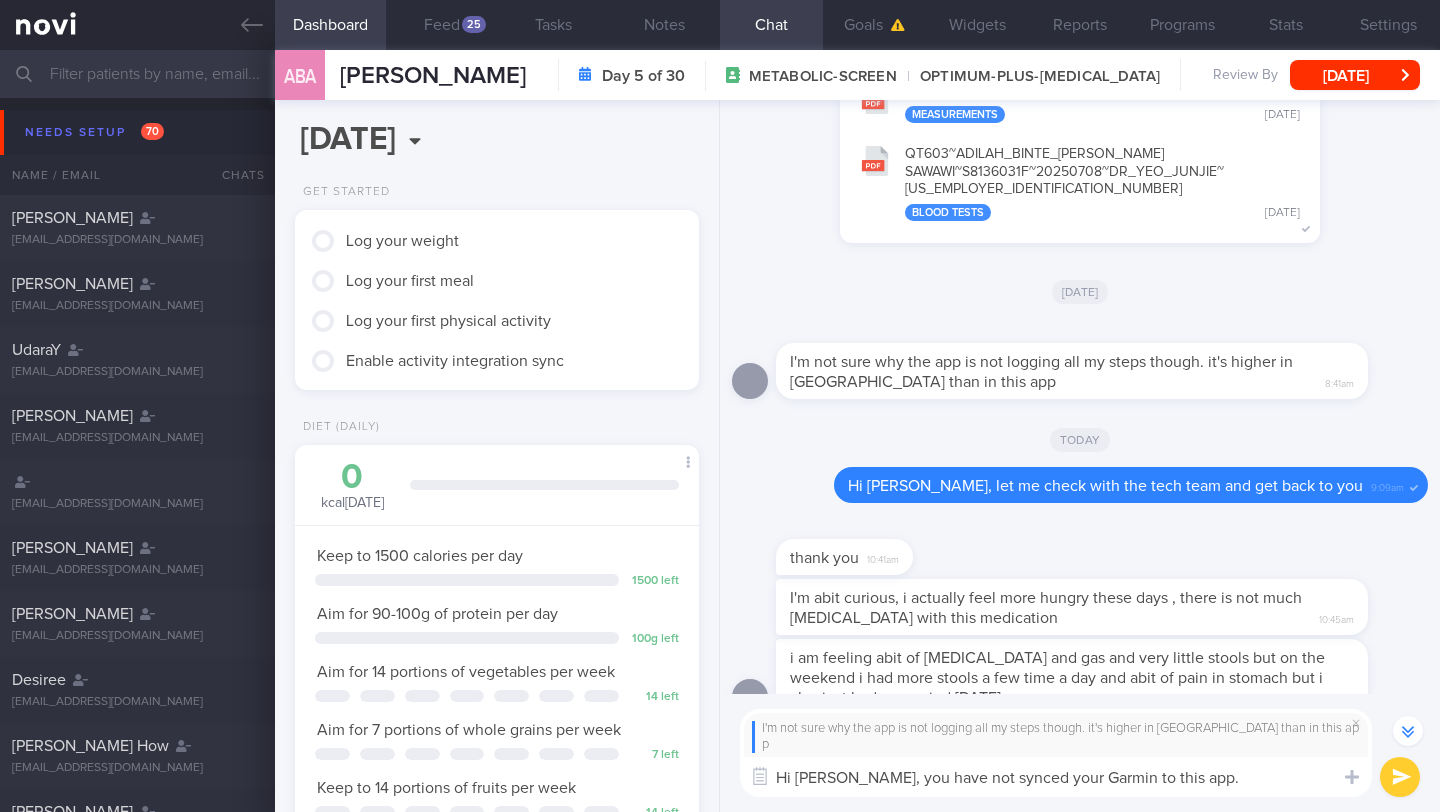 paste on "NOVI Health can integrate with your device to automatically track your step count and [MEDICAL_DATA] data. To set this up, simply follow these steps:
Open the NOVI Health app and go to the settings icon (top right corner of the main page).
Tap on "Integrations."
Toggle on "Sync Apple Health/Google Fit/Garmin/Oura Data."
You're all set!" 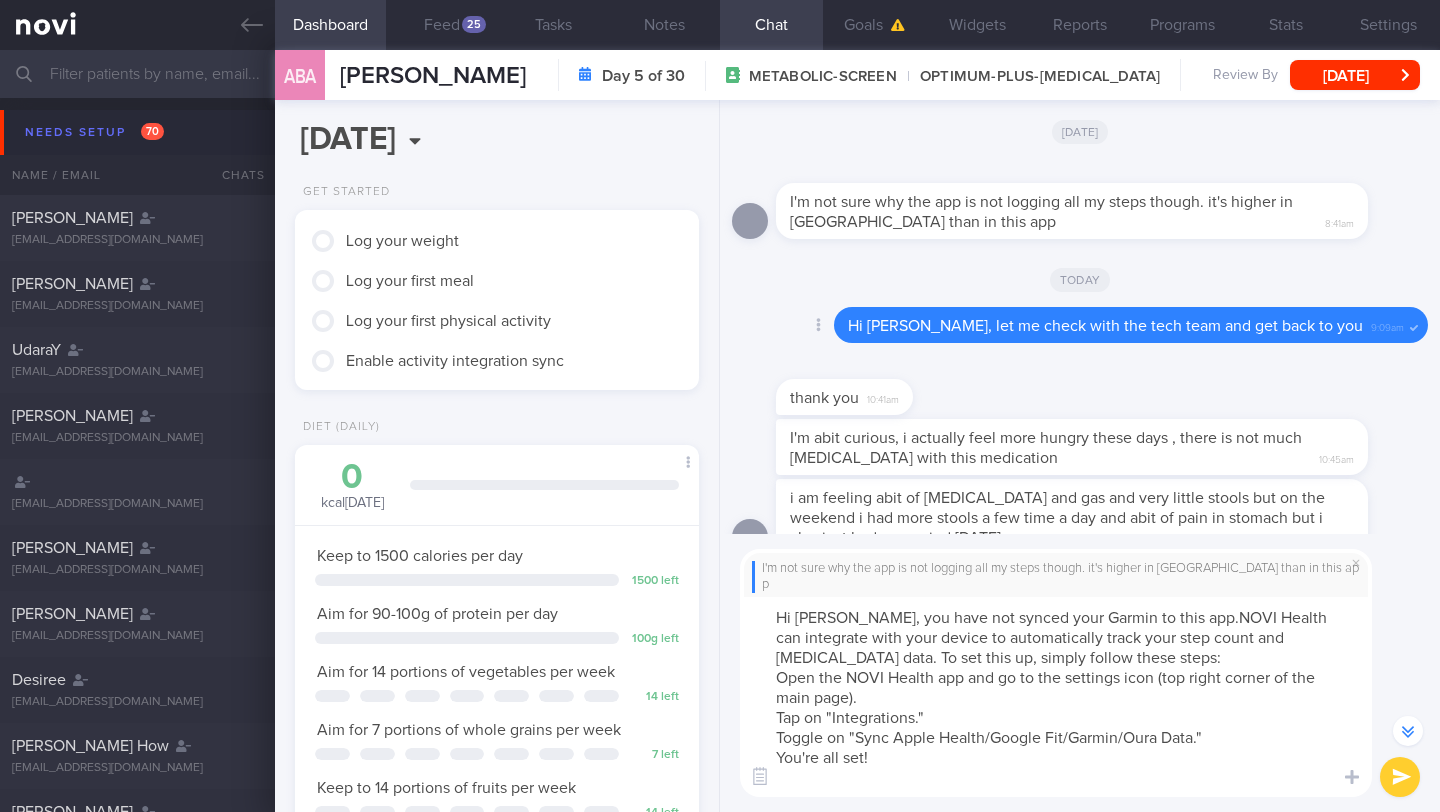 scroll, scrollTop: 0, scrollLeft: 0, axis: both 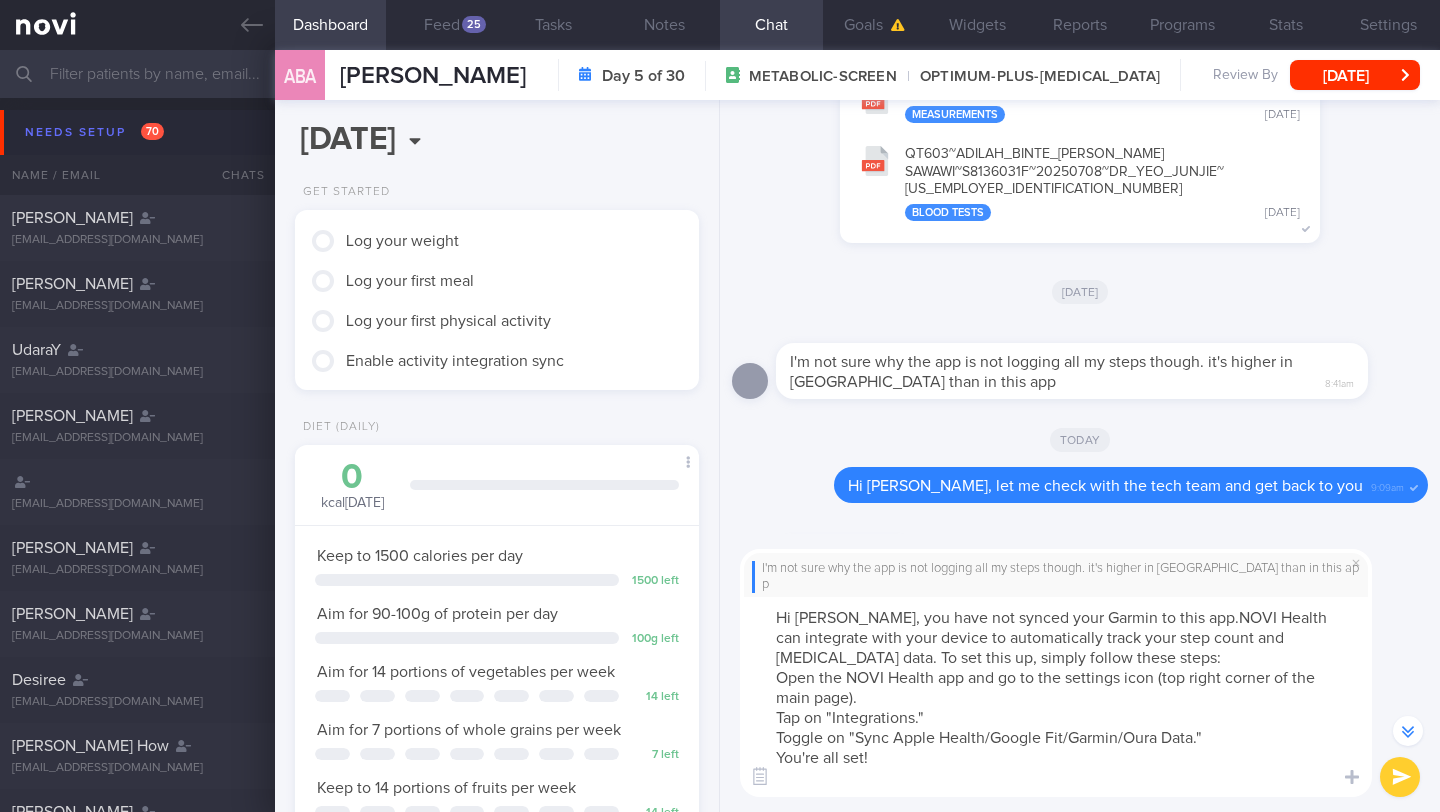 click on "Hi [PERSON_NAME], you have not synced your Garmin to this app.NOVI Health can integrate with your device to automatically track your step count and [MEDICAL_DATA] data. To set this up, simply follow these steps:
Open the NOVI Health app and go to the settings icon (top right corner of the main page).
Tap on "Integrations."
Toggle on "Sync Apple Health/Google Fit/Garmin/Oura Data."
You're all set!" at bounding box center (1056, 697) 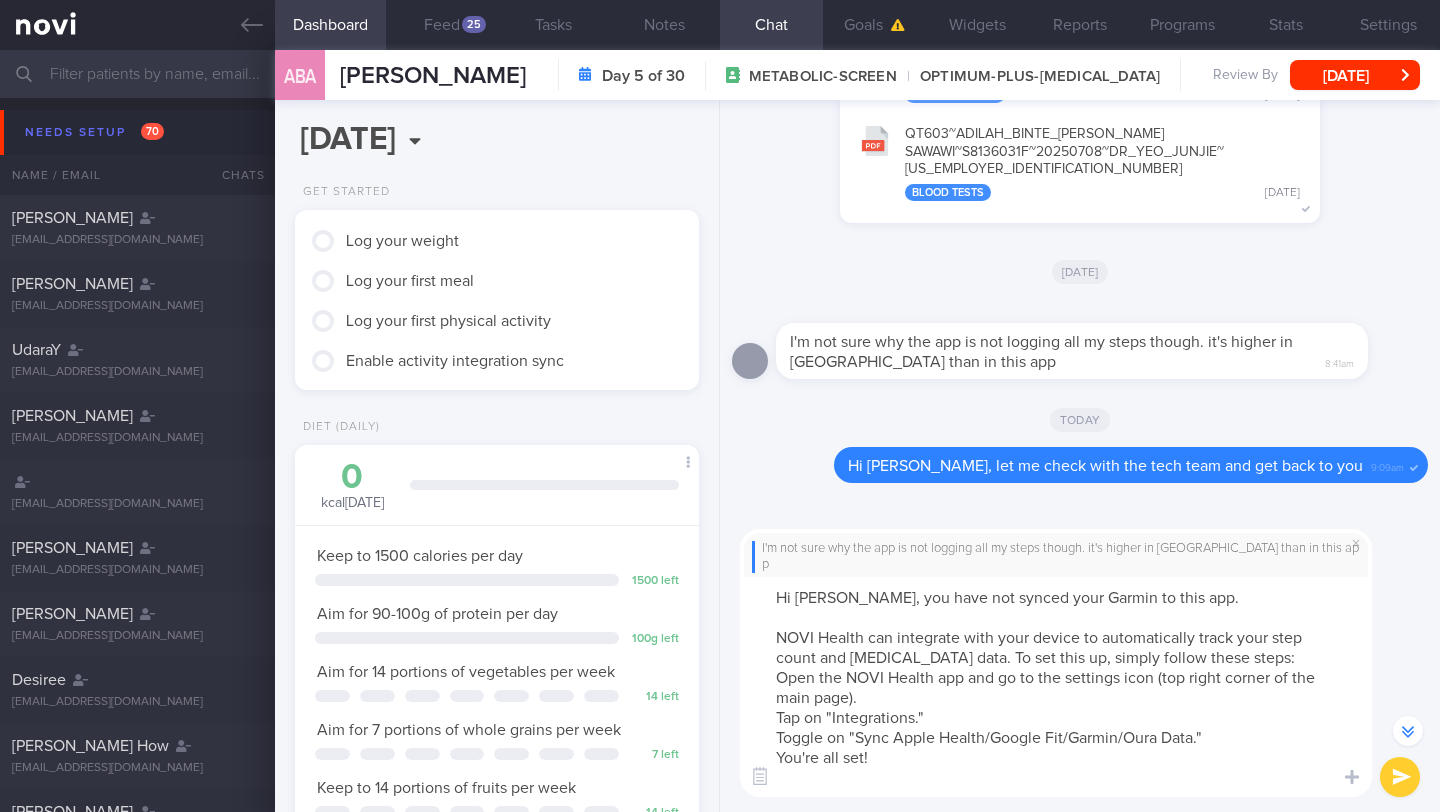 scroll, scrollTop: -212, scrollLeft: 0, axis: vertical 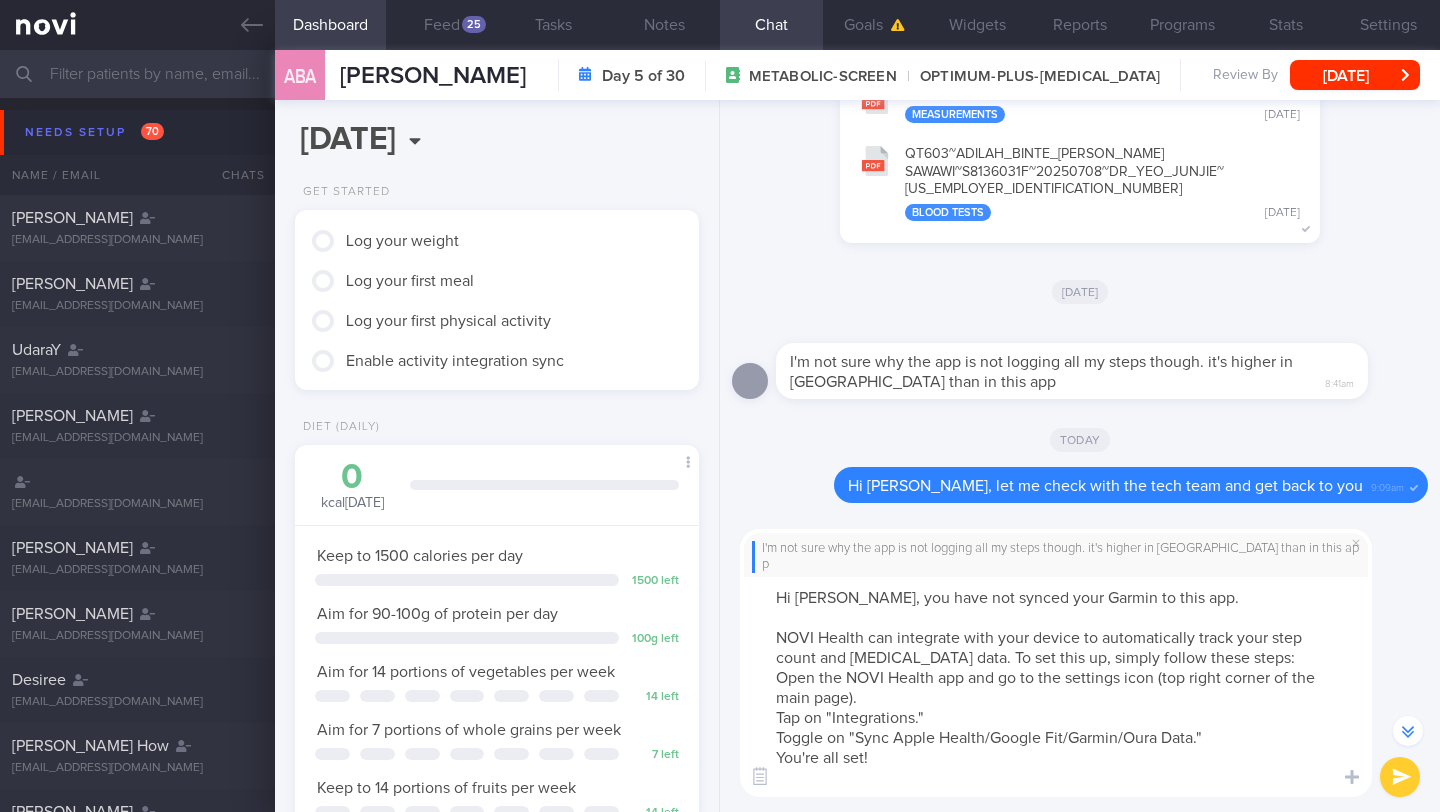 click on "Hi [PERSON_NAME], you have not synced your Garmin to this app.
NOVI Health can integrate with your device to automatically track your step count and [MEDICAL_DATA] data. To set this up, simply follow these steps:
Open the NOVI Health app and go to the settings icon (top right corner of the main page).
Tap on "Integrations."
Toggle on "Sync Apple Health/Google Fit/Garmin/Oura Data."
You're all set!" at bounding box center [1056, 687] 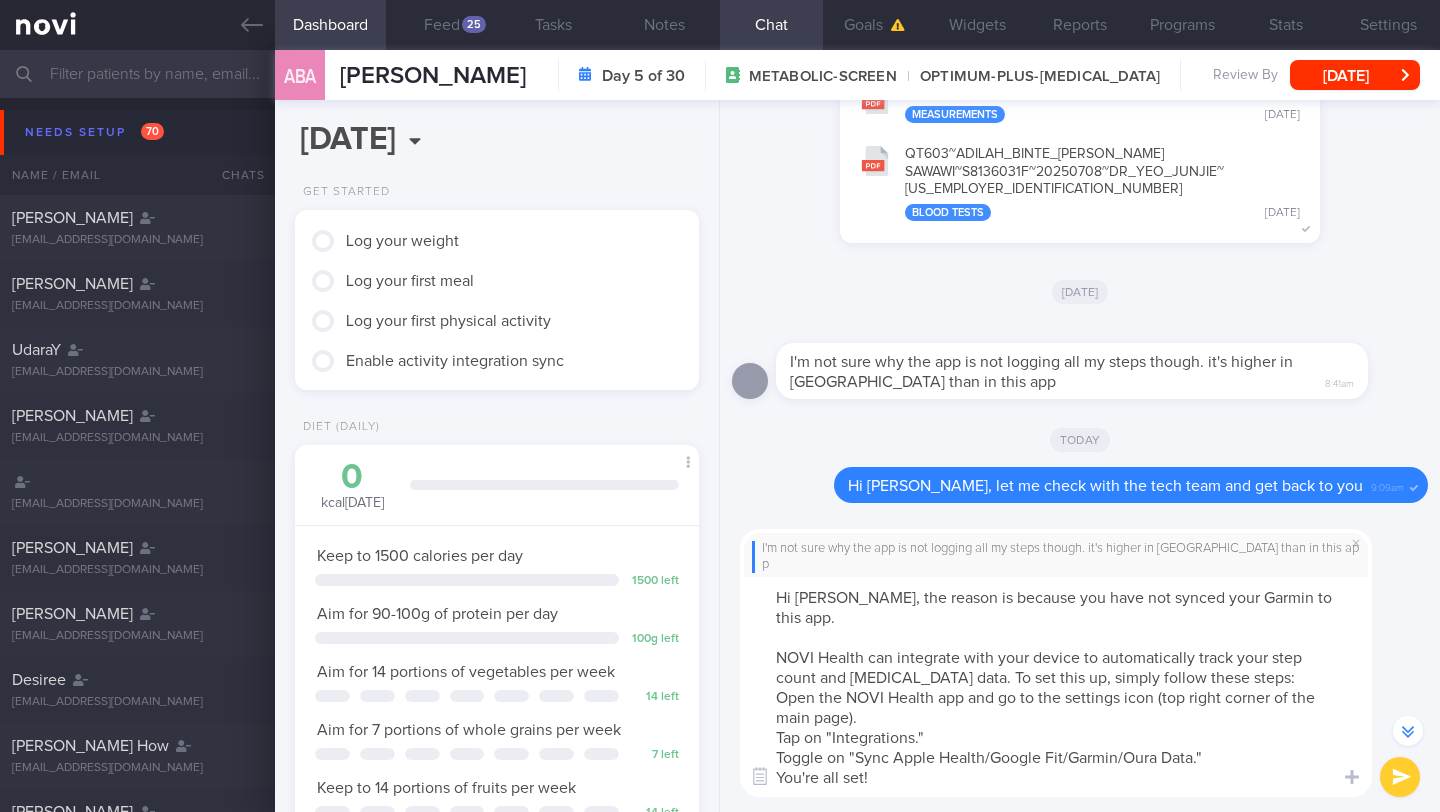click on "Hi [PERSON_NAME], the reason is because you have not synced your Garmin to this app.
NOVI Health can integrate with your device to automatically track your step count and [MEDICAL_DATA] data. To set this up, simply follow these steps:
Open the NOVI Health app and go to the settings icon (top right corner of the main page).
Tap on "Integrations."
Toggle on "Sync Apple Health/Google Fit/Garmin/Oura Data."
You're all set!" at bounding box center (1056, 687) 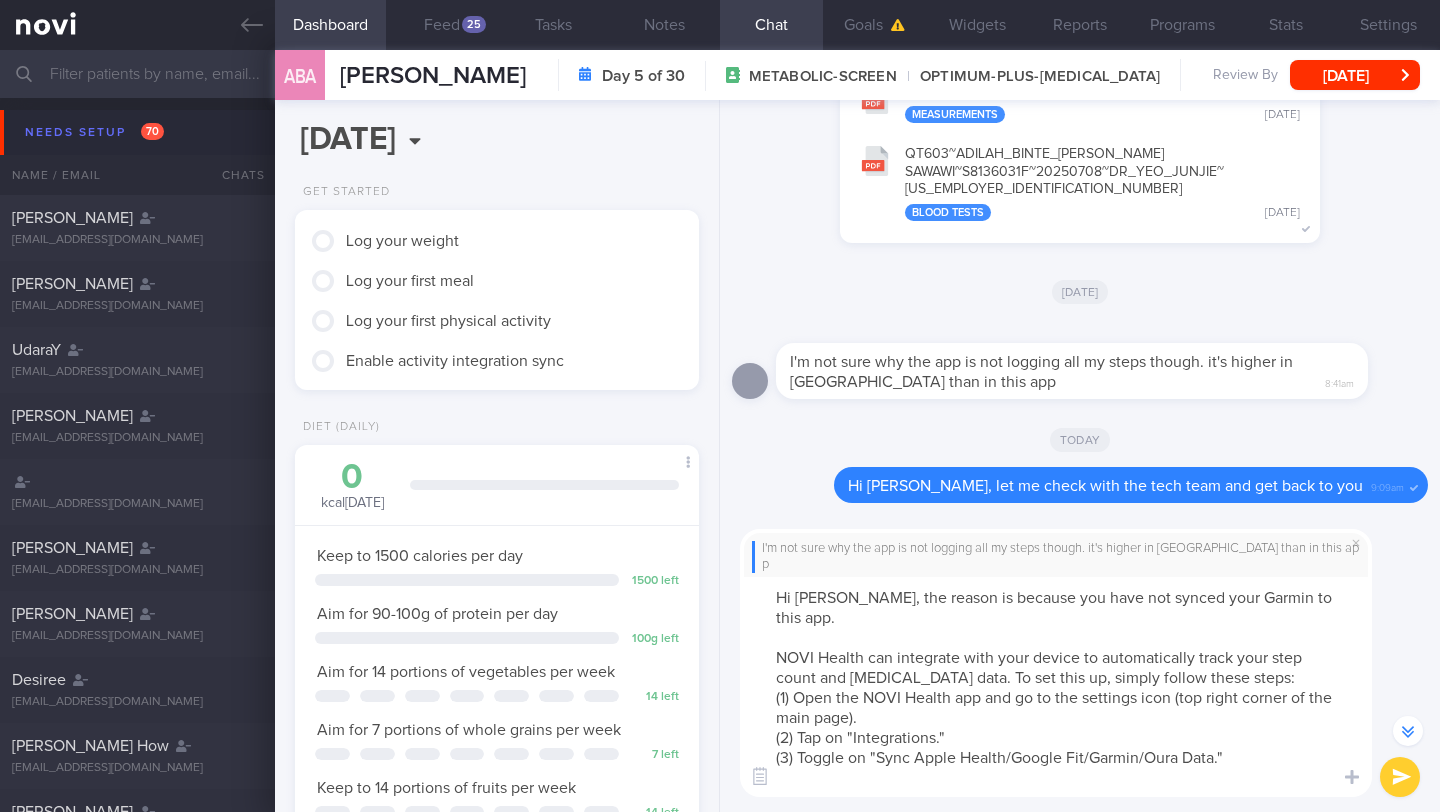 scroll, scrollTop: 18, scrollLeft: 0, axis: vertical 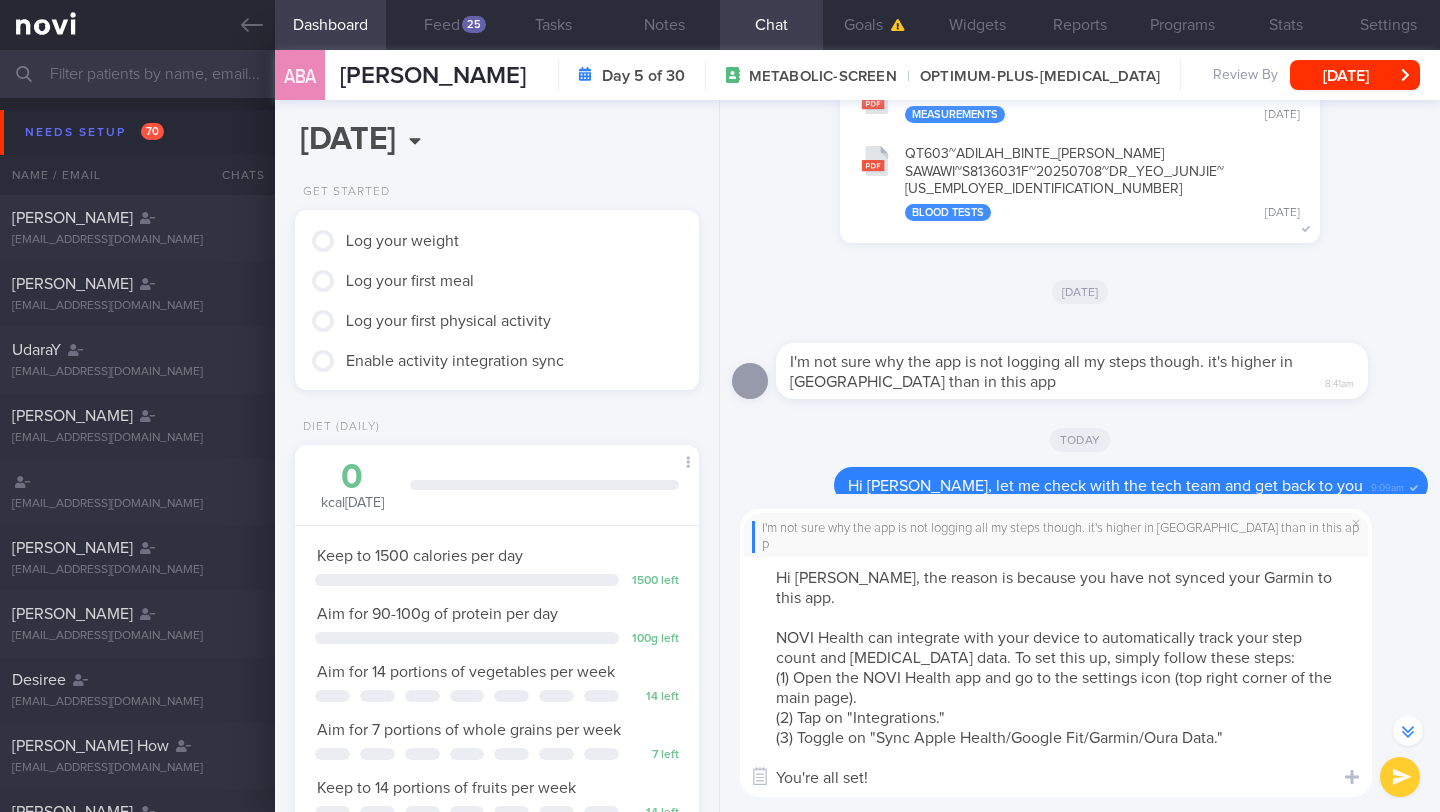 drag, startPoint x: 1180, startPoint y: 722, endPoint x: 1145, endPoint y: 722, distance: 35 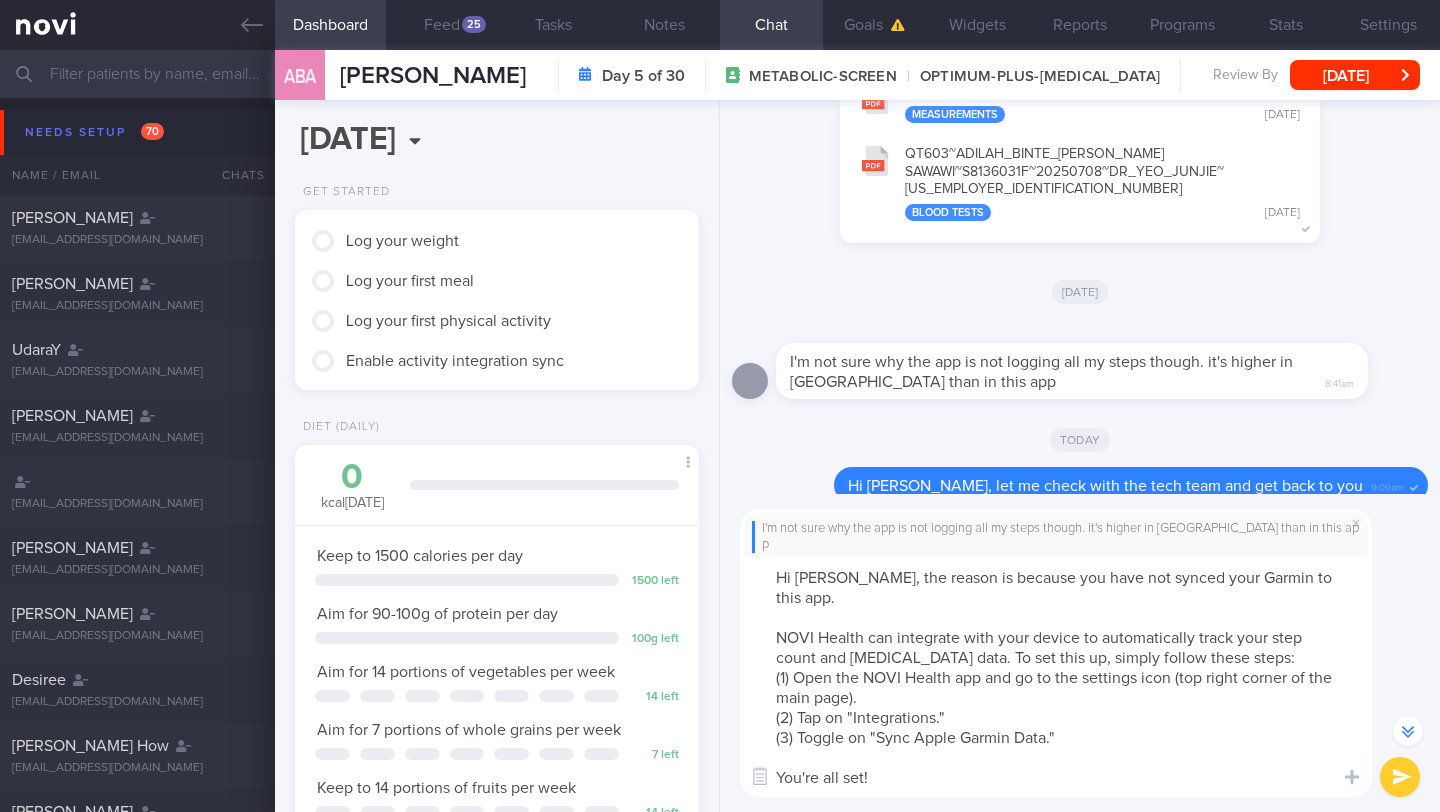 scroll, scrollTop: 20, scrollLeft: 0, axis: vertical 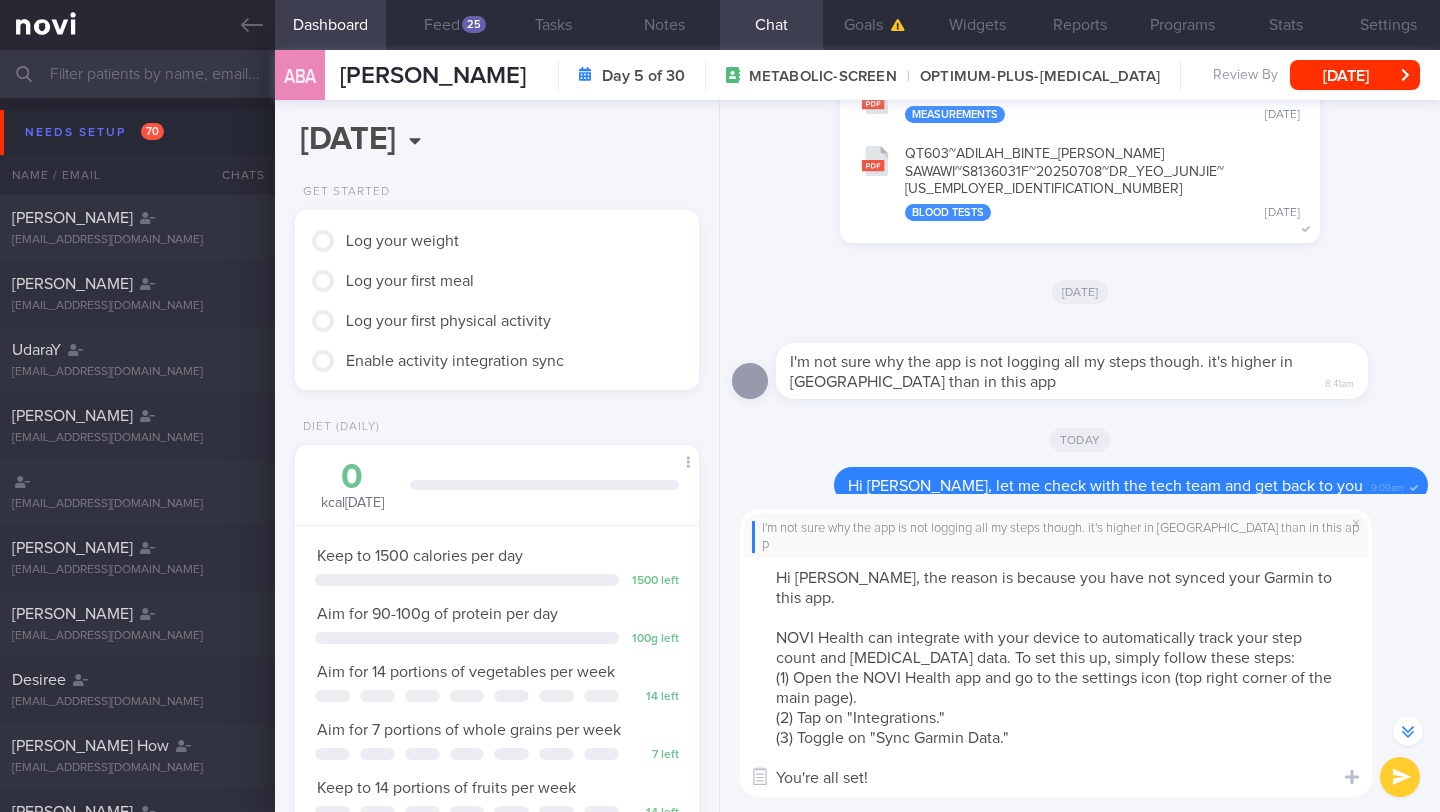 click on "Hi [PERSON_NAME], the reason is because you have not synced your Garmin to this app.
NOVI Health can integrate with your device to automatically track your step count and [MEDICAL_DATA] data. To set this up, simply follow these steps:
(1) Open the NOVI Health app and go to the settings icon (top right corner of the main page).
(2) Tap on "Integrations."
(3) Toggle on "Sync Garmin Data."
You're all set!" at bounding box center (1056, 677) 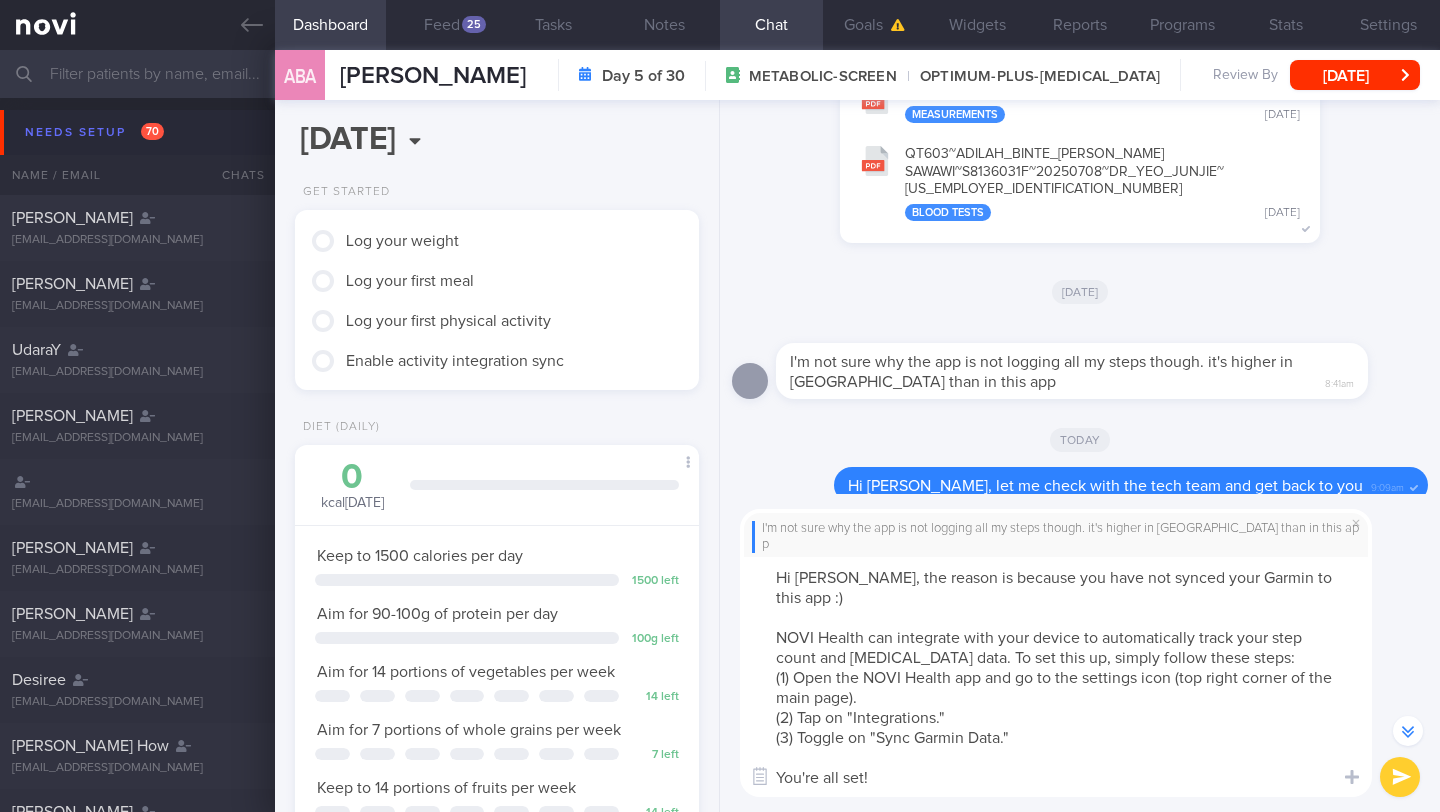 drag, startPoint x: 986, startPoint y: 635, endPoint x: 750, endPoint y: 627, distance: 236.13556 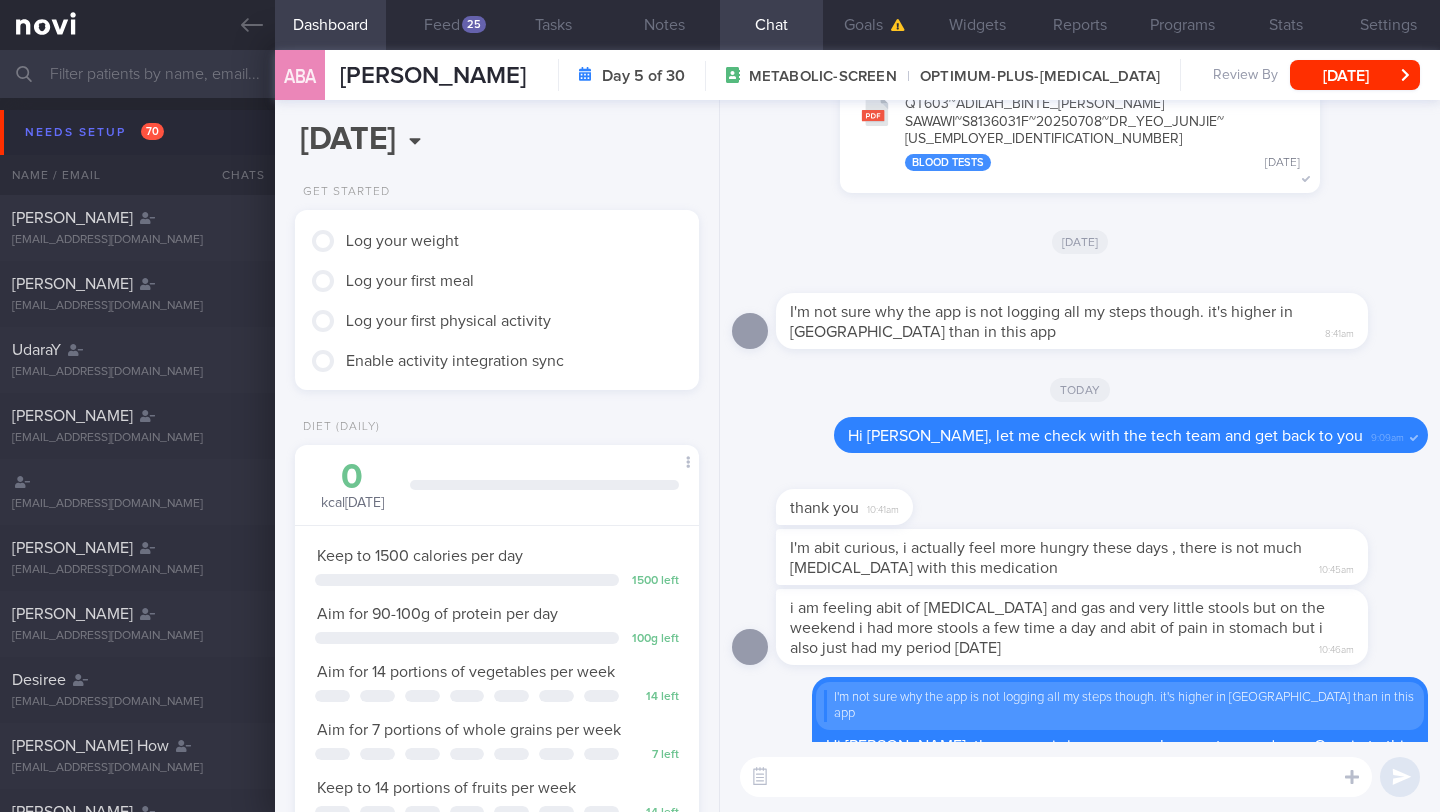 scroll, scrollTop: 0, scrollLeft: 0, axis: both 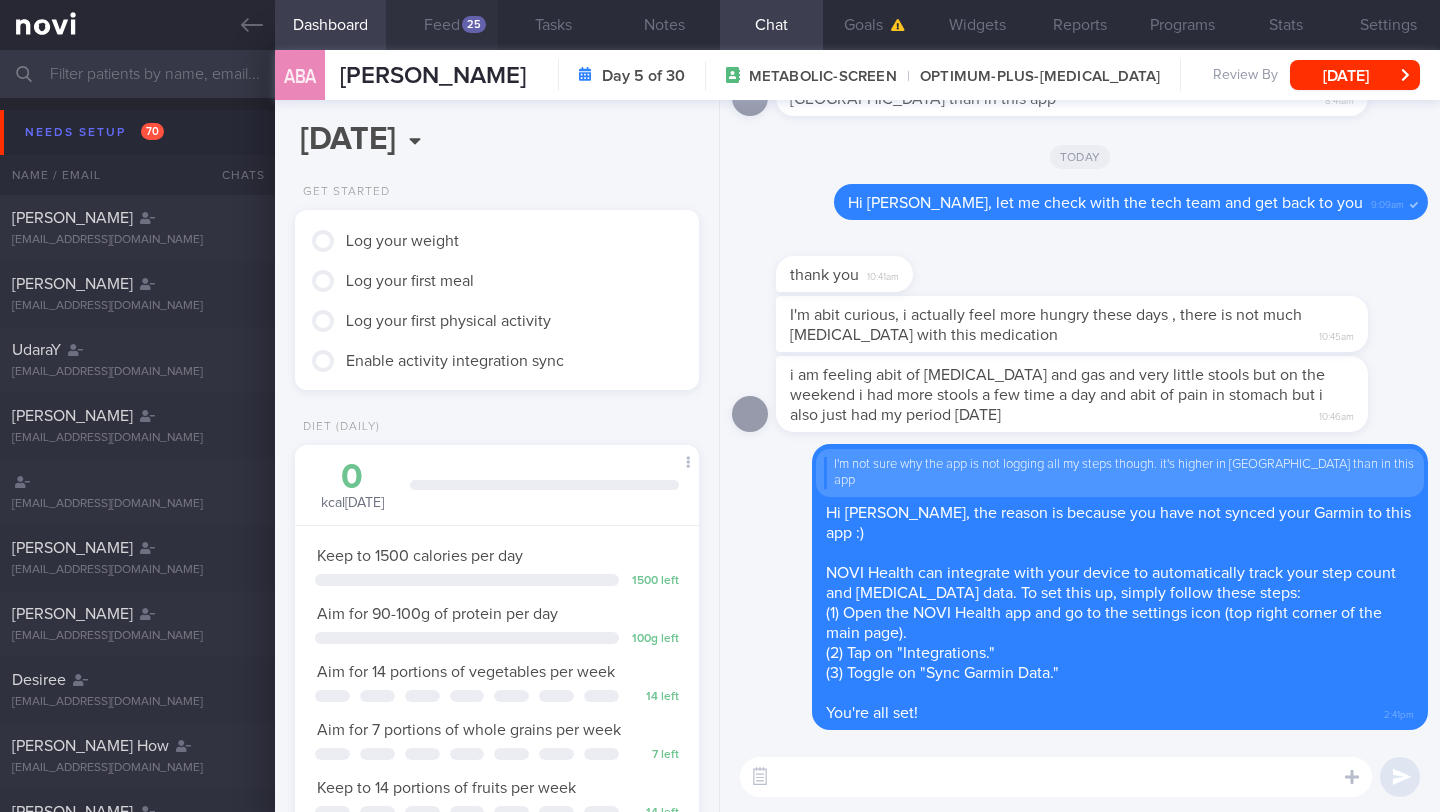 click on "25" at bounding box center [474, 24] 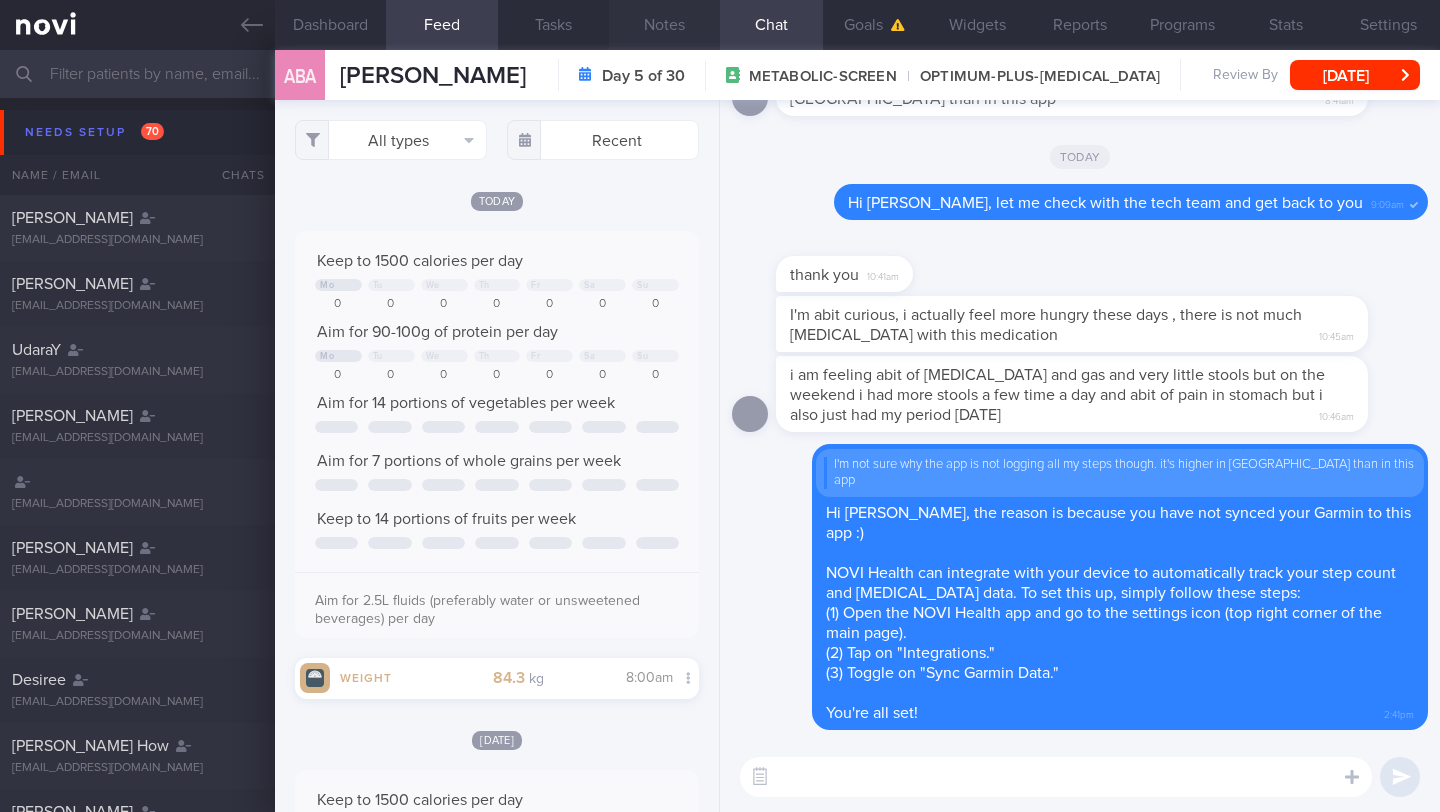 click on "Notes" at bounding box center (664, 25) 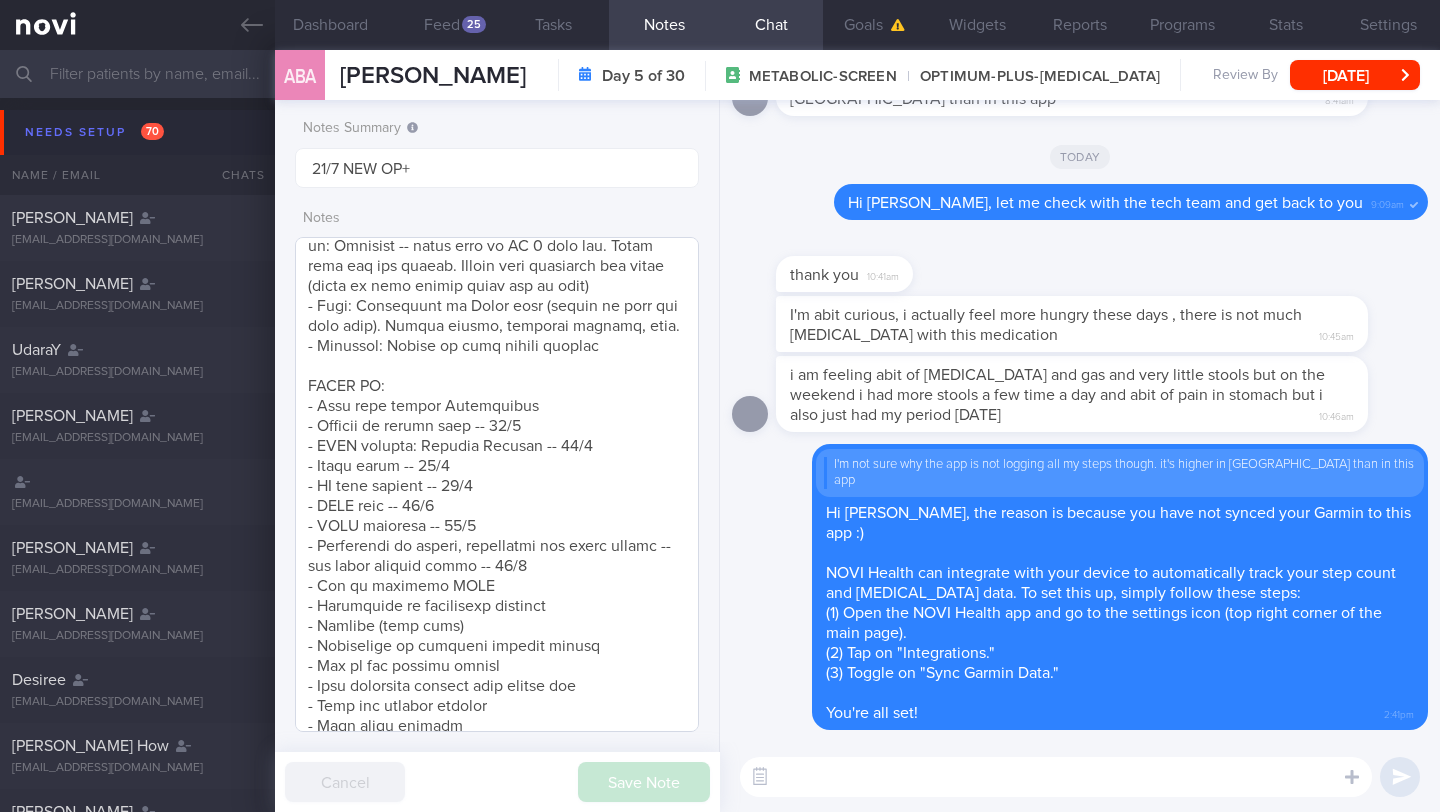 scroll, scrollTop: 647, scrollLeft: 0, axis: vertical 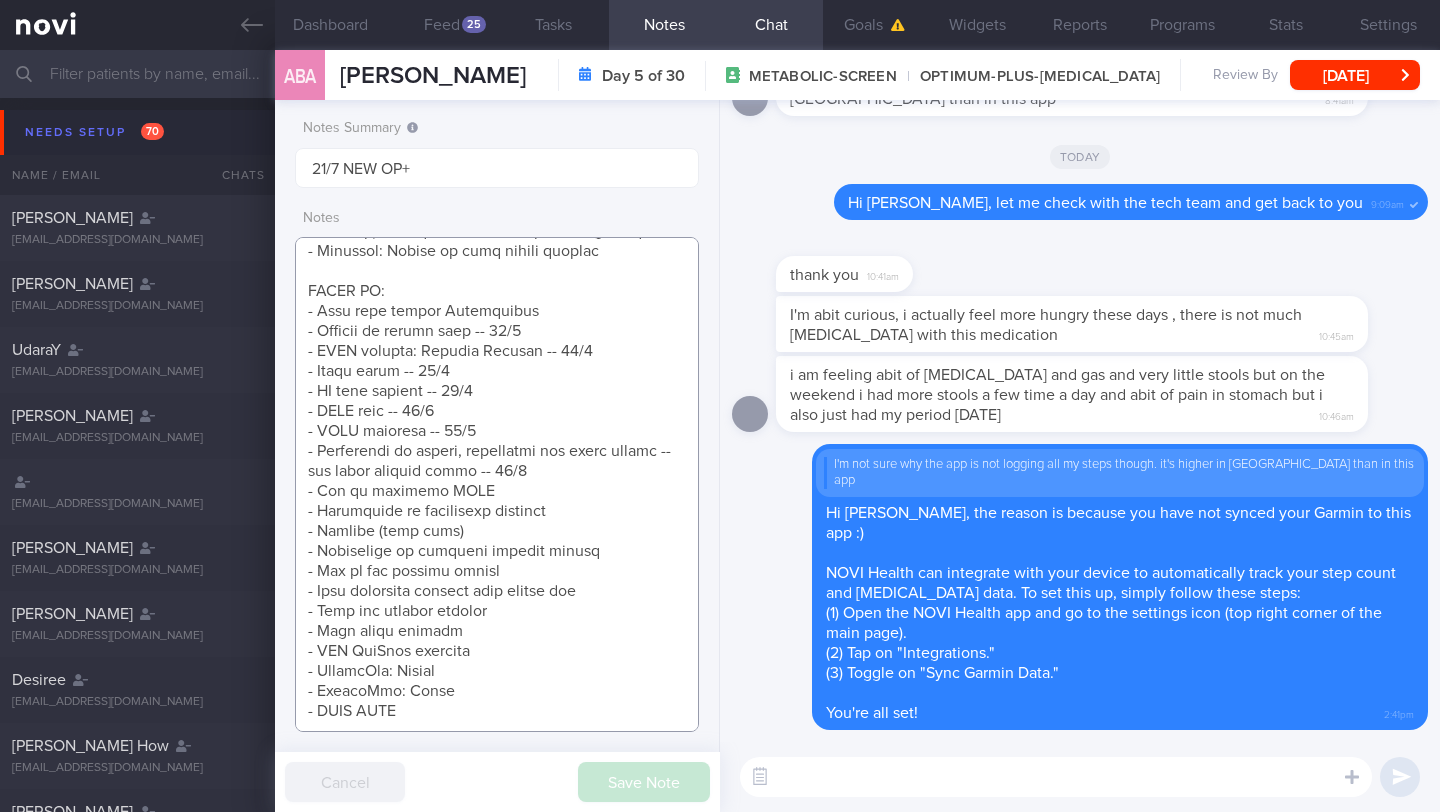 click at bounding box center (497, 484) 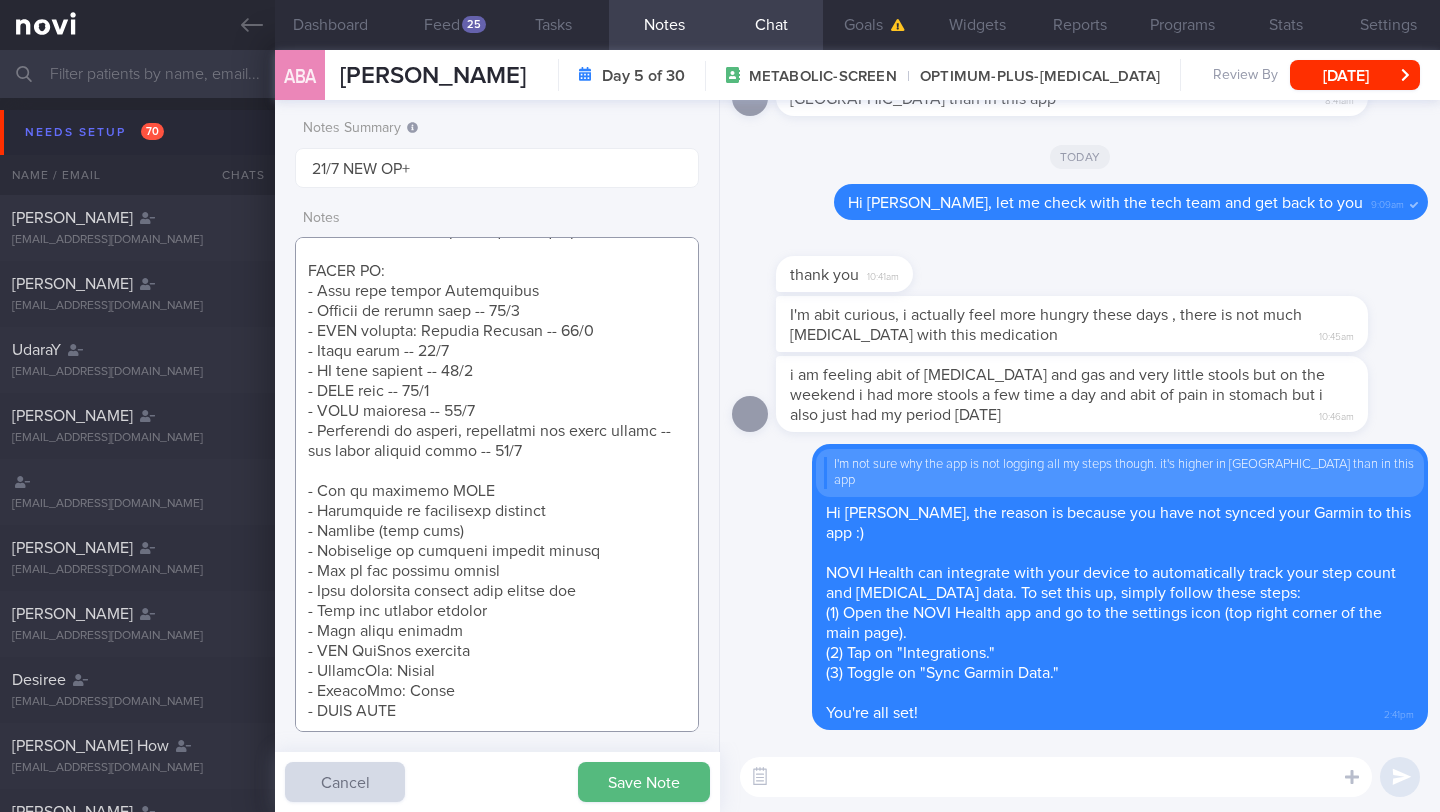 scroll, scrollTop: 667, scrollLeft: 0, axis: vertical 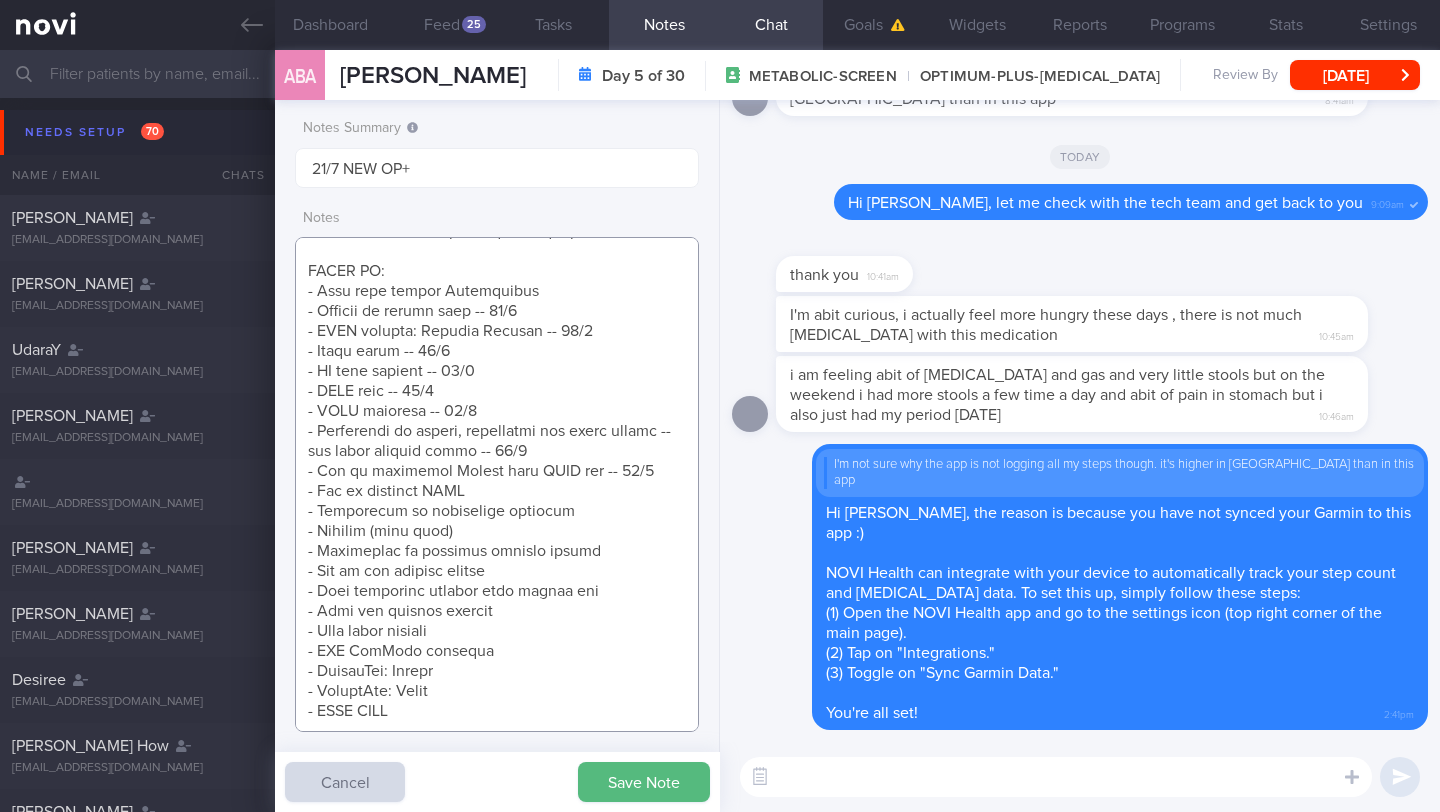 type on "SUPPORT NEEDED:
CHALLENGE:
- DIET
- EXERCISE
- MEDS
- WEIGHT
- HbA1c/GMI
Wt trend:
WC:
Wt/WC =
Wt Targets:
5%  (4kg -> 79kg)
10% (8kg -> 75kg)
15% (12kg -> 71kg)
[DEMOGRAPHIC_DATA] Malay [DEMOGRAPHIC_DATA]
Part-time consultant
- Pmhx: [MEDICAL_DATA]
Elevated antiTPO and [MEDICAL_DATA]; TFT nad- Meds/Supps: Ashwagandha, Magnesium, Probiotics - Social hx: Divorced -- moved back to SG [DATE]. Lives with son and helper. Helper buys groceries and cooks (based on what client tells her to cook)
- Diet: Previously on [MEDICAL_DATA] (claims to know the diet well). Avoids gluten, brussels sprouts, pork.
- Exercise: Cannot do over should weights
SHARE ON:
- Diet when taking [MEDICAL_DATA]
- Pillars of weight loss -- 14/7
- NOVI article: Calorie Deficit -- 14/7
- Photo guide -- 14/7
- AI food logging -- 14/7
- MVIT recc -- 14/7
- NOVI workouts -- 14/7
- Importance of fruits, vegetables and whole grains -- and their serving sizes -- 17/7
- How to integrate Garmin with NOVI app -- 21/7
- How to increase NEAT
- Importance of resista..." 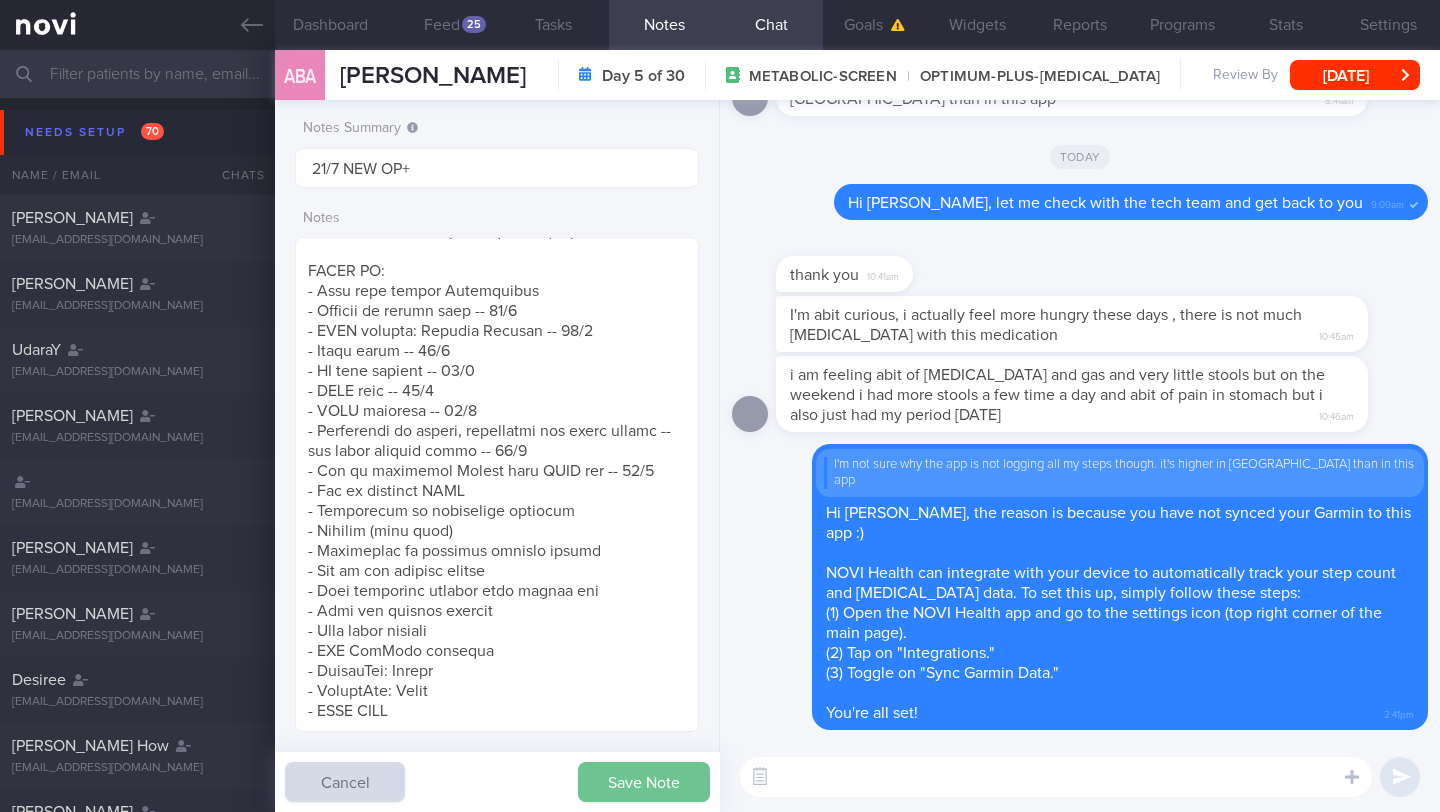 click on "Save Note" at bounding box center [644, 782] 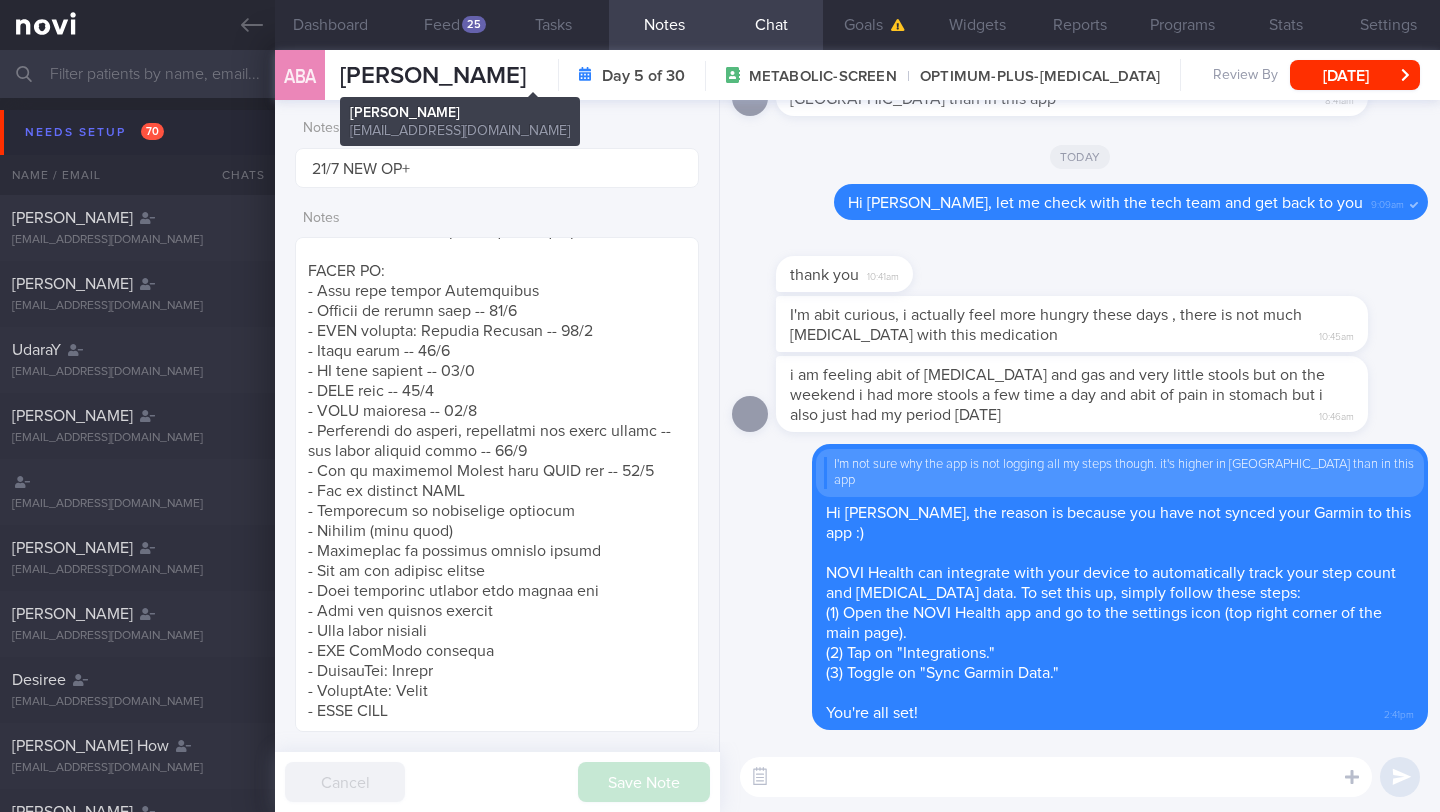 drag, startPoint x: 329, startPoint y: 79, endPoint x: 591, endPoint y: 67, distance: 262.27466 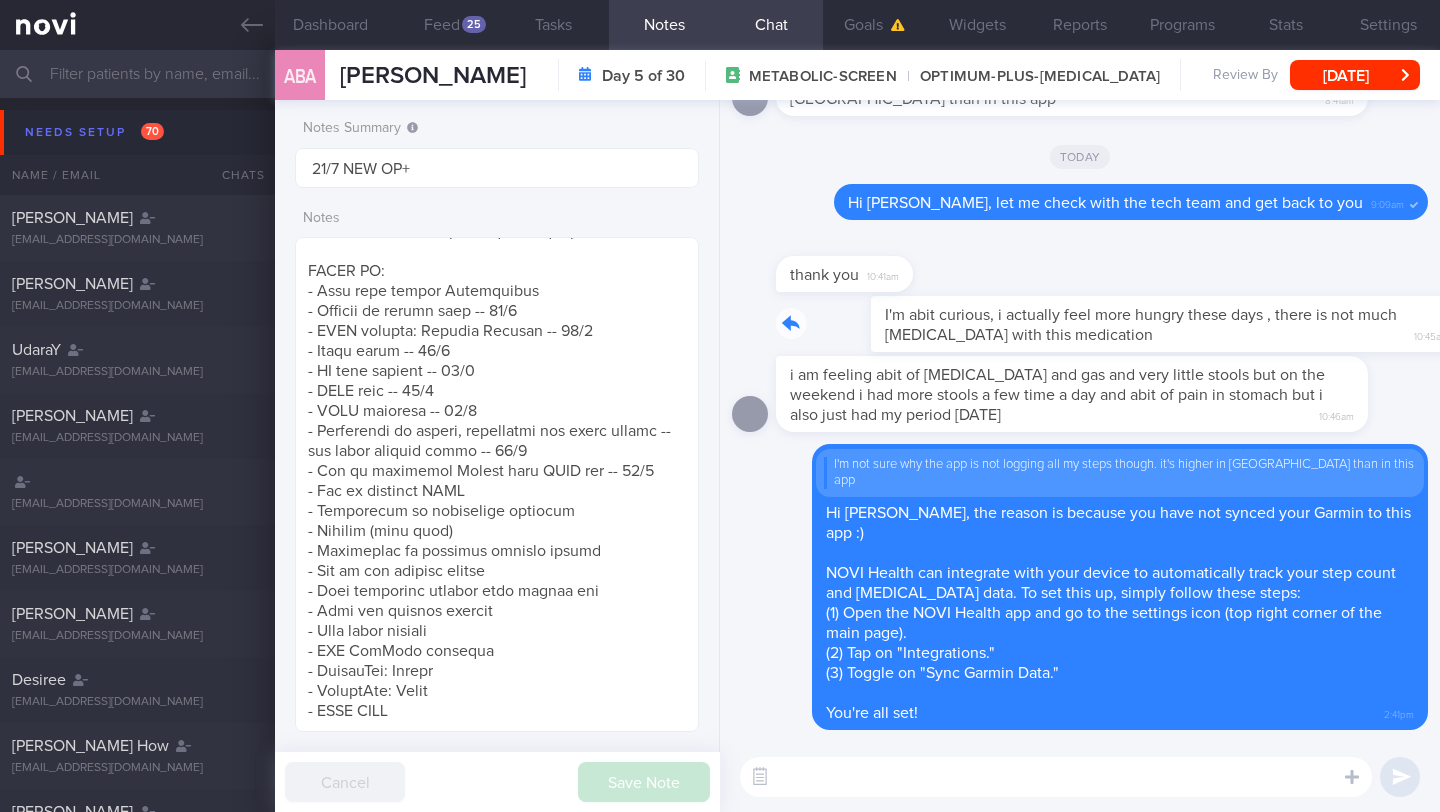 drag, startPoint x: 785, startPoint y: 351, endPoint x: 1088, endPoint y: 363, distance: 303.23752 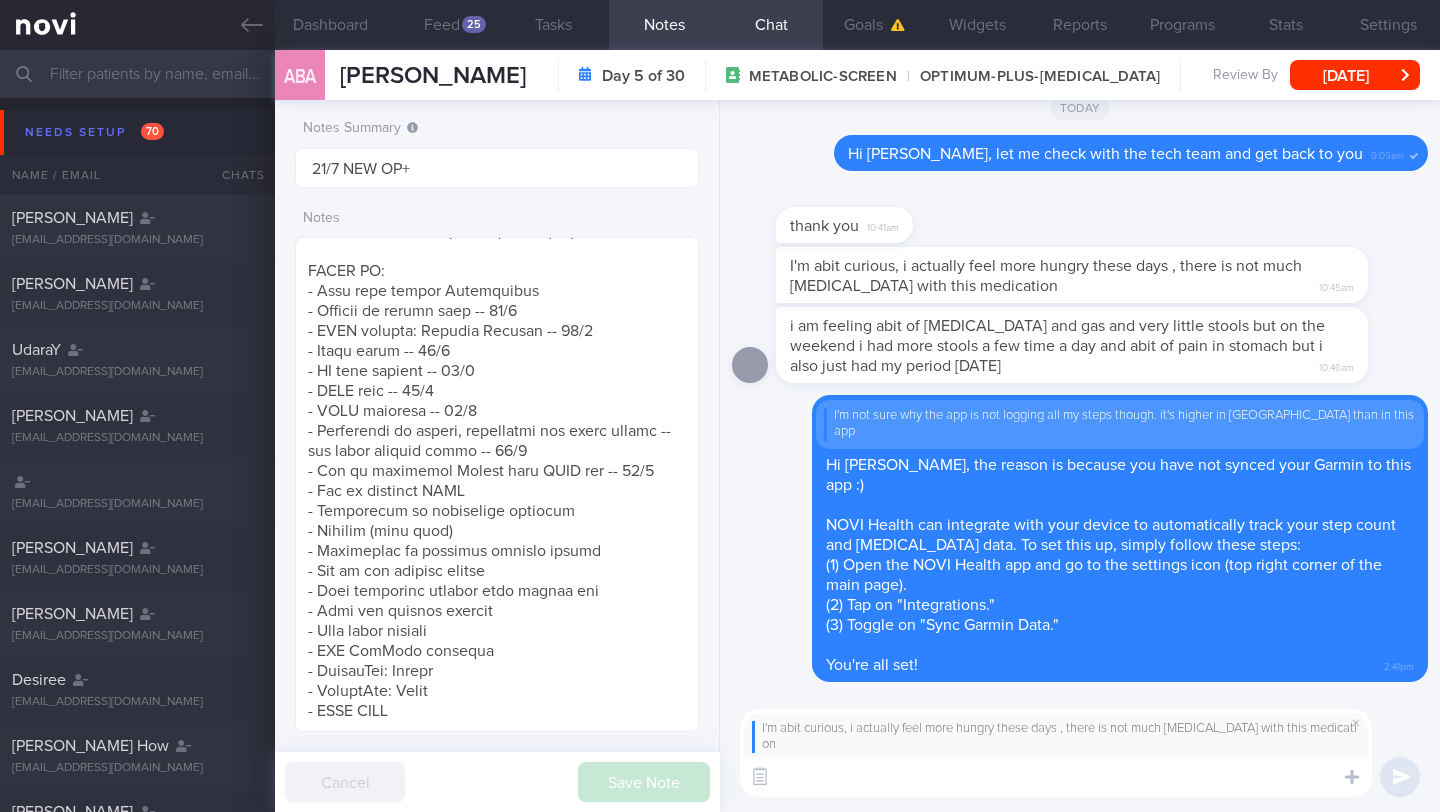 paste on "The 3mg is the low dose so some people do report a mild appetite suppression and some none at all. However, it is necessary to gradually increase the dosage to prevent having a bad case of side effects." 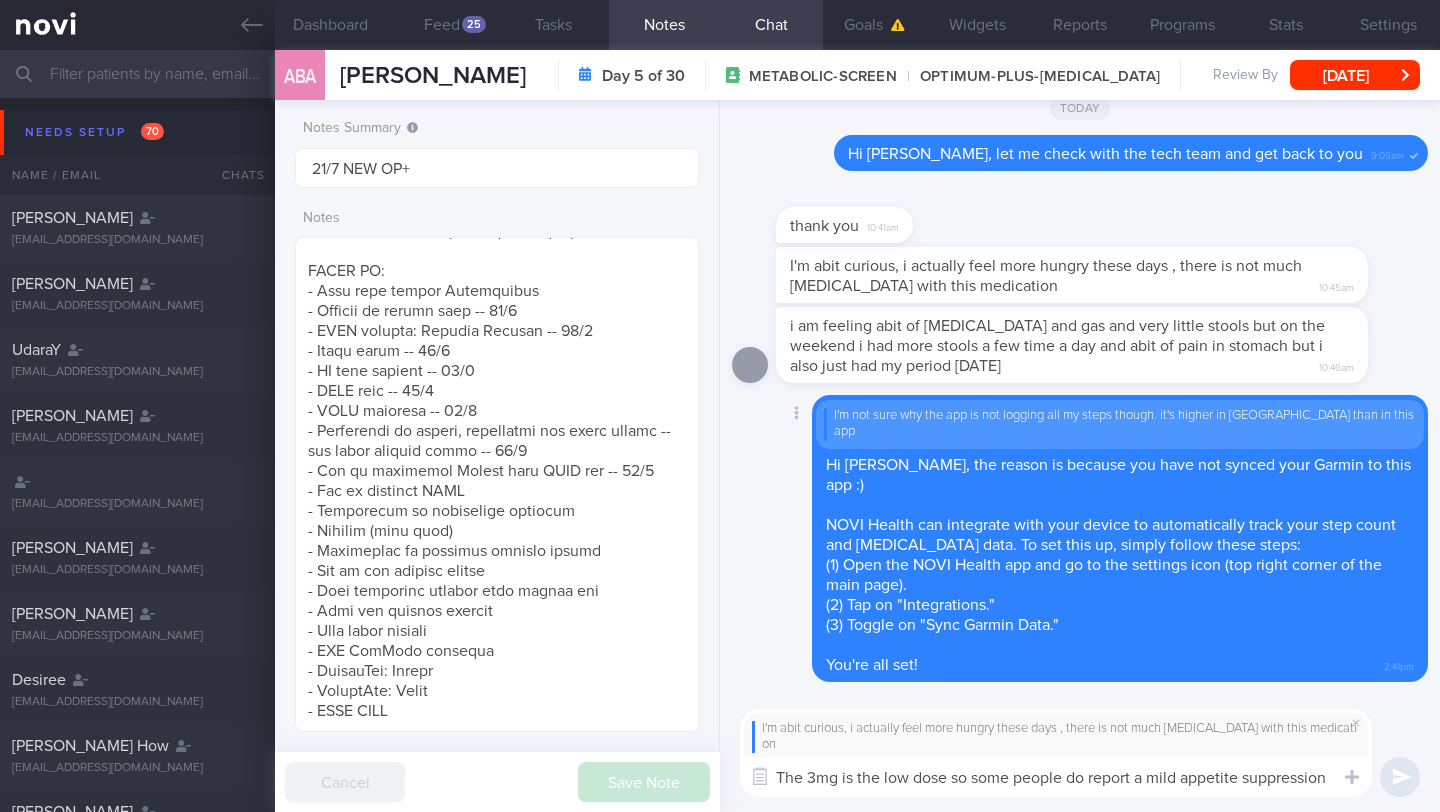 scroll, scrollTop: 0, scrollLeft: 0, axis: both 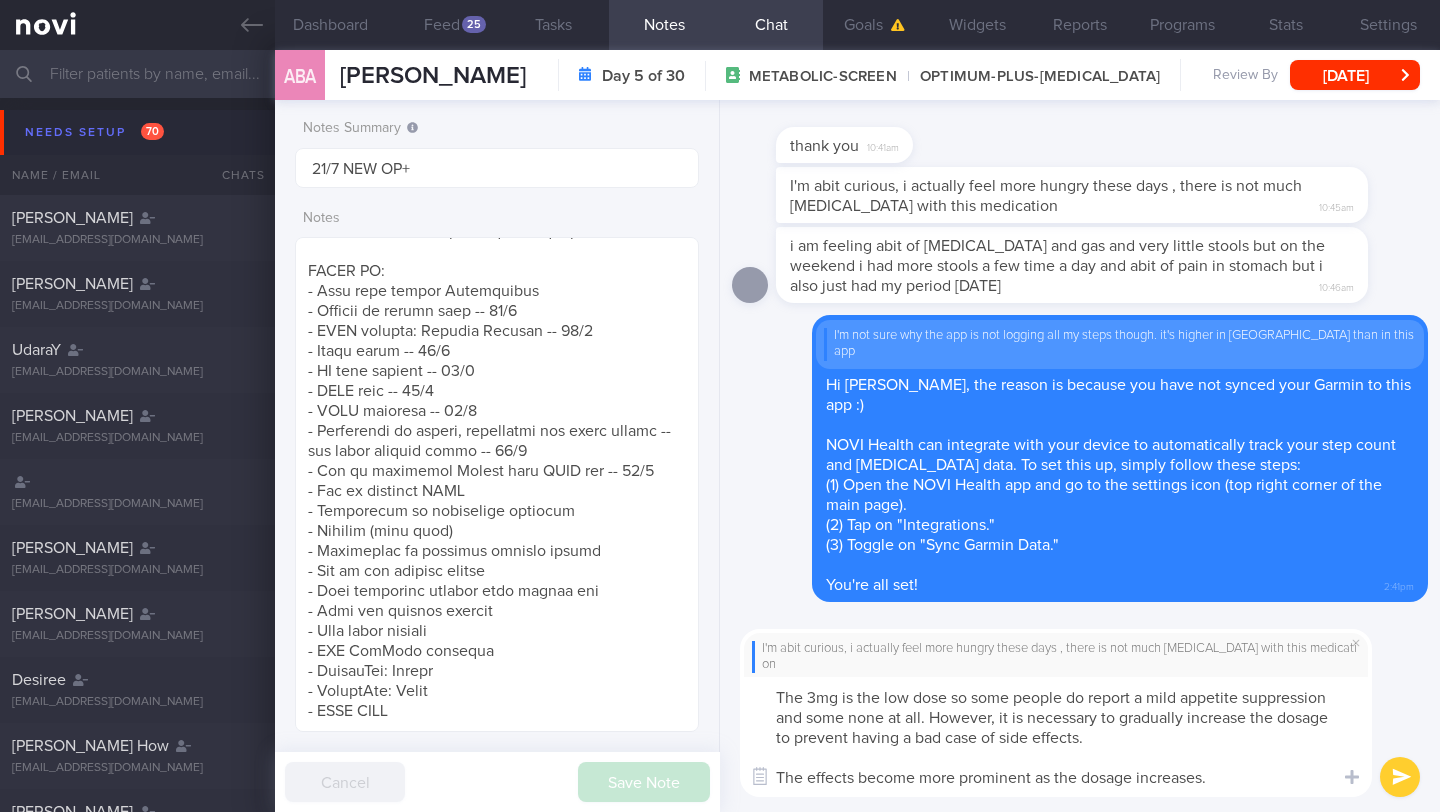 type on "The 3mg is the low dose so some people do report a mild appetite suppression and some none at all. However, it is necessary to gradually increase the dosage to prevent having a bad case of side effects.
The effects become more prominent as the dosage increases." 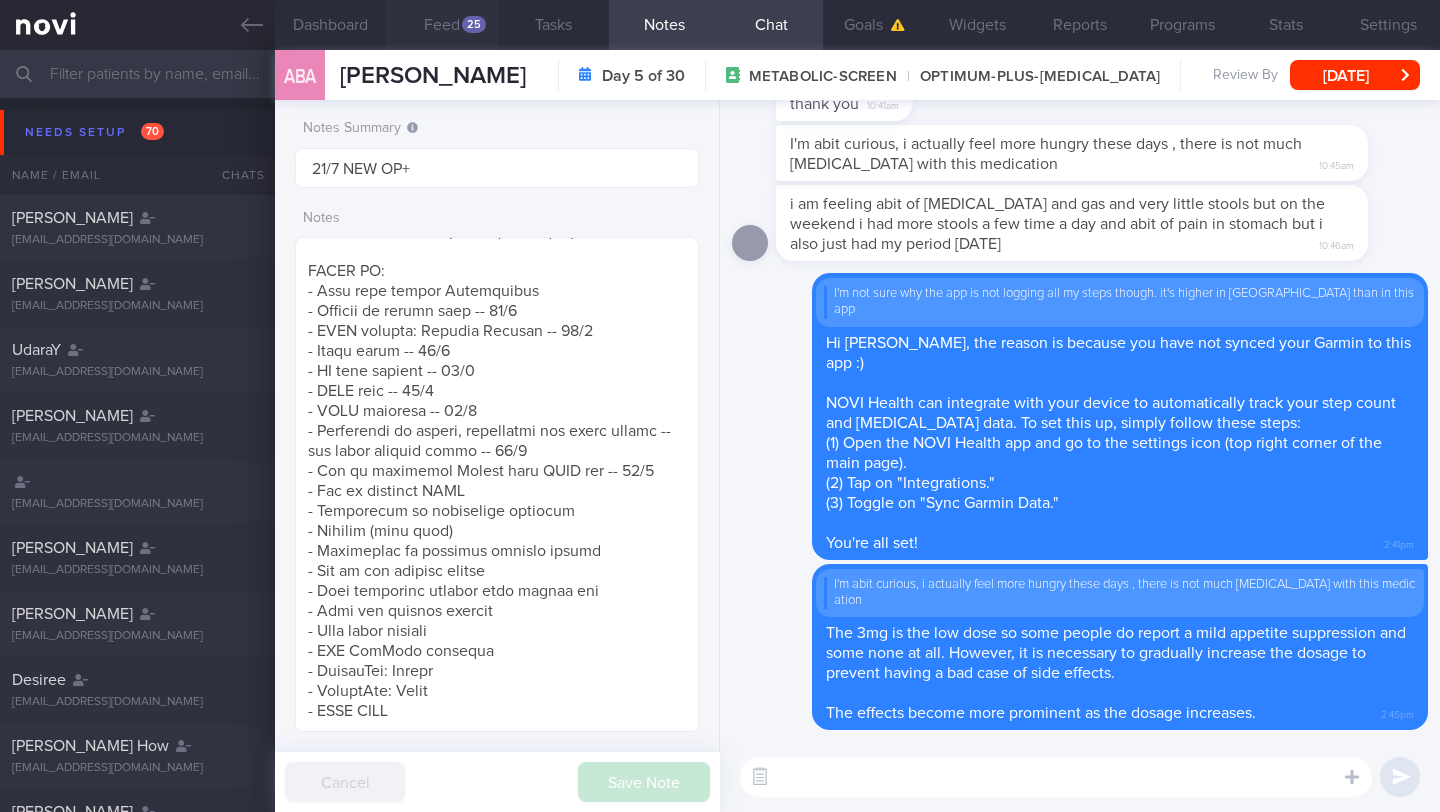 click on "25" at bounding box center [474, 24] 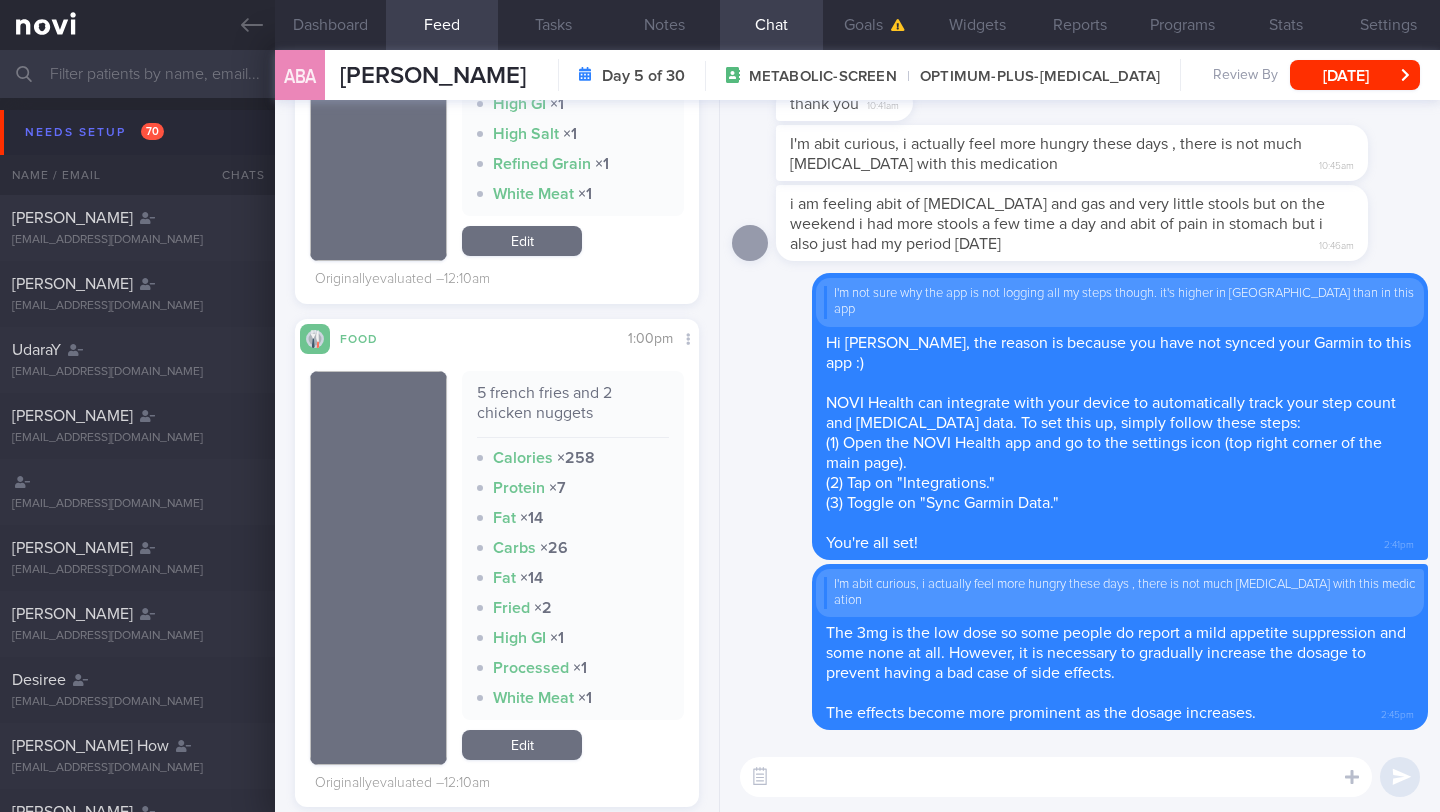 scroll, scrollTop: 2447, scrollLeft: 0, axis: vertical 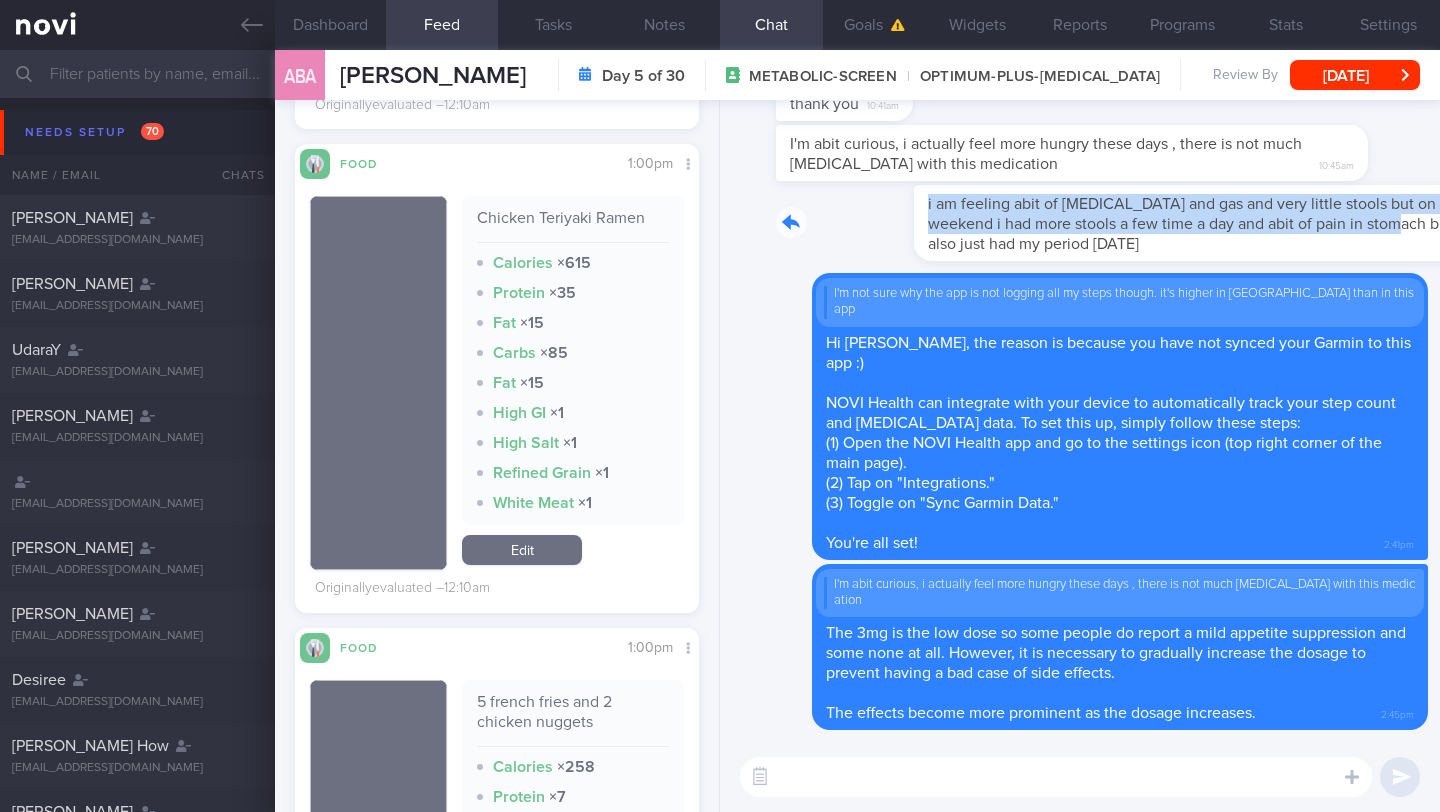 drag, startPoint x: 788, startPoint y: 246, endPoint x: 1236, endPoint y: 263, distance: 448.32242 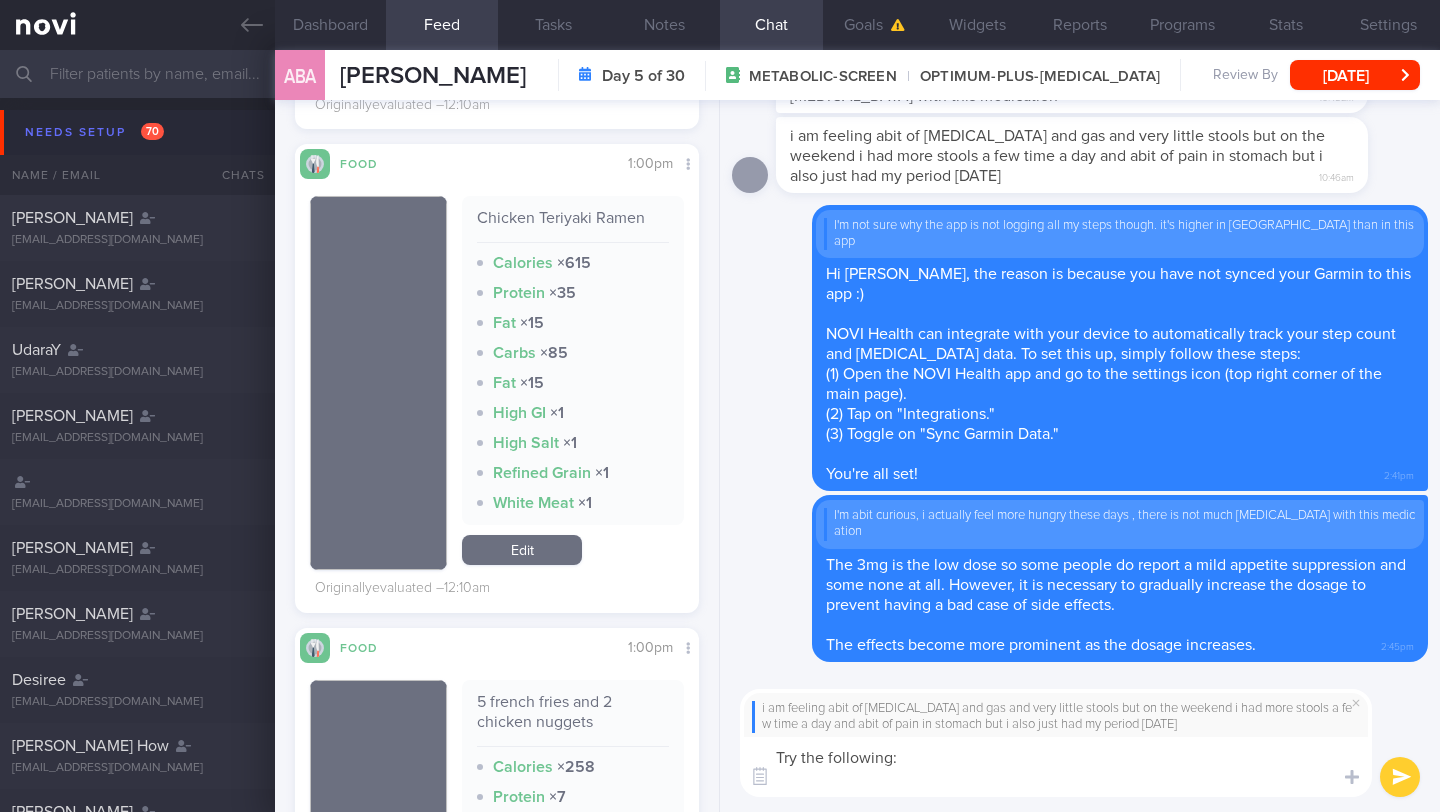 scroll, scrollTop: 0, scrollLeft: 0, axis: both 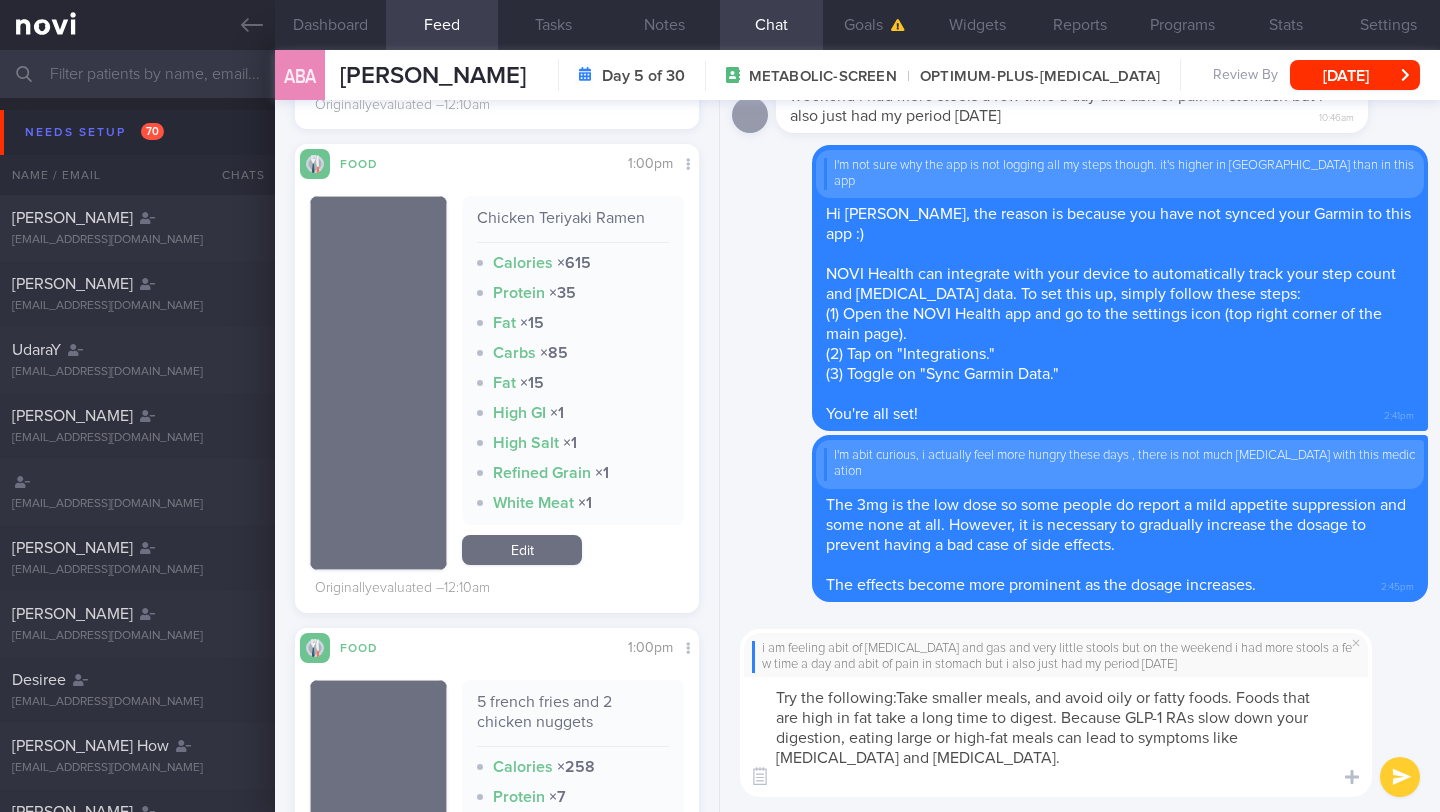 click on "Try the following:Take smaller meals, and avoid oily or fatty foods. Foods that are high in fat take a long time to digest. Because GLP-1 RAs slow down your digestion, eating large or high-fat meals can lead to symptoms like [MEDICAL_DATA] and [MEDICAL_DATA]." at bounding box center (1056, 737) 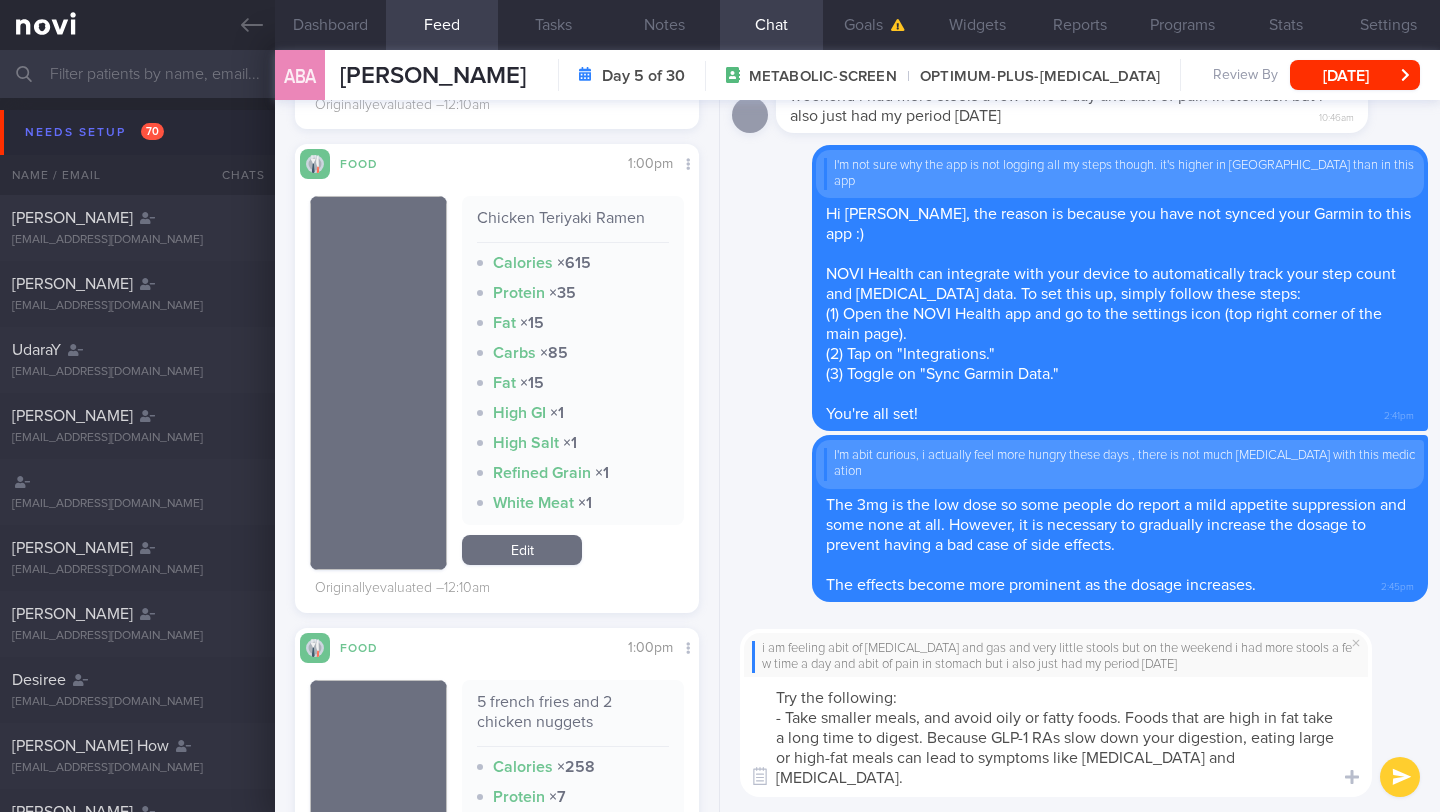 click on "Try the following:
- Take smaller meals, and avoid oily or fatty foods. Foods that are high in fat take a long time to digest. Because GLP-1 RAs slow down your digestion, eating large or high-fat meals can lead to symptoms like [MEDICAL_DATA] and [MEDICAL_DATA]." at bounding box center (1056, 737) 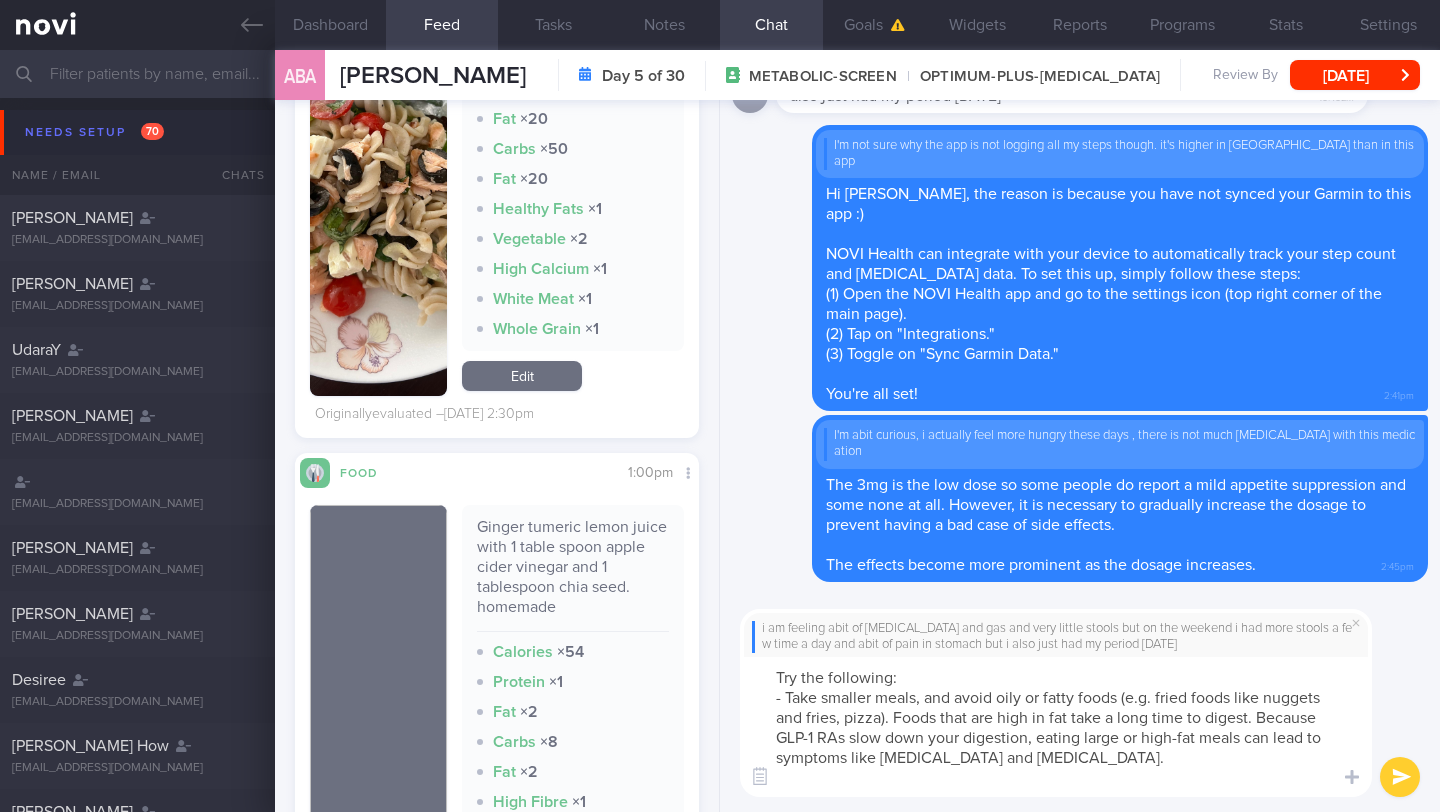 scroll, scrollTop: 12342, scrollLeft: 0, axis: vertical 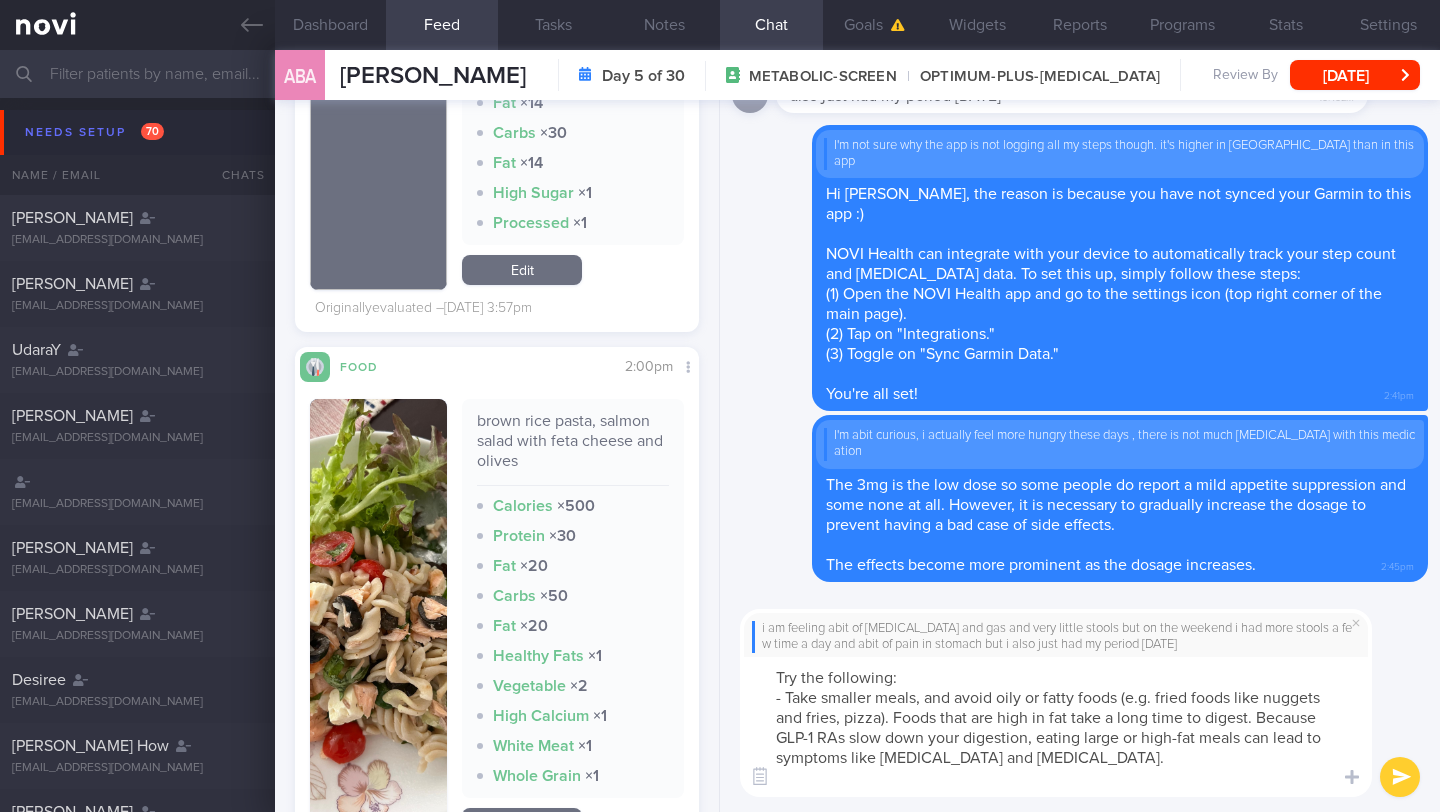 click on "Try the following:
- Take smaller meals, and avoid oily or fatty foods (e.g. fried foods like nuggets and fries, pizza). Foods that are high in fat take a long time to digest. Because GLP-1 RAs slow down your digestion, eating large or high-fat meals can lead to symptoms like [MEDICAL_DATA] and [MEDICAL_DATA]." at bounding box center [1056, 727] 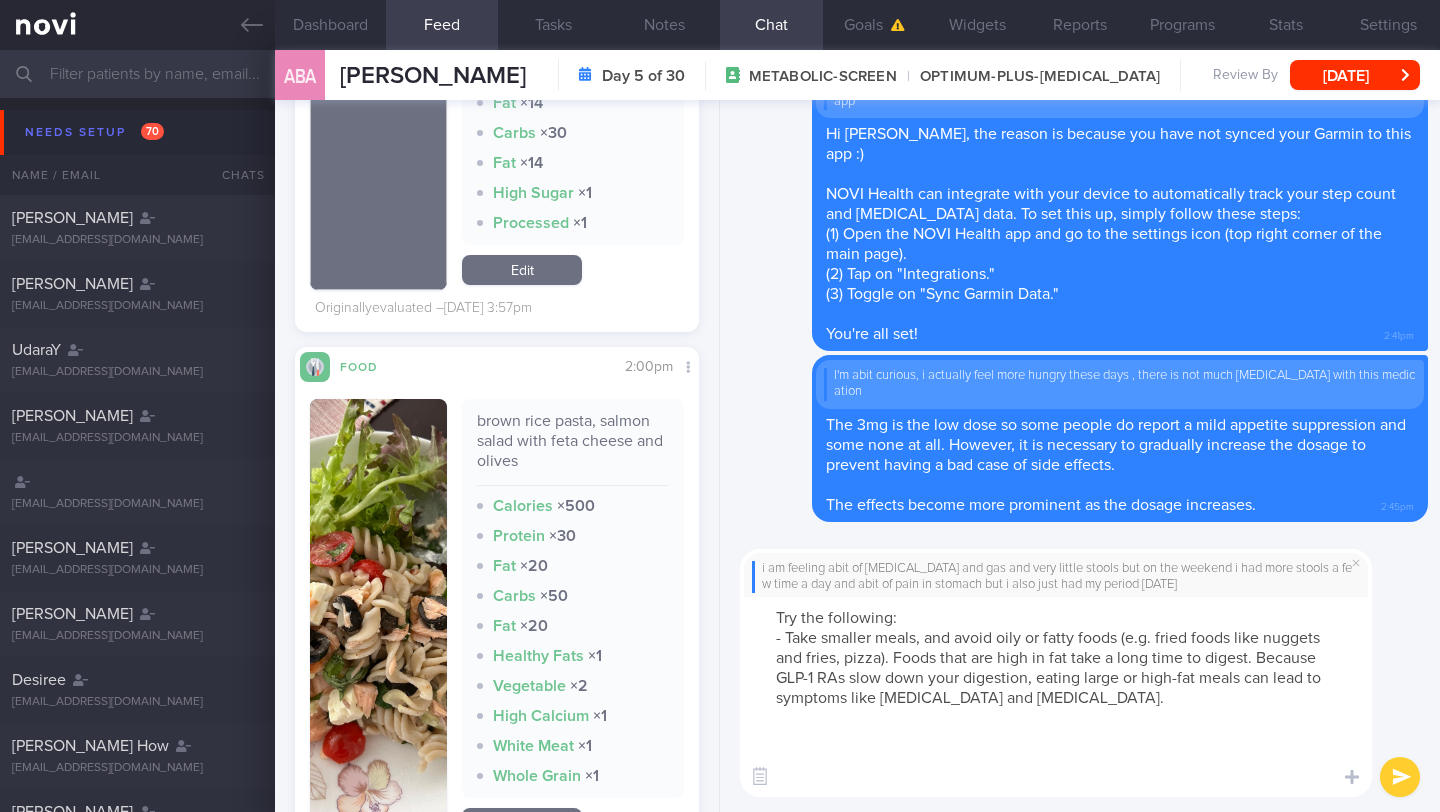 scroll, scrollTop: 0, scrollLeft: 0, axis: both 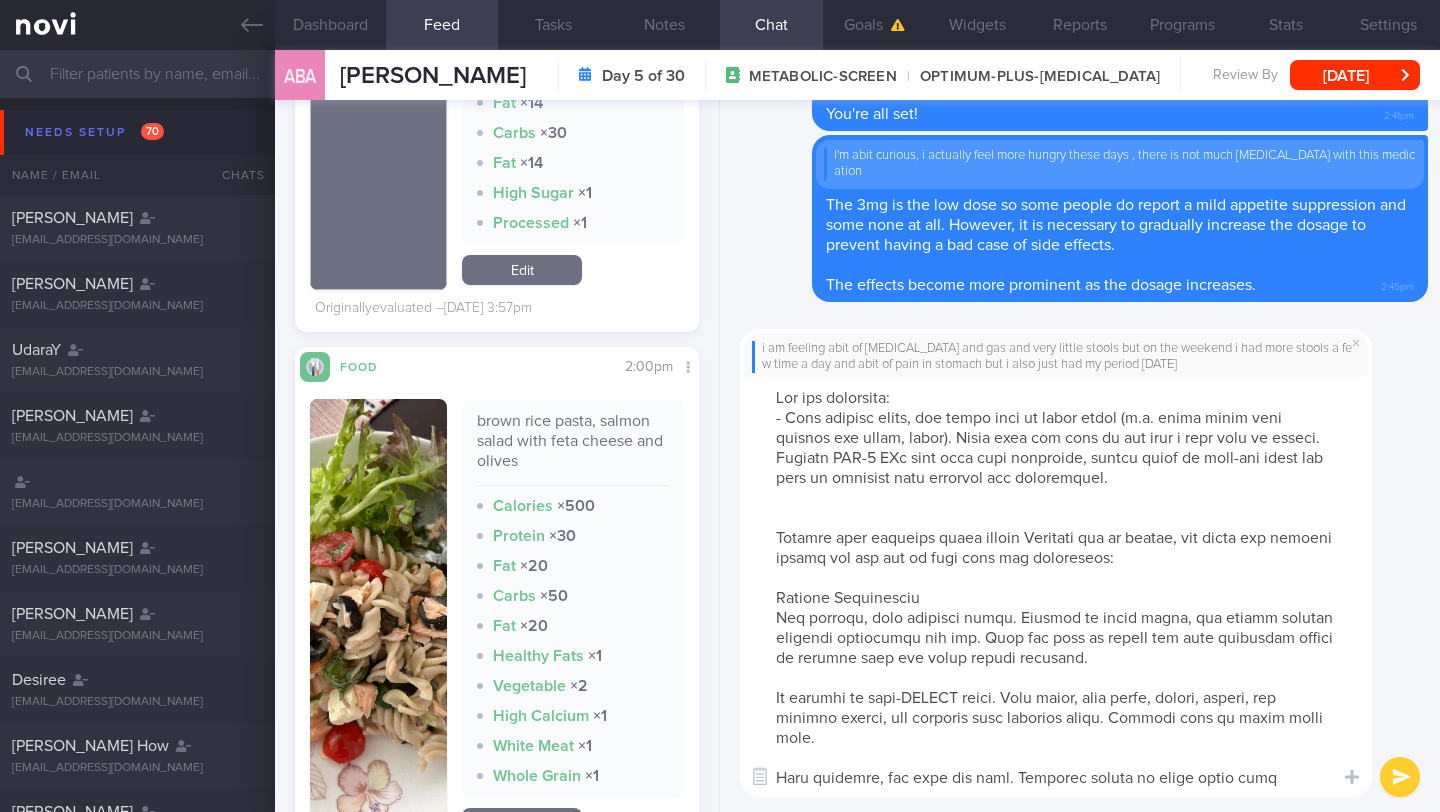 drag, startPoint x: 1138, startPoint y: 480, endPoint x: 956, endPoint y: 438, distance: 186.7833 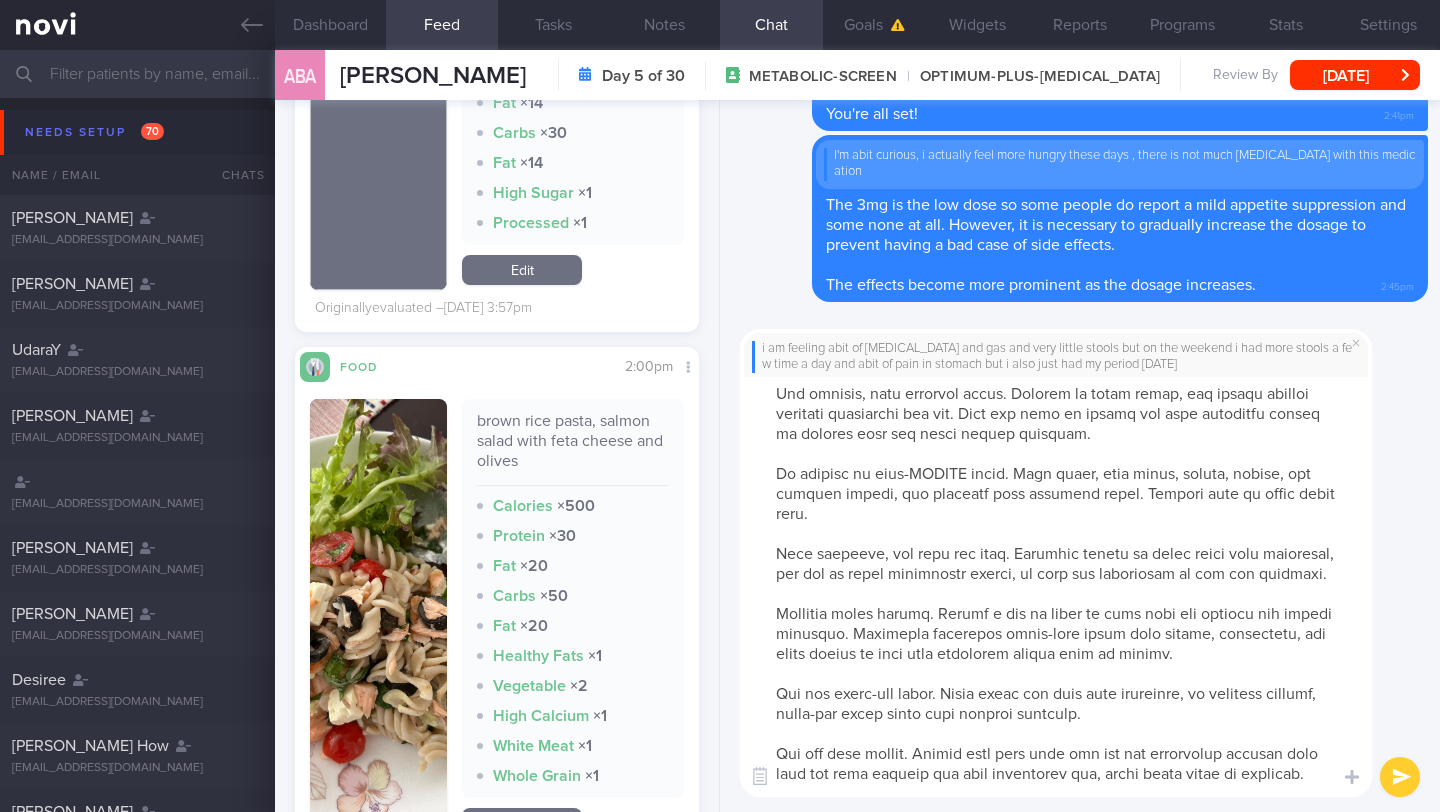 click at bounding box center (1056, 587) 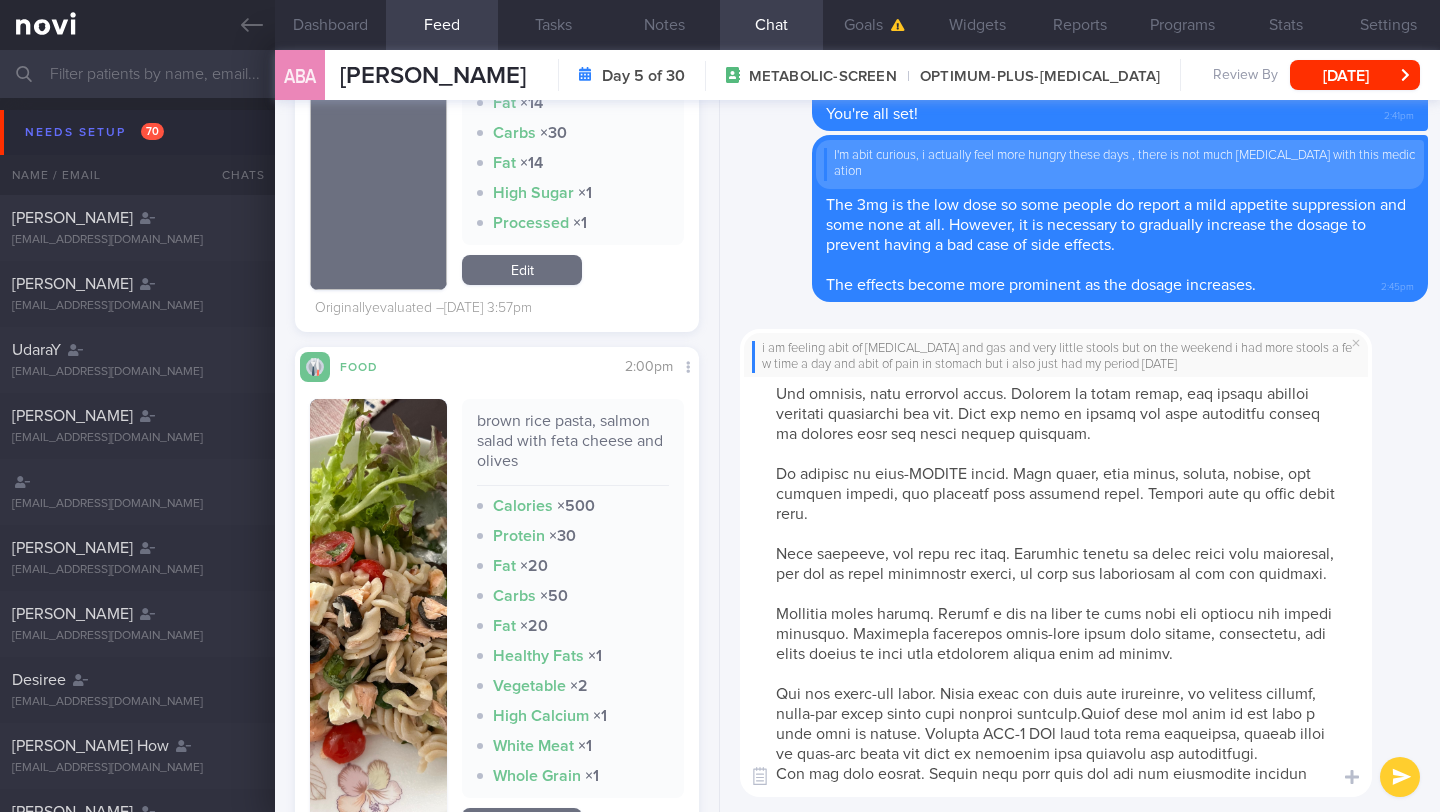 click at bounding box center [1056, 587] 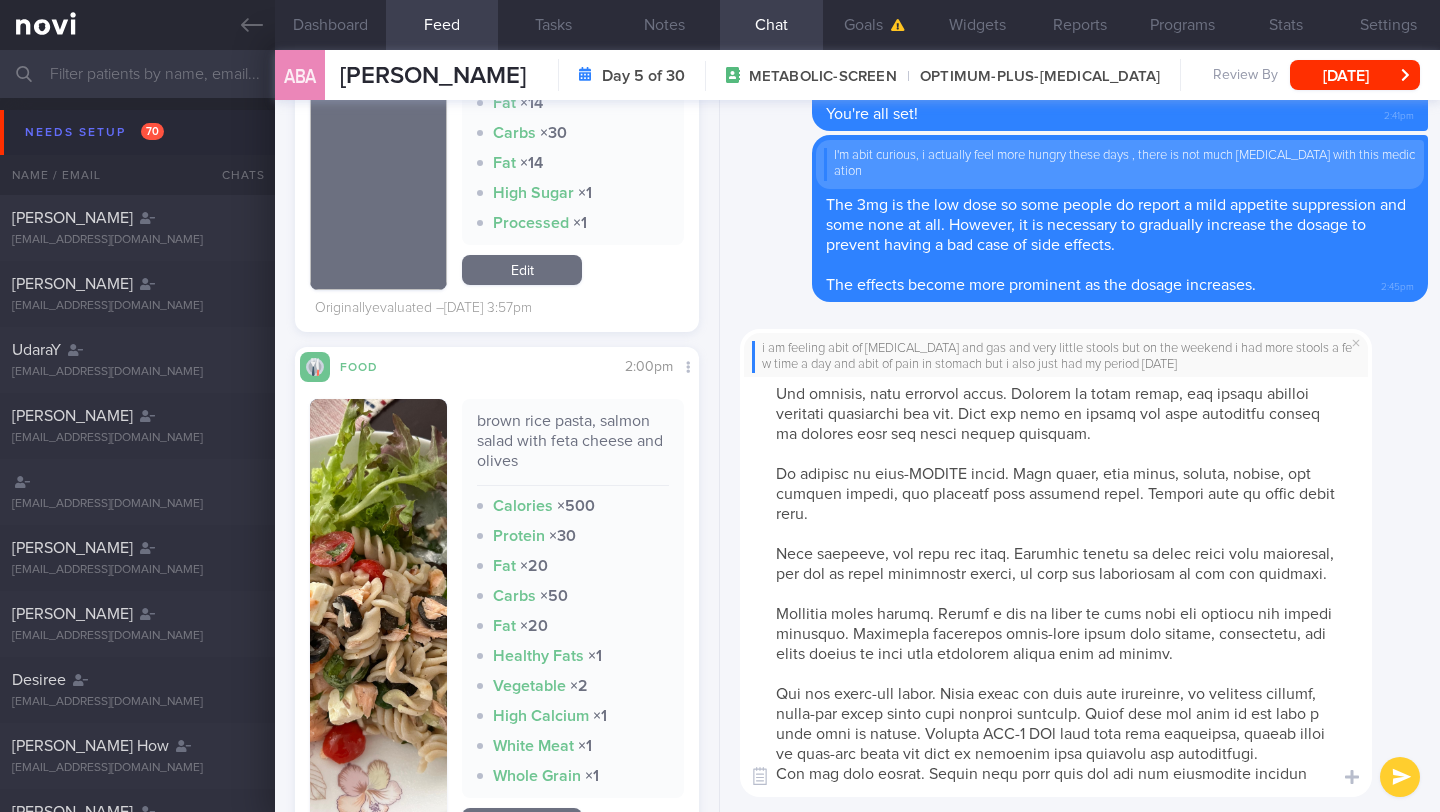 click at bounding box center [1056, 587] 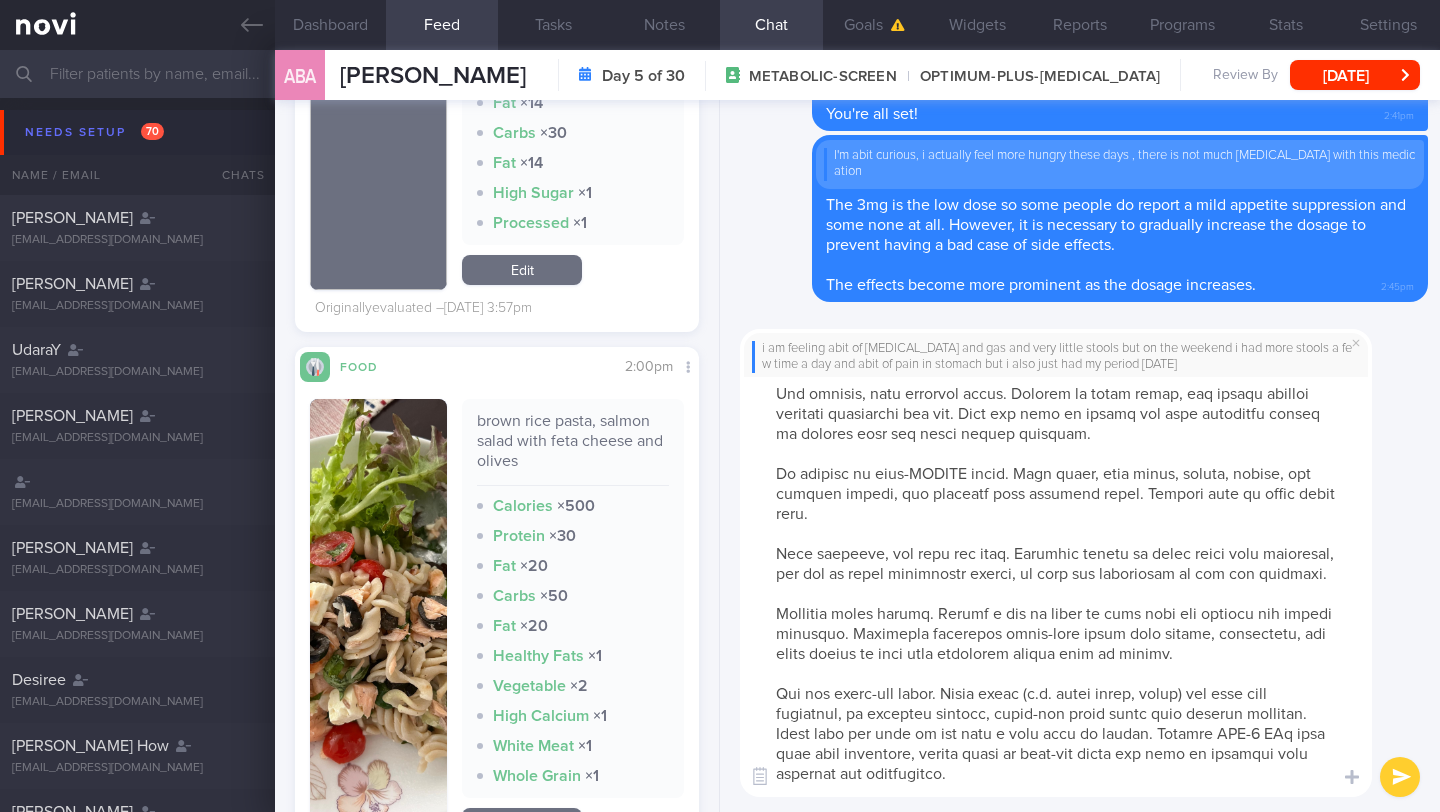 drag, startPoint x: 999, startPoint y: 776, endPoint x: 735, endPoint y: 738, distance: 266.72083 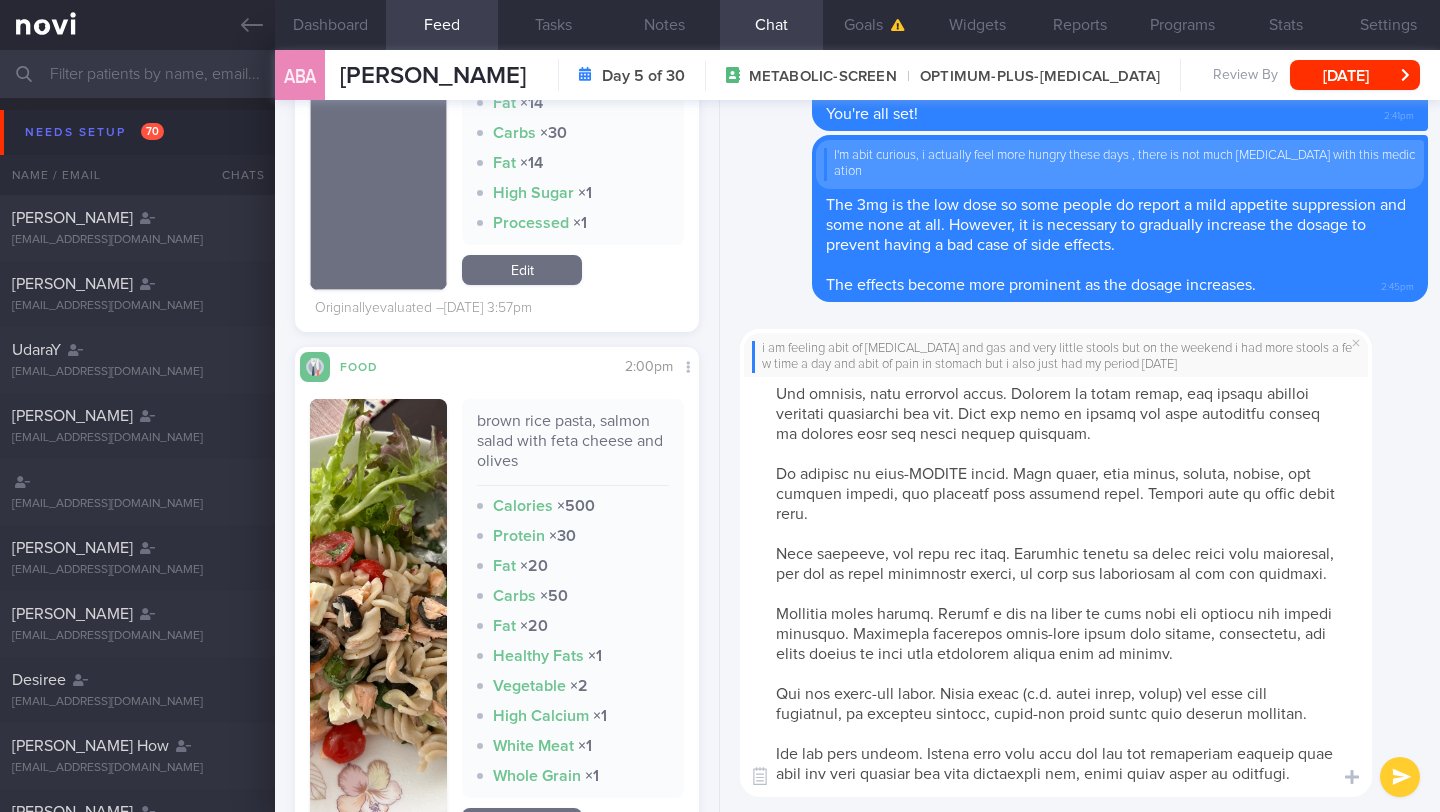scroll, scrollTop: 340, scrollLeft: 0, axis: vertical 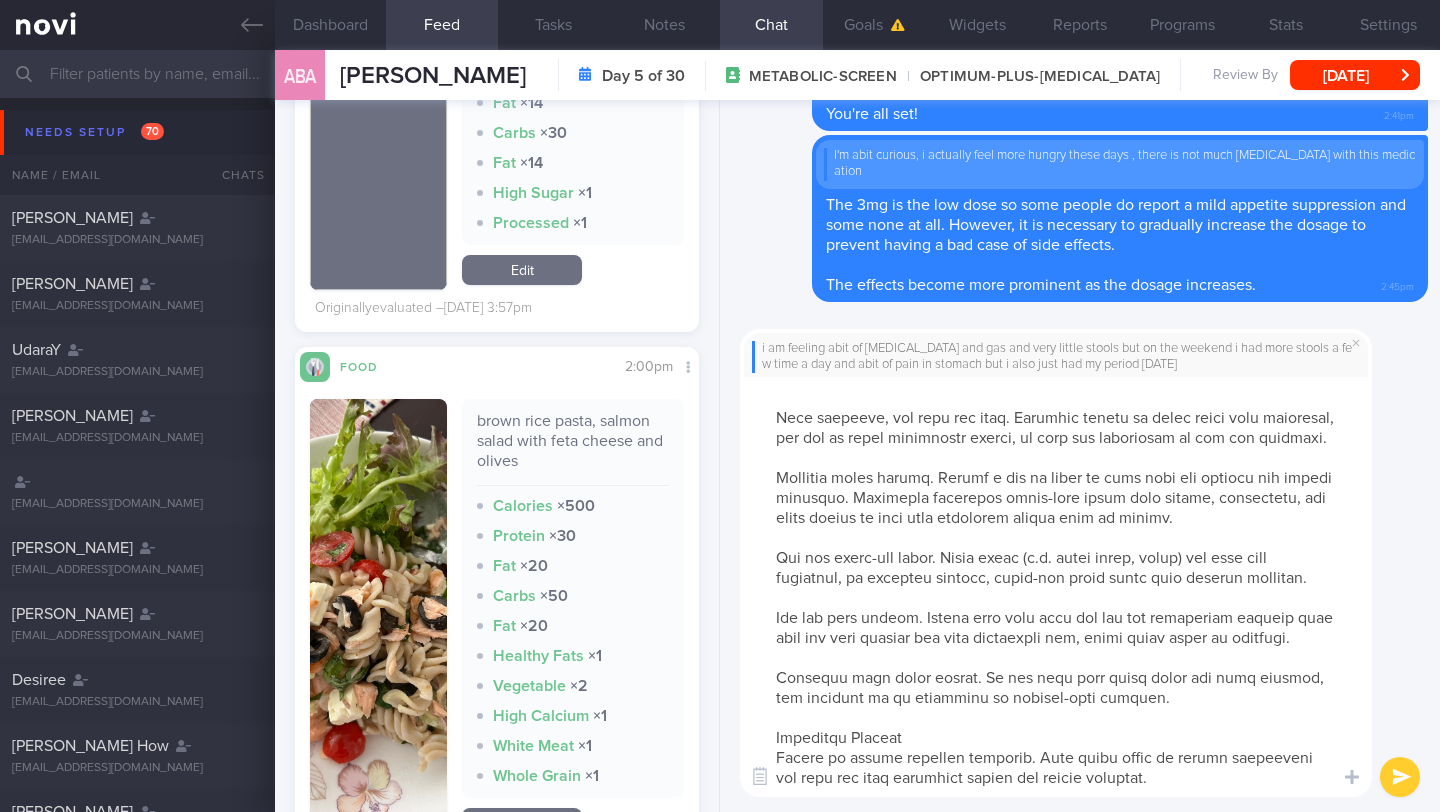 drag, startPoint x: 919, startPoint y: 743, endPoint x: 734, endPoint y: 720, distance: 186.42424 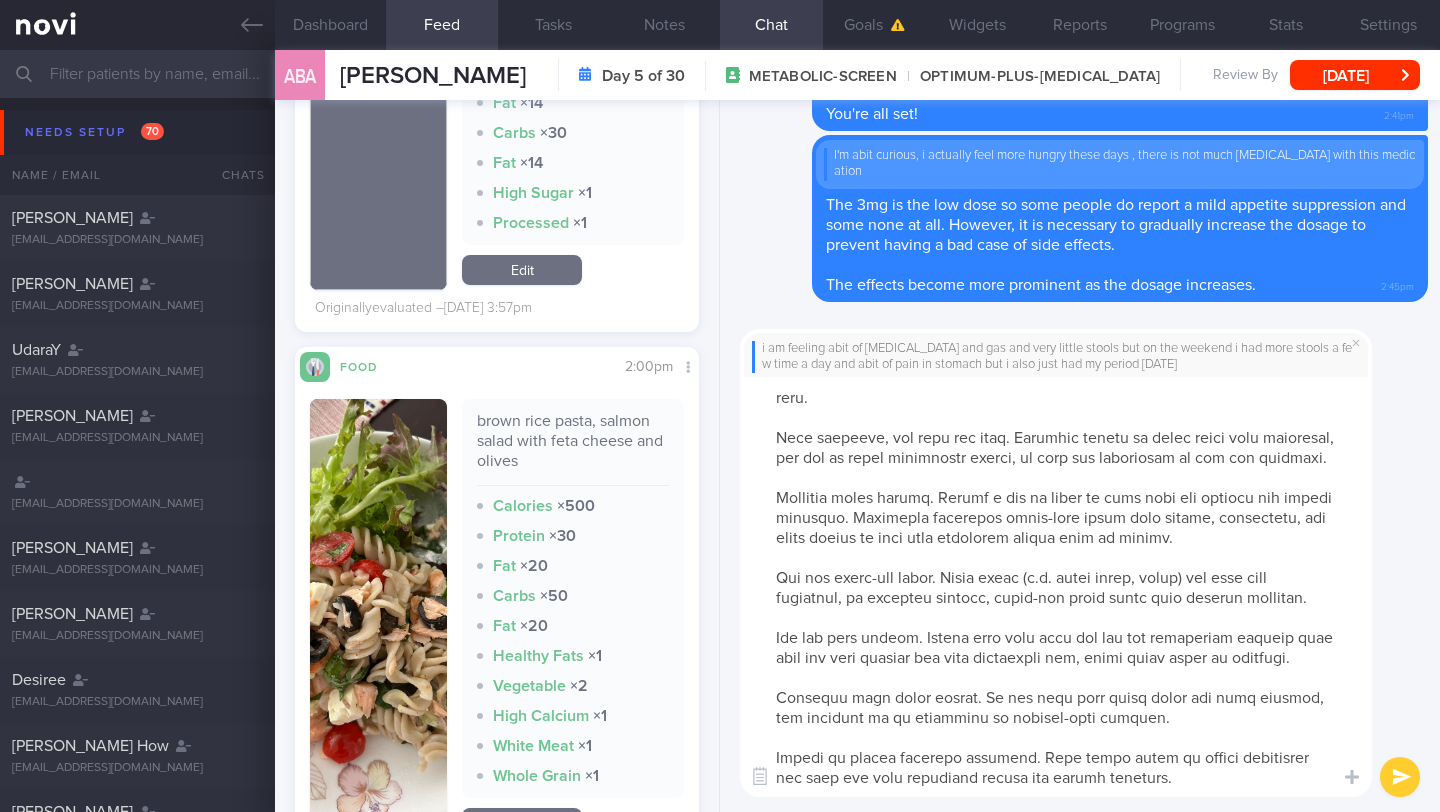 scroll, scrollTop: 320, scrollLeft: 0, axis: vertical 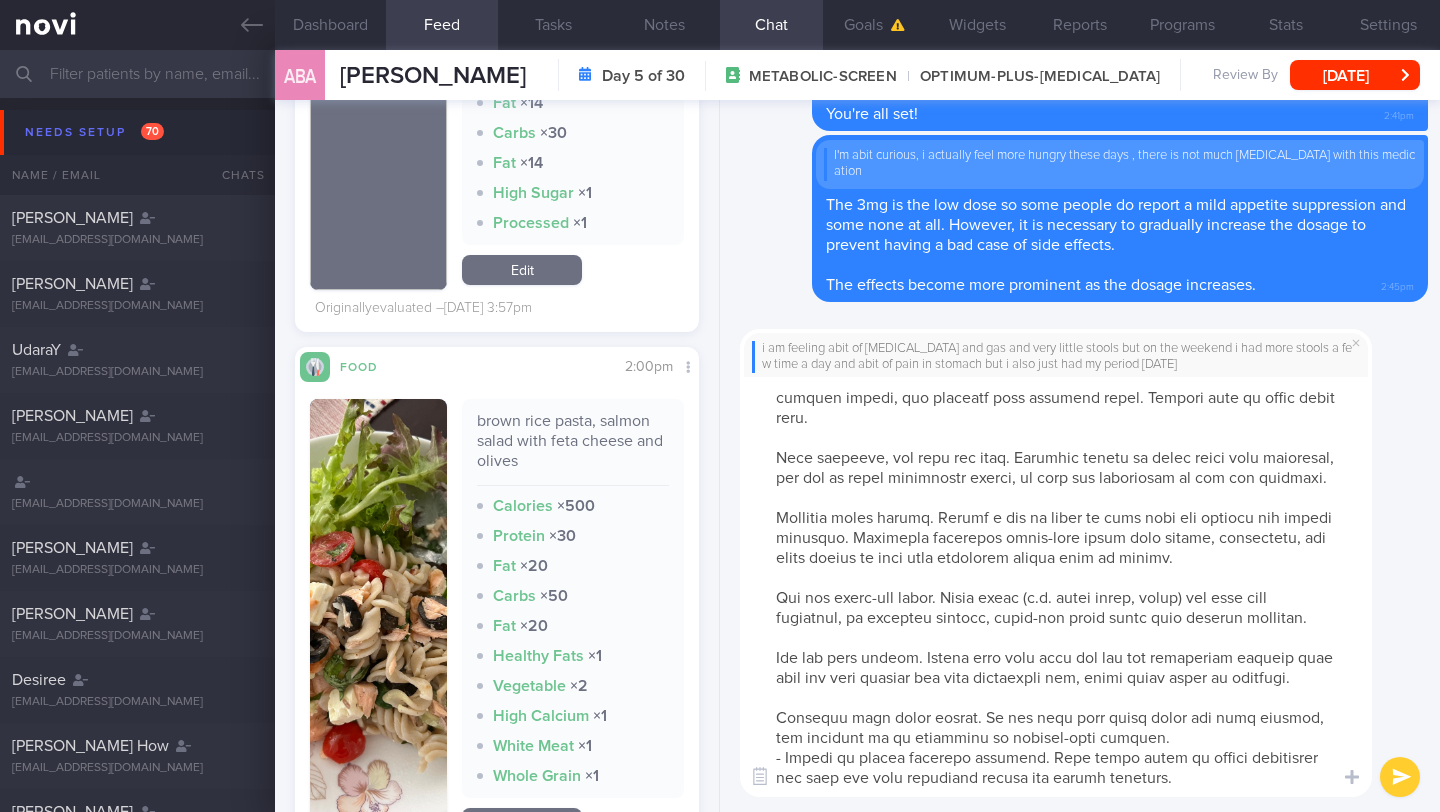 click at bounding box center (1056, 587) 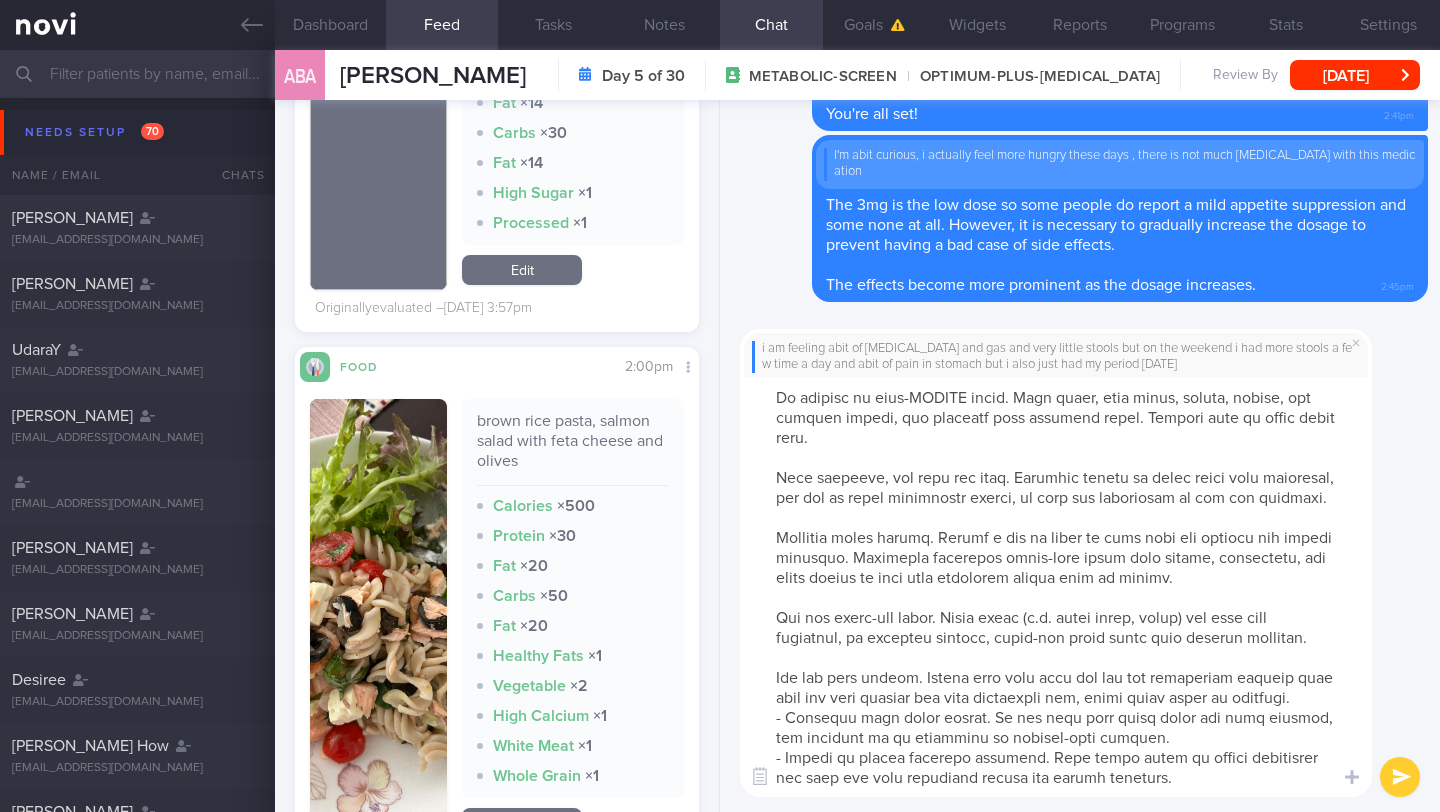 scroll, scrollTop: 280, scrollLeft: 0, axis: vertical 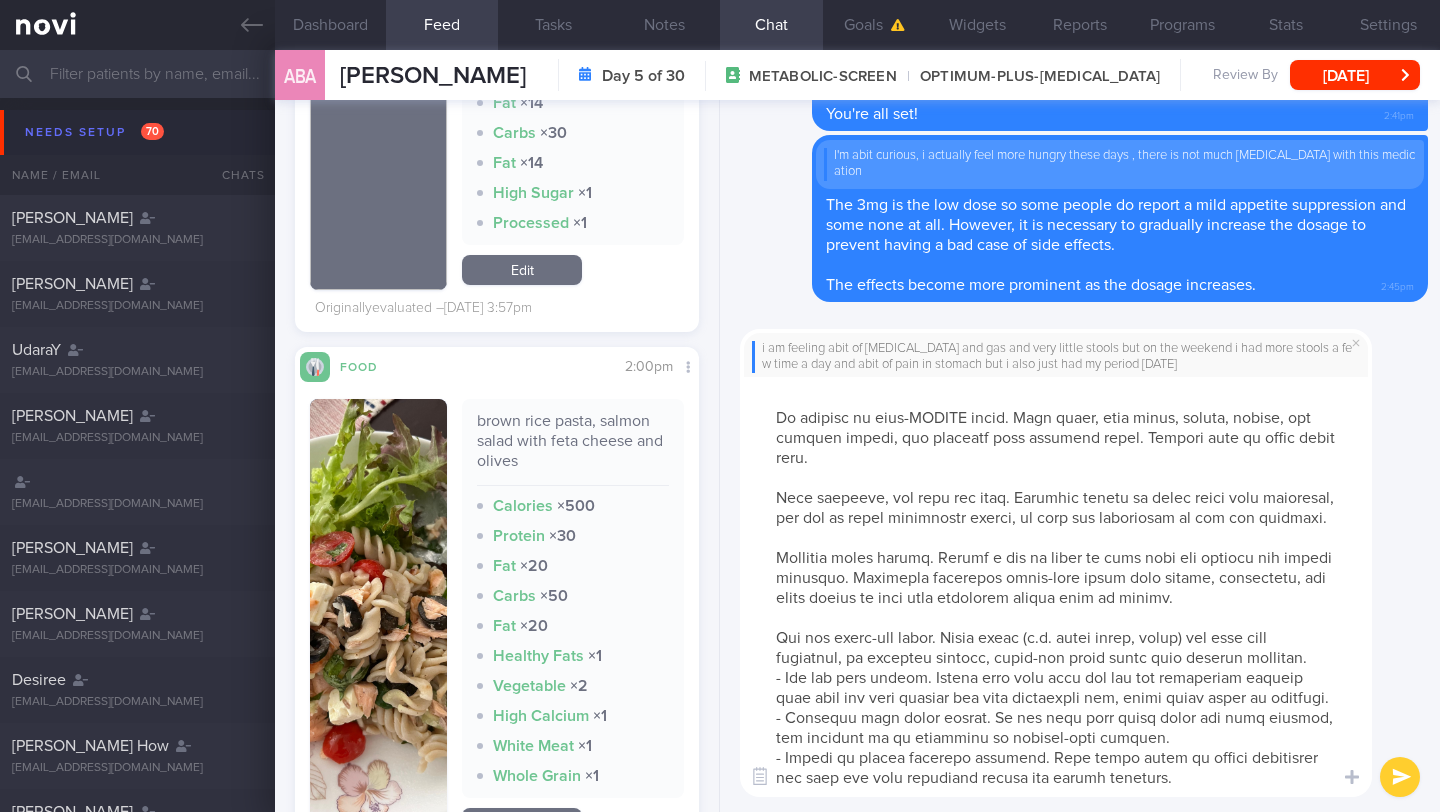 click at bounding box center [1056, 587] 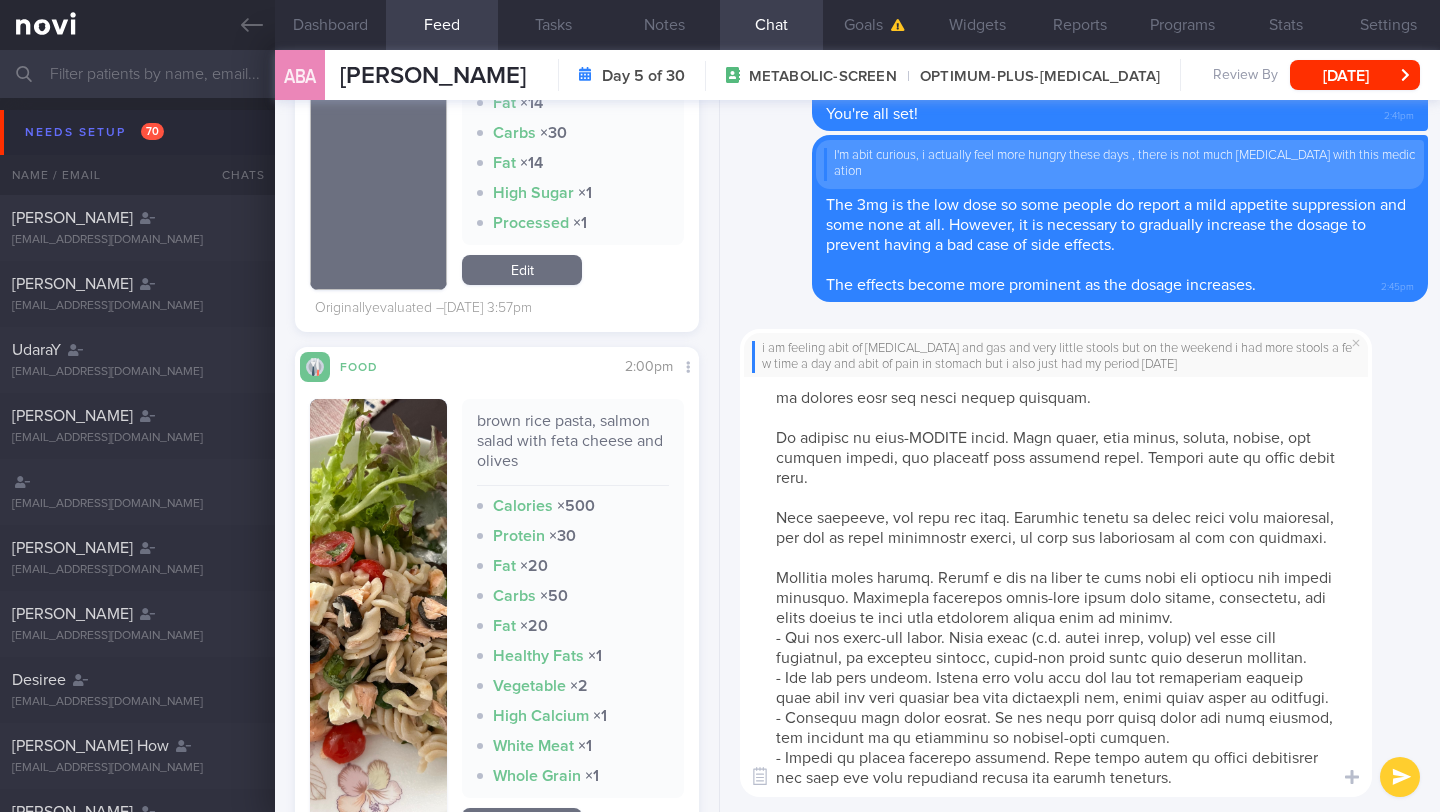 scroll, scrollTop: 240, scrollLeft: 0, axis: vertical 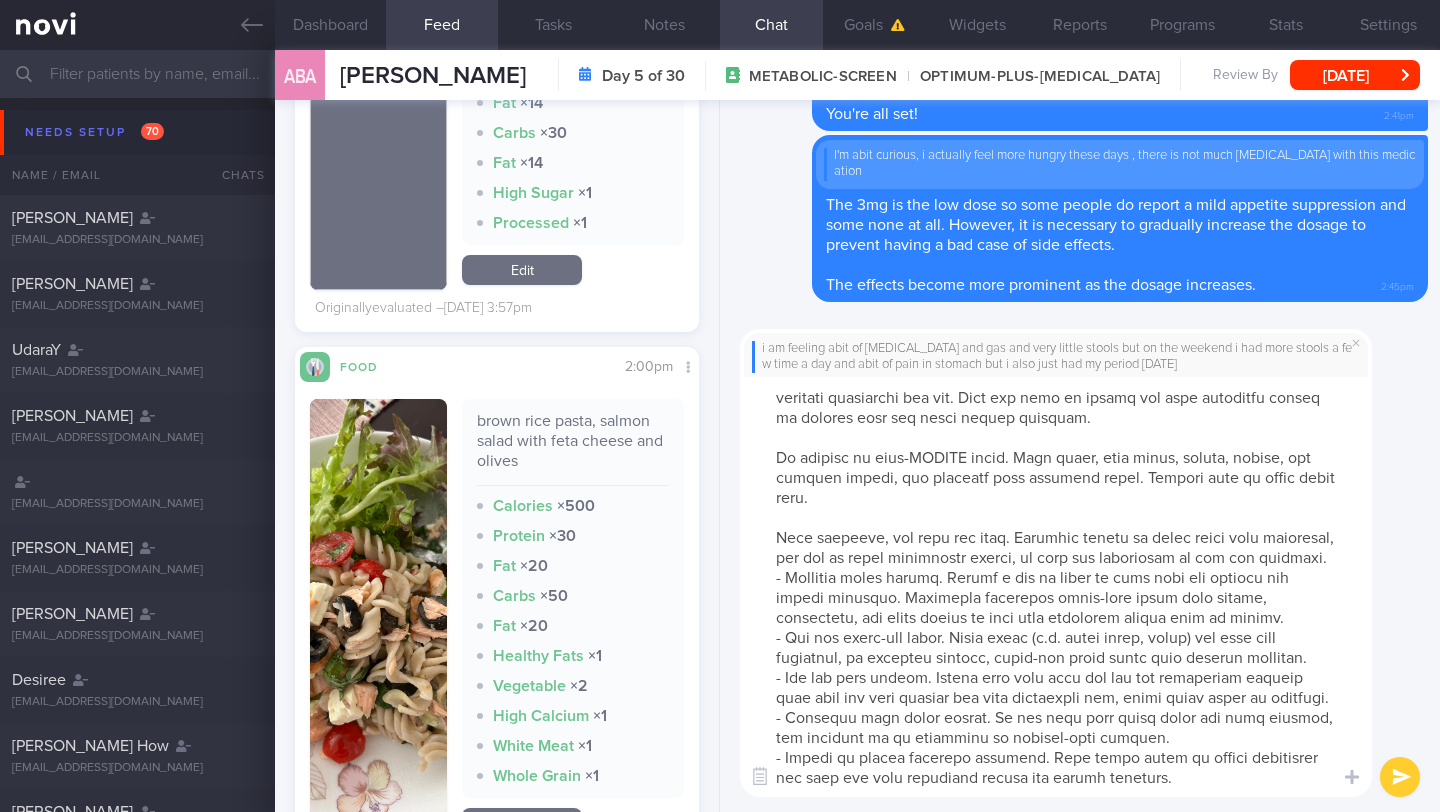 click at bounding box center (1056, 587) 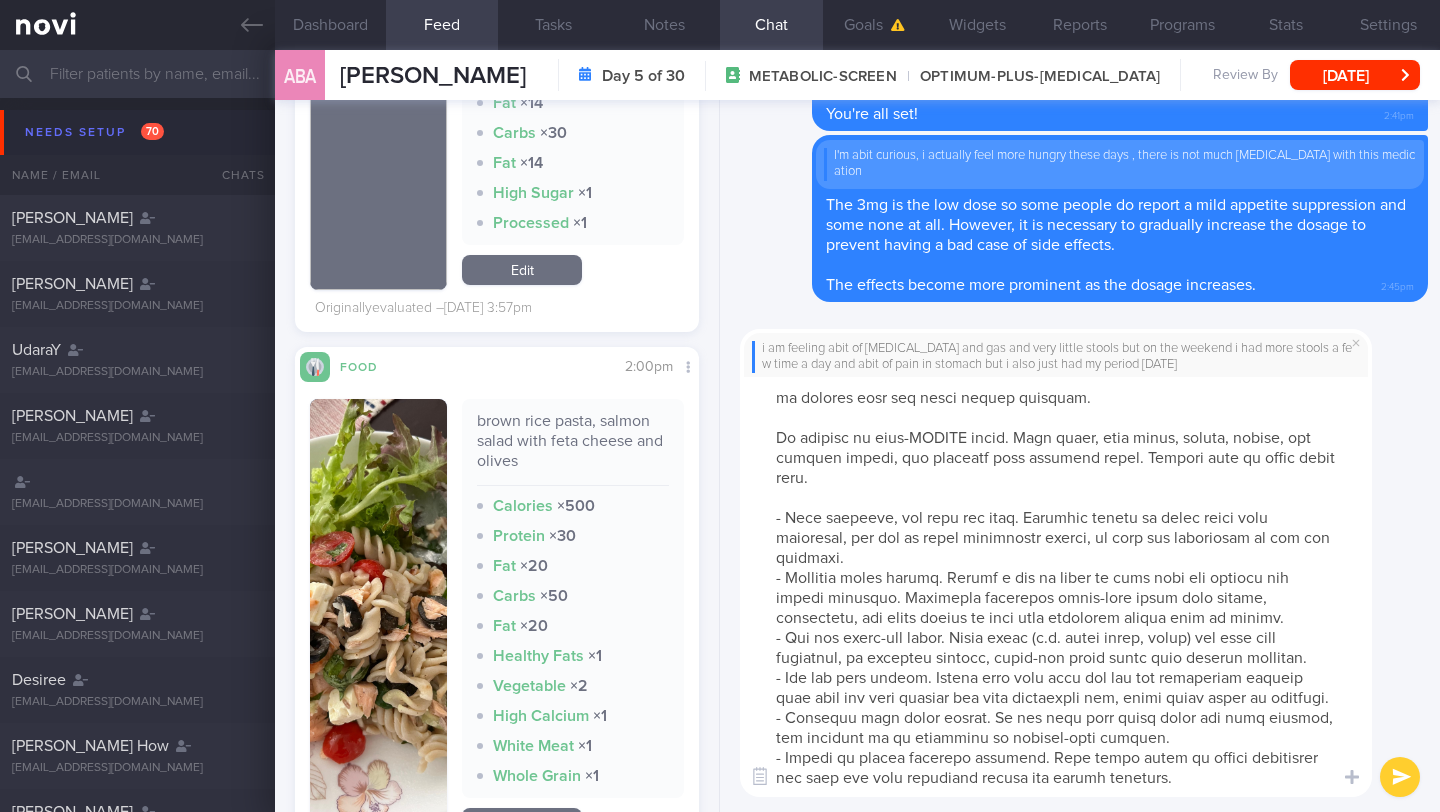 scroll, scrollTop: 232, scrollLeft: 0, axis: vertical 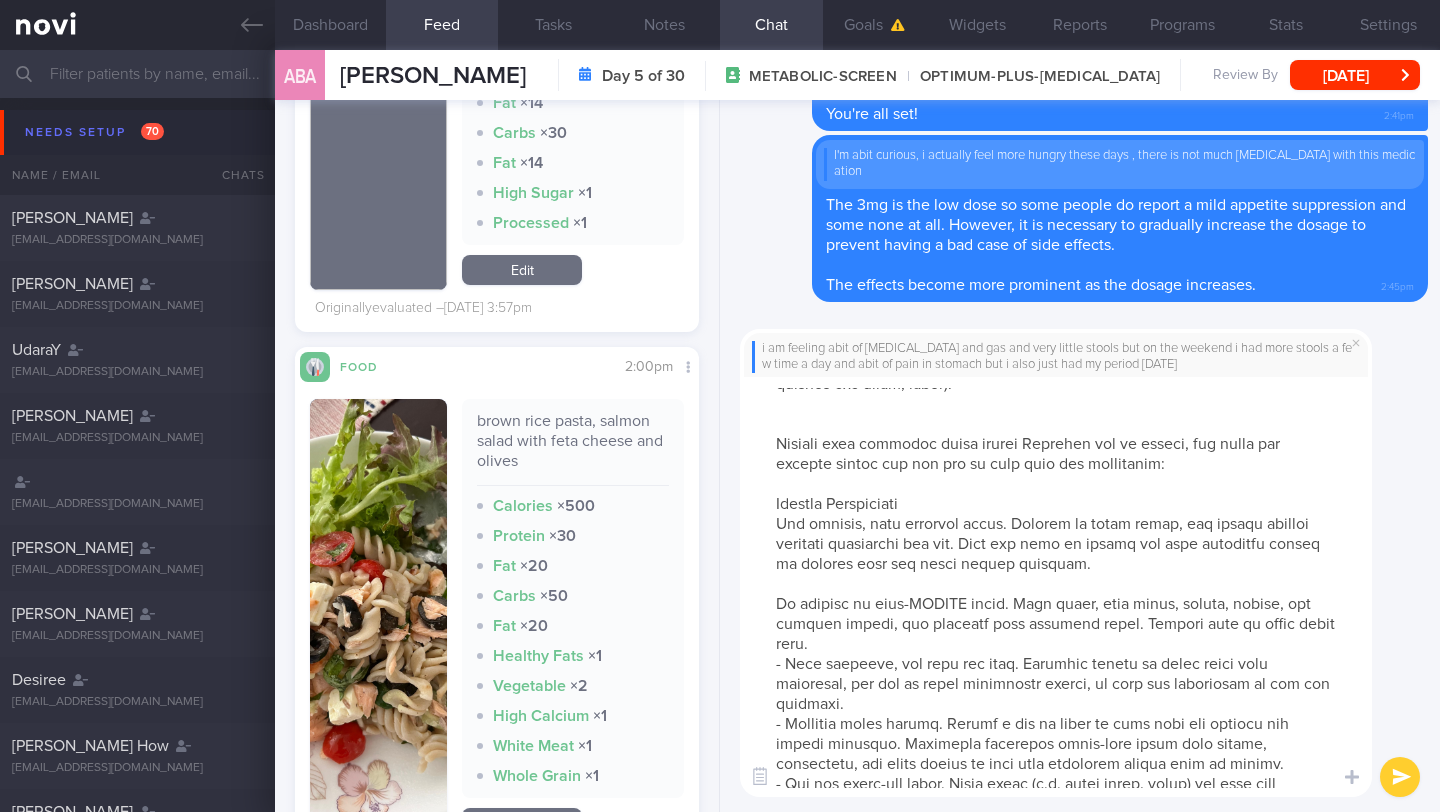 drag, startPoint x: 920, startPoint y: 499, endPoint x: 765, endPoint y: 492, distance: 155.15799 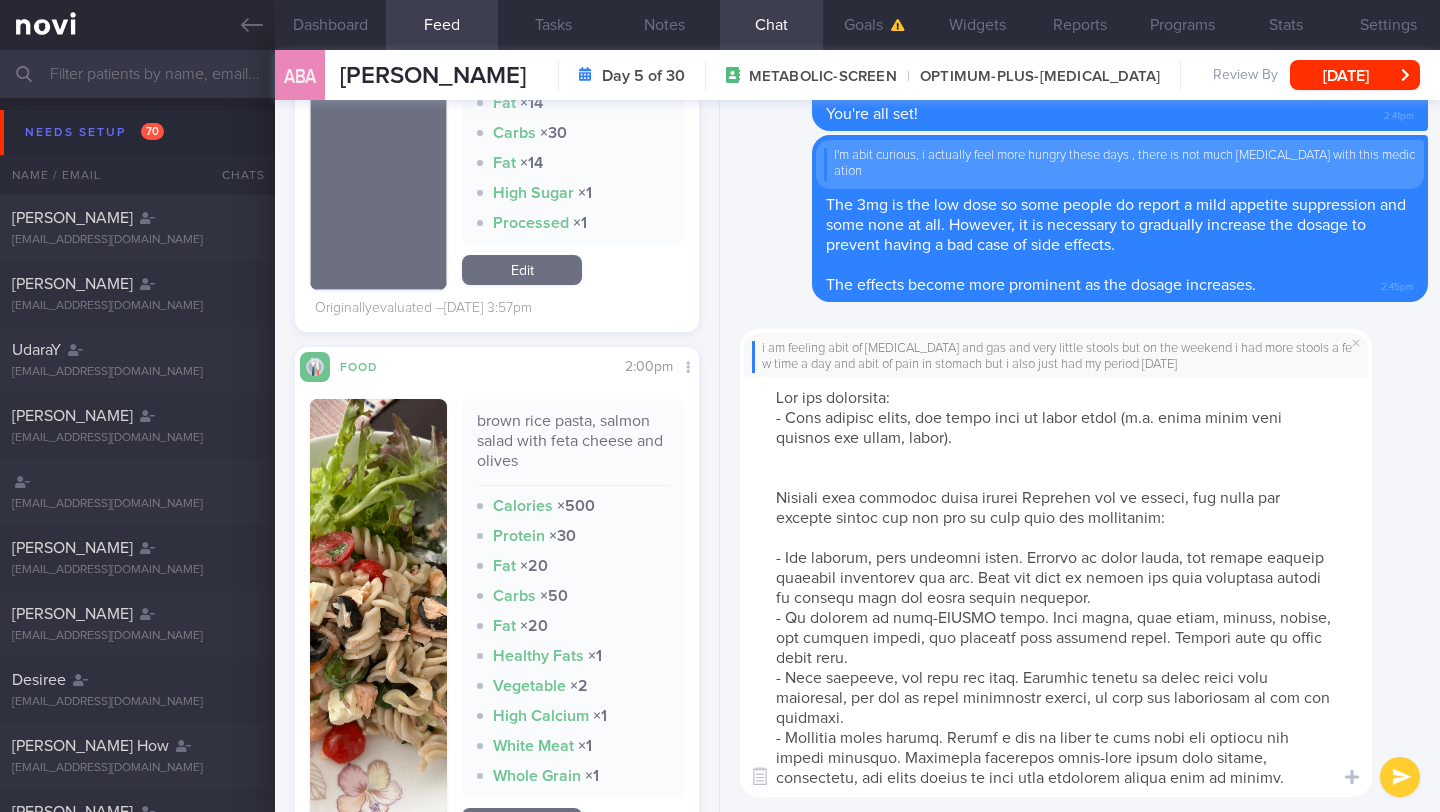 drag, startPoint x: 948, startPoint y: 434, endPoint x: 714, endPoint y: 385, distance: 239.0753 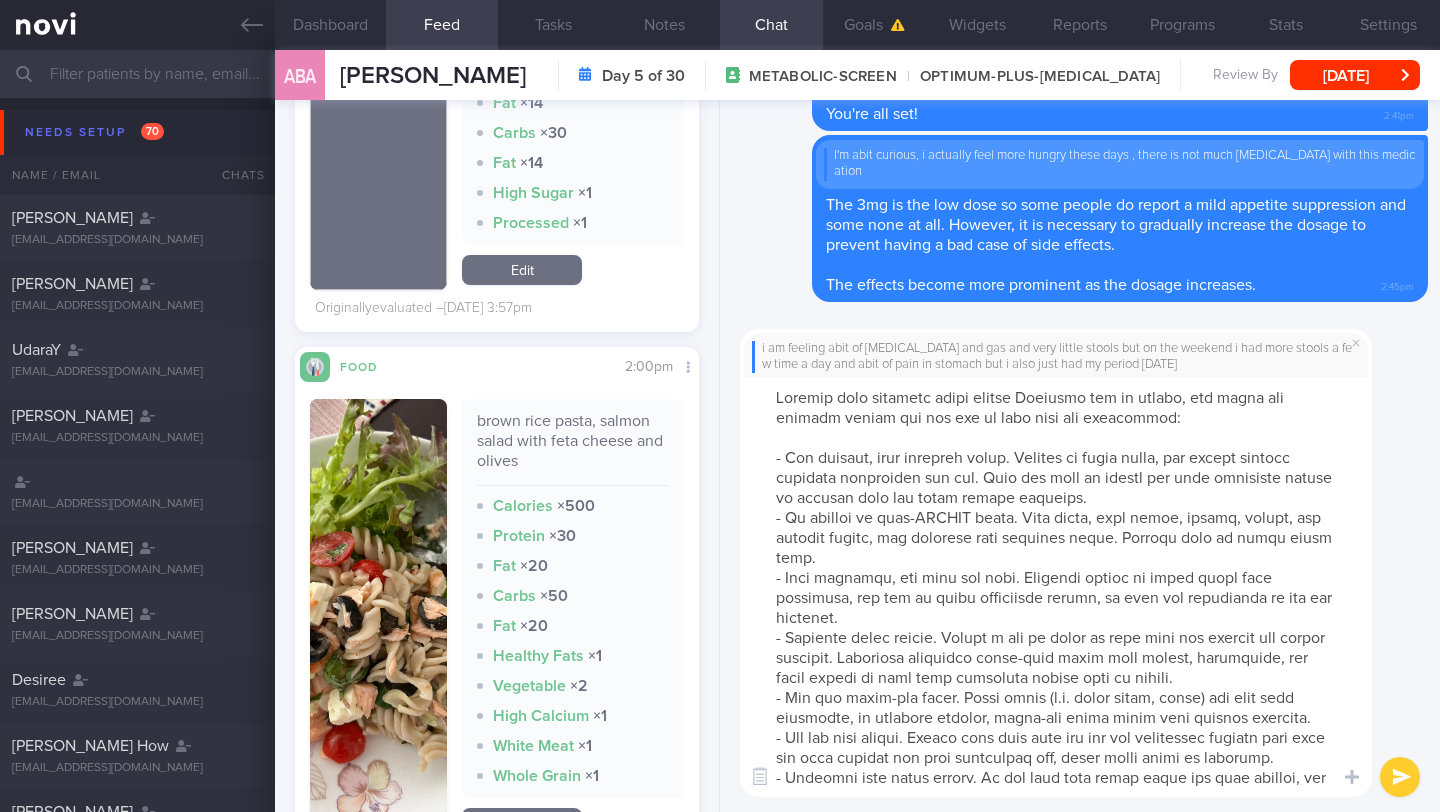 drag, startPoint x: 1229, startPoint y: 679, endPoint x: 741, endPoint y: 641, distance: 489.47726 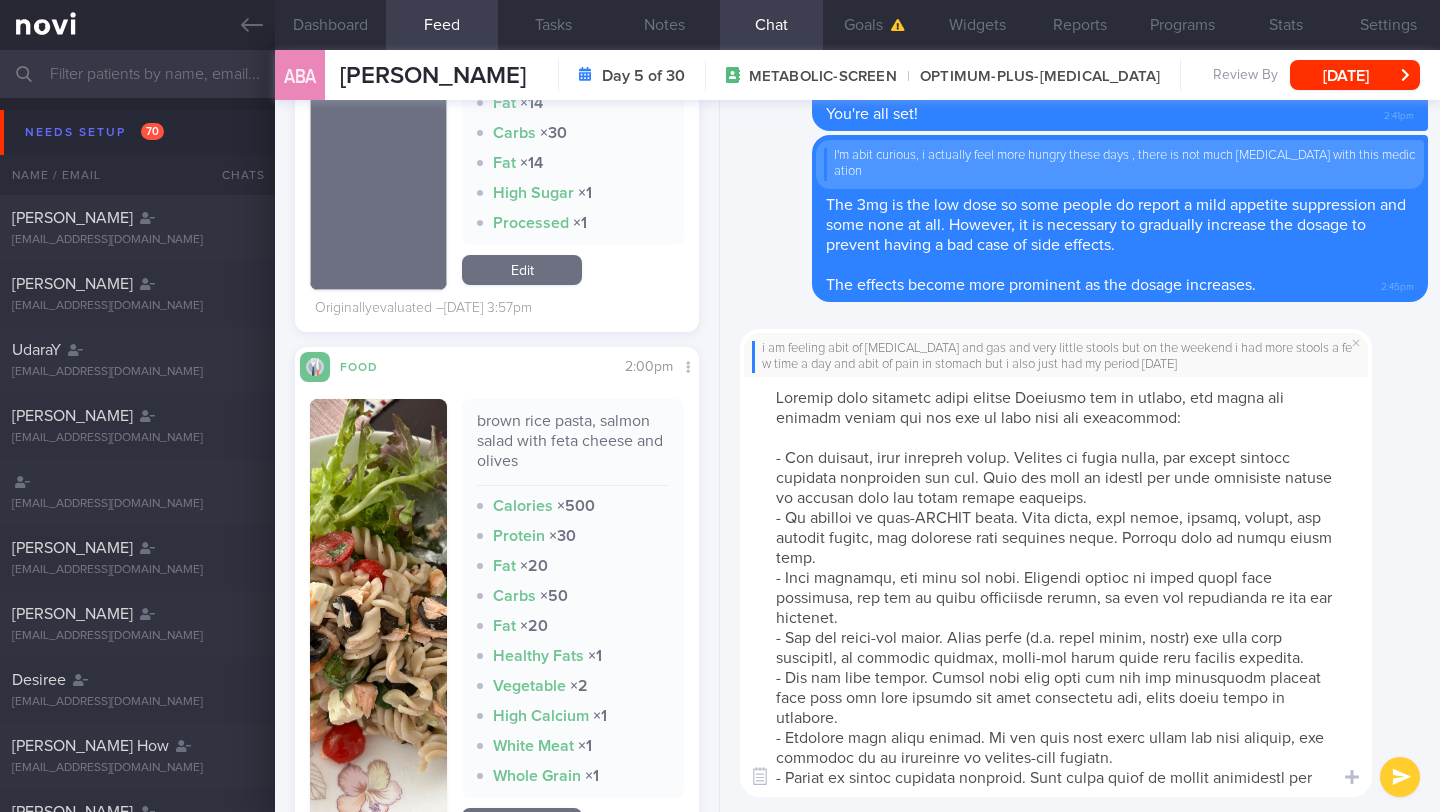 click at bounding box center (1056, 587) 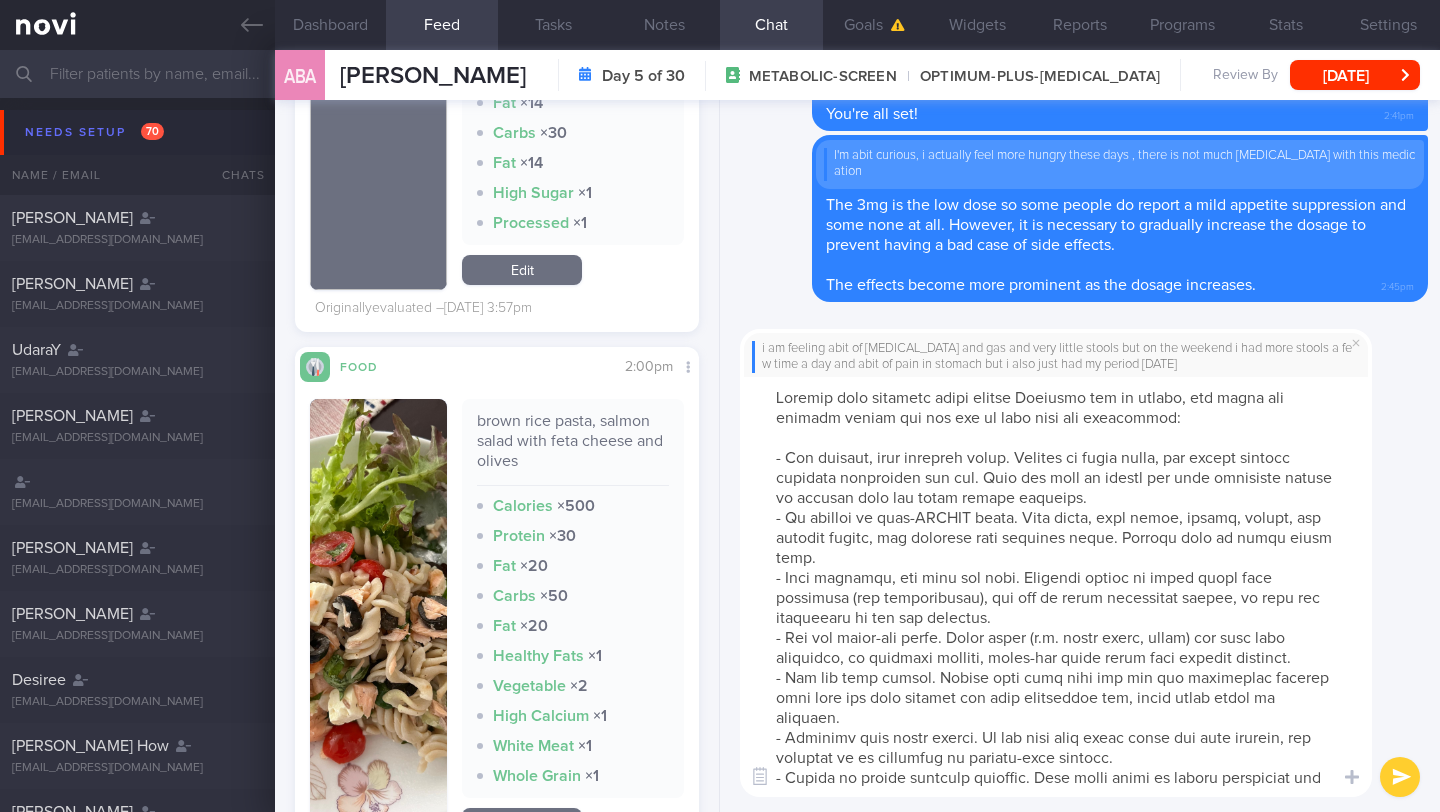 click at bounding box center (1056, 587) 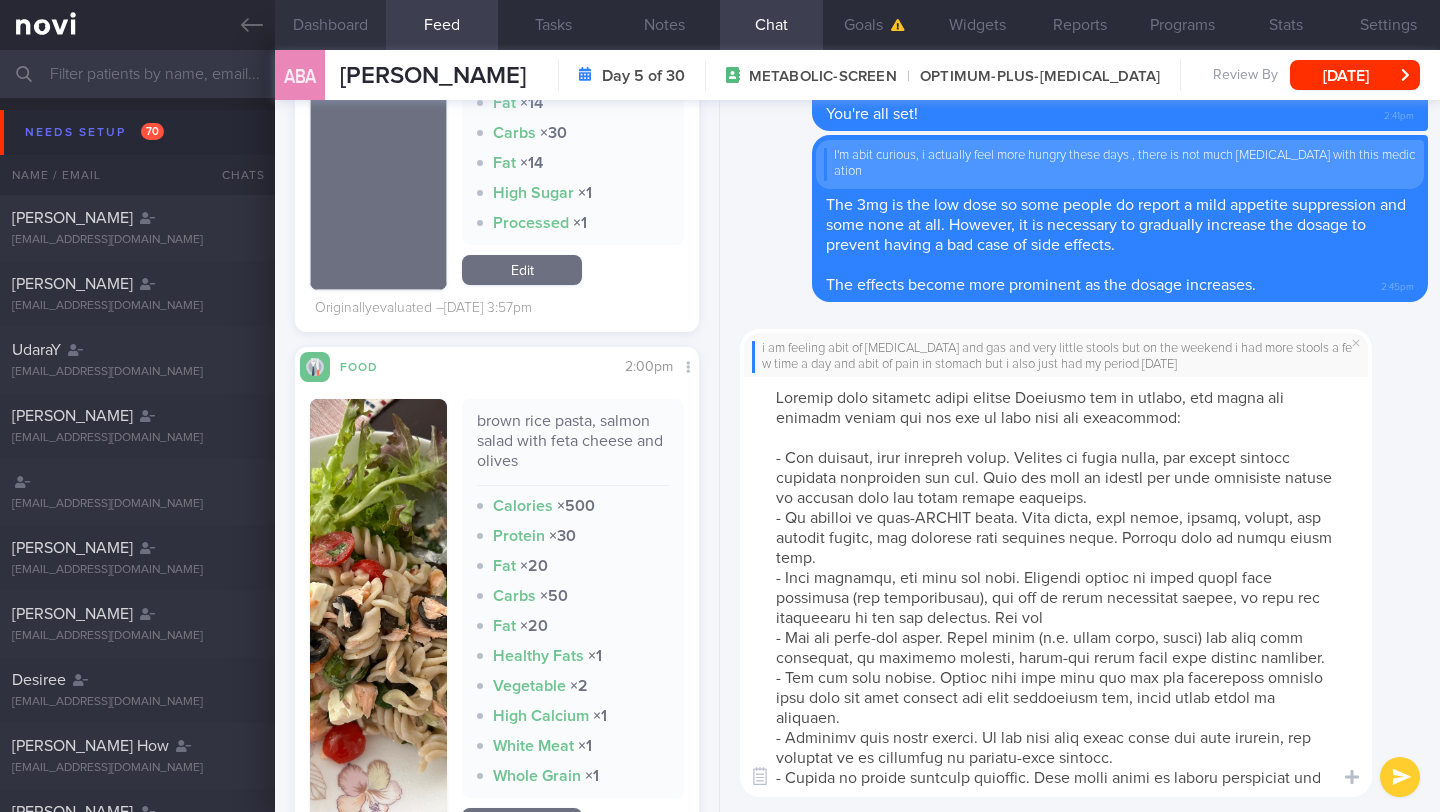 click on "Dashboard" at bounding box center (330, 25) 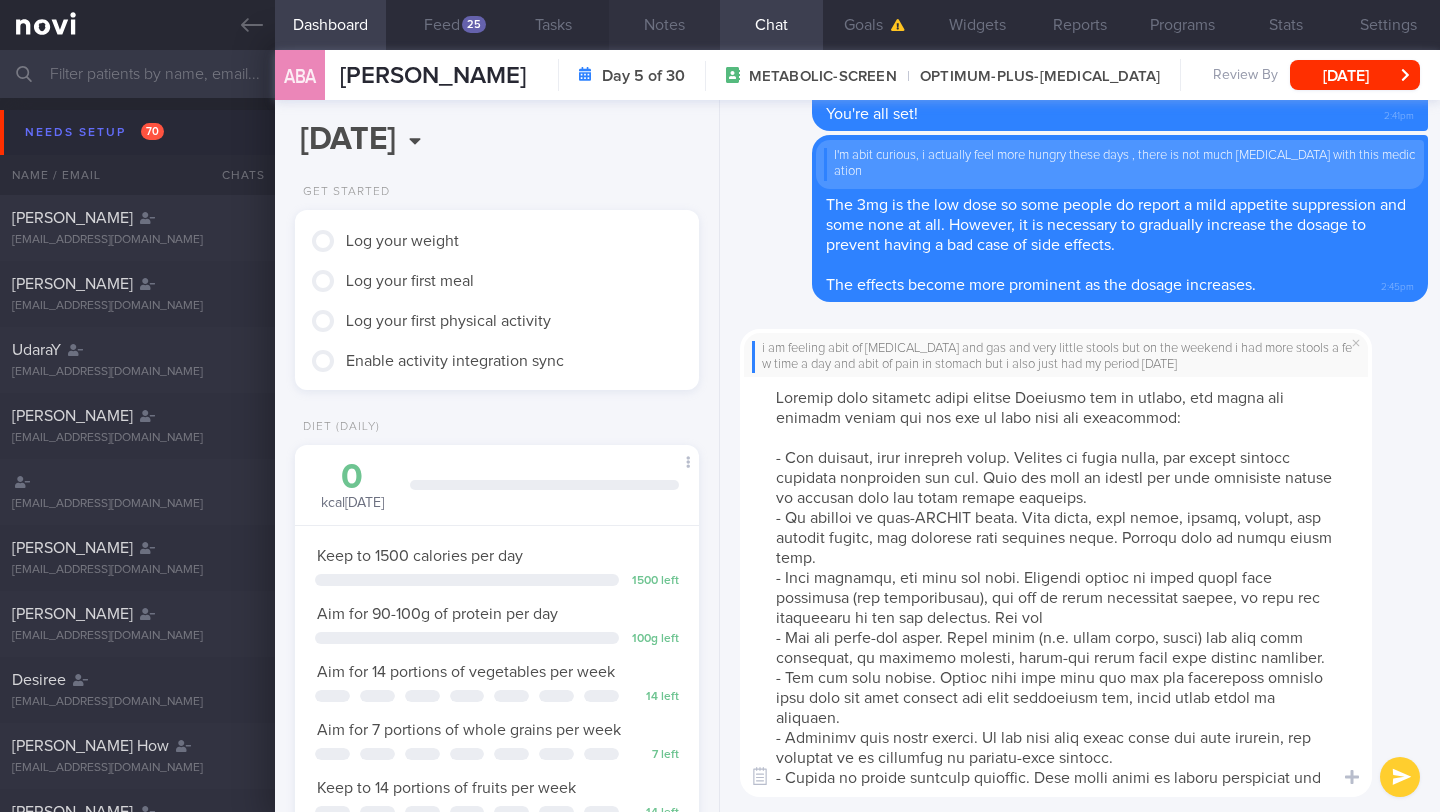 drag, startPoint x: 631, startPoint y: 28, endPoint x: 641, endPoint y: 30, distance: 10.198039 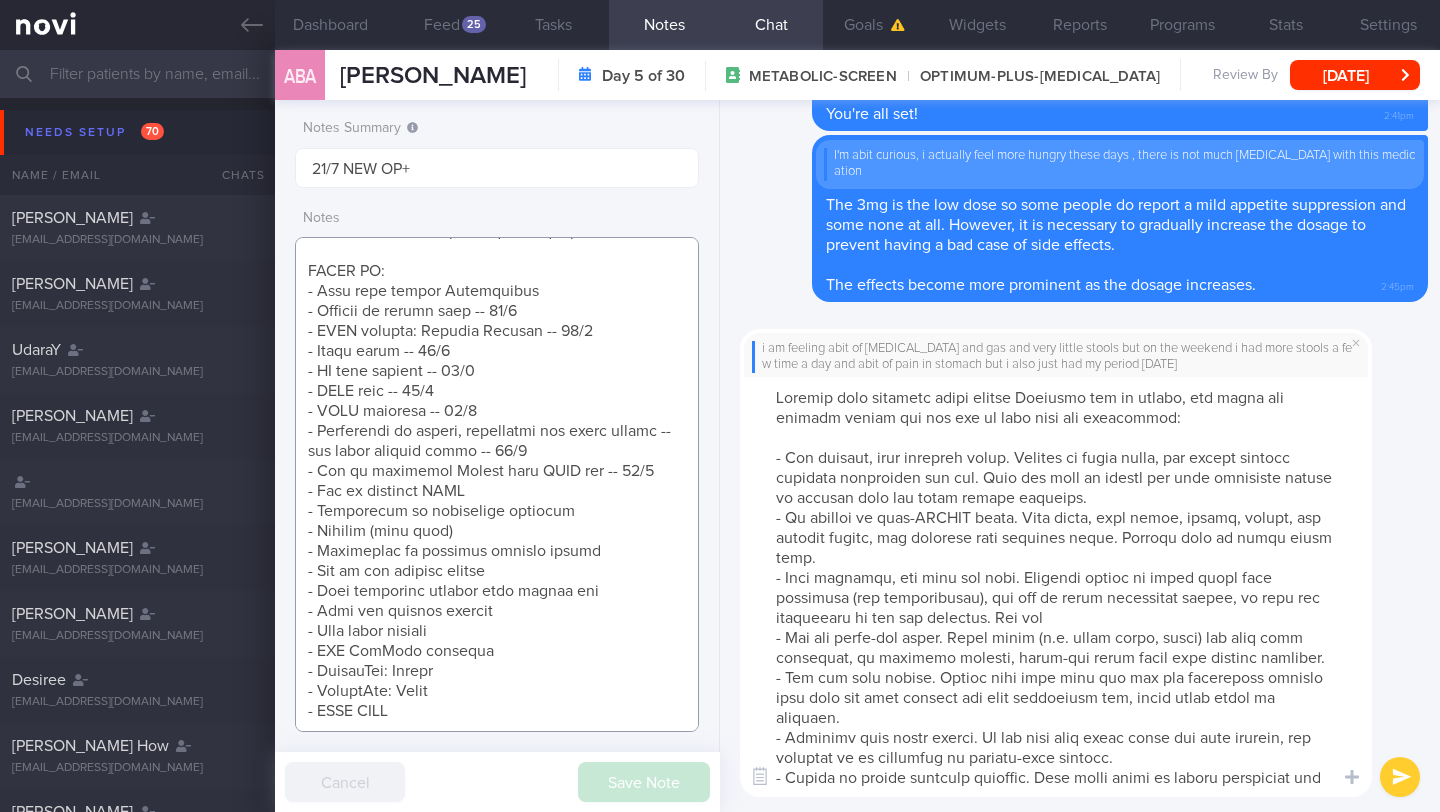 click at bounding box center (497, 484) 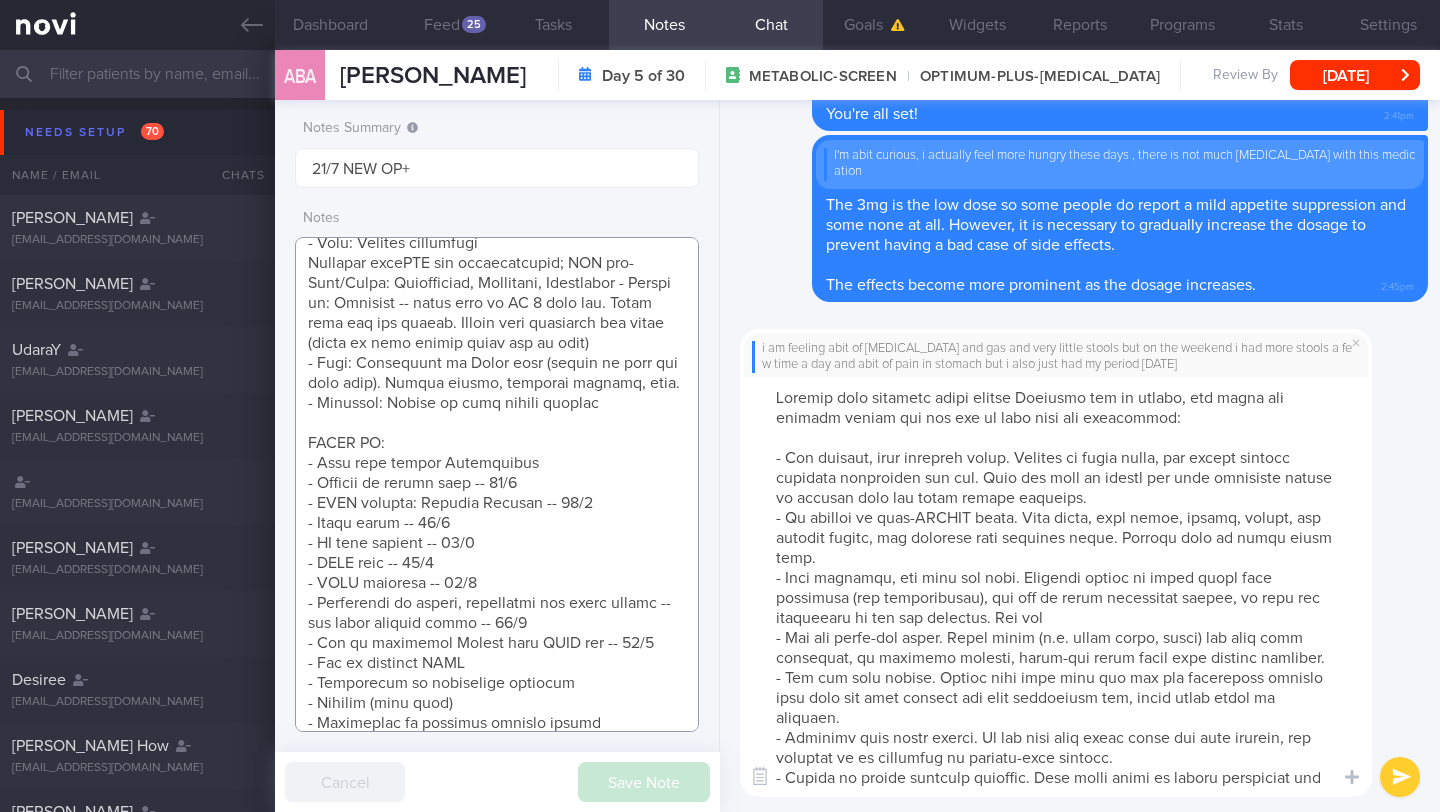 scroll, scrollTop: 424, scrollLeft: 0, axis: vertical 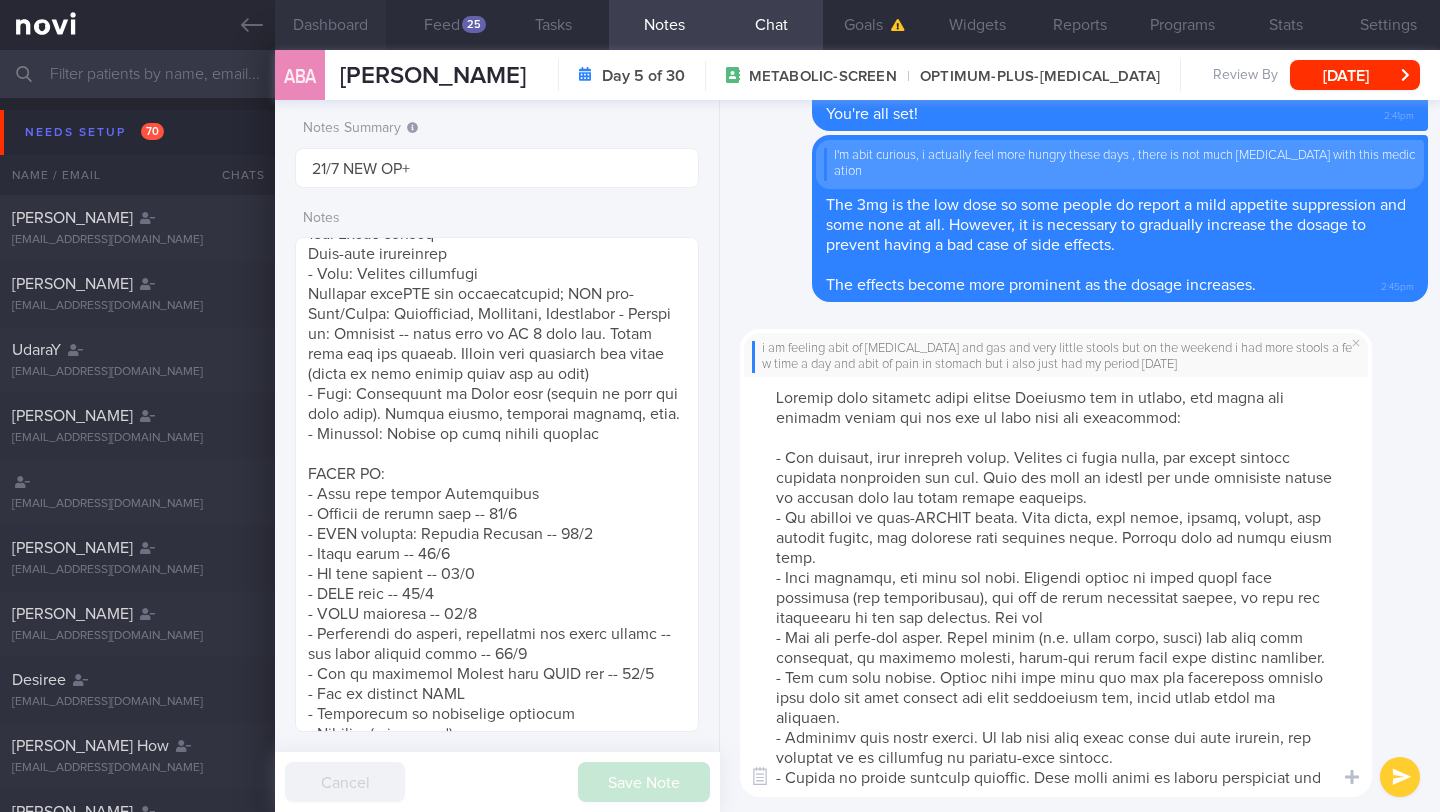 click on "Dashboard" at bounding box center (330, 25) 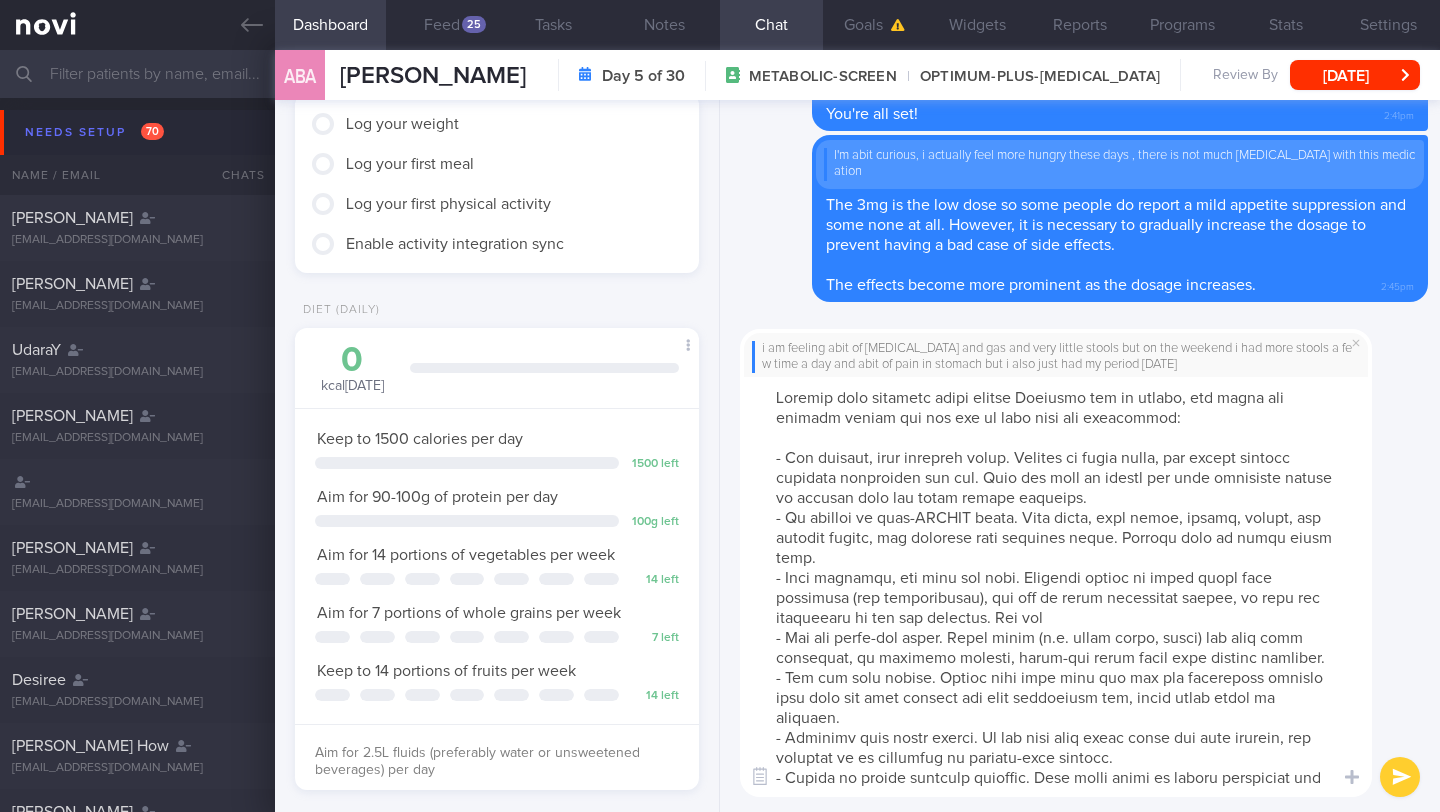 scroll, scrollTop: 139, scrollLeft: 0, axis: vertical 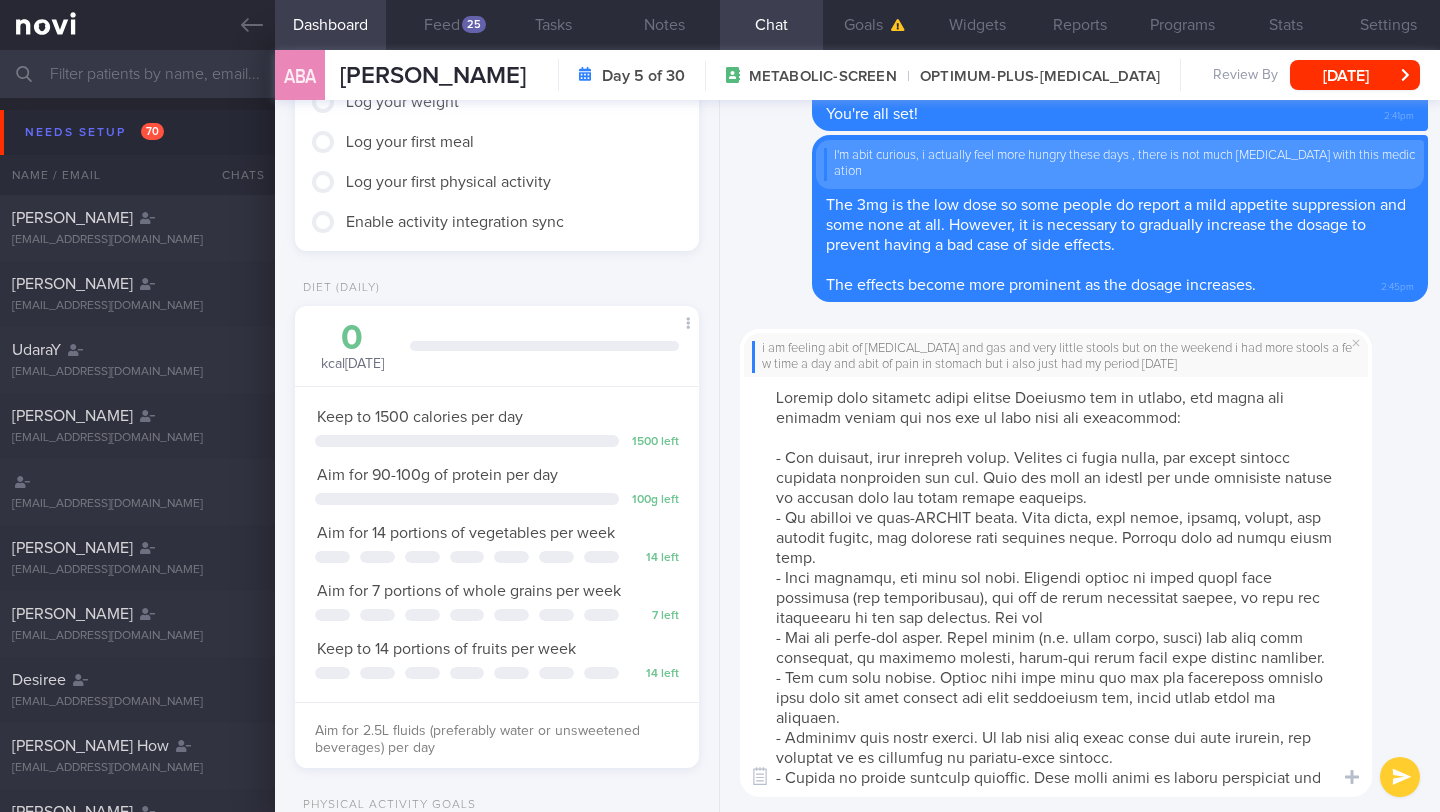 click at bounding box center (1056, 587) 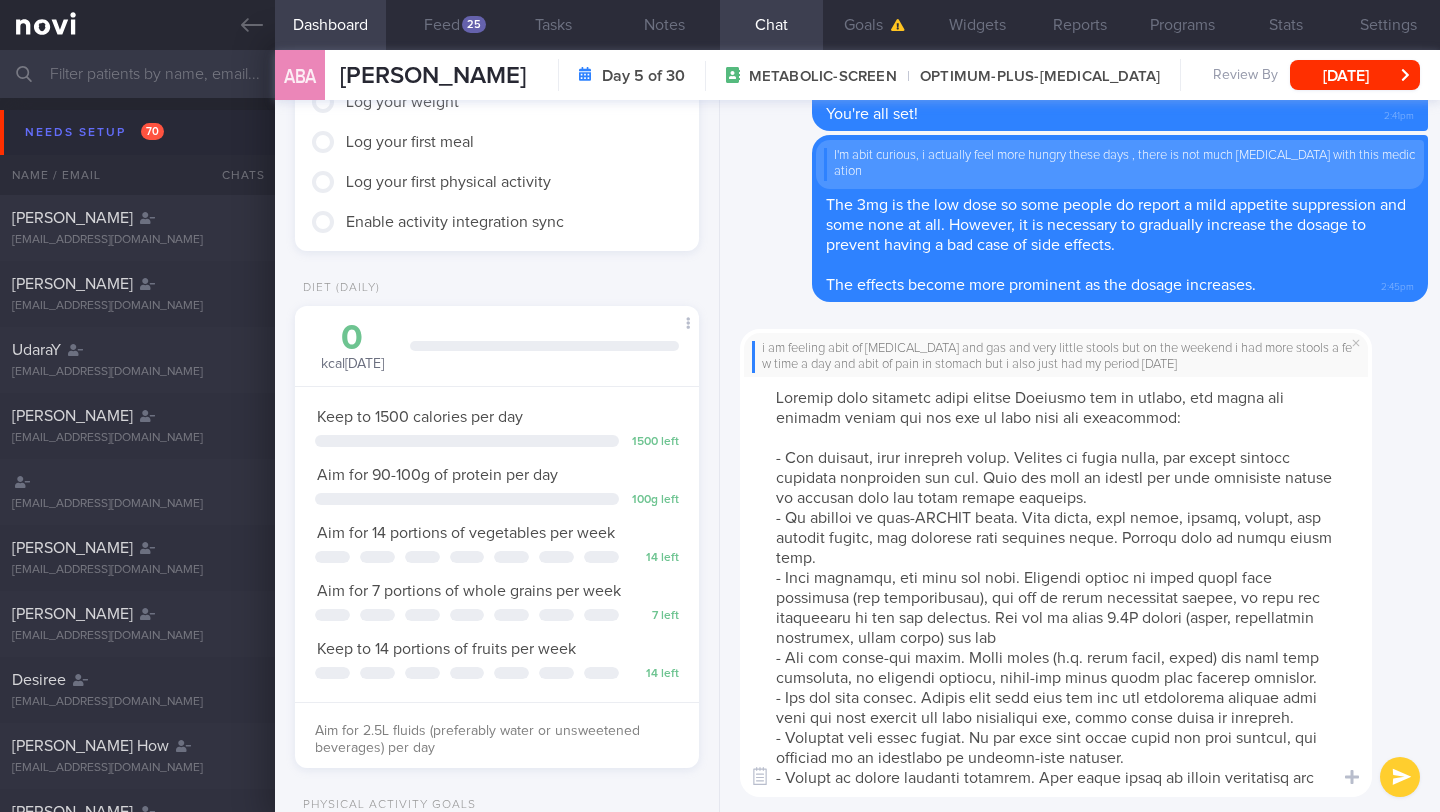 click at bounding box center (1056, 587) 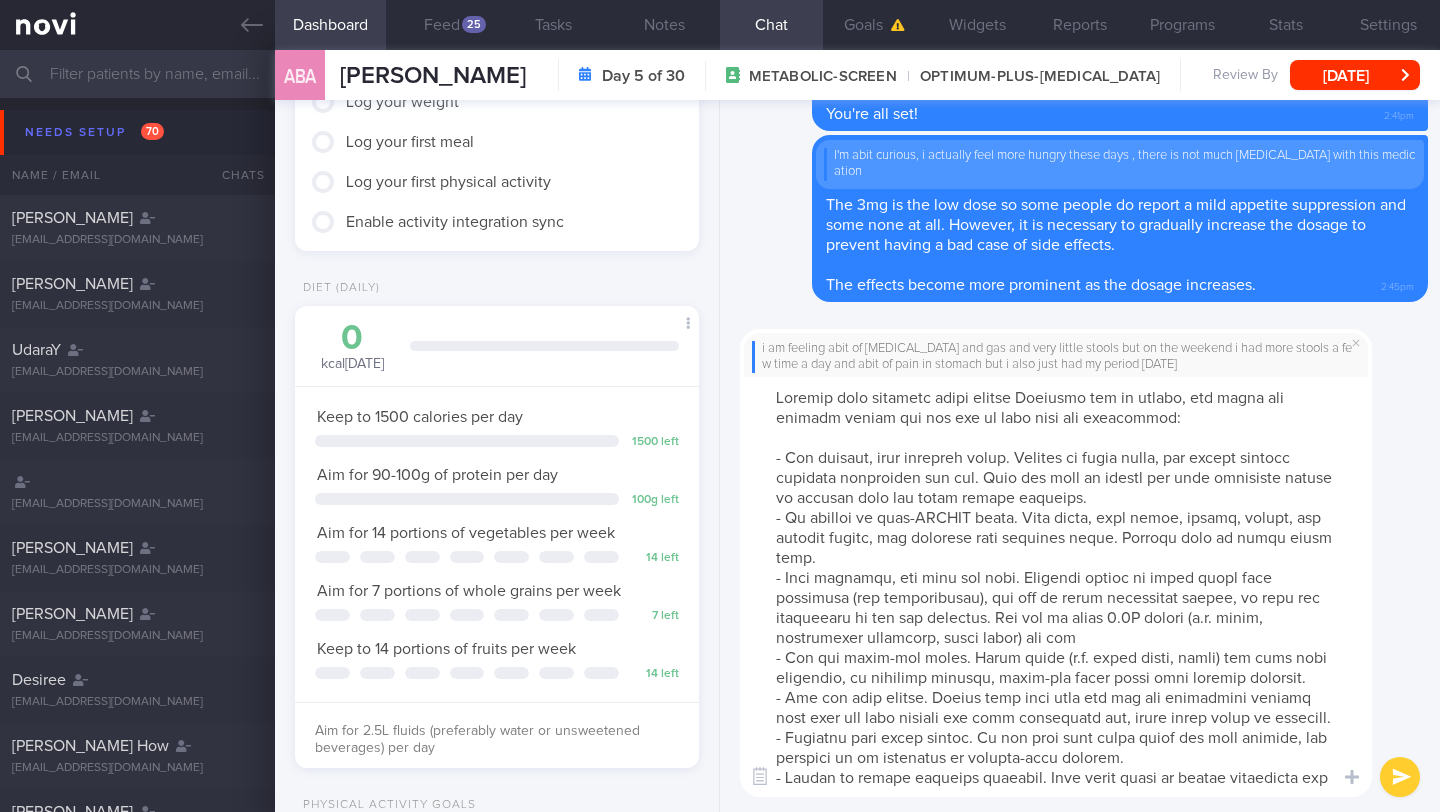 drag, startPoint x: 998, startPoint y: 577, endPoint x: 892, endPoint y: 578, distance: 106.004715 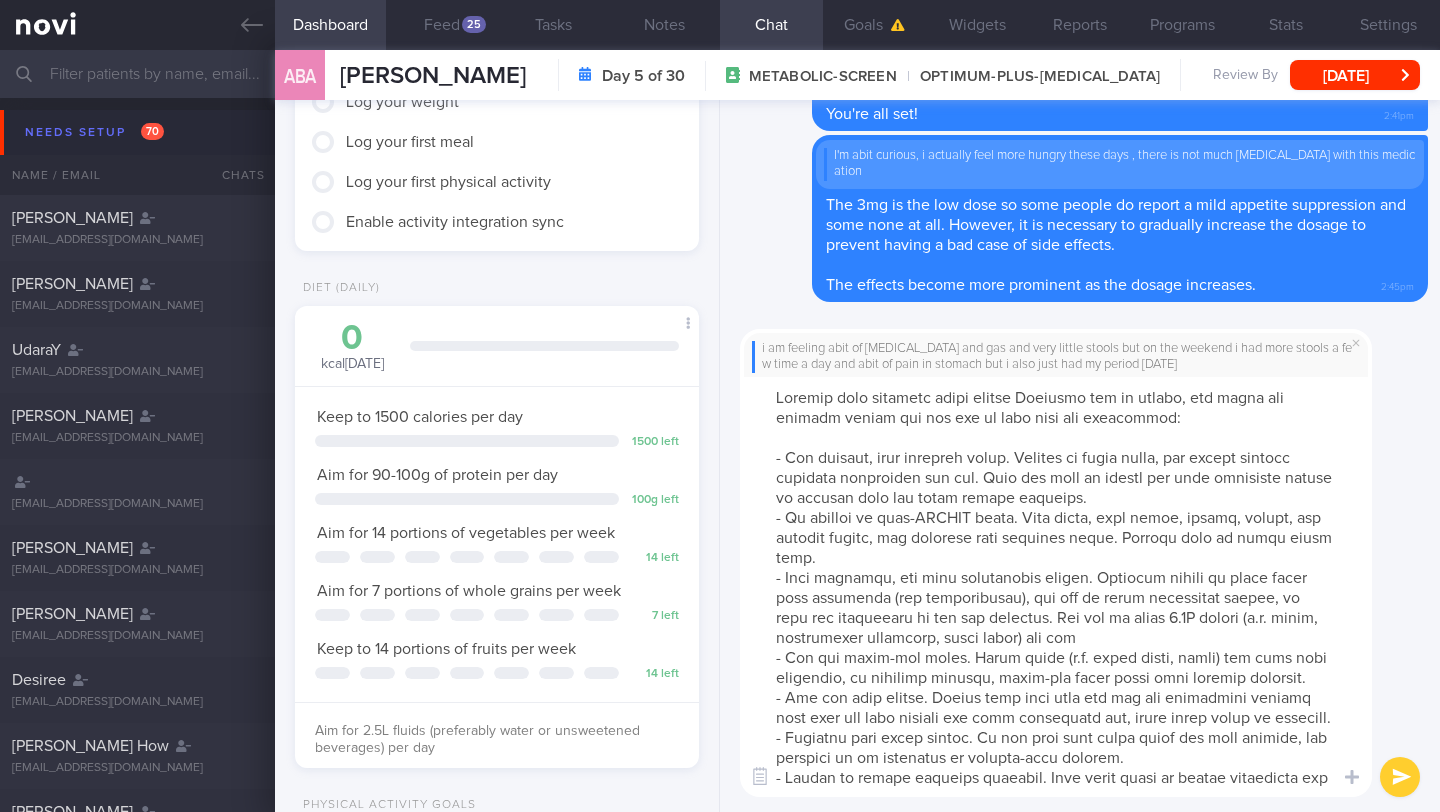 click at bounding box center (1056, 587) 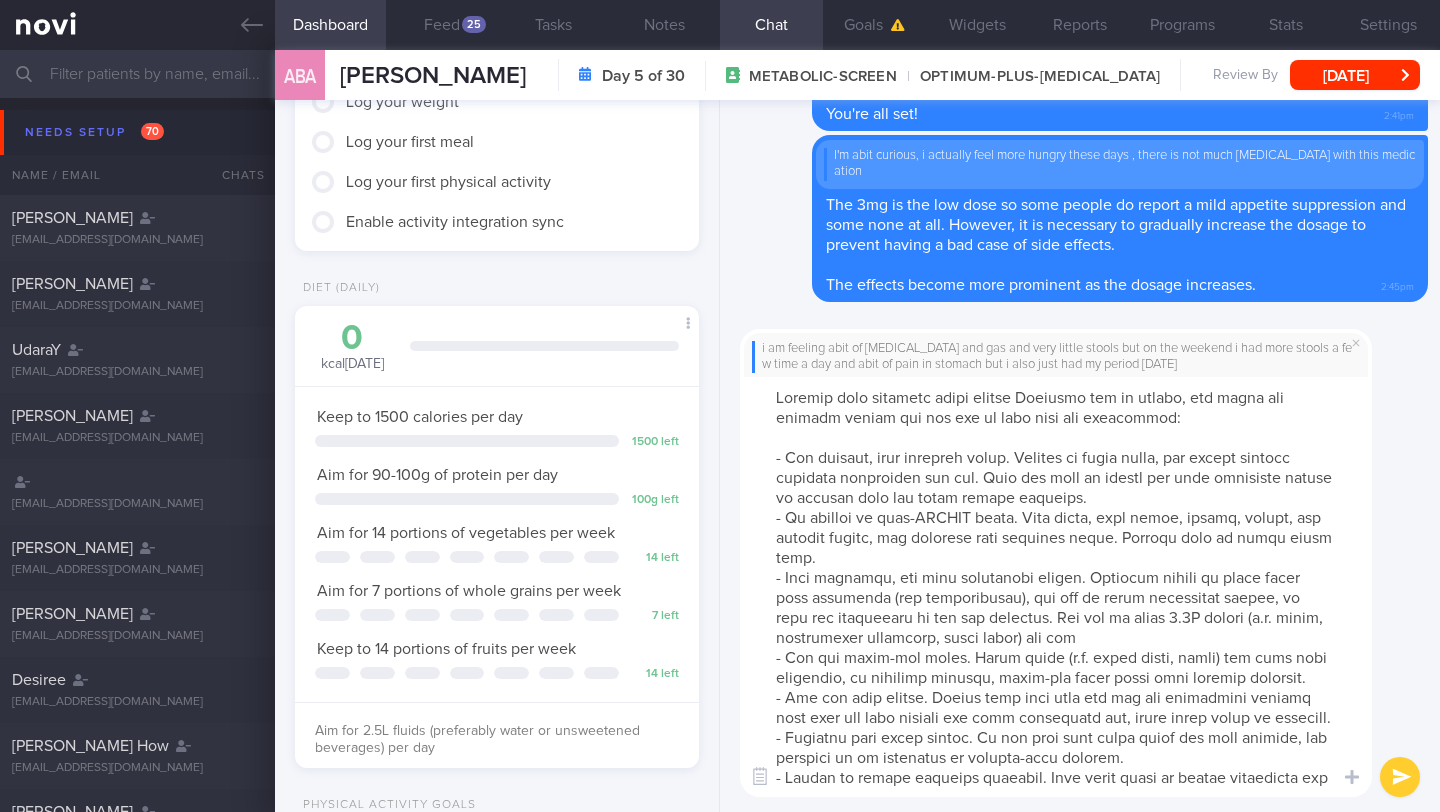 drag, startPoint x: 1150, startPoint y: 791, endPoint x: 687, endPoint y: 341, distance: 645.65393 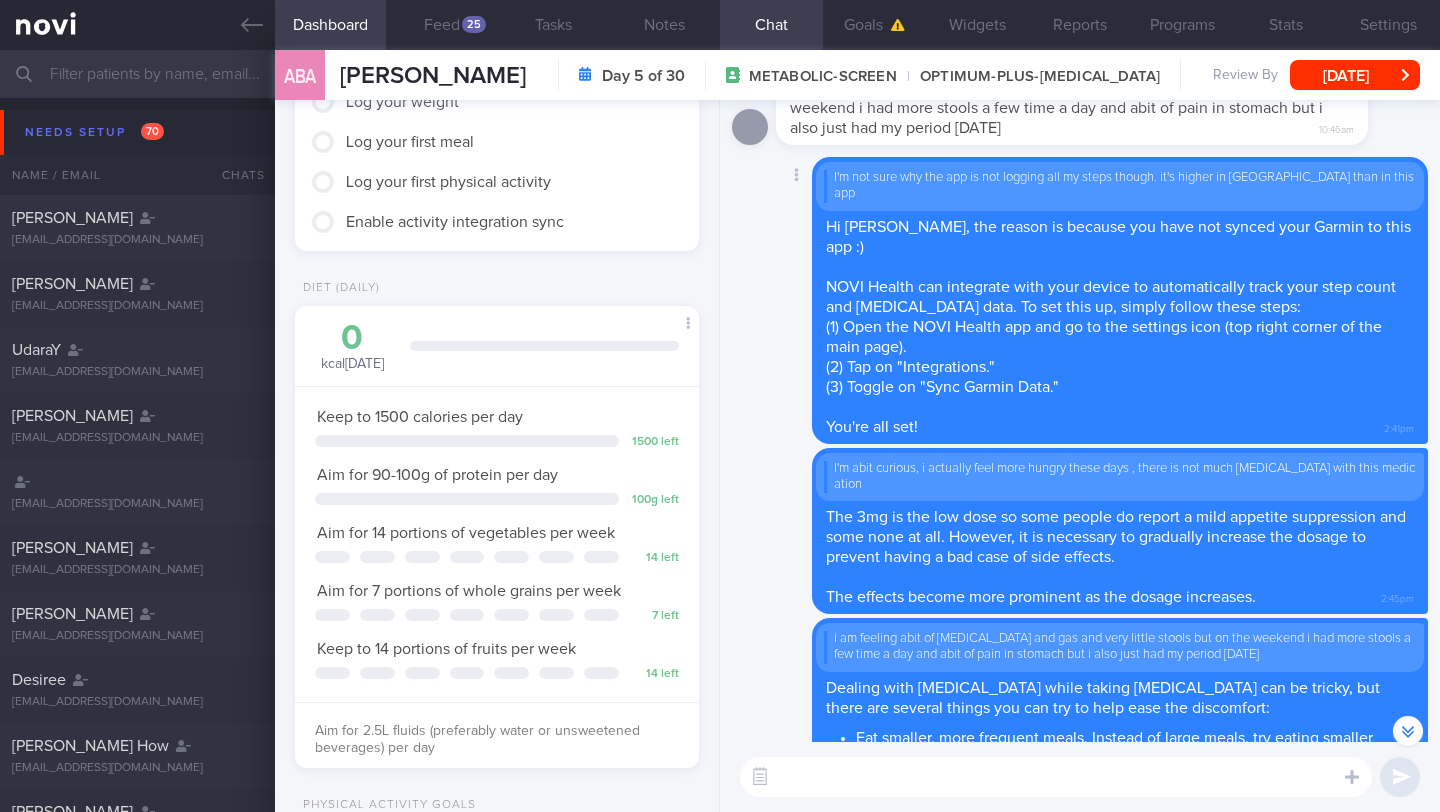 scroll, scrollTop: -453, scrollLeft: 0, axis: vertical 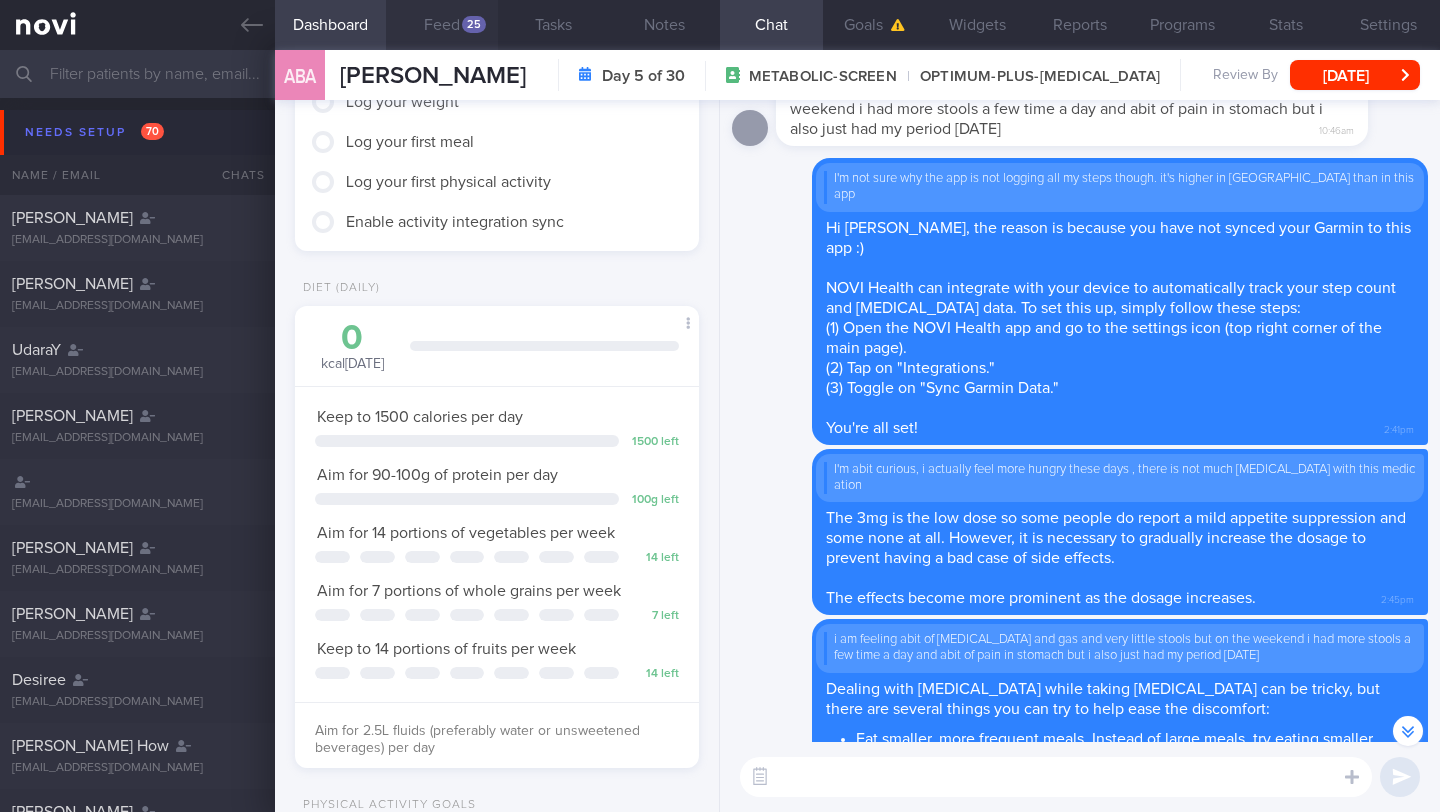 click on "Feed
25" at bounding box center (441, 25) 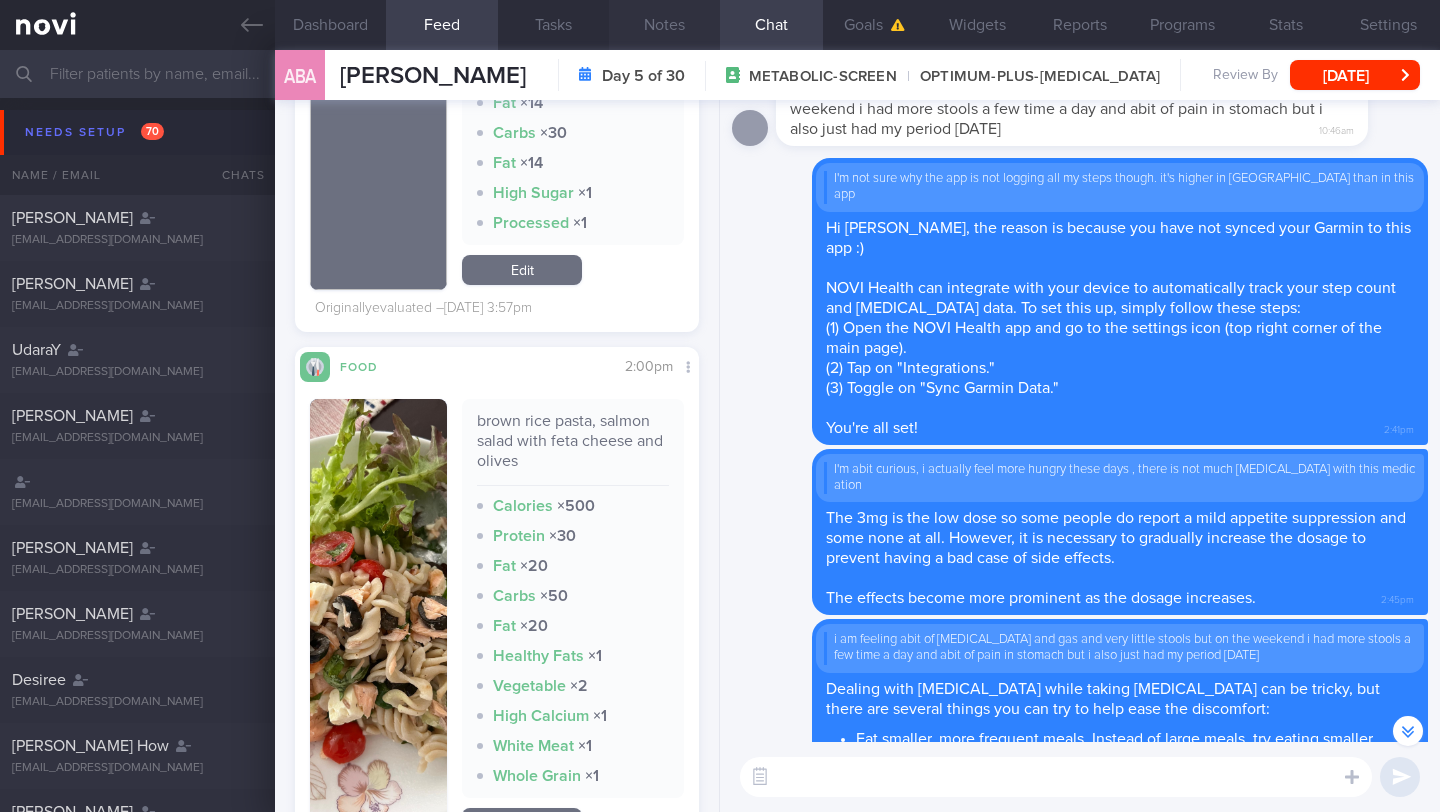 click on "Notes" at bounding box center [664, 25] 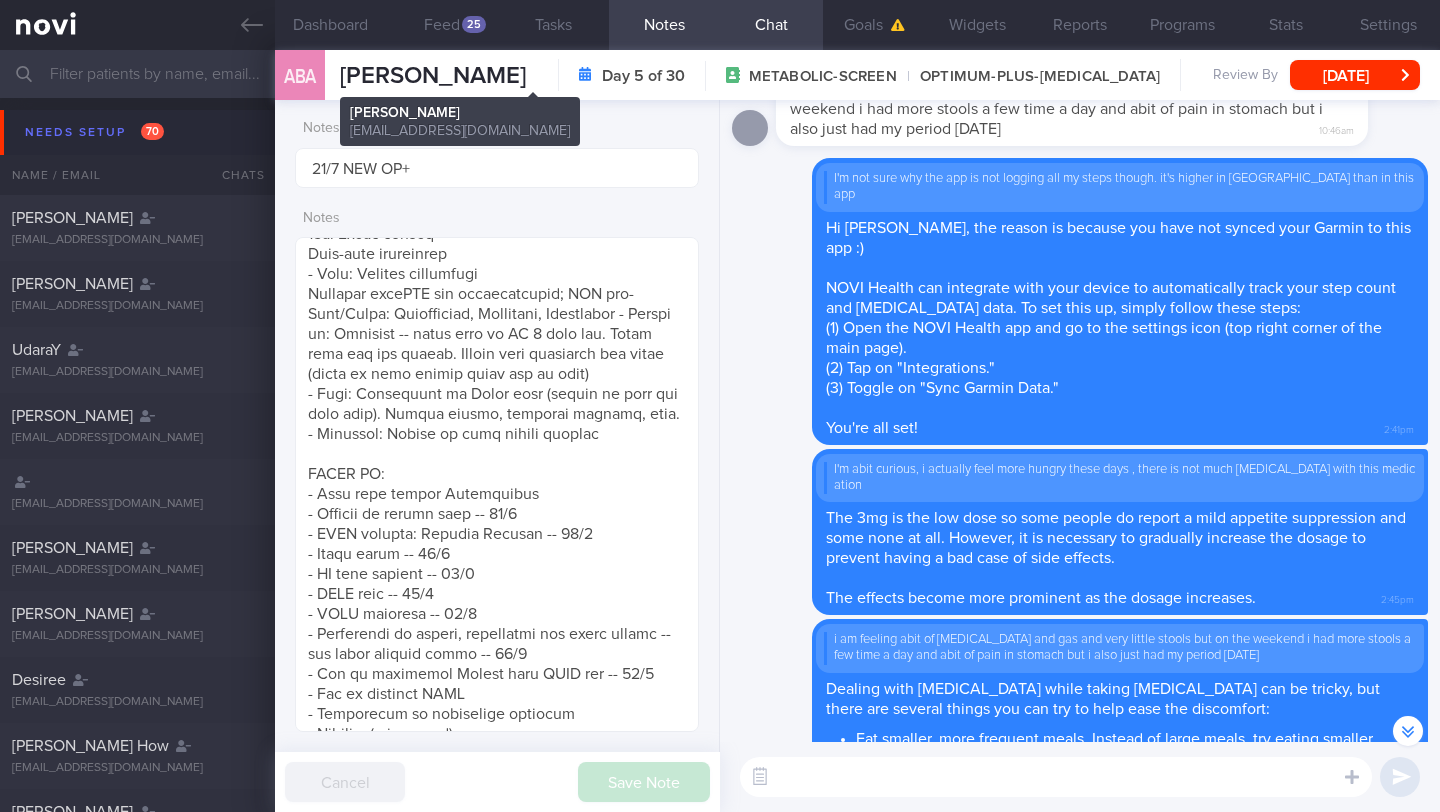 drag, startPoint x: 340, startPoint y: 84, endPoint x: 615, endPoint y: 78, distance: 275.06546 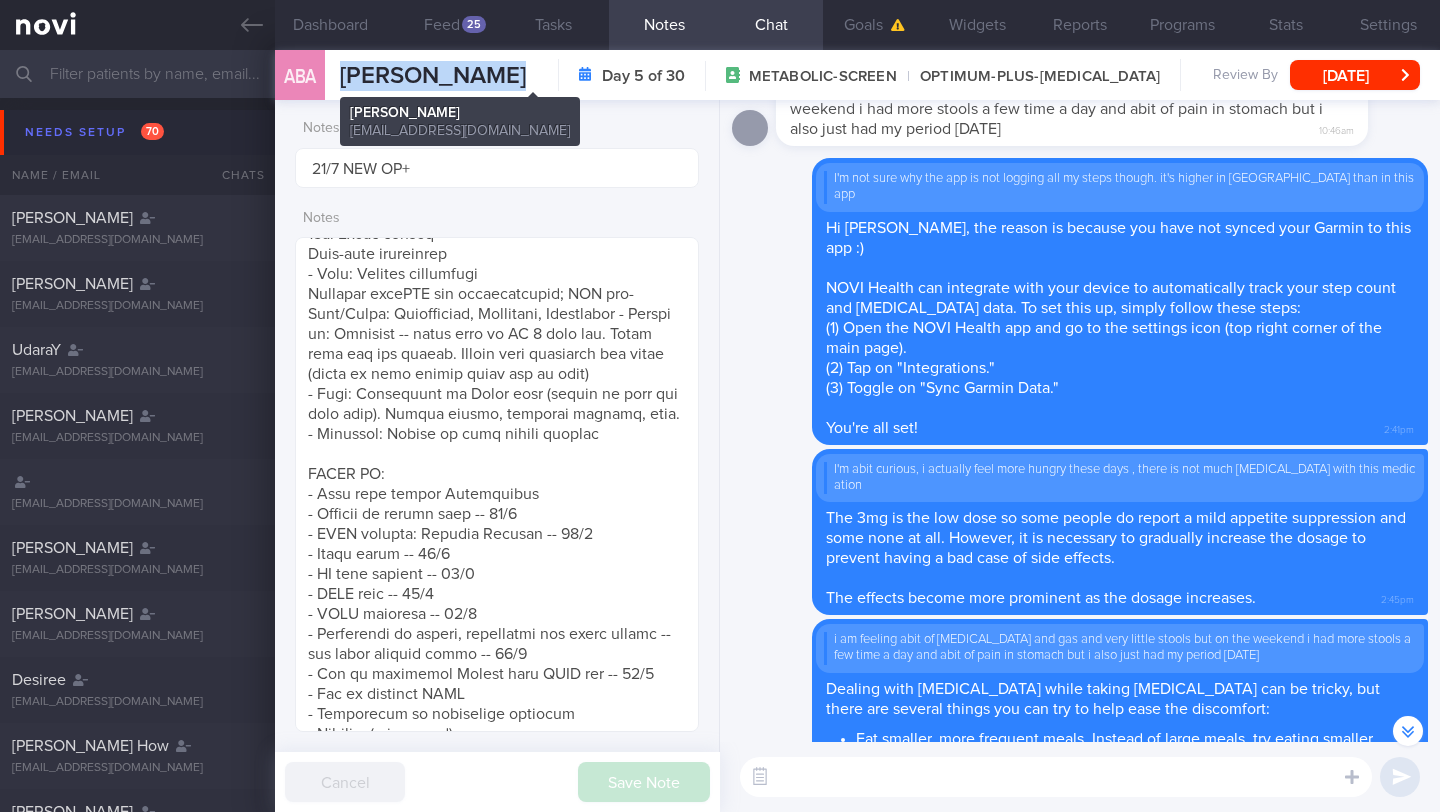 copy on "[PERSON_NAME]
[EMAIL_ADDRESS][DOMAIN_NAME]" 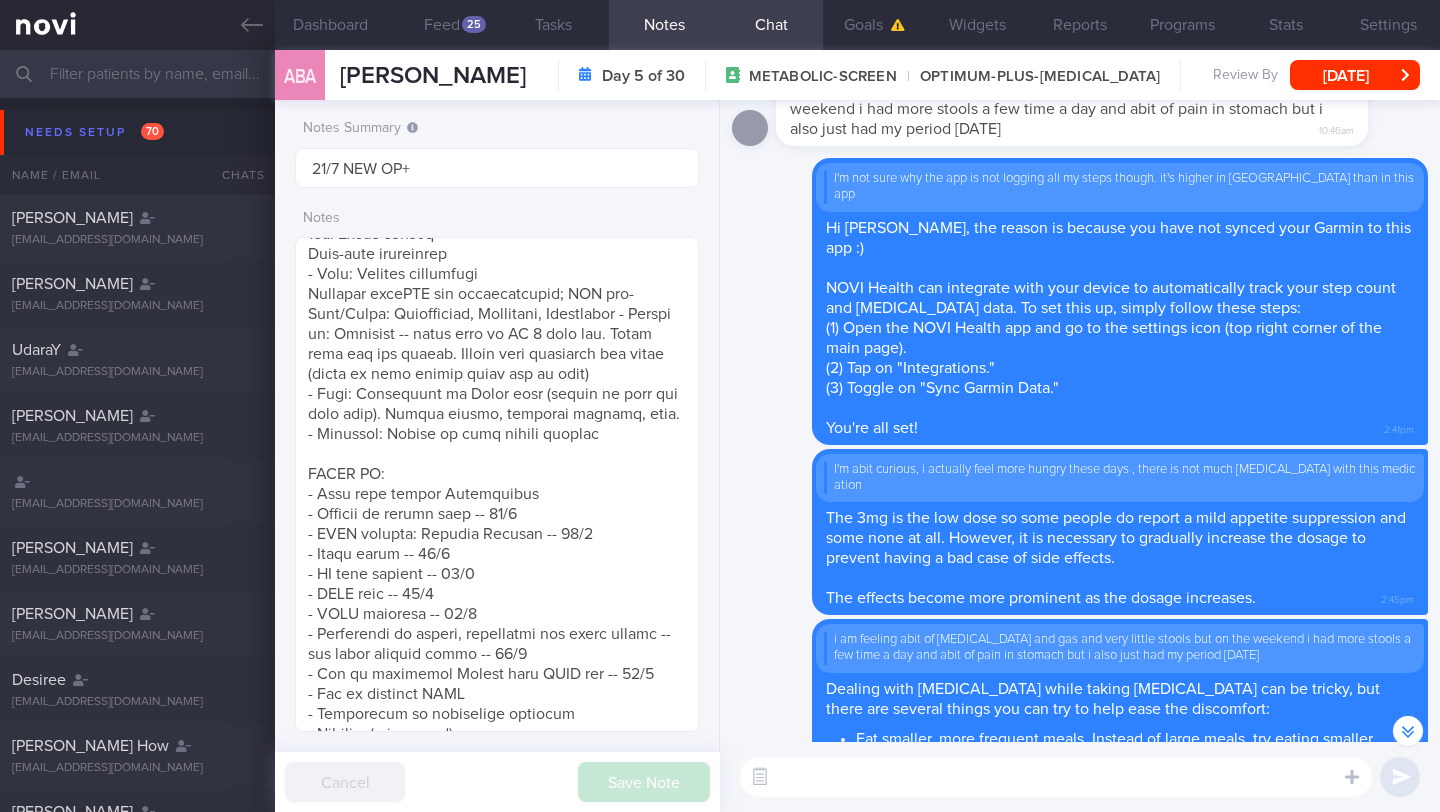 click at bounding box center [1056, 777] 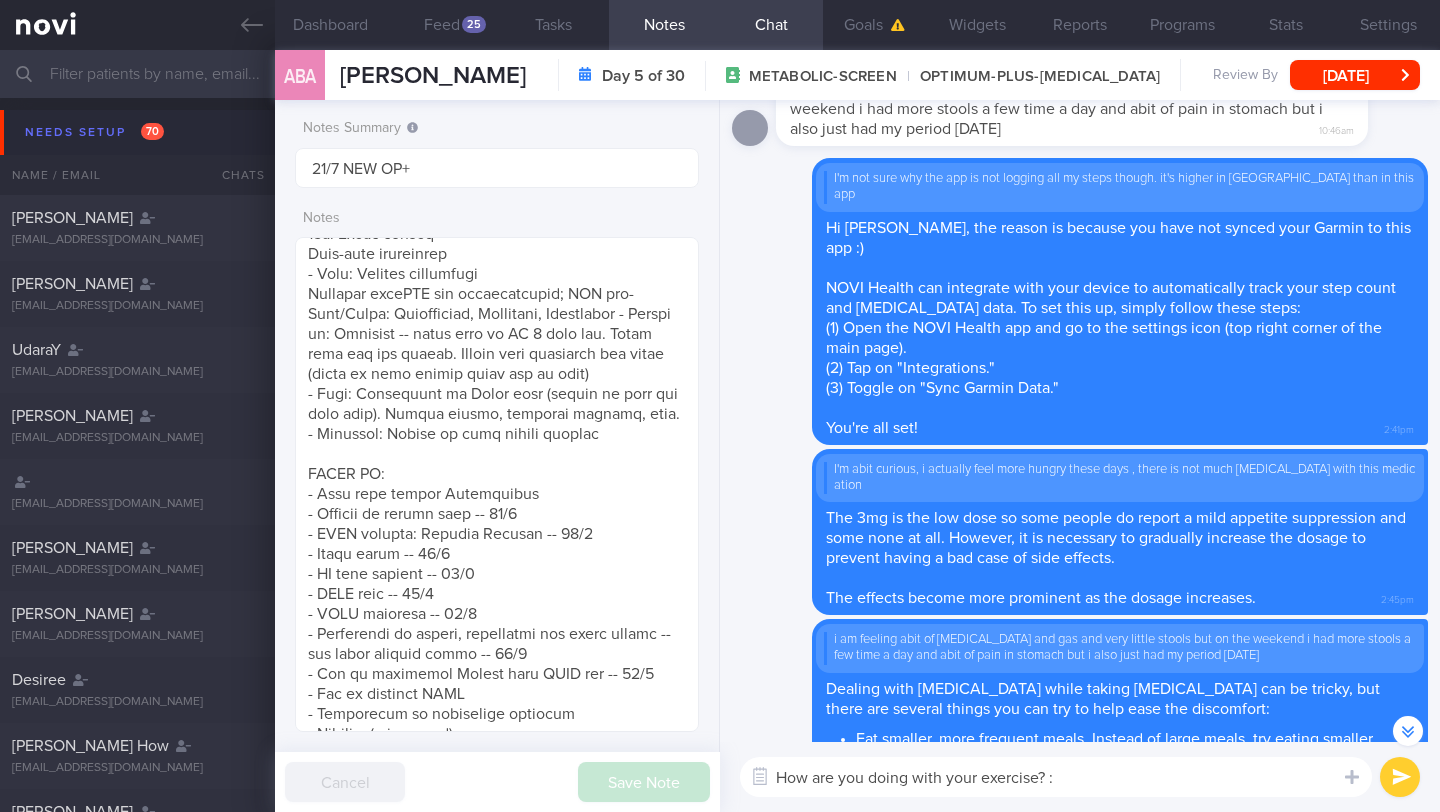 type on "How are you doing with your exercise? :)" 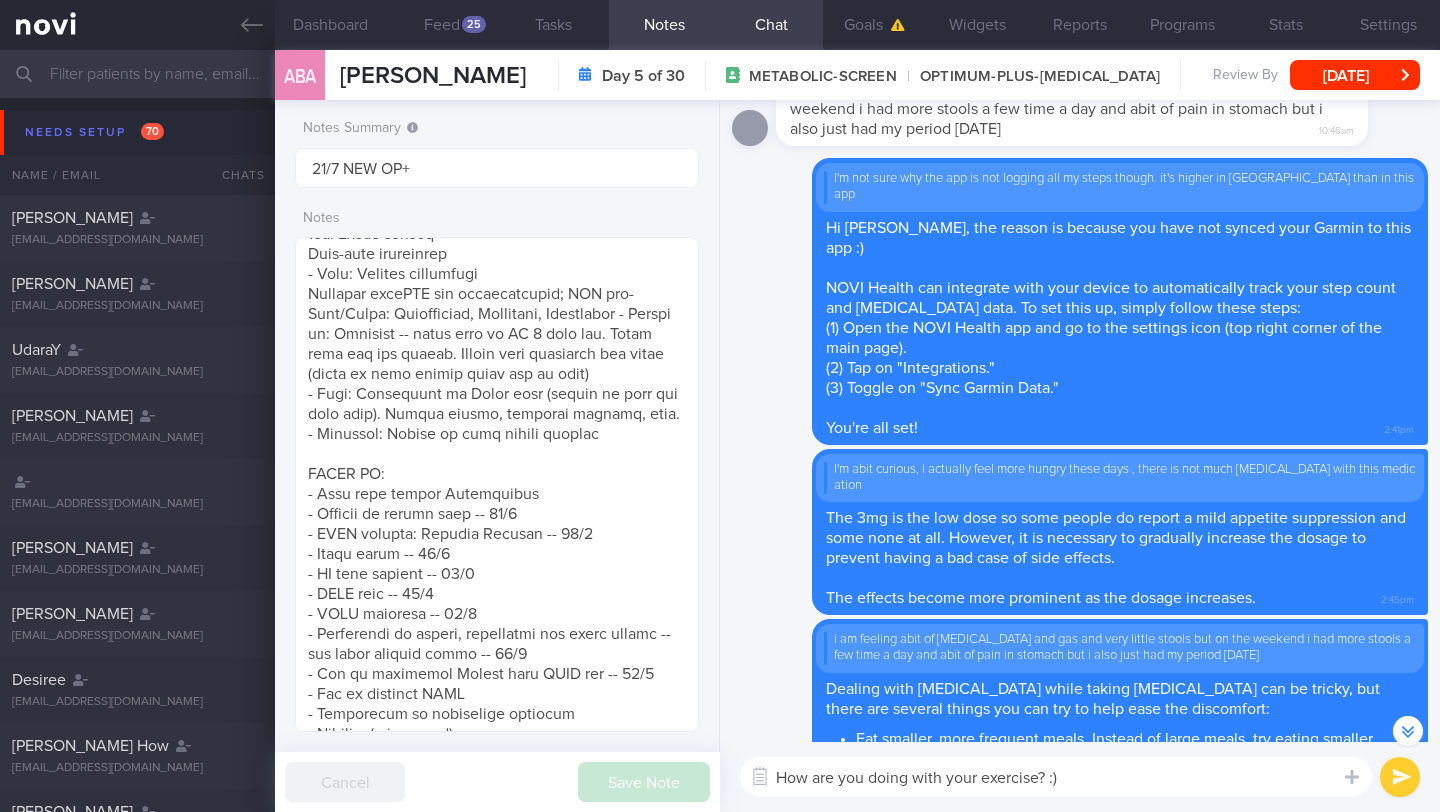 type 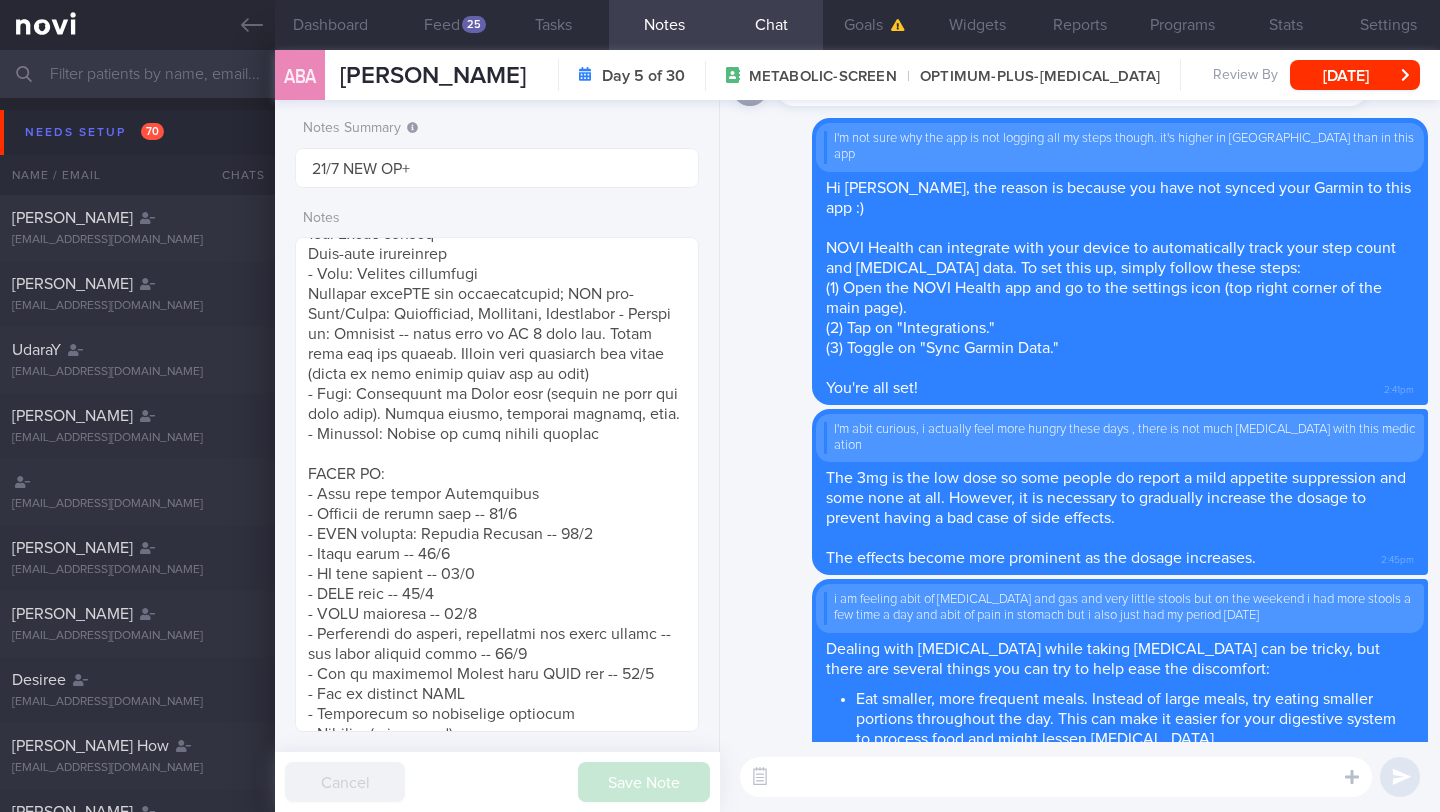 scroll, scrollTop: 0, scrollLeft: 0, axis: both 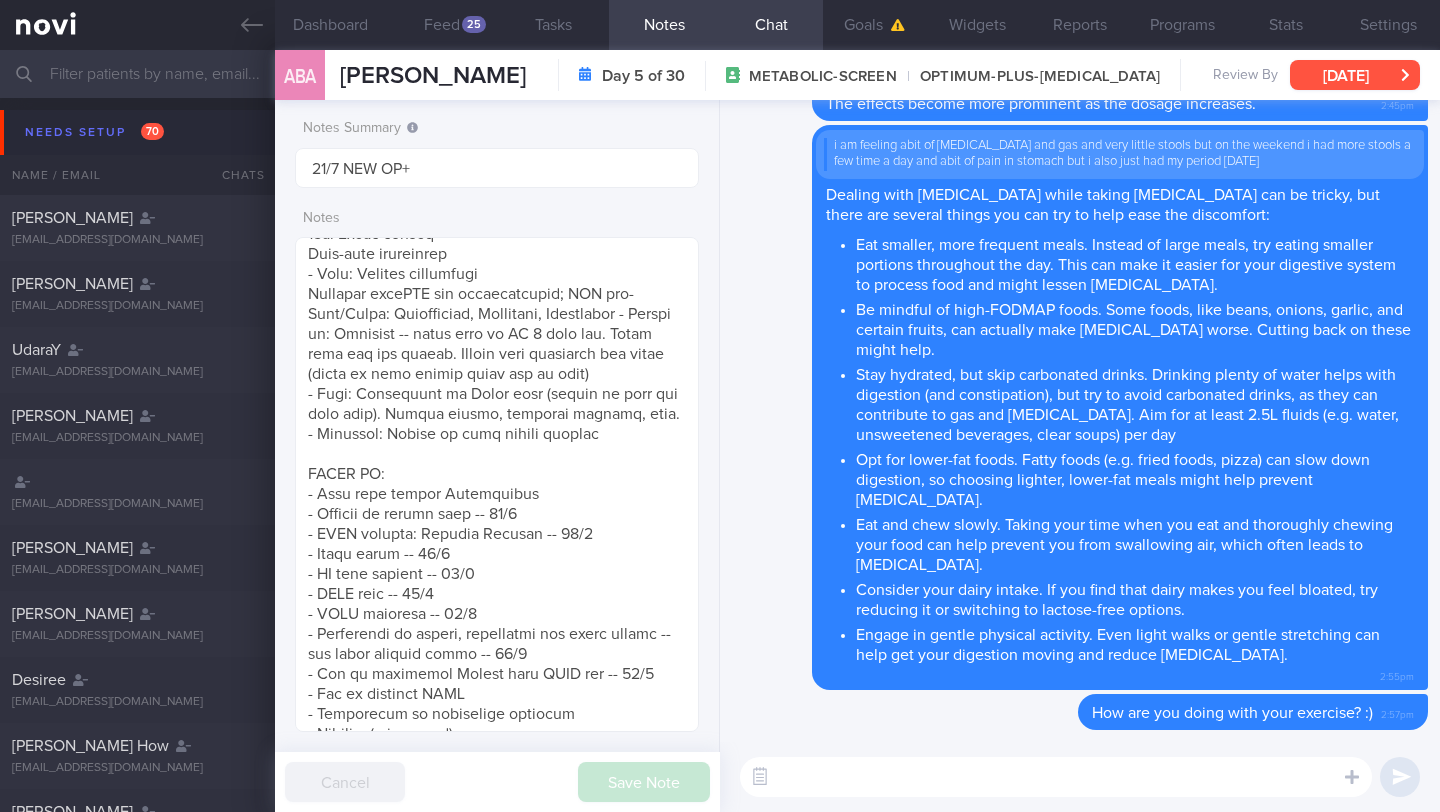 click on "[DATE]" at bounding box center (1355, 75) 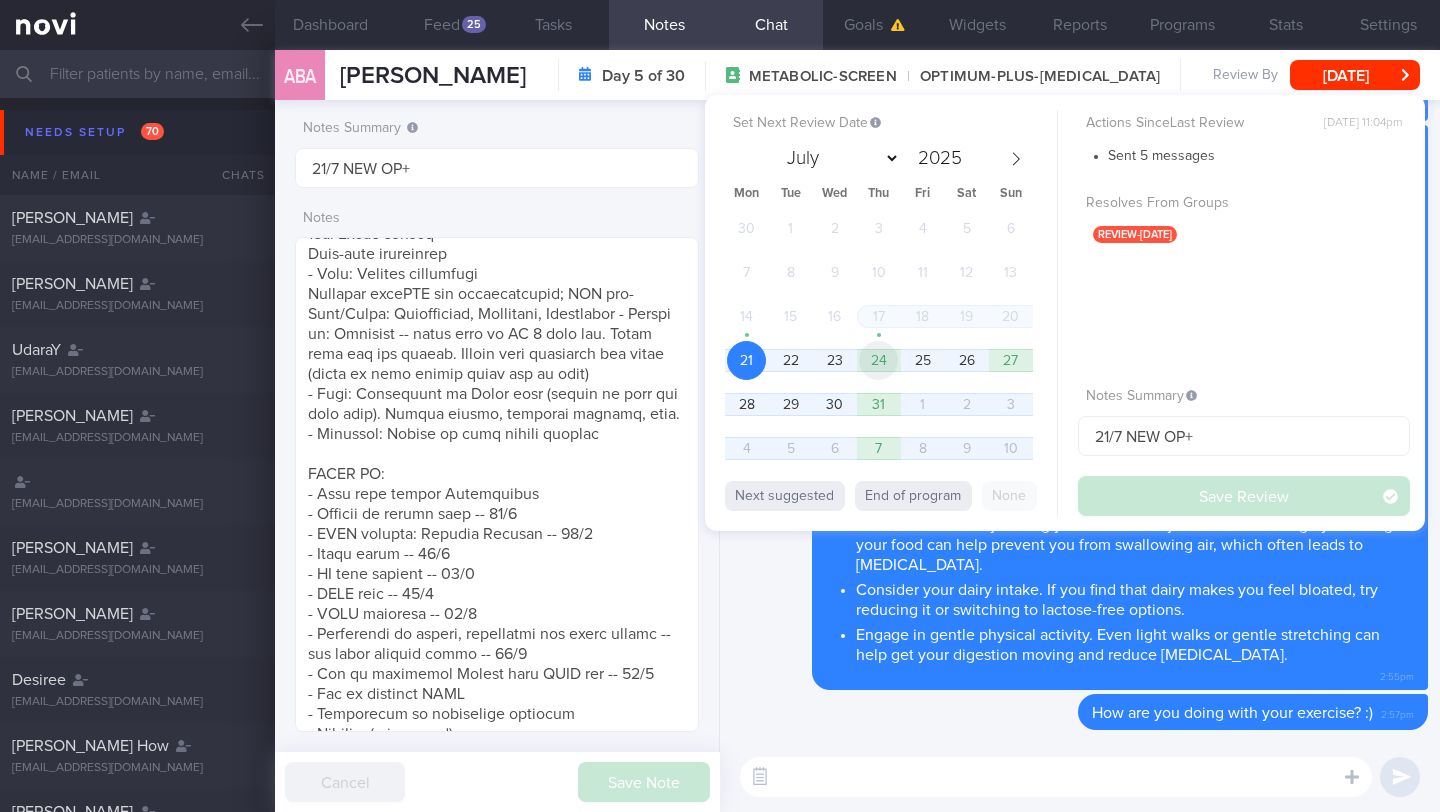 click on "24" at bounding box center [878, 360] 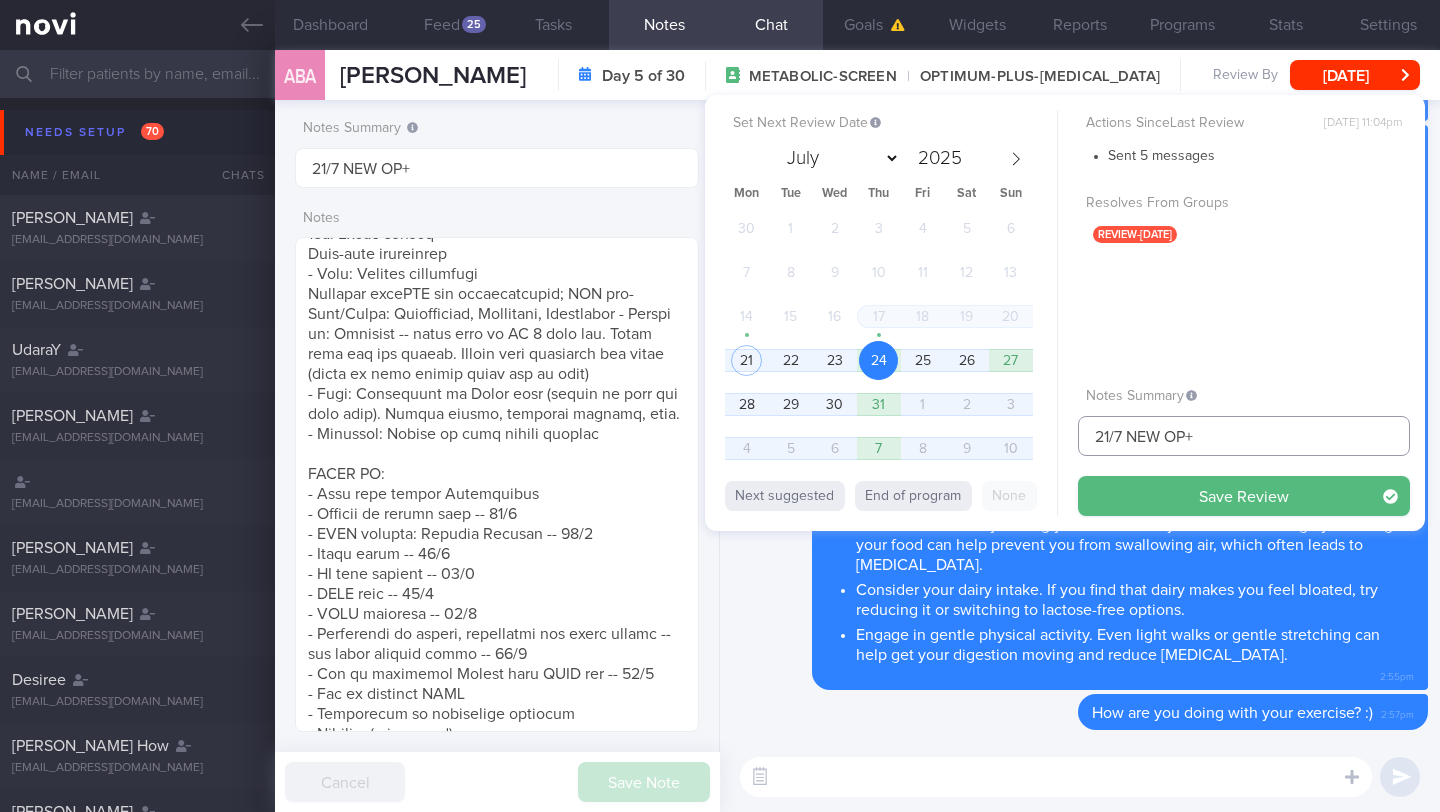 drag, startPoint x: 1111, startPoint y: 437, endPoint x: 1070, endPoint y: 436, distance: 41.01219 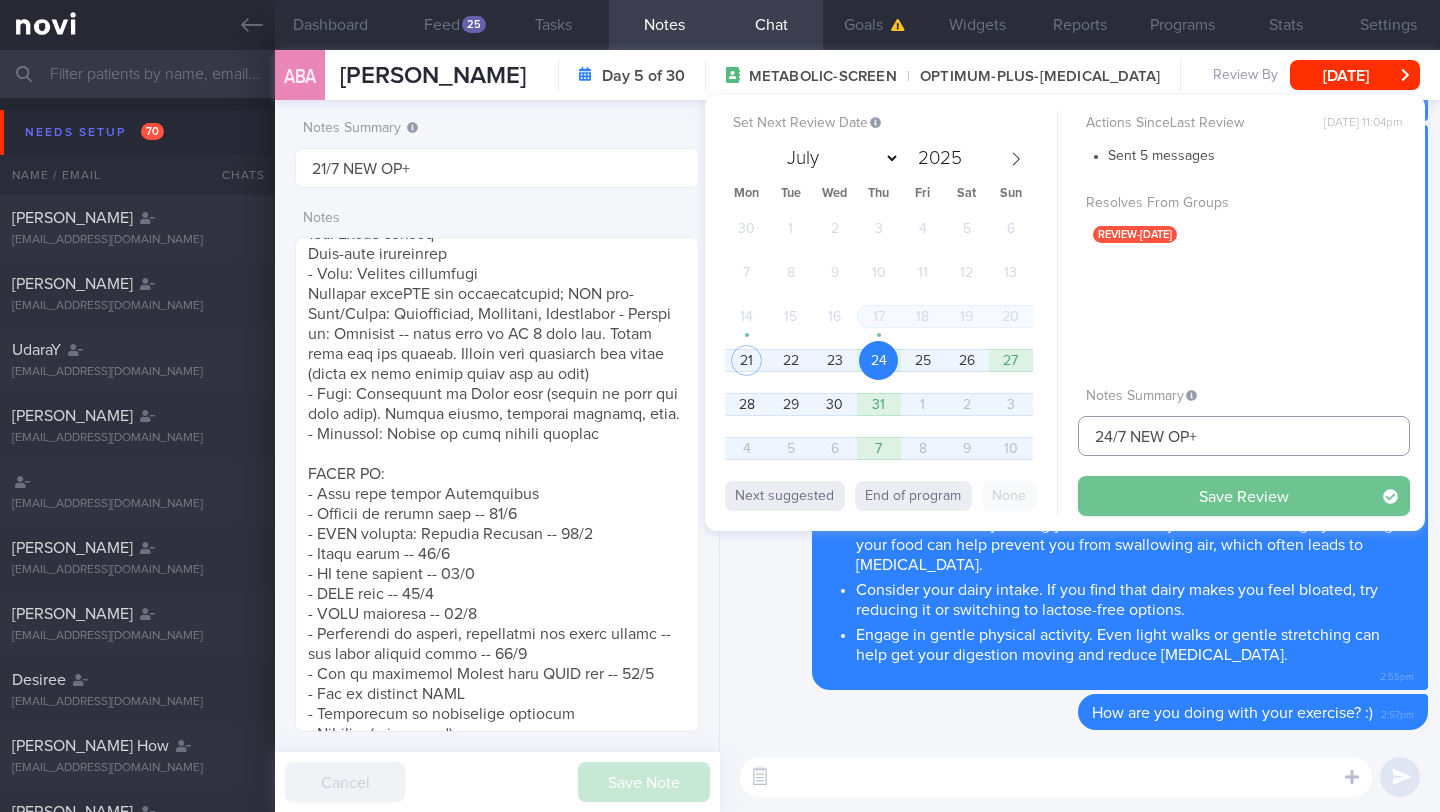 type on "24/7 NEW OP+" 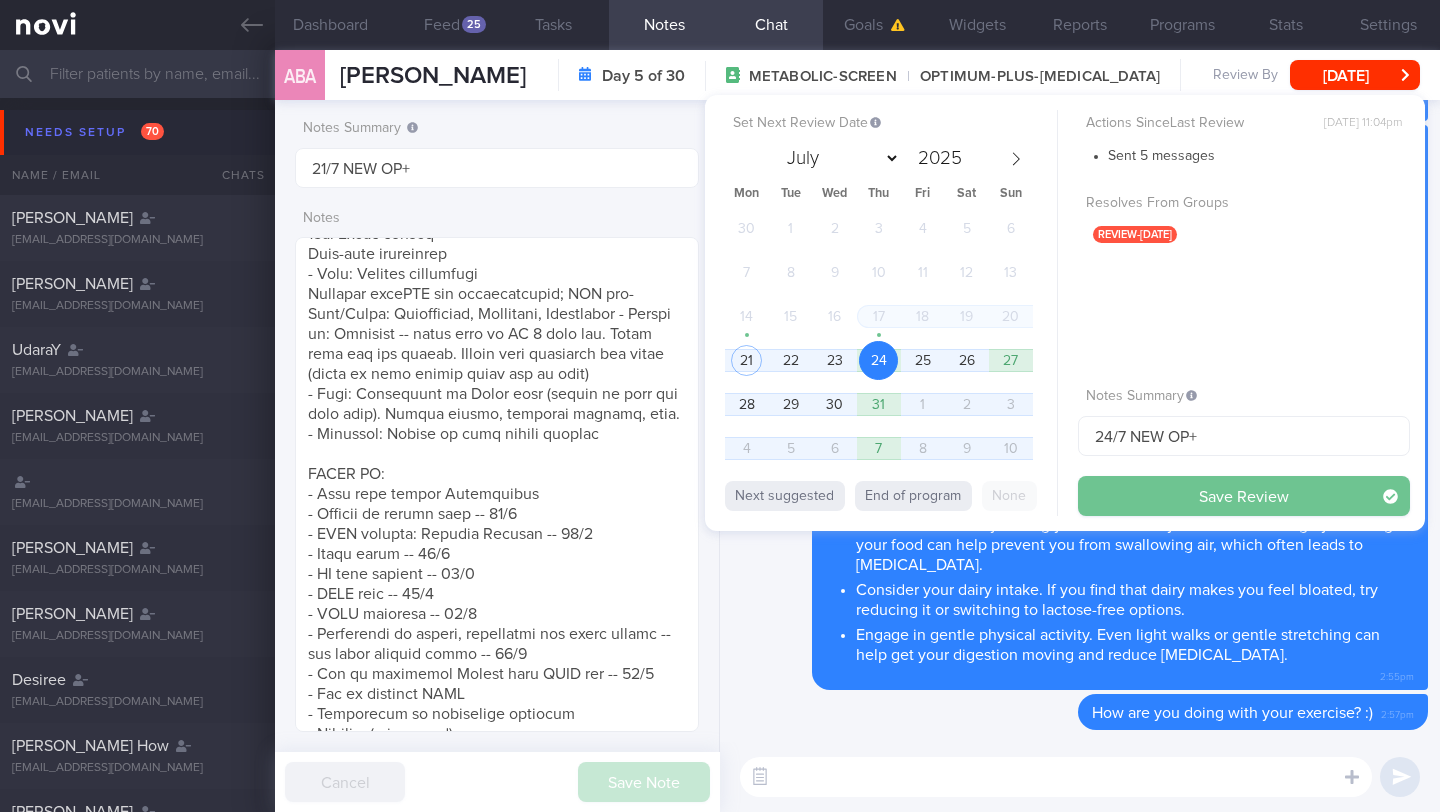 click on "Save Review" at bounding box center [1244, 496] 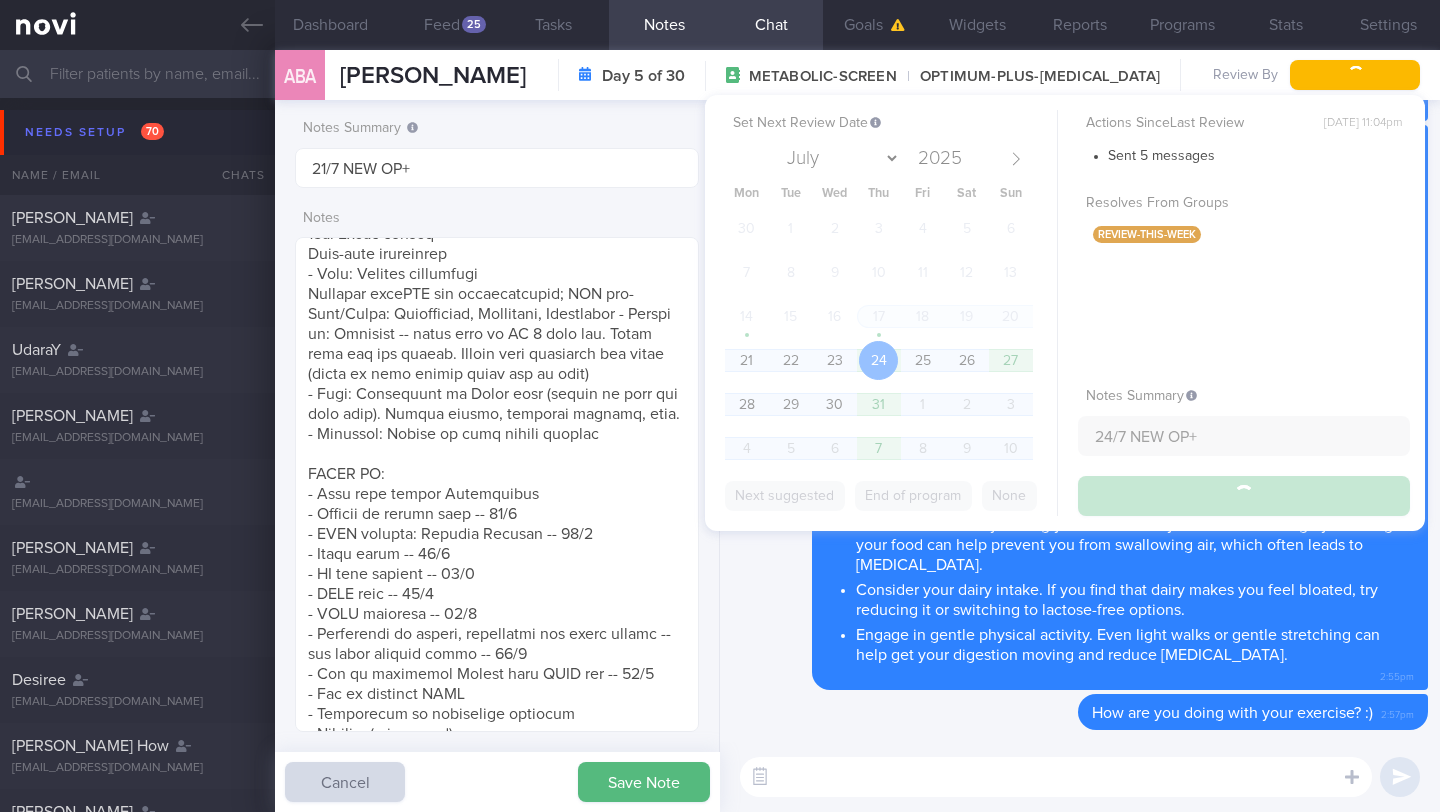 type on "24/7 NEW OP+" 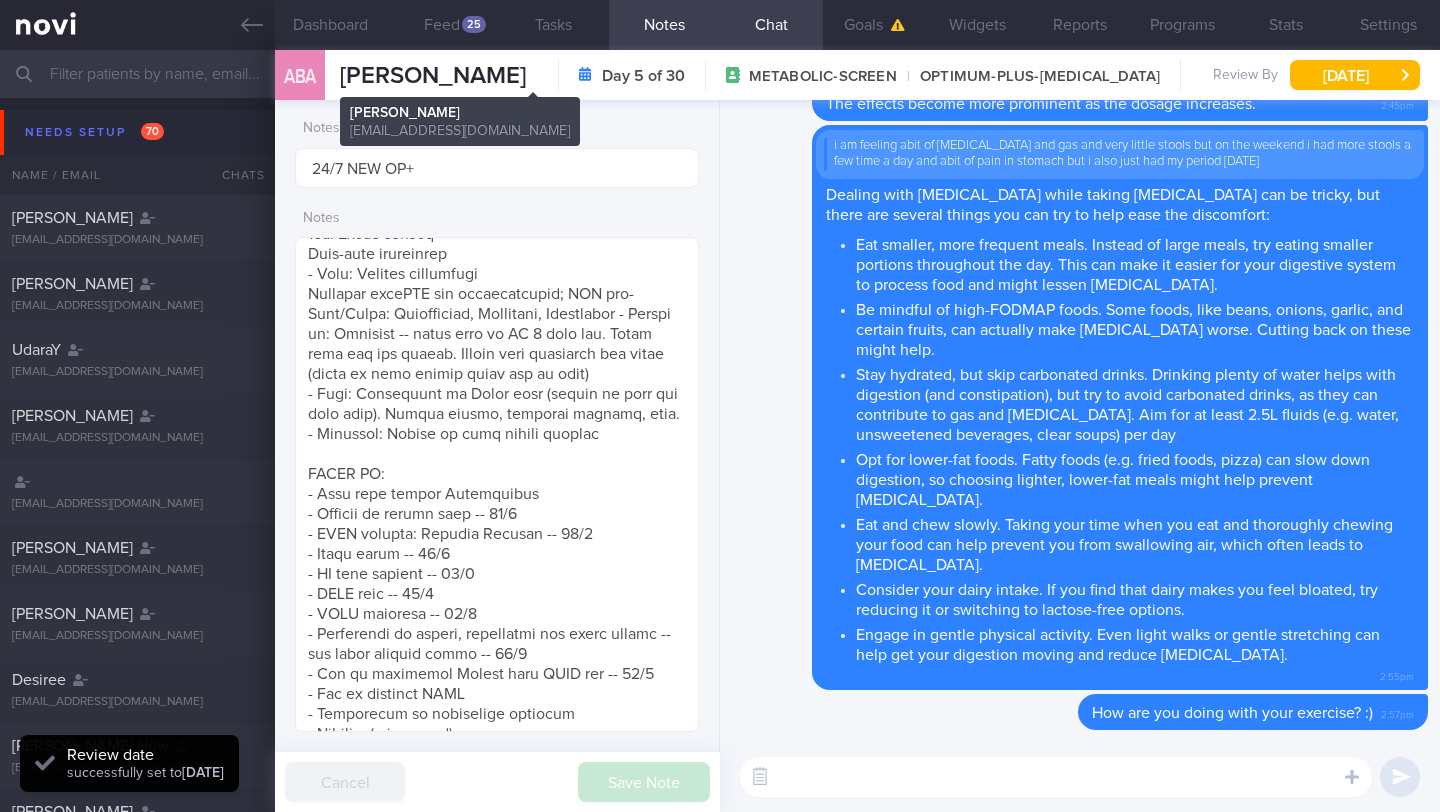 drag, startPoint x: 341, startPoint y: 77, endPoint x: 576, endPoint y: 76, distance: 235.00212 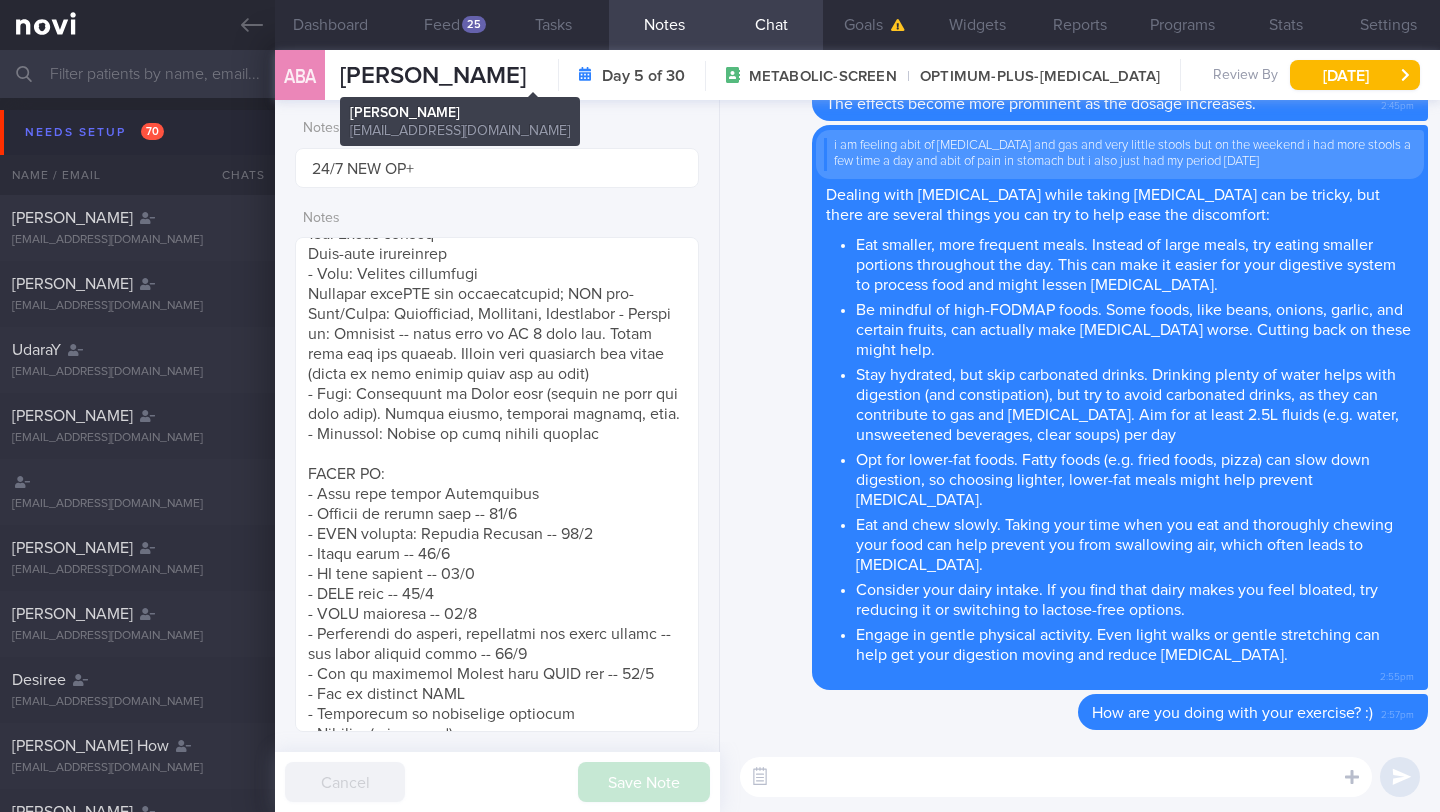 copy on "[PERSON_NAME]" 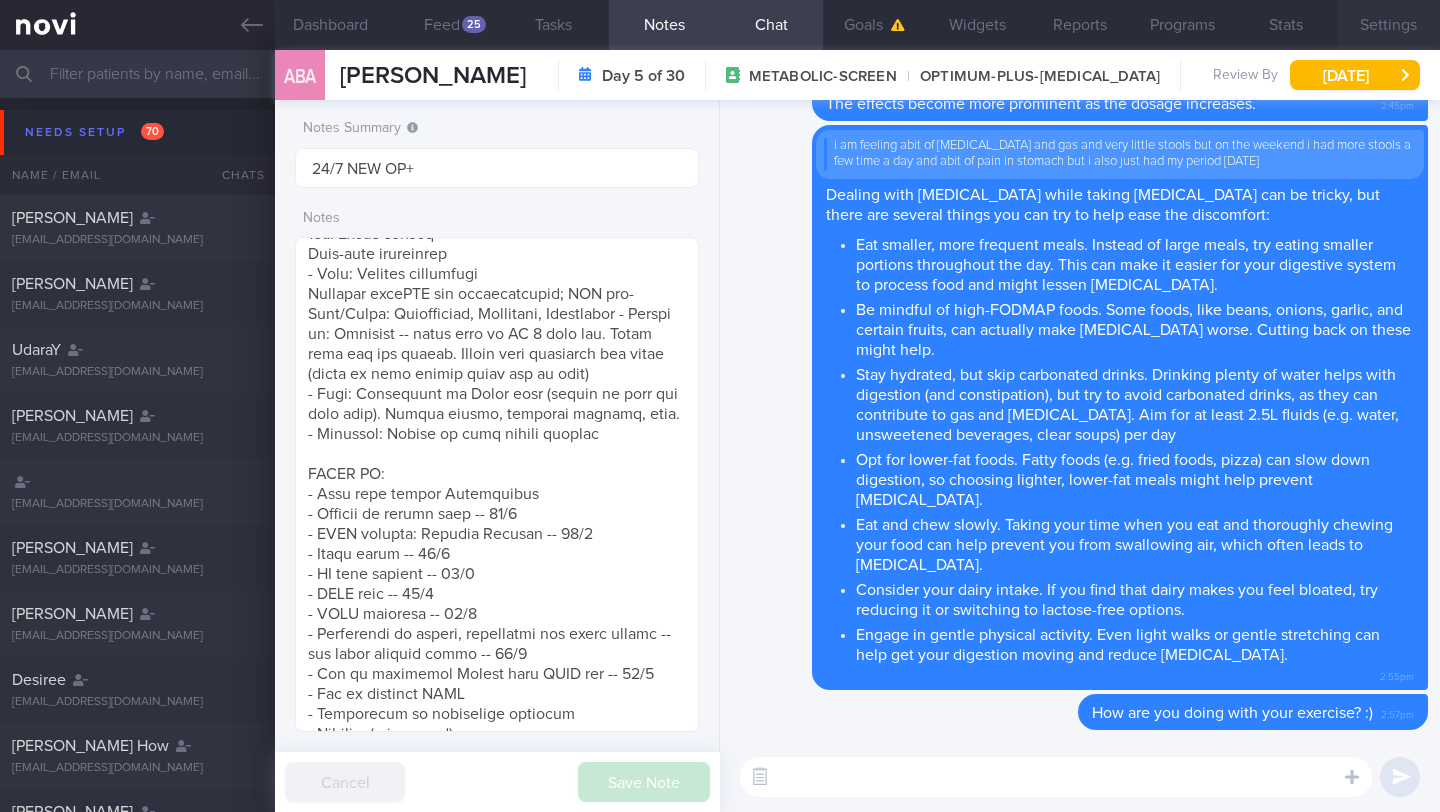 click on "Settings" at bounding box center [1388, 25] 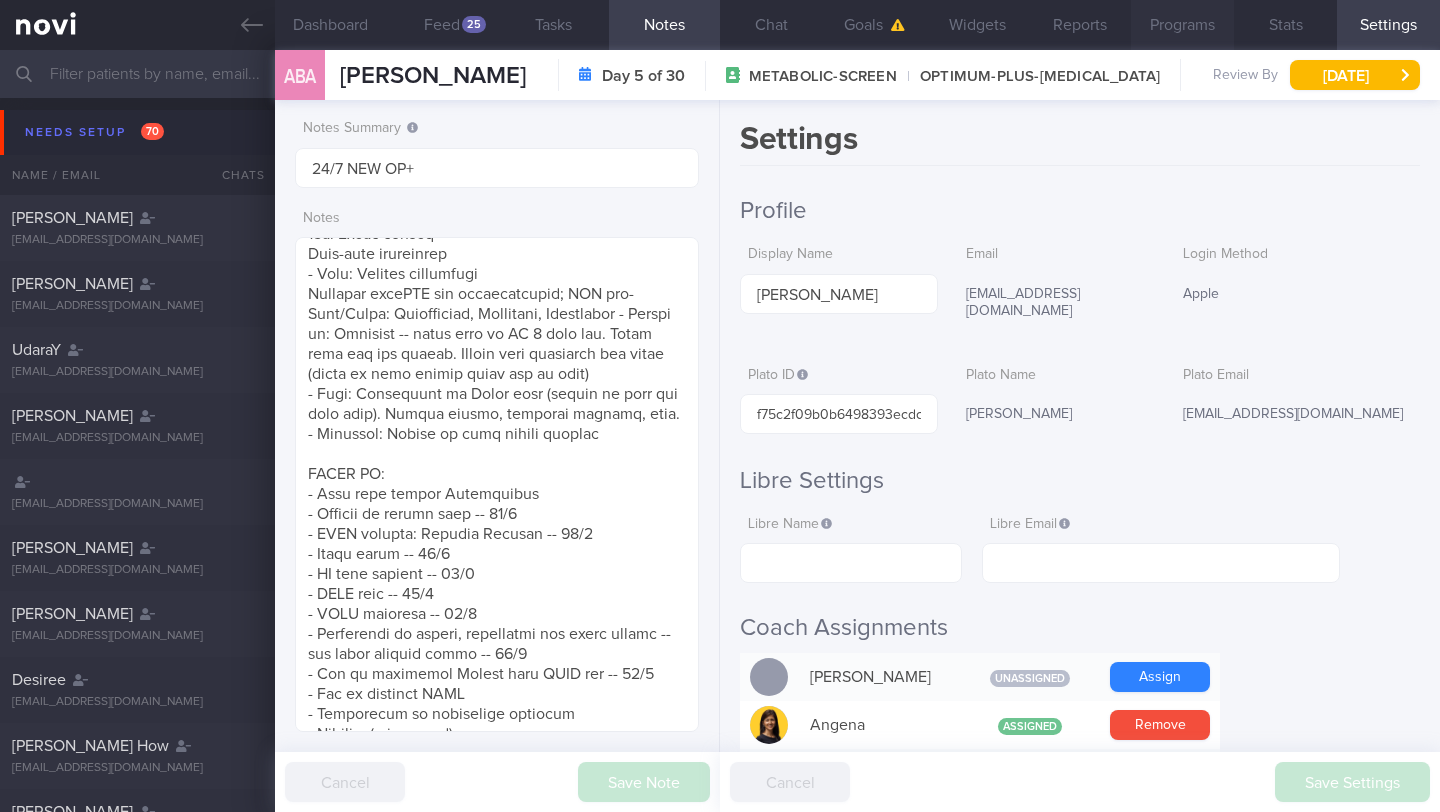 click on "Programs" at bounding box center (1182, 25) 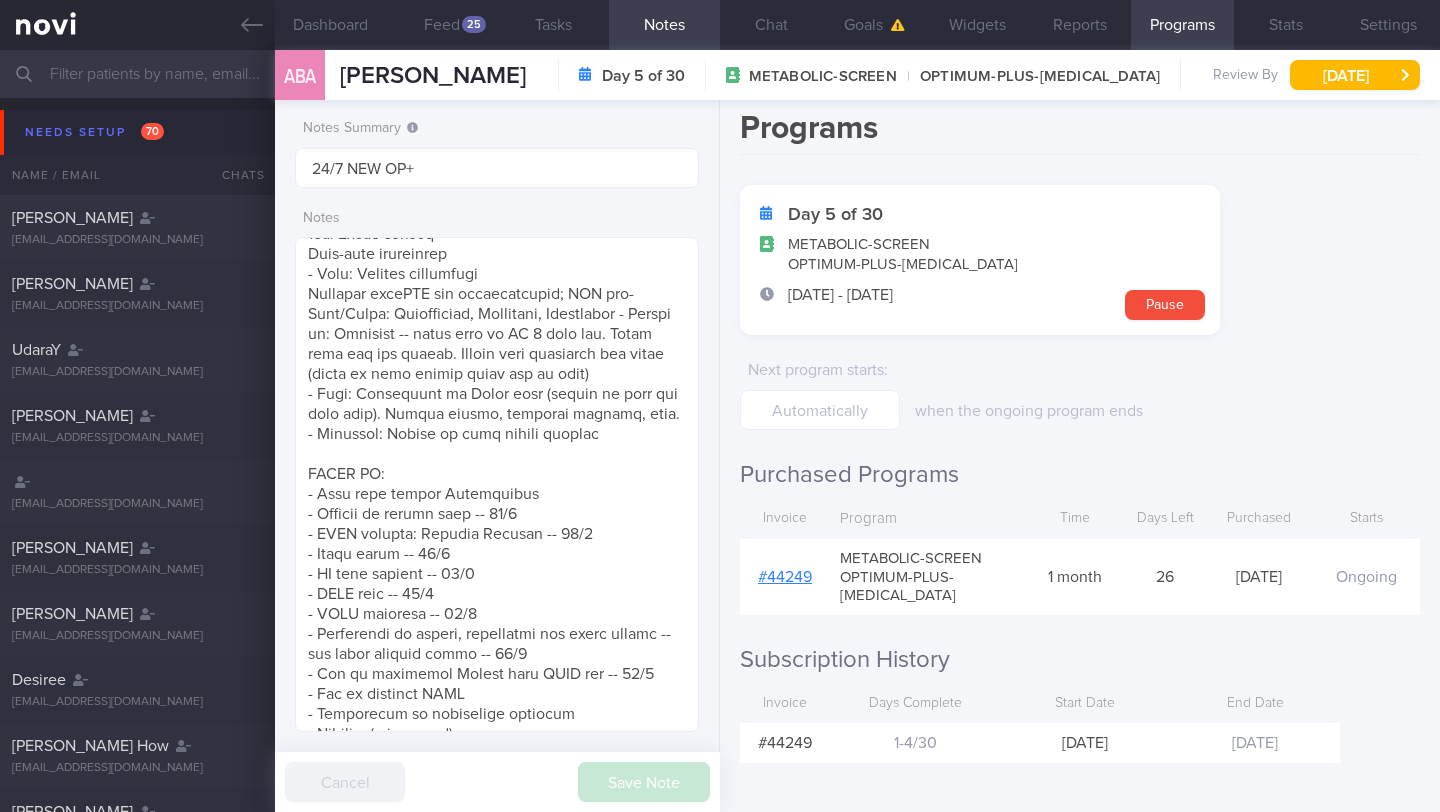 scroll, scrollTop: 11, scrollLeft: 0, axis: vertical 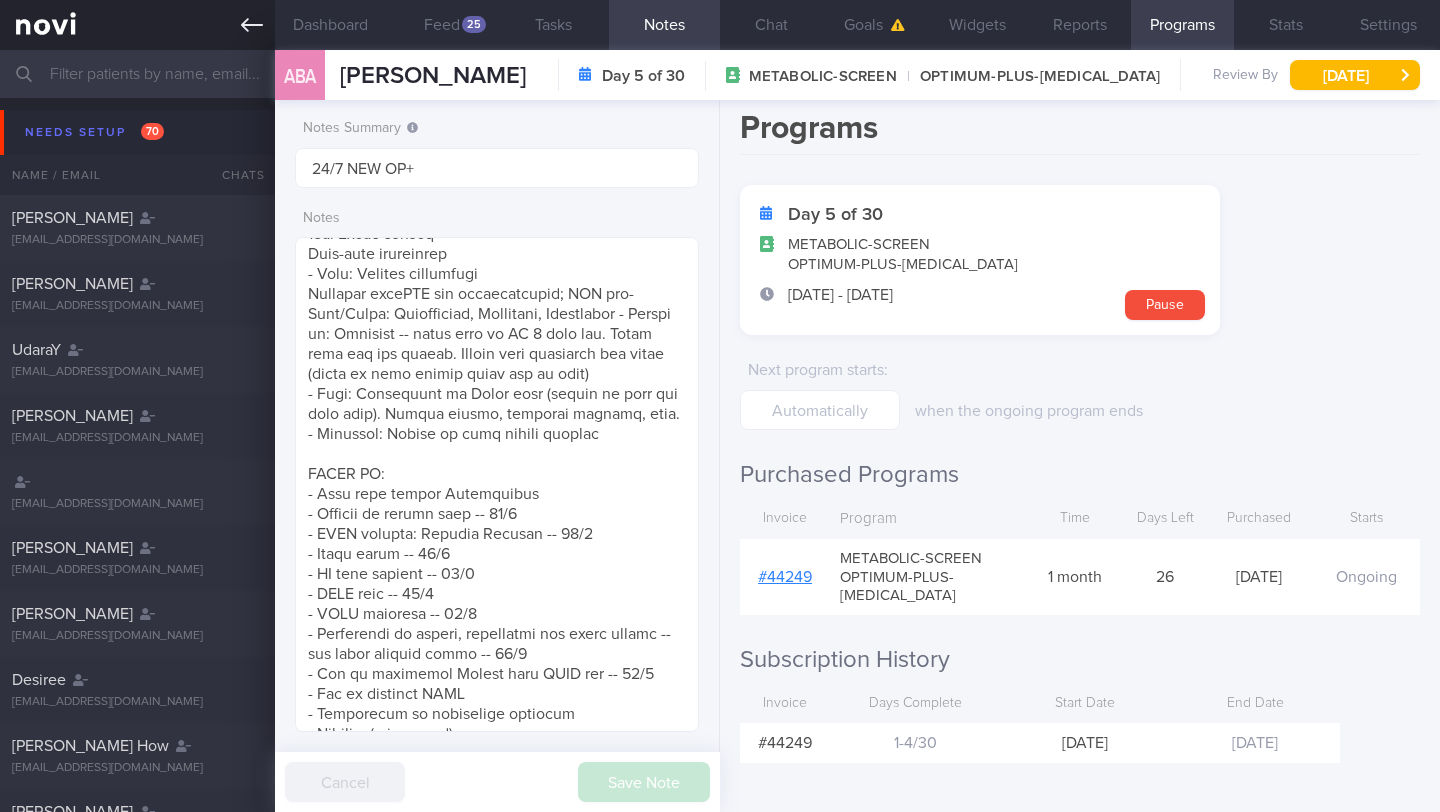 click at bounding box center (137, 25) 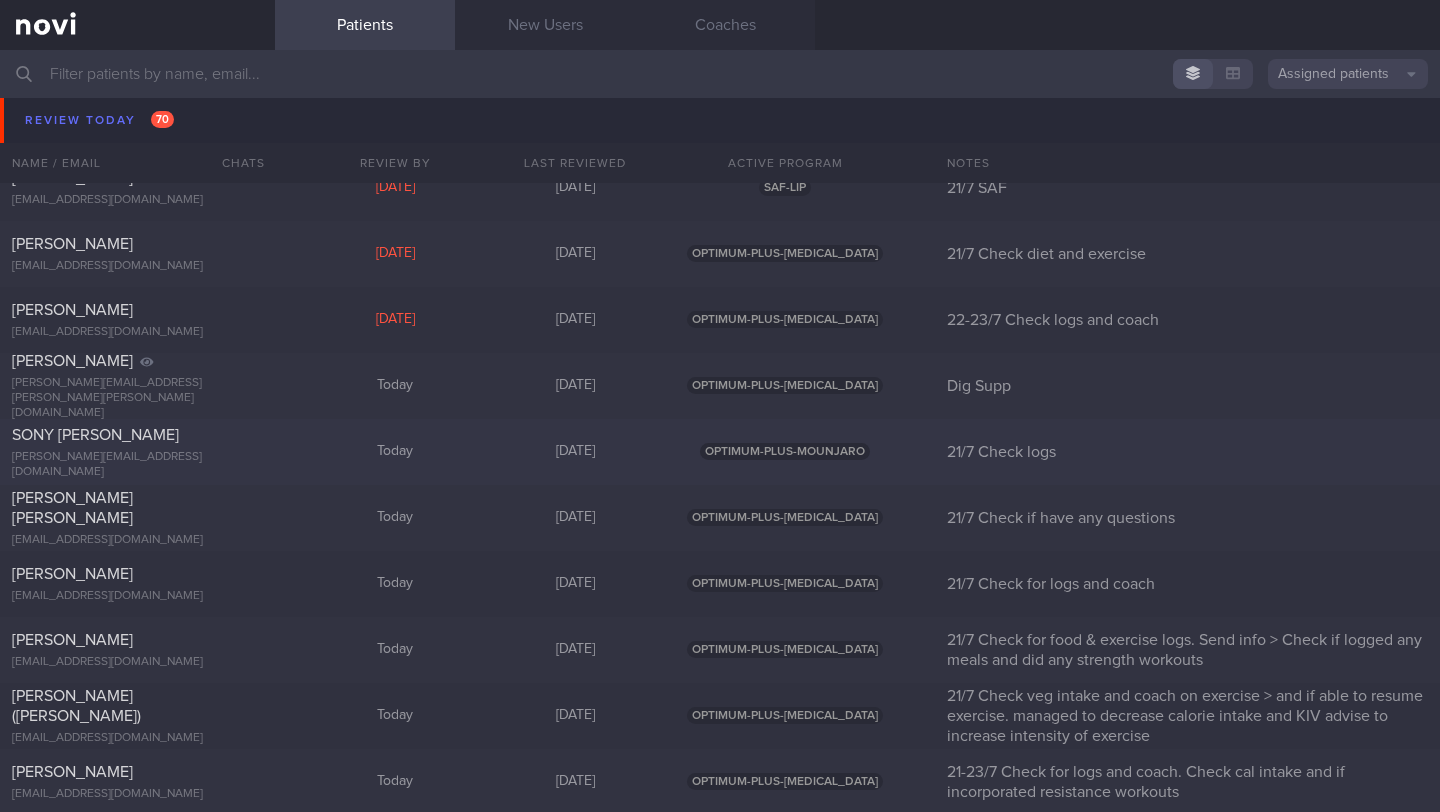 scroll, scrollTop: 7706, scrollLeft: 0, axis: vertical 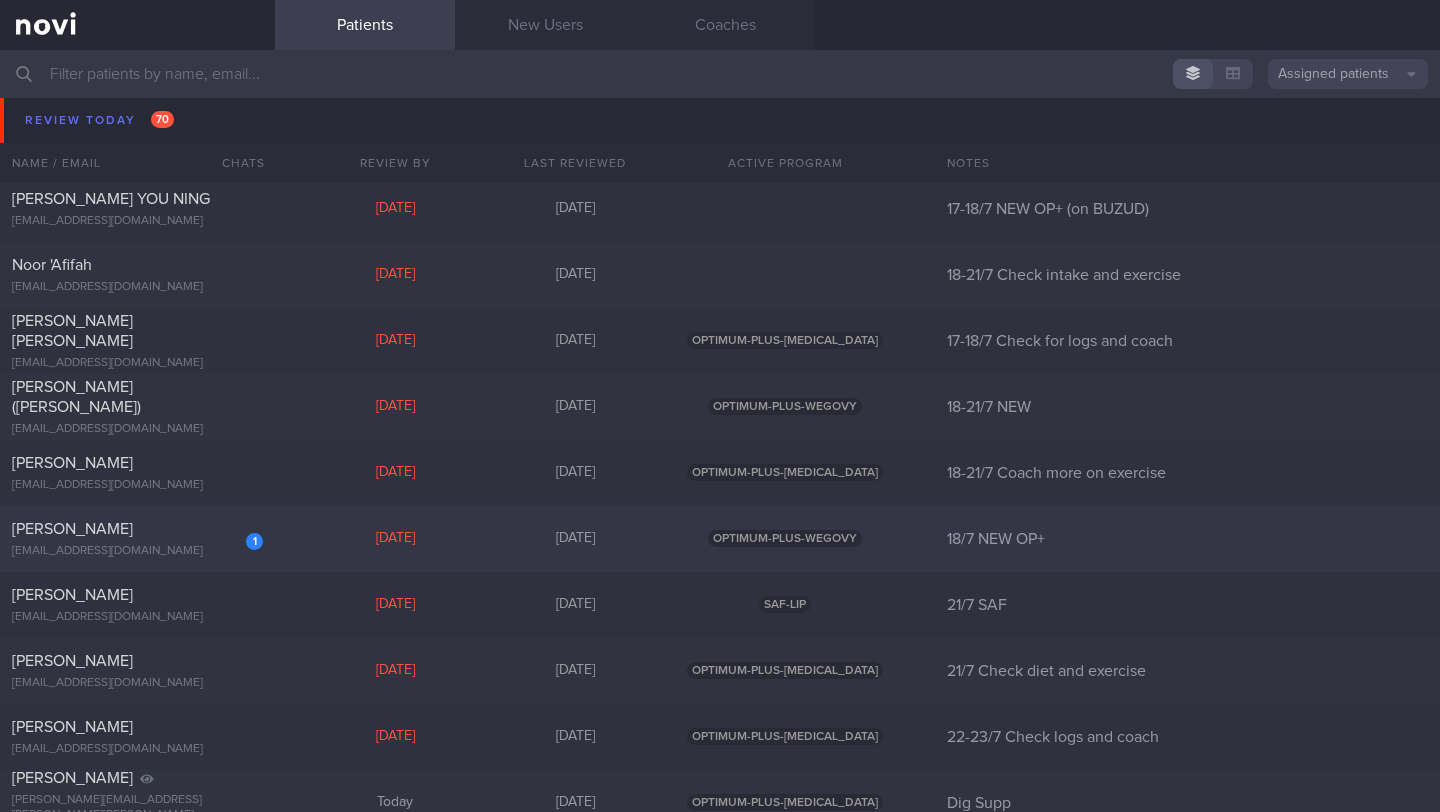 click on "[EMAIL_ADDRESS][DOMAIN_NAME]" at bounding box center [137, 551] 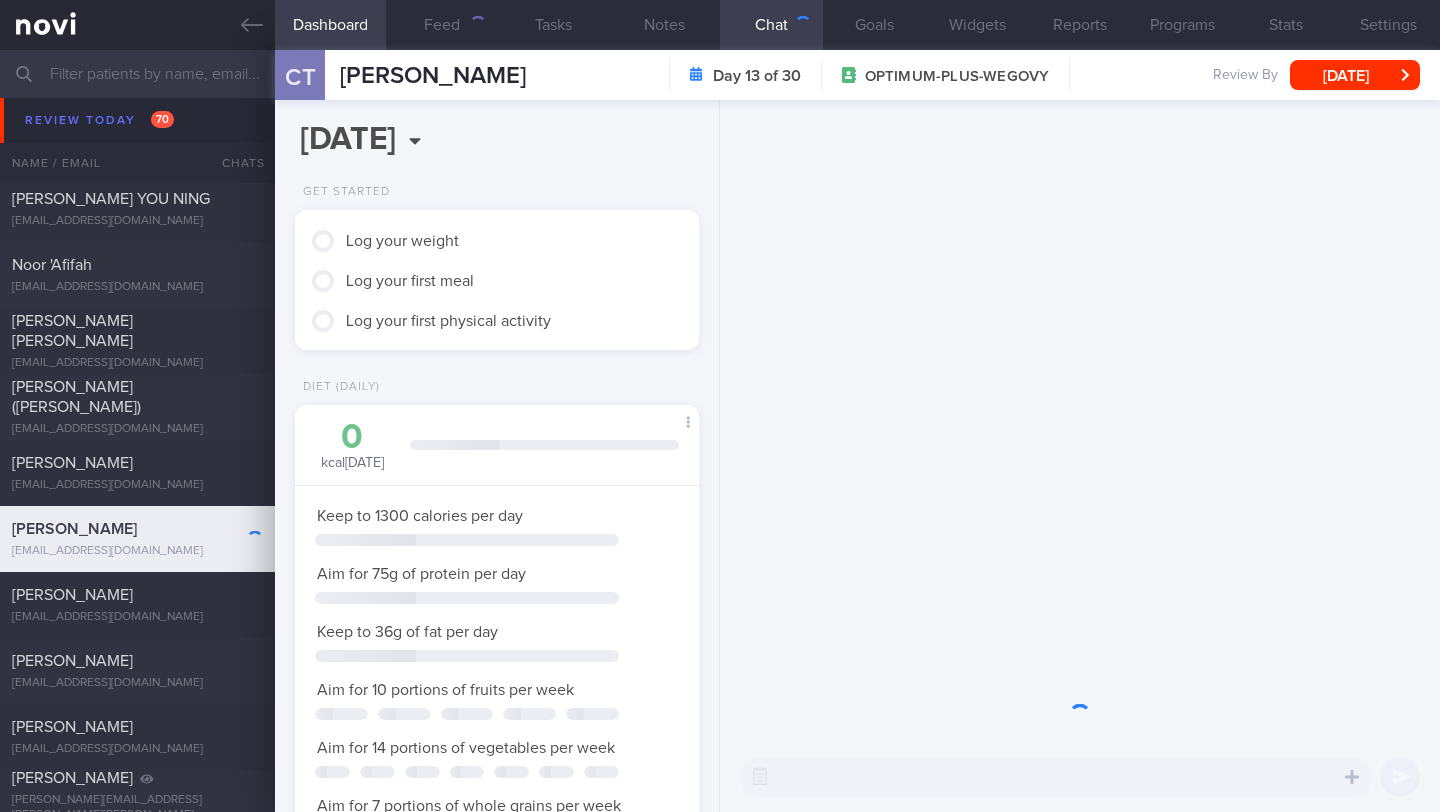 scroll, scrollTop: 0, scrollLeft: 0, axis: both 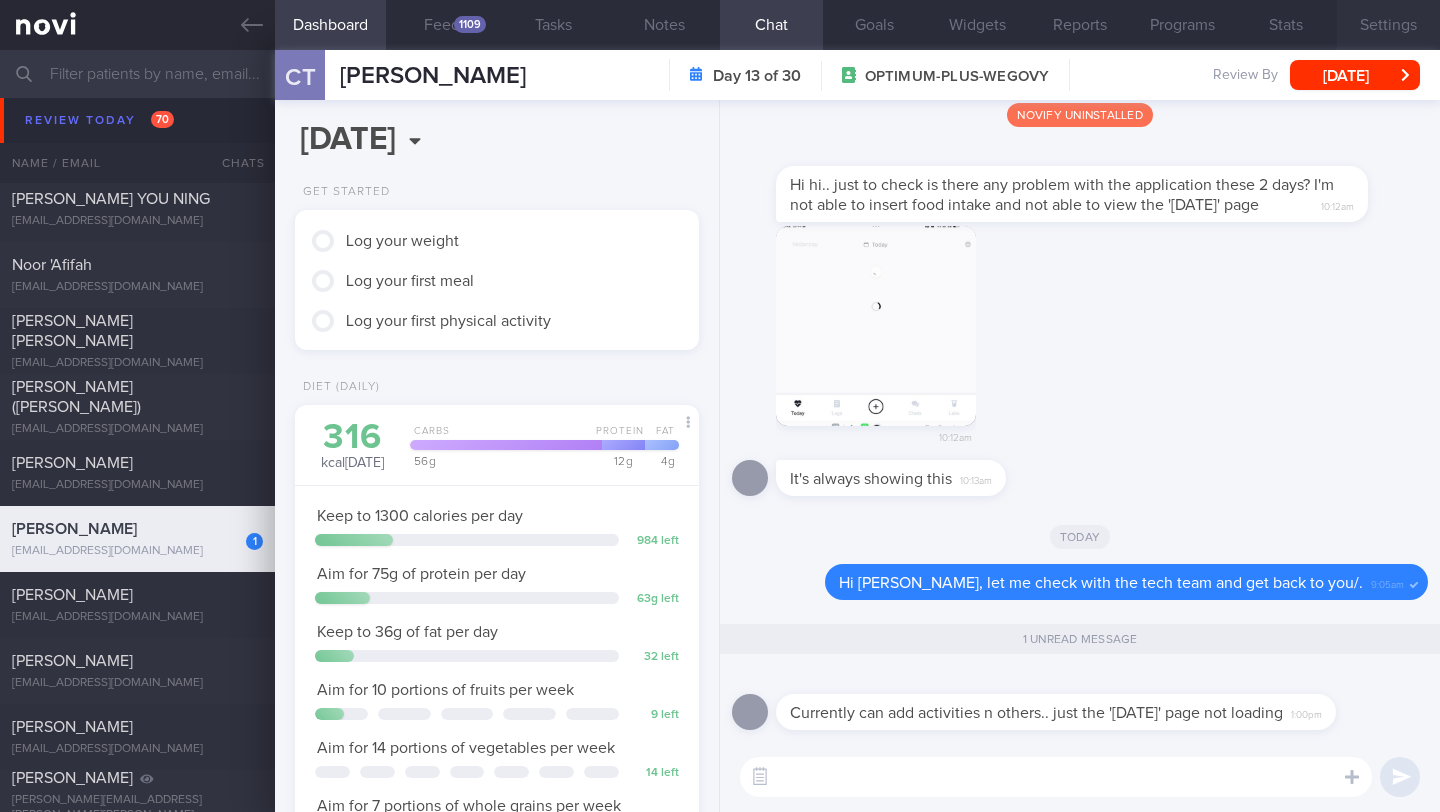 click on "Settings" at bounding box center [1388, 25] 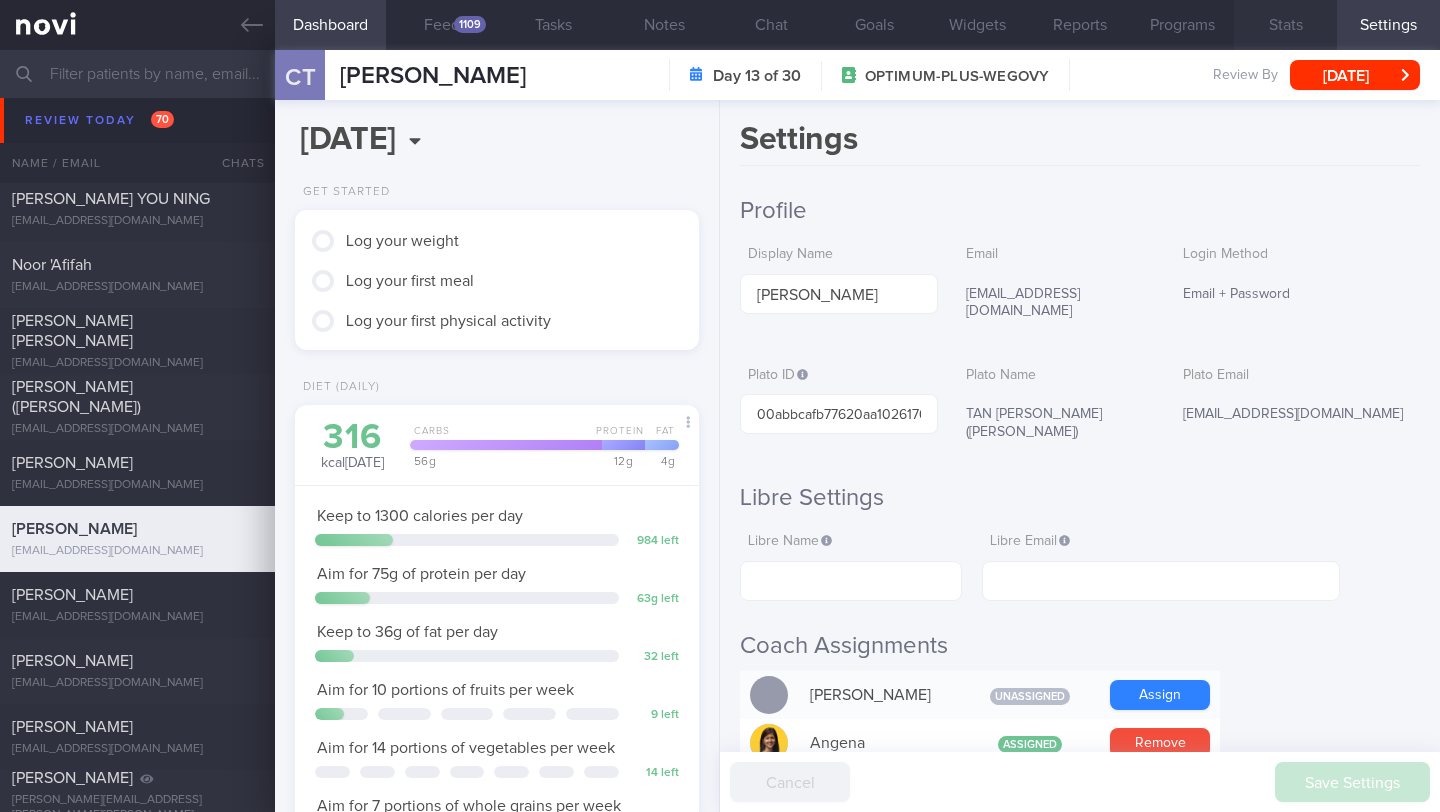 click on "Stats" at bounding box center [1285, 25] 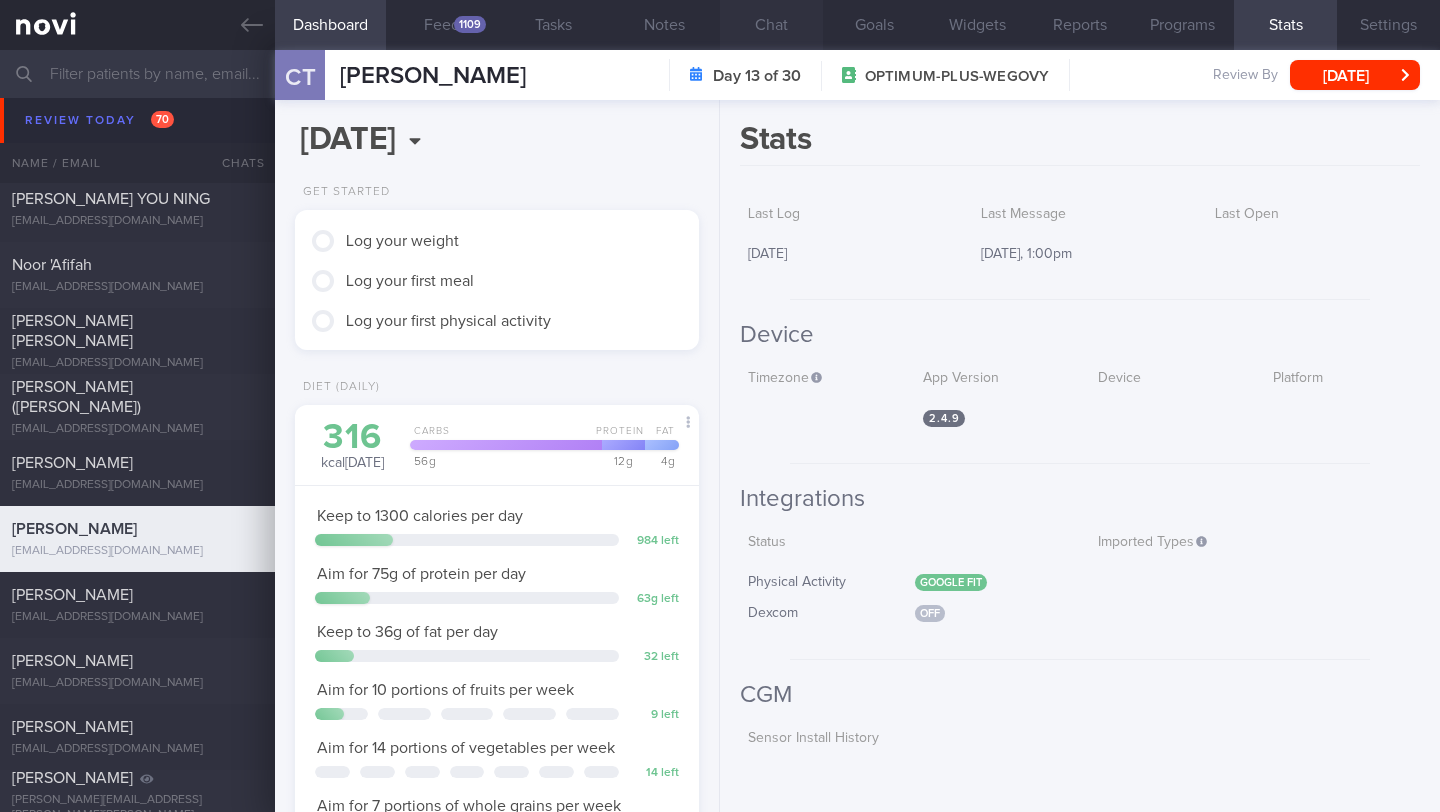 click on "Chat" at bounding box center (771, 25) 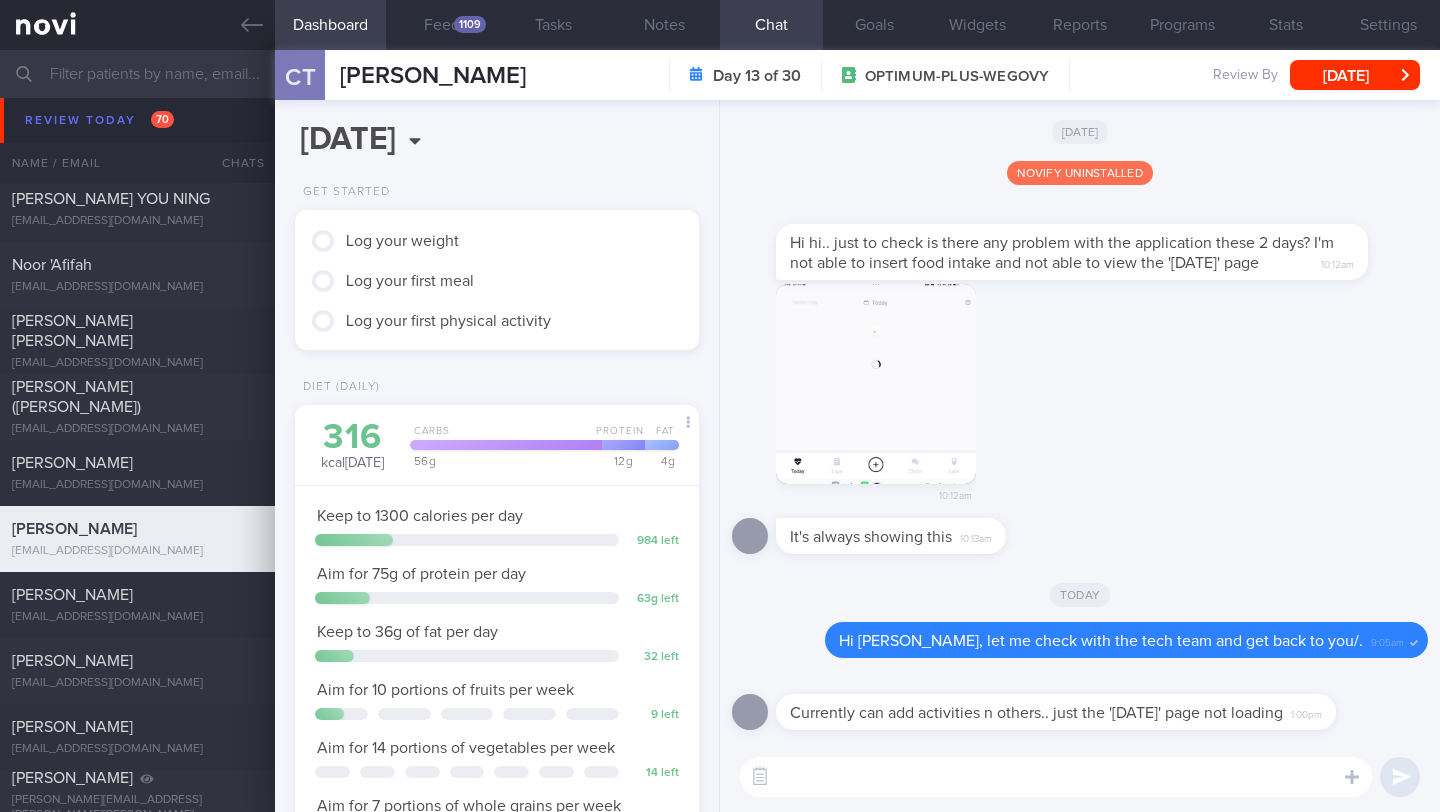 paste on "We're aware of an issue currently affecting Android users. Our tech team is actively working on a new app release to resolve this, and we expect it to be available in a day or two.
Thank you for your patience as we get this fixed for you." 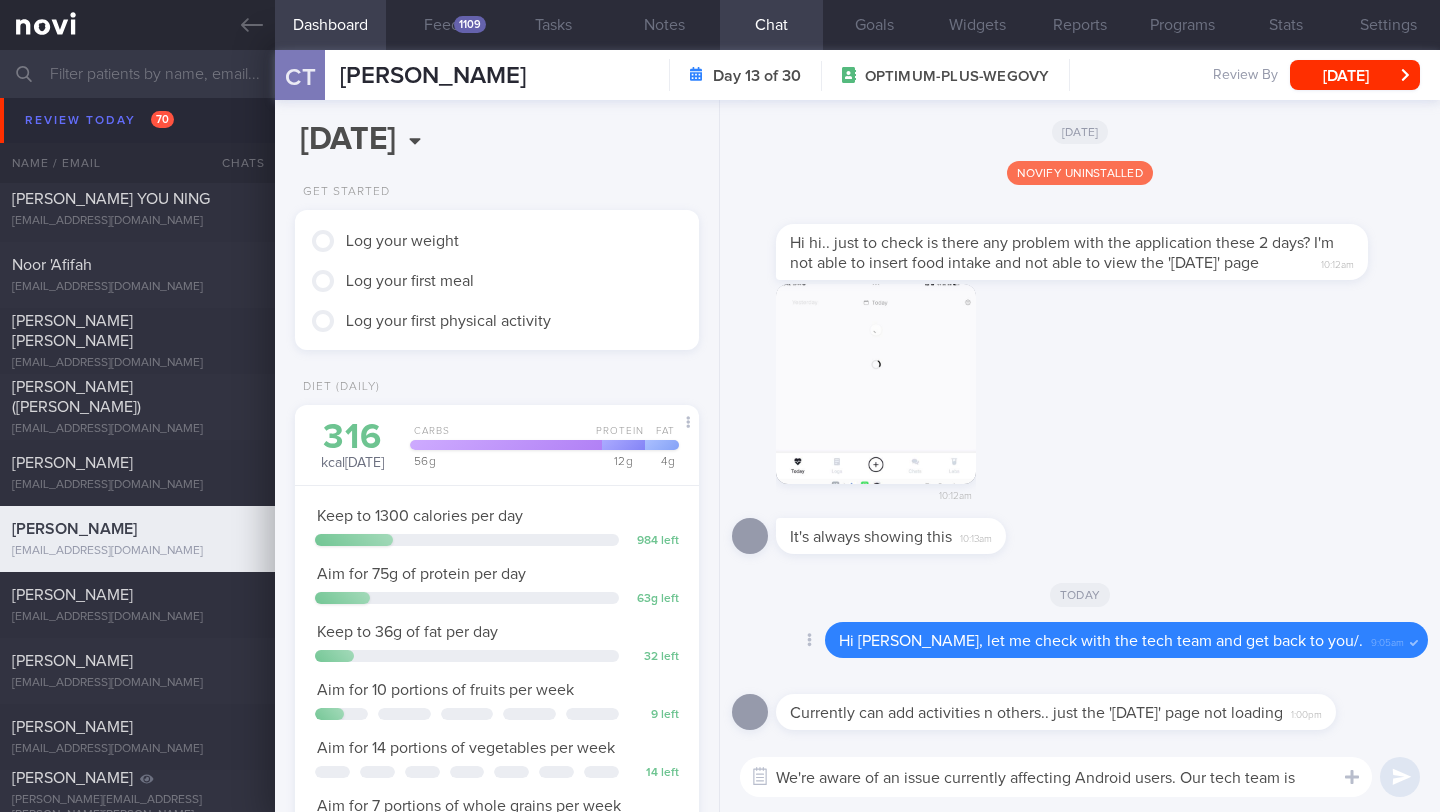 scroll, scrollTop: 0, scrollLeft: 0, axis: both 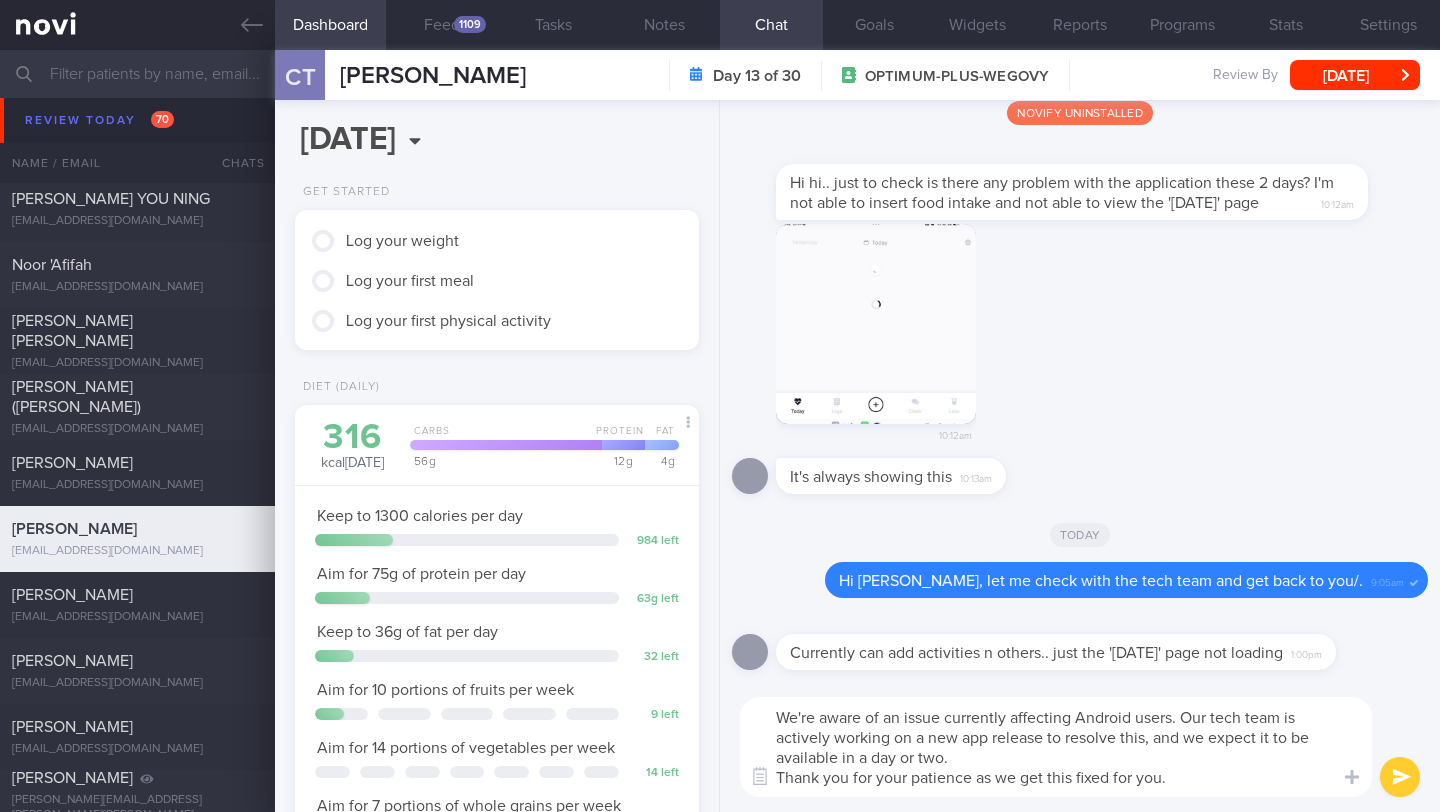 click on "We're aware of an issue currently affecting Android users. Our tech team is actively working on a new app release to resolve this, and we expect it to be available in a day or two.
Thank you for your patience as we get this fixed for you." at bounding box center (1056, 747) 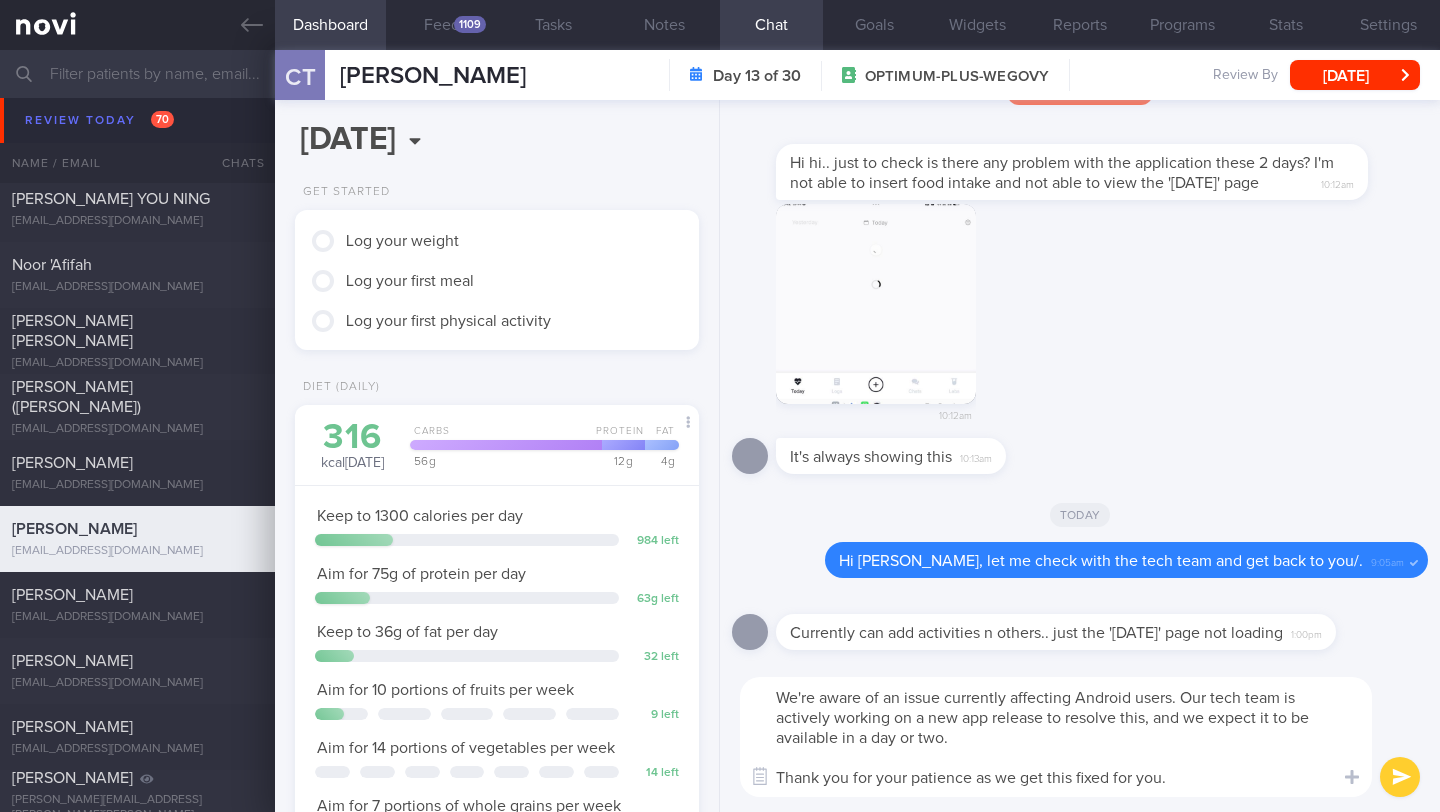 drag, startPoint x: 1238, startPoint y: 778, endPoint x: 737, endPoint y: 680, distance: 510.49487 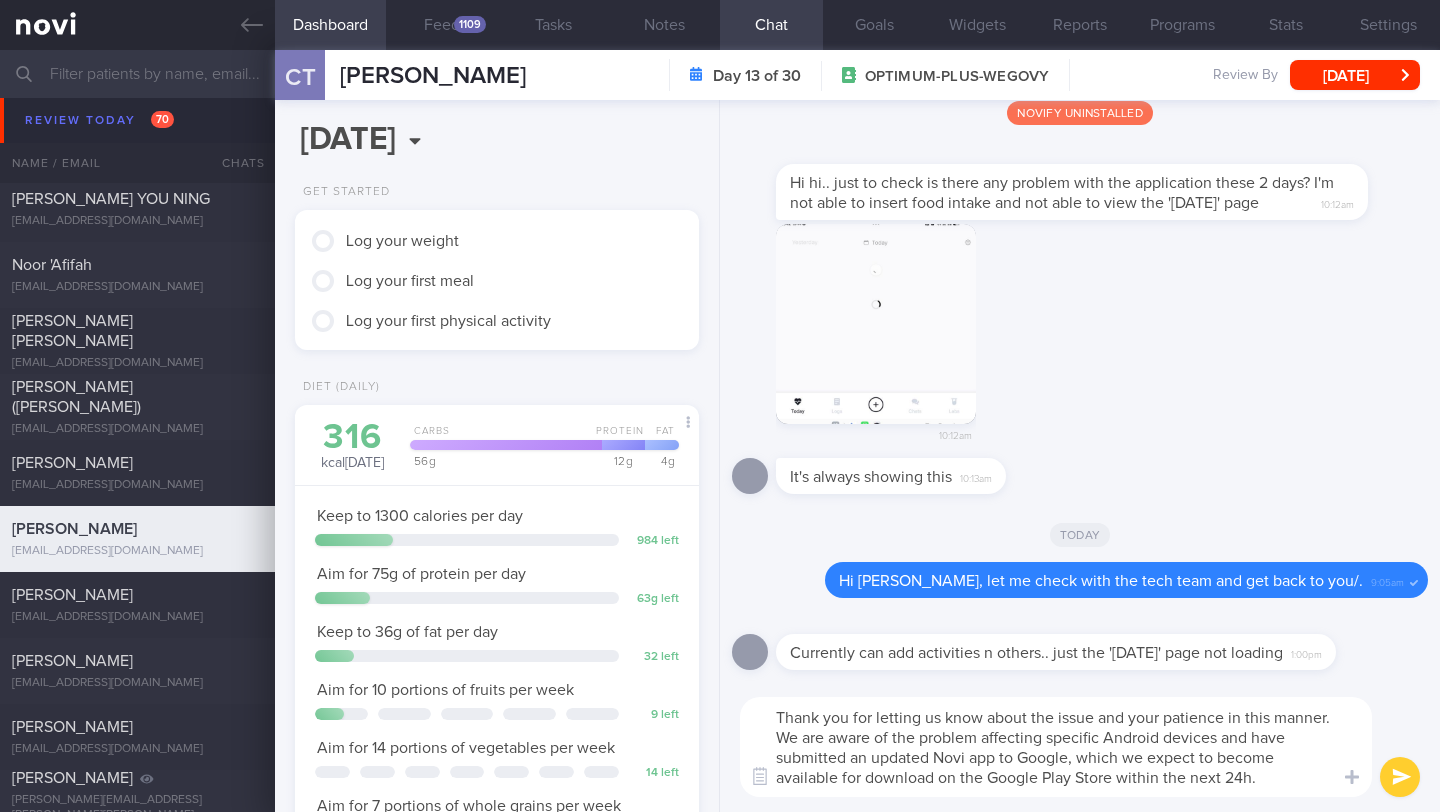 click on "Thank you for letting us know about the issue and your patience in this manner. We are aware of the problem affecting specific Android devices and have submitted an updated Novi app to Google, which we expect to become available for download on the Google Play Store within the next 24h." at bounding box center (1056, 747) 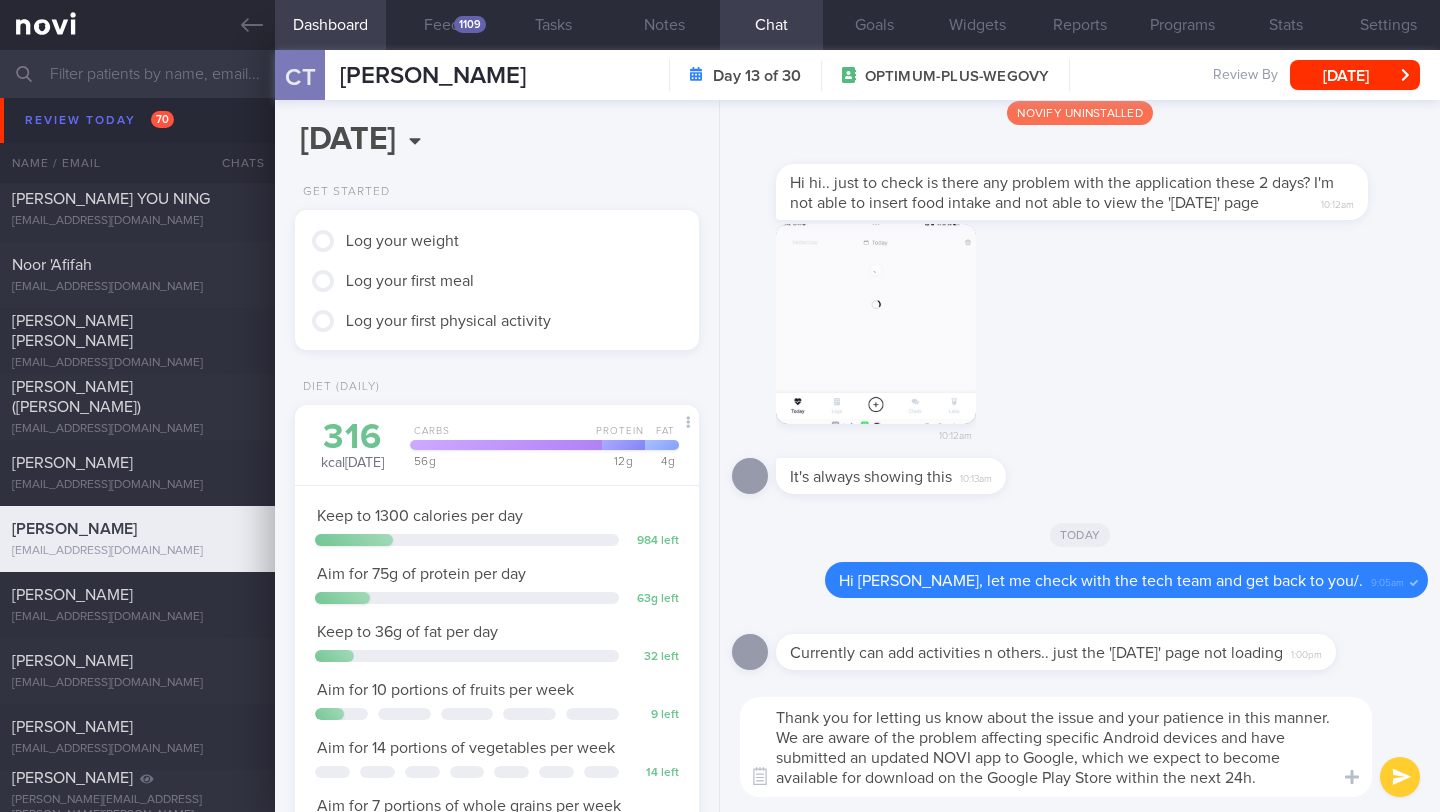 click on "Thank you for letting us know about the issue and your patience in this manner. We are aware of the problem affecting specific Android devices and have submitted an updated NOVI app to Google, which we expect to become available for download on the Google Play Store within the next 24h." at bounding box center [1056, 747] 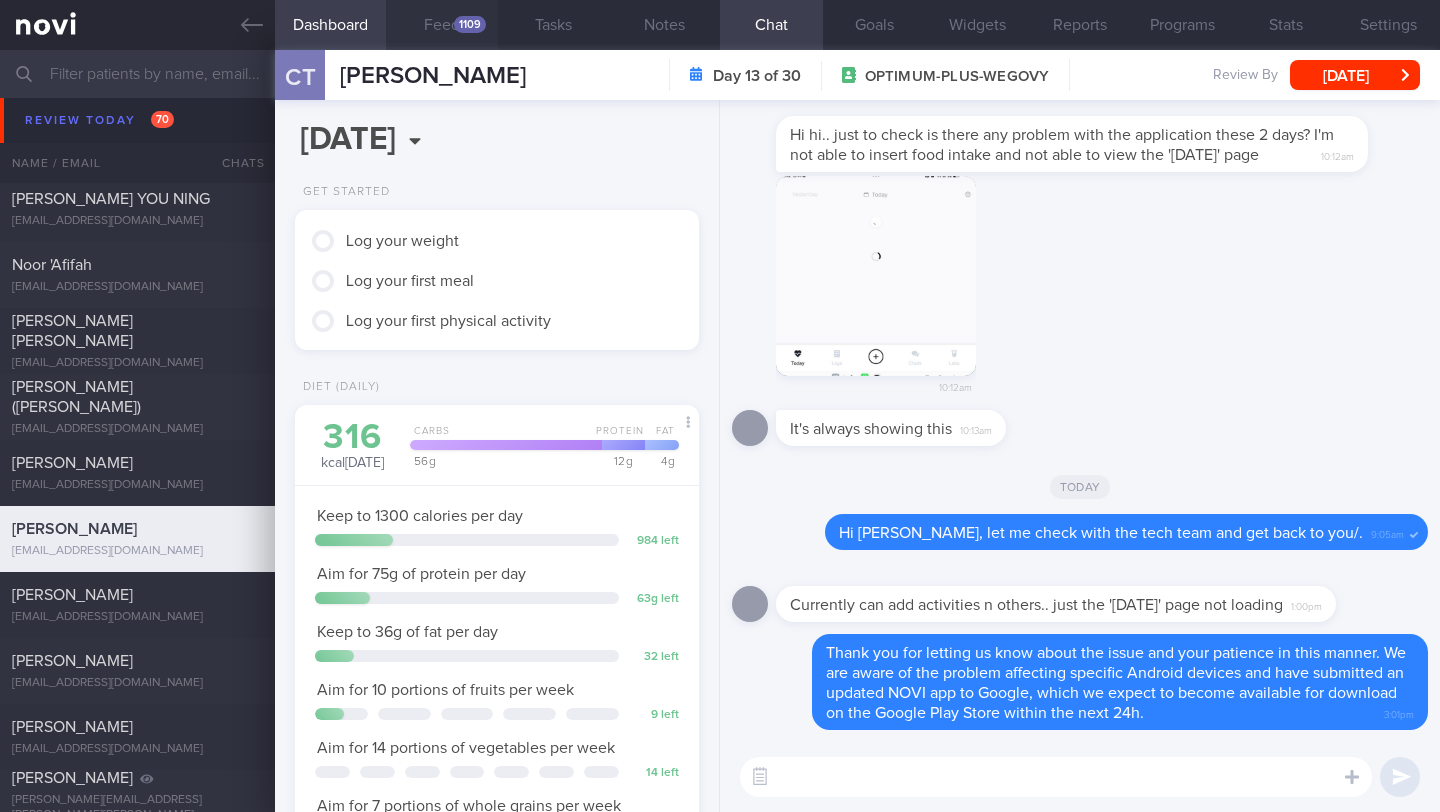 click on "Feed
1109" at bounding box center (441, 25) 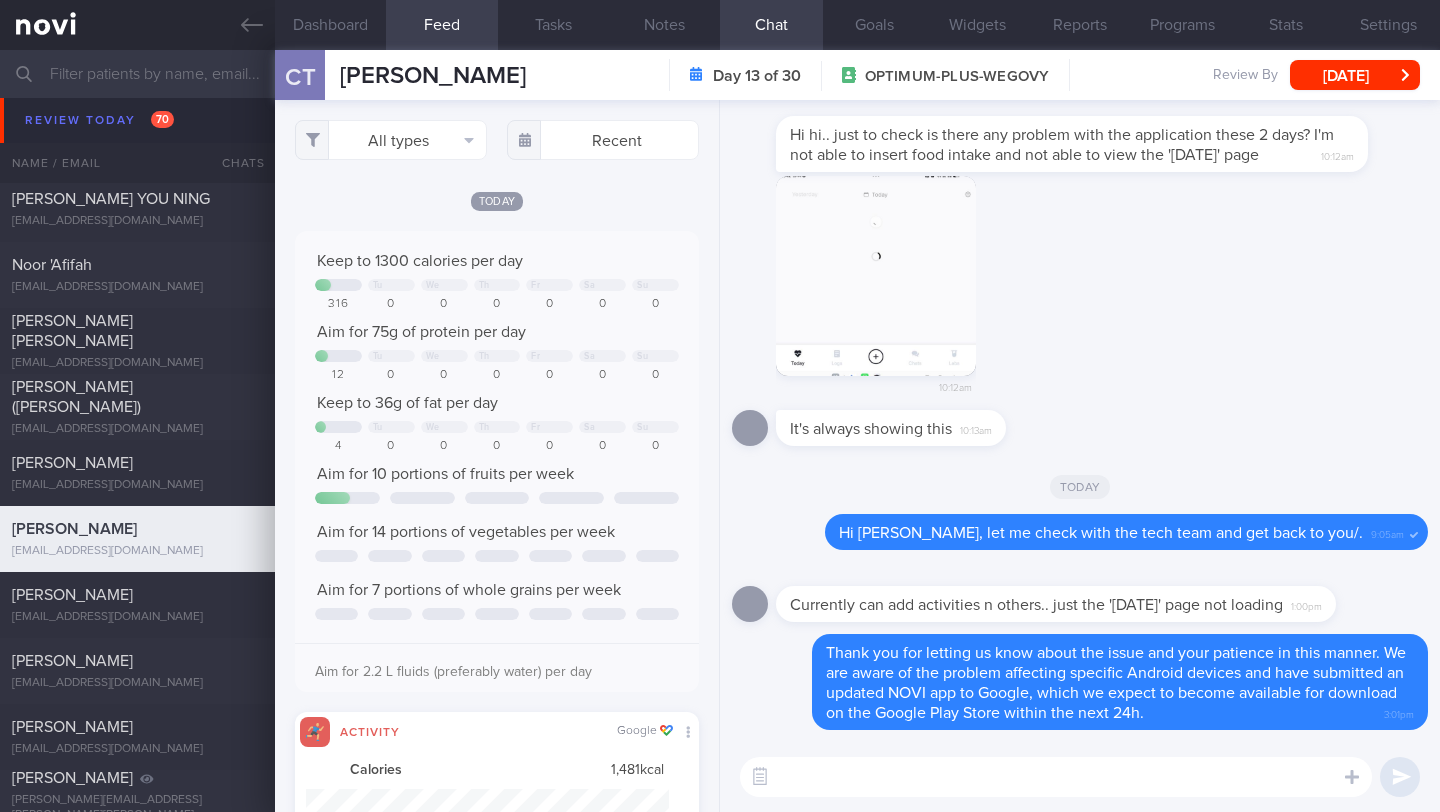 scroll, scrollTop: 999910, scrollLeft: 999637, axis: both 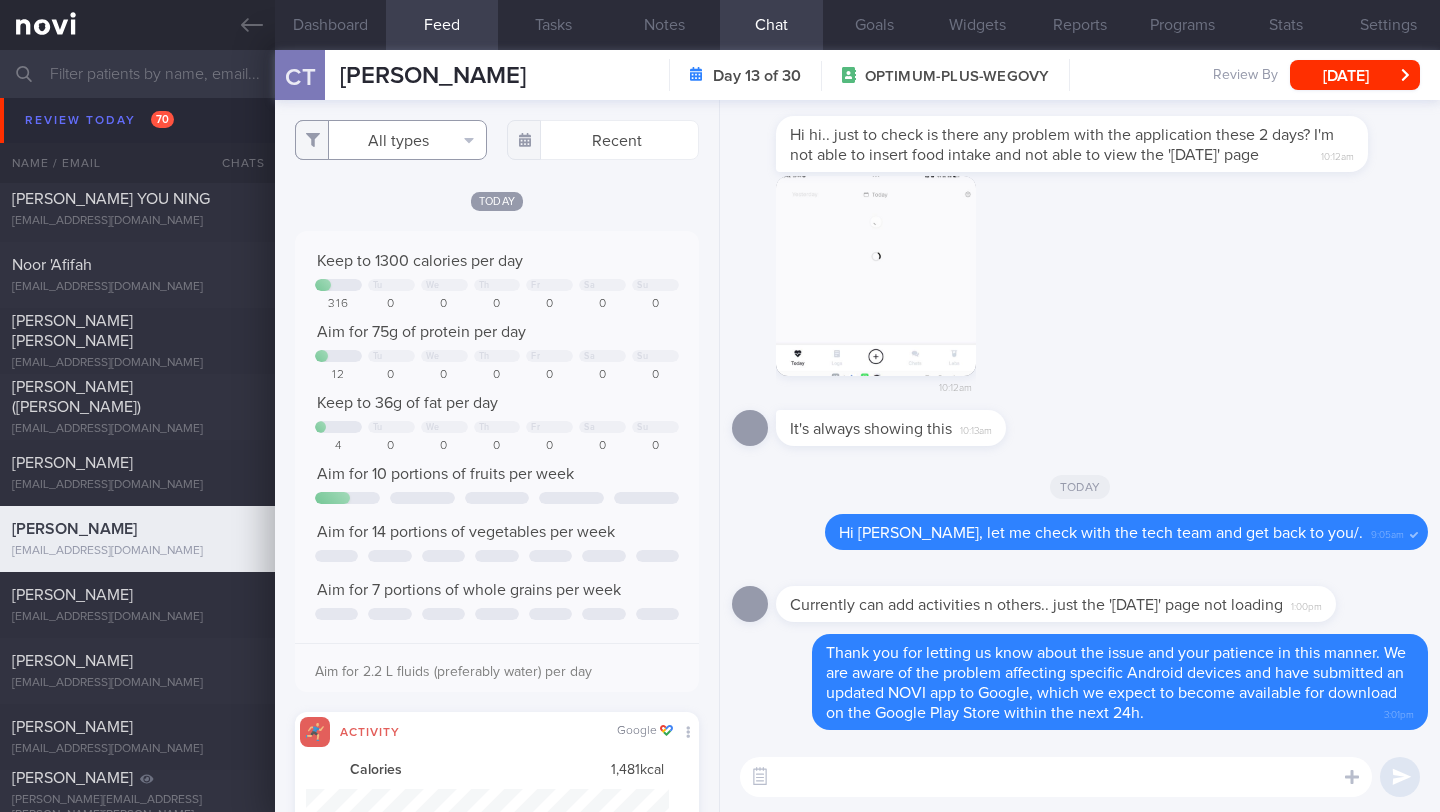 click on "All types" at bounding box center (391, 140) 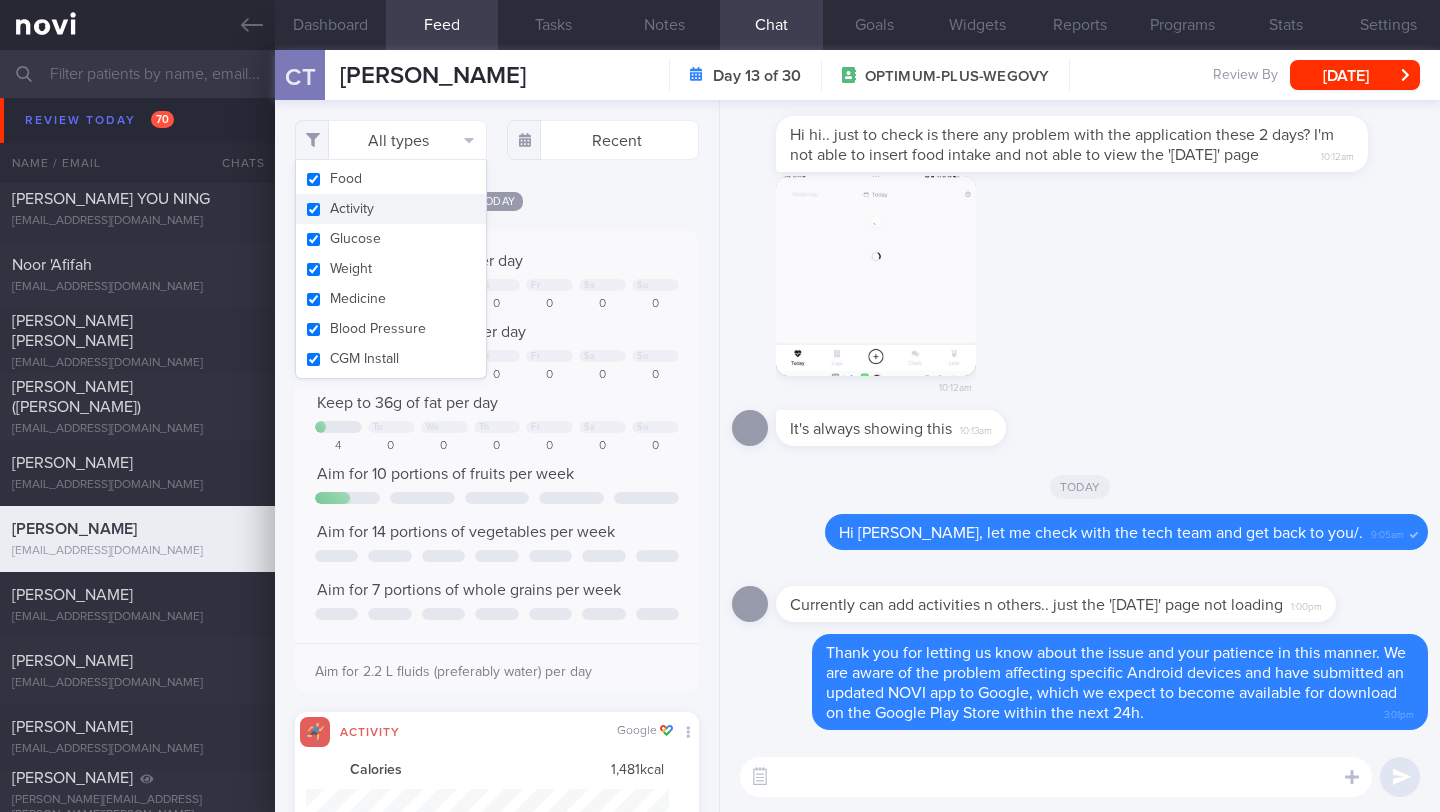 click on "Activity" at bounding box center [391, 209] 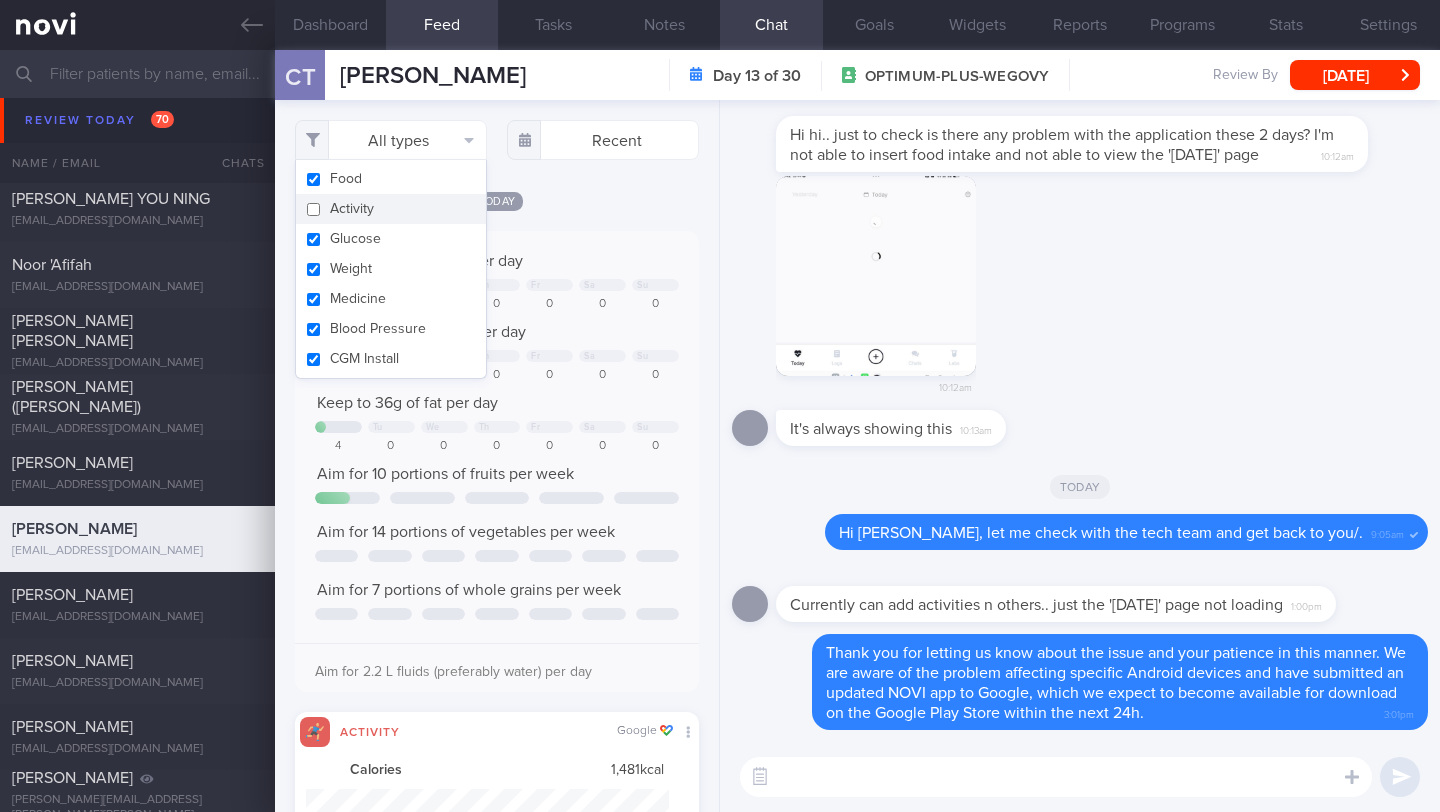checkbox on "false" 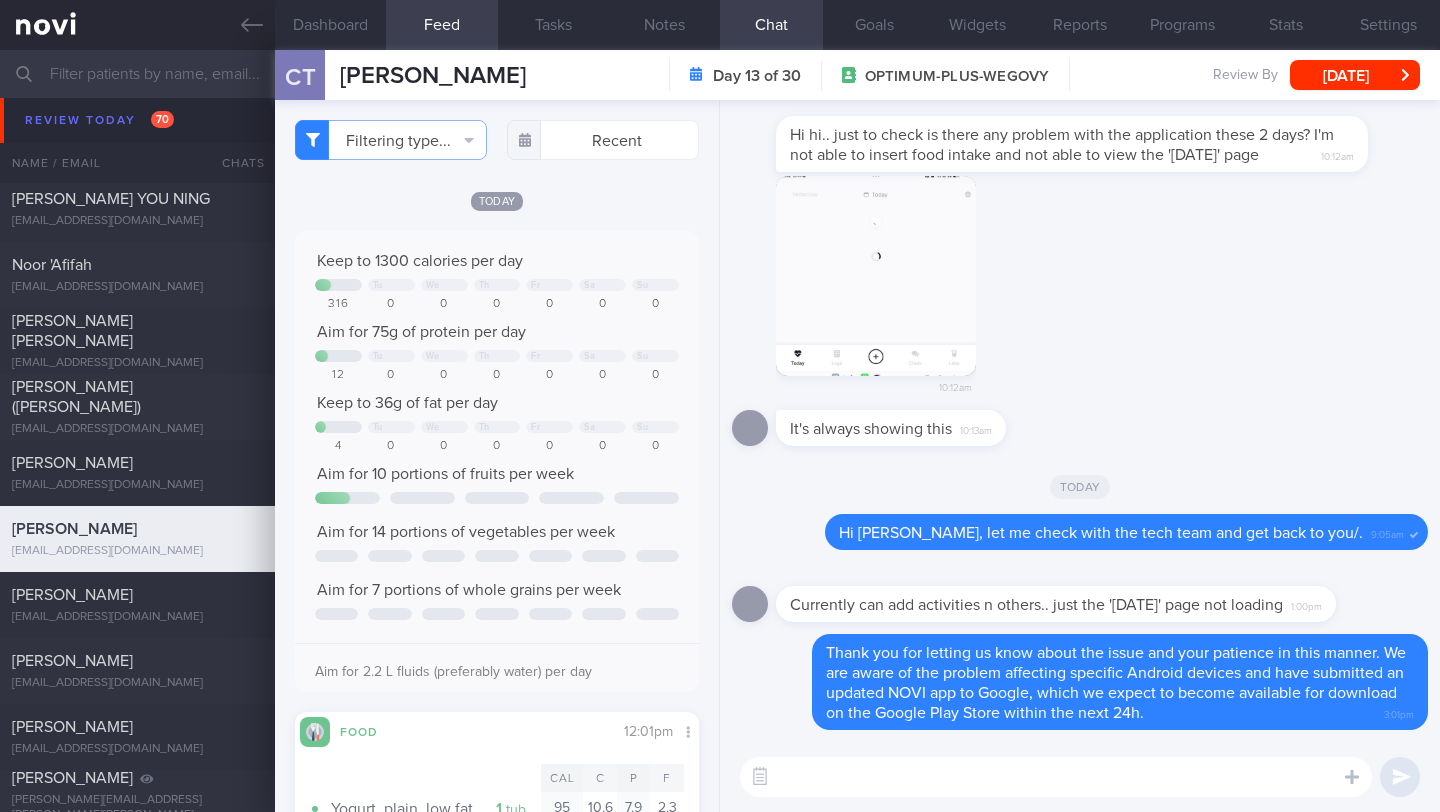 click on "Filtering type...
Food
Activity
Glucose
Weight
Medicine
Blood Pressure
CGM Install
Recent
[DATE]" at bounding box center [497, 456] 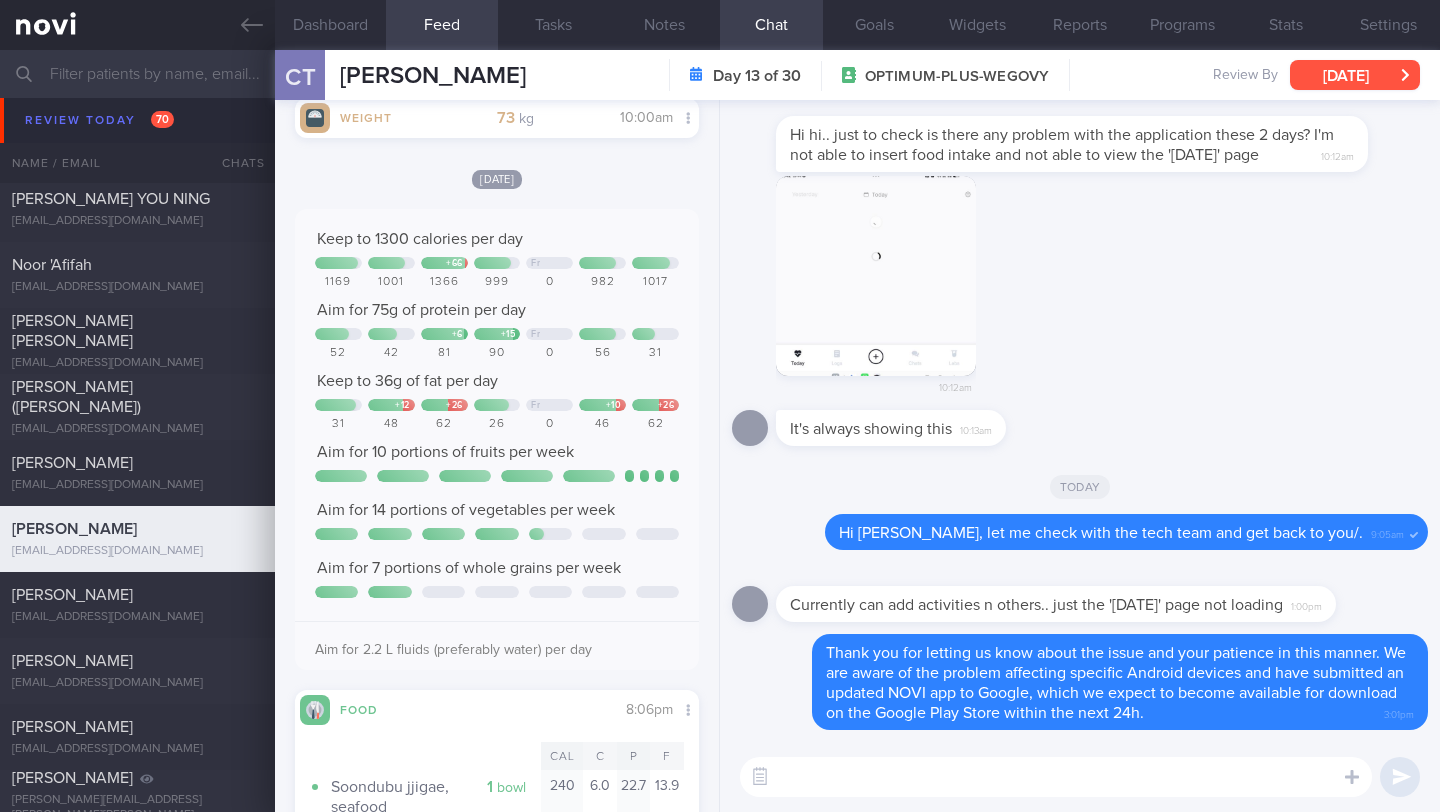 click on "[DATE]" at bounding box center (1355, 75) 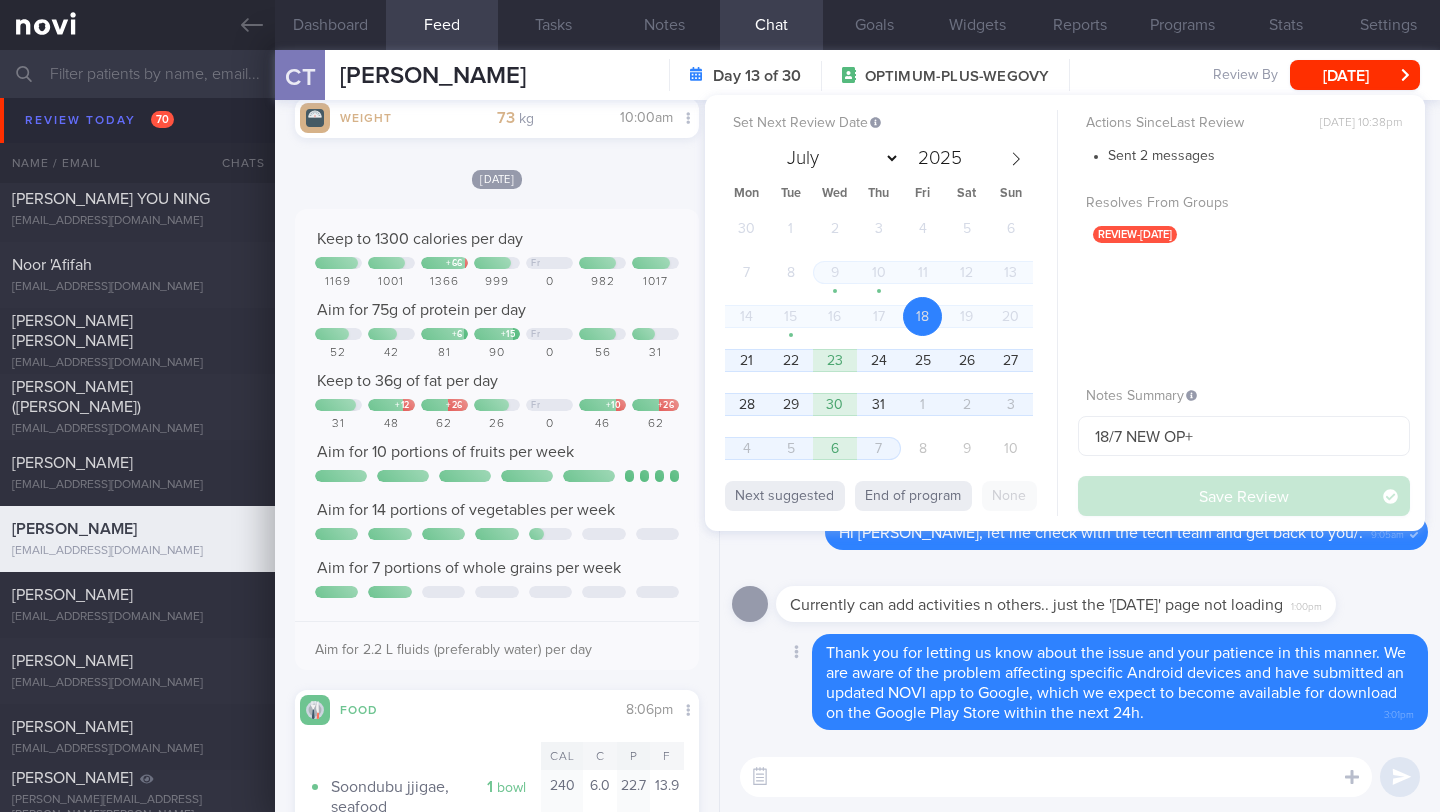 click on "Delete
Thank you for letting us know about the issue and your patience in this manner. We are aware of the problem affecting specific Android devices and have submitted an updated NOVI app to Google, which we expect to become available for download on the Google Play Store within the next 24h.
3:01pm" at bounding box center [1080, 682] 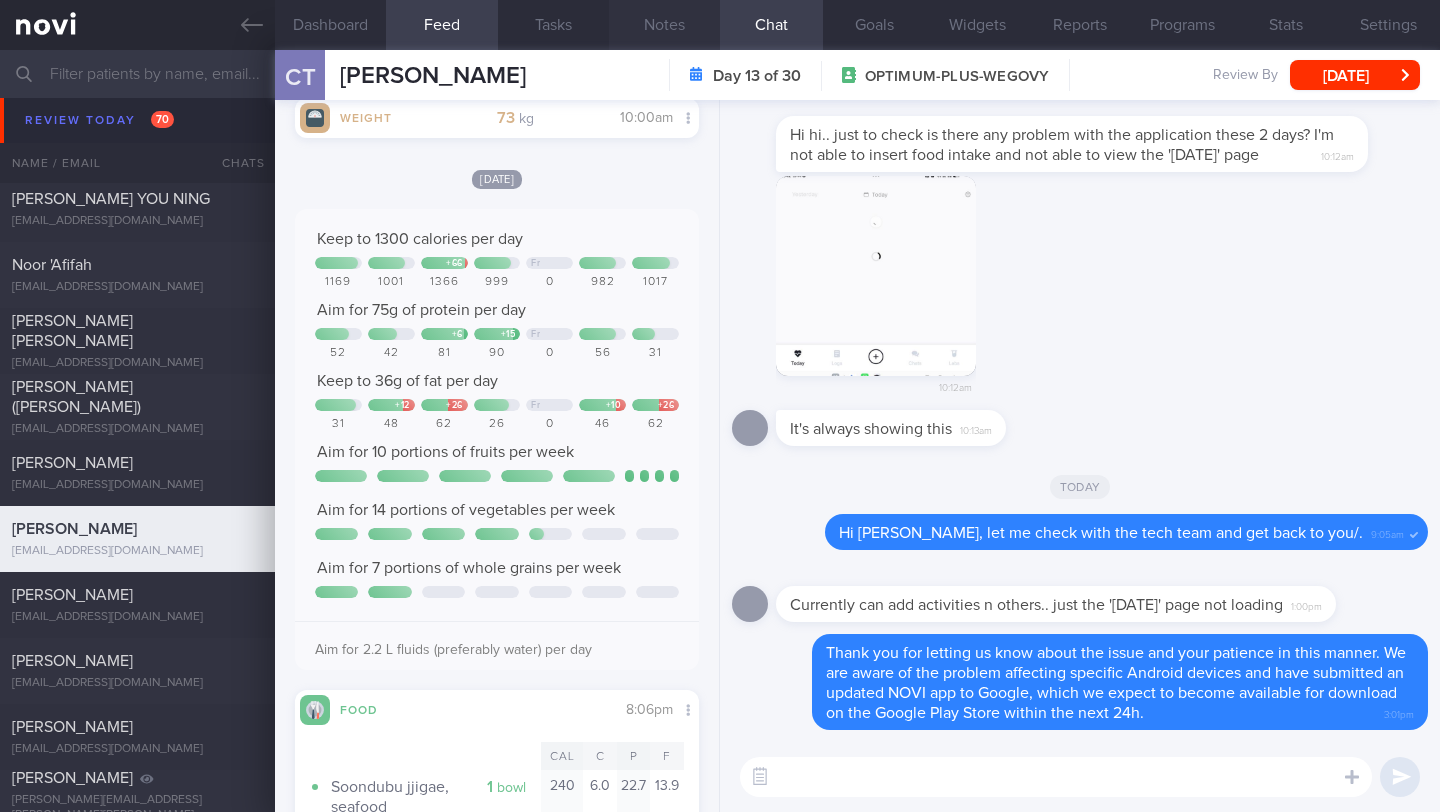 click on "Notes" at bounding box center [664, 25] 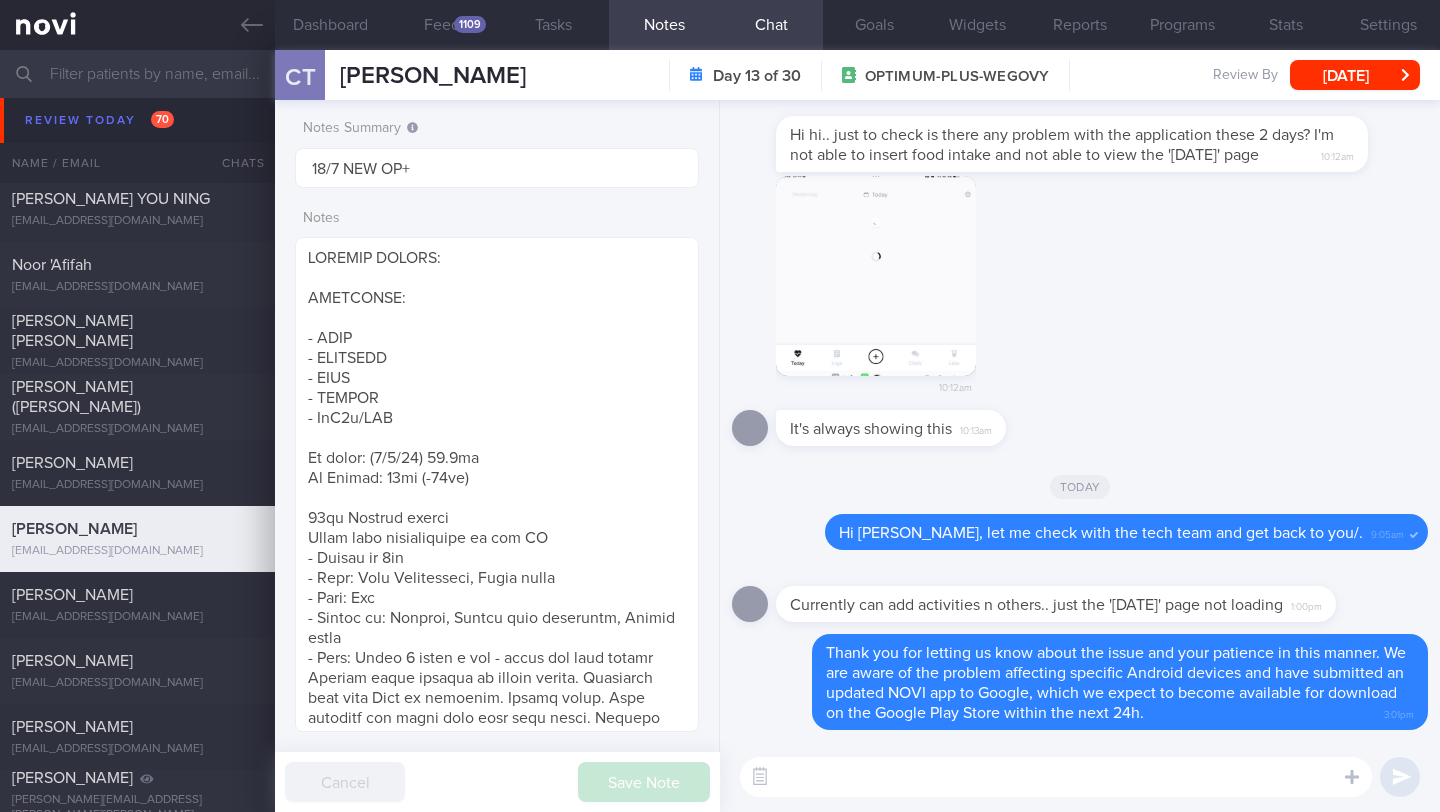 click at bounding box center (1056, 777) 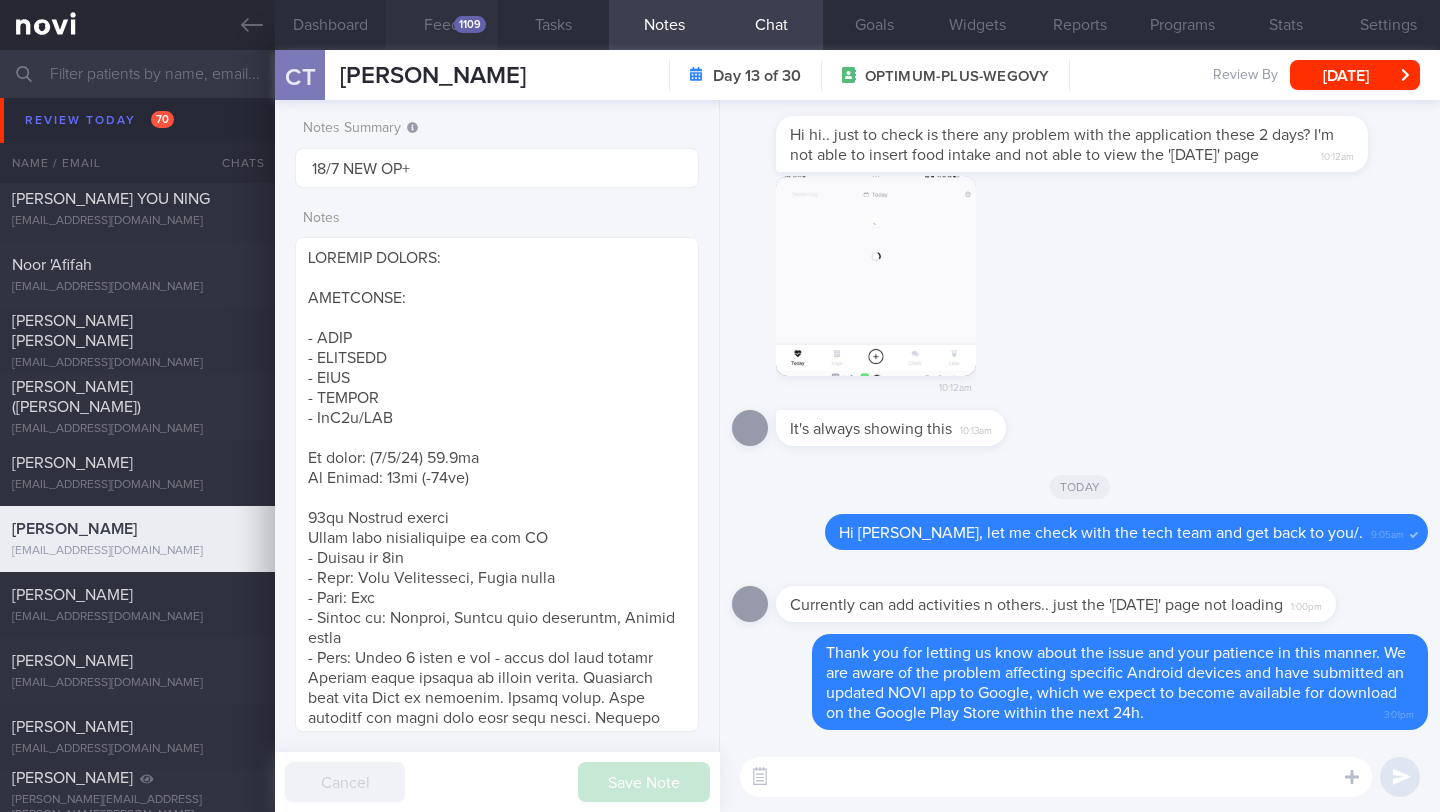 click on "Feed
1109" at bounding box center [441, 25] 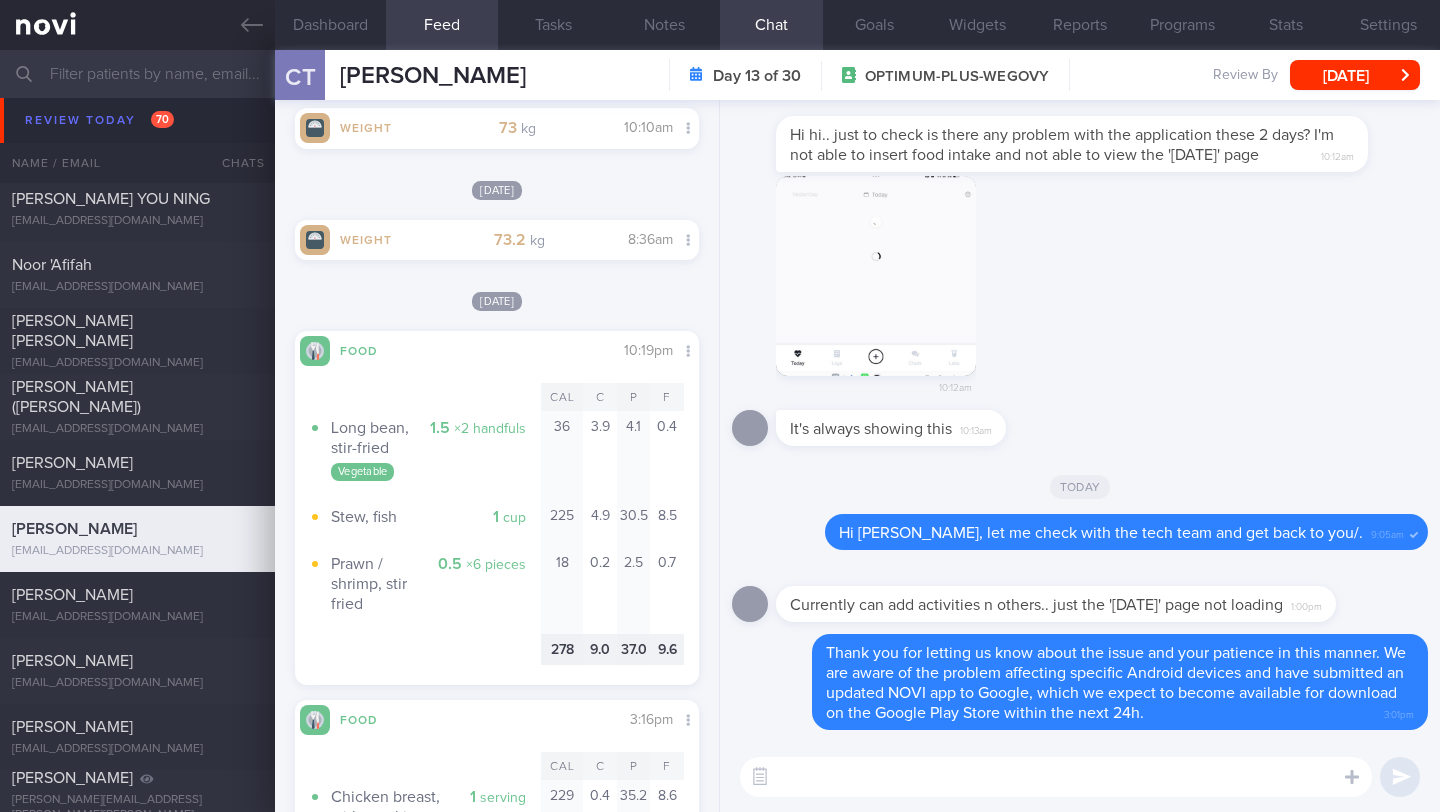 scroll, scrollTop: 2790, scrollLeft: 0, axis: vertical 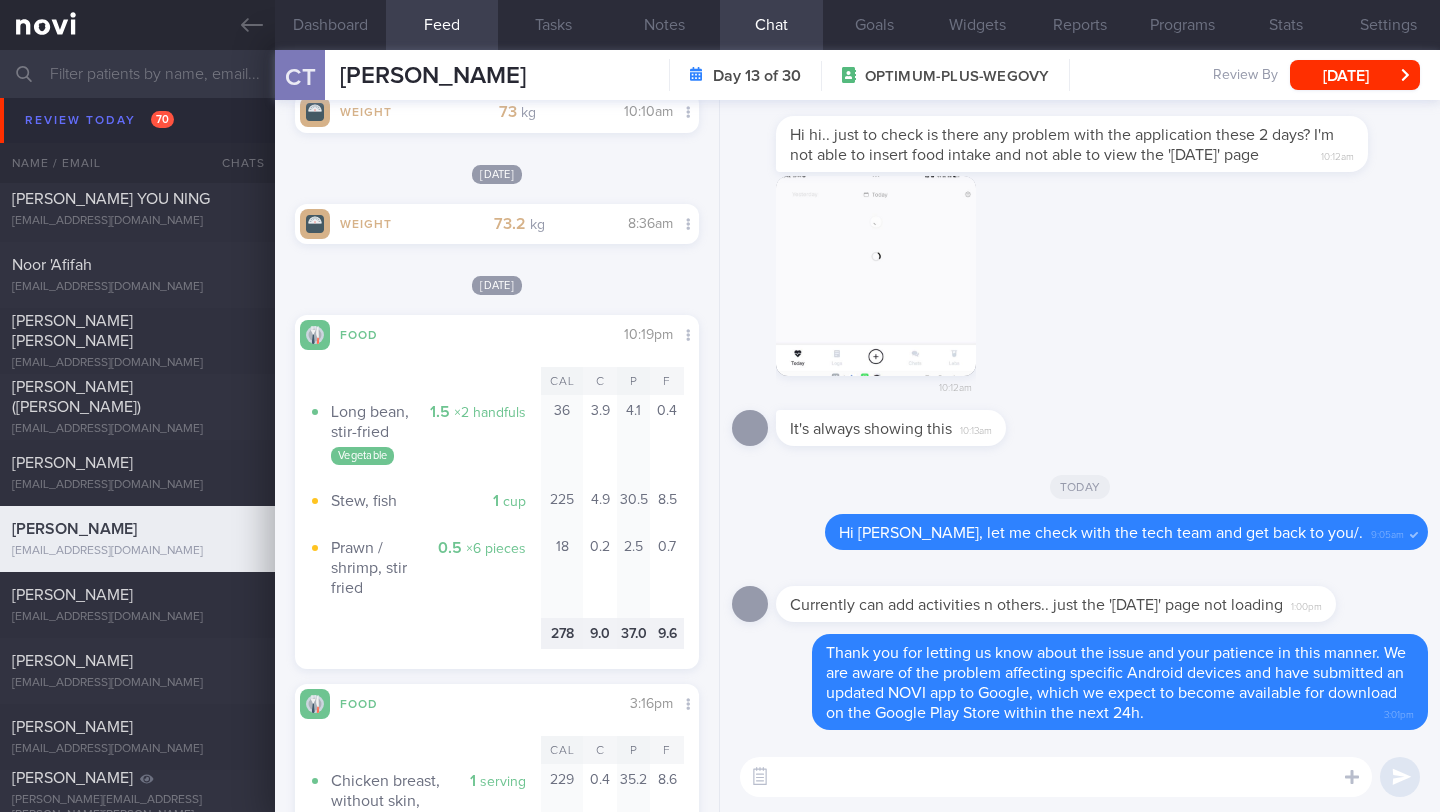 click at bounding box center [1056, 777] 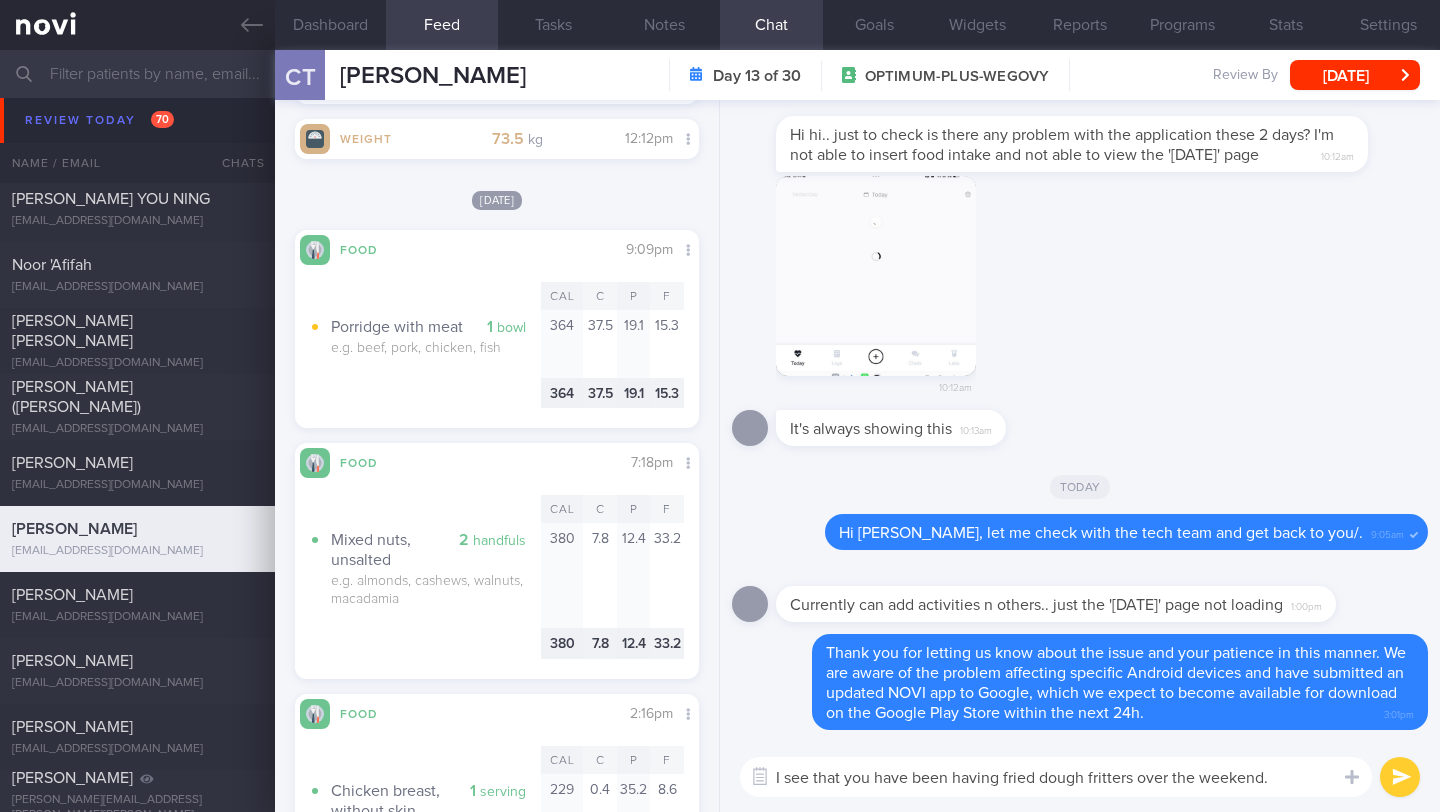 scroll, scrollTop: 4148, scrollLeft: 0, axis: vertical 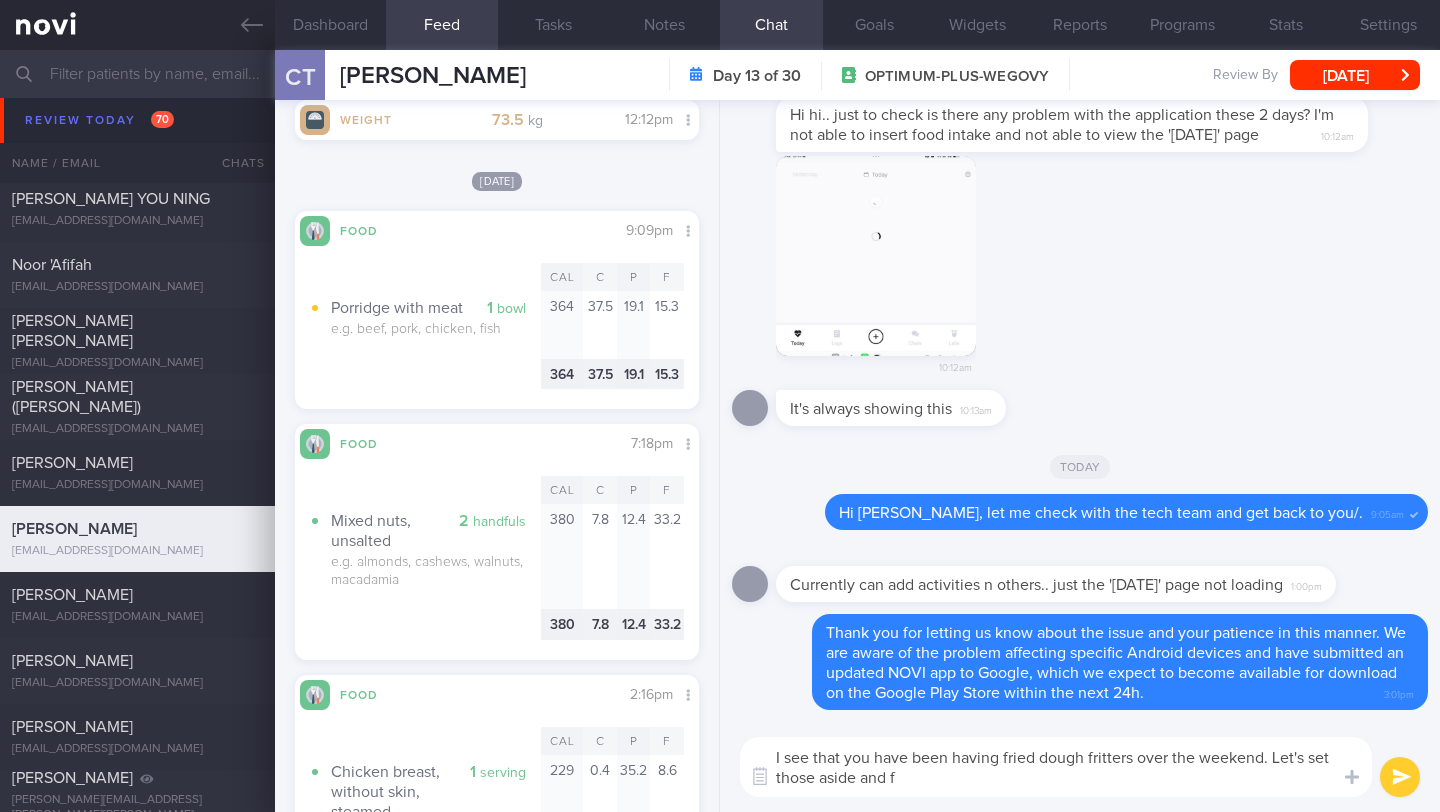 click on "I see that you have been having fried dough fritters over the weekend. Let's set those aside and f" at bounding box center [1056, 767] 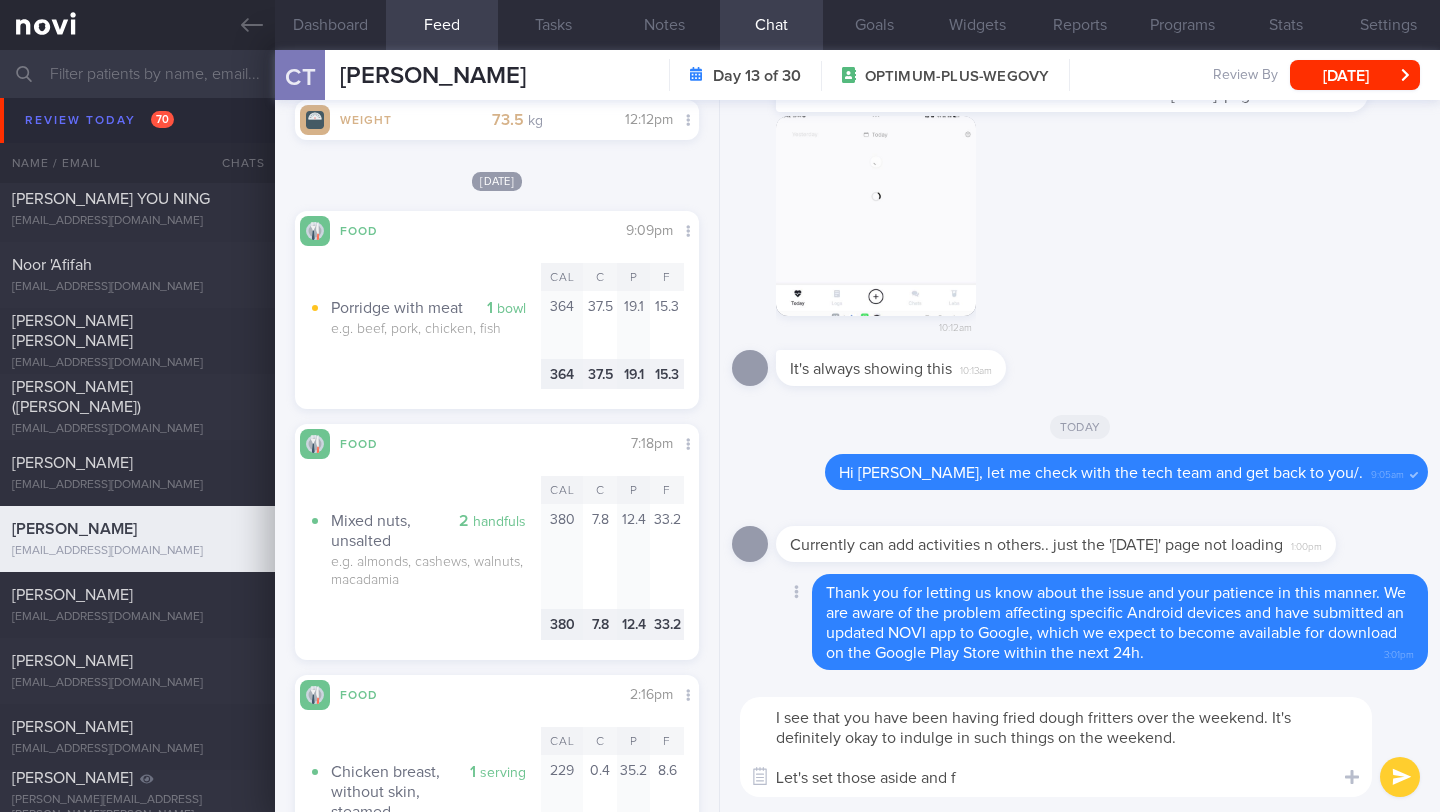 scroll, scrollTop: 0, scrollLeft: 0, axis: both 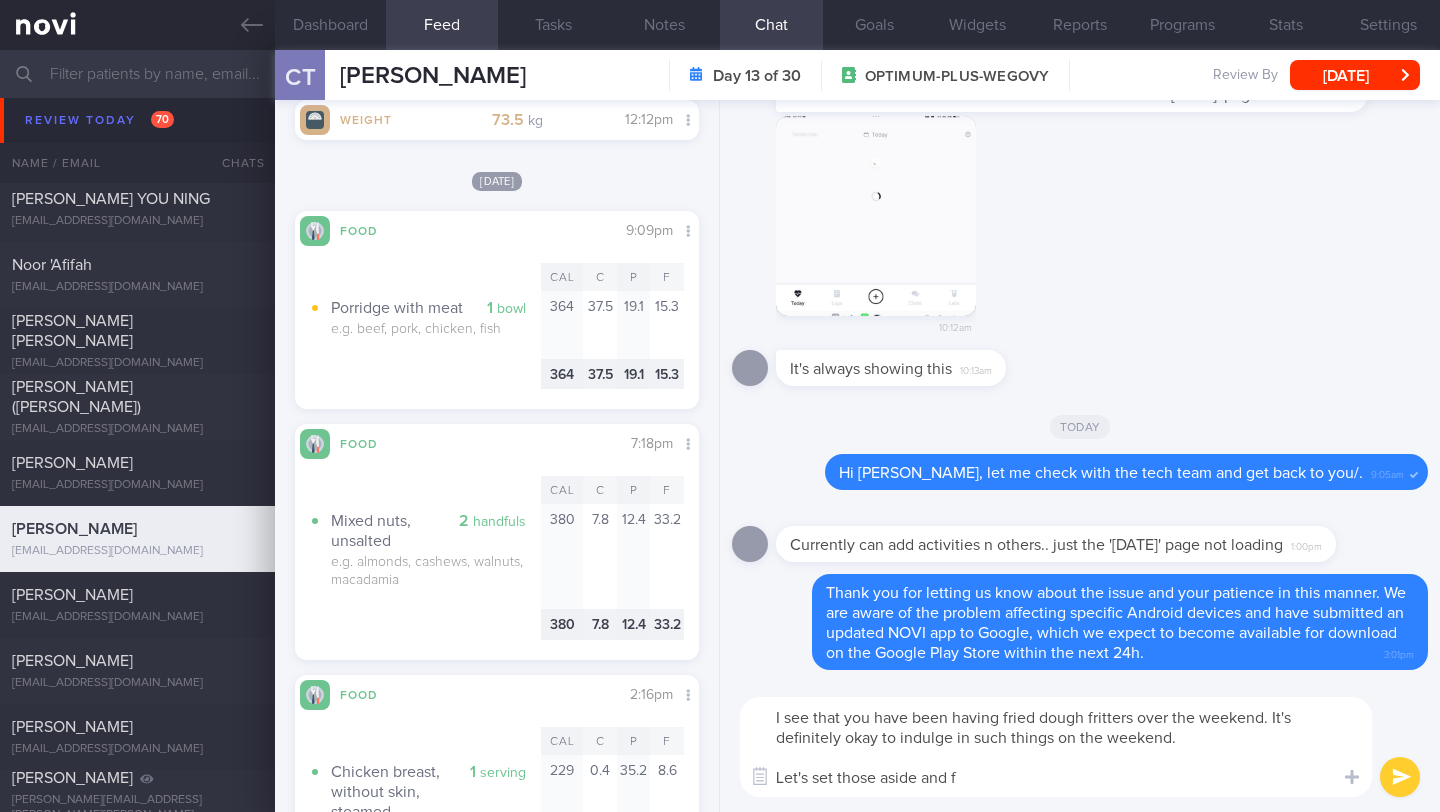 click on "I see that you have been having fried dough fritters over the weekend. It's definitely okay to indulge in such things on the weekend.
Let's set those aside and f" at bounding box center (1056, 747) 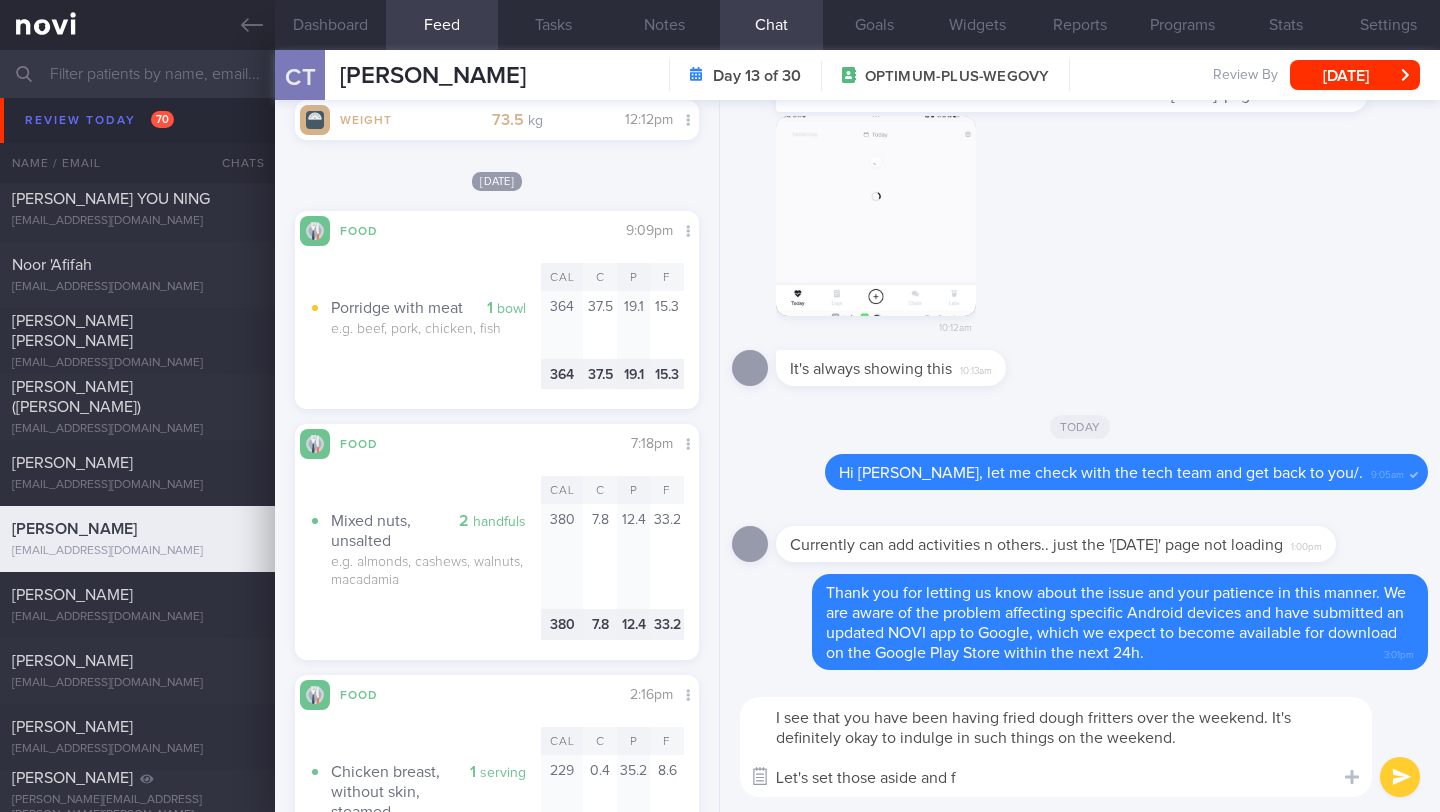 drag, startPoint x: 987, startPoint y: 783, endPoint x: 769, endPoint y: 782, distance: 218.00229 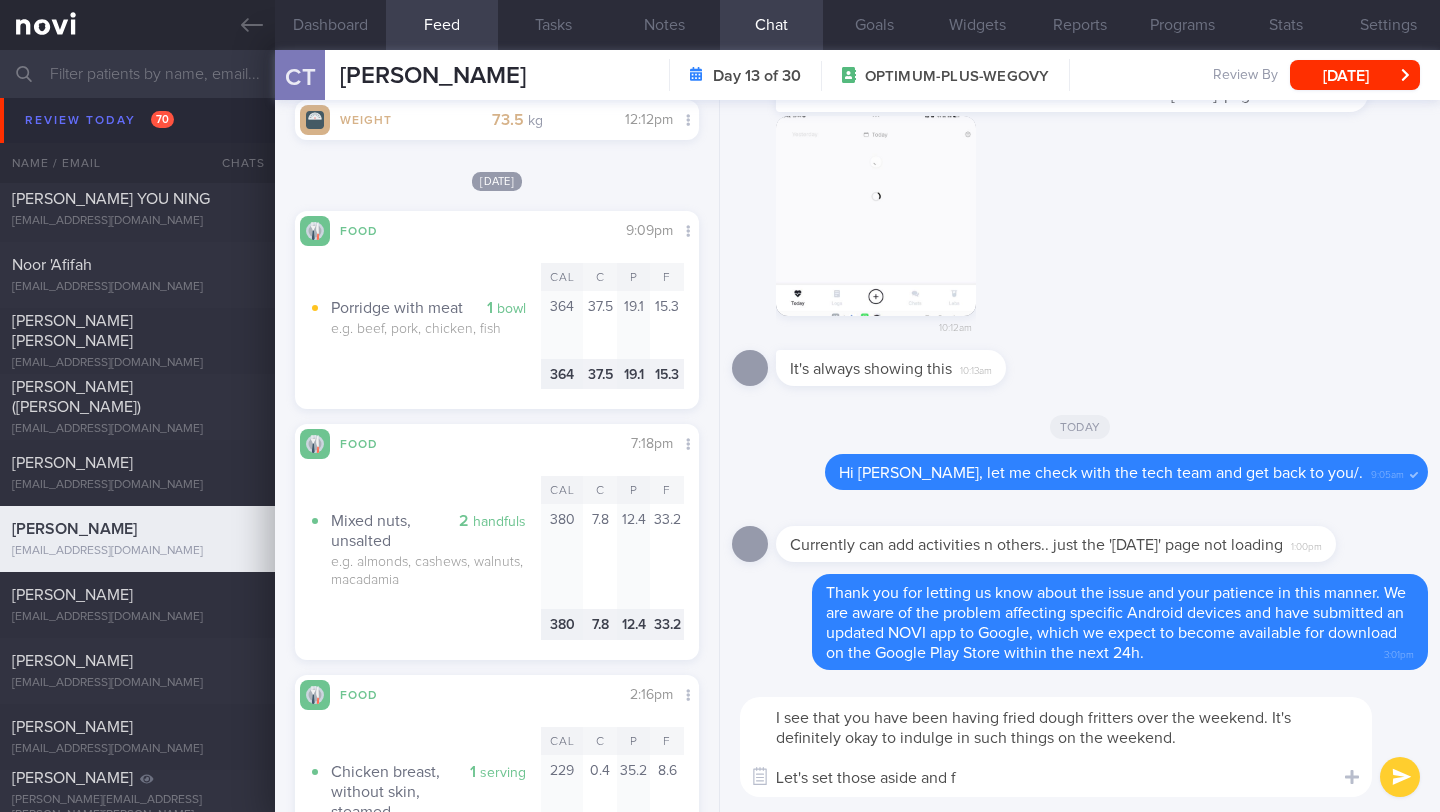click on "I see that you have been having fried dough fritters over the weekend. It's definitely okay to indulge in such things on the weekend.
Let's set those aside and f" at bounding box center (1056, 747) 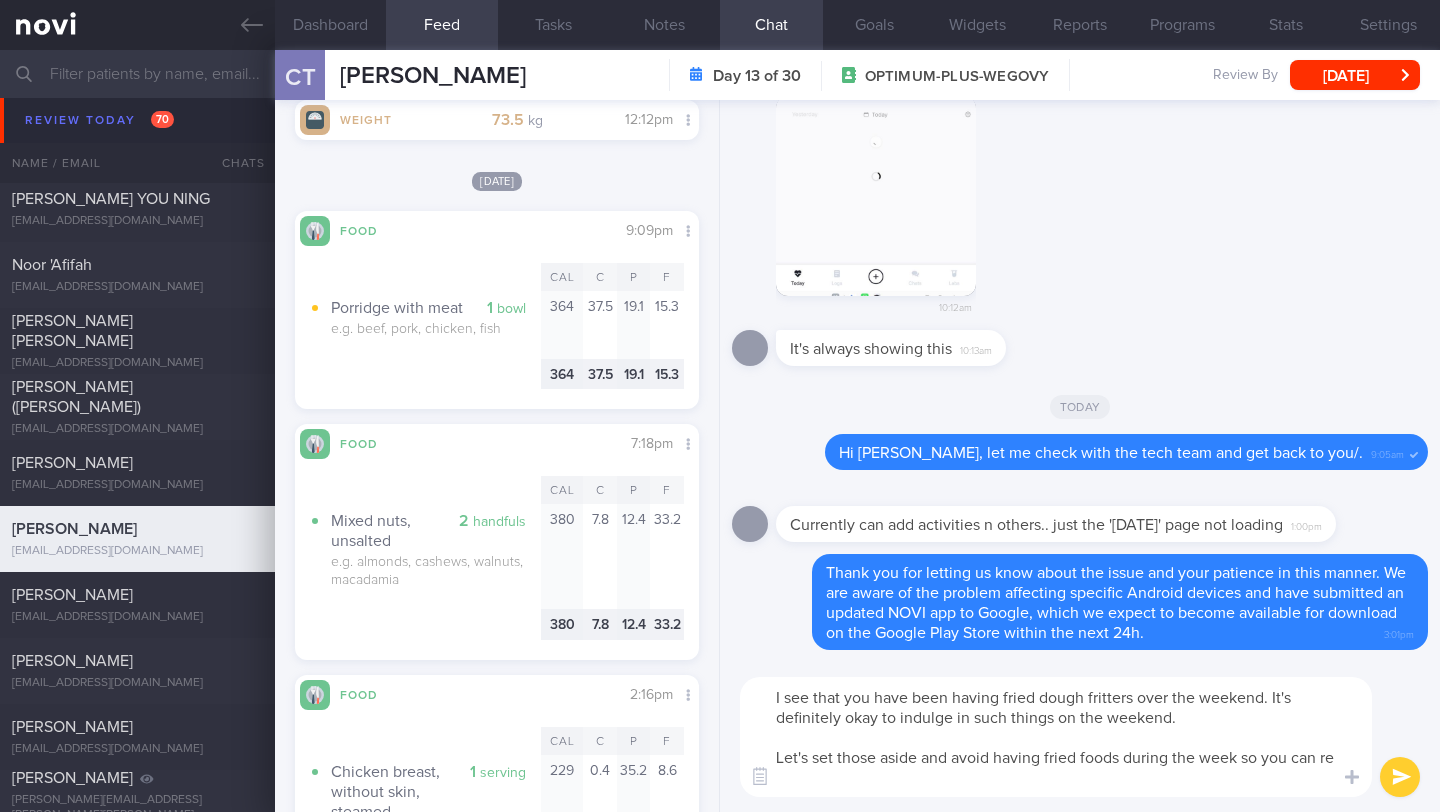scroll, scrollTop: 0, scrollLeft: 0, axis: both 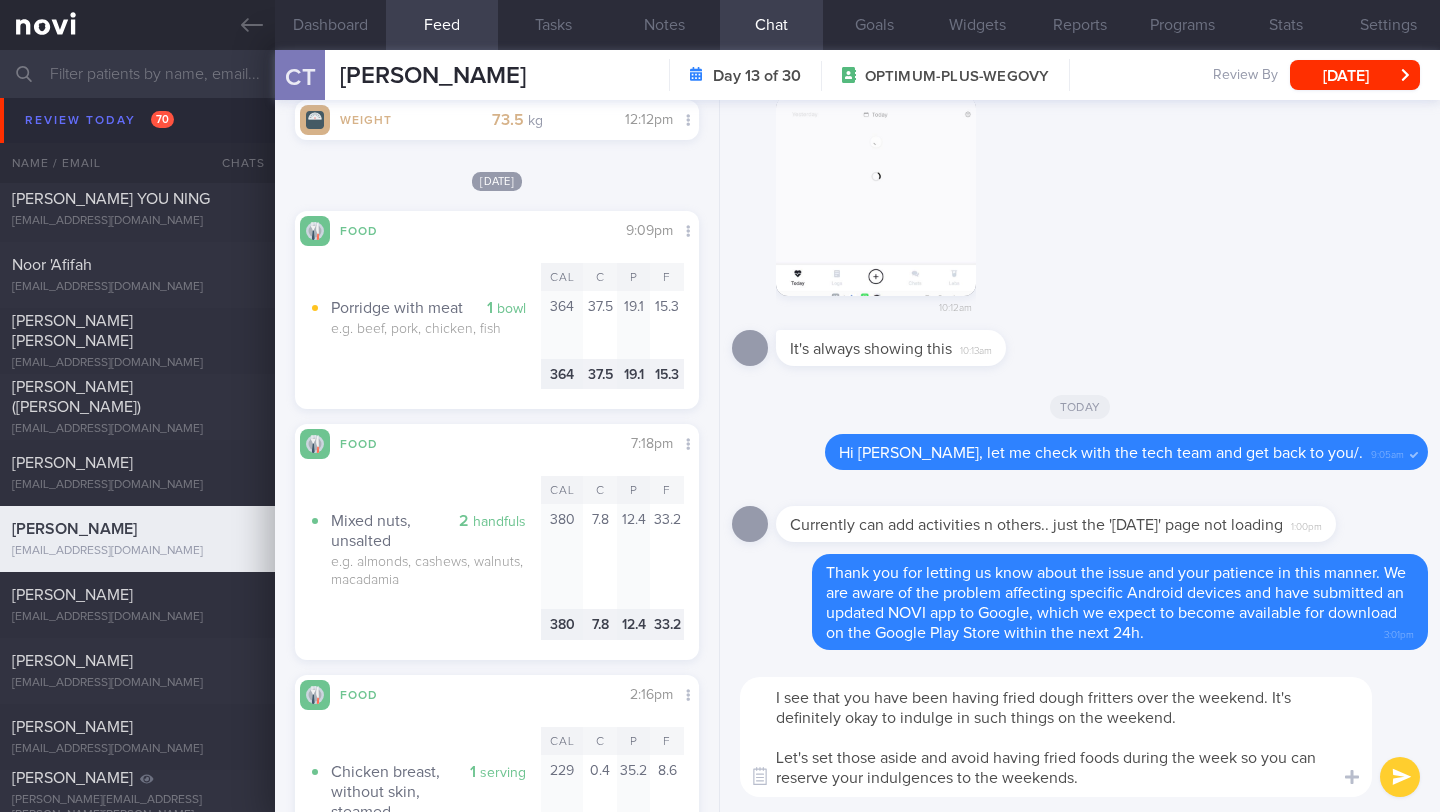click on "I see that you have been having fried dough fritters over the weekend. It's definitely okay to indulge in such things on the weekend.
Let's set those aside and avoid having fried foods during the week so you can reserve your indulgences to the weekends." at bounding box center [1056, 737] 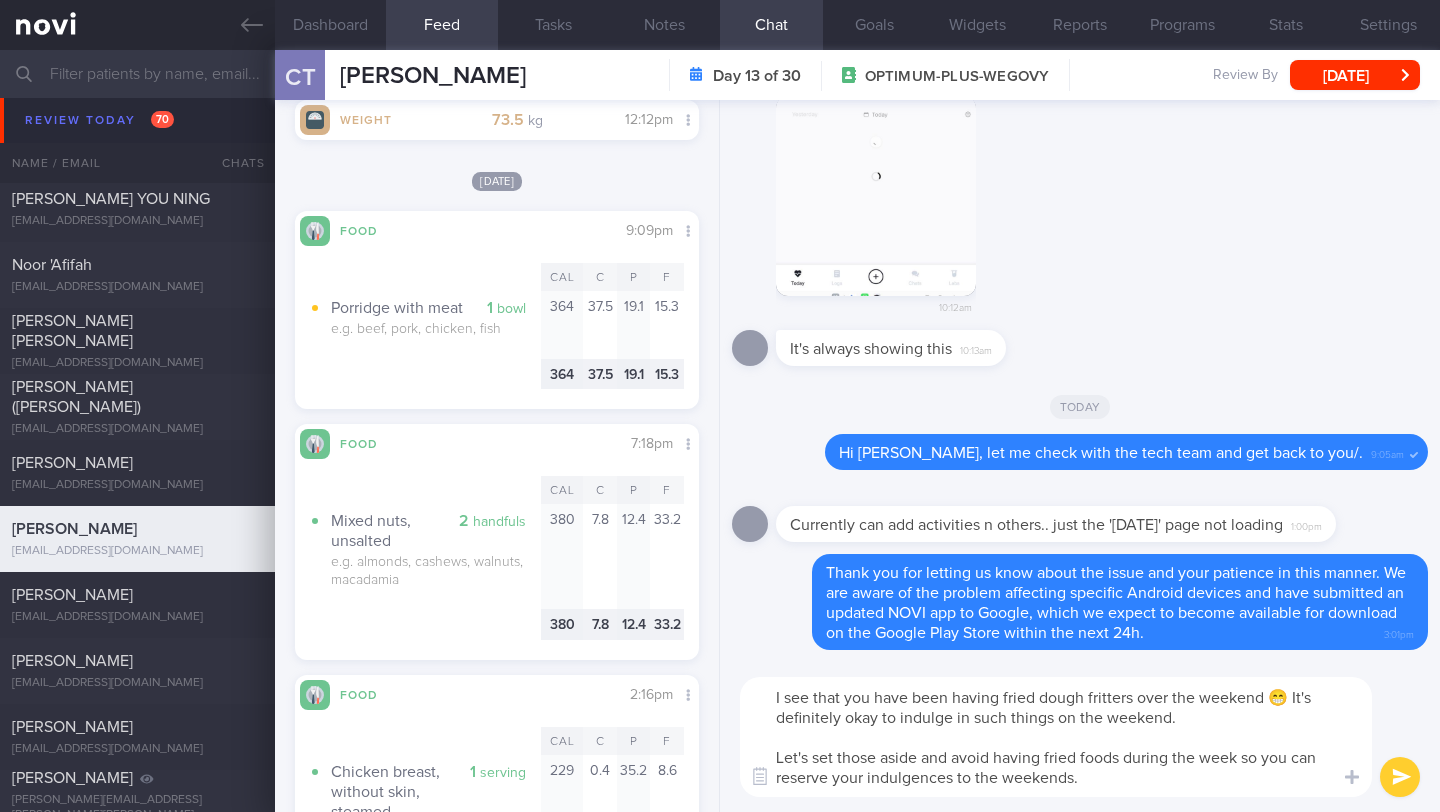 drag, startPoint x: 1075, startPoint y: 721, endPoint x: 1195, endPoint y: 717, distance: 120.06665 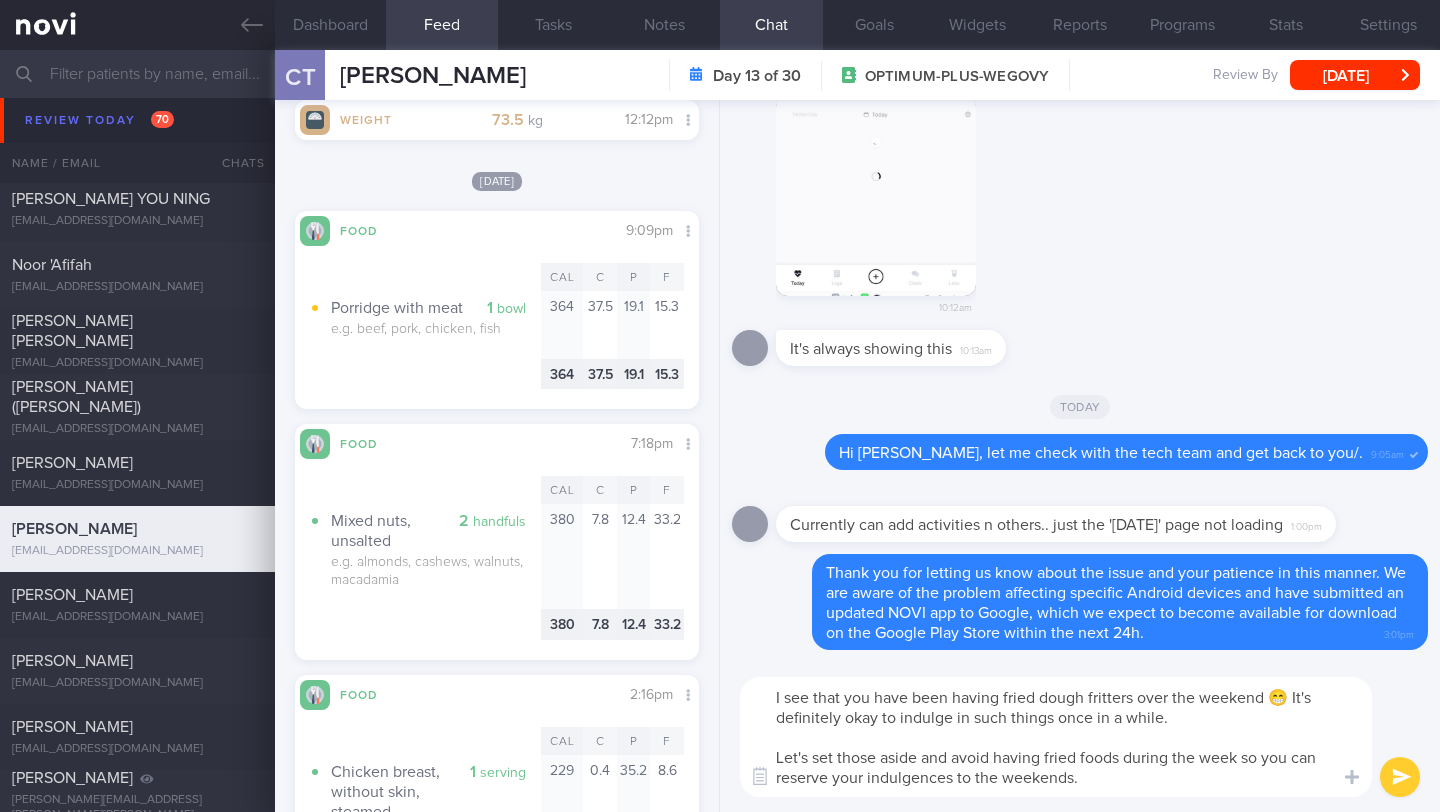 drag, startPoint x: 1106, startPoint y: 776, endPoint x: 754, endPoint y: 684, distance: 363.82413 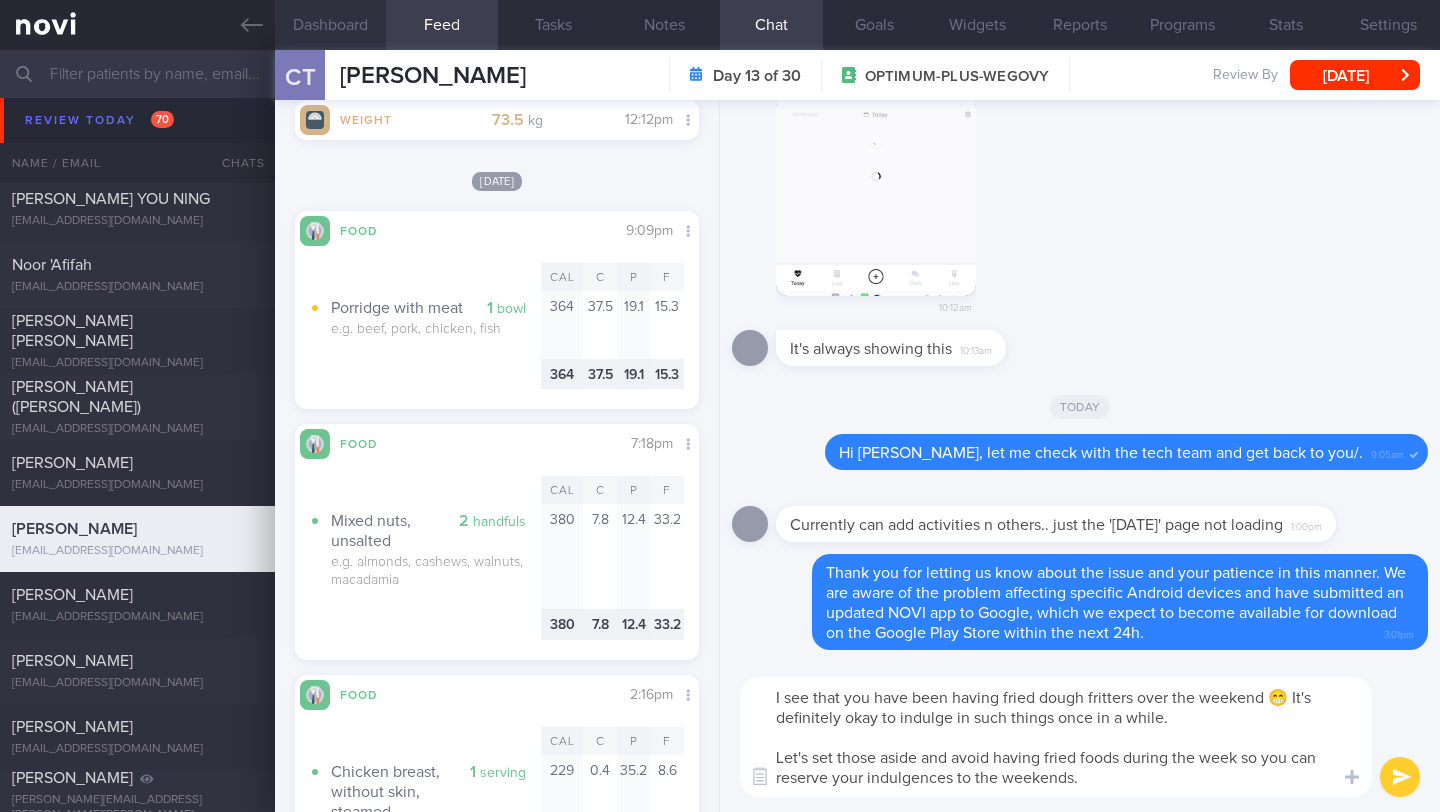 type on "I see that you have been having fried dough fritters over the weekend 😁 It's definitely okay to indulge in such things once in a while.
Let's set those aside and avoid having fried foods during the week so you can reserve your indulgences to the weekends." 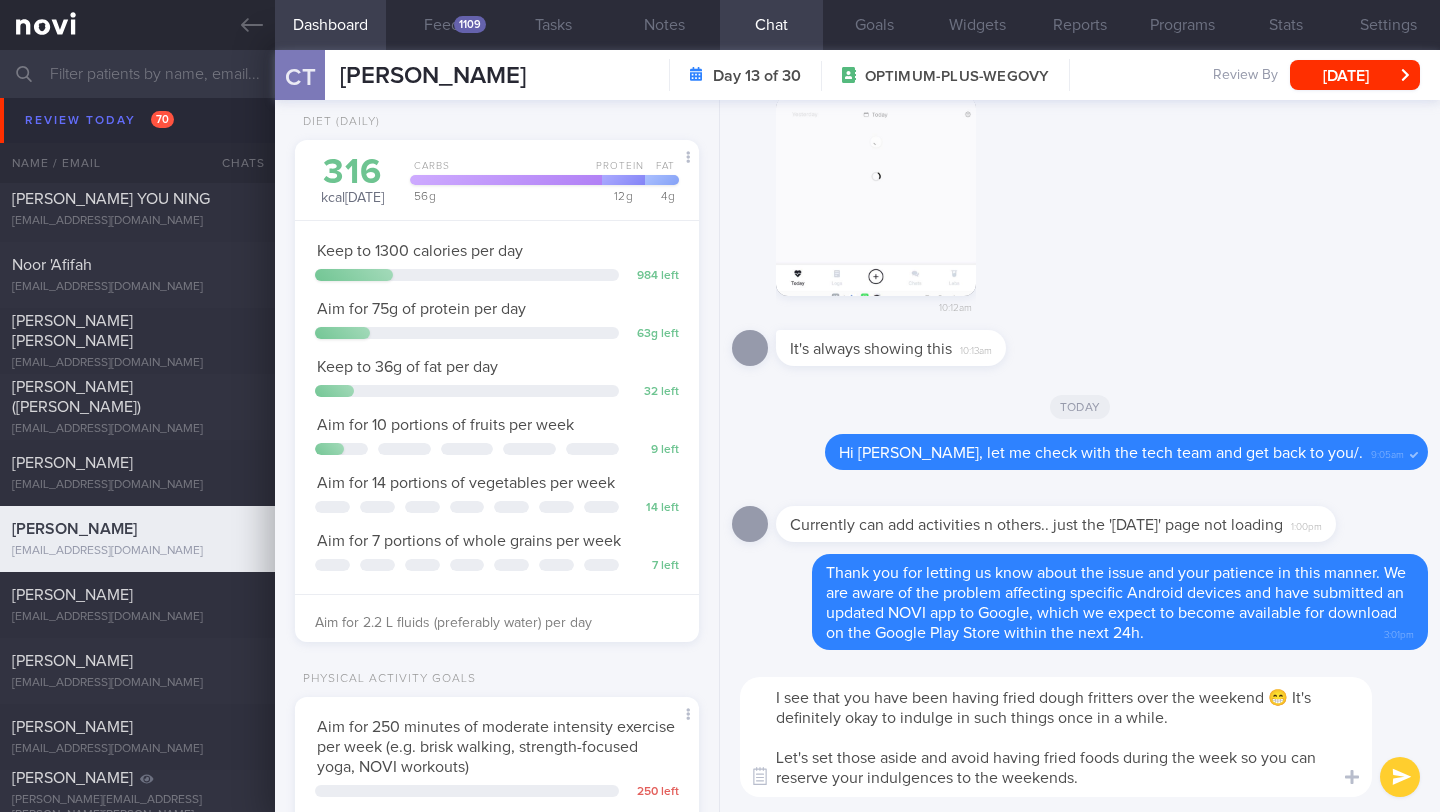 scroll, scrollTop: 322, scrollLeft: 0, axis: vertical 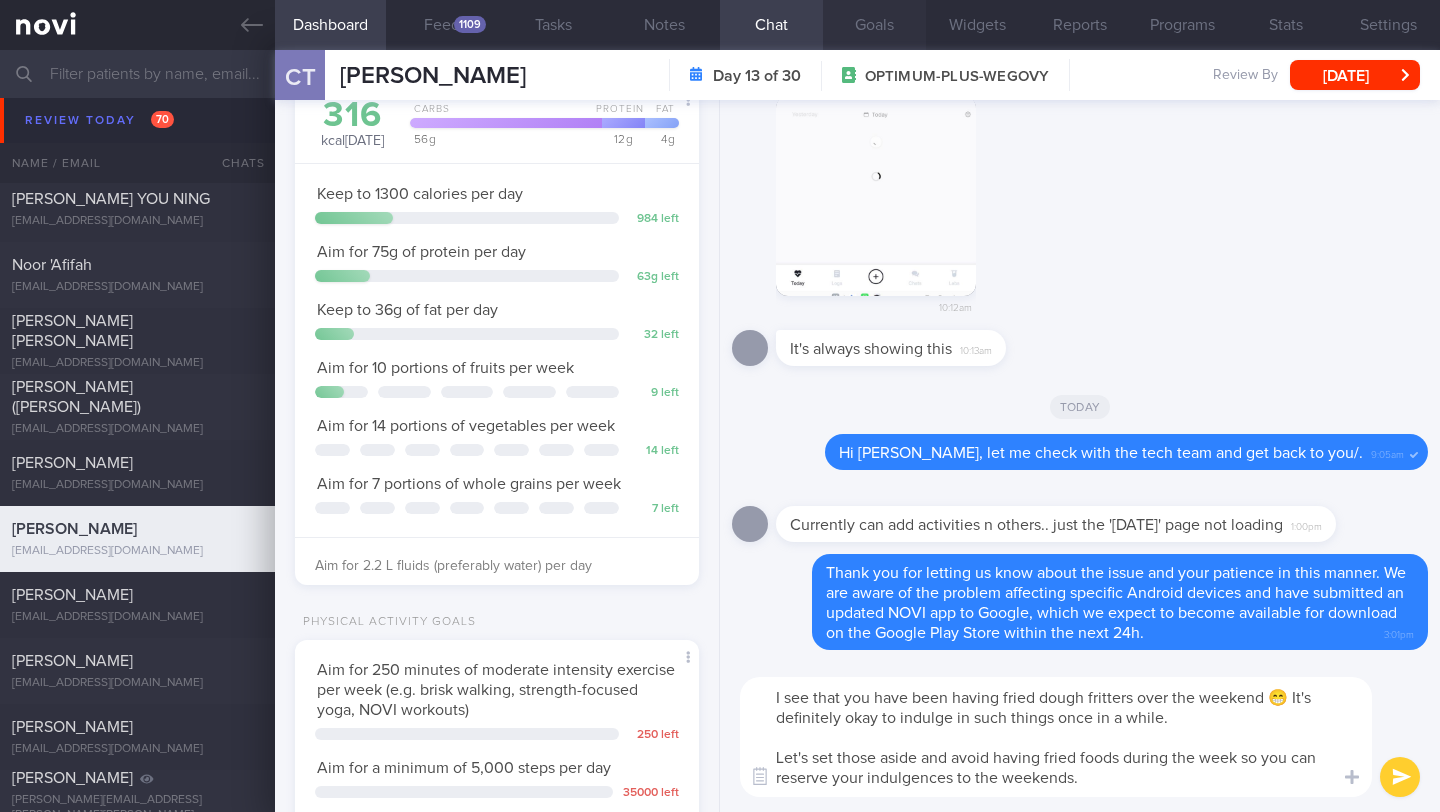 click on "Goals" at bounding box center (874, 25) 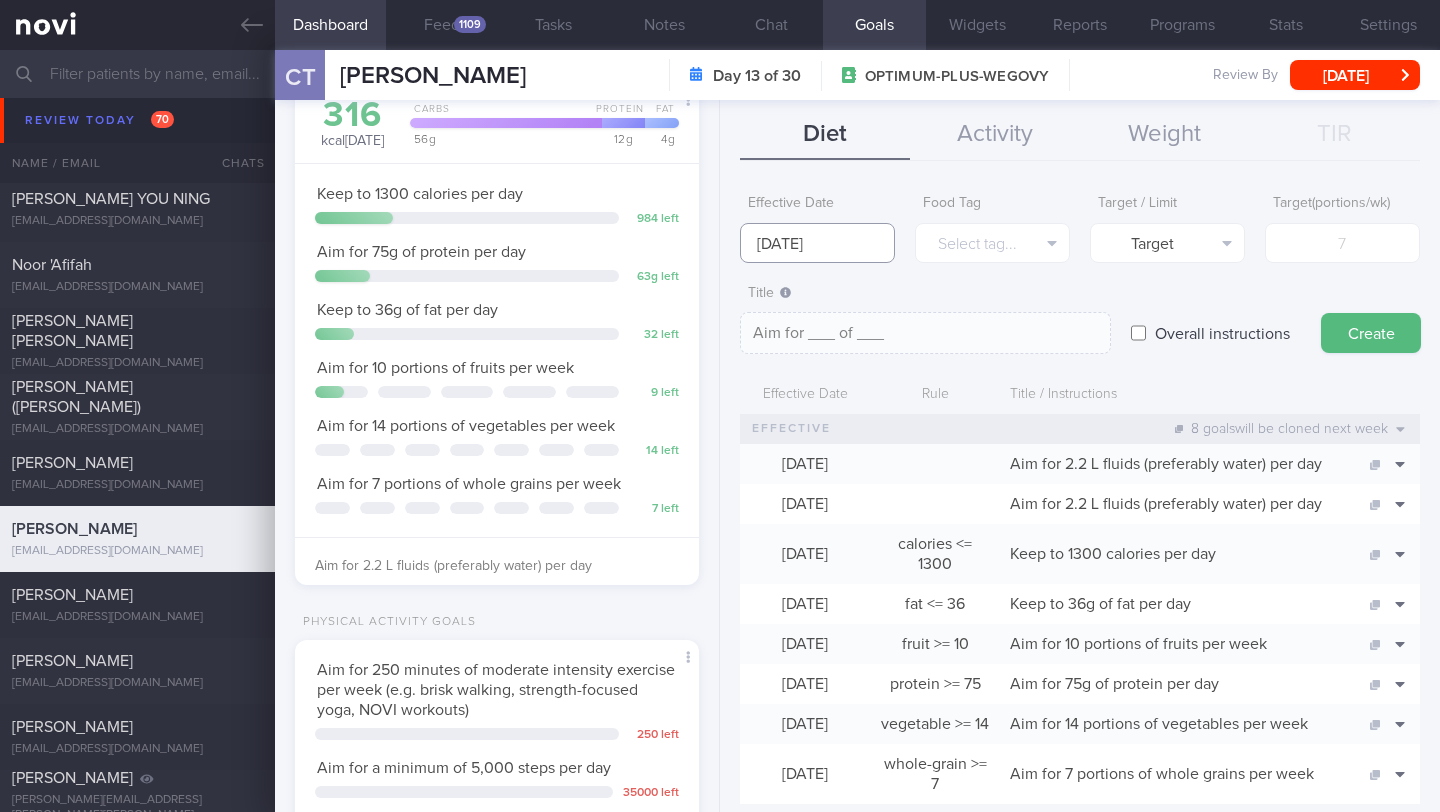 click on "[DATE]" at bounding box center (817, 243) 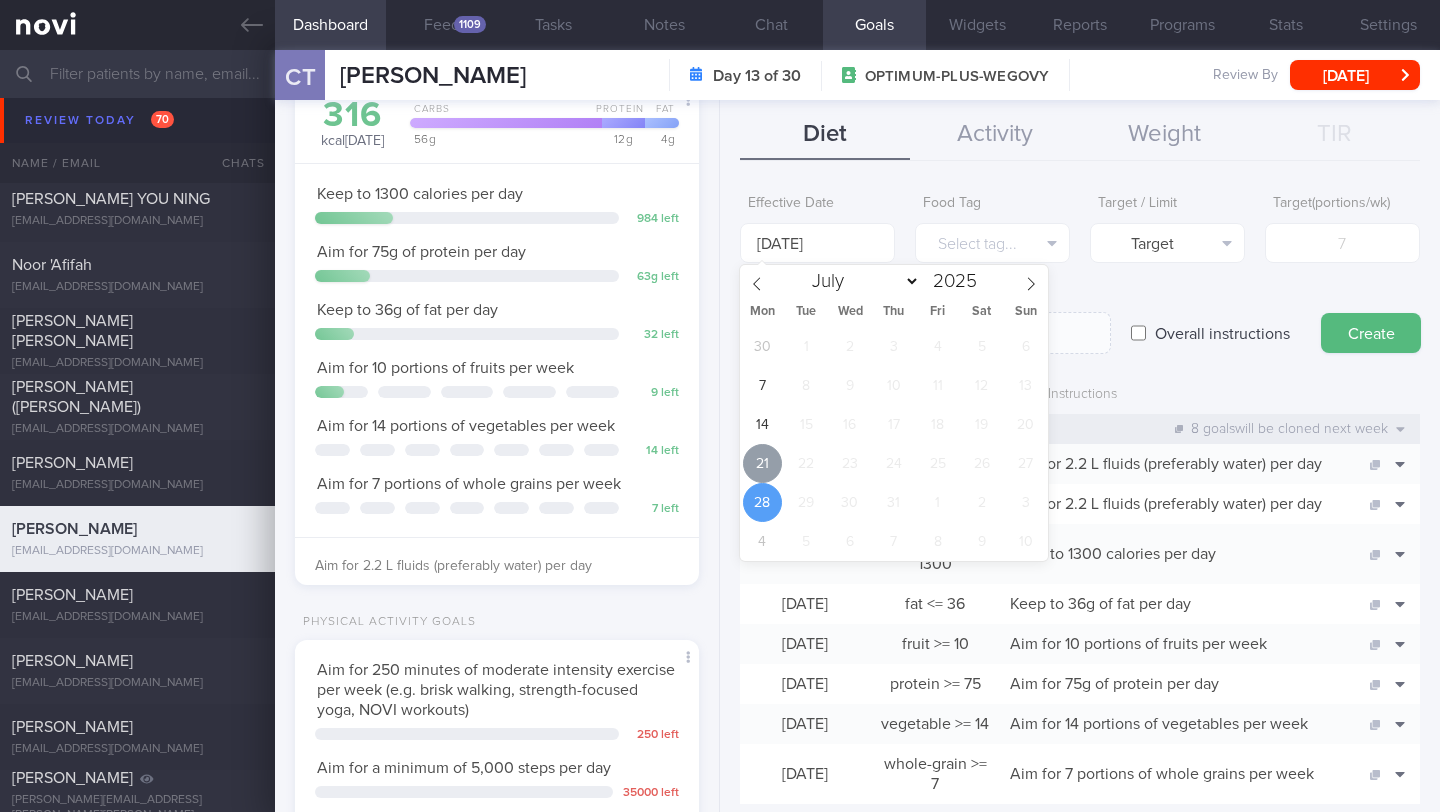 click on "21" at bounding box center (762, 463) 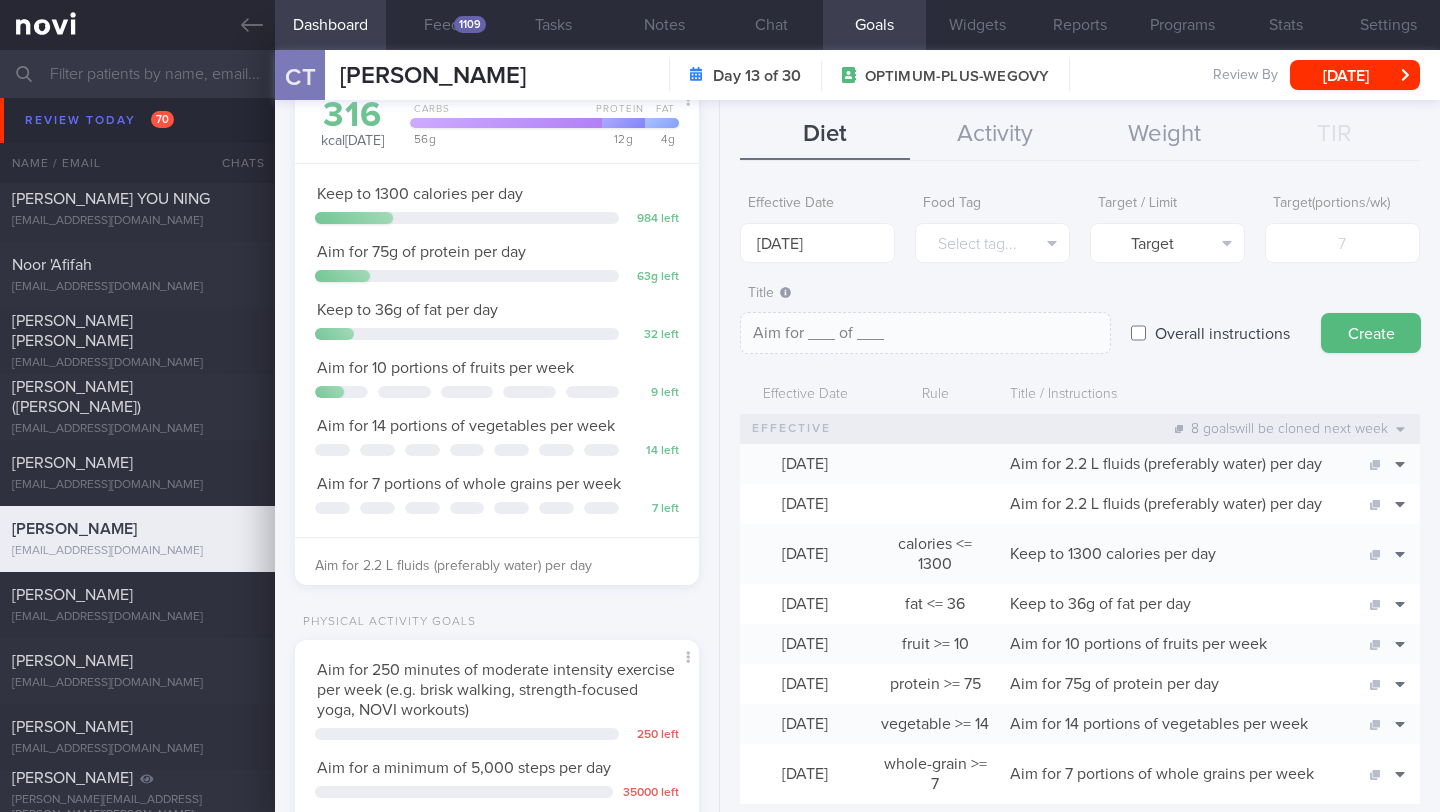 drag, startPoint x: 792, startPoint y: 277, endPoint x: 785, endPoint y: 244, distance: 33.734257 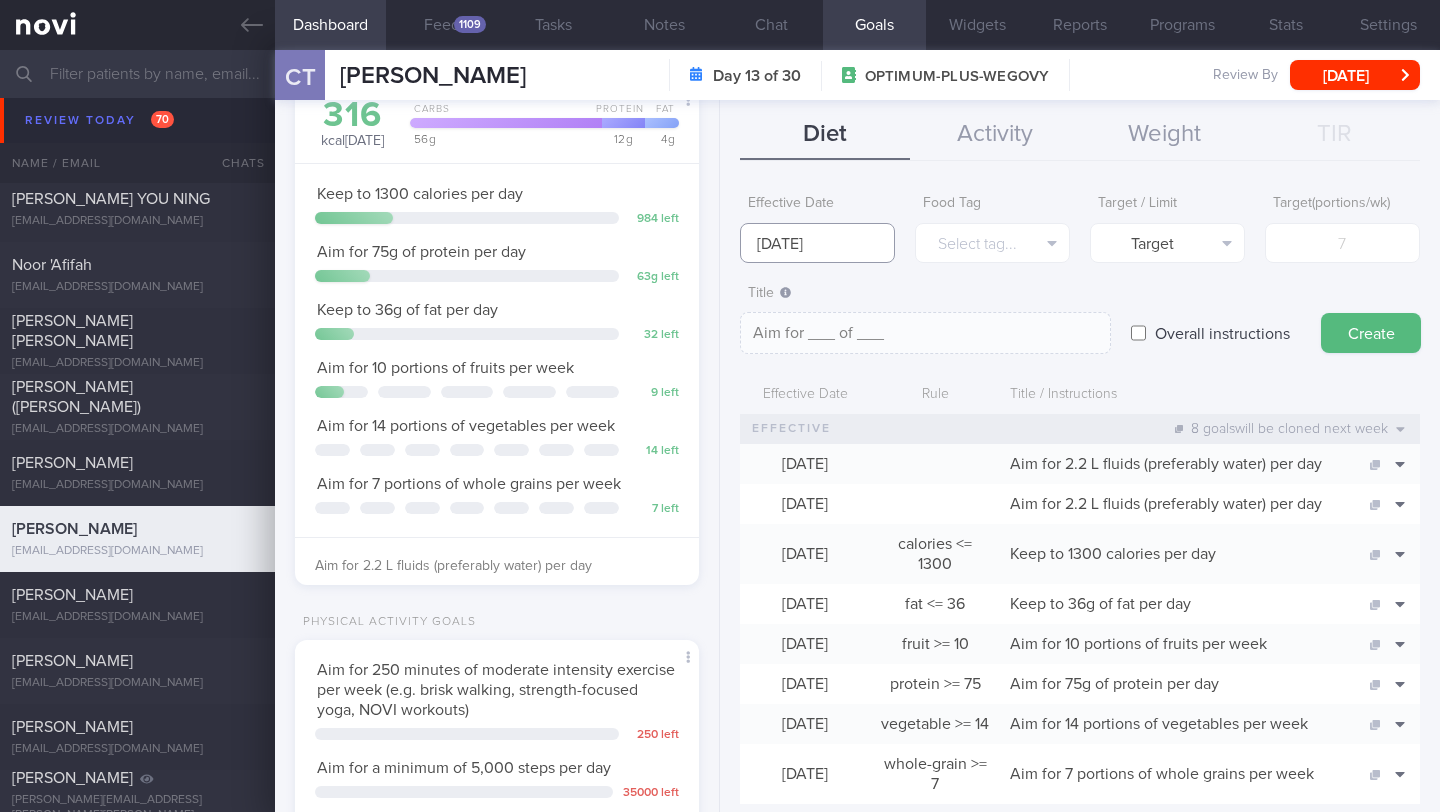 click on "[DATE]" at bounding box center (817, 243) 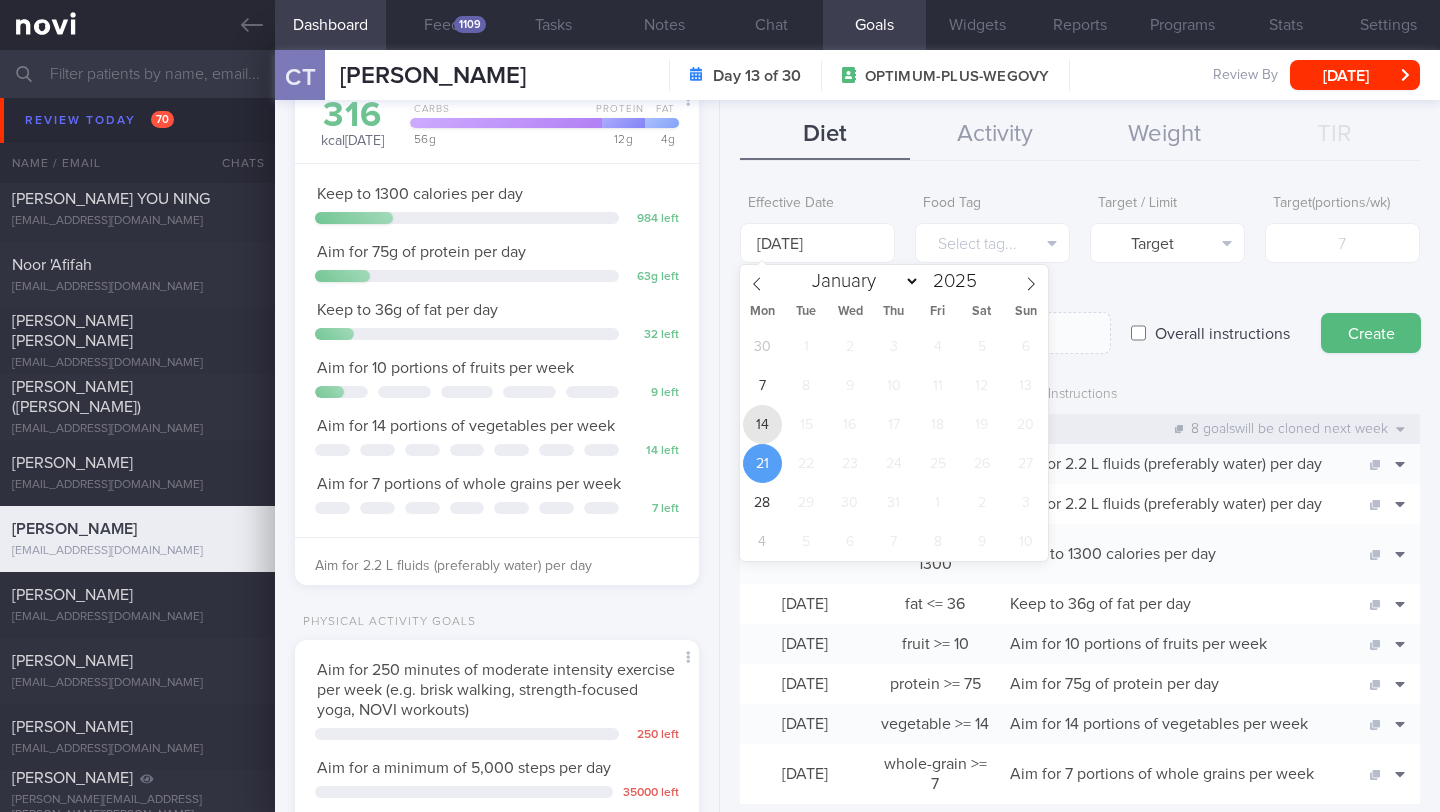 click on "14" at bounding box center [762, 424] 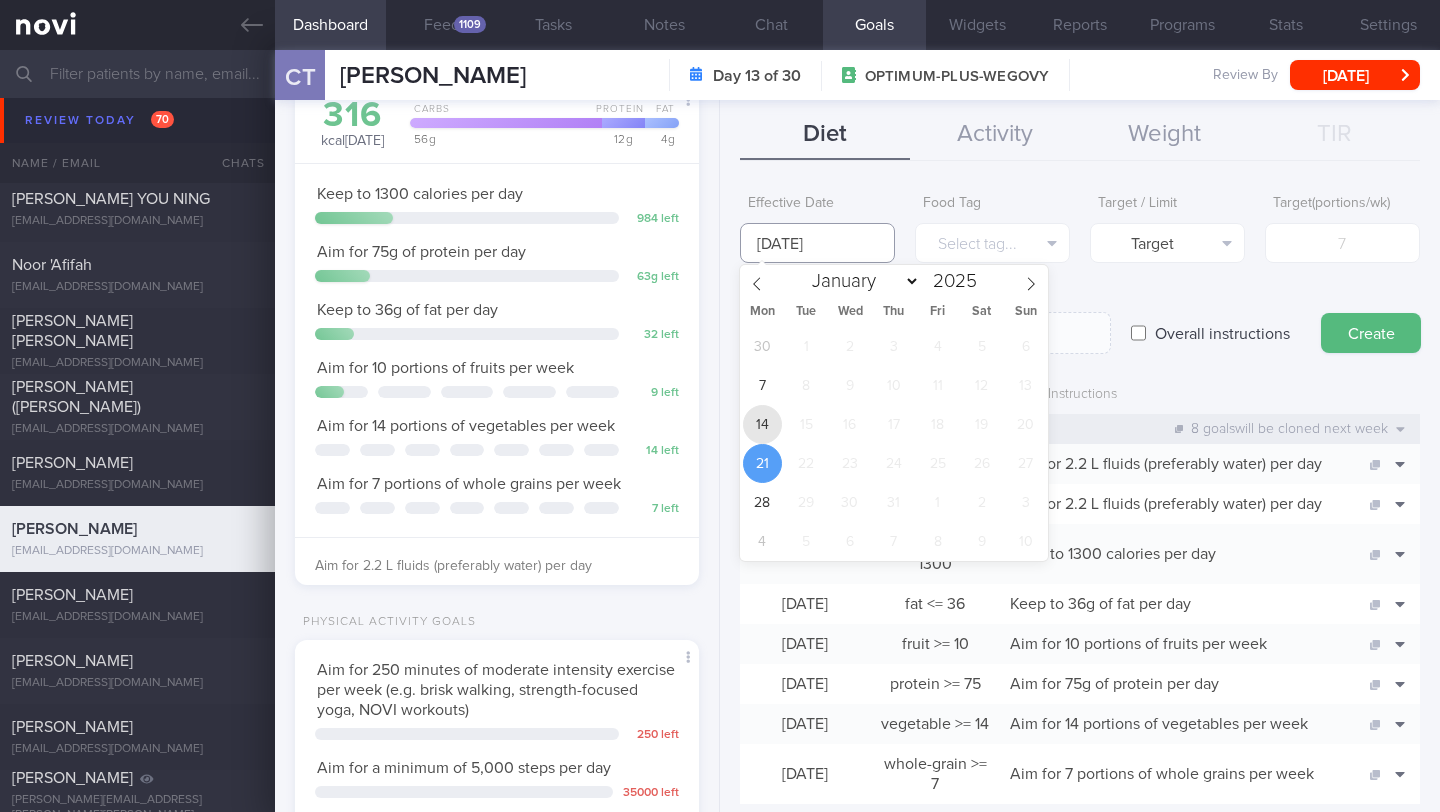 type on "[DATE]" 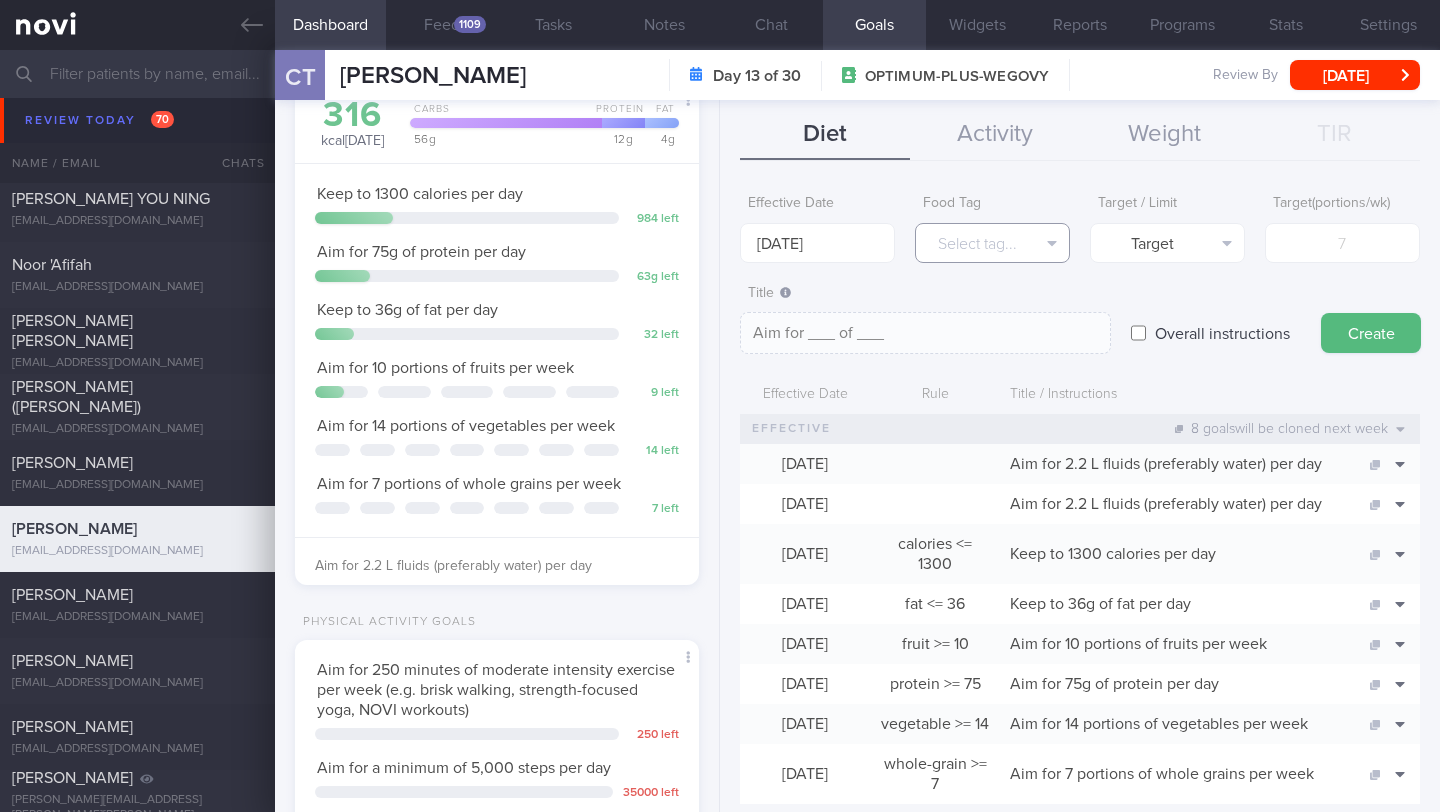 click on "Select tag..." at bounding box center [992, 243] 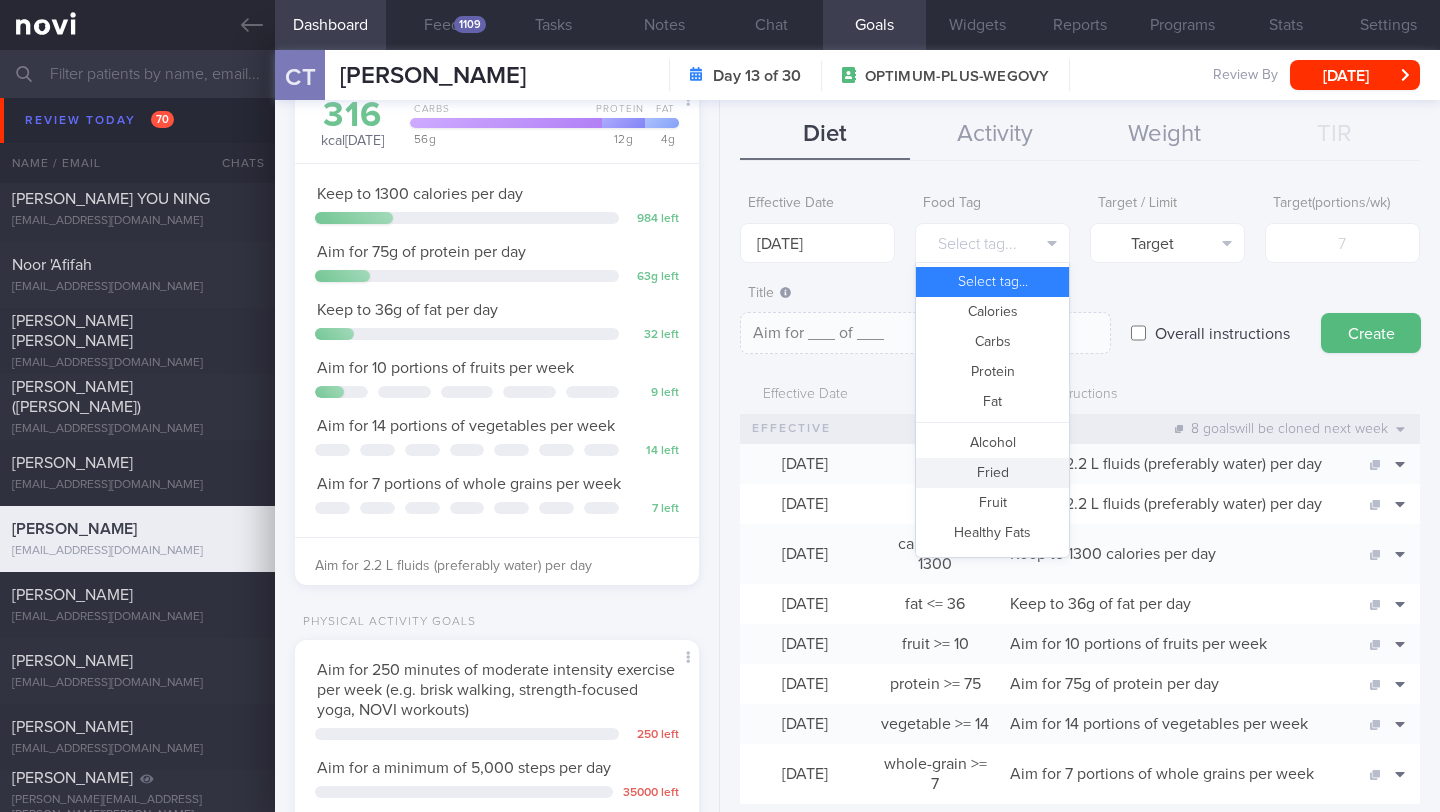 click on "Fried" at bounding box center [992, 473] 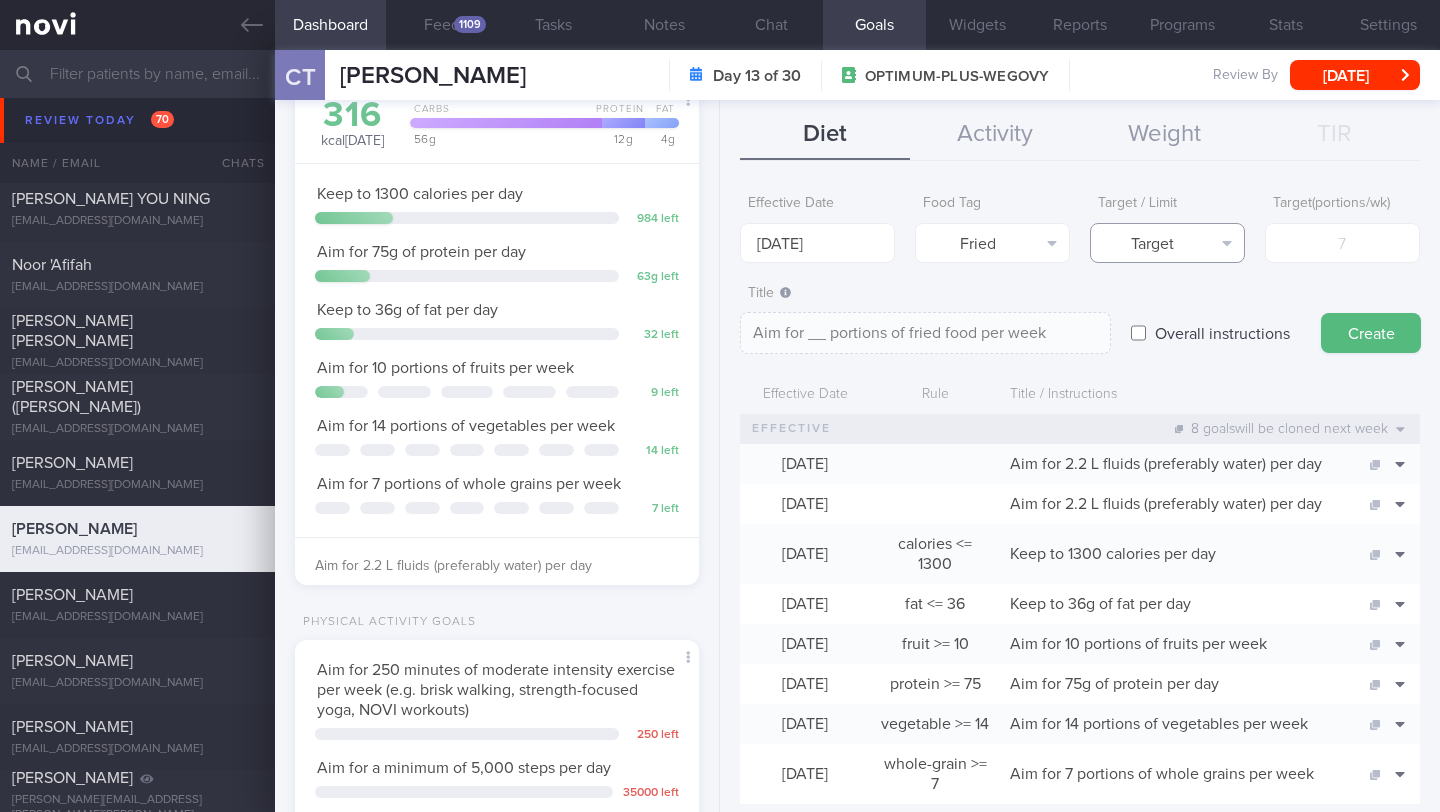 click on "Target" at bounding box center (1167, 243) 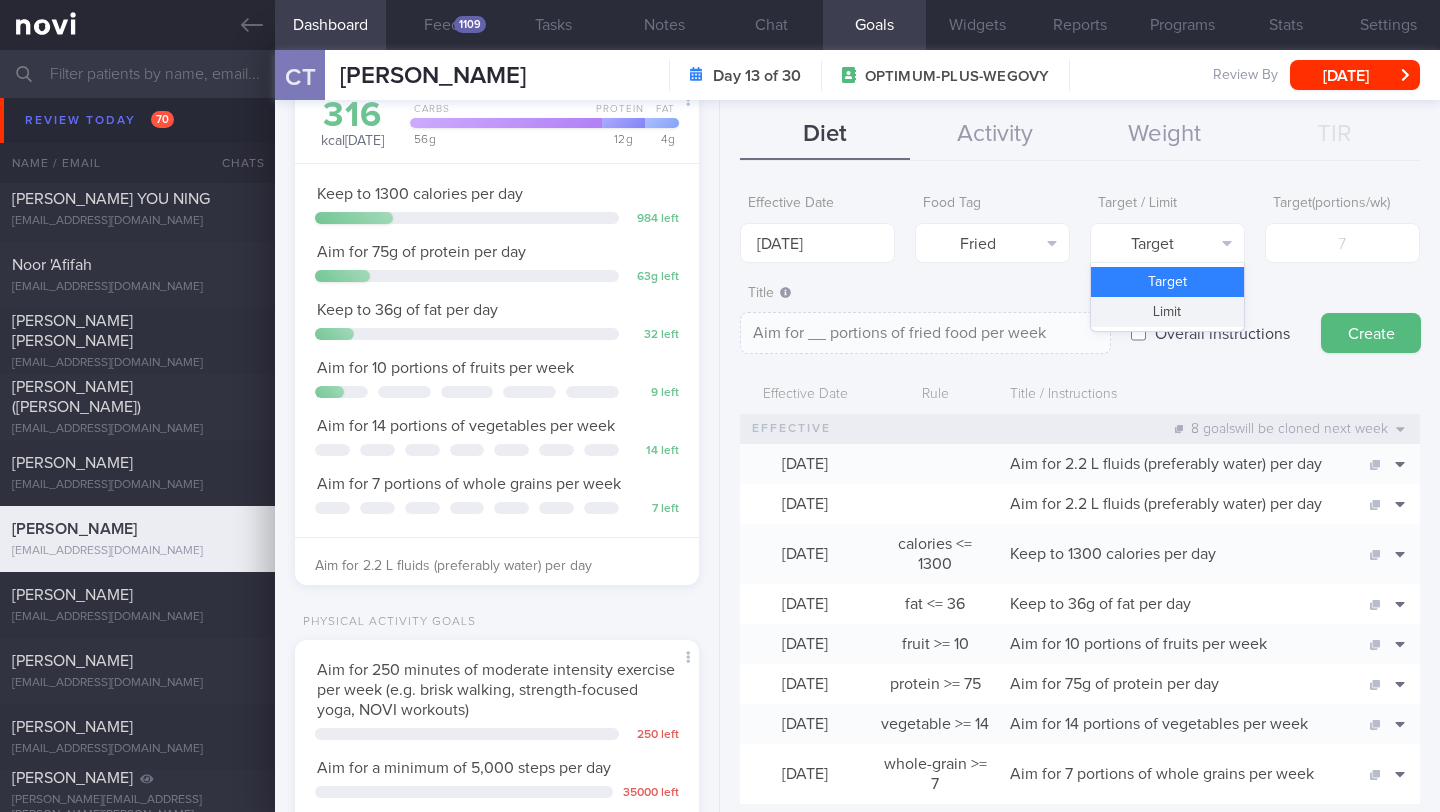 click on "Limit" at bounding box center [1167, 312] 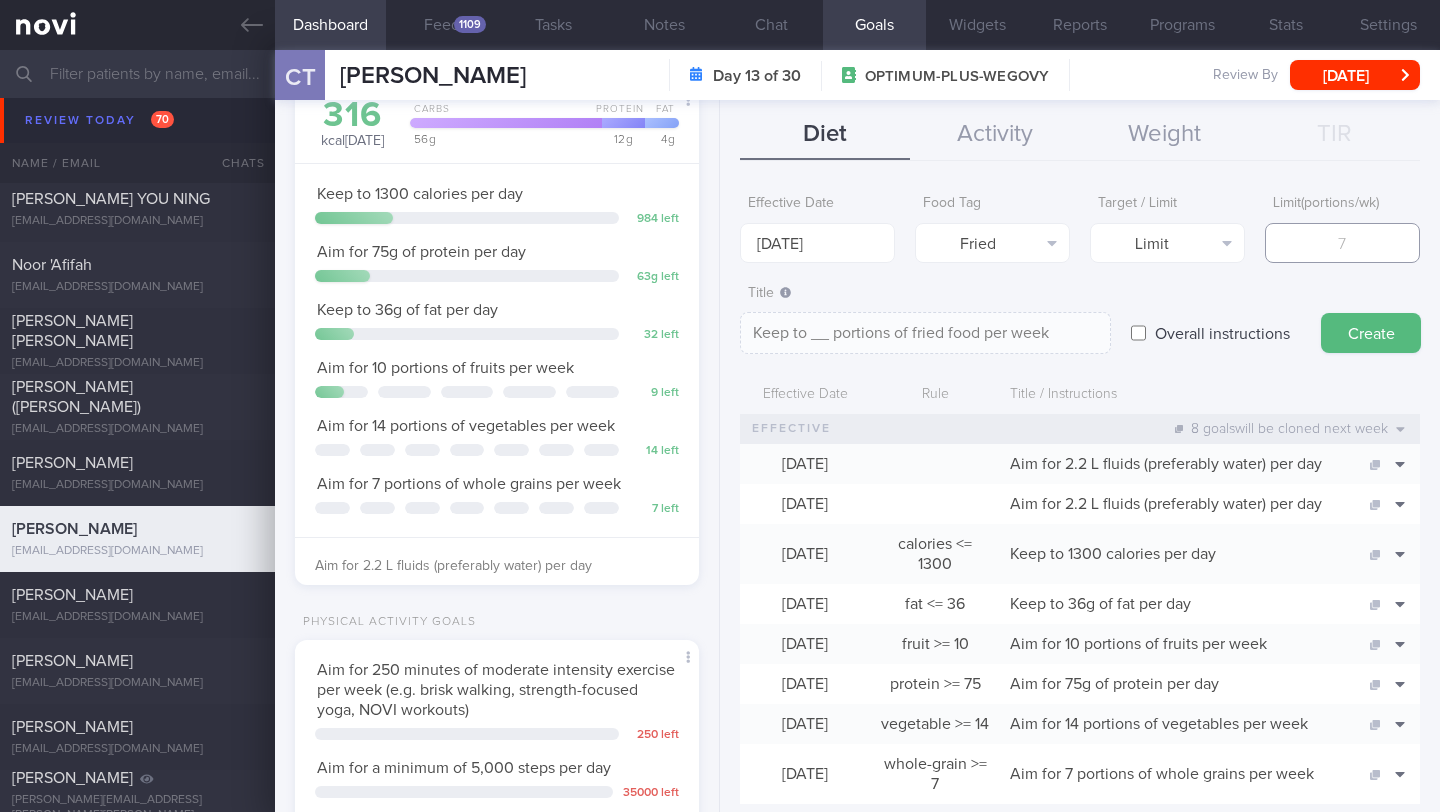 click at bounding box center (1342, 243) 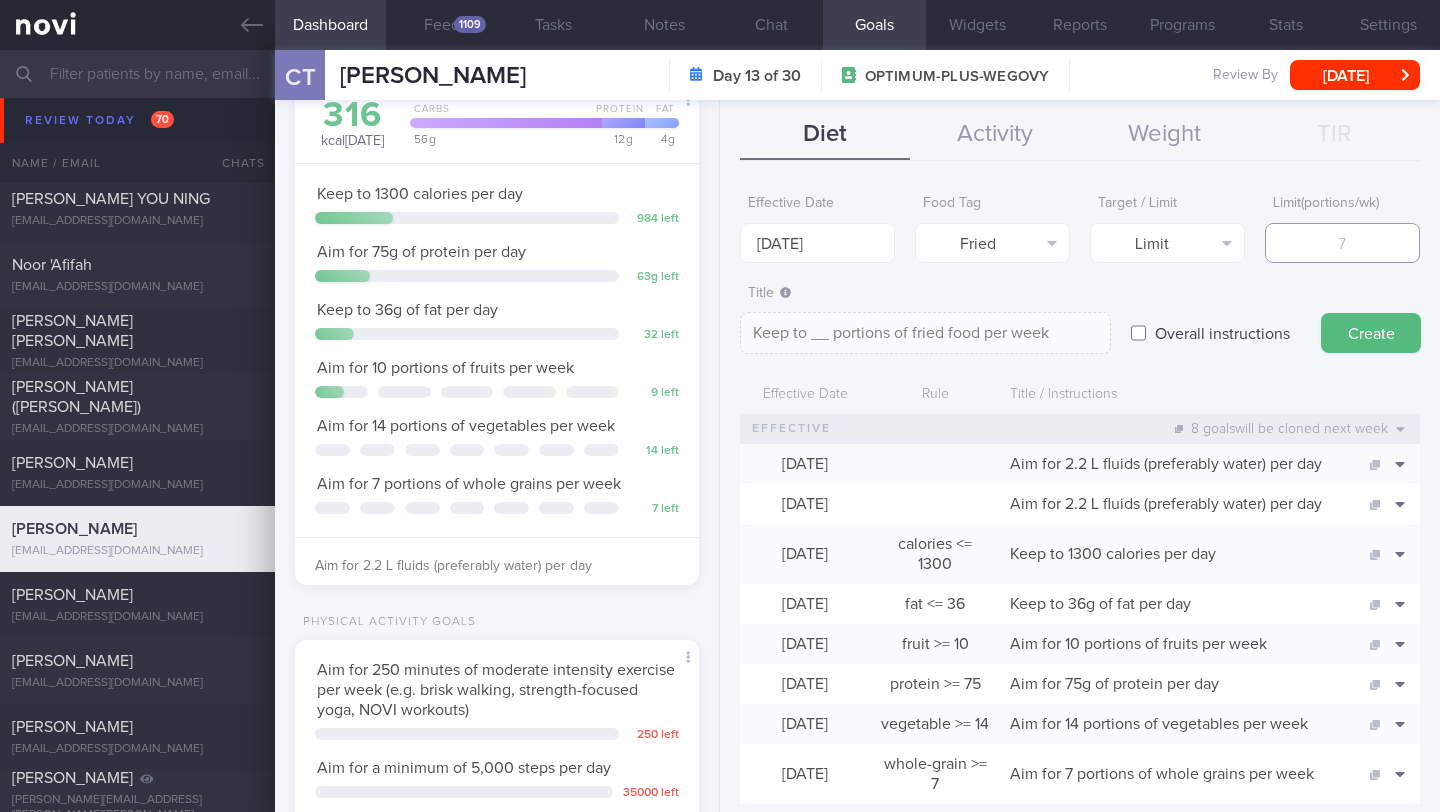type on "2" 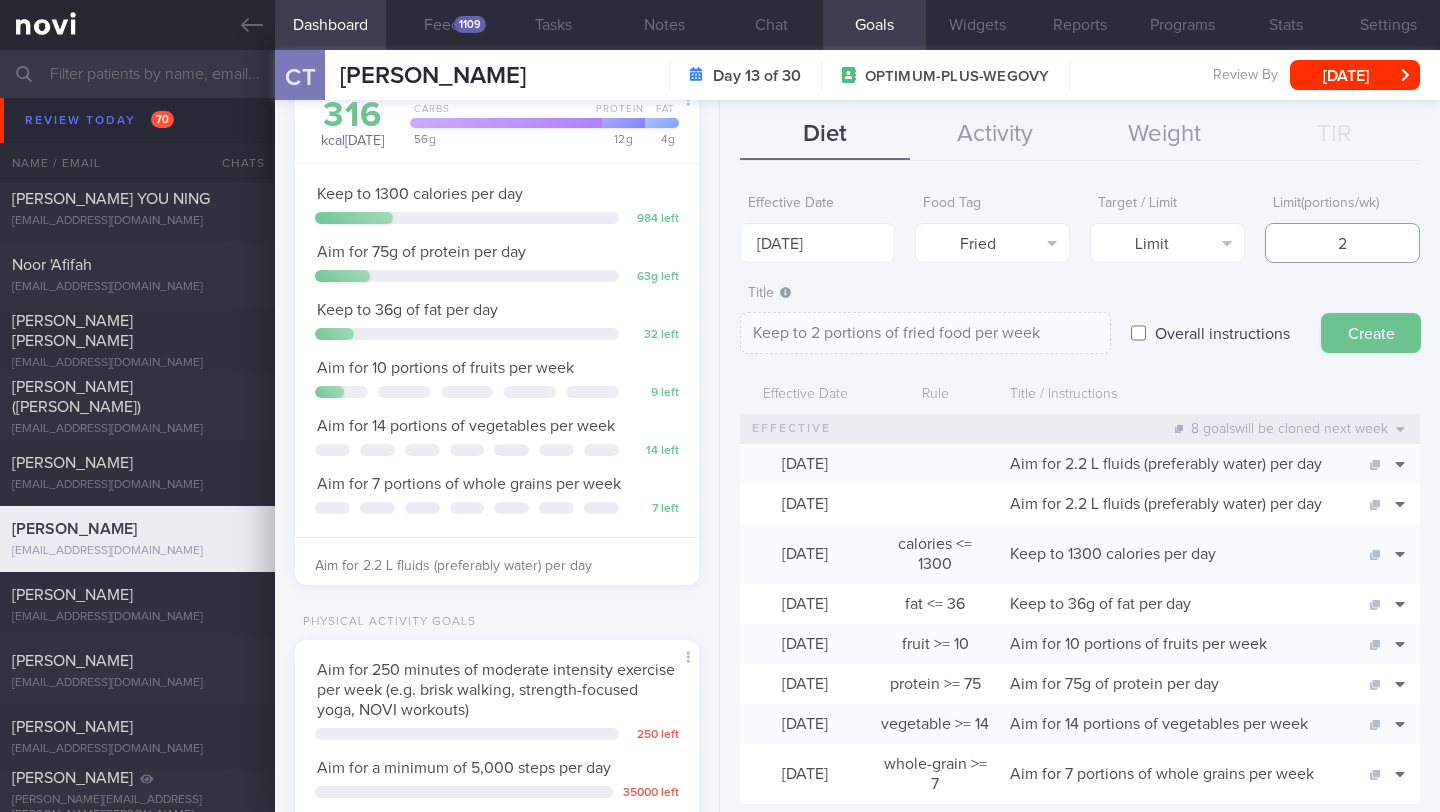 type on "2" 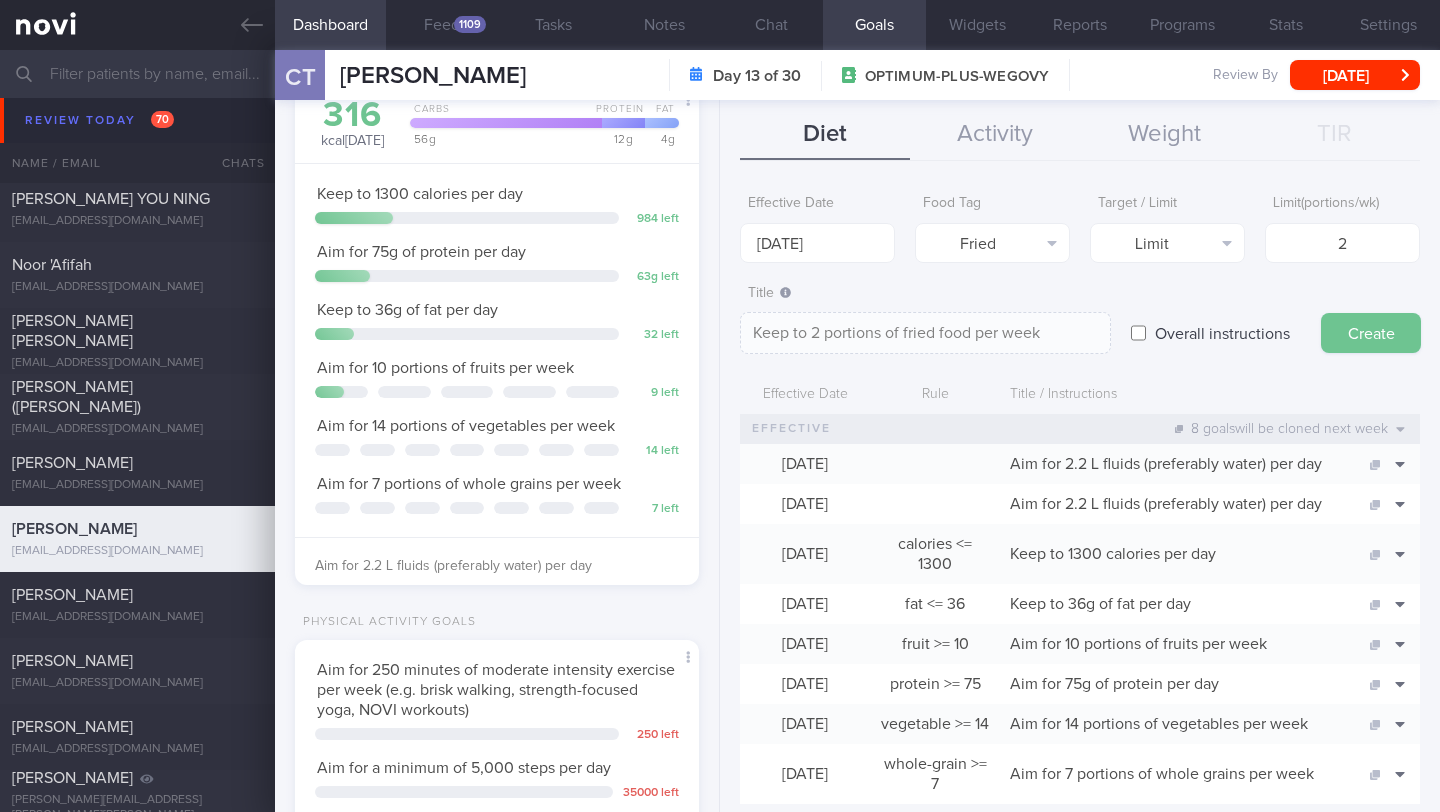 click on "Create" at bounding box center (1371, 333) 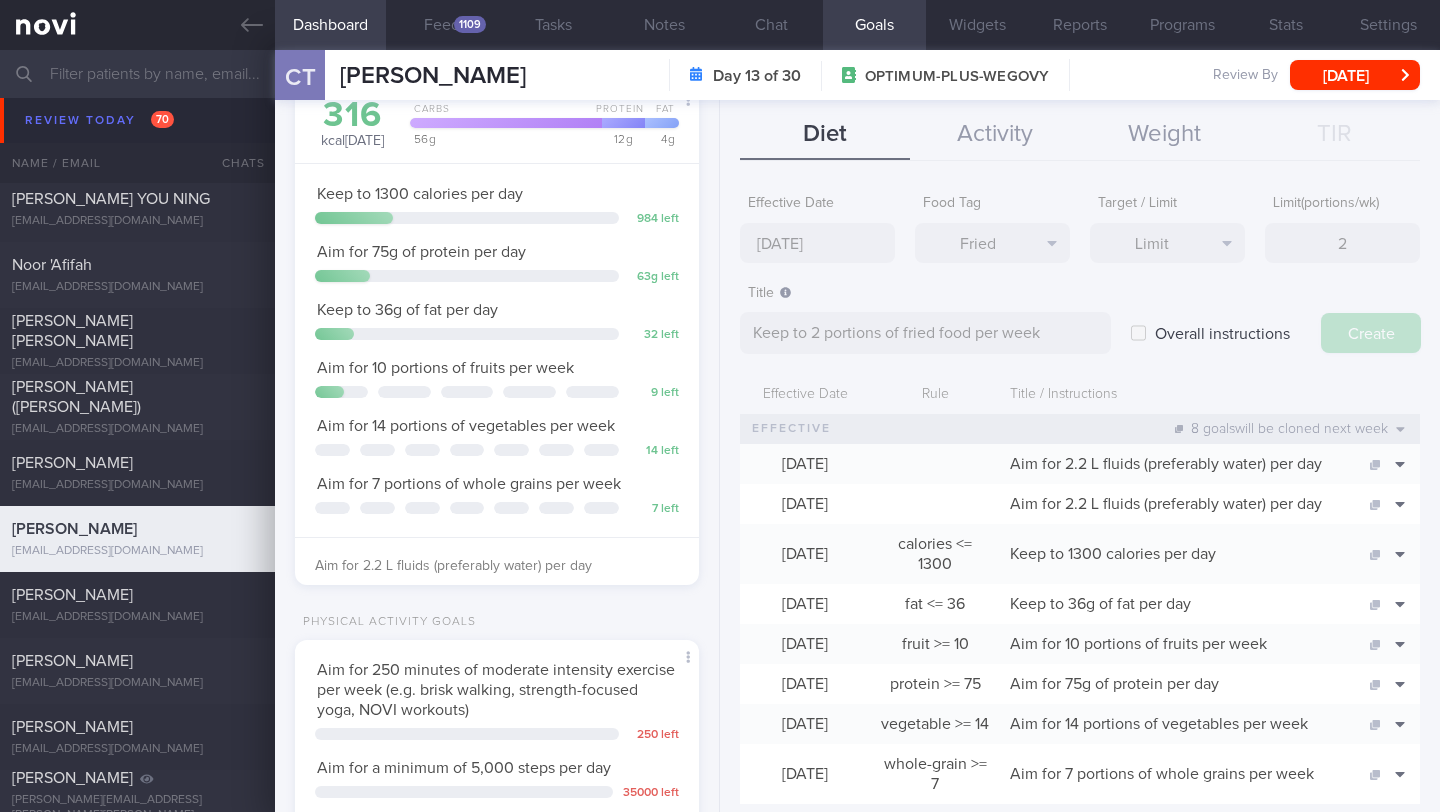 type on "[DATE]" 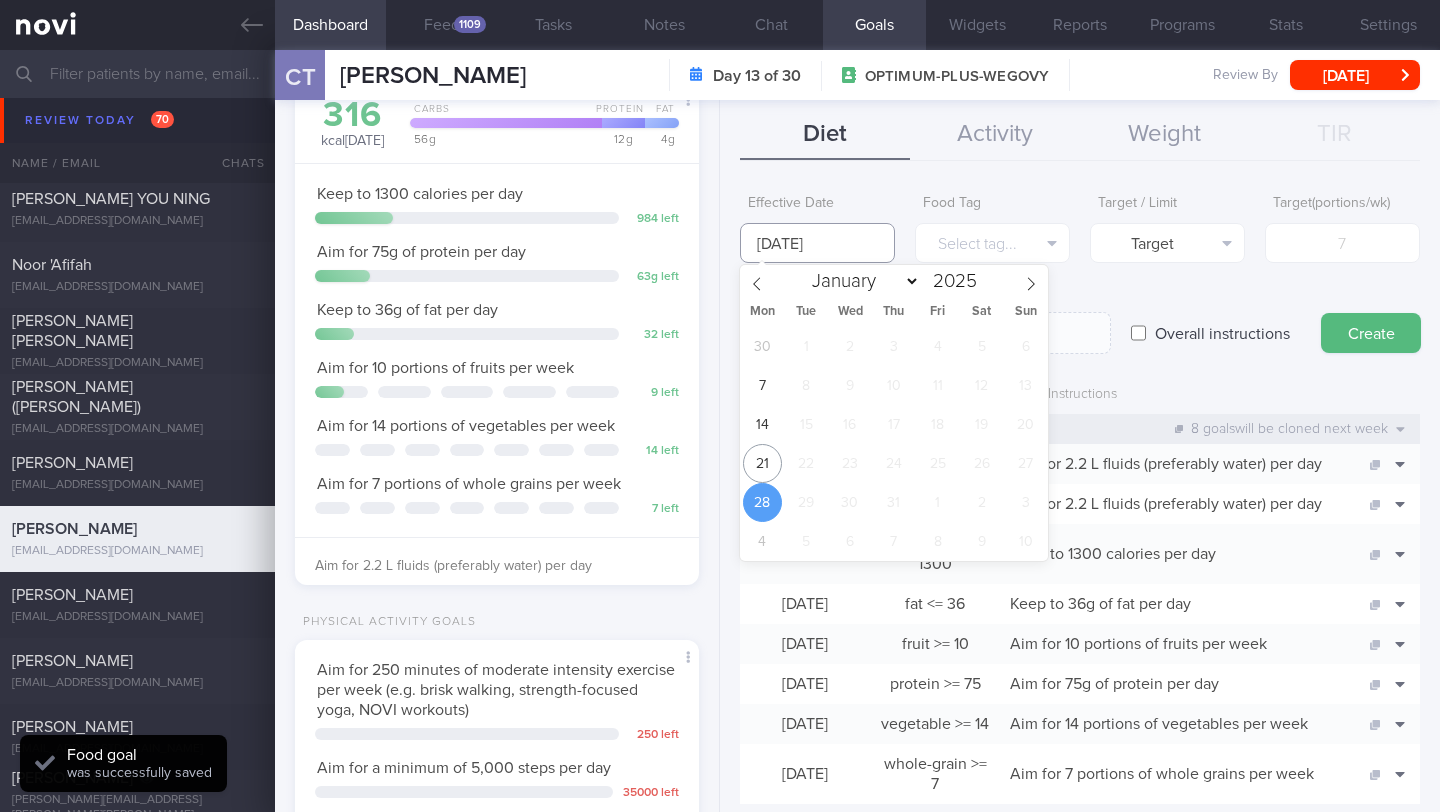 click on "[DATE]" at bounding box center (817, 243) 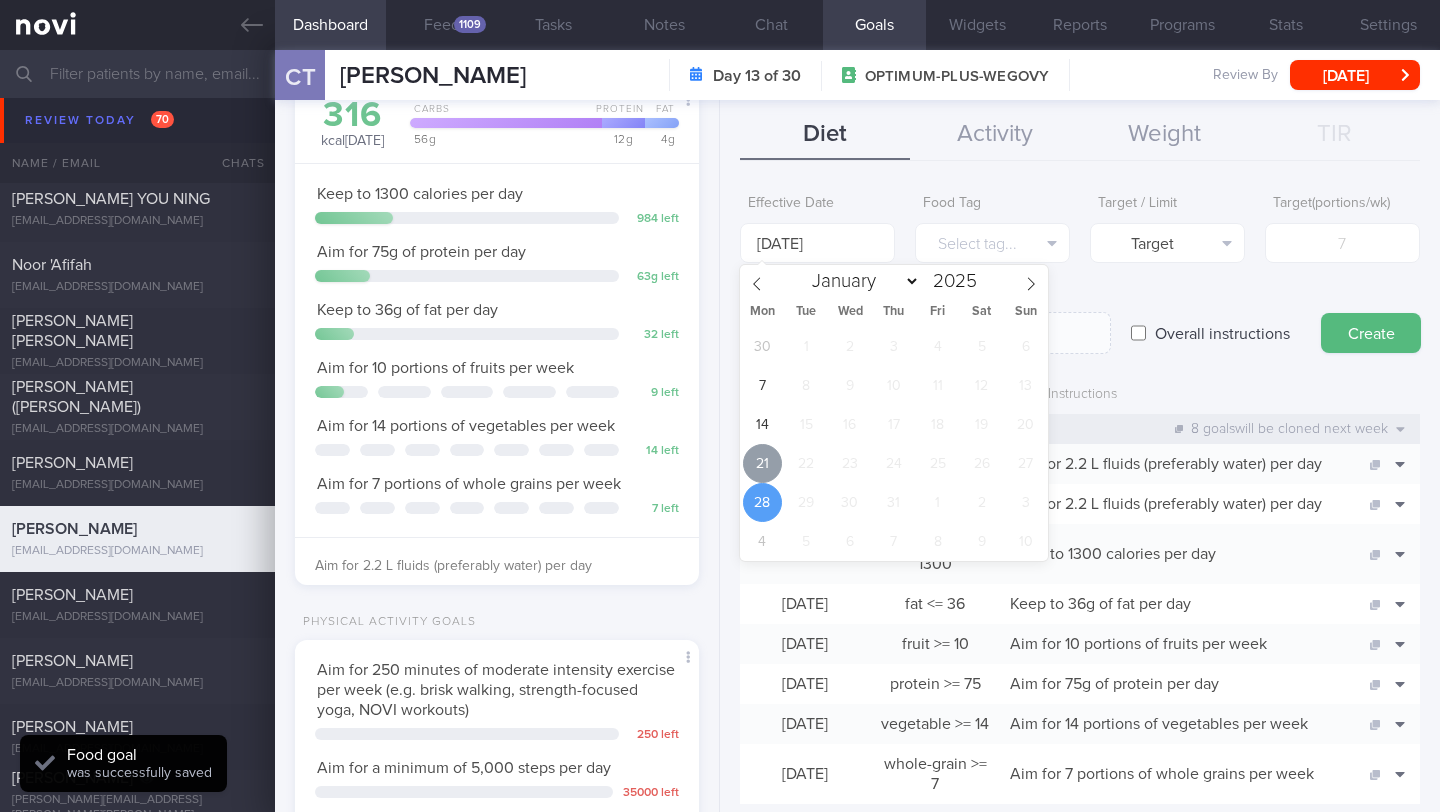 click on "21" at bounding box center [762, 463] 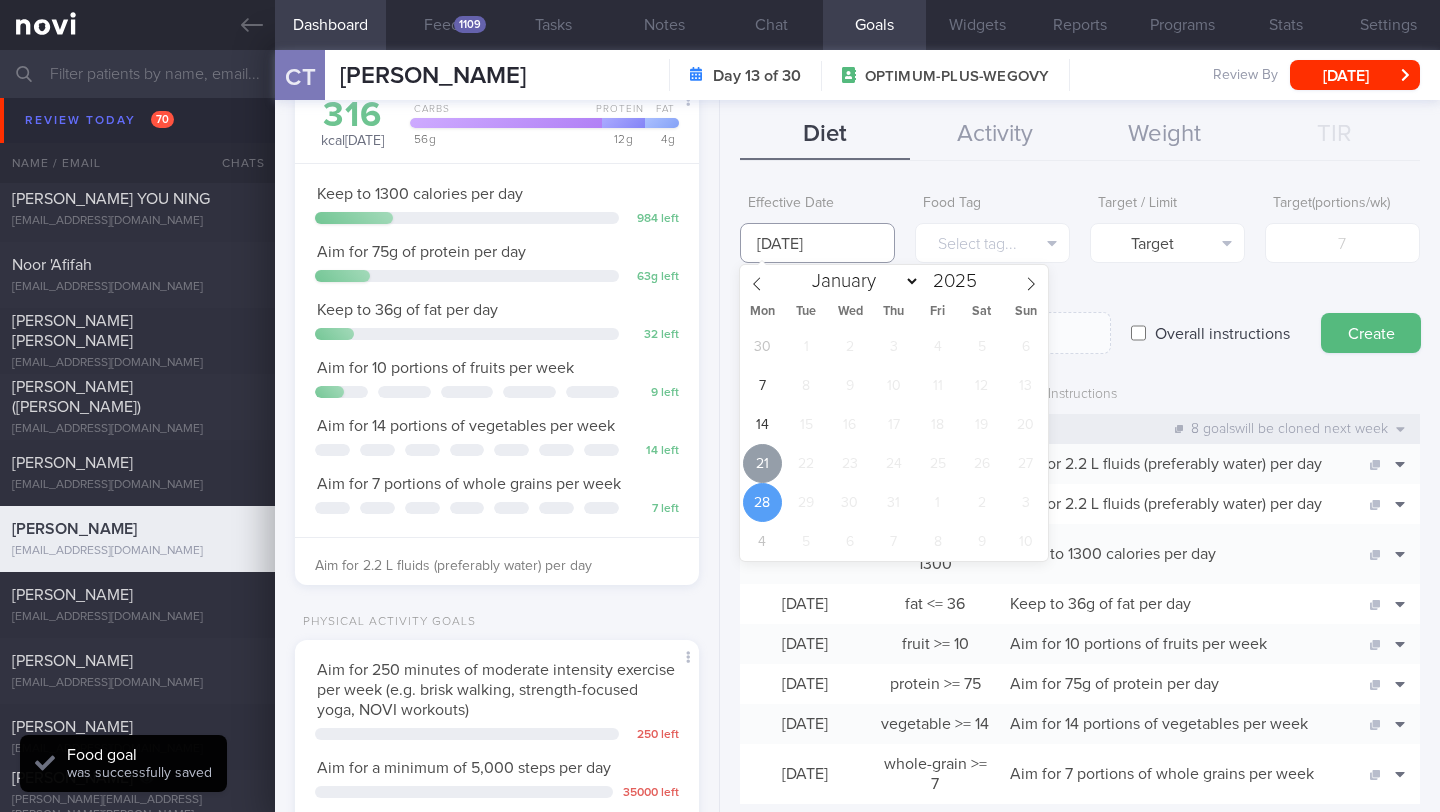 type on "[DATE]" 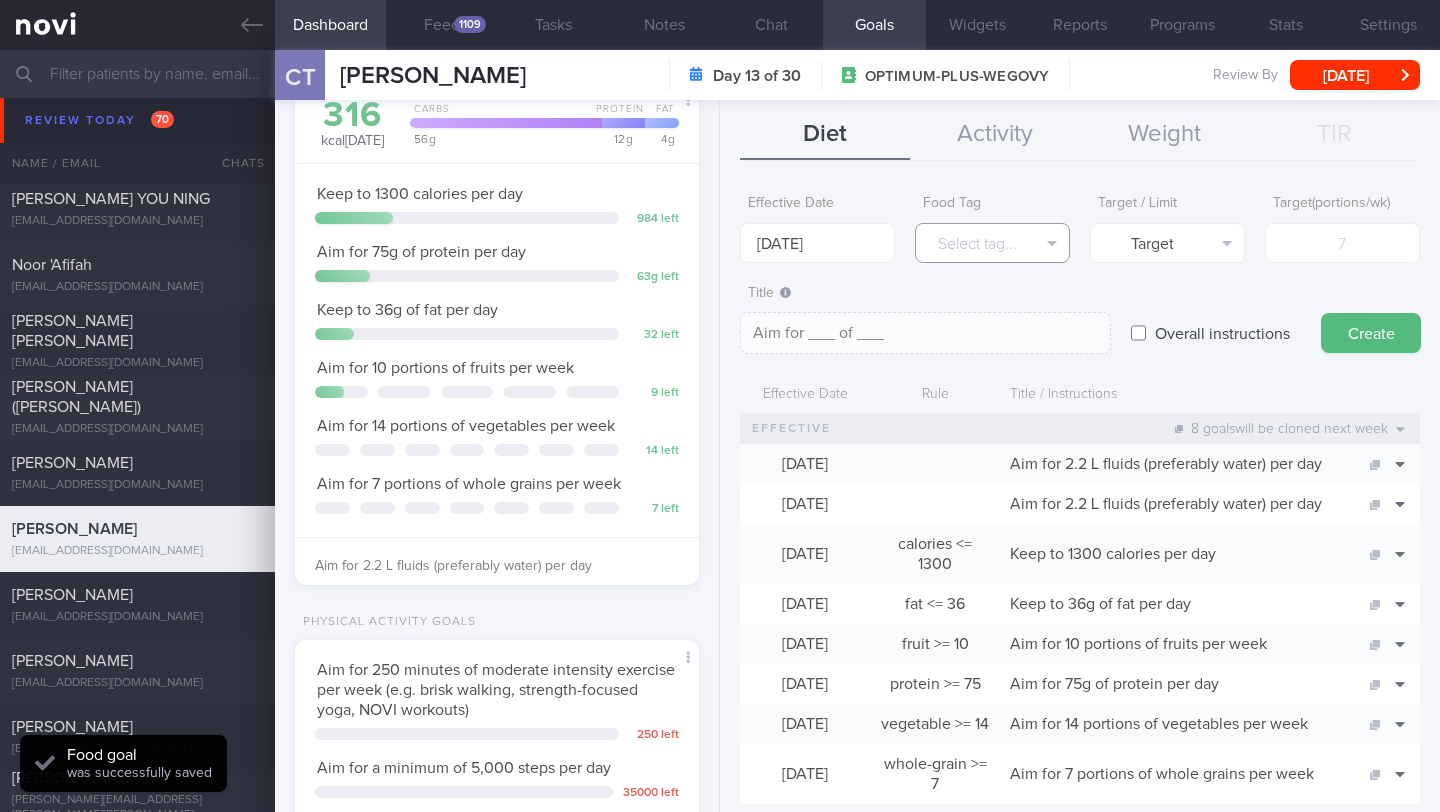 click on "Select tag..." at bounding box center [992, 243] 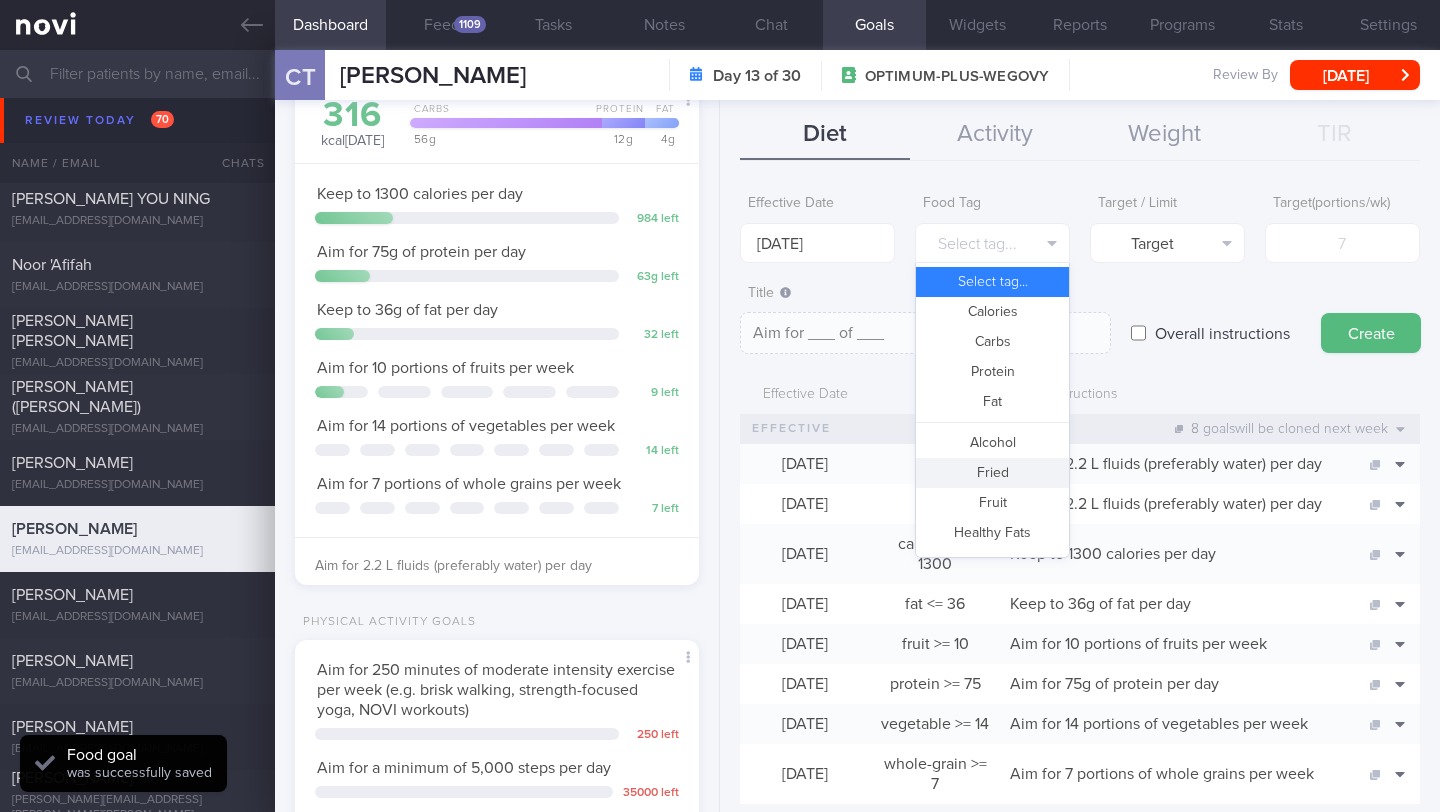 click on "Fried" at bounding box center (992, 473) 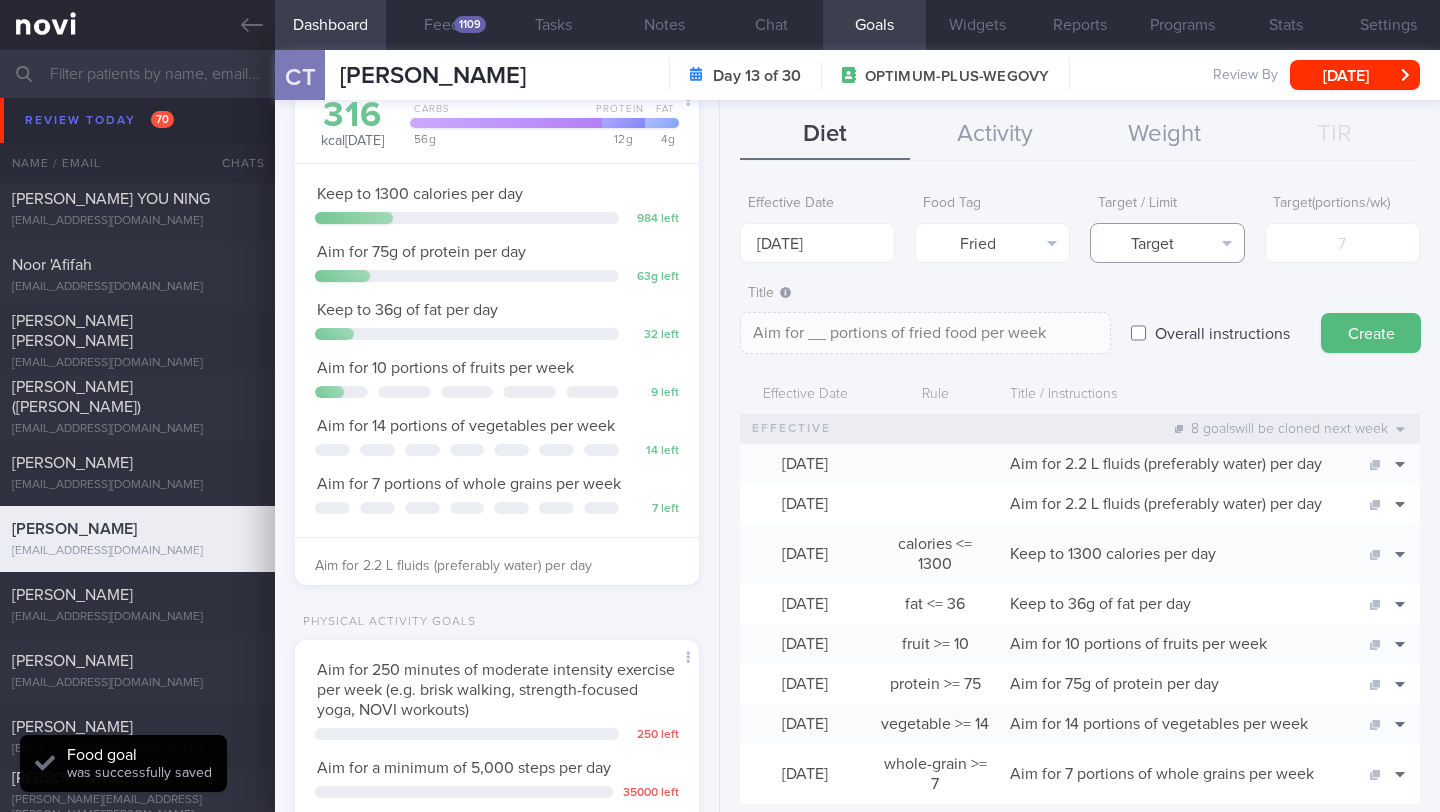 click 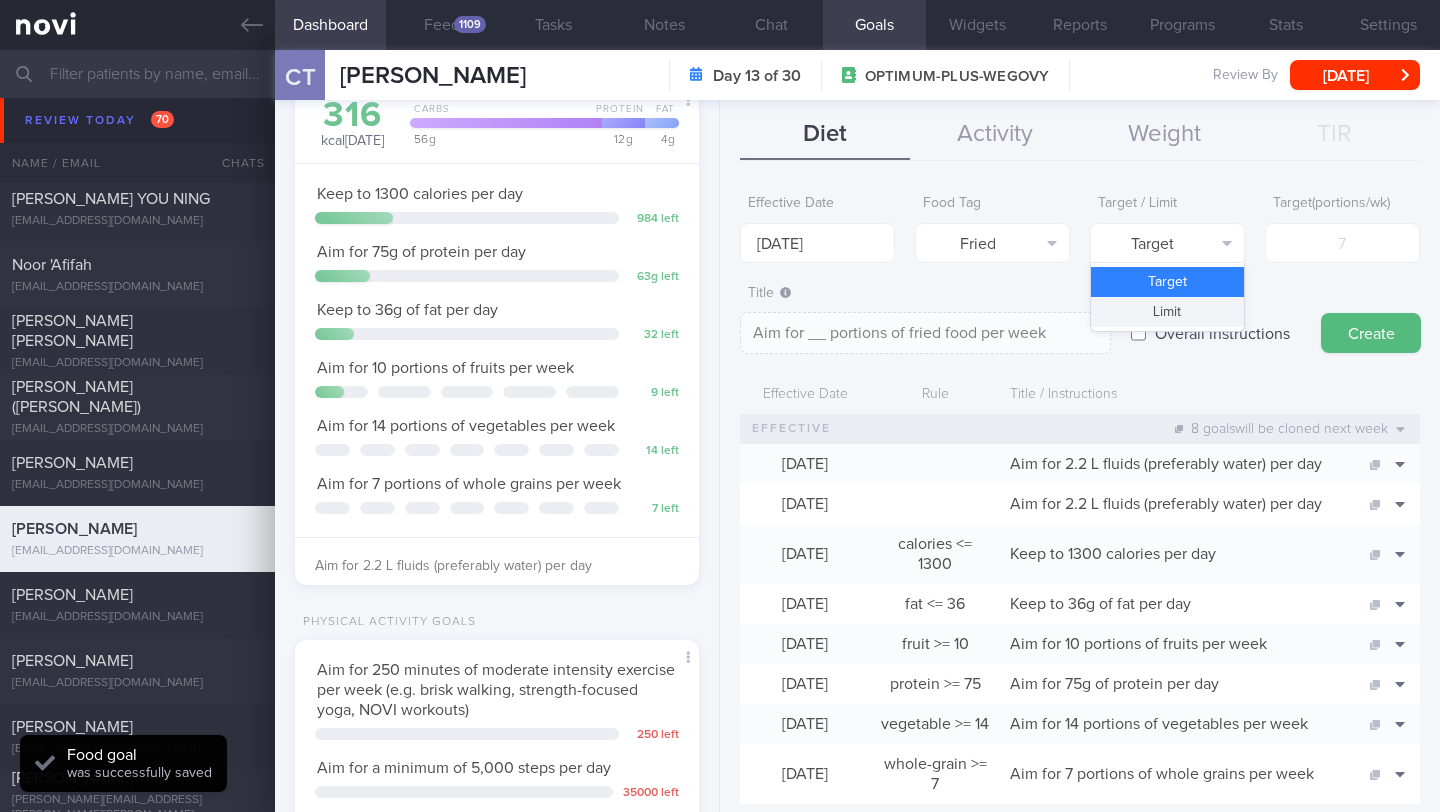 click on "Limit" at bounding box center (1167, 312) 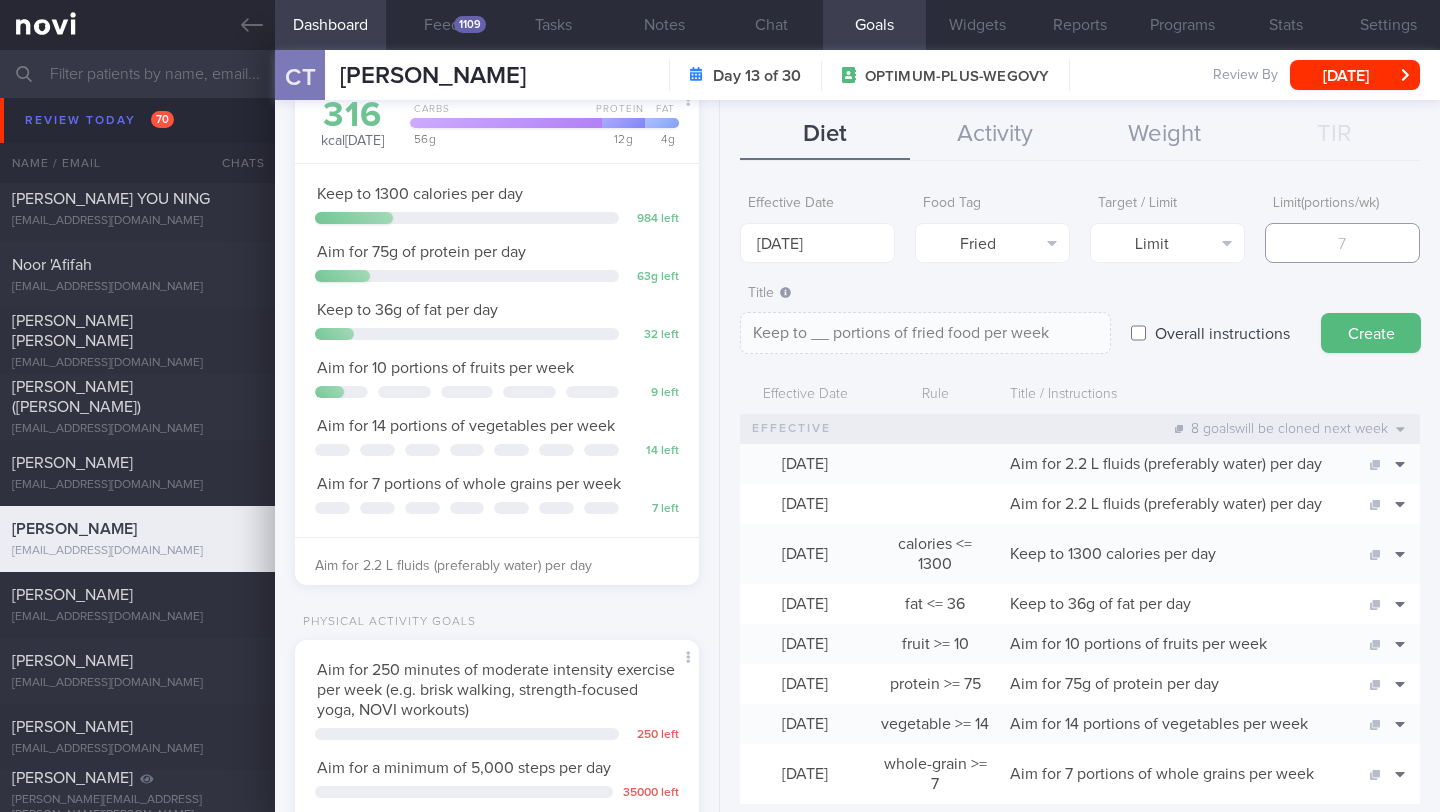 click at bounding box center (1342, 243) 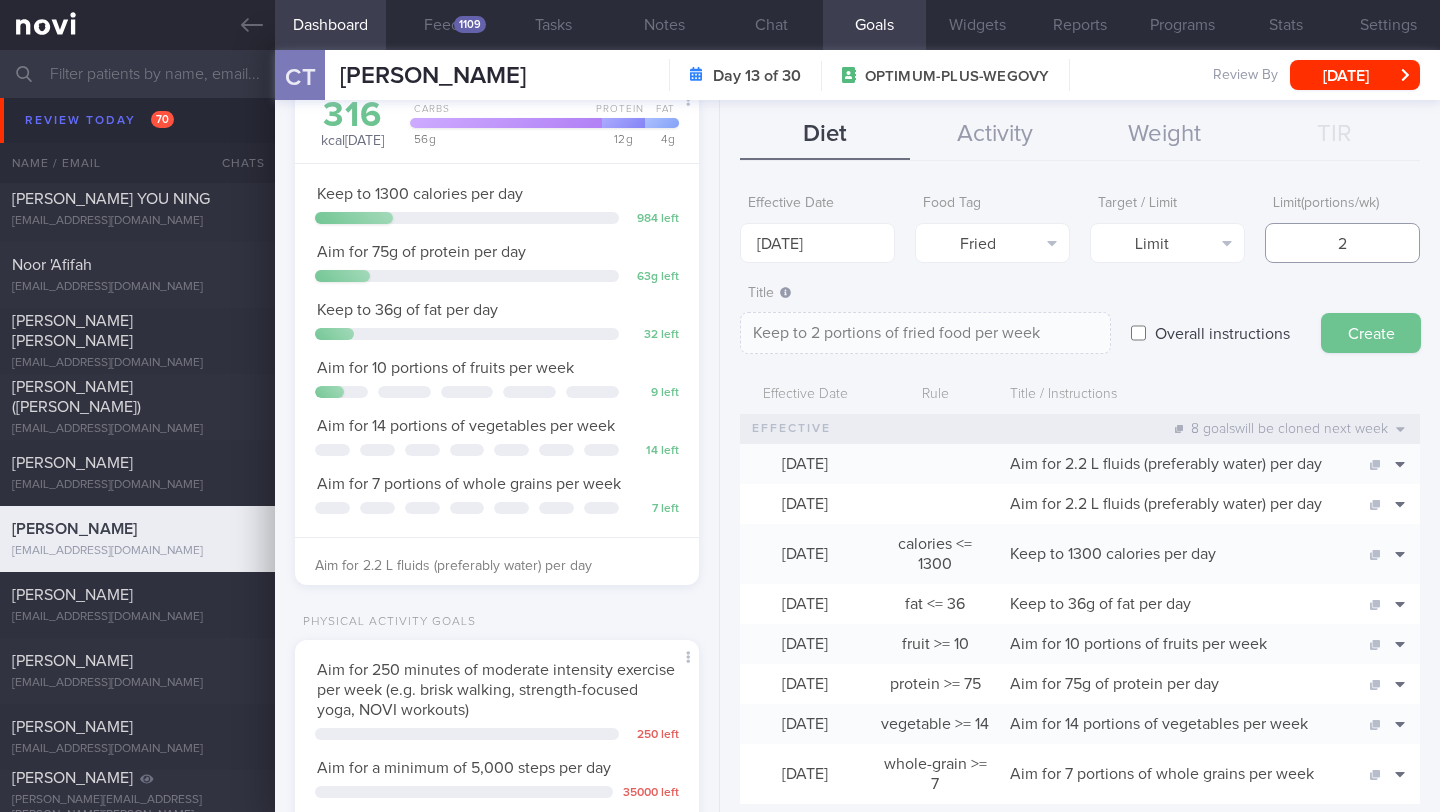 type on "2" 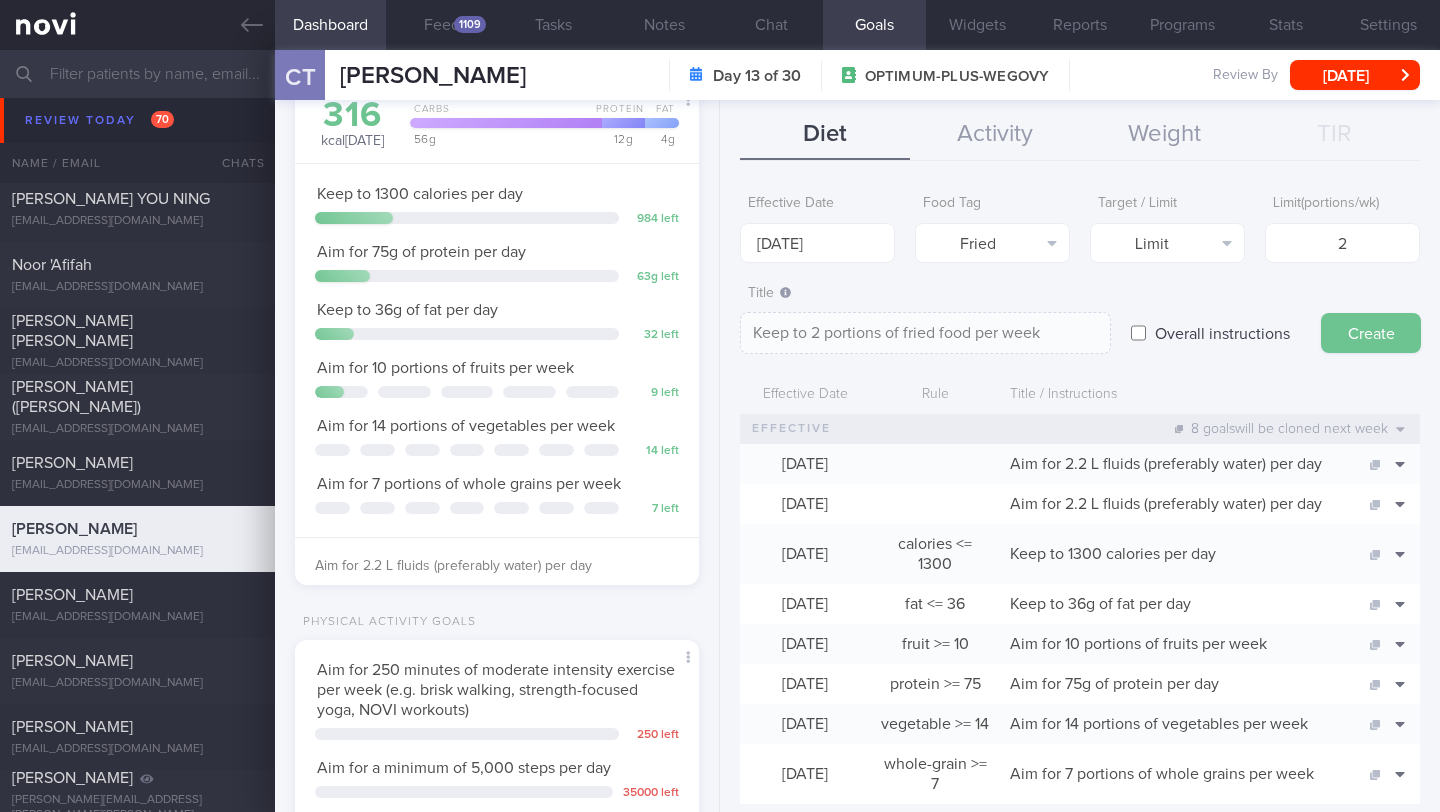 click on "Create" at bounding box center (1371, 333) 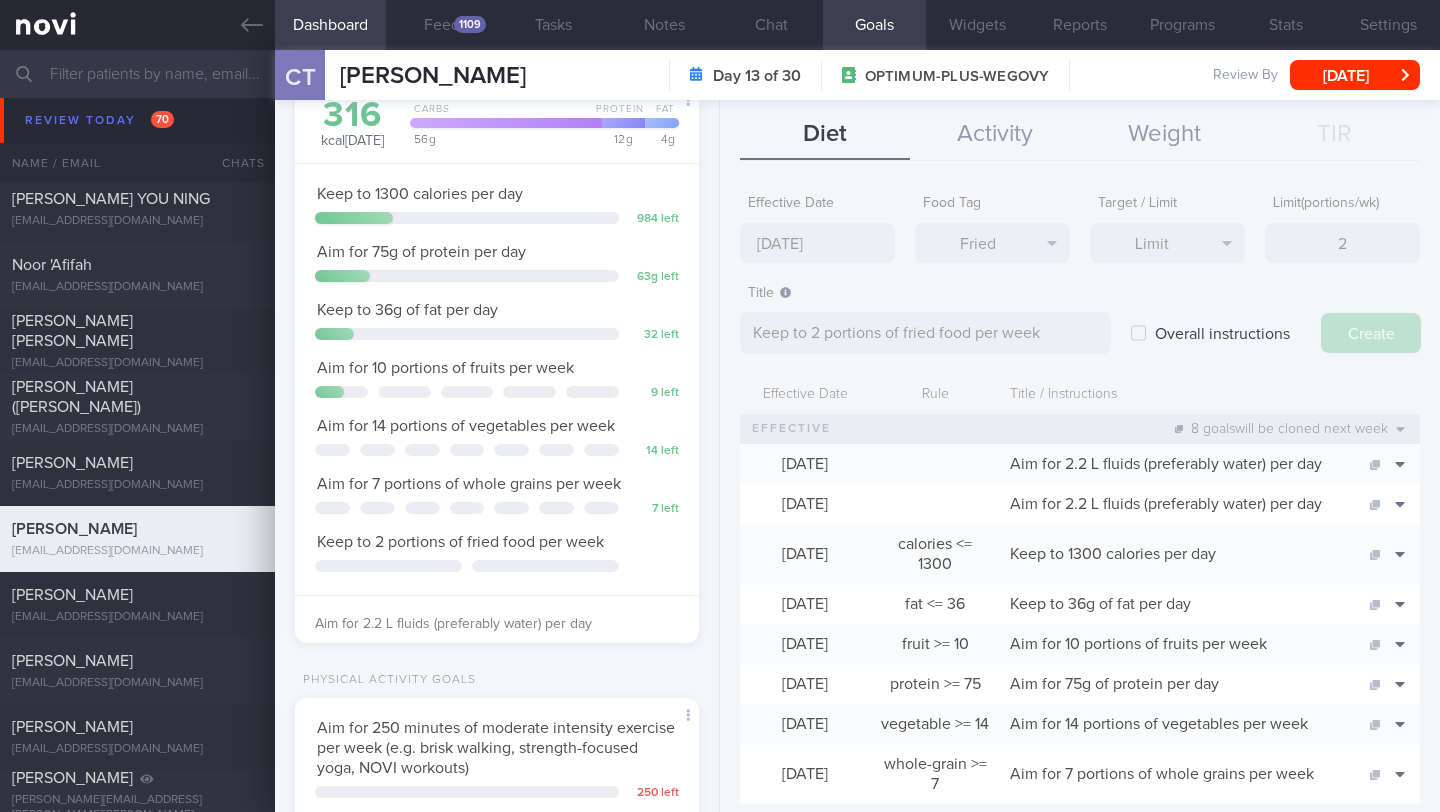 type on "[DATE]" 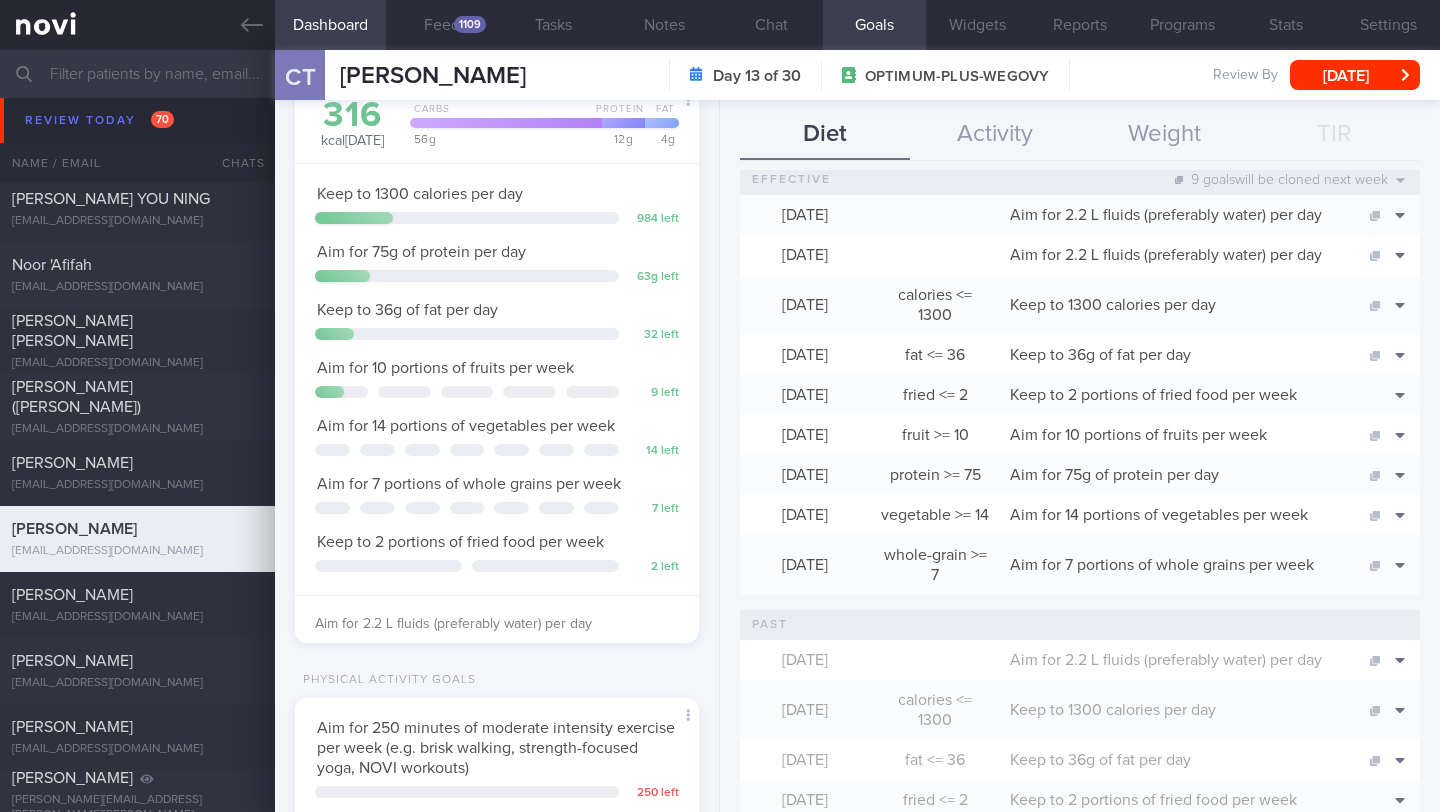 scroll, scrollTop: 251, scrollLeft: 0, axis: vertical 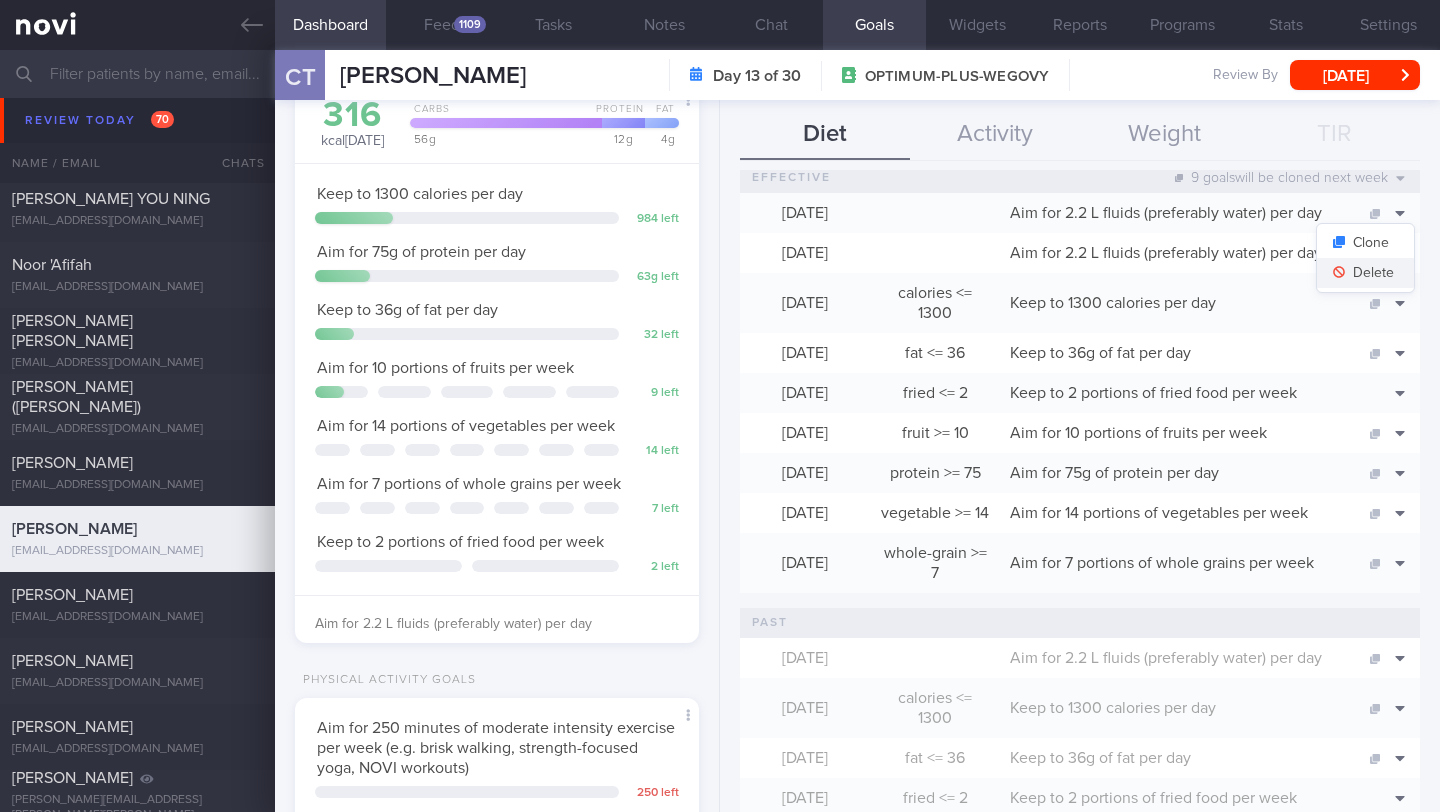 click on "Delete" at bounding box center [1365, 273] 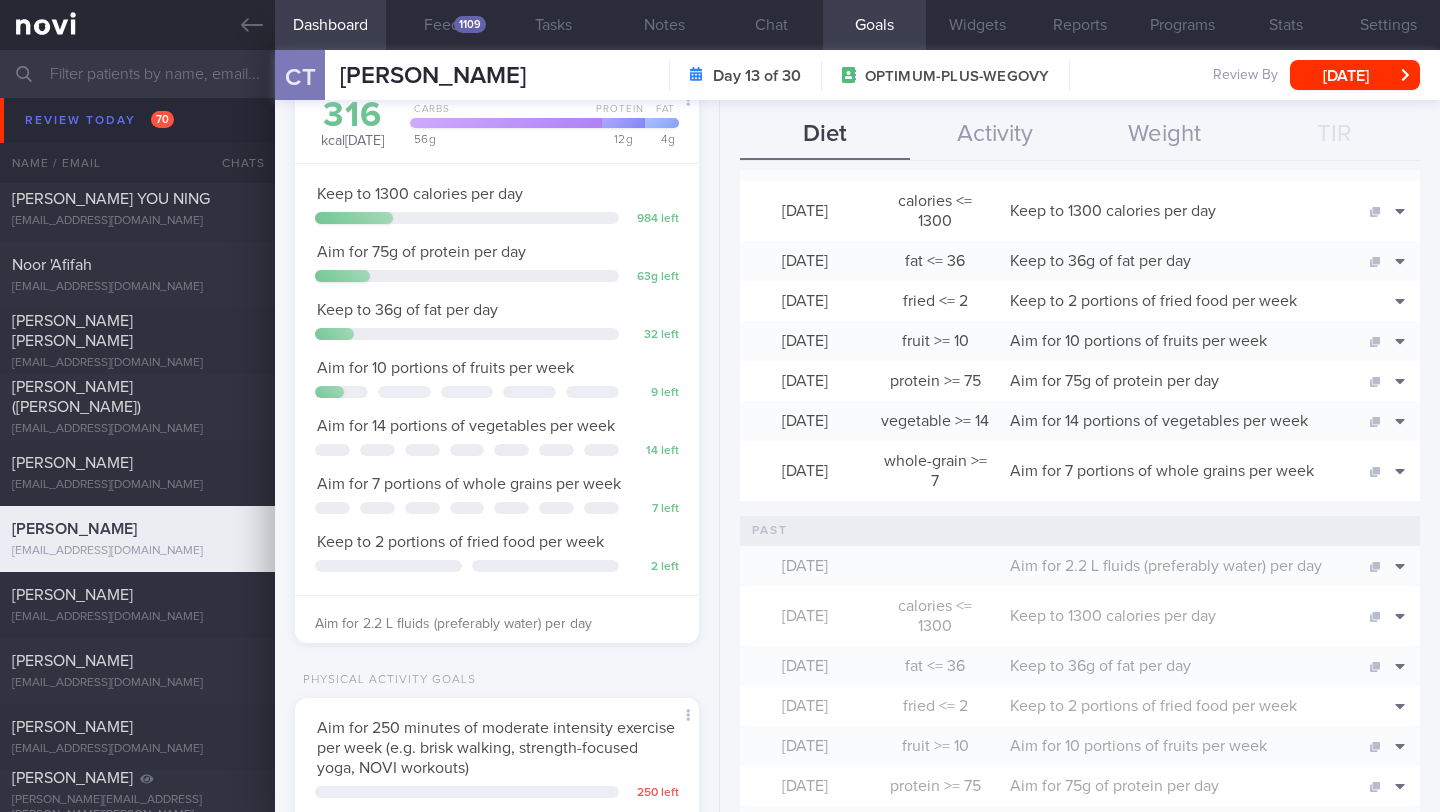 scroll, scrollTop: 0, scrollLeft: 0, axis: both 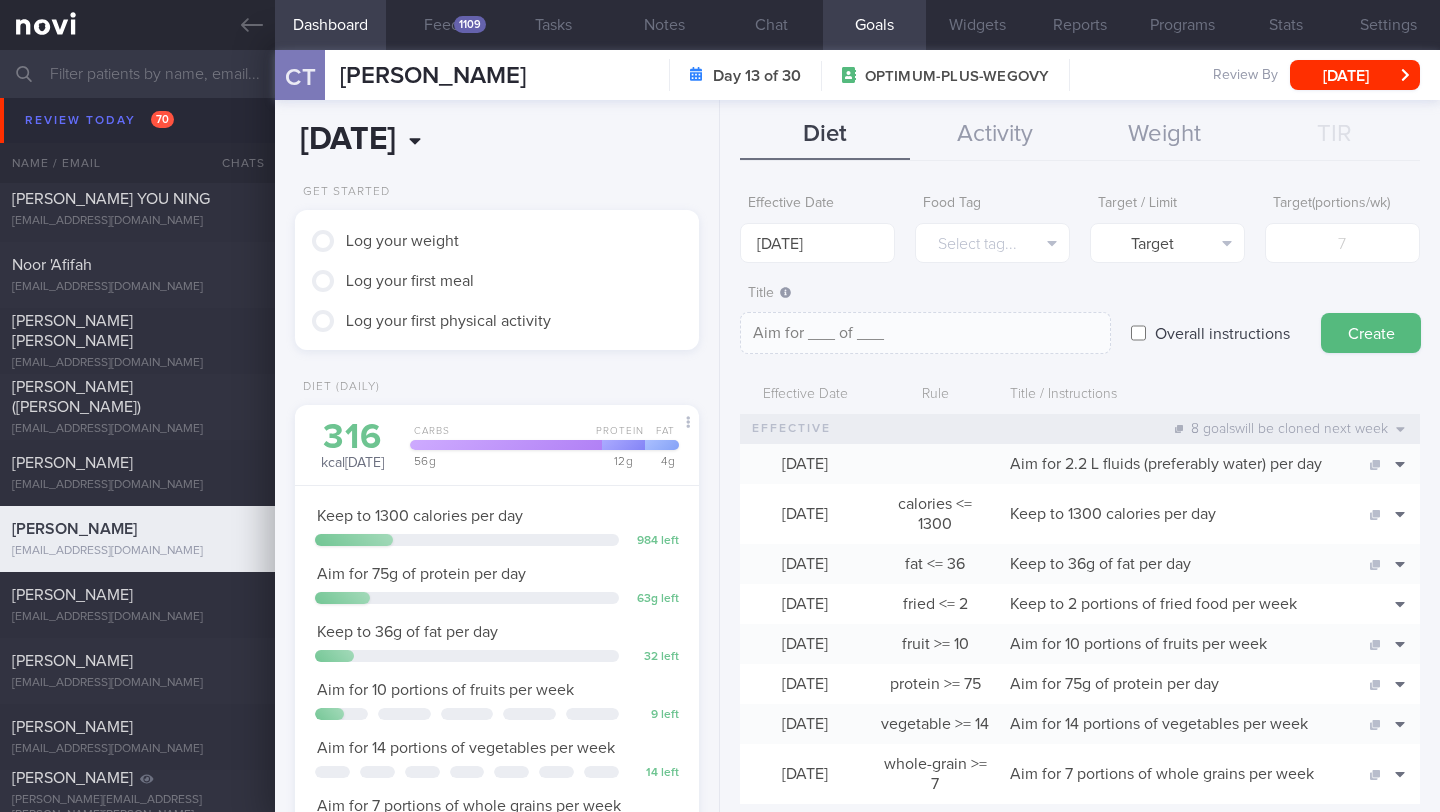 click on "You are offline!  Some functionality will be unavailable
Patients
New Users
Coaches
Assigned patients
Assigned patients
All active patients
Archived patients
Needs setup
70
Name / Email
Chats" at bounding box center [720, 406] 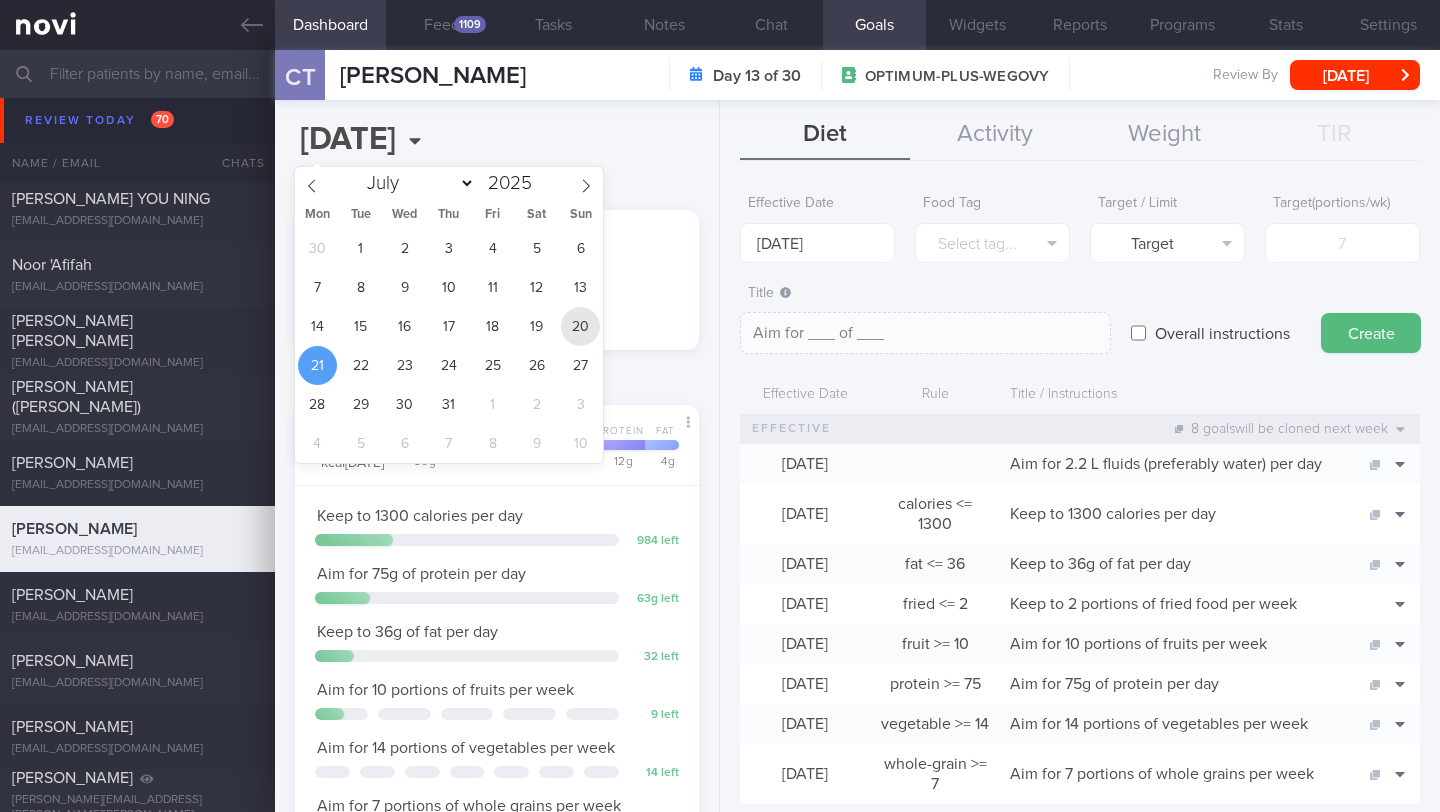 click on "20" at bounding box center [580, 326] 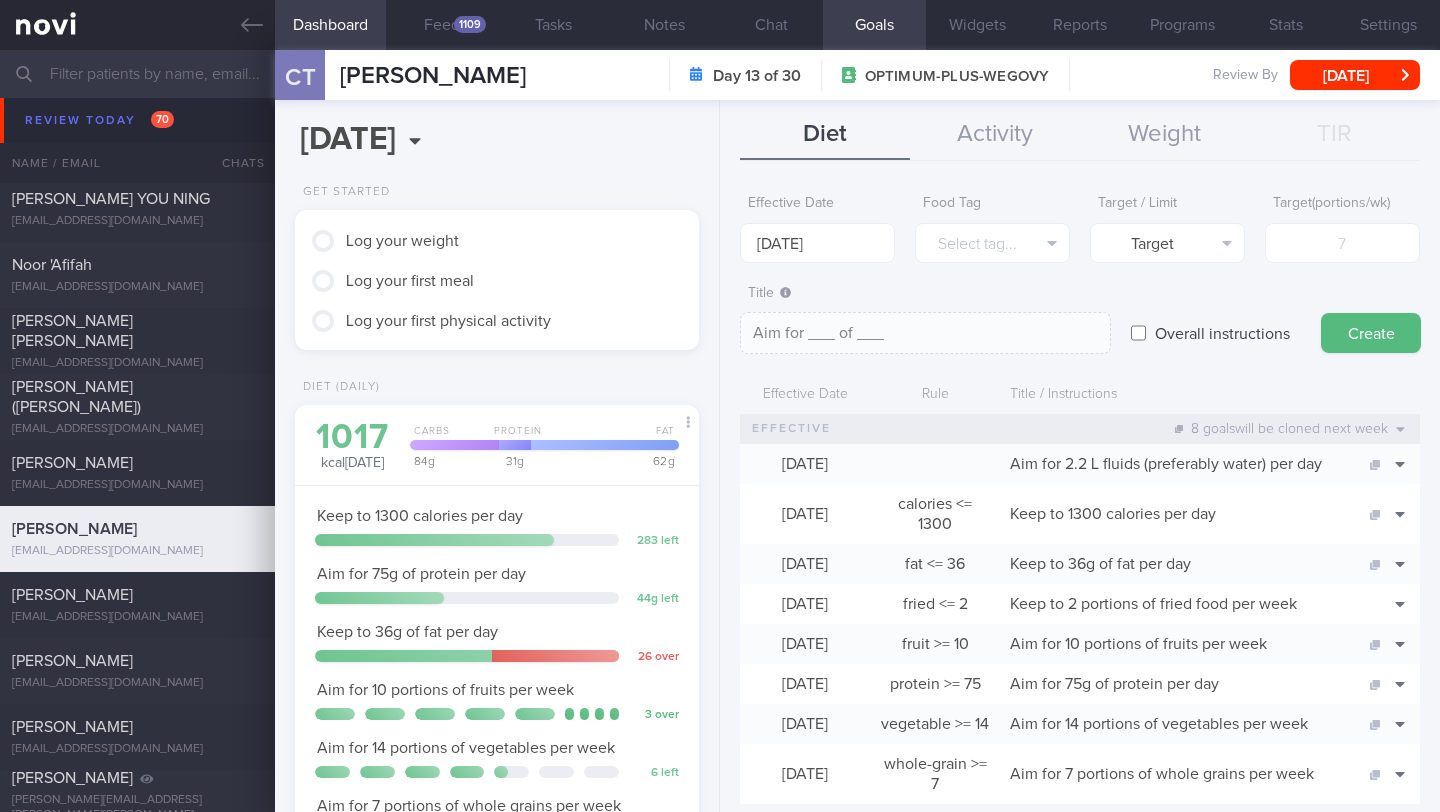 scroll, scrollTop: 999795, scrollLeft: 999647, axis: both 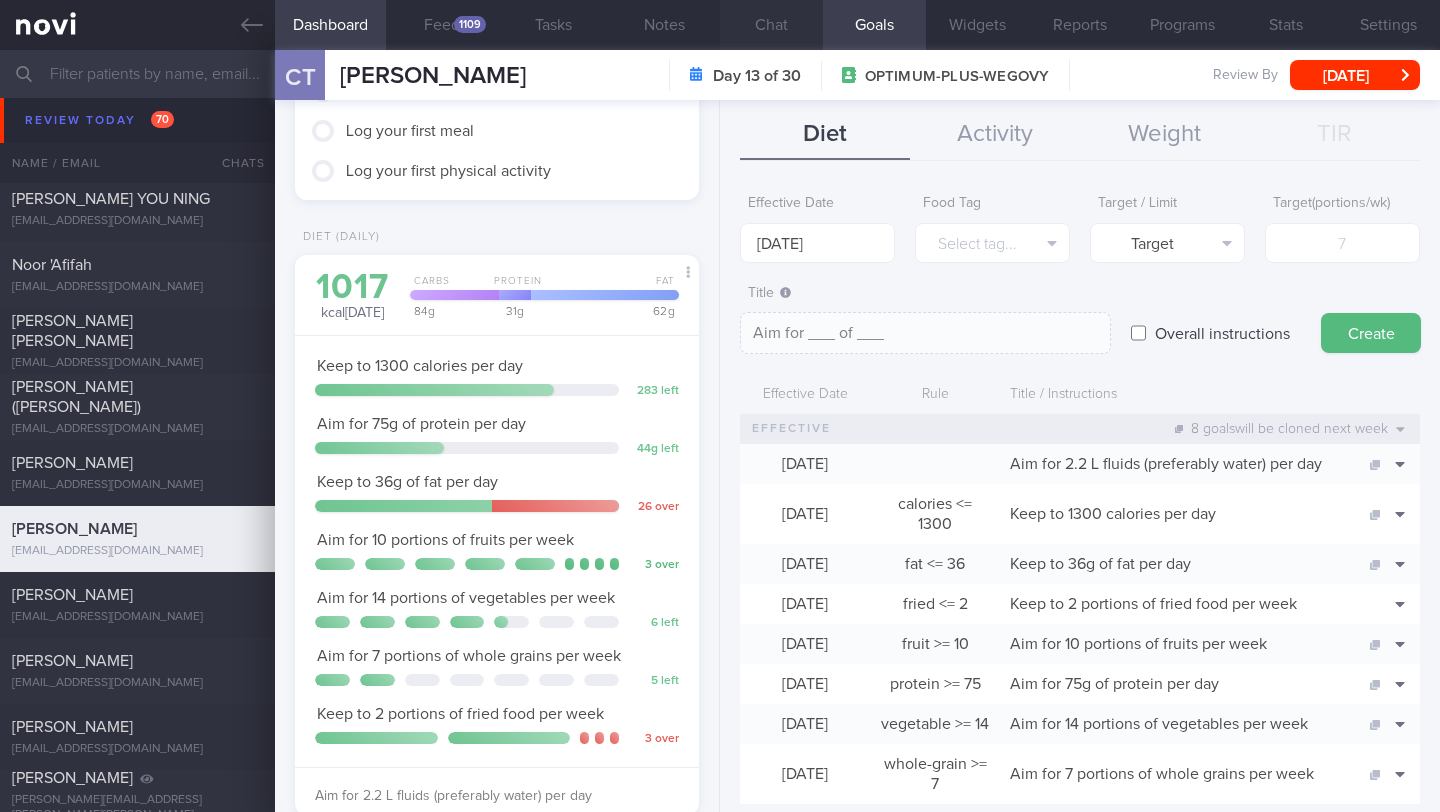 click on "Chat" at bounding box center [771, 25] 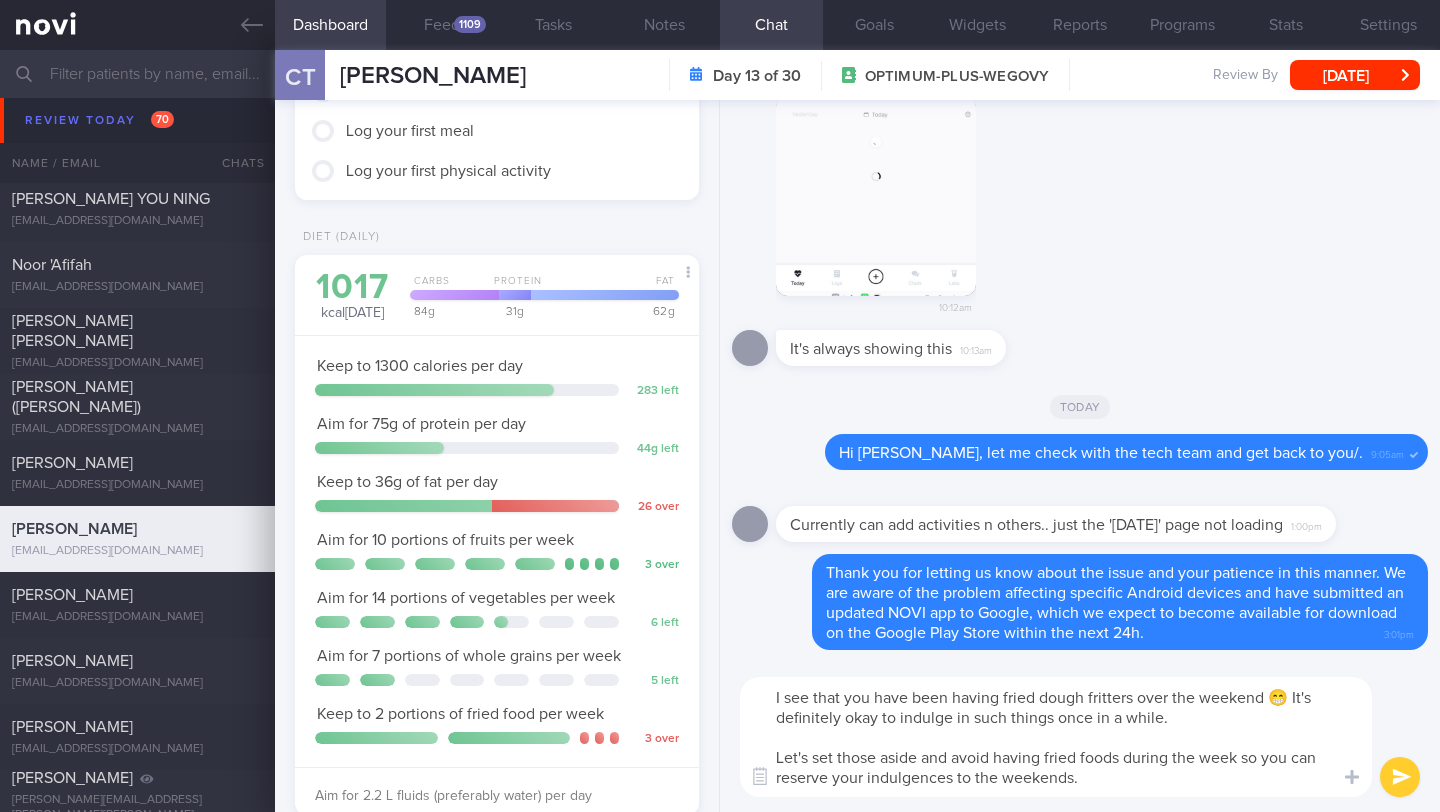 drag, startPoint x: 829, startPoint y: 782, endPoint x: 1105, endPoint y: 790, distance: 276.1159 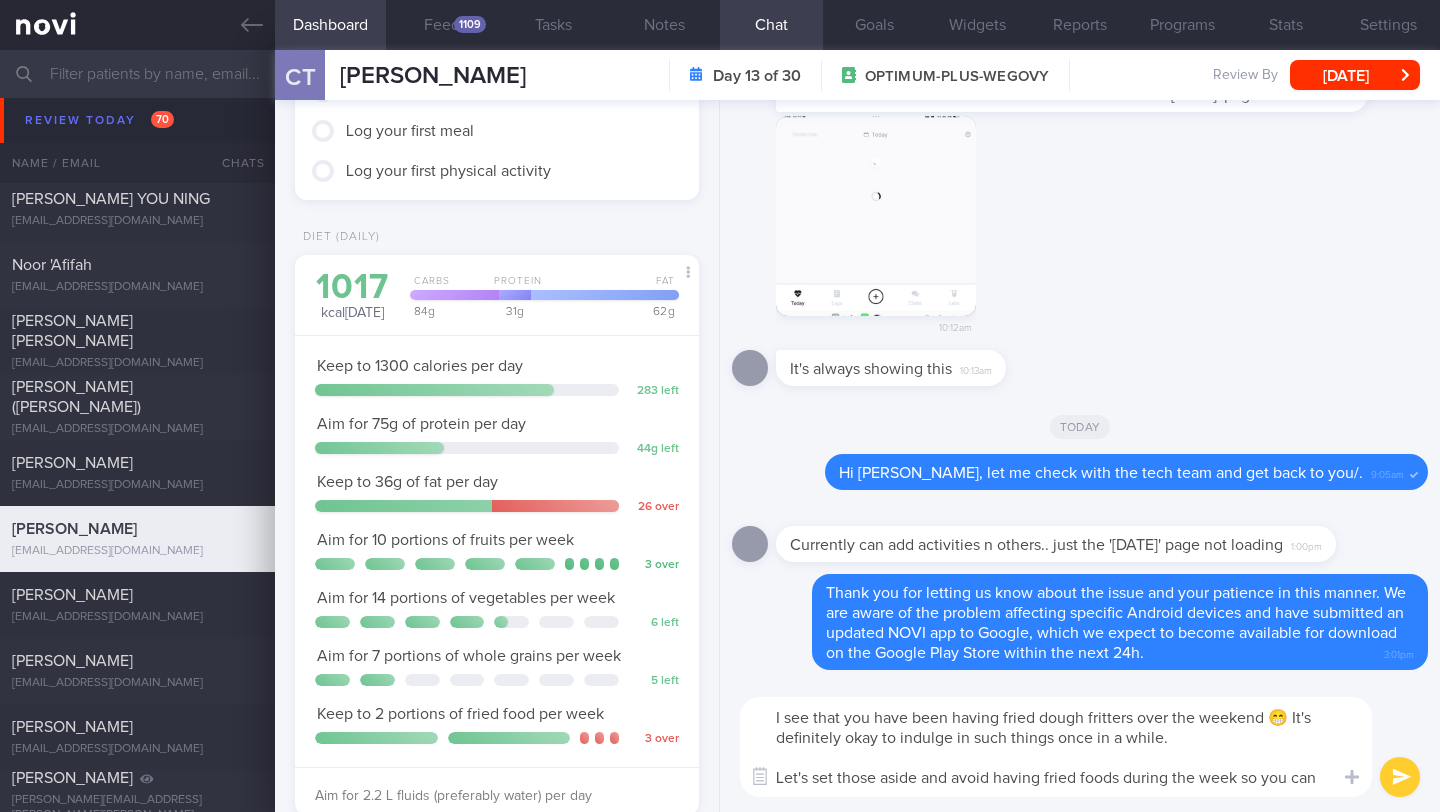 click on "I see that you have been having fried dough fritters over the weekend 😁 It's definitely okay to indulge in such things once in a while.
Let's set those aside and avoid having fried foods during the week so you can" at bounding box center [1056, 747] 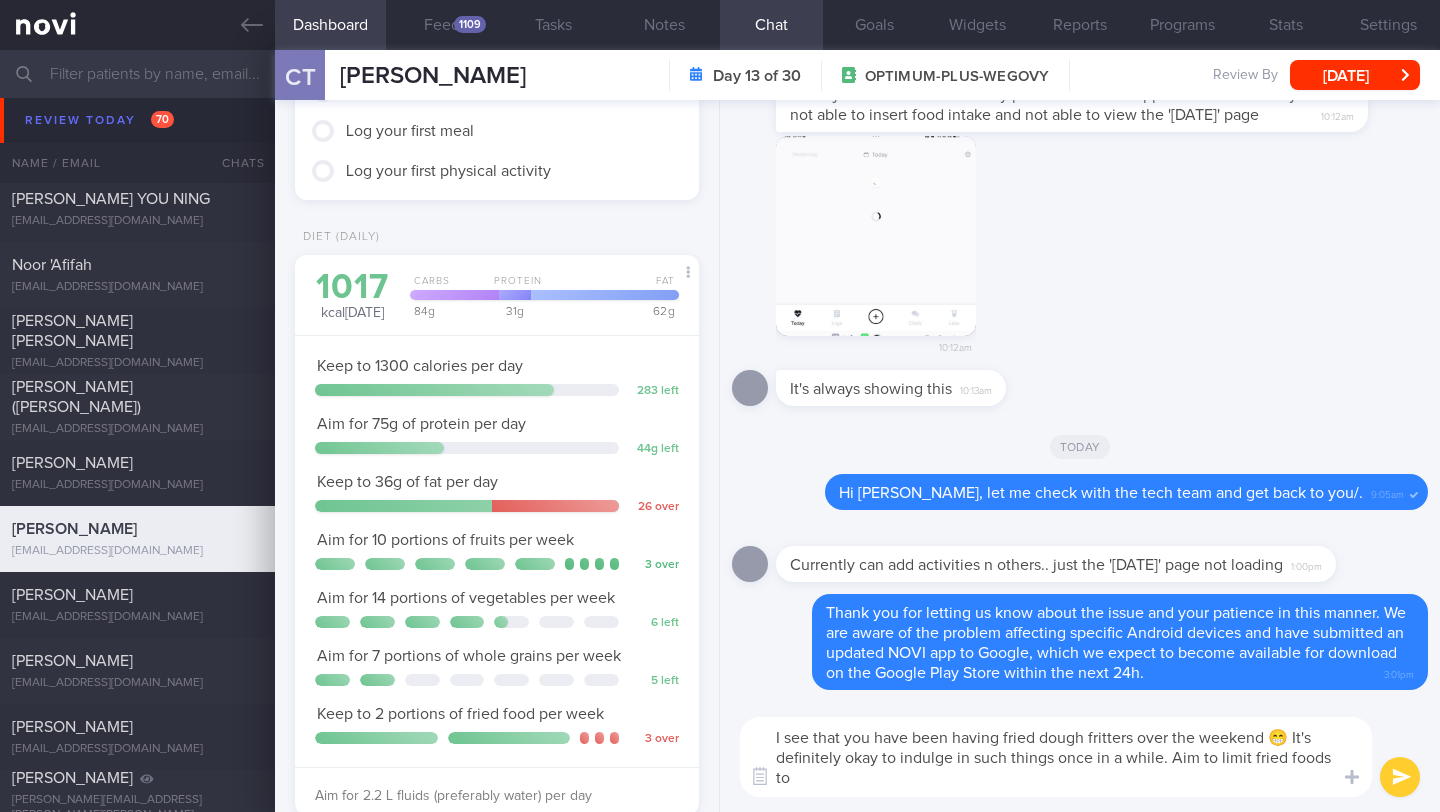 scroll, scrollTop: 0, scrollLeft: 0, axis: both 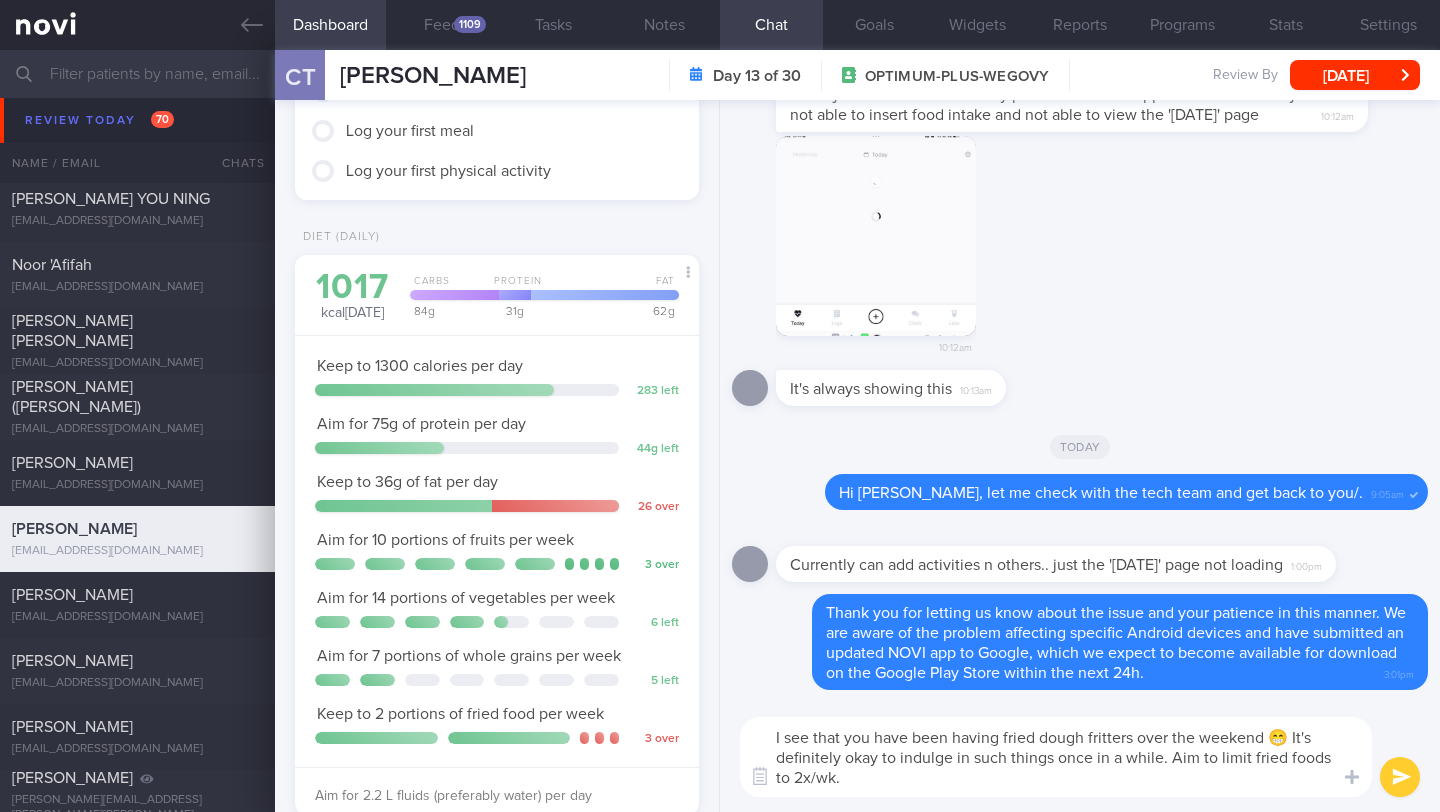 drag, startPoint x: 935, startPoint y: 785, endPoint x: 778, endPoint y: 745, distance: 162.01543 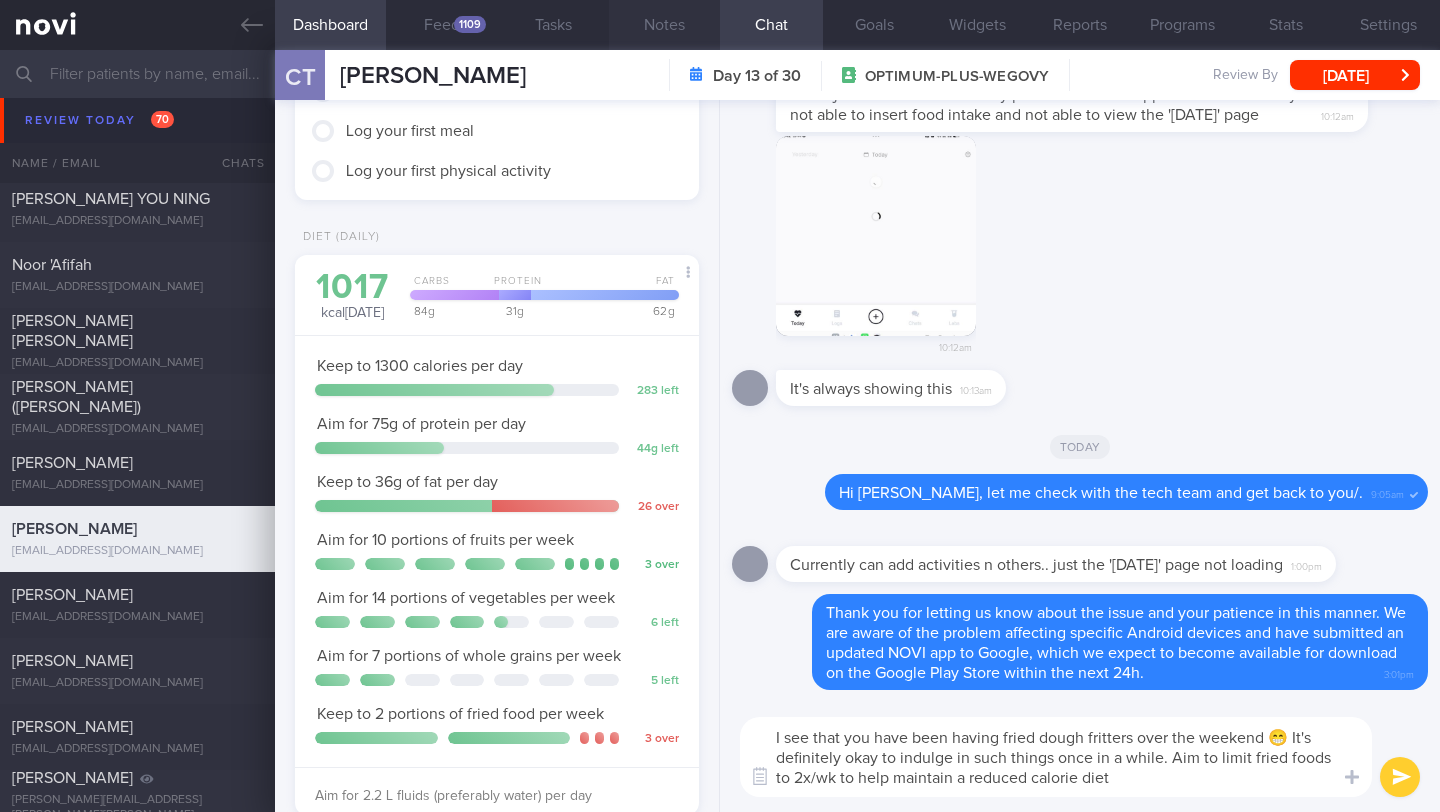 click on "Notes" at bounding box center (664, 25) 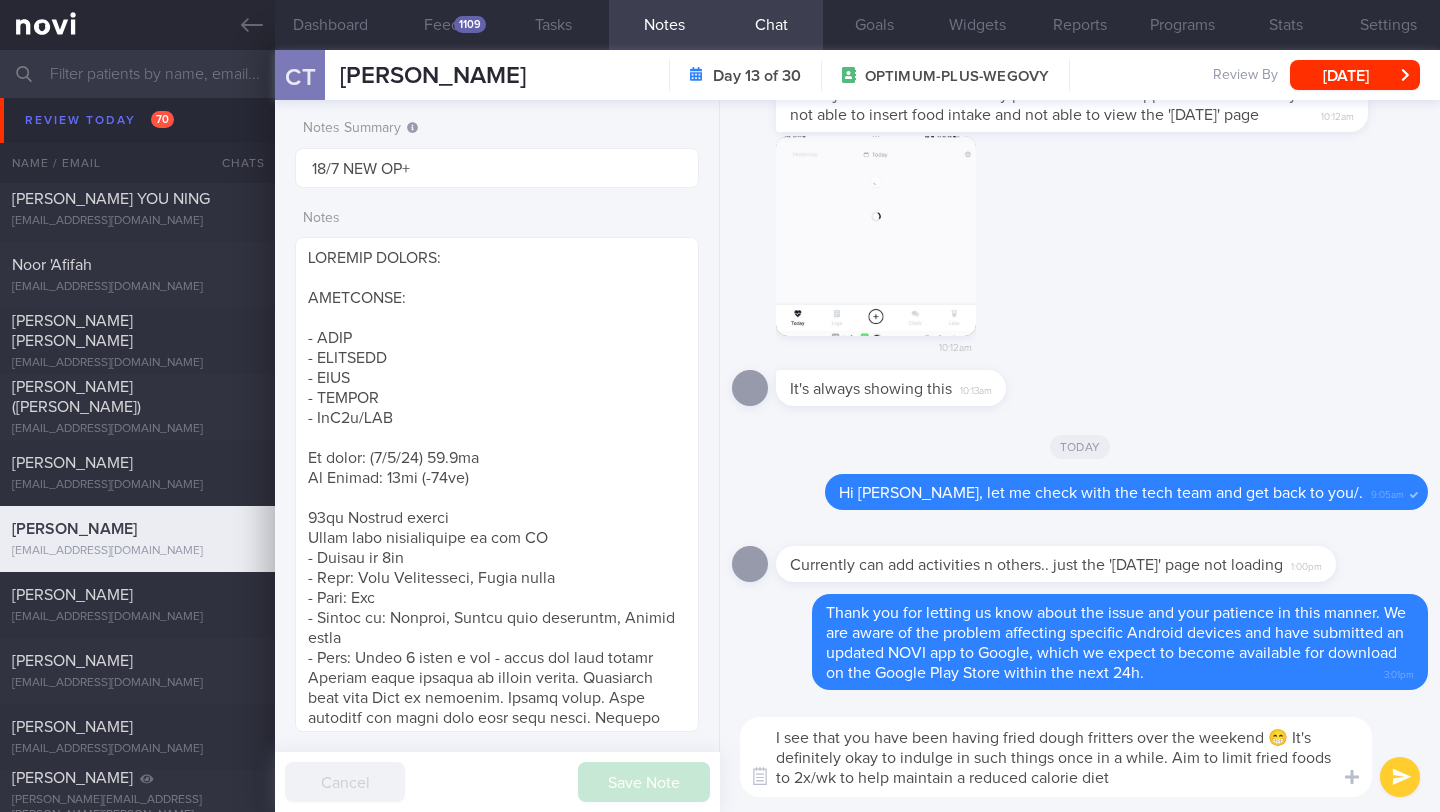 click on "I see that you have been having fried dough fritters over the weekend 😁 It's definitely okay to indulge in such things once in a while. Aim to limit fried foods to 2x/wk to help maintain a reduced calorie diet I see that you have been having fried dough fritters over the weekend 😁 It's definitely okay to indulge in such things once in a while. Aim to limit fried foods to 2x/wk to help maintain a reduced calorie diet  ​
I see that you have been having fried dough fritters over the weekend 😁 It's definitely okay to indulge in such things once in a while. Aim to limit fried foods to 2x/wk to help maintain a reduced calorie diet  ​" at bounding box center (1080, 757) 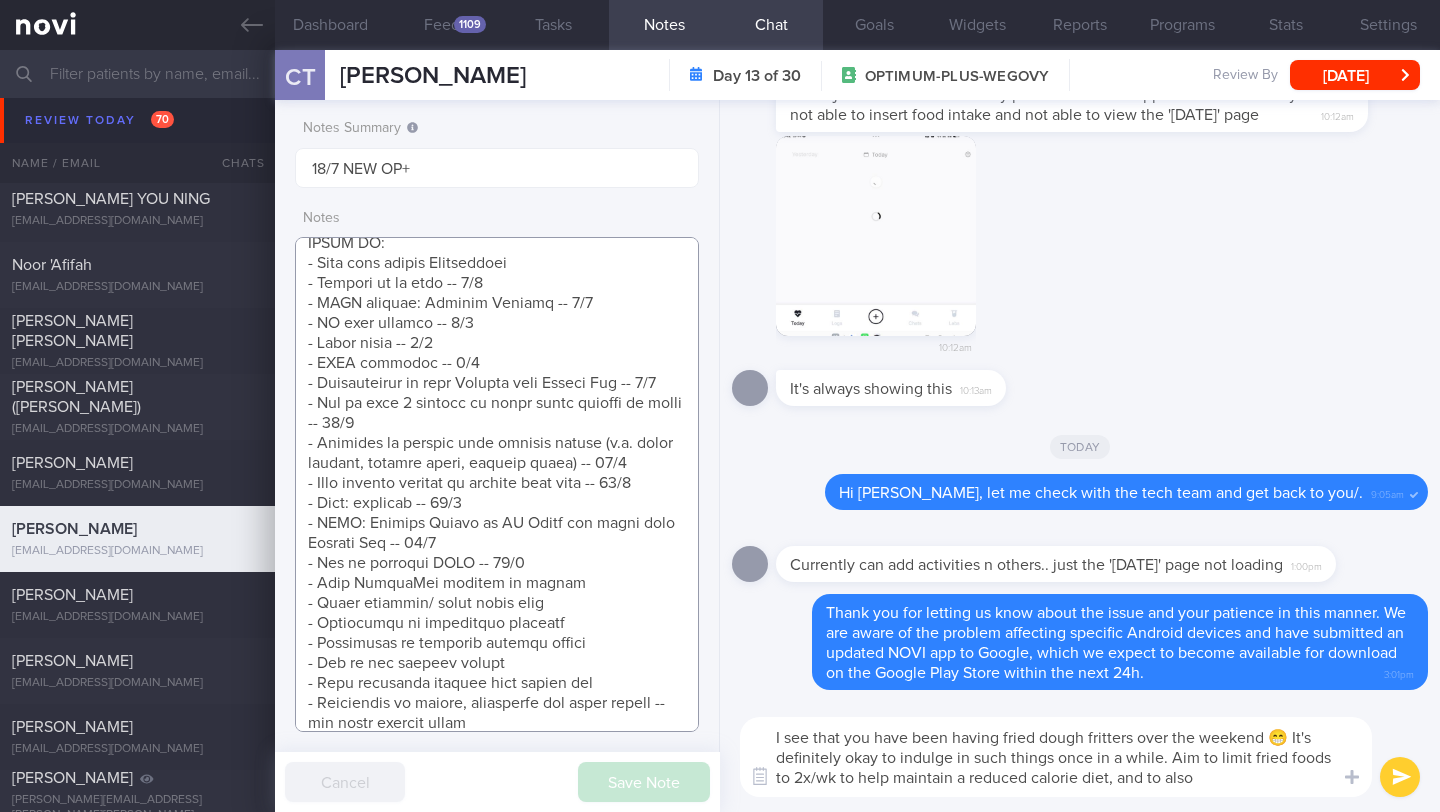 scroll, scrollTop: 711, scrollLeft: 0, axis: vertical 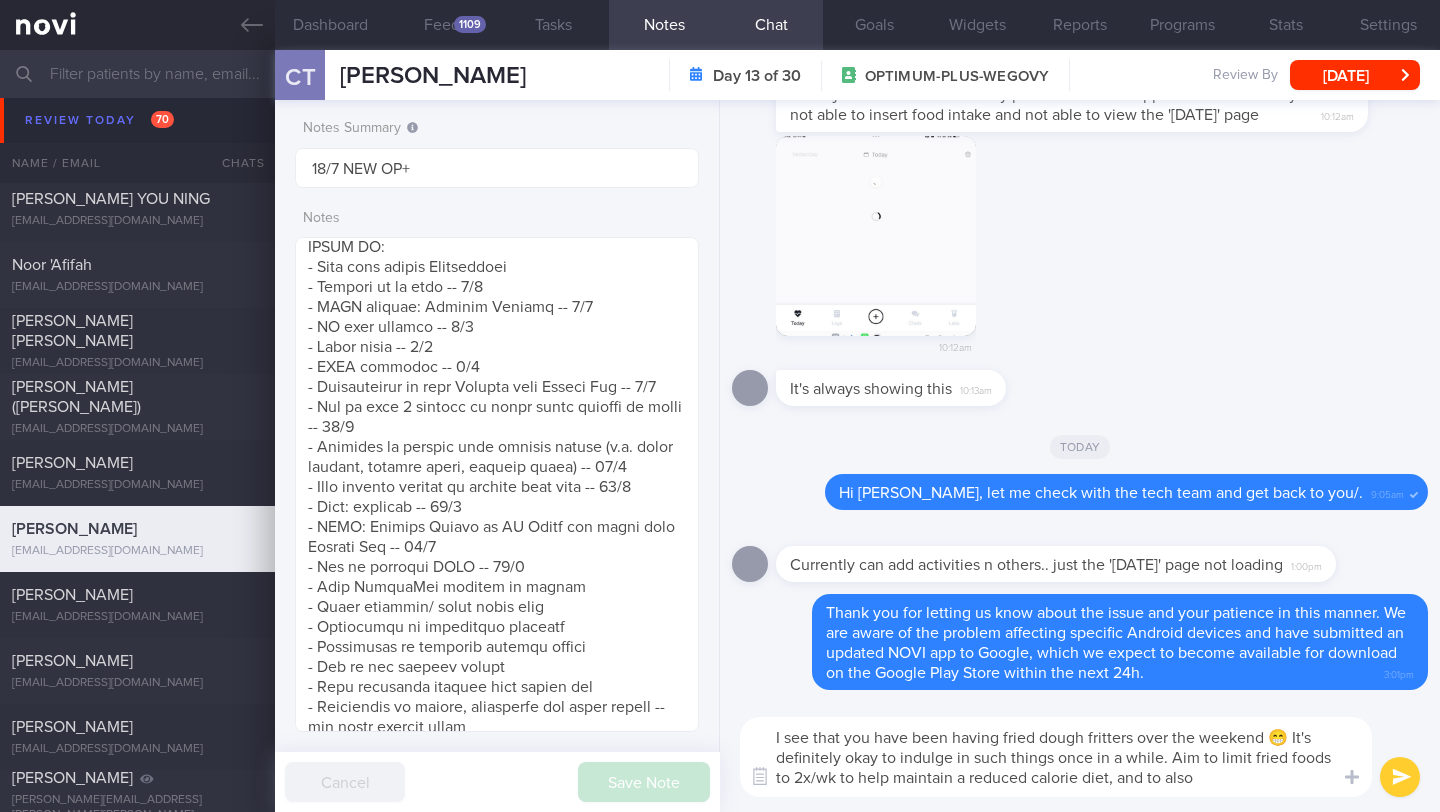 click on "I see that you have been having fried dough fritters over the weekend 😁 It's definitely okay to indulge in such things once in a while. Aim to limit fried foods to 2x/wk to help maintain a reduced calorie diet, and to also" at bounding box center [1056, 757] 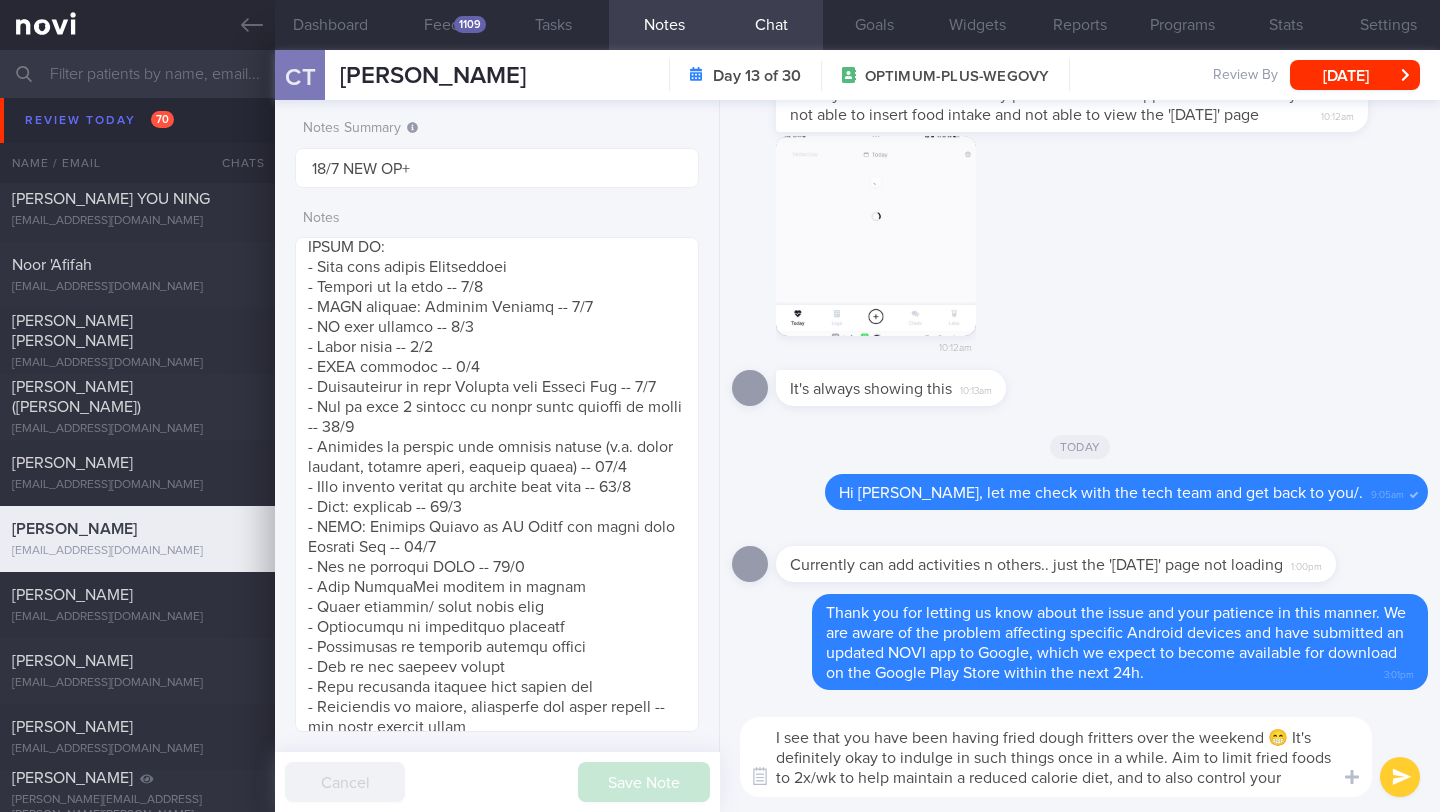 scroll, scrollTop: 0, scrollLeft: 0, axis: both 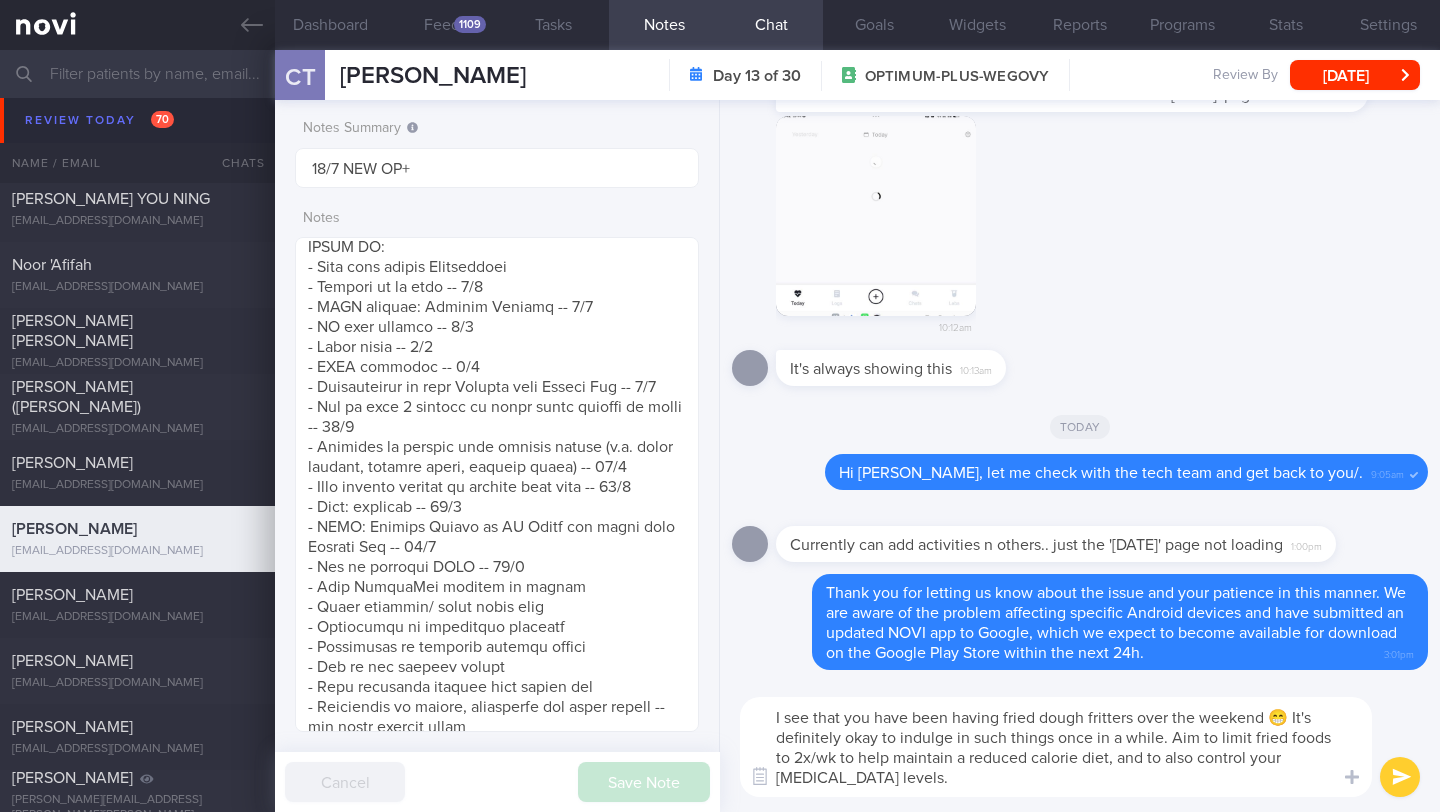 type on "I see that you have been having fried dough fritters over the weekend 😁 It's definitely okay to indulge in such things once in a while. Aim to limit fried foods to 2x/wk to help maintain a reduced calorie diet, and to also control your [MEDICAL_DATA] levels." 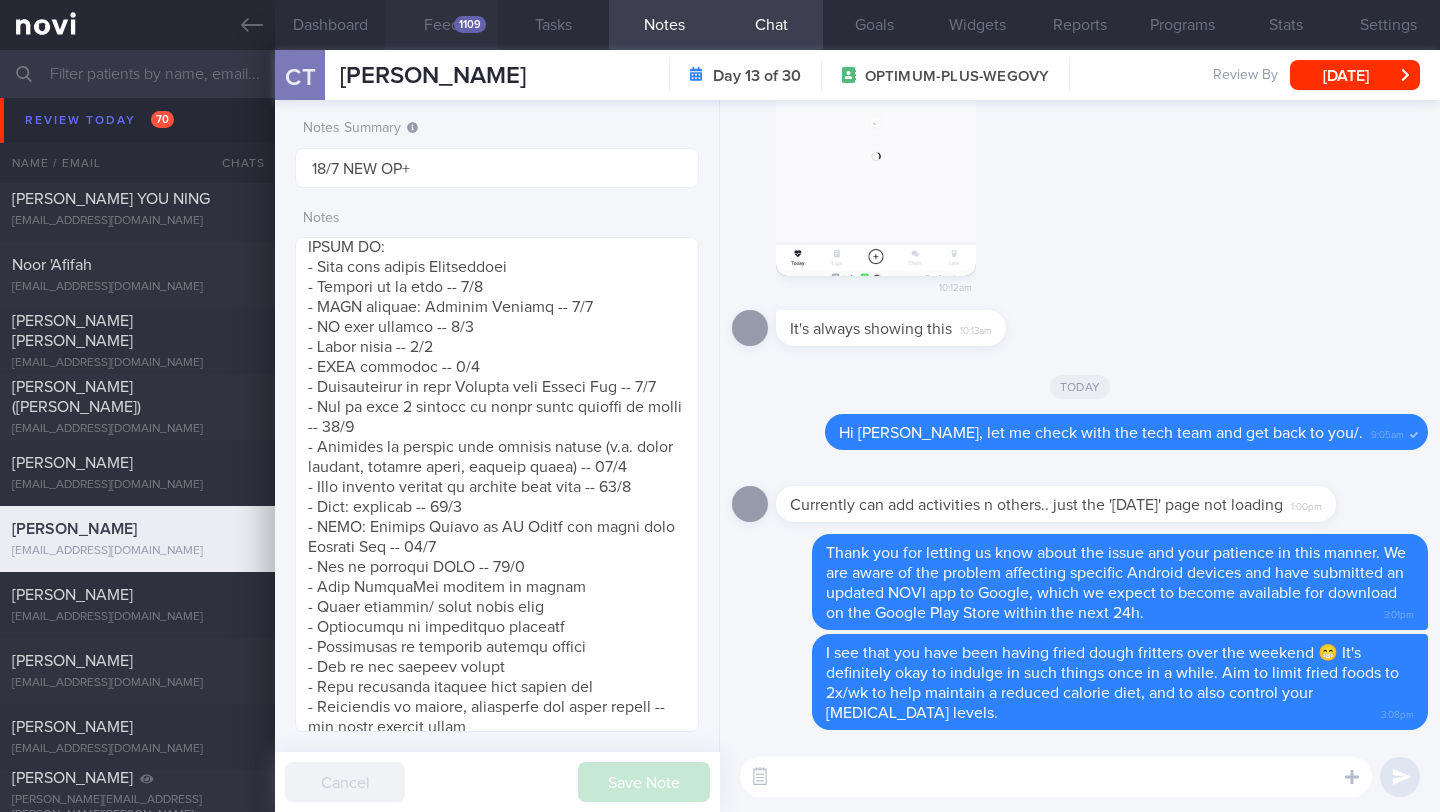 click on "1109" at bounding box center [470, 24] 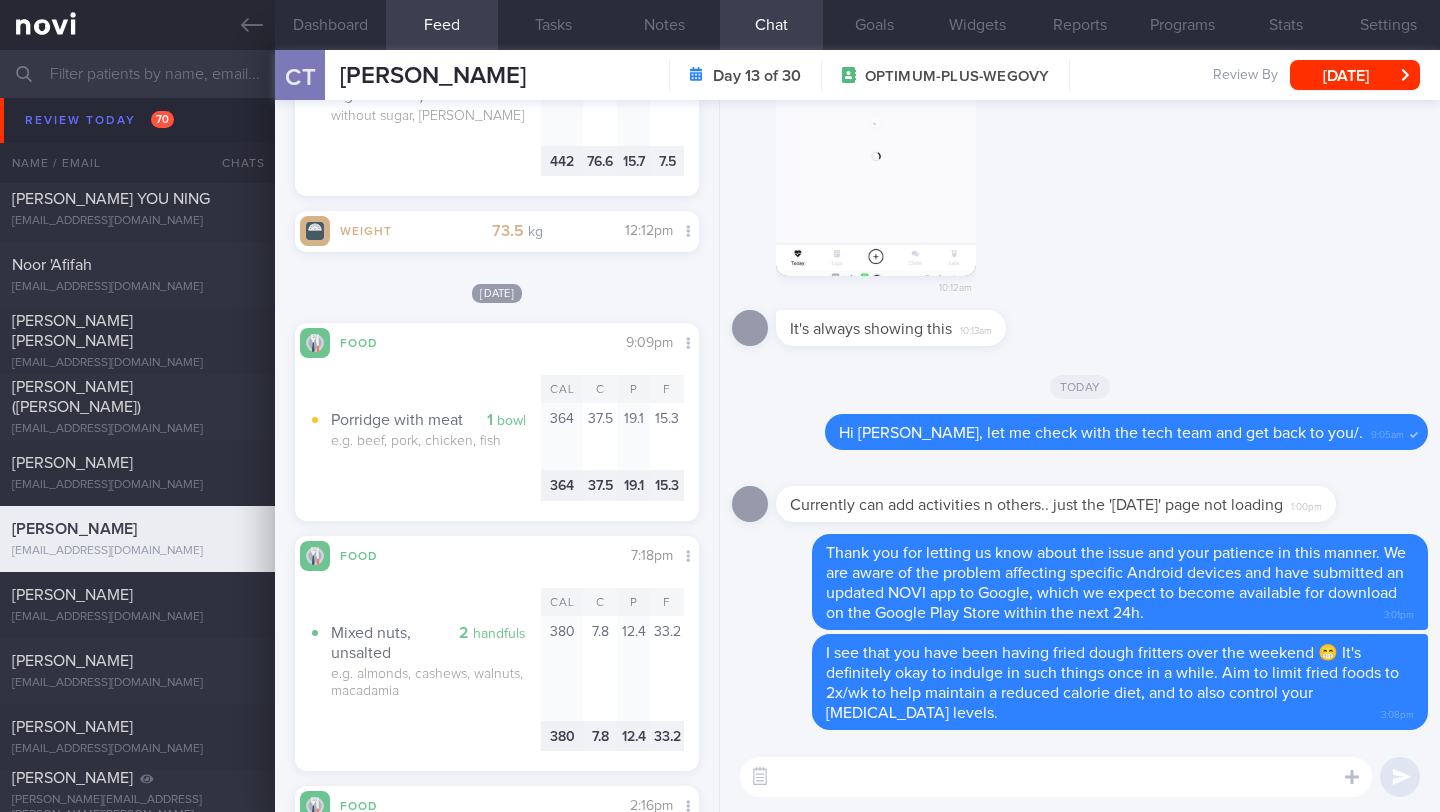 scroll, scrollTop: 4031, scrollLeft: 0, axis: vertical 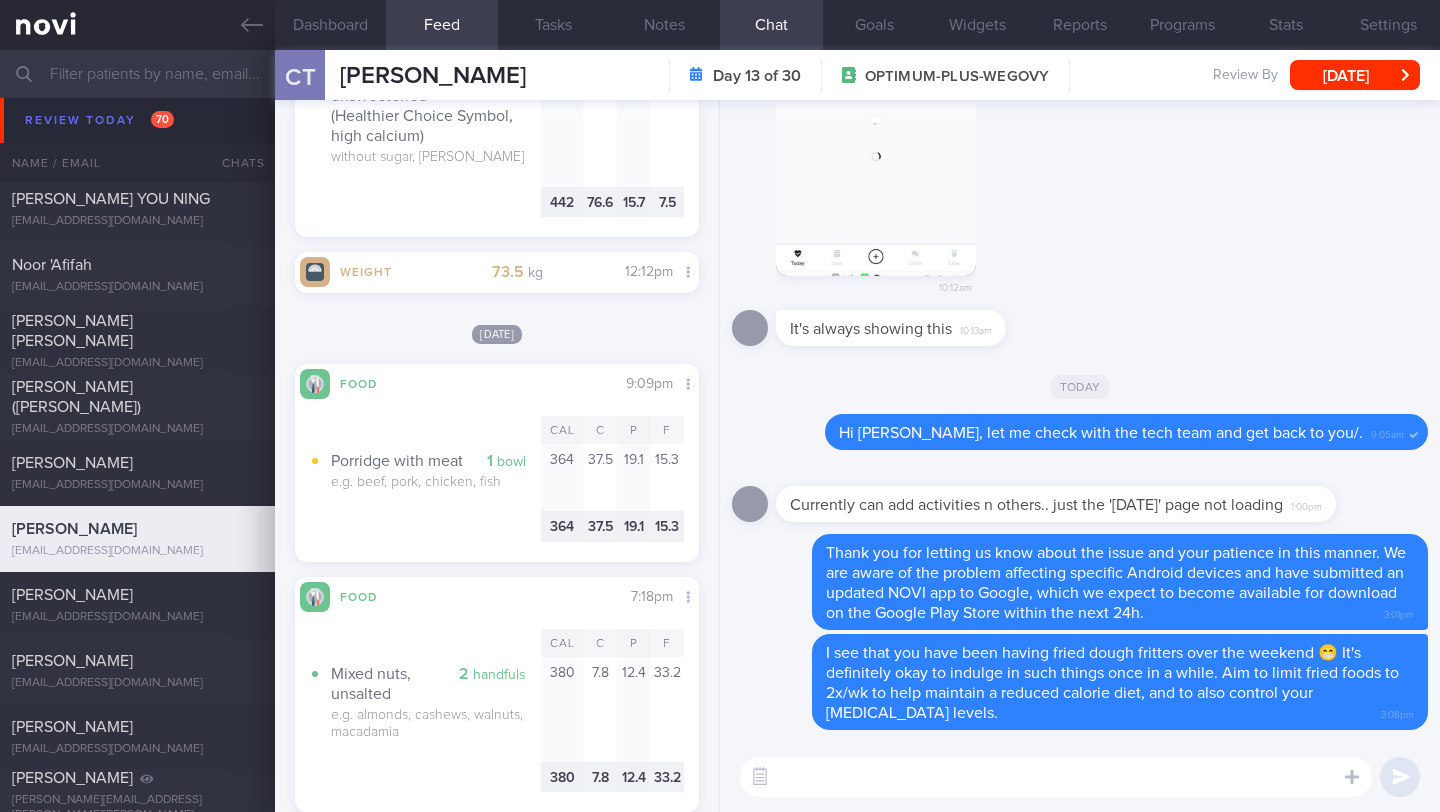 click at bounding box center (1056, 777) 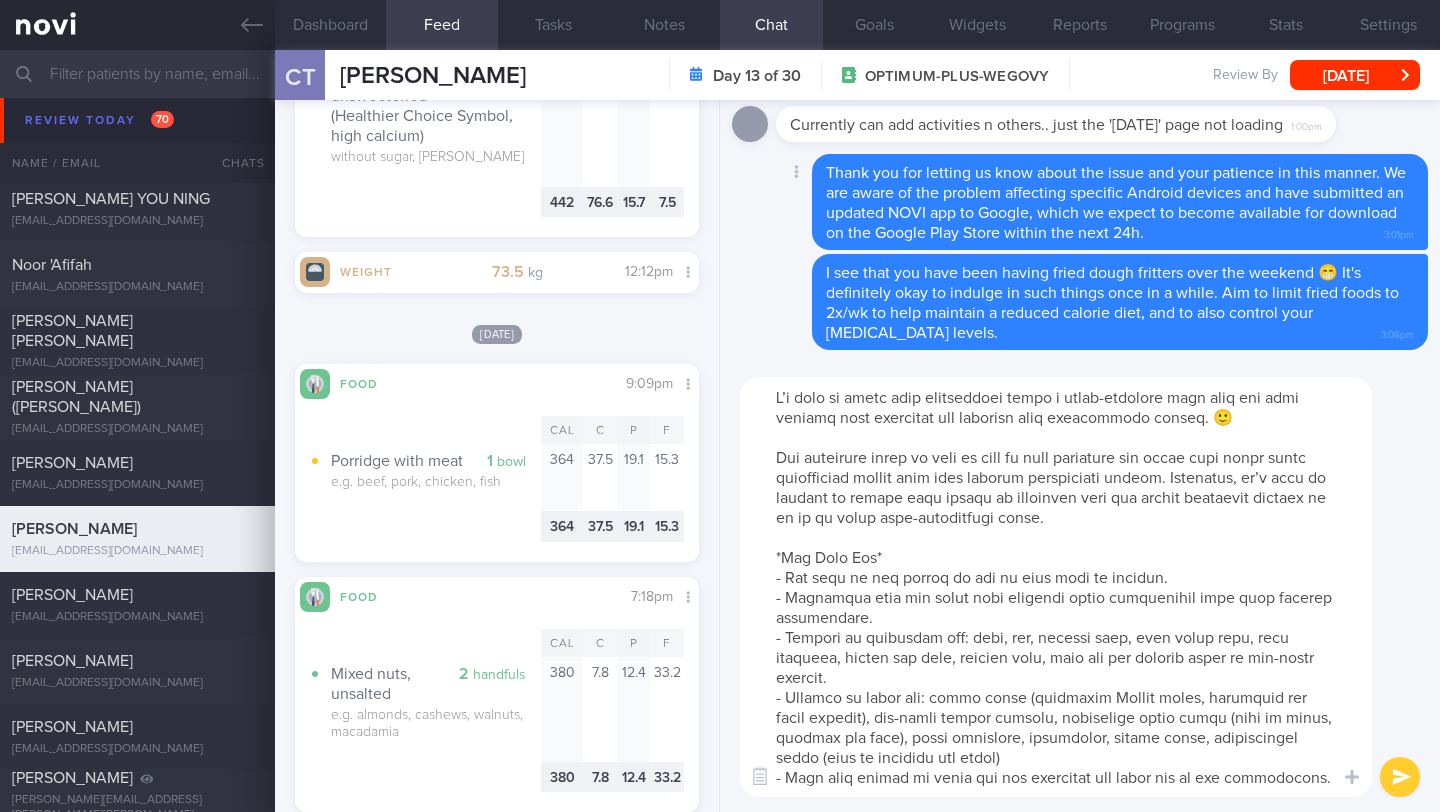 scroll, scrollTop: 700, scrollLeft: 0, axis: vertical 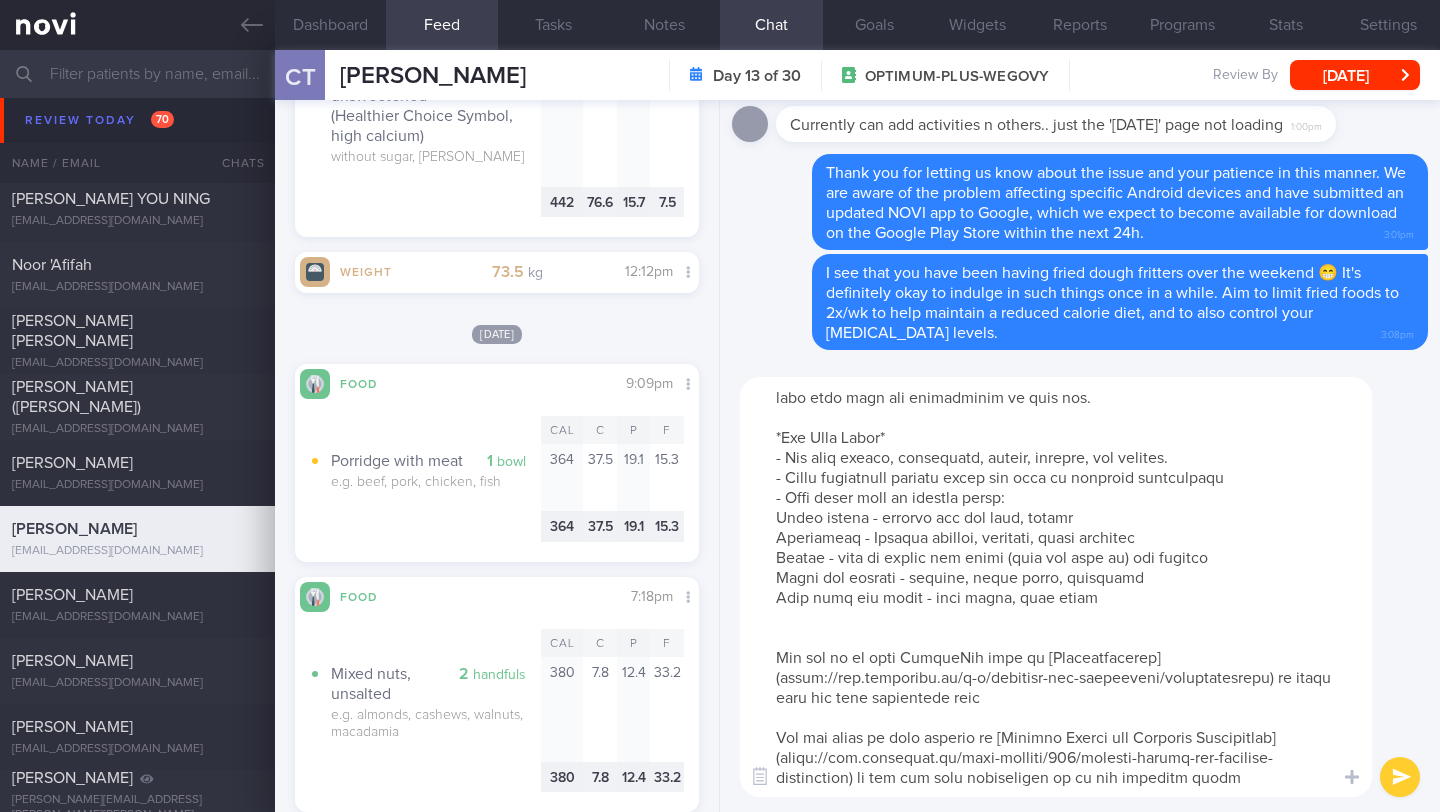click at bounding box center (1056, 587) 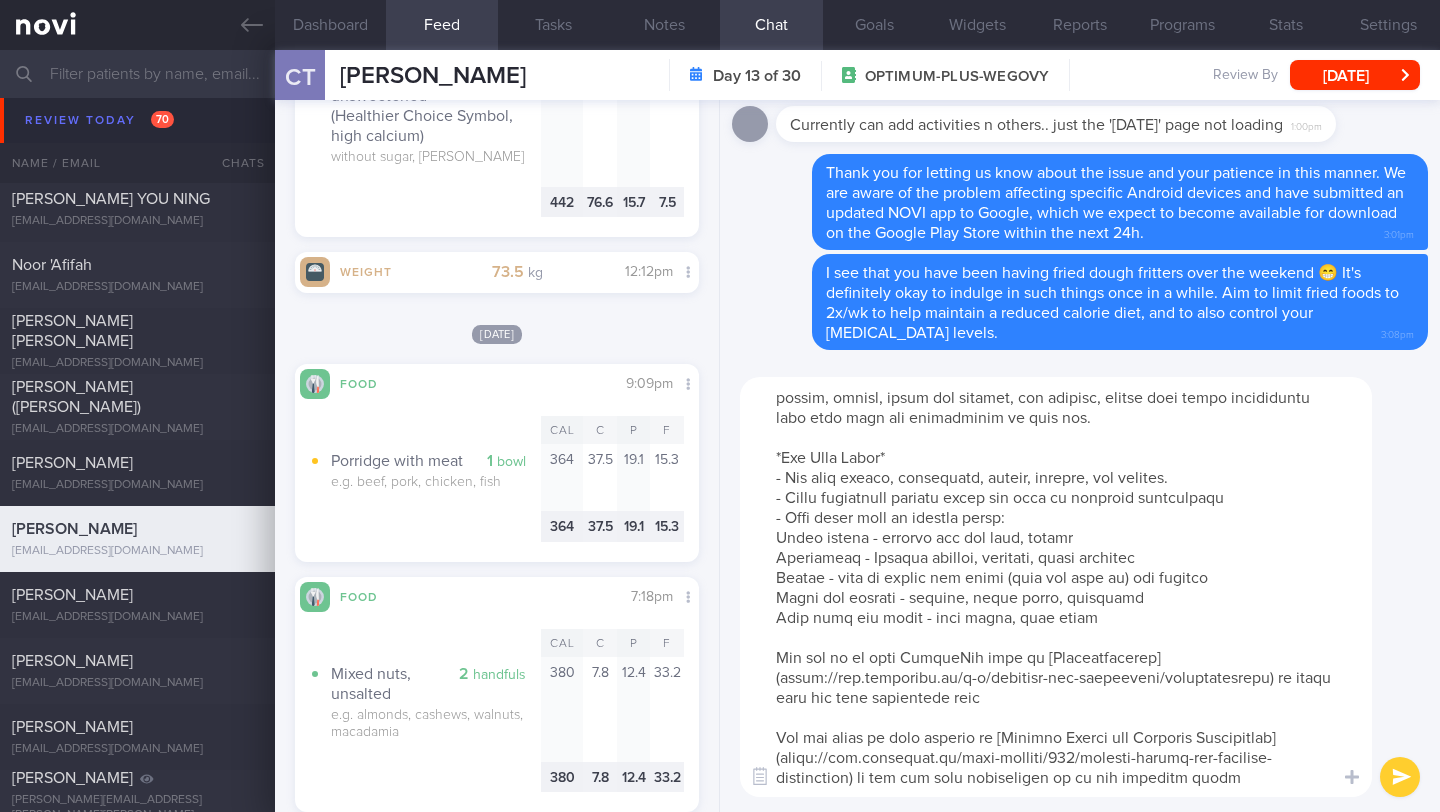 scroll, scrollTop: 680, scrollLeft: 0, axis: vertical 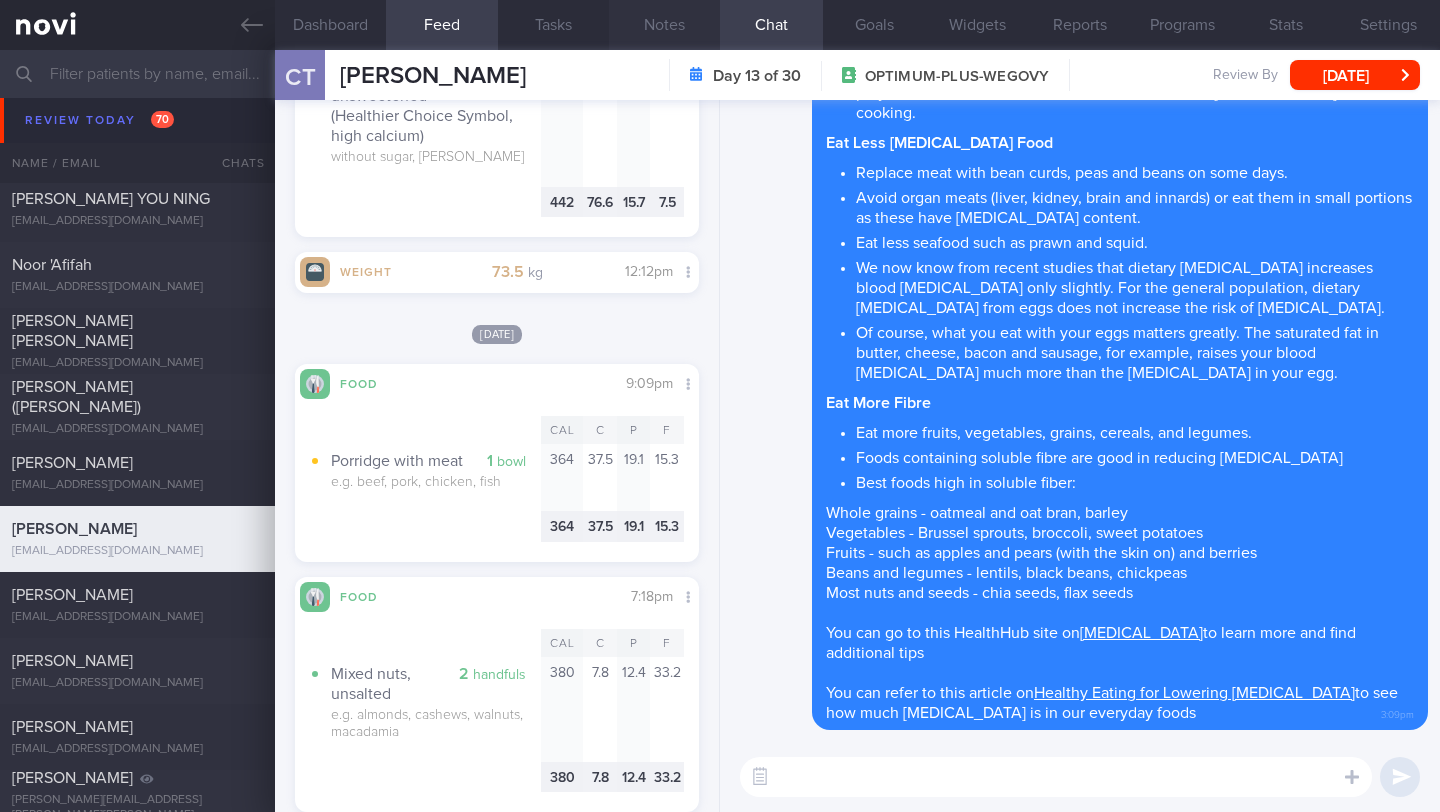 click on "Notes" at bounding box center [664, 25] 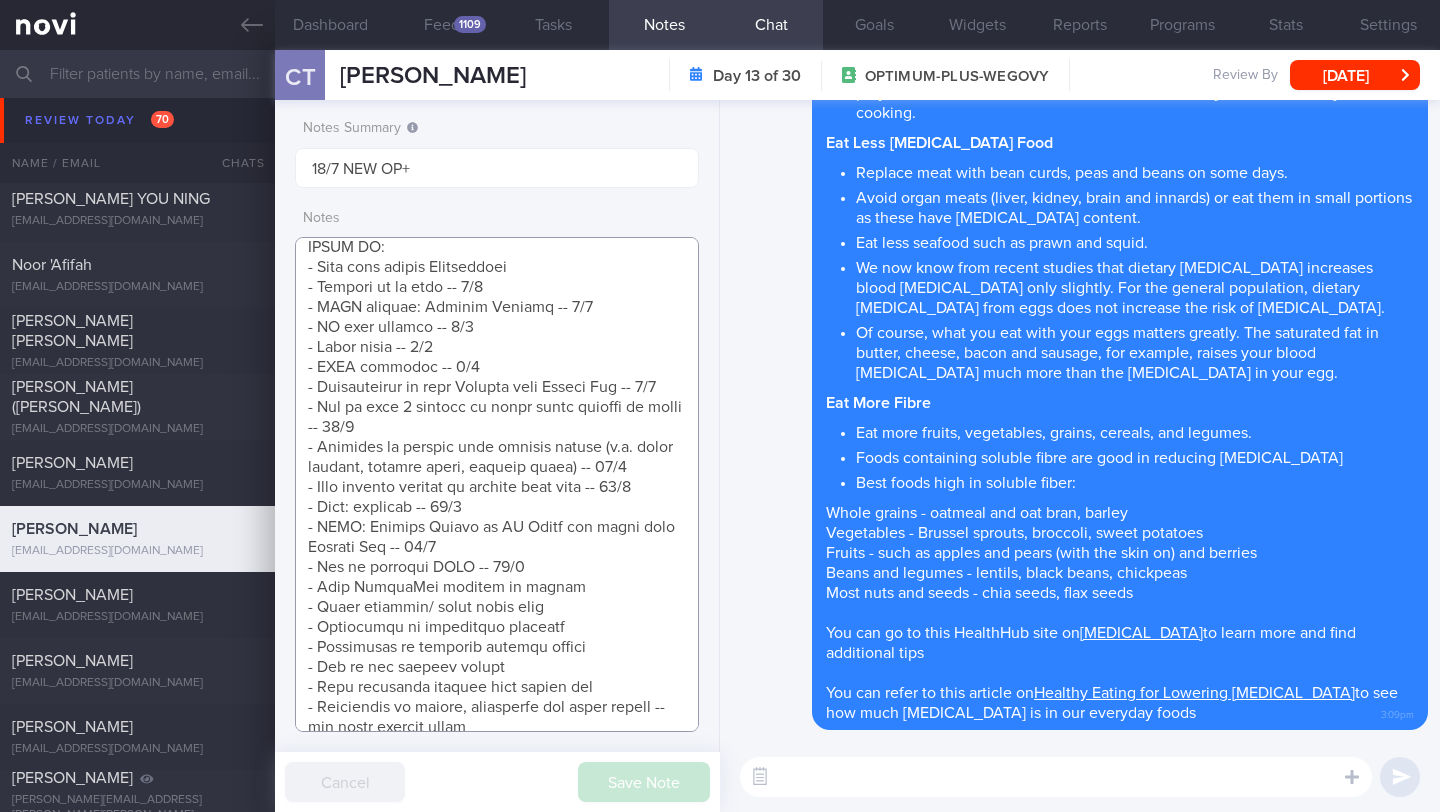 click at bounding box center [497, 484] 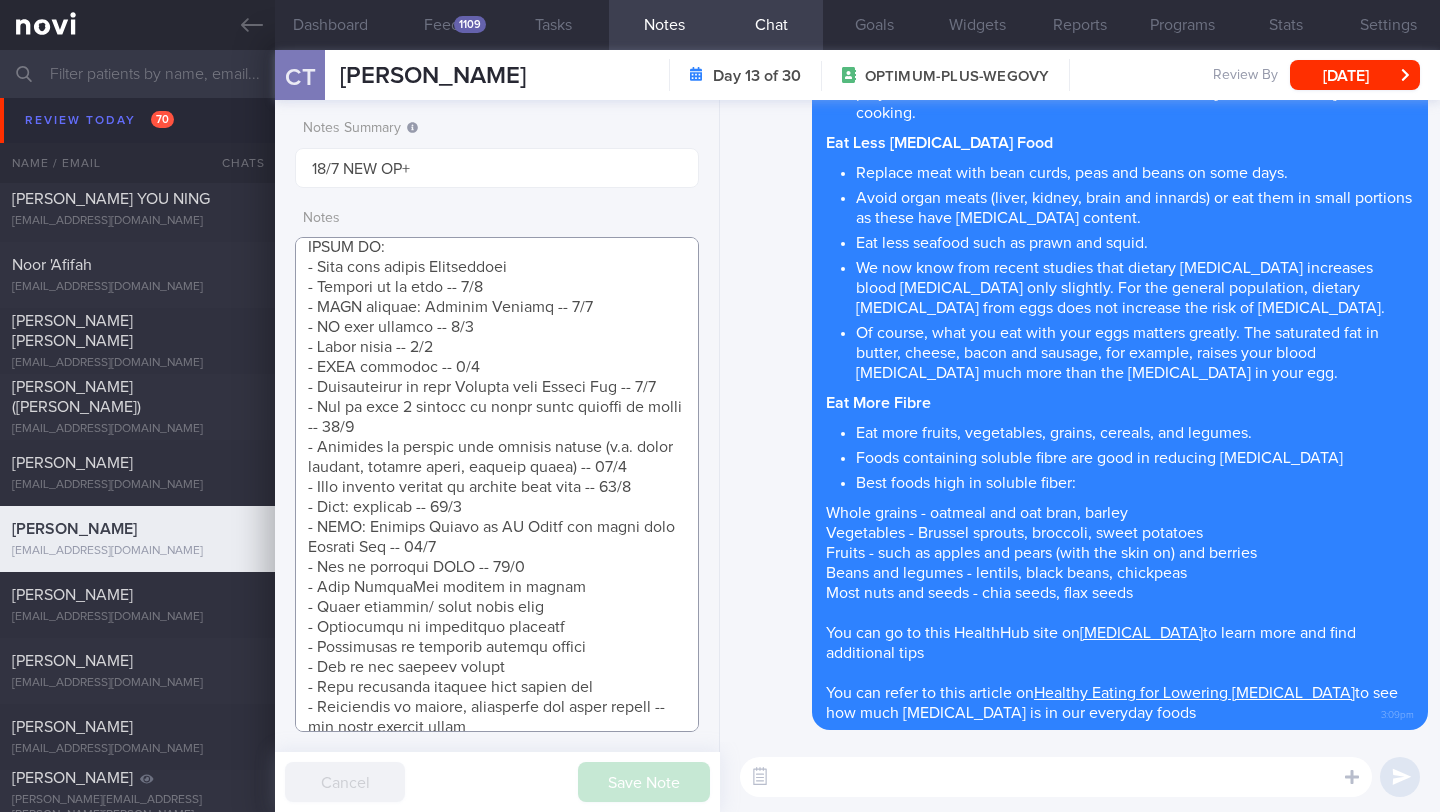 click at bounding box center (497, 484) 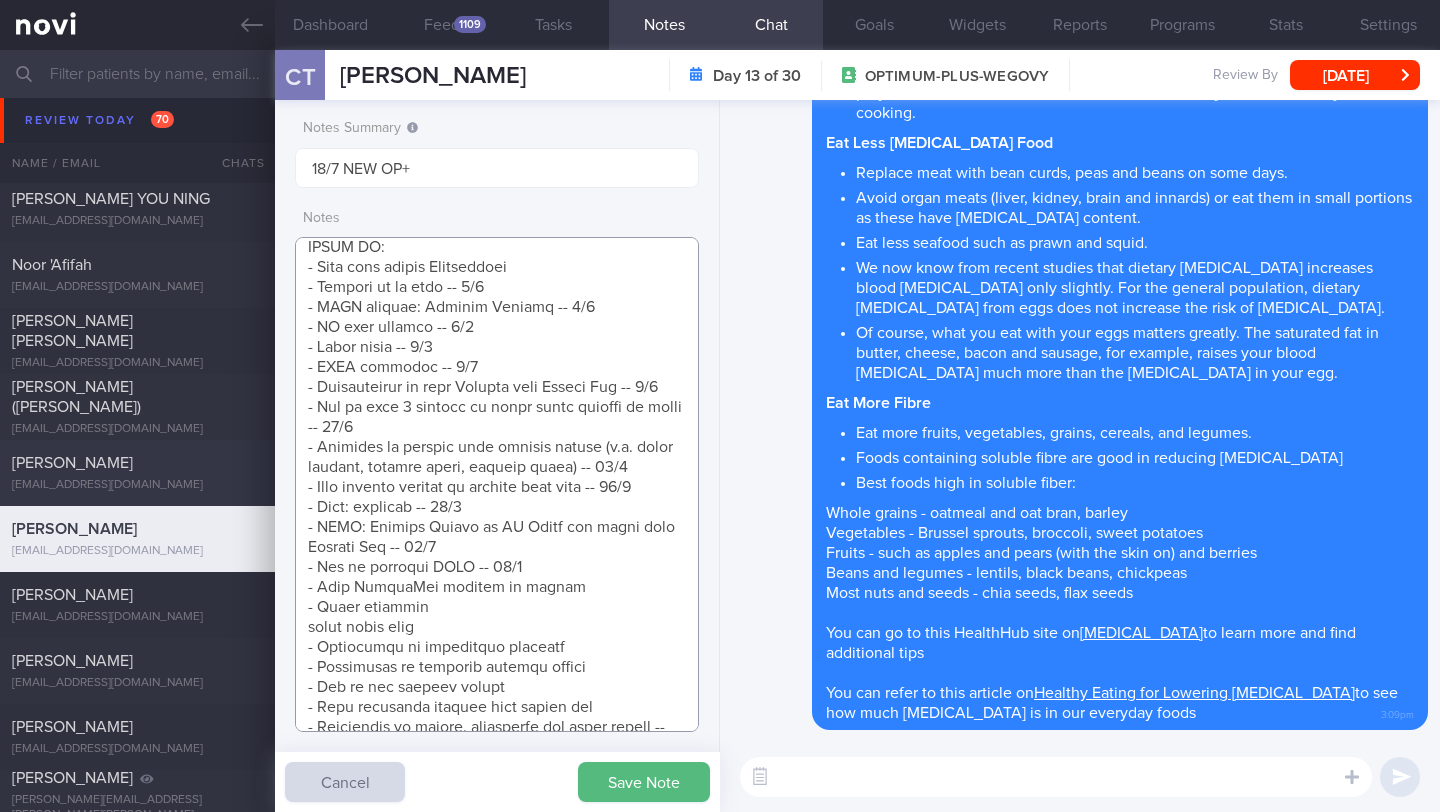 scroll, scrollTop: 927, scrollLeft: 0, axis: vertical 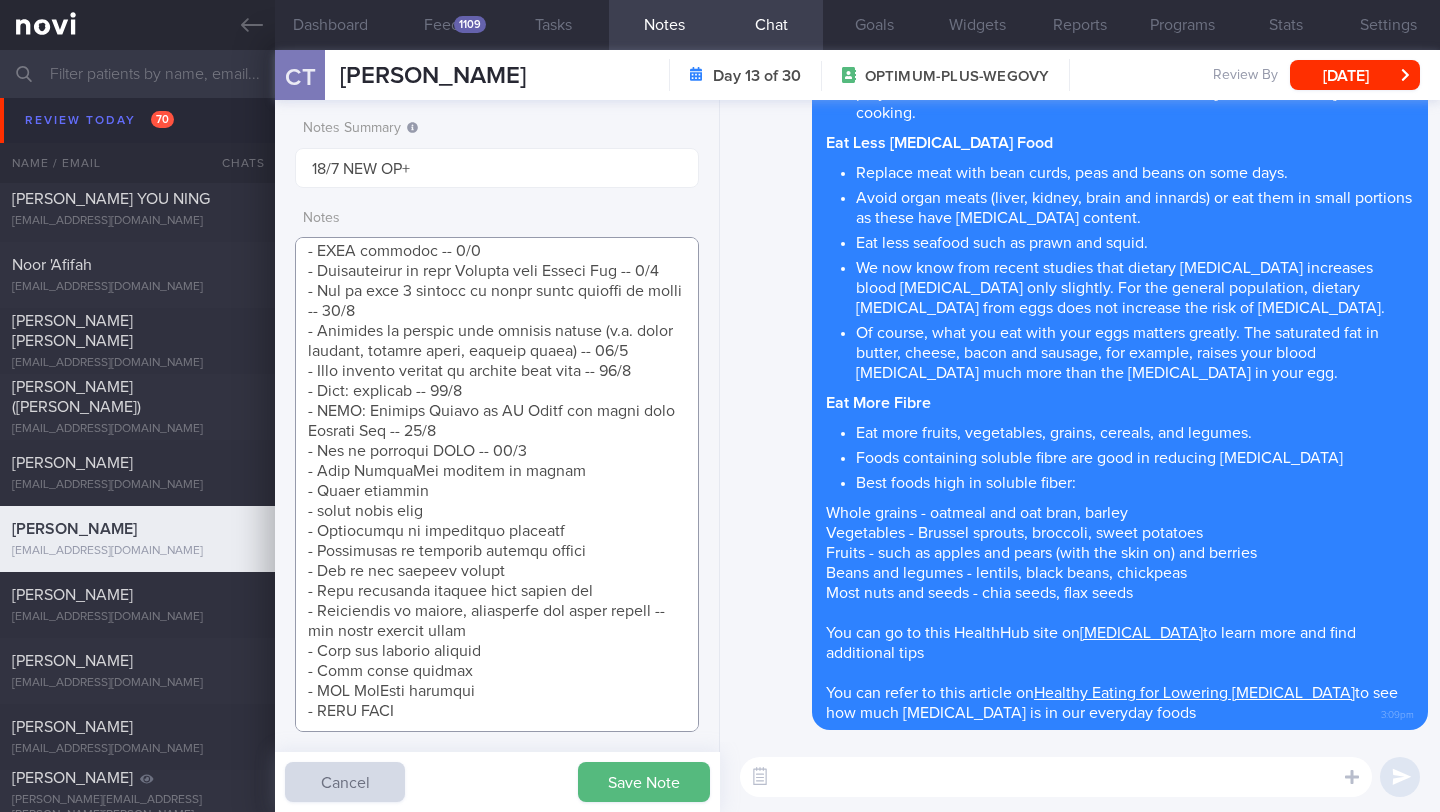 click at bounding box center (497, 484) 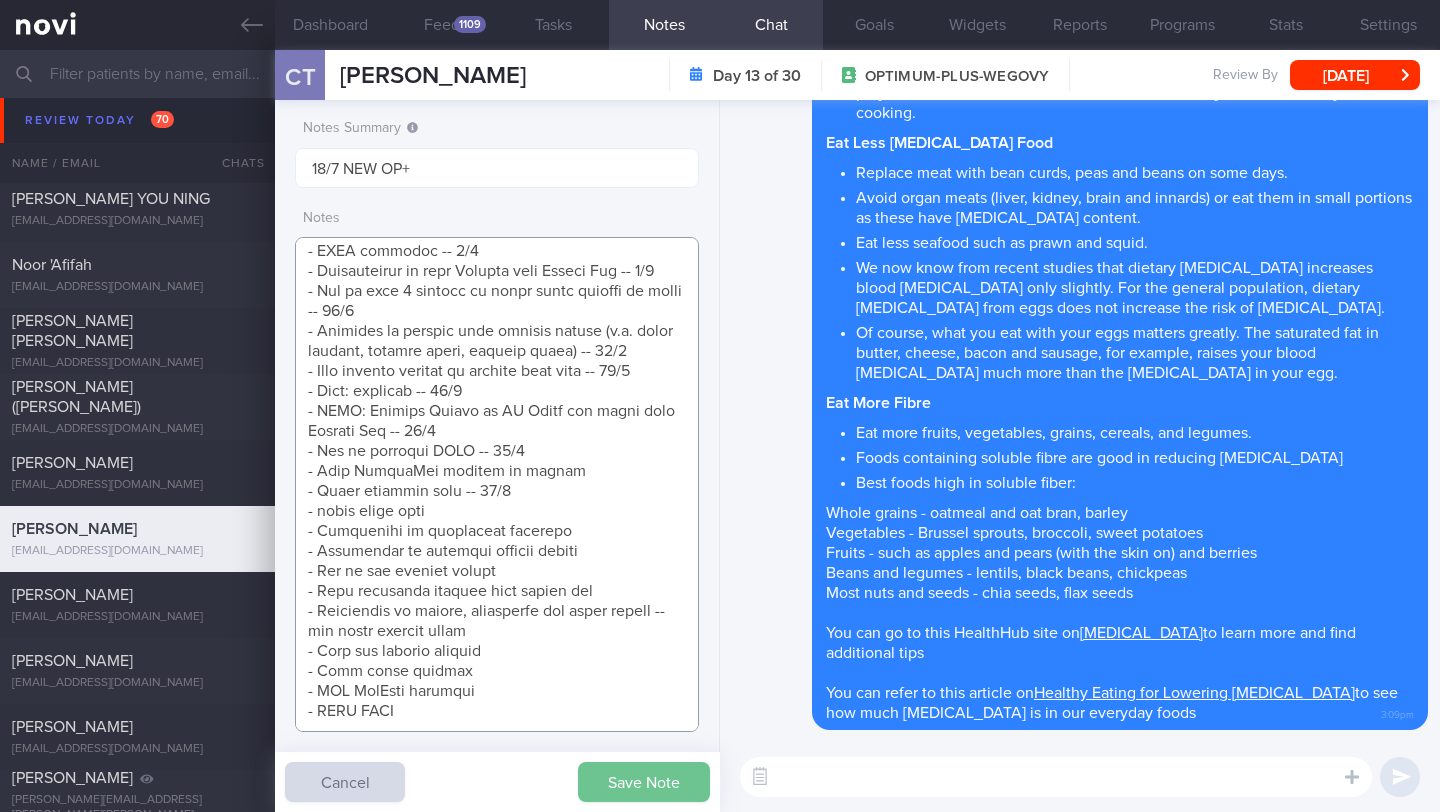 type on "SUPPORT NEEDED:
CHALLENGE:
- DIET
- EXERCISE
- MEDS
- WEIGHT
- HbA1c/GMI
Wt trend: ([DATE]) 74.2kg
Wt Target: 65kg (-10kg)
[DEMOGRAPHIC_DATA] Chinese [DEMOGRAPHIC_DATA]
Works with counterparts in the US
- Sleeps at 1am
- Pmhx: [MEDICAL_DATA], [MEDICAL_DATA]
- Meds: Nil
- Social hx: Married, Client buys groceries, Mother cooks
- Diet: Takes 2 meals a day - lunch and late dinner
Portion sizes depends on stress levels. Unhealthy food like Macs if stressed. Snacks often. When stressed may snack even more than usual. Prefers Japanese cuisine when eating out, home-cooked meals are Chinese
Dislikes [PERSON_NAME] and Asian celery. Nil cooking
- Exercise: Never enjoyed exercising. Currently, not exercising on the weekdays due to having a lot of back-to-back meetings. Doing yoga 2x a week for the past 1.5 years (Sat: Strength -- noticed increase in strength after 1 year, Sun: Stretch and relaxation).
Encouraged to go for 15 minutes walks everyday before dinner. Open to trying beginner NOVI workouts
SHARE ON:
- Diet when taking [MEDICAL_DATA]
-..." 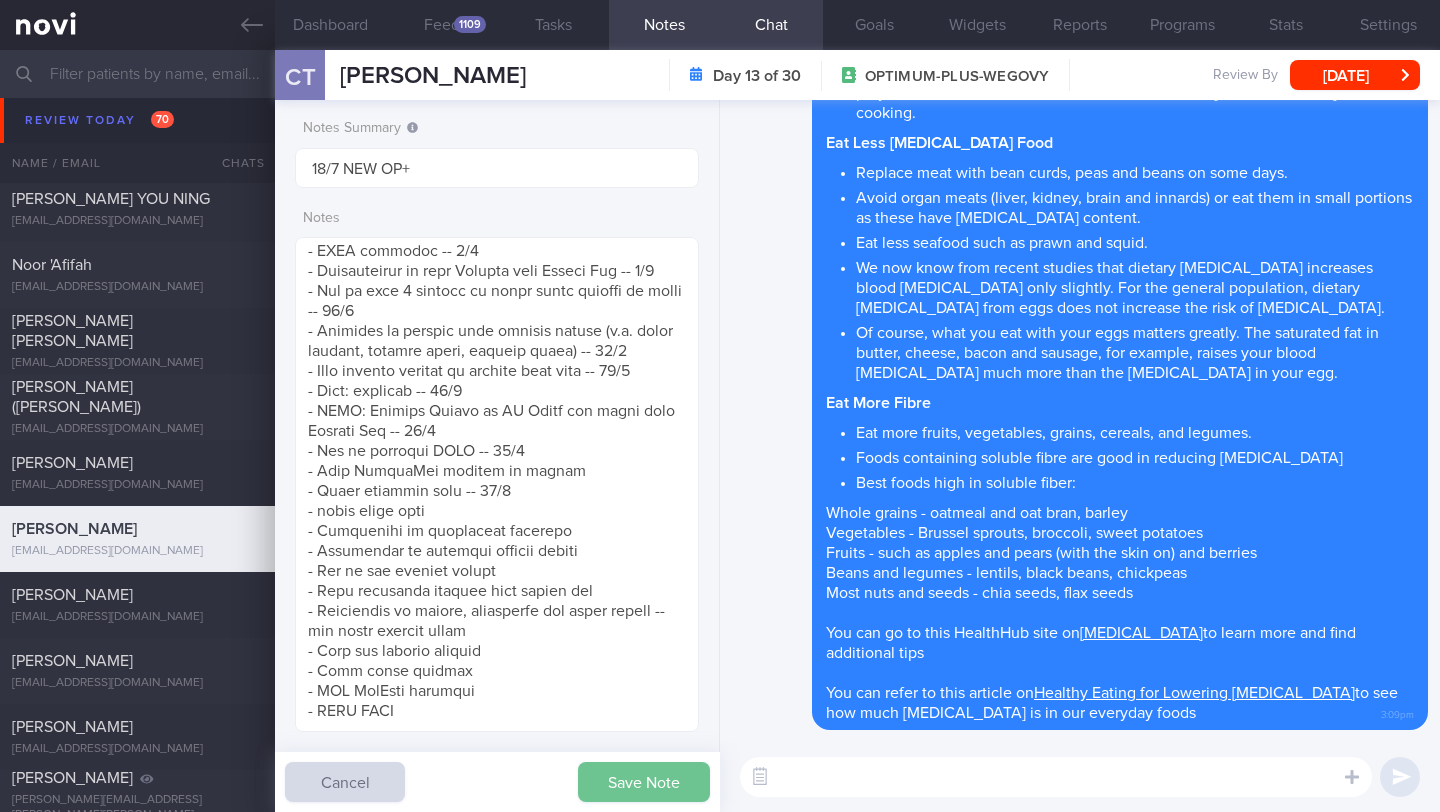click on "Save Note" at bounding box center [644, 782] 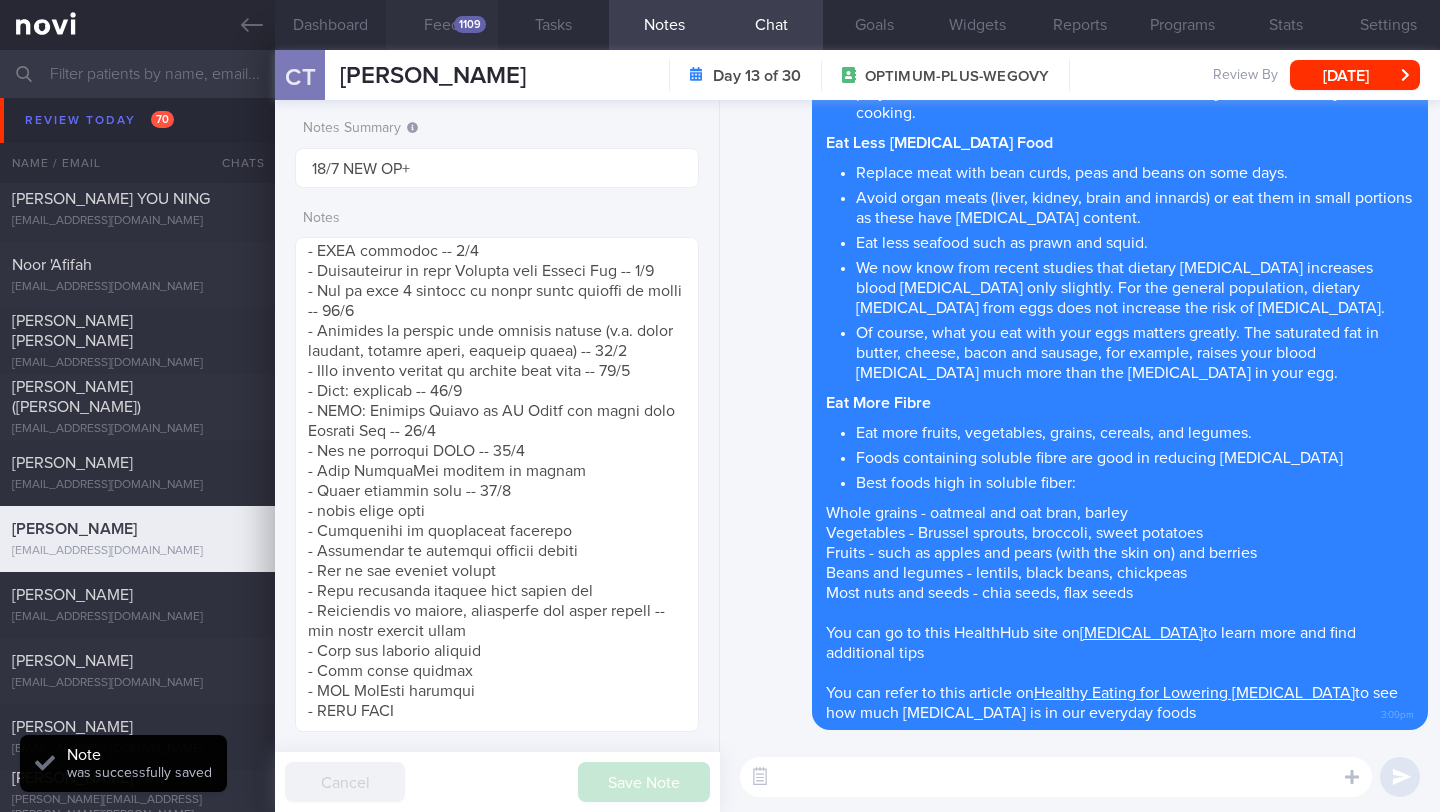 click on "1109" at bounding box center [470, 24] 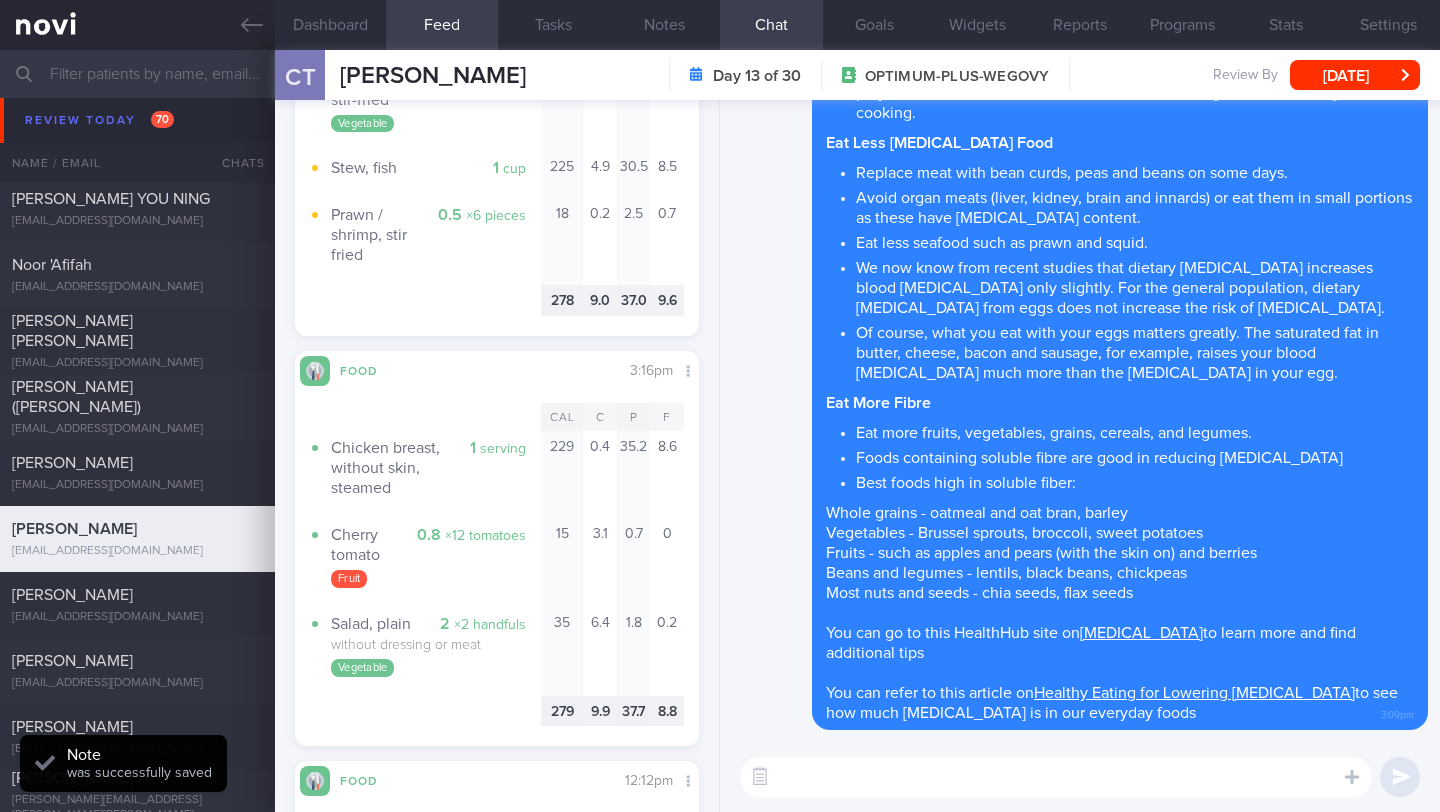 scroll, scrollTop: 2787, scrollLeft: 0, axis: vertical 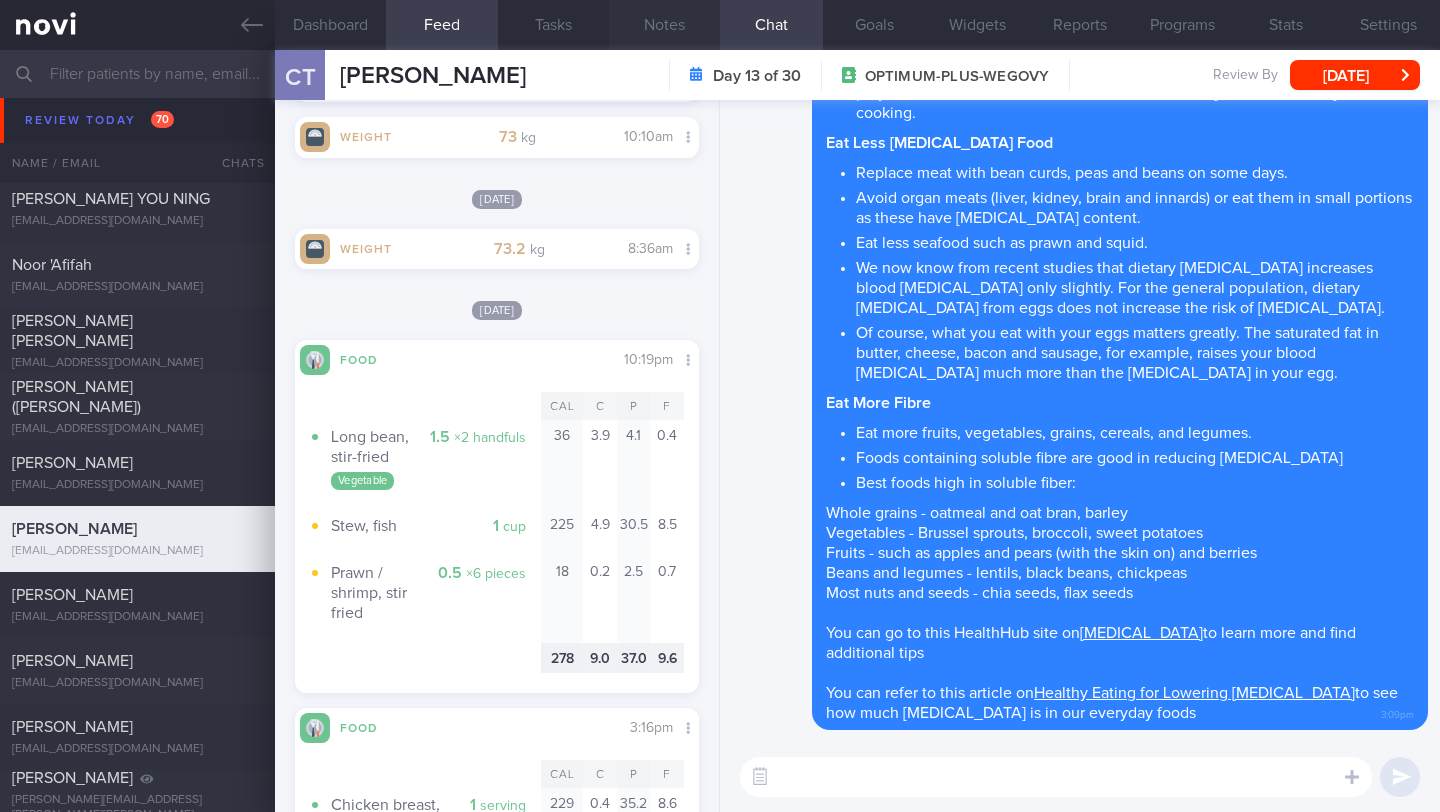 click on "Notes" at bounding box center (664, 25) 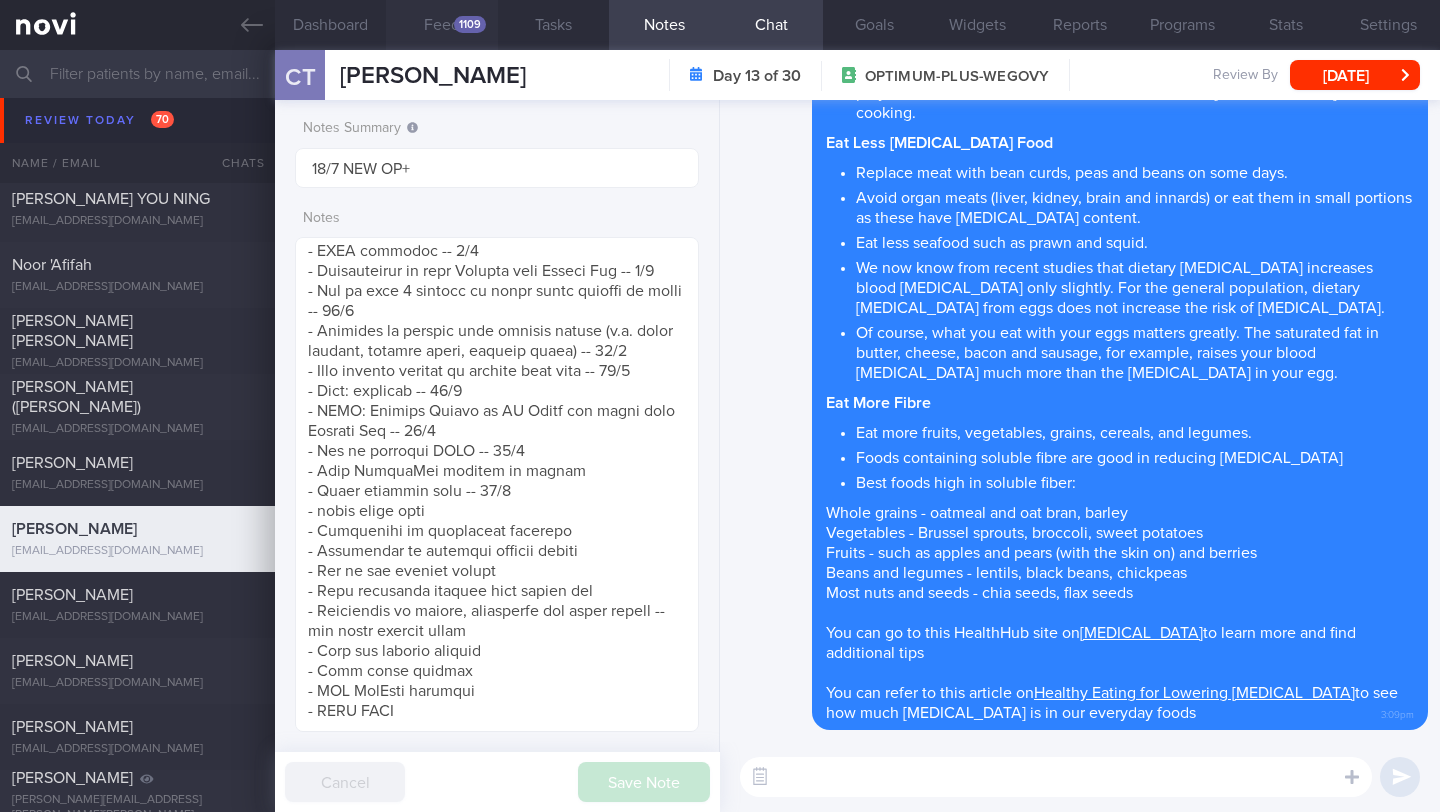click on "Feed
1109" at bounding box center (441, 25) 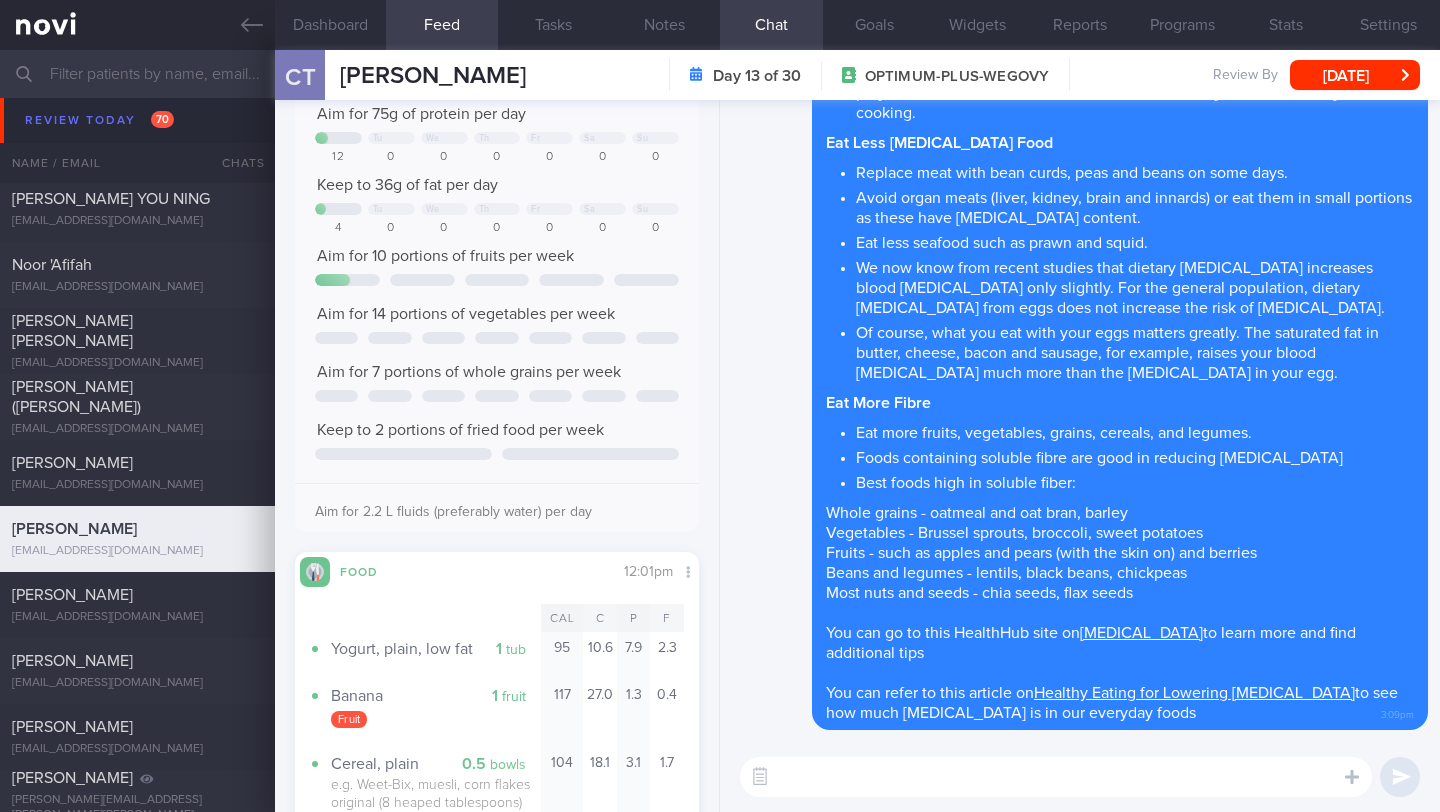 scroll, scrollTop: 214, scrollLeft: 0, axis: vertical 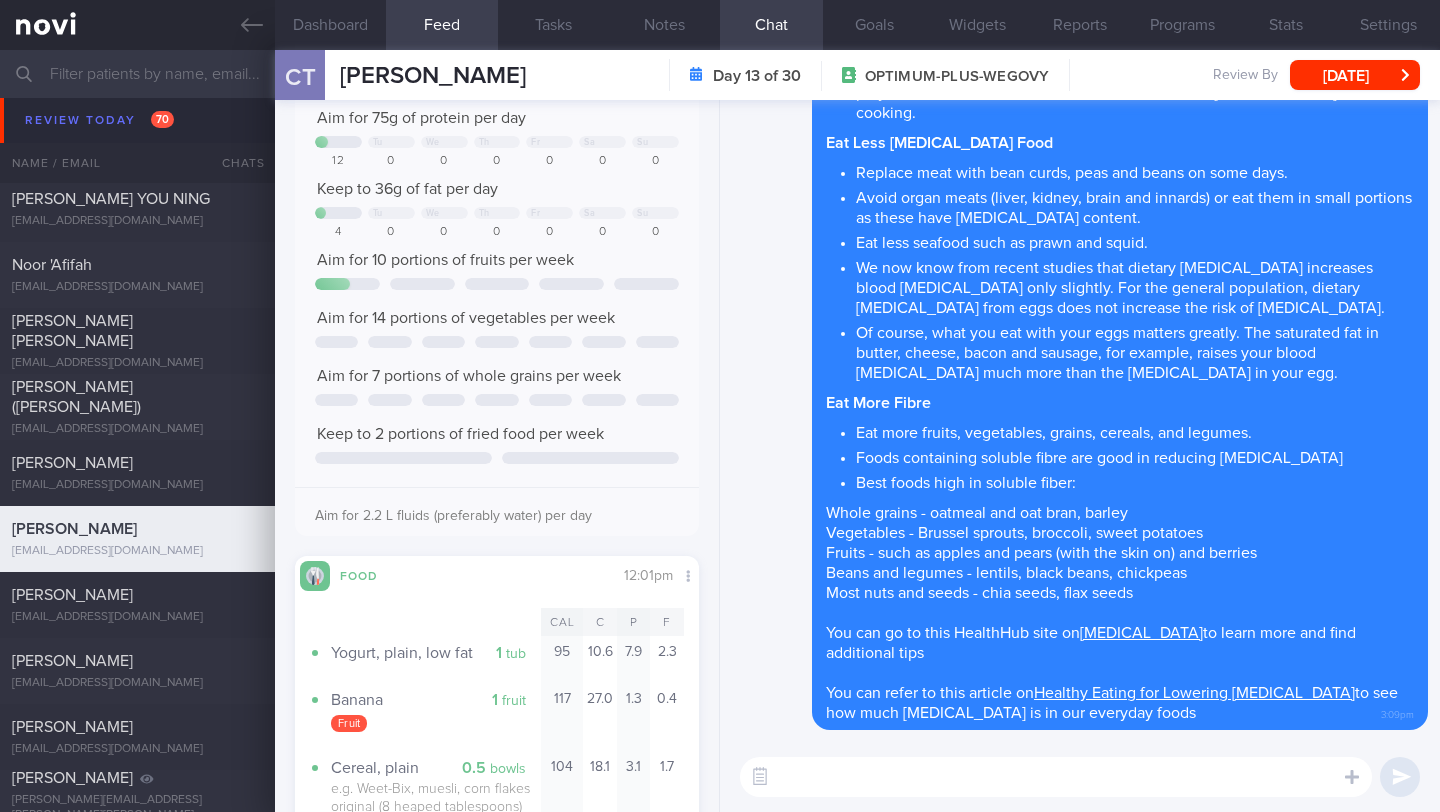 click at bounding box center [1056, 777] 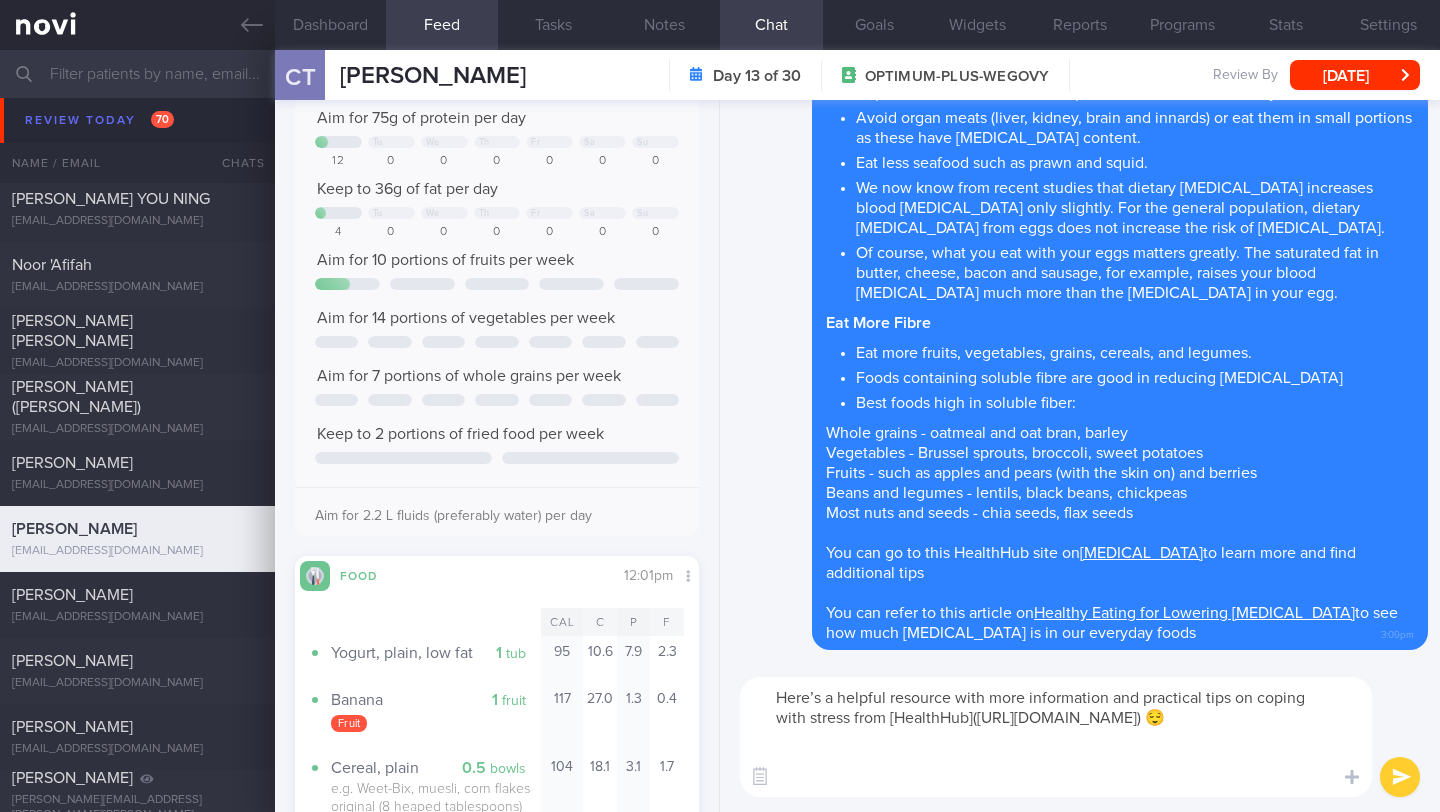 scroll, scrollTop: 0, scrollLeft: 0, axis: both 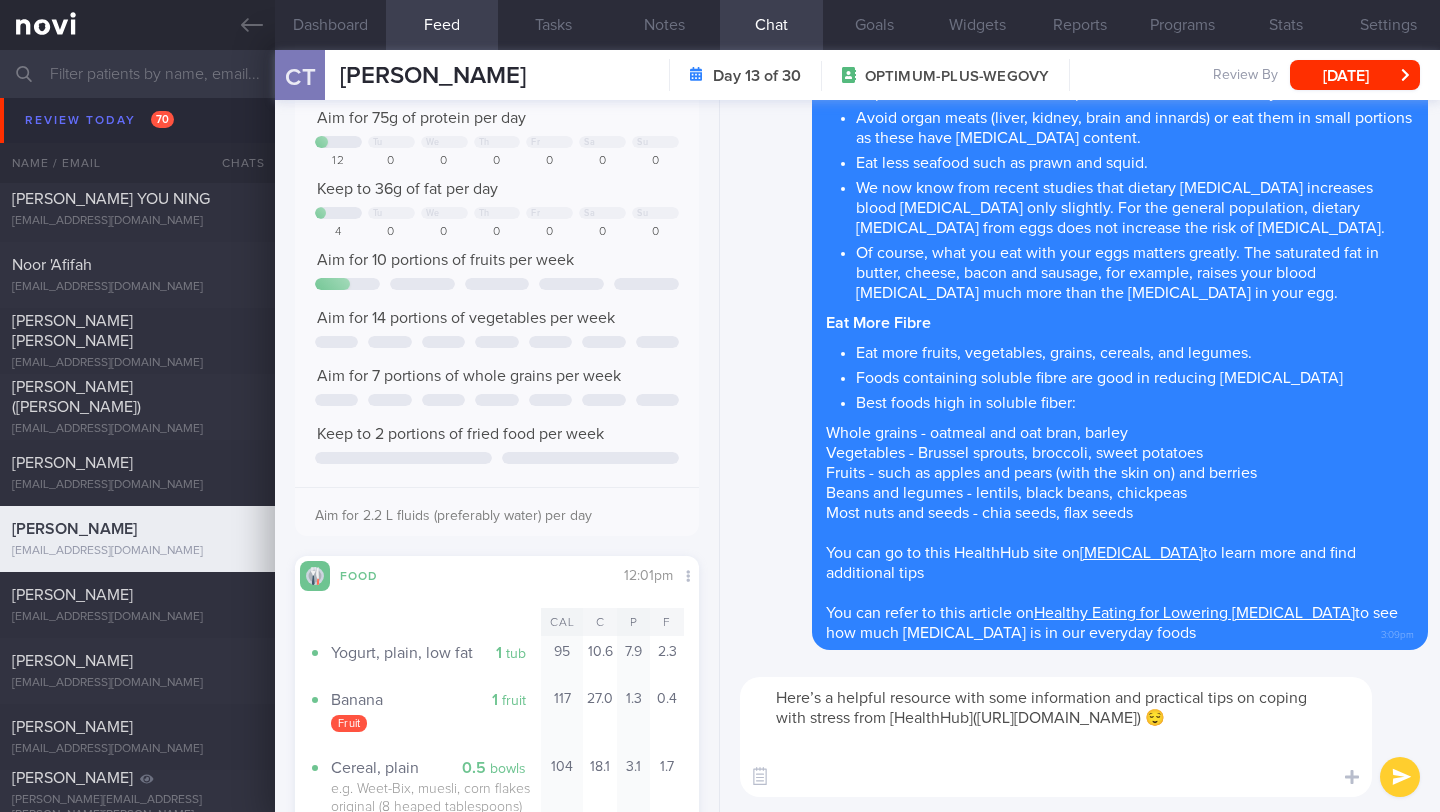 click on "Here’s a helpful resource with some information and practical tips on coping with stress from [HealthHub]([URL][DOMAIN_NAME]) 😌" at bounding box center [1056, 737] 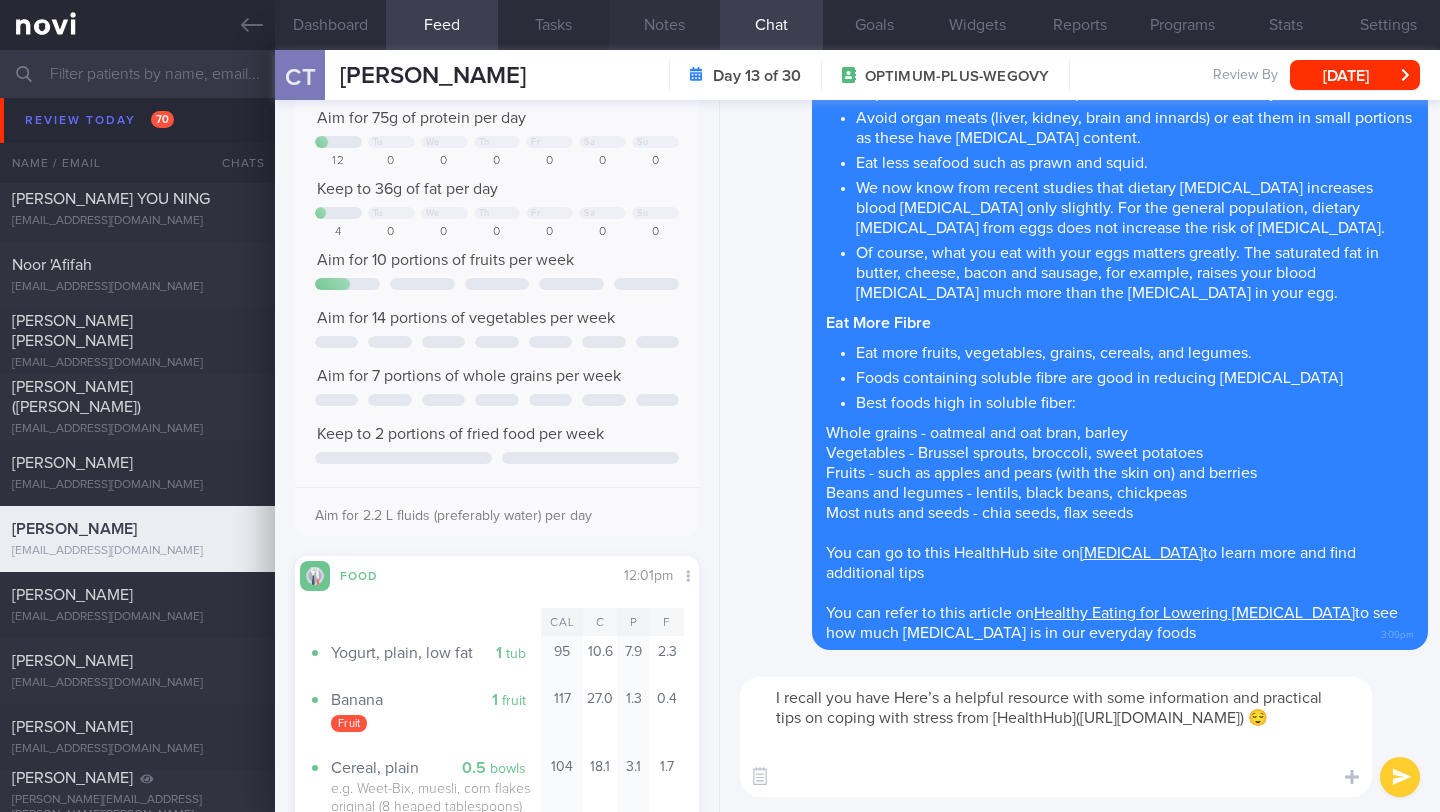 click on "Notes" at bounding box center [664, 25] 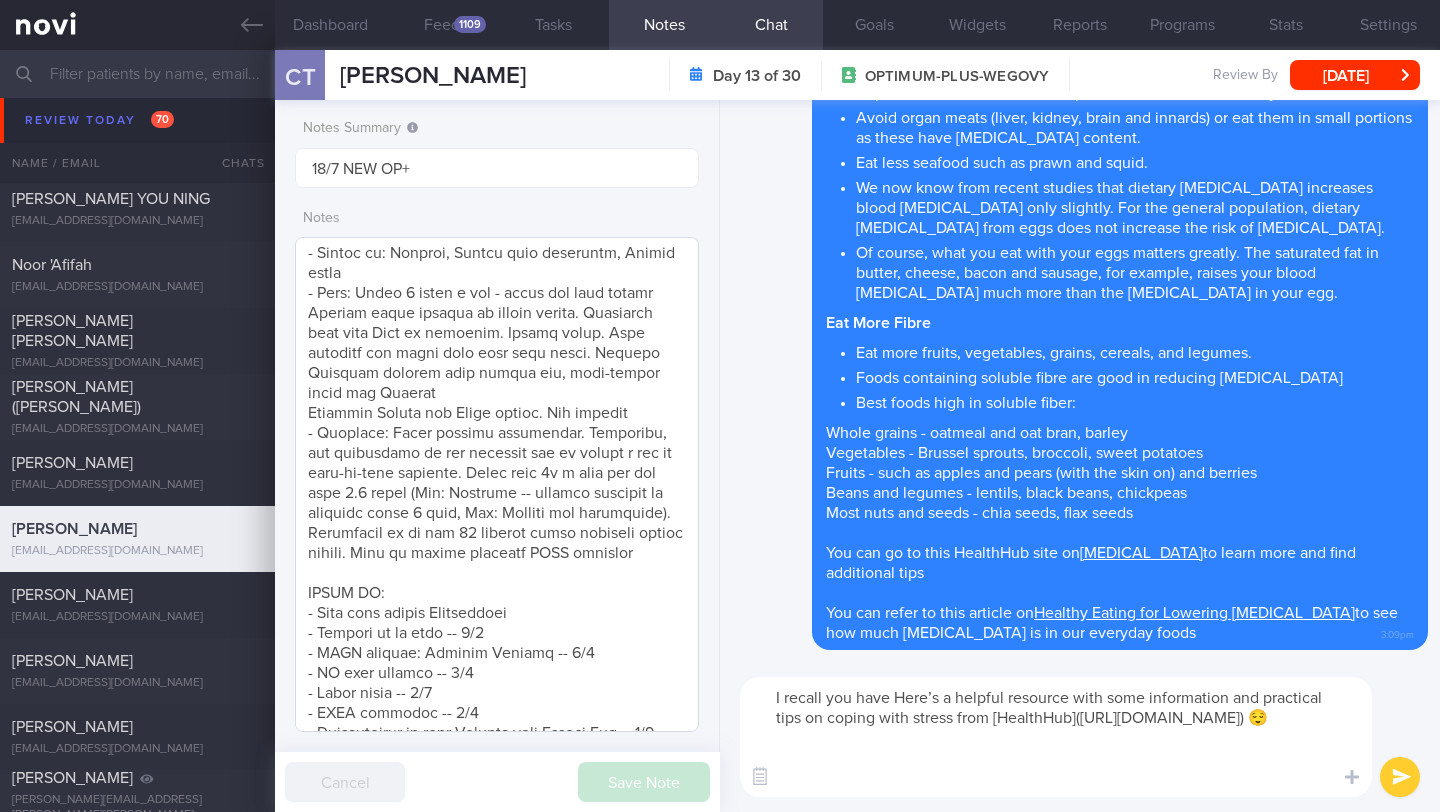 scroll, scrollTop: 361, scrollLeft: 0, axis: vertical 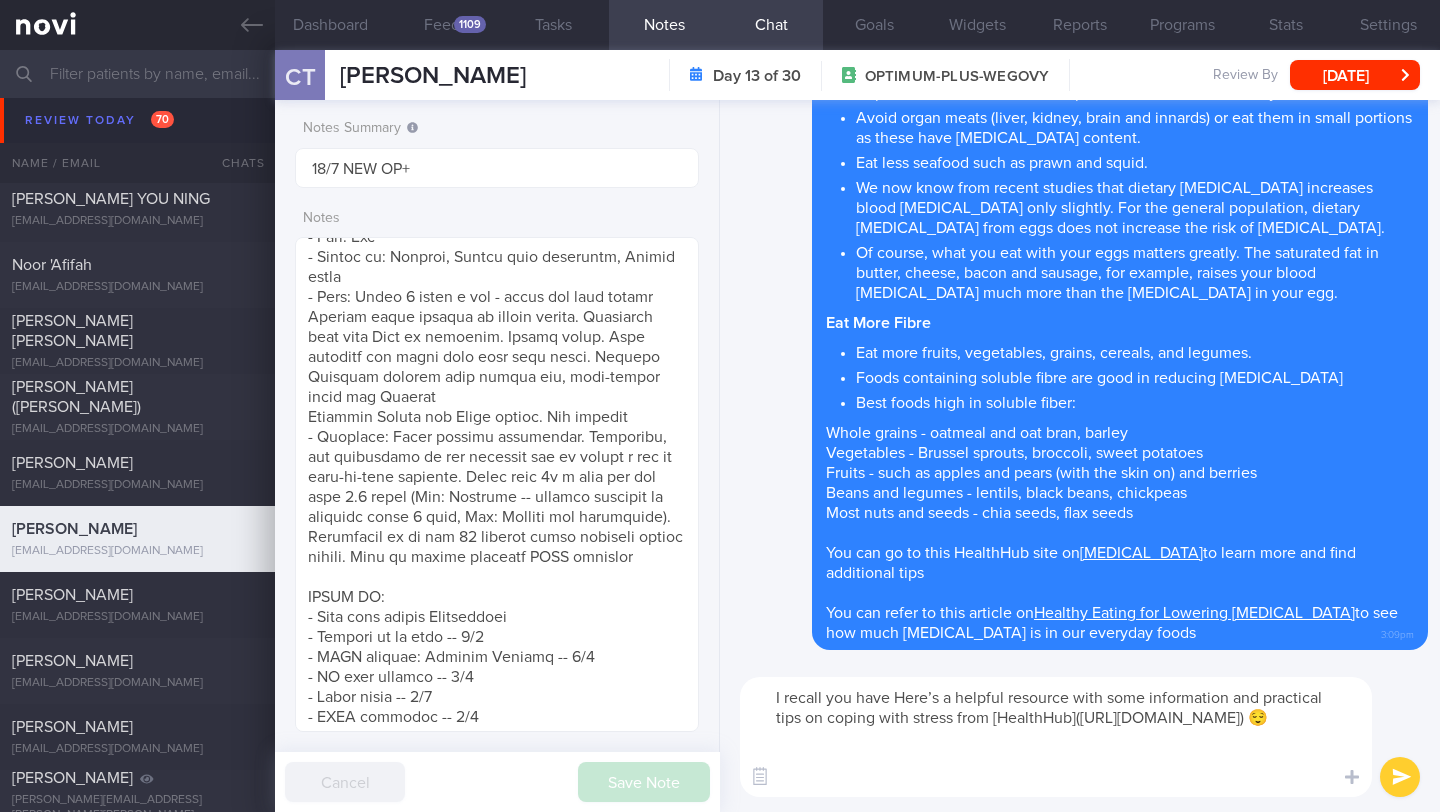 click on "I recall you have Here’s a helpful resource with some information and practical tips on coping with stress from [HealthHub]([URL][DOMAIN_NAME]) 😌" at bounding box center [1056, 737] 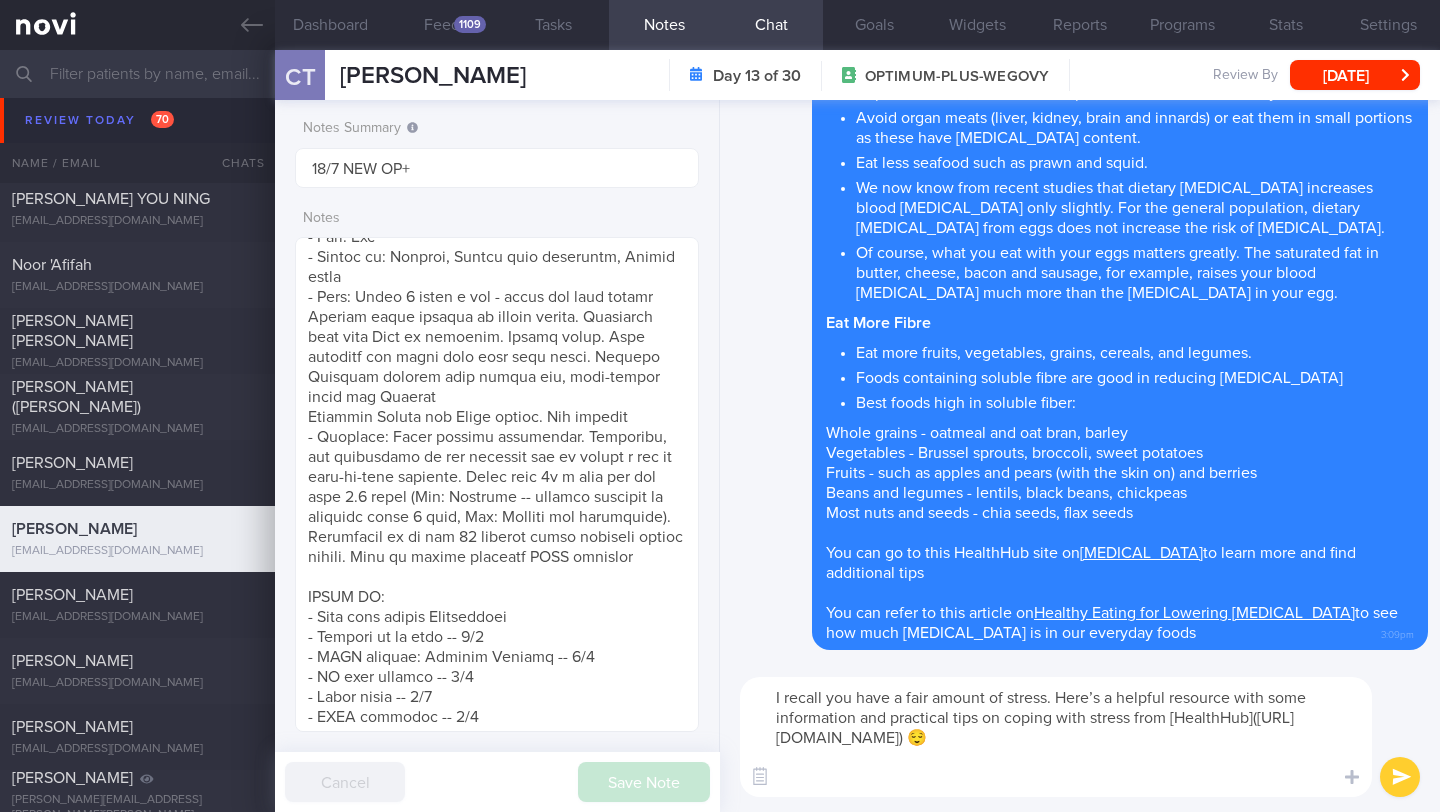 drag, startPoint x: 895, startPoint y: 697, endPoint x: 827, endPoint y: 703, distance: 68.26419 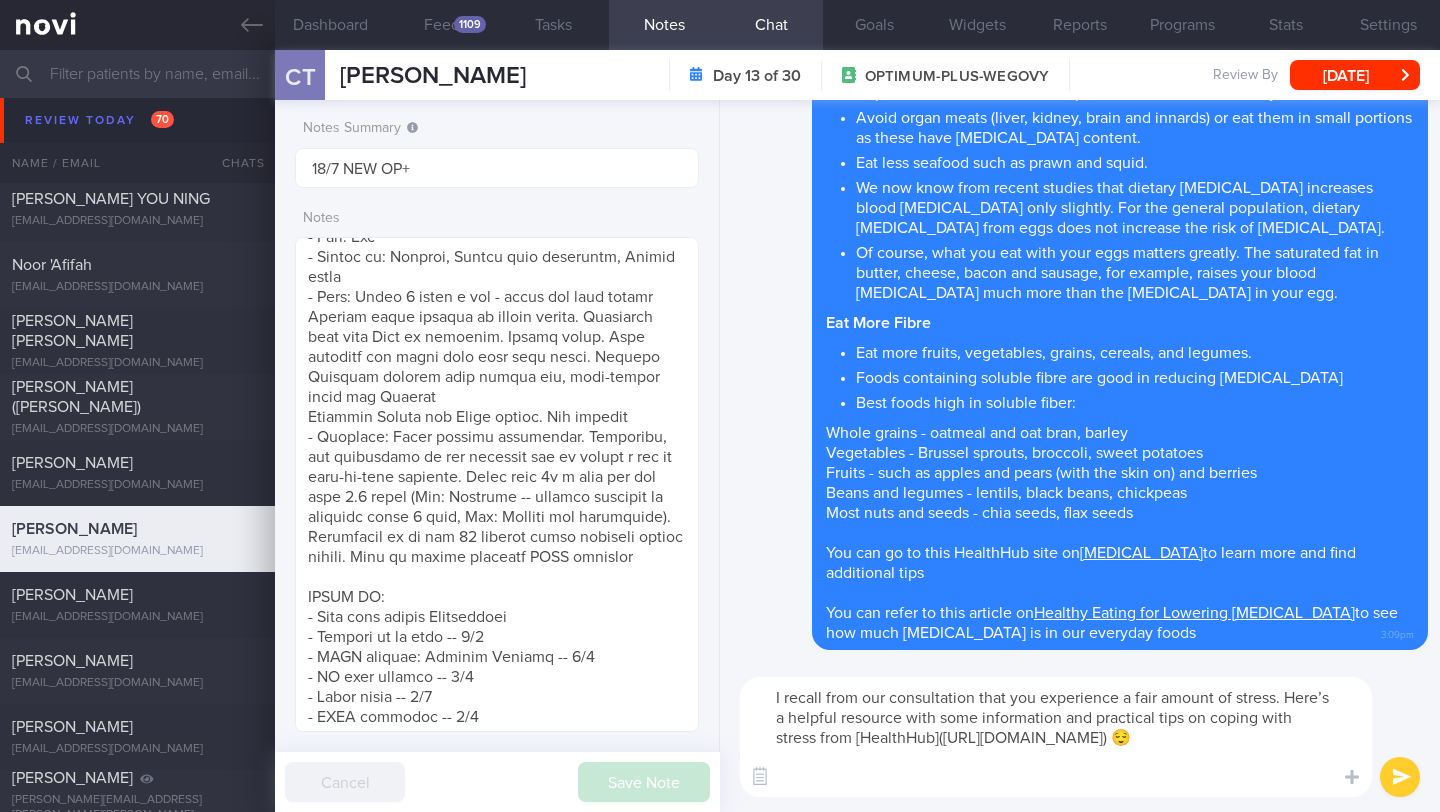 type on "I recall from our consultation that you experience a fair amount of stress. Here’s a helpful resource with some information and practical tips on coping with stress from [HealthHub]([URL][DOMAIN_NAME]) 😌" 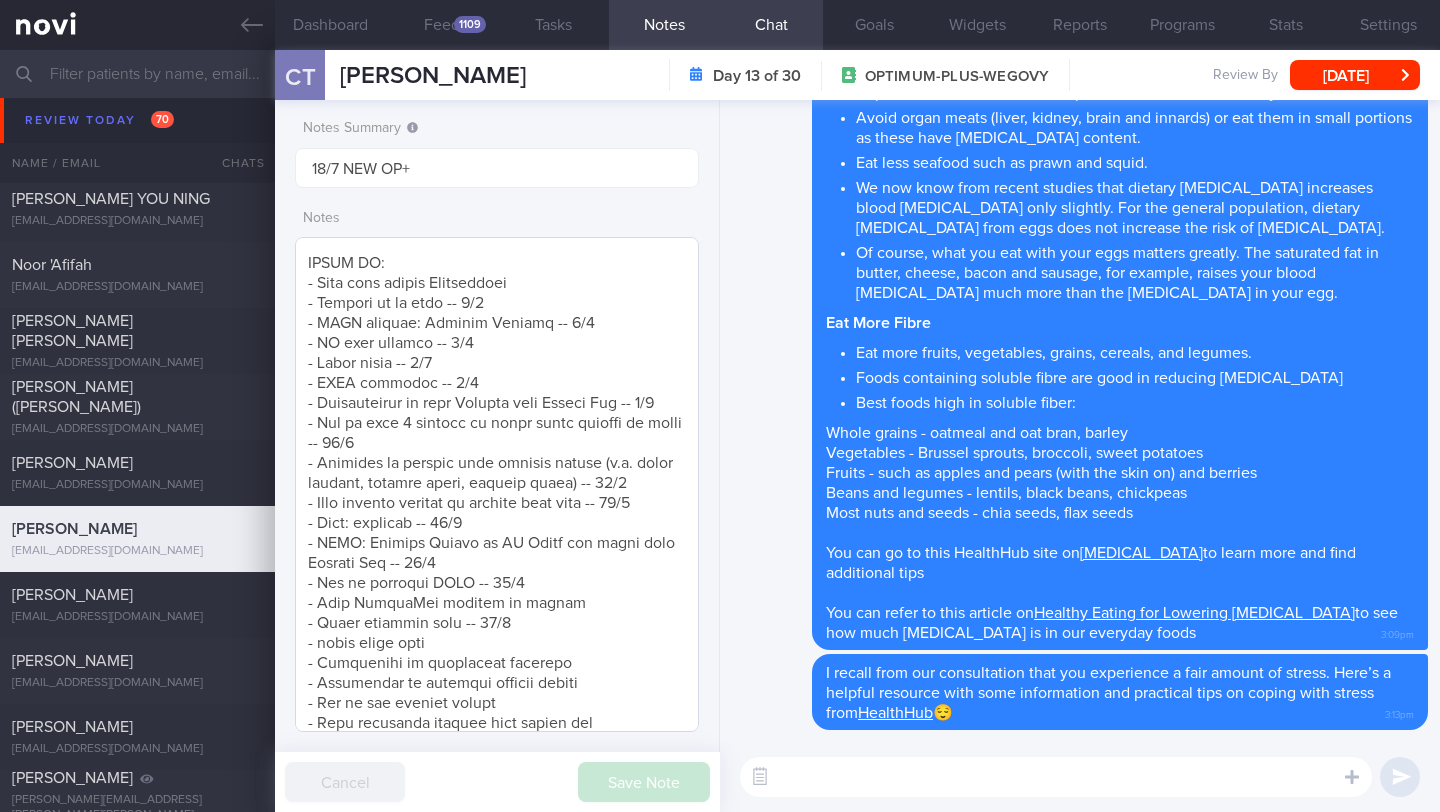 scroll, scrollTop: 706, scrollLeft: 0, axis: vertical 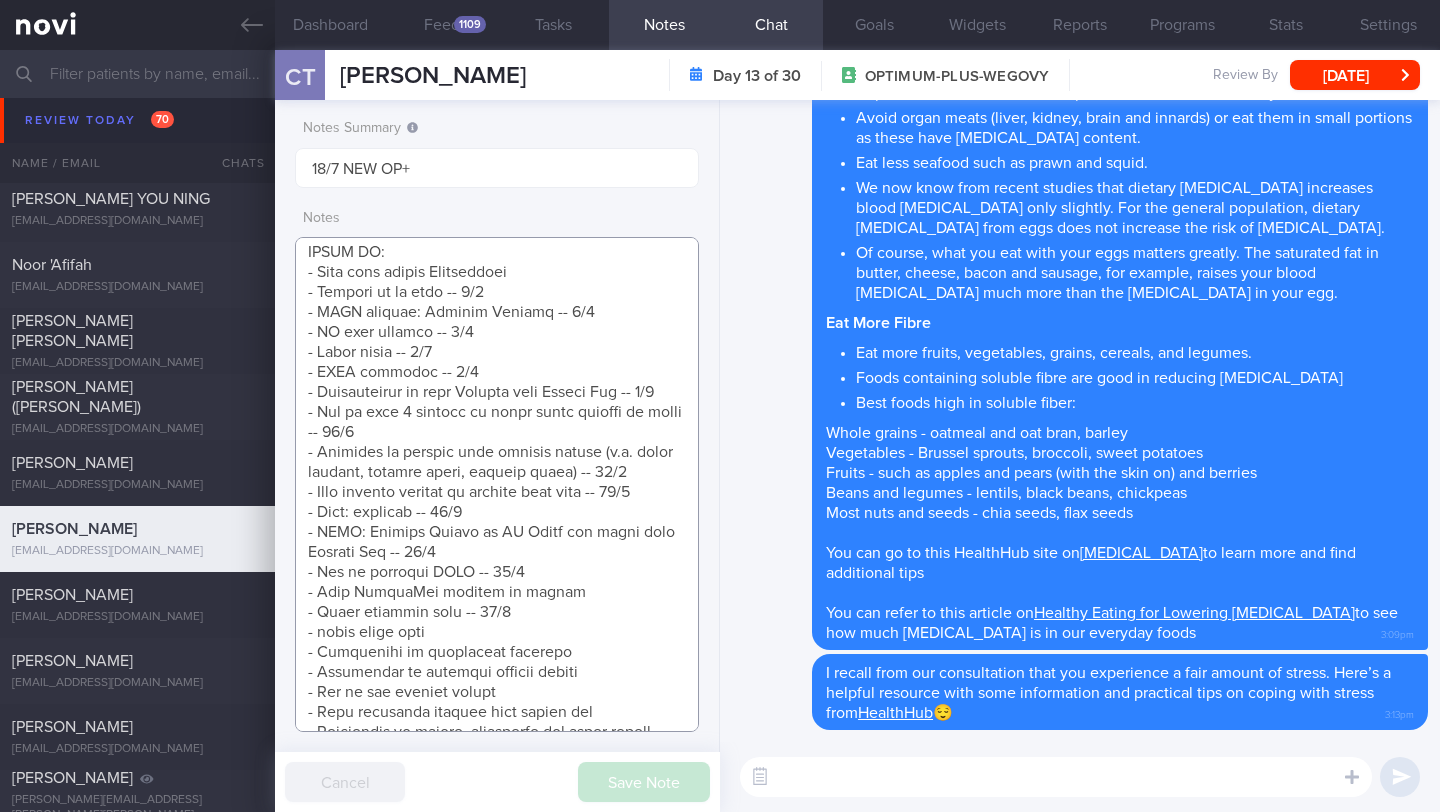 click at bounding box center [497, 484] 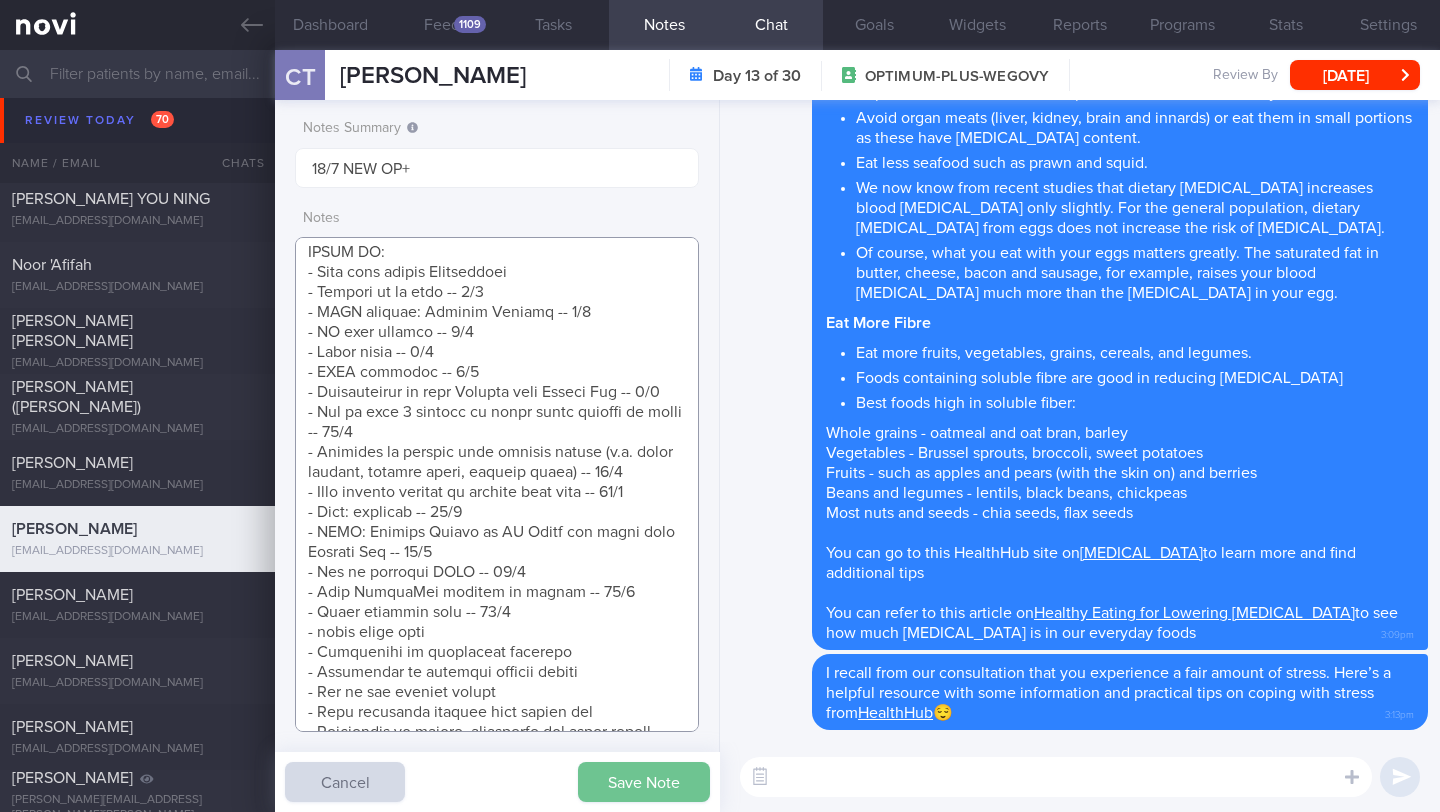 type on "SUPPORT NEEDED:
CHALLENGE:
- DIET
- EXERCISE
- MEDS
- WEIGHT
- HbA1c/GMI
Wt trend: ([DATE]) 74.2kg
Wt Target: 65kg (-10kg)
[DEMOGRAPHIC_DATA] Chinese [DEMOGRAPHIC_DATA]
Works with counterparts in the US
- Sleeps at 1am
- Pmhx: [MEDICAL_DATA], [MEDICAL_DATA]
- Meds: Nil
- Social hx: Married, Client buys groceries, Mother cooks
- Diet: Takes 2 meals a day - lunch and late dinner
Portion sizes depends on stress levels. Unhealthy food like Macs if stressed. Snacks often. When stressed may snack even more than usual. Prefers Japanese cuisine when eating out, home-cooked meals are Chinese
Dislikes [PERSON_NAME] and Asian celery. Nil cooking
- Exercise: Never enjoyed exercising. Currently, not exercising on the weekdays due to having a lot of back-to-back meetings. Doing yoga 2x a week for the past 1.5 years (Sat: Strength -- noticed increase in strength after 1 year, Sun: Stretch and relaxation).
Encouraged to go for 15 minutes walks everyday before dinner. Open to trying beginner NOVI workouts
SHARE ON:
- Diet when taking [MEDICAL_DATA]
-..." 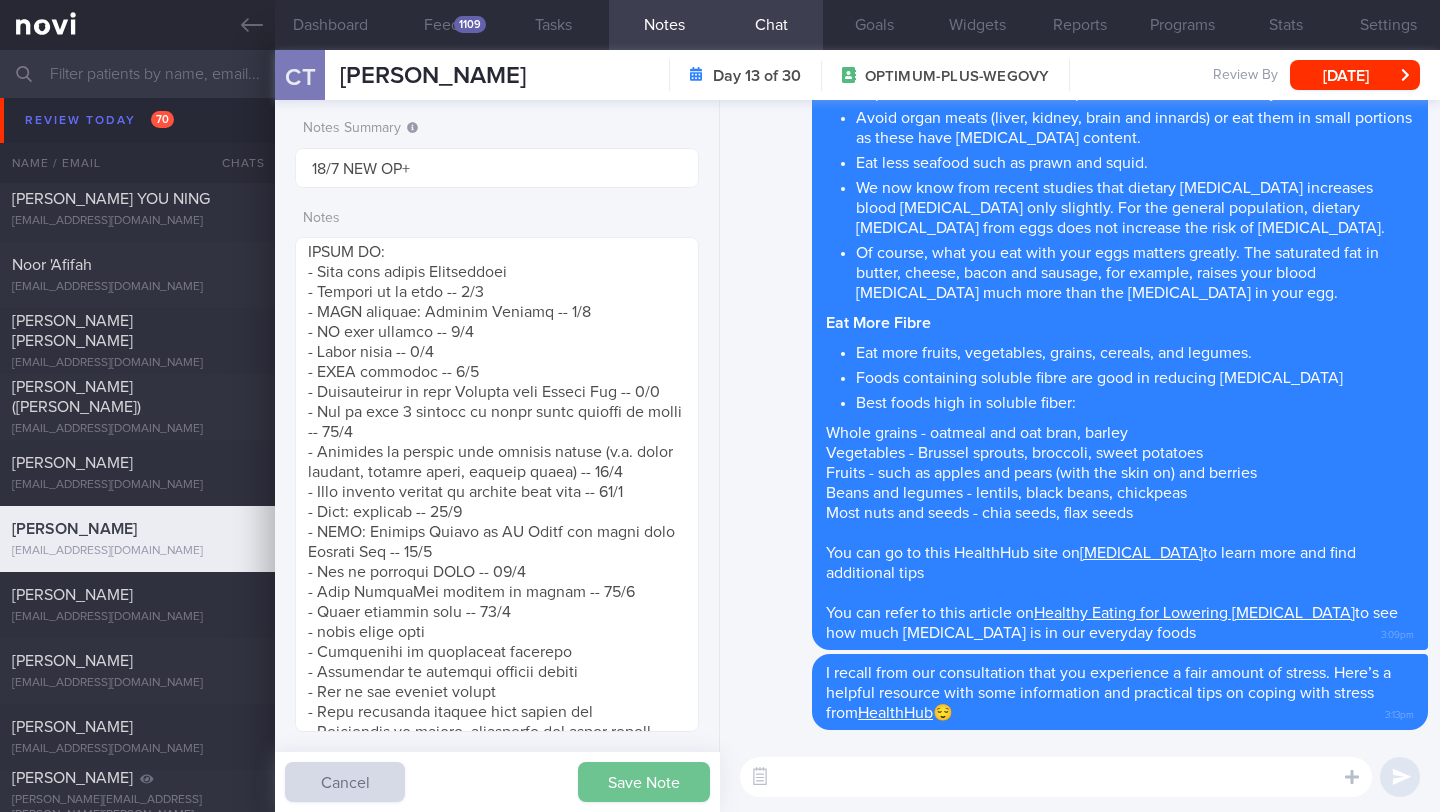 click on "Save Note" at bounding box center [644, 782] 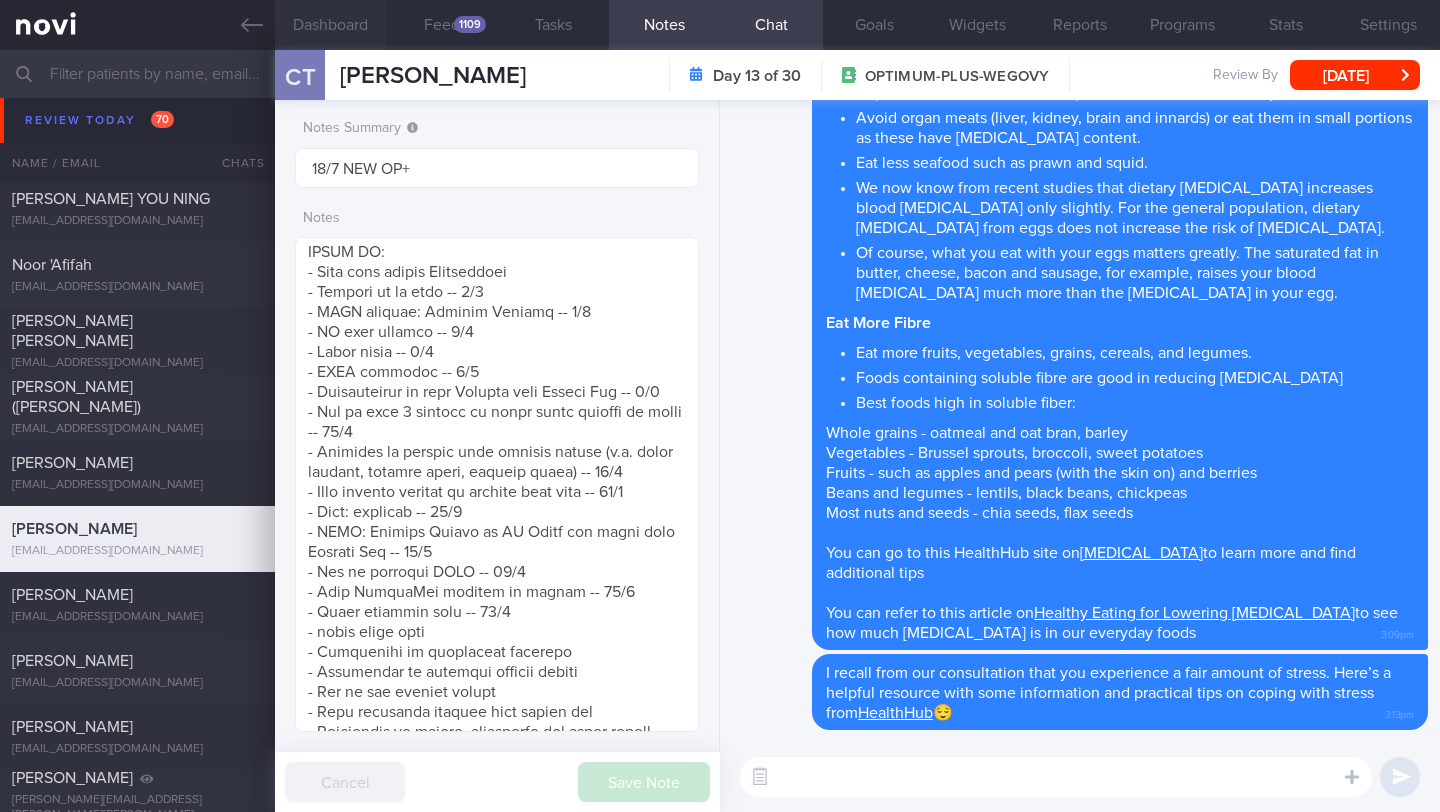 click on "Dashboard" at bounding box center [330, 25] 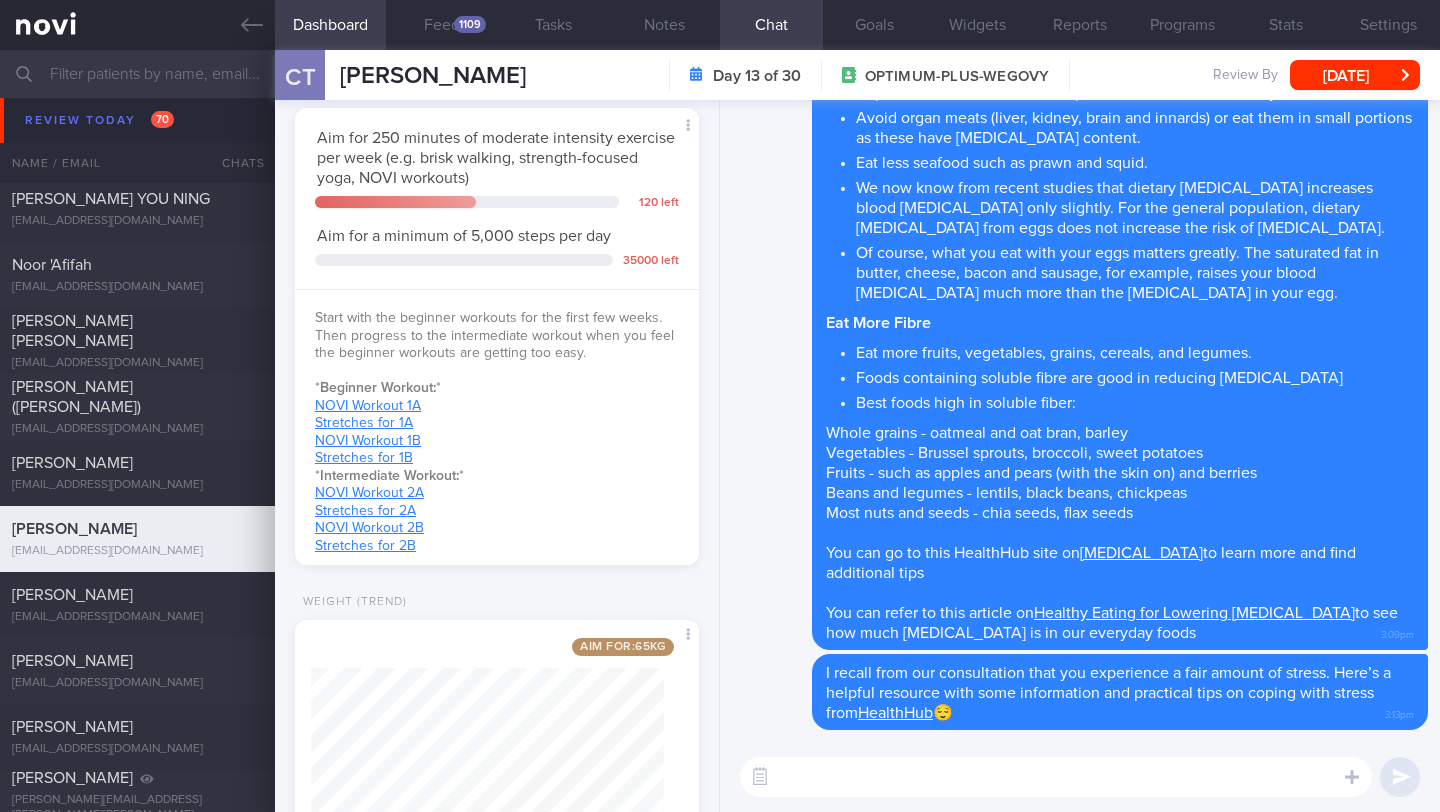 scroll, scrollTop: 936, scrollLeft: 0, axis: vertical 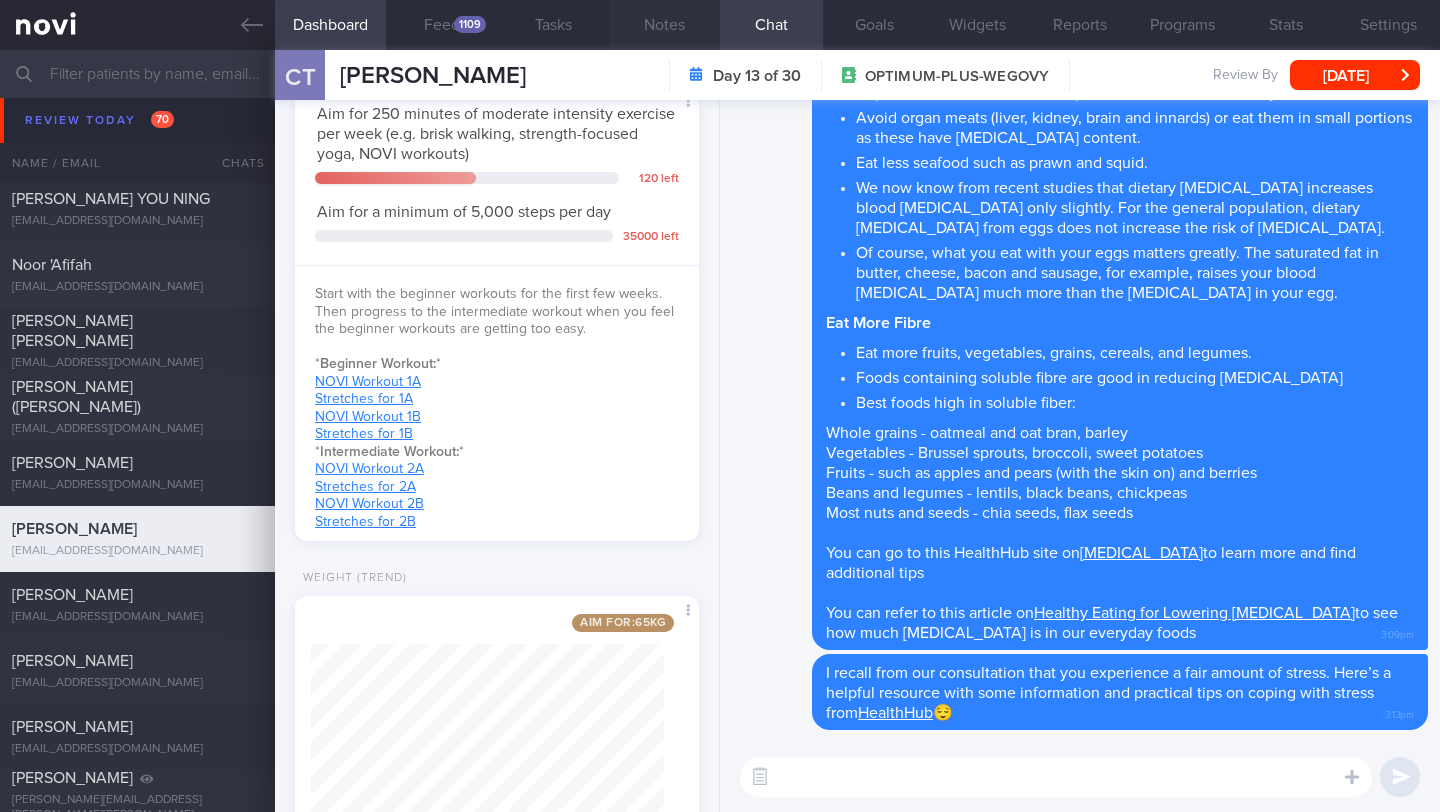 click on "Notes" at bounding box center (664, 25) 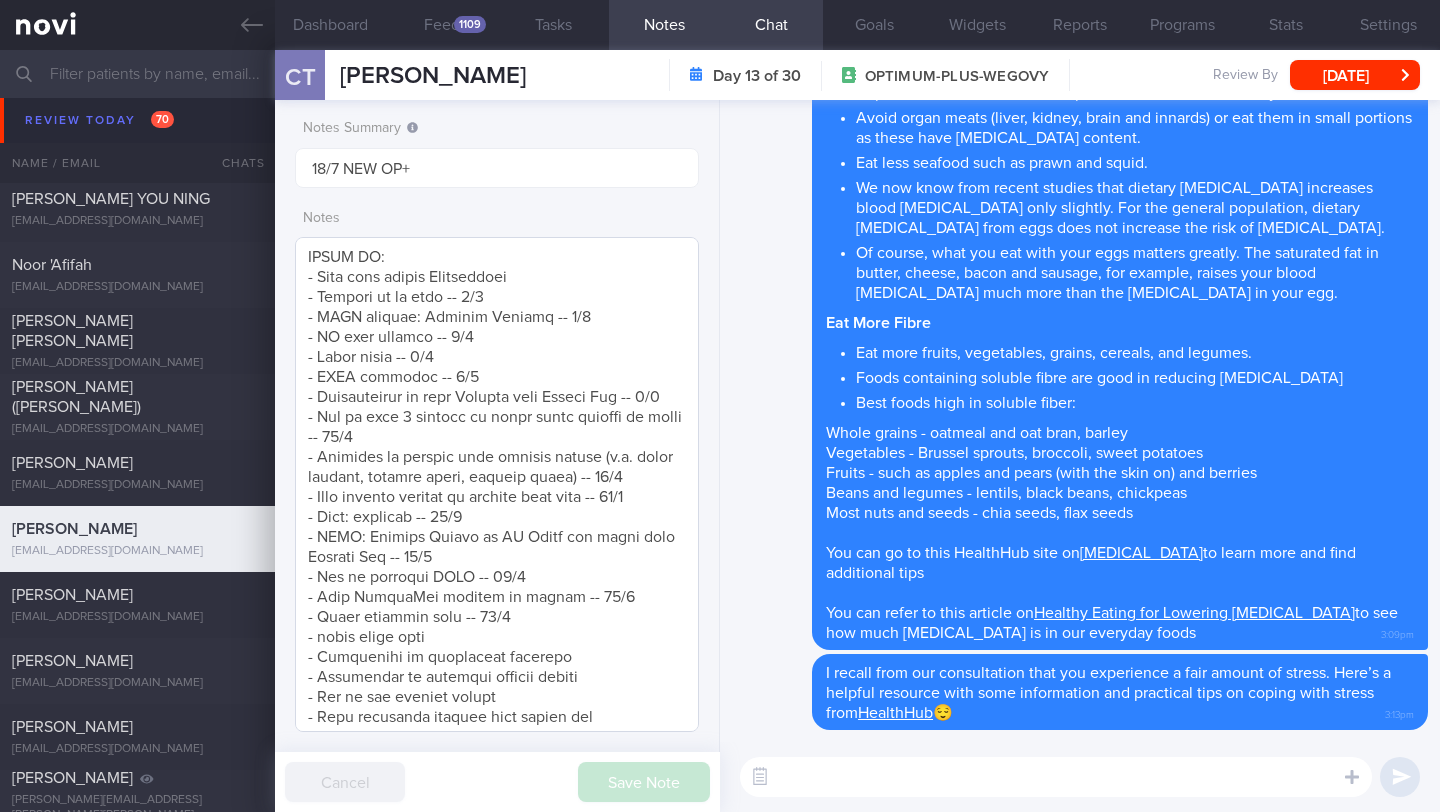 scroll, scrollTop: 670, scrollLeft: 0, axis: vertical 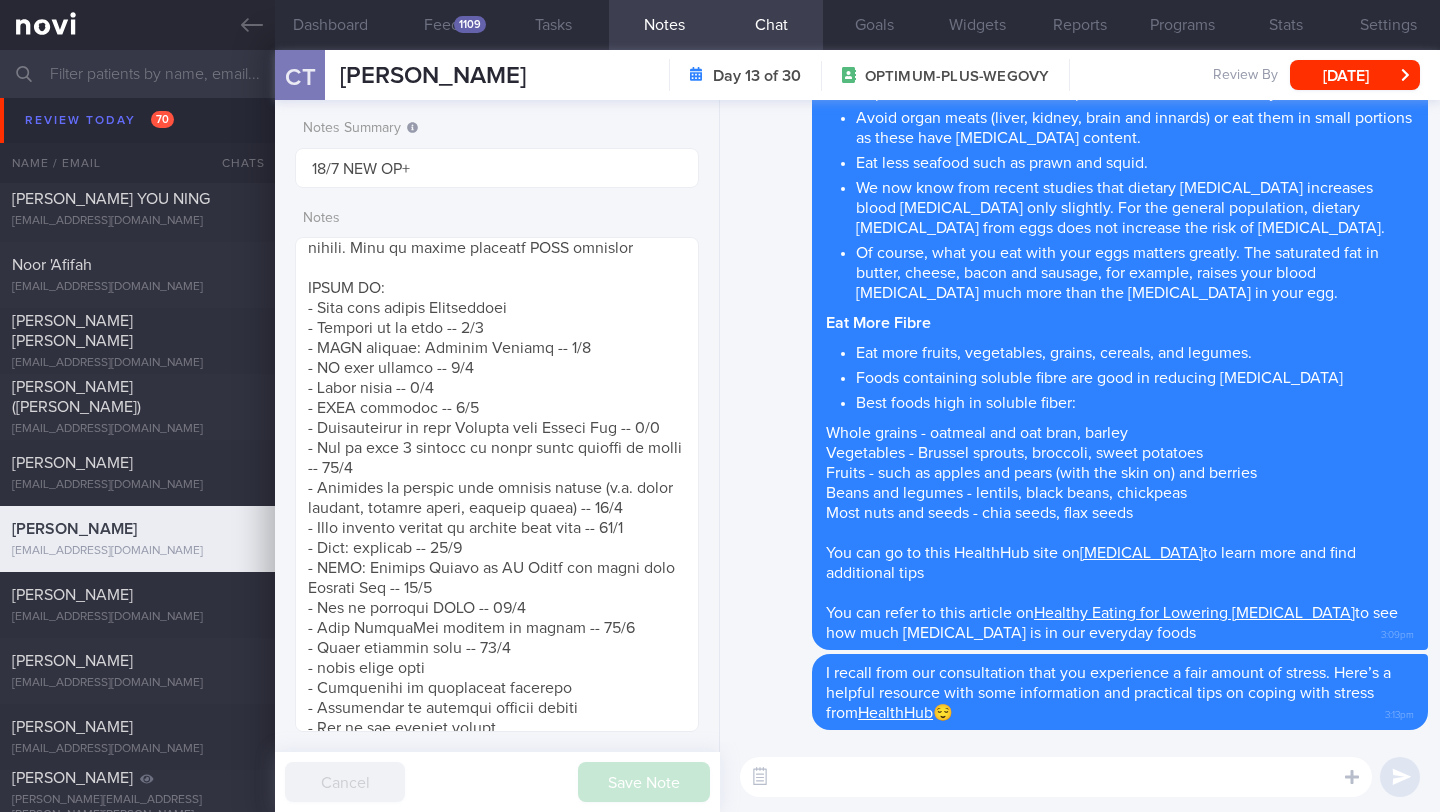 click at bounding box center (1056, 777) 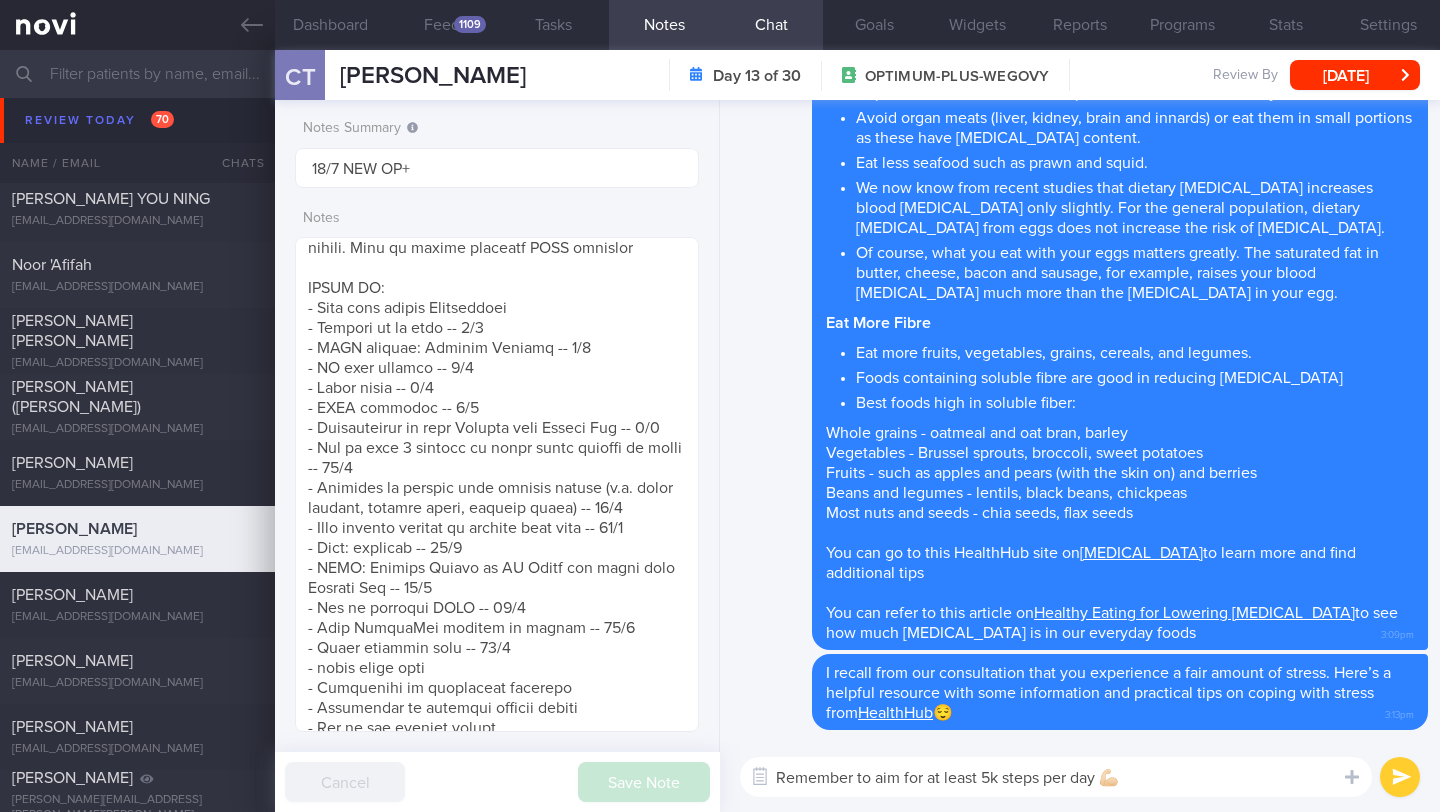 type on "Remember to aim for at least 5k steps per day 💪🏻" 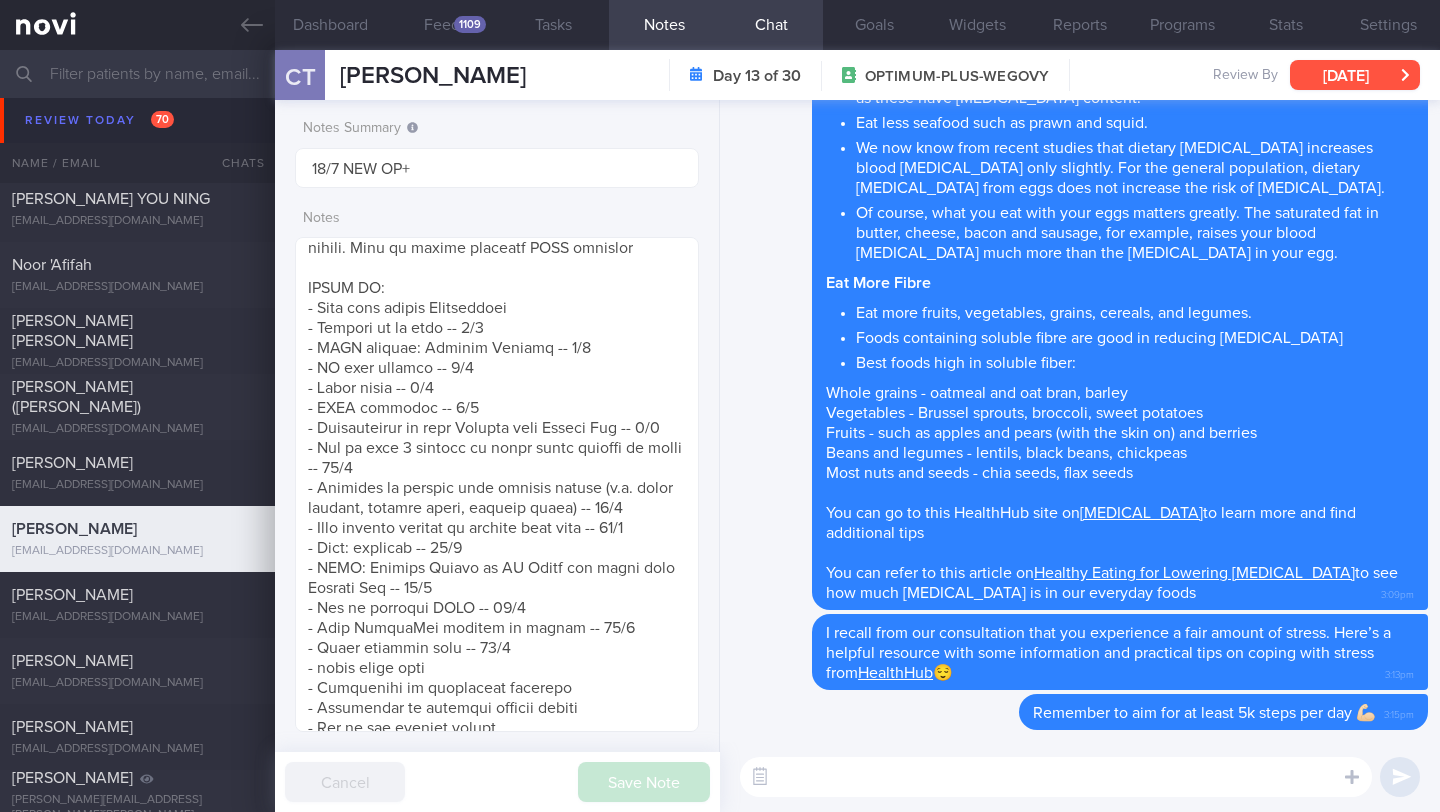 click on "[DATE]" at bounding box center [1355, 75] 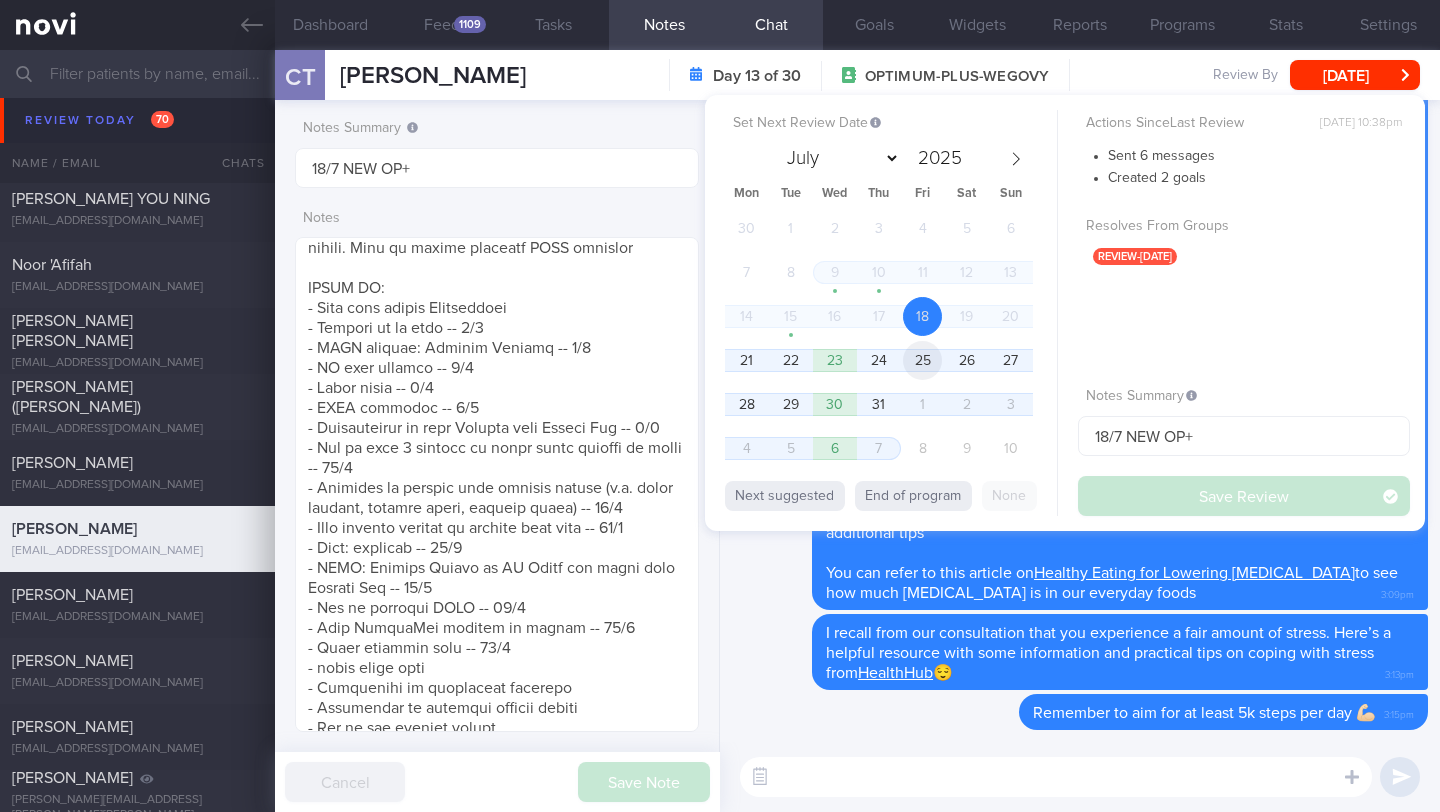 click on "25" at bounding box center (922, 360) 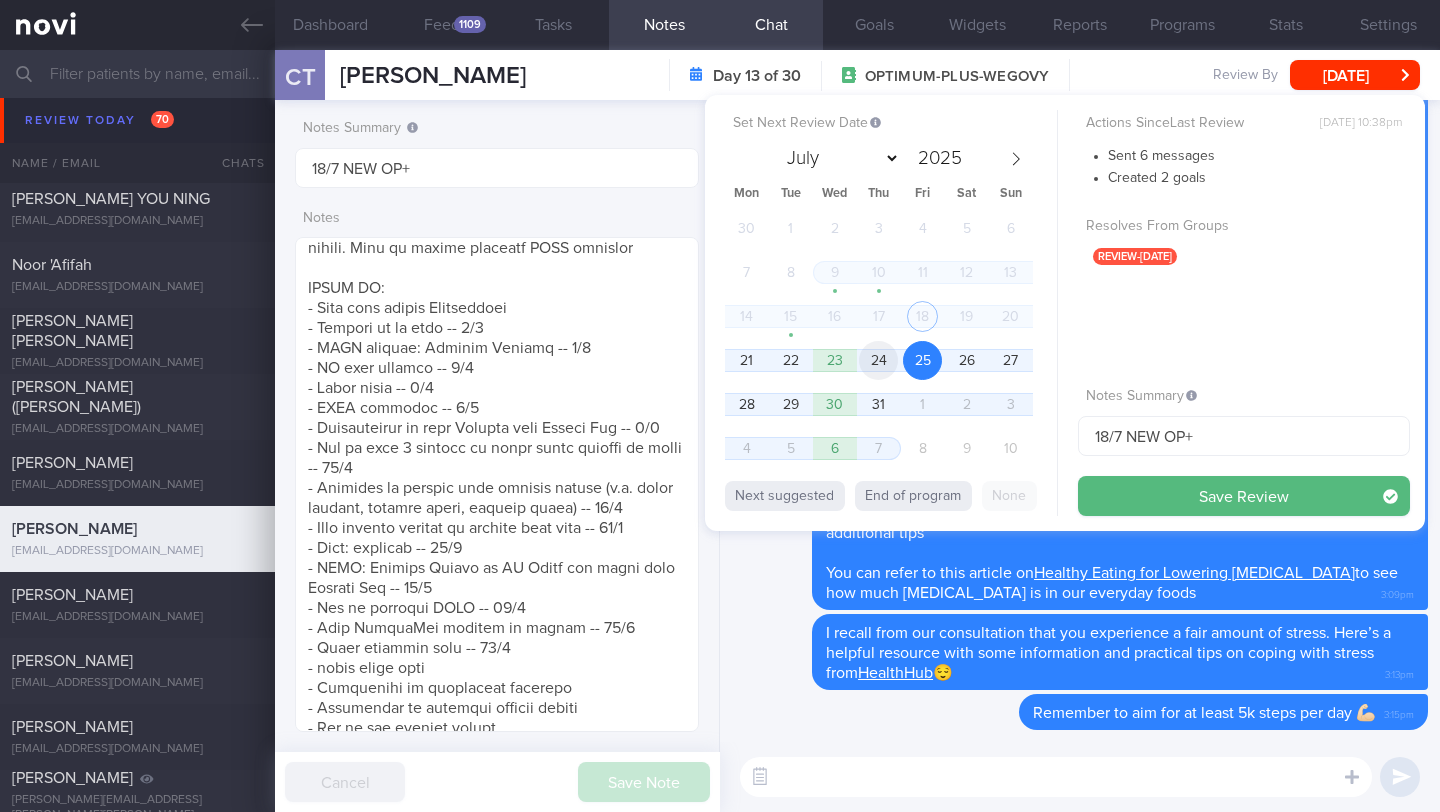 click on "24" at bounding box center (878, 360) 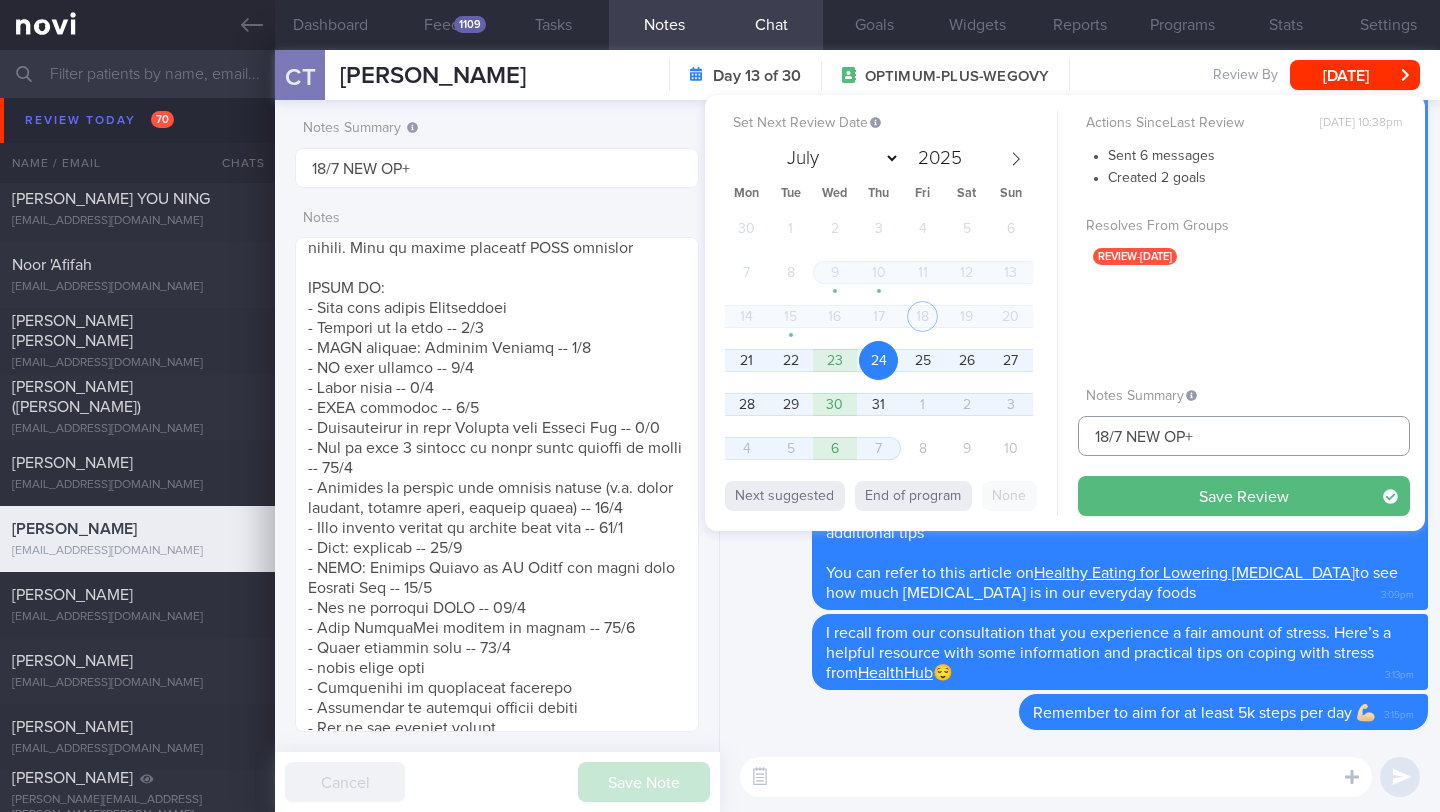 drag, startPoint x: 1108, startPoint y: 435, endPoint x: 1070, endPoint y: 435, distance: 38 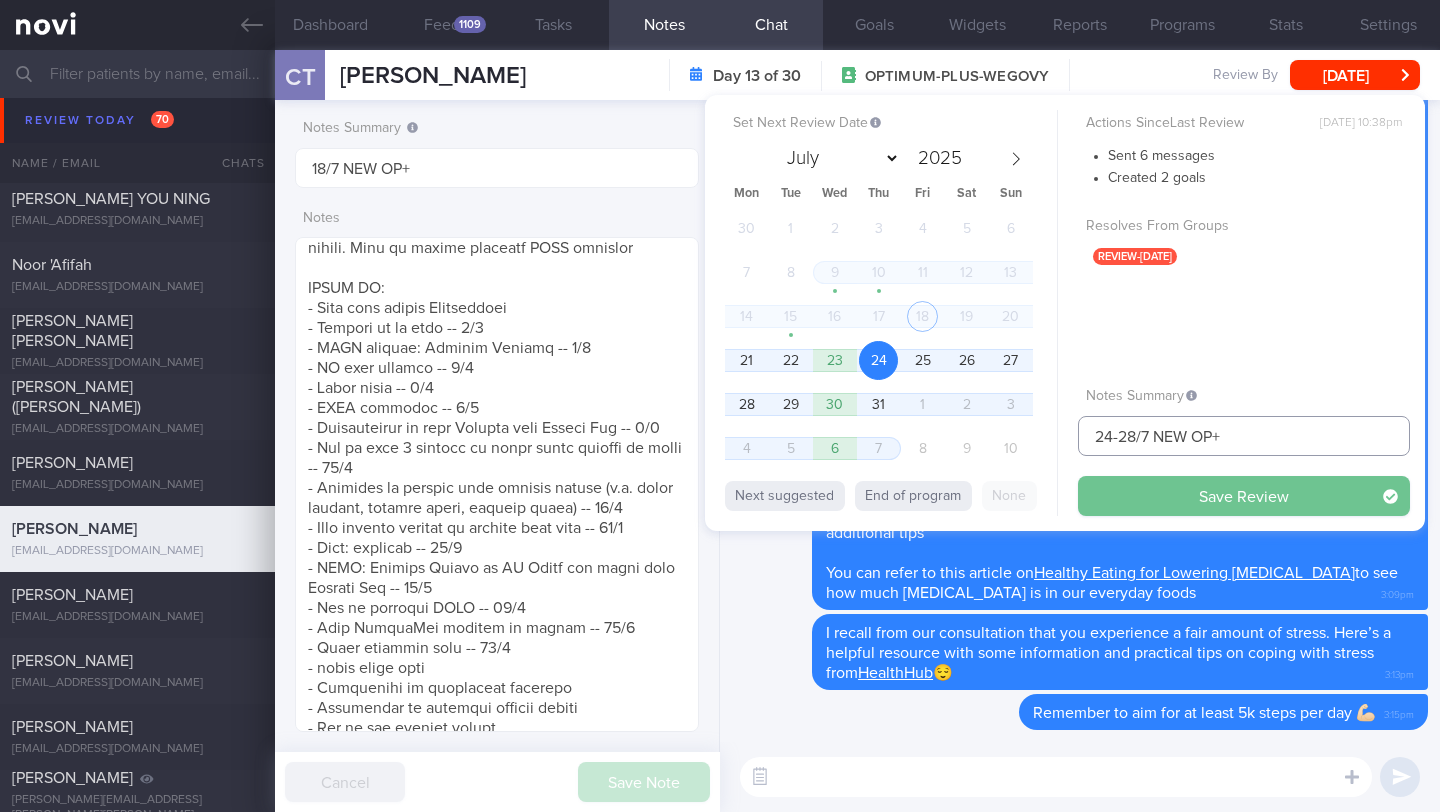 type on "24-28/7 NEW OP+" 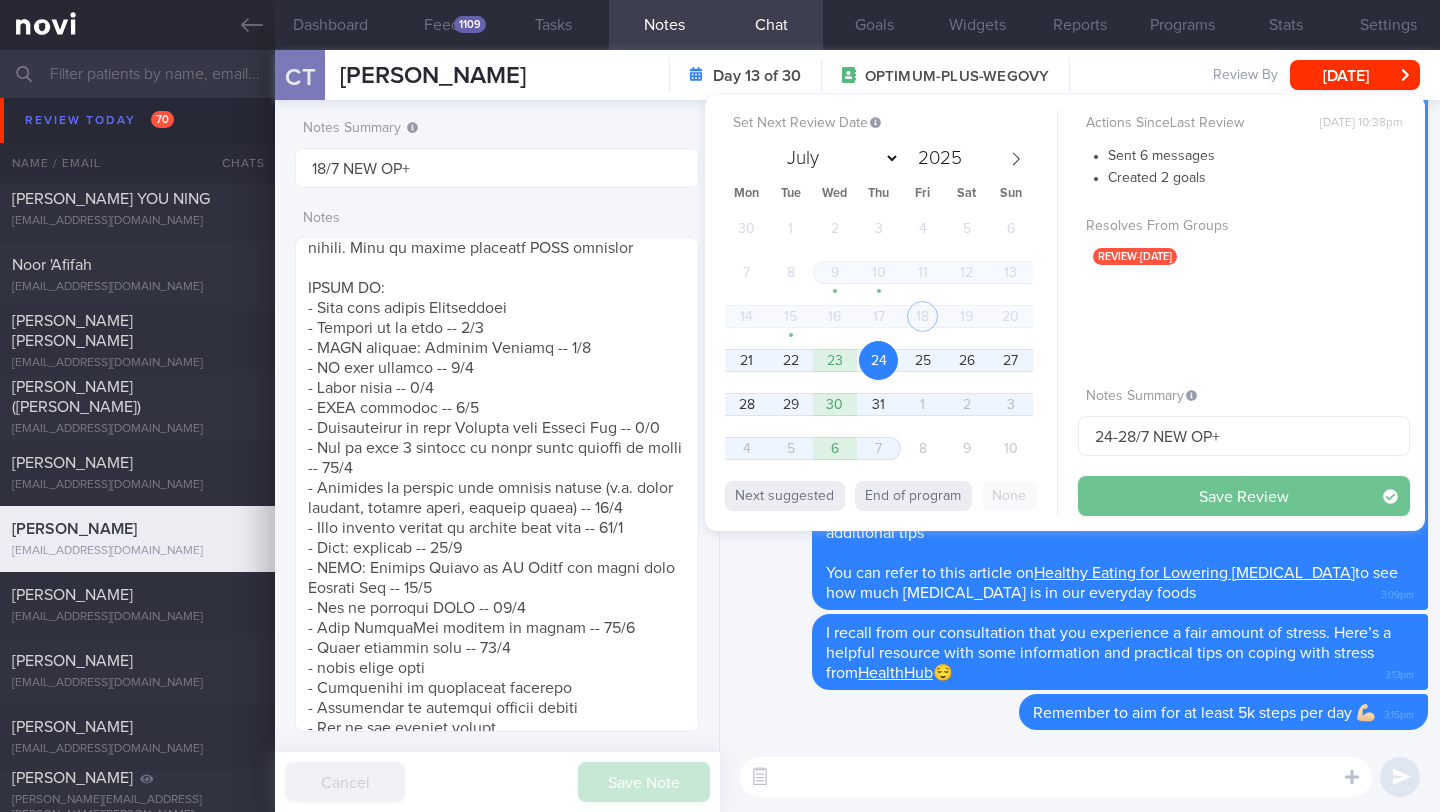 click on "Save Review" at bounding box center [1244, 496] 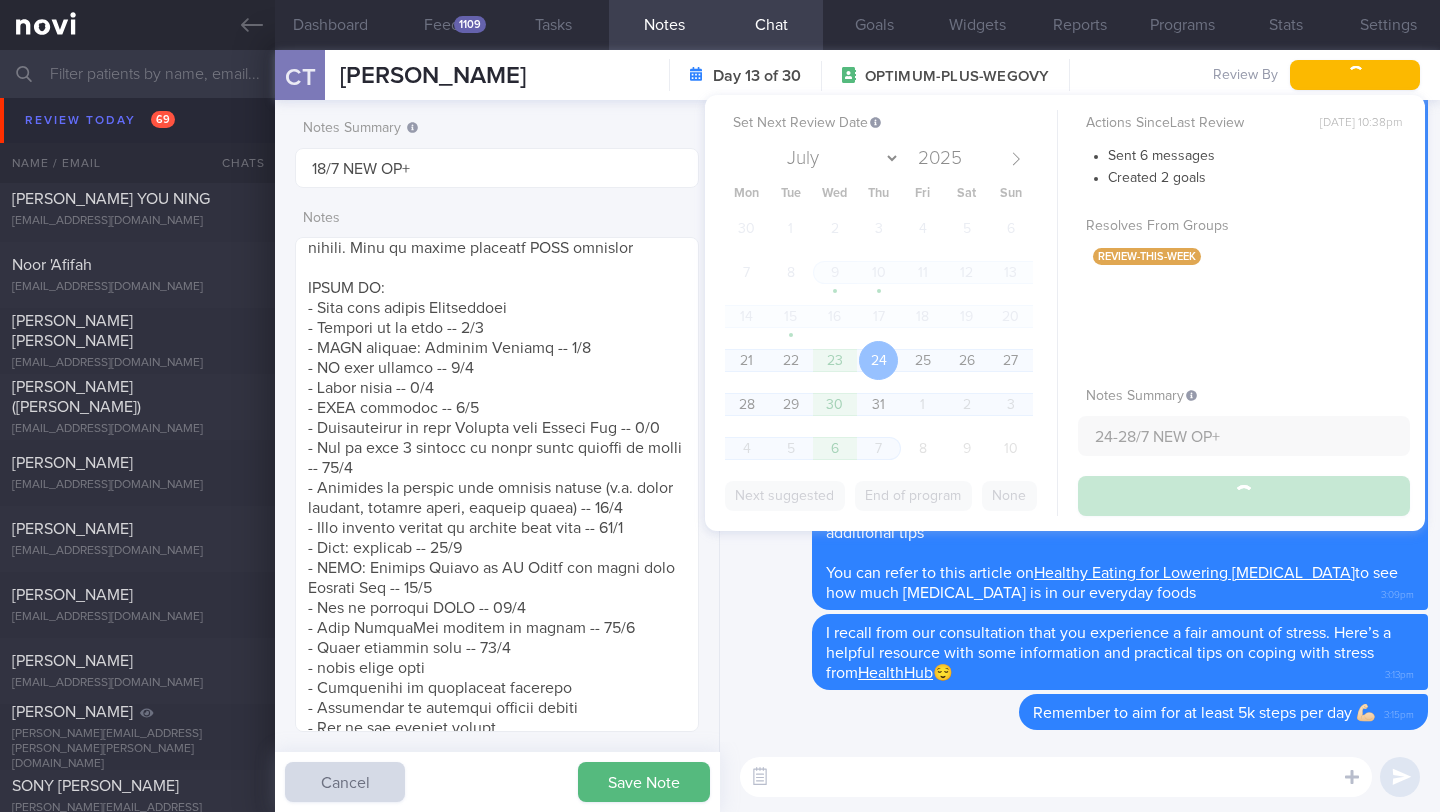 type on "24-28/7 NEW OP+" 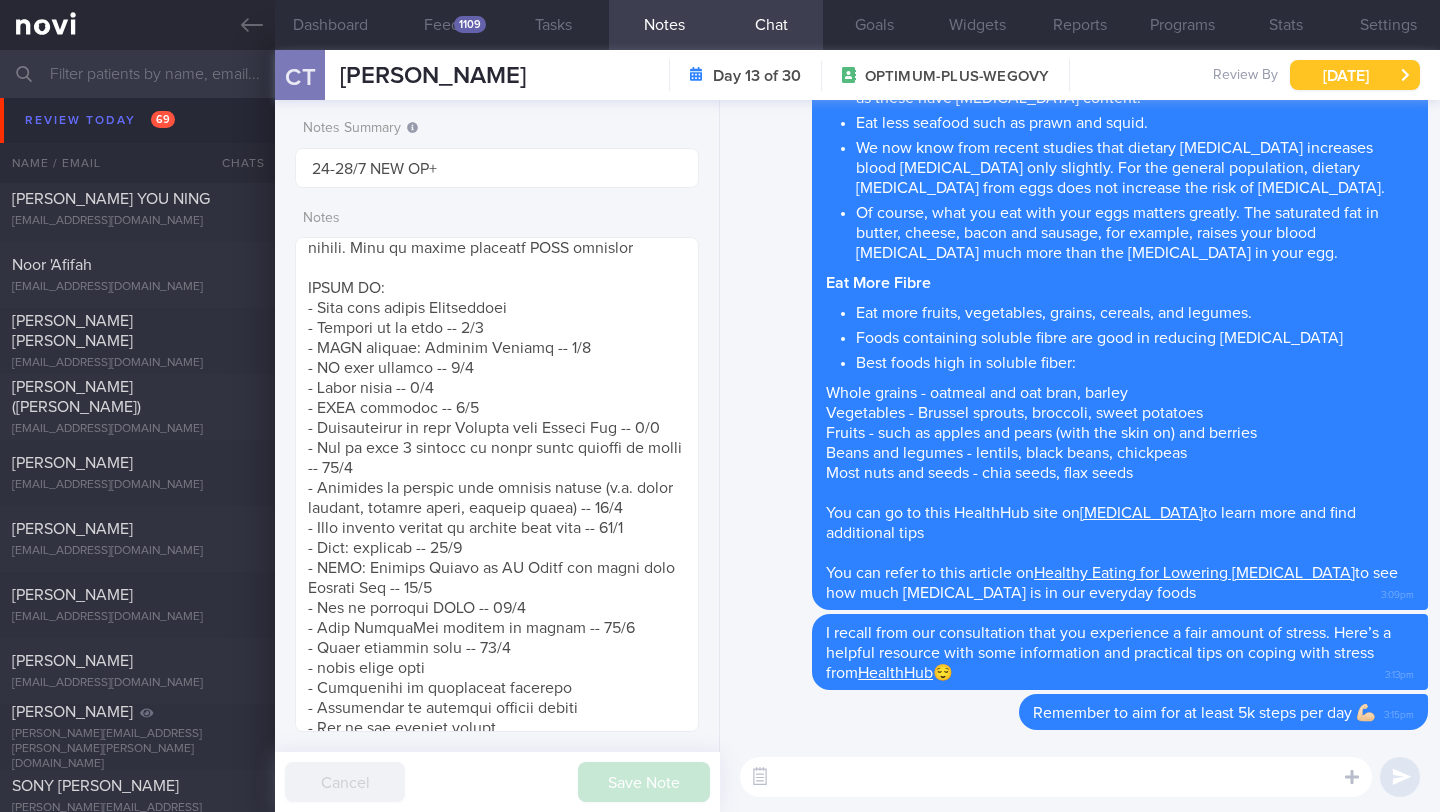 click on "[DATE]" at bounding box center (1355, 75) 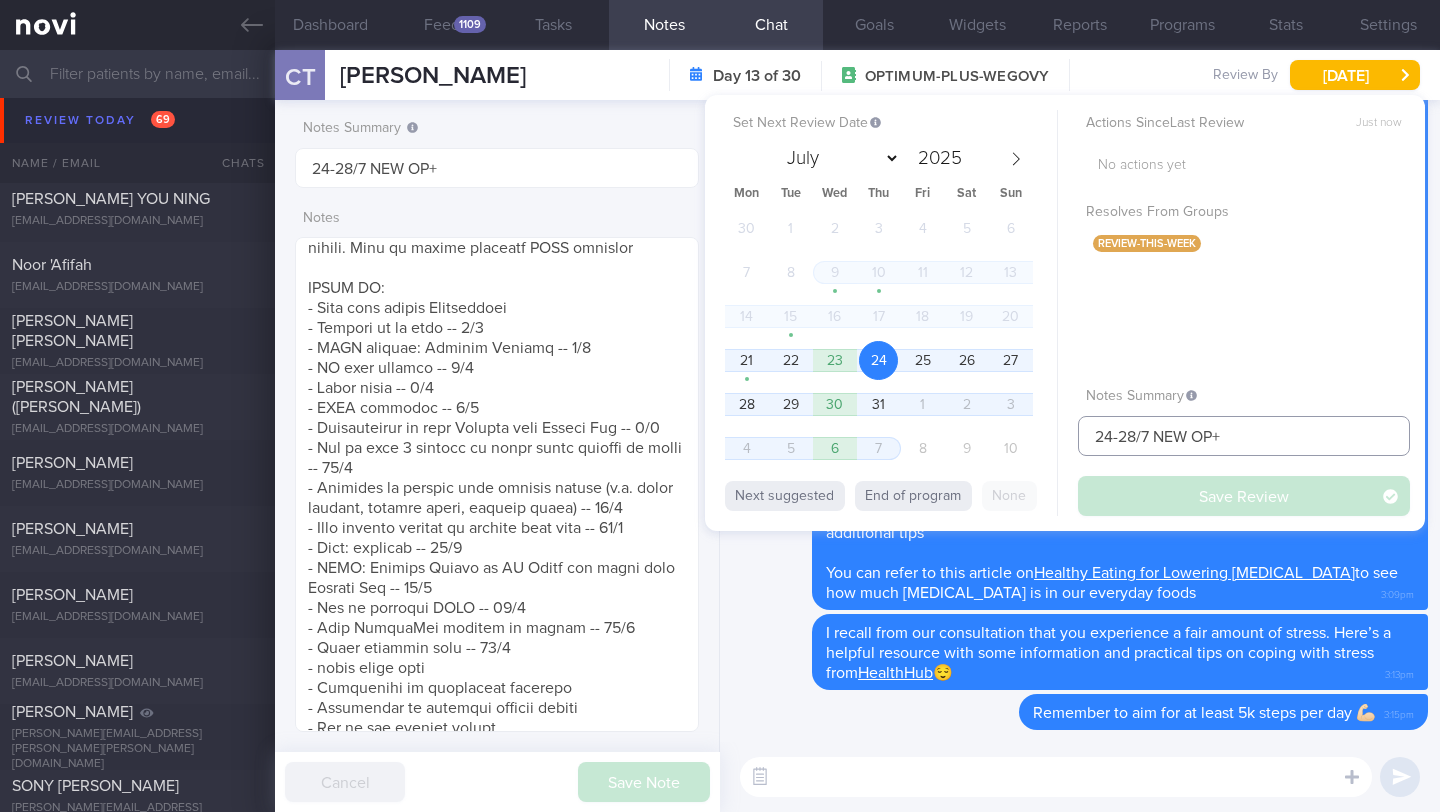 drag, startPoint x: 1136, startPoint y: 434, endPoint x: 1115, endPoint y: 439, distance: 21.587032 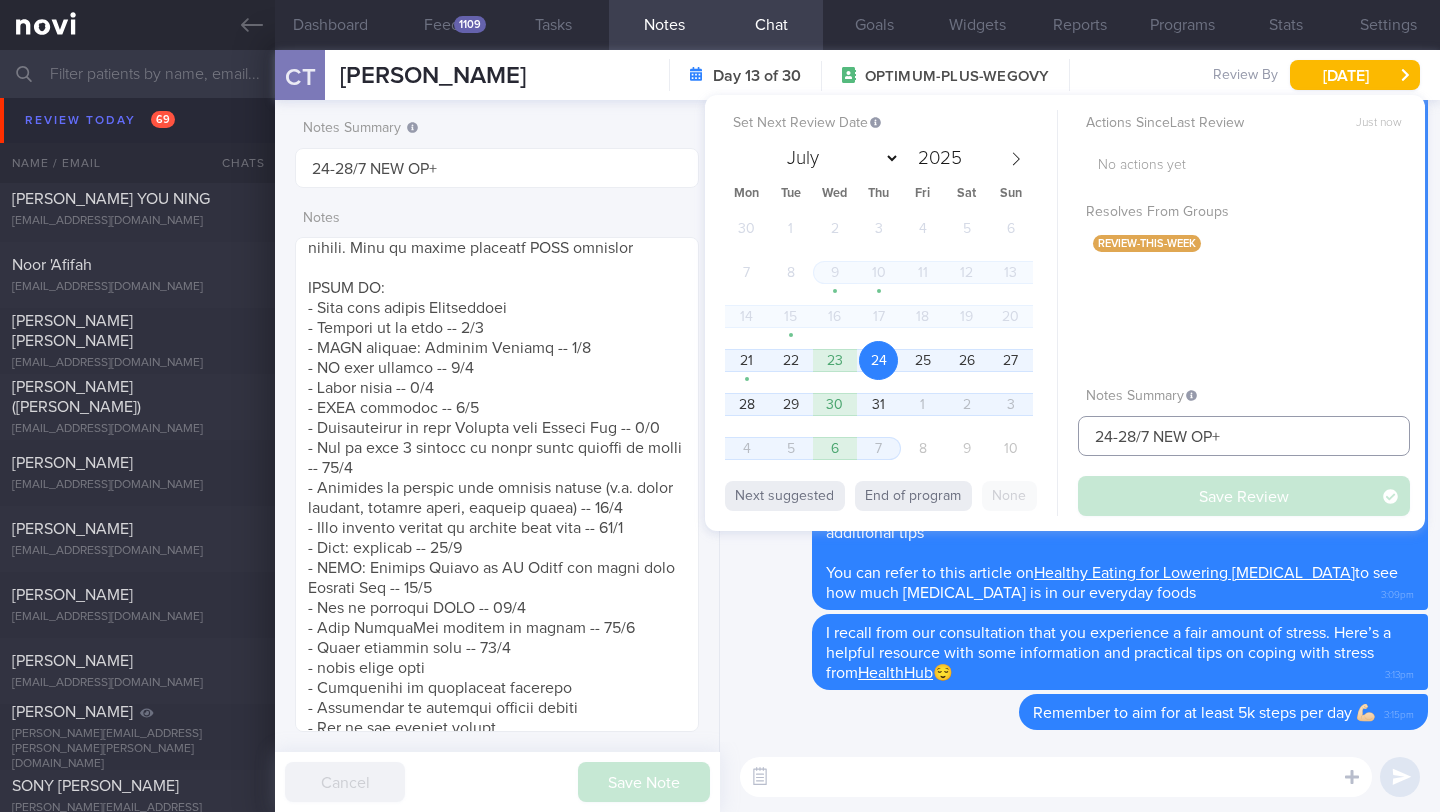 click on "24-28/7 NEW OP+" at bounding box center (1244, 436) 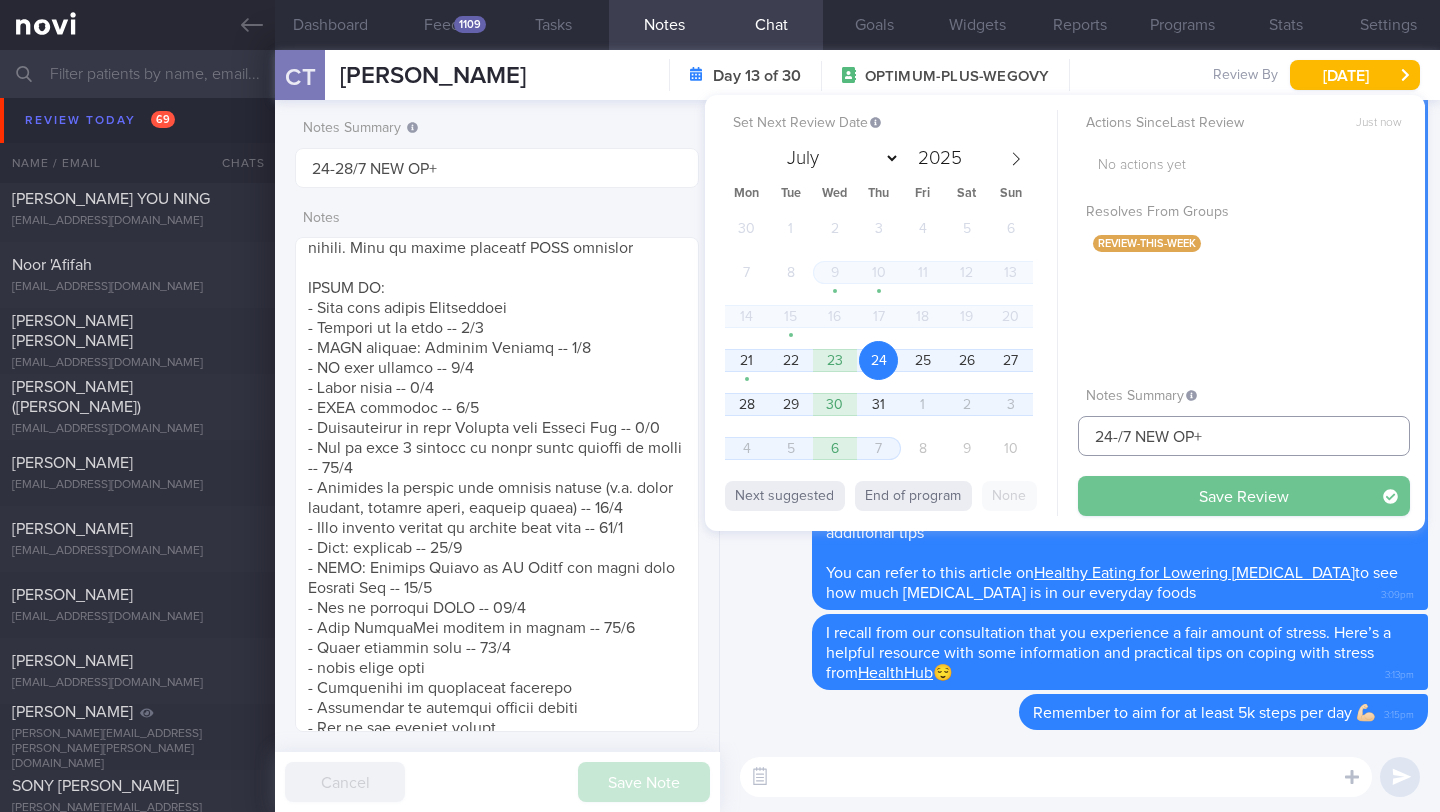 type on "24-/7 NEW OP+" 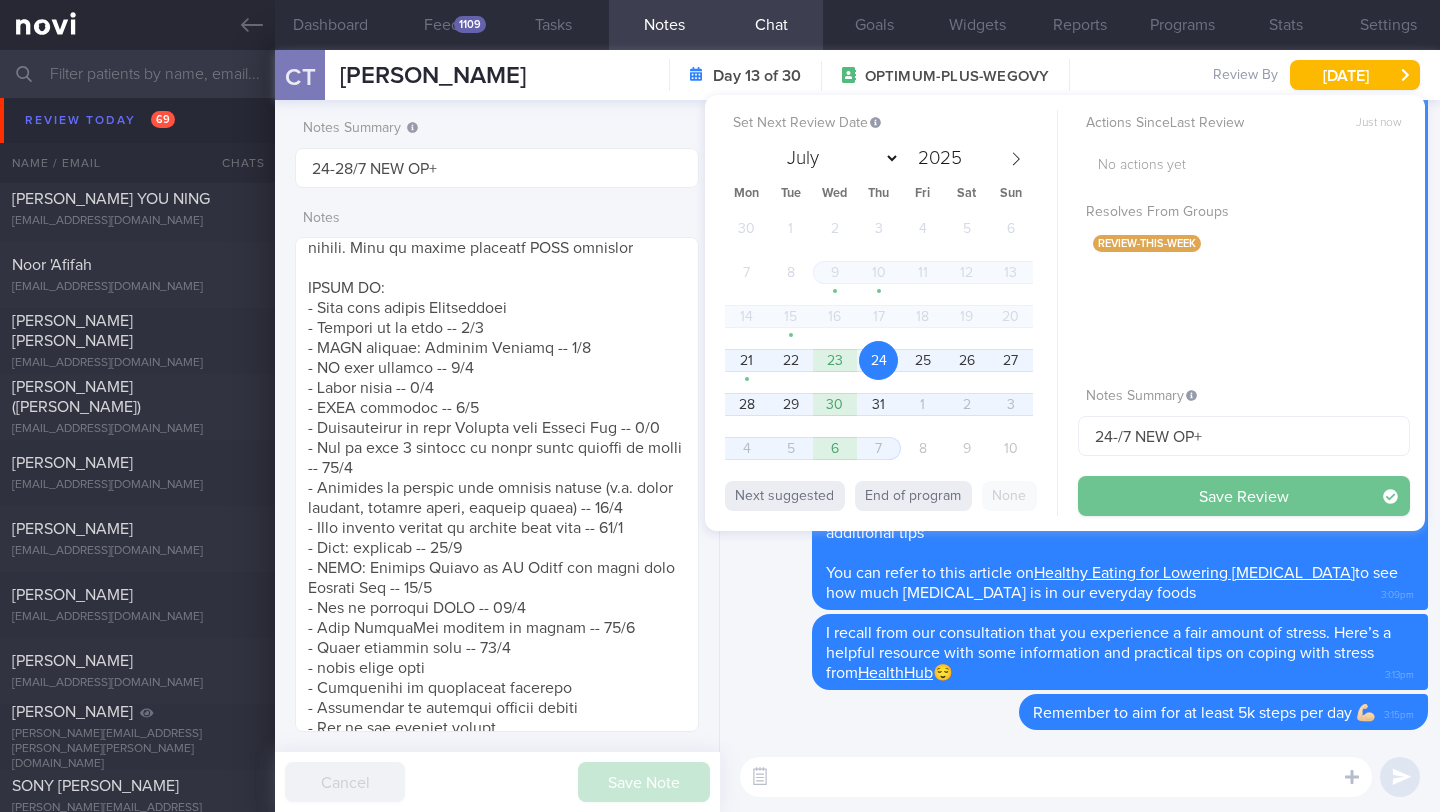 click on "Save Review" at bounding box center (1244, 496) 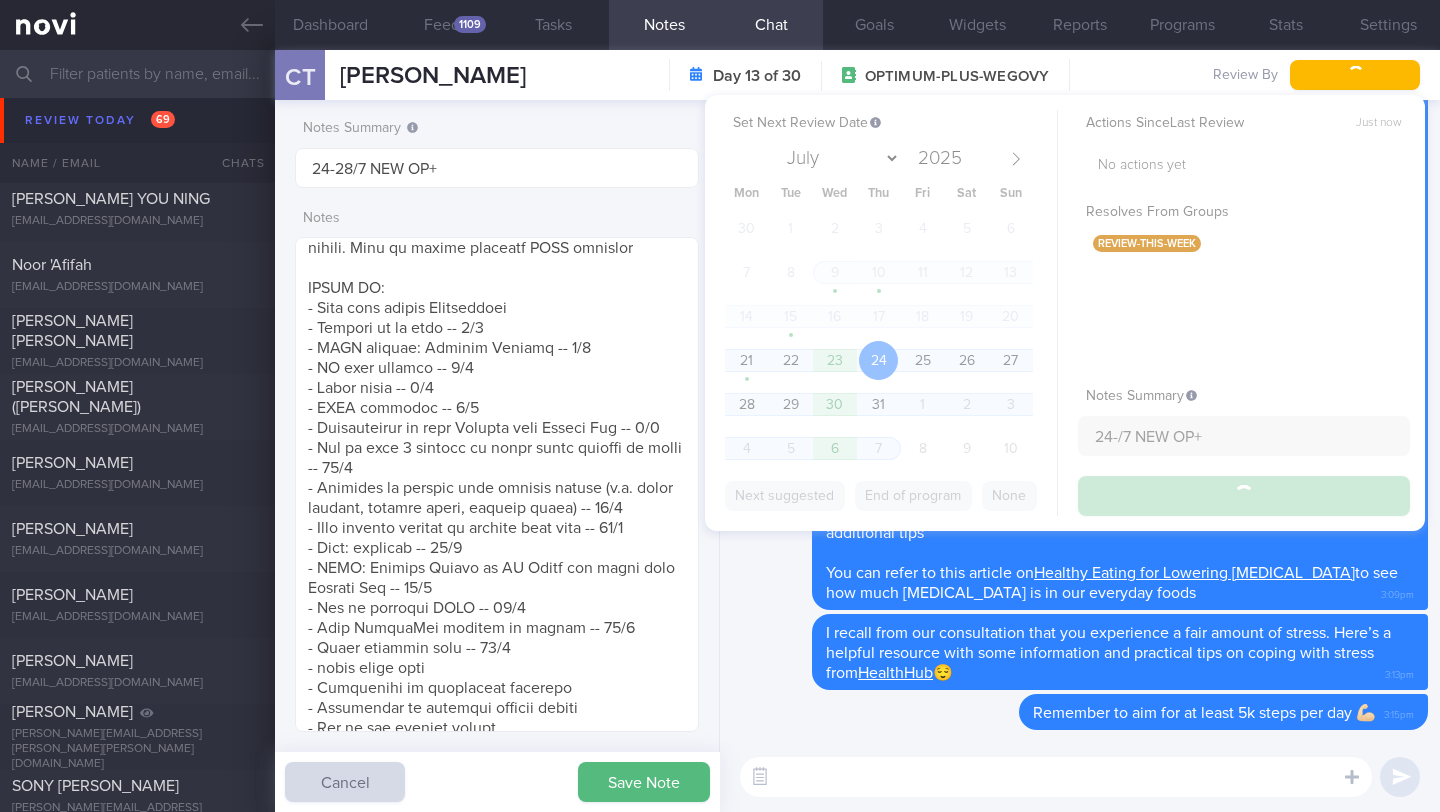 type on "24-/7 NEW OP+" 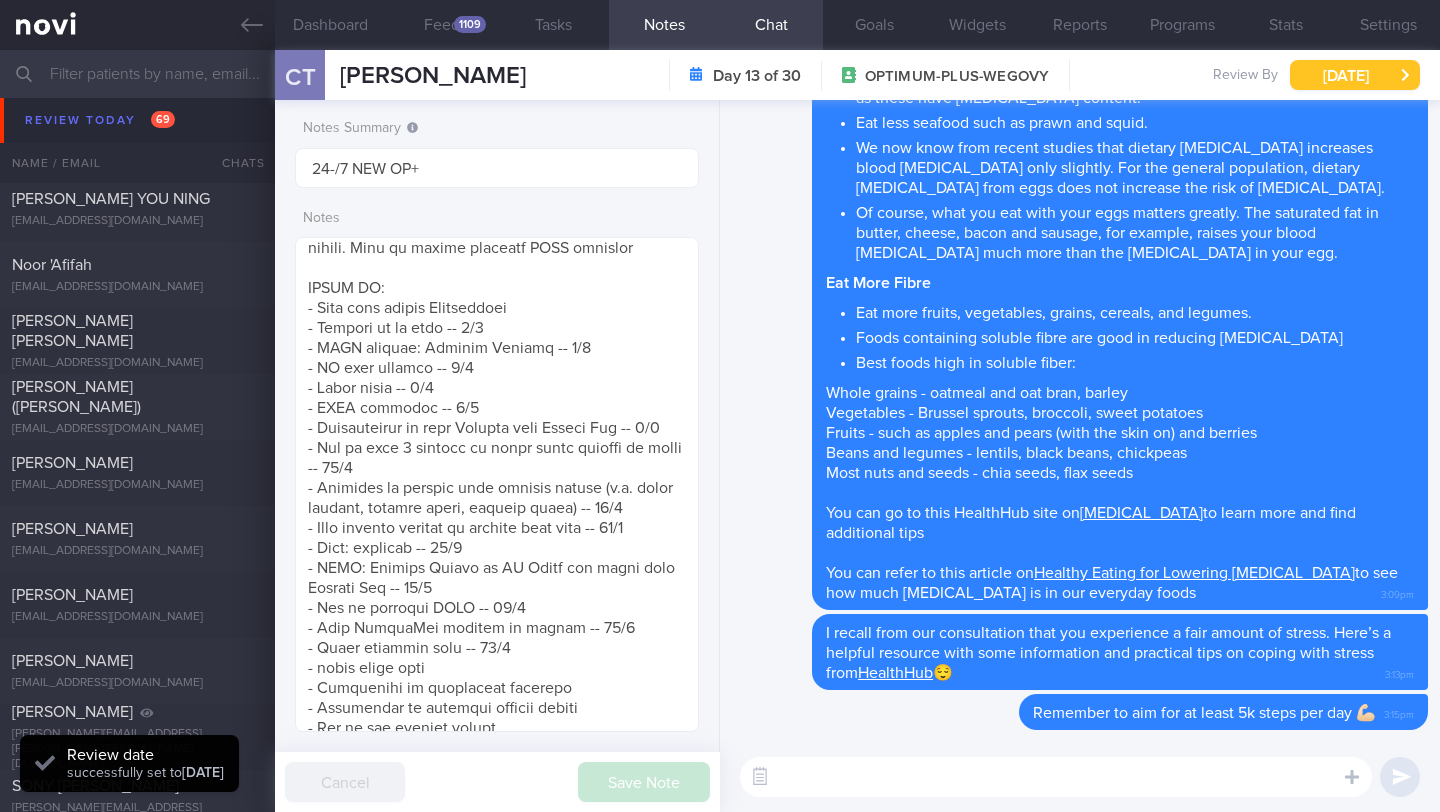 click on "[DATE]" at bounding box center [1355, 75] 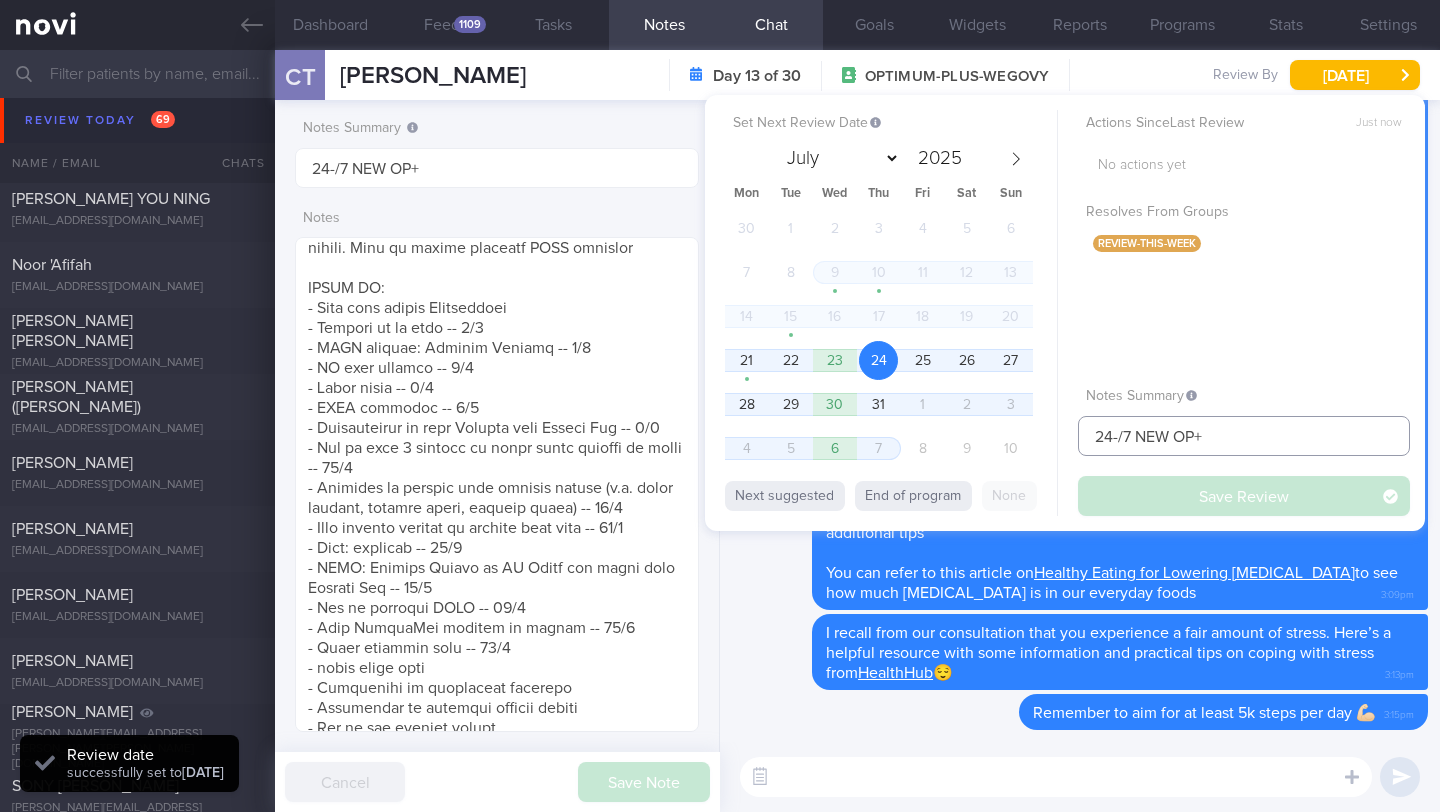 click on "24-/7 NEW OP+" at bounding box center (1244, 436) 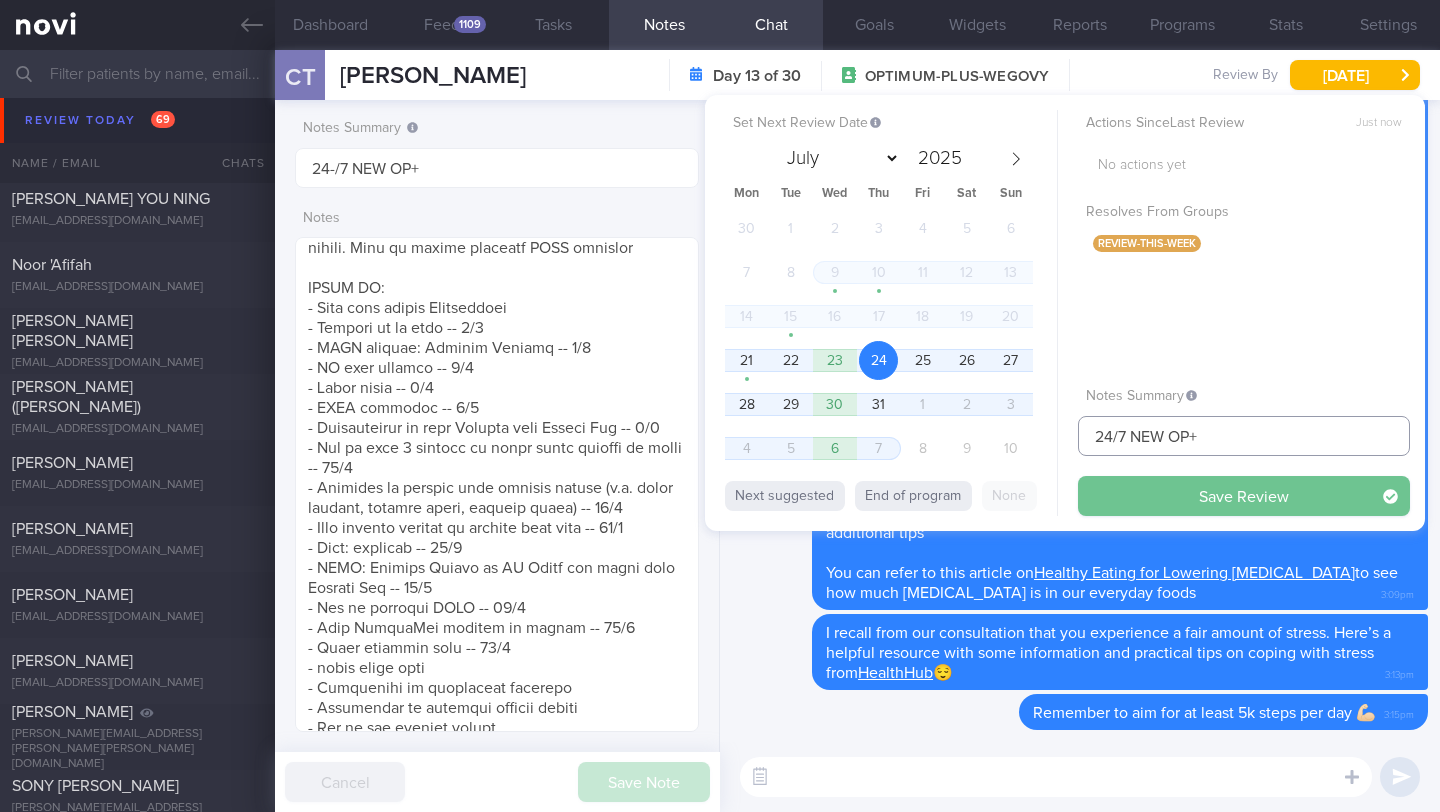 type on "24/7 NEW OP+" 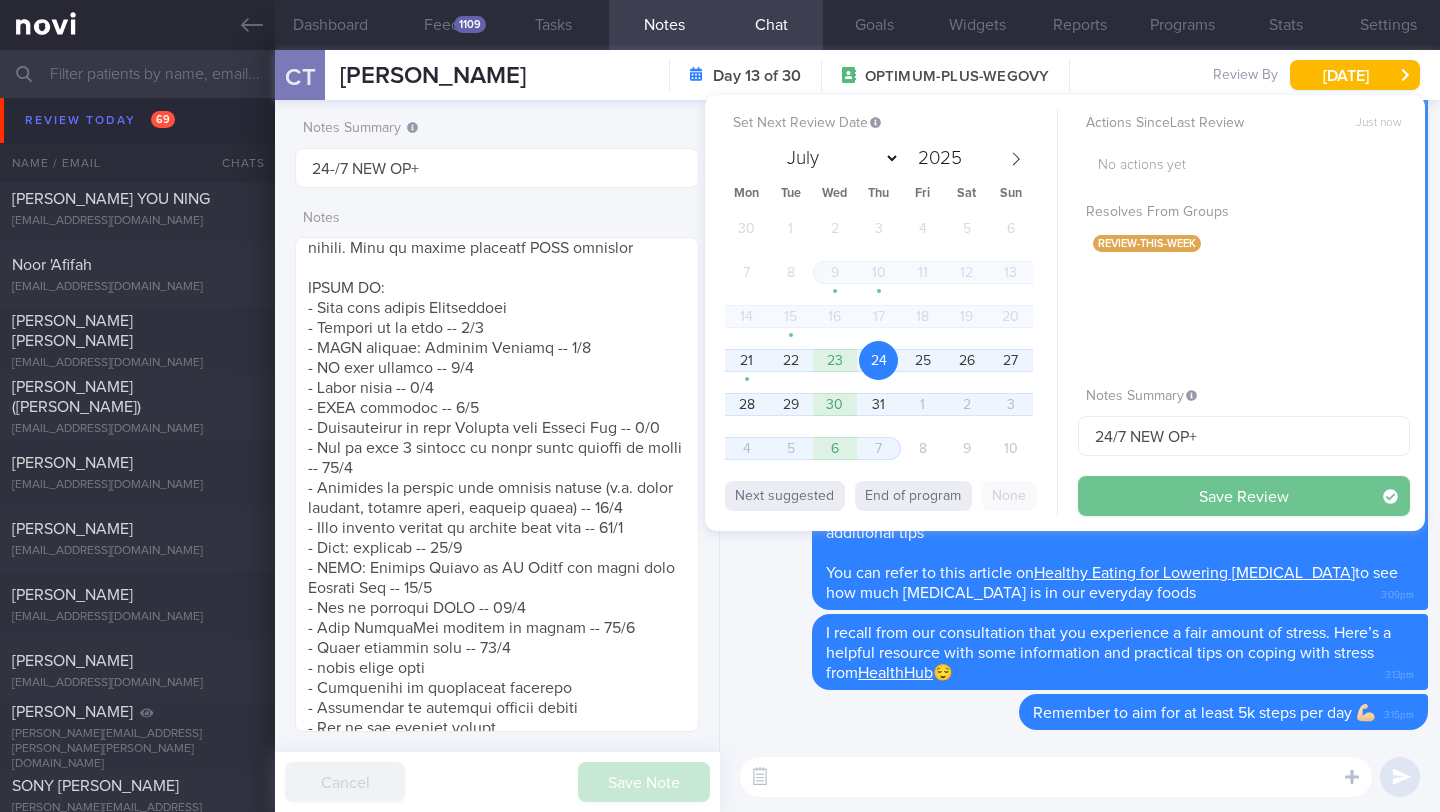 click on "Save Review" at bounding box center [1244, 496] 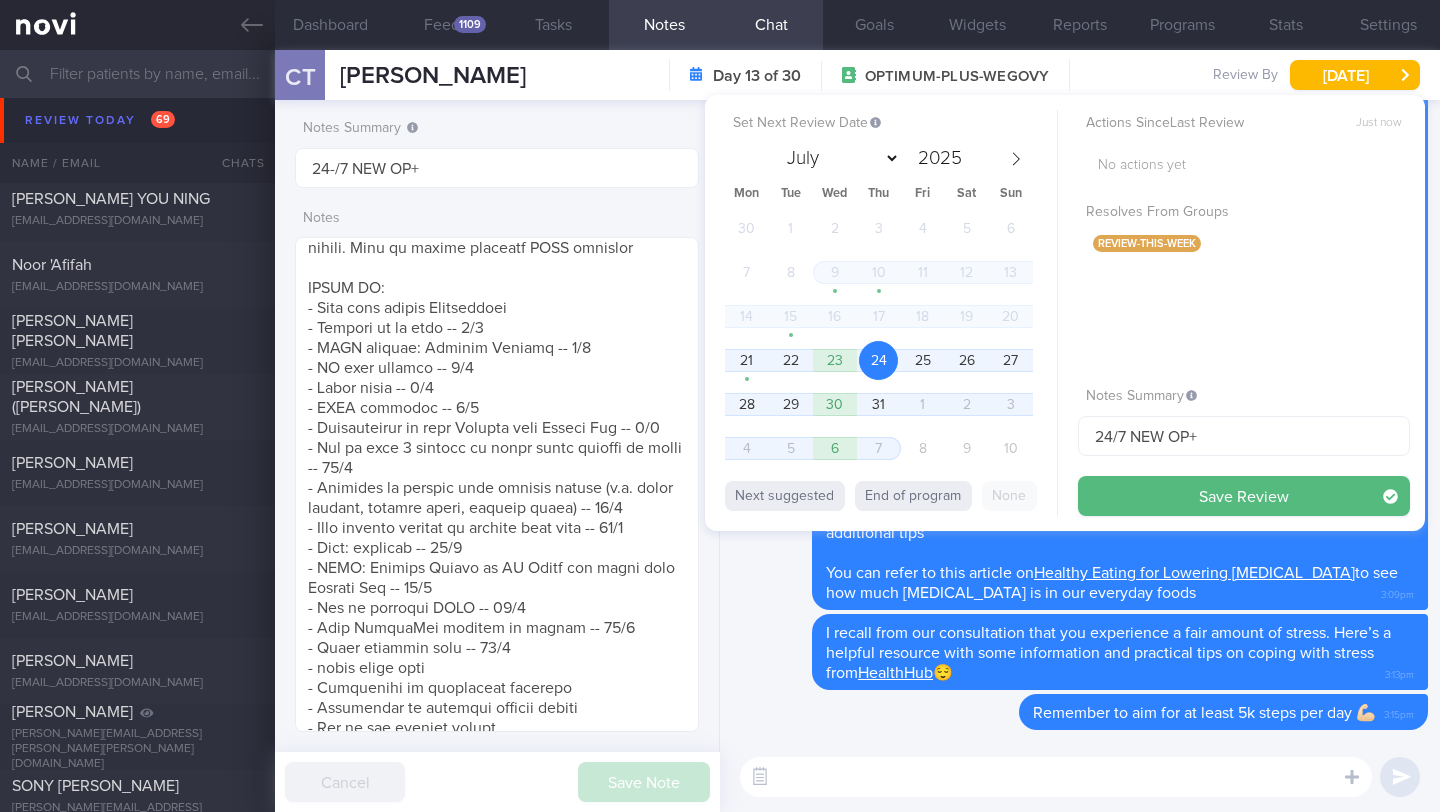 type on "24/7 NEW OP+" 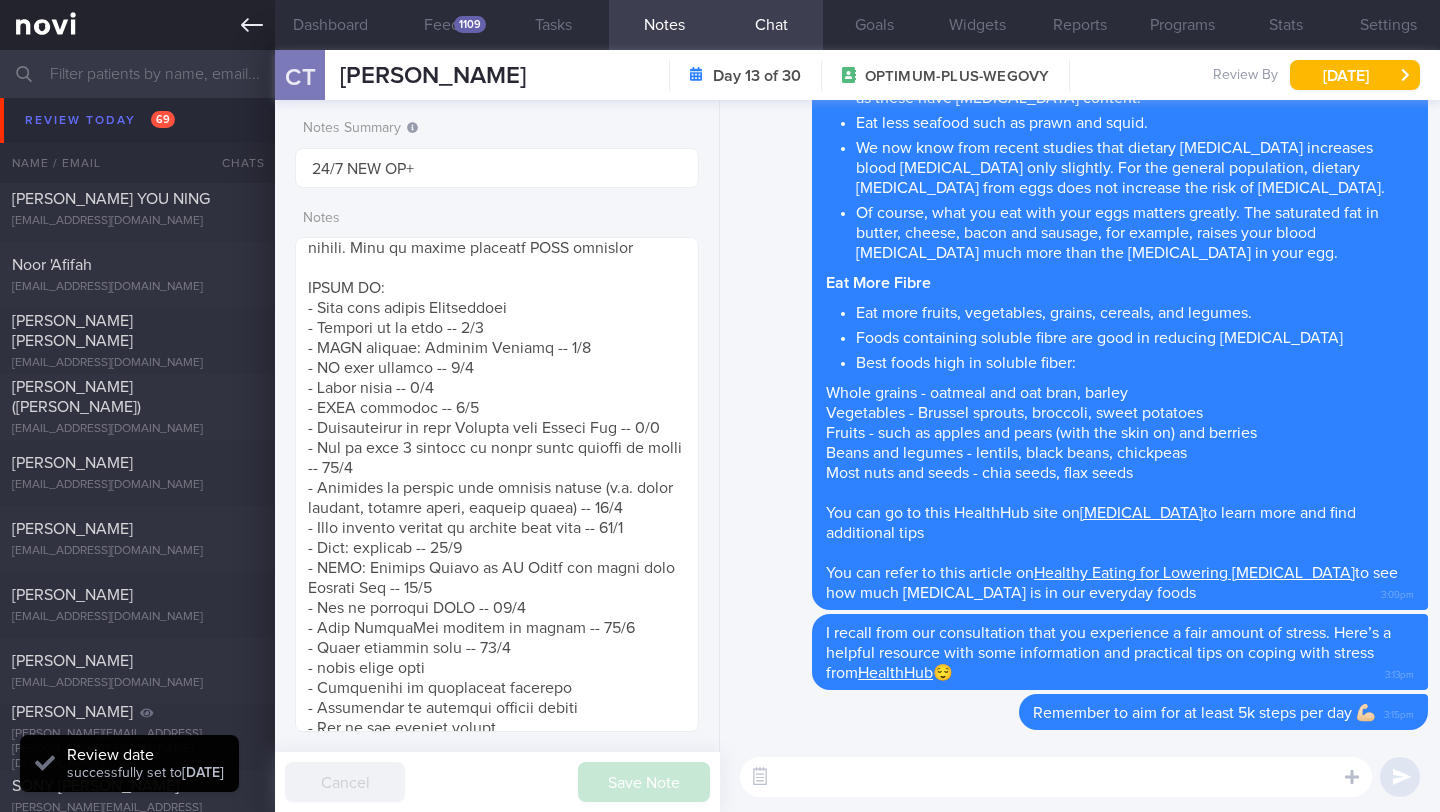 click 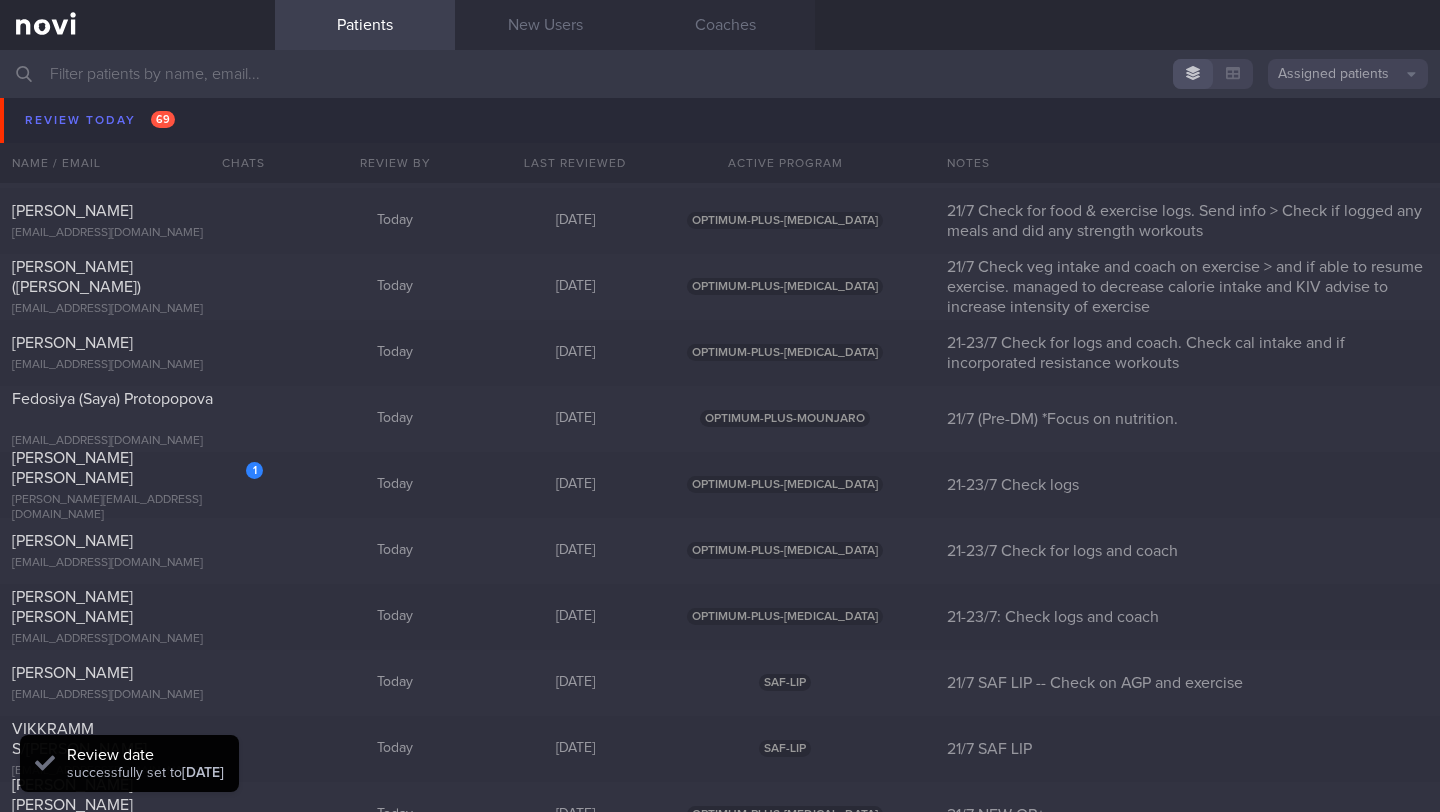 scroll, scrollTop: 8650, scrollLeft: 0, axis: vertical 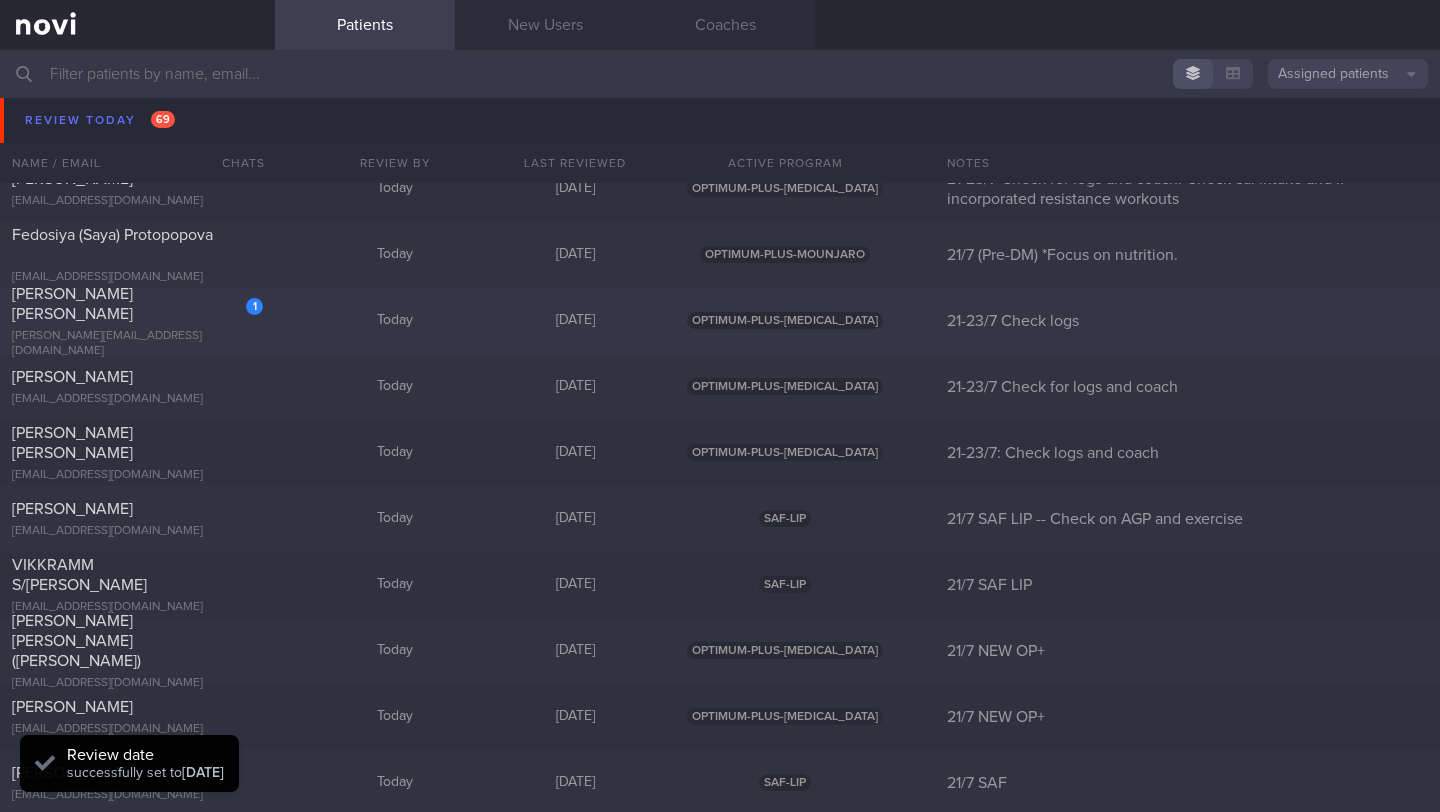click on "1" at bounding box center (241, 299) 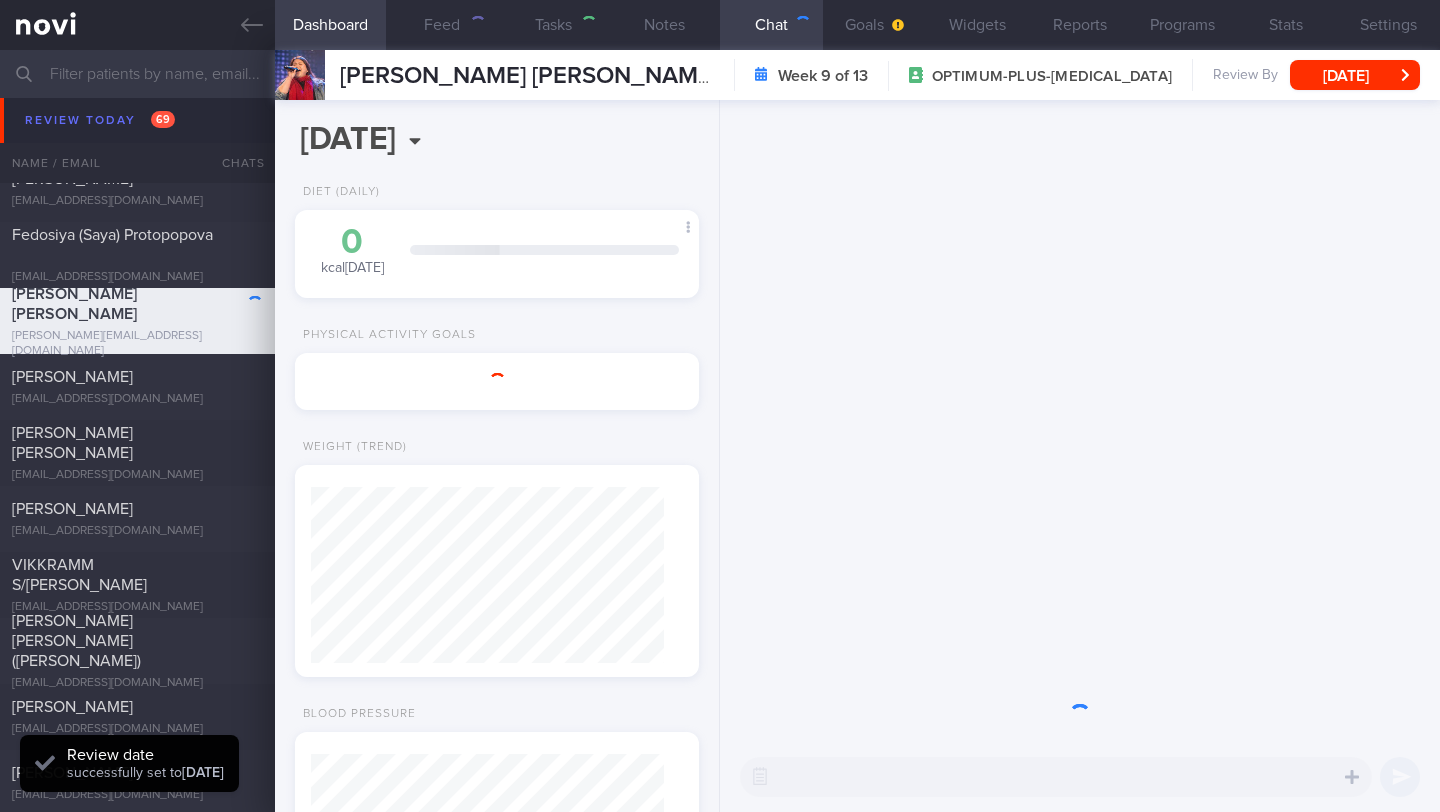 scroll, scrollTop: 0, scrollLeft: 0, axis: both 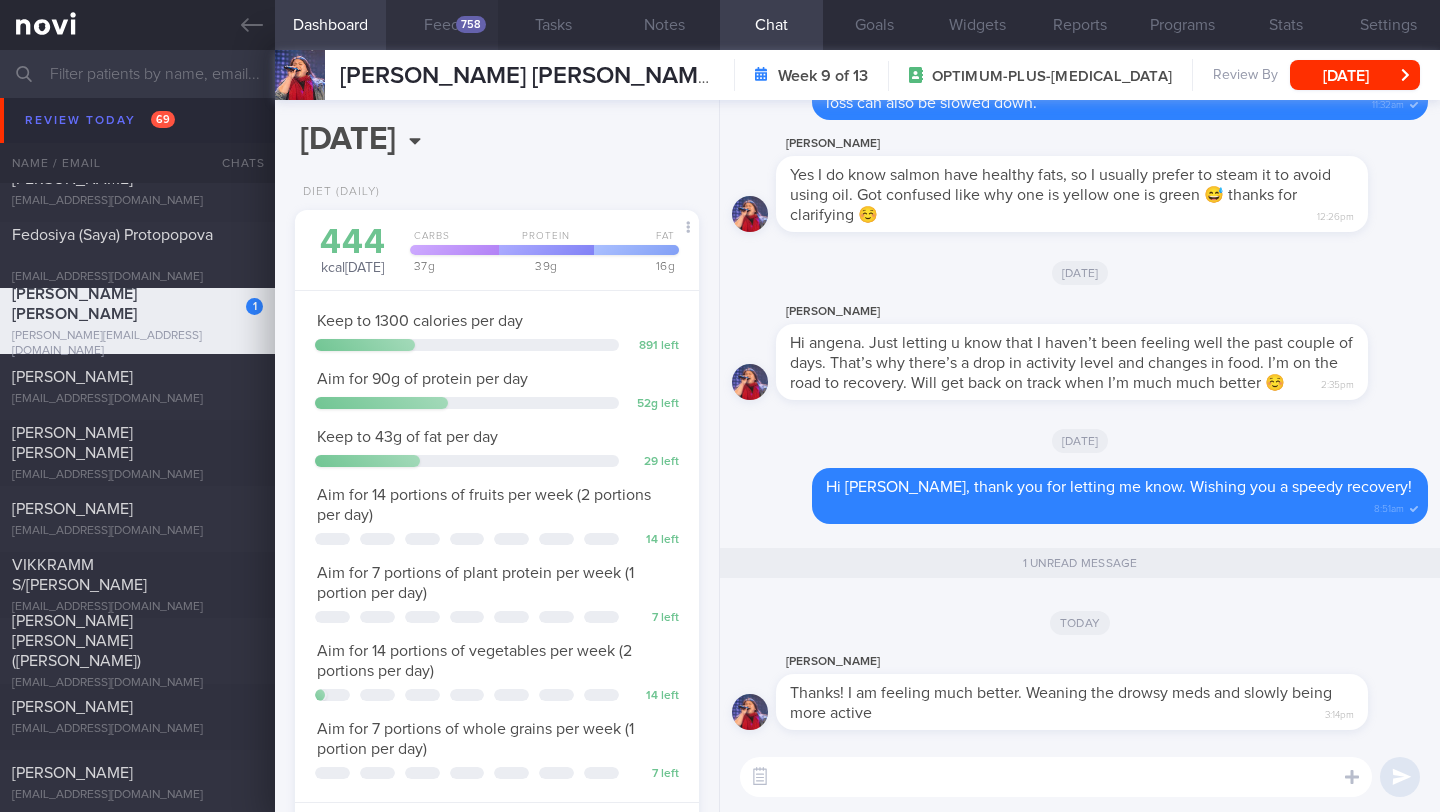 click on "Feed
758" at bounding box center (441, 25) 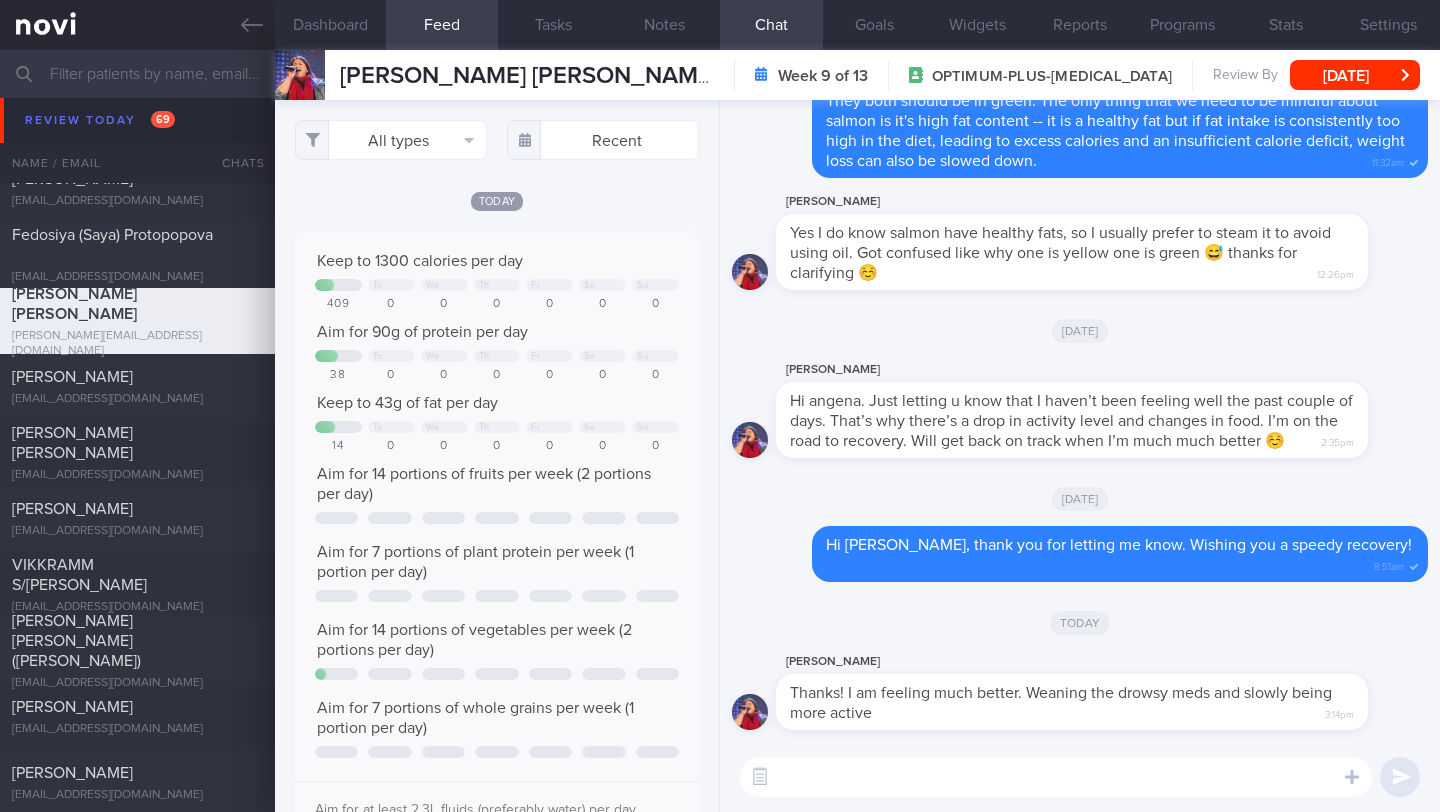 scroll, scrollTop: 999910, scrollLeft: 999637, axis: both 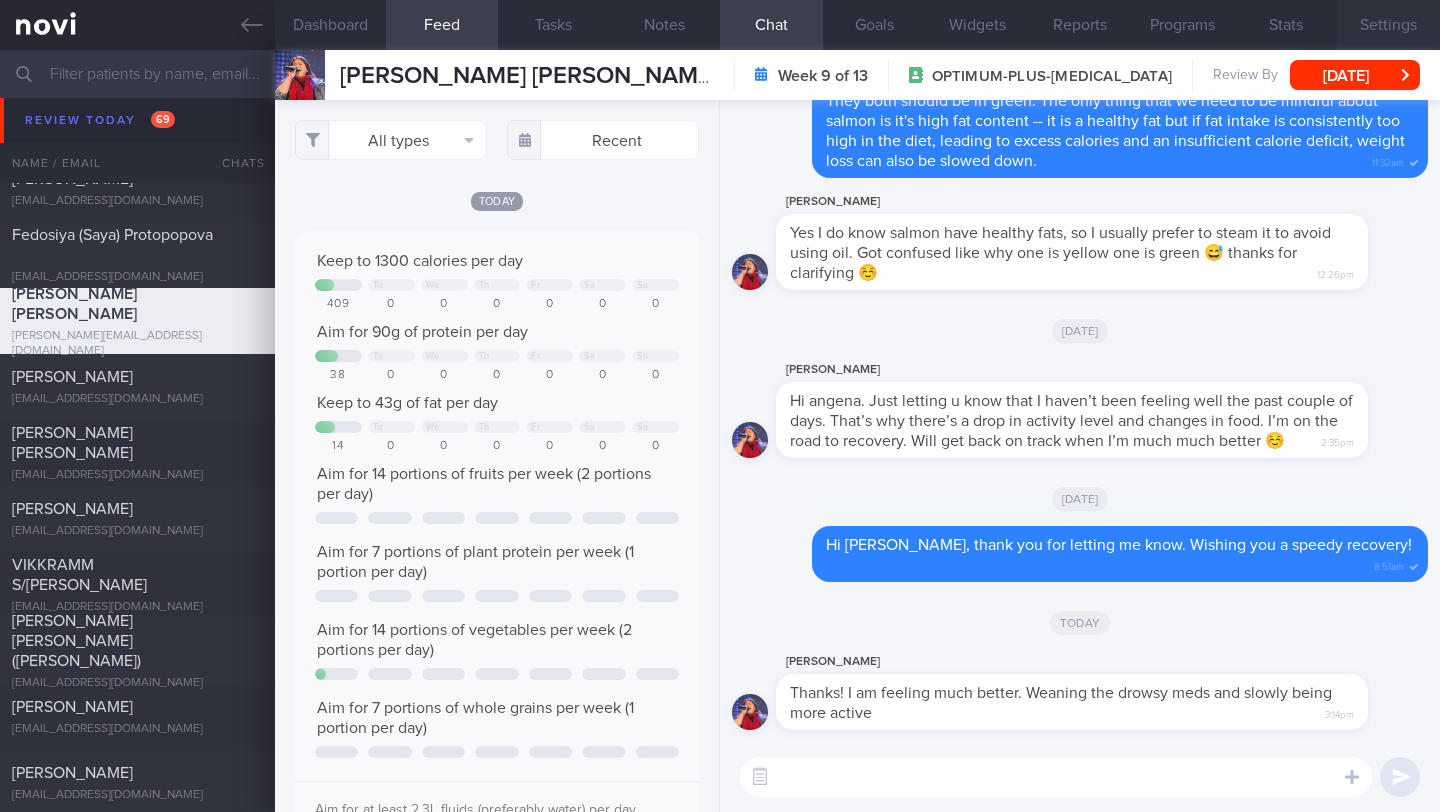 click on "Settings" at bounding box center (1388, 25) 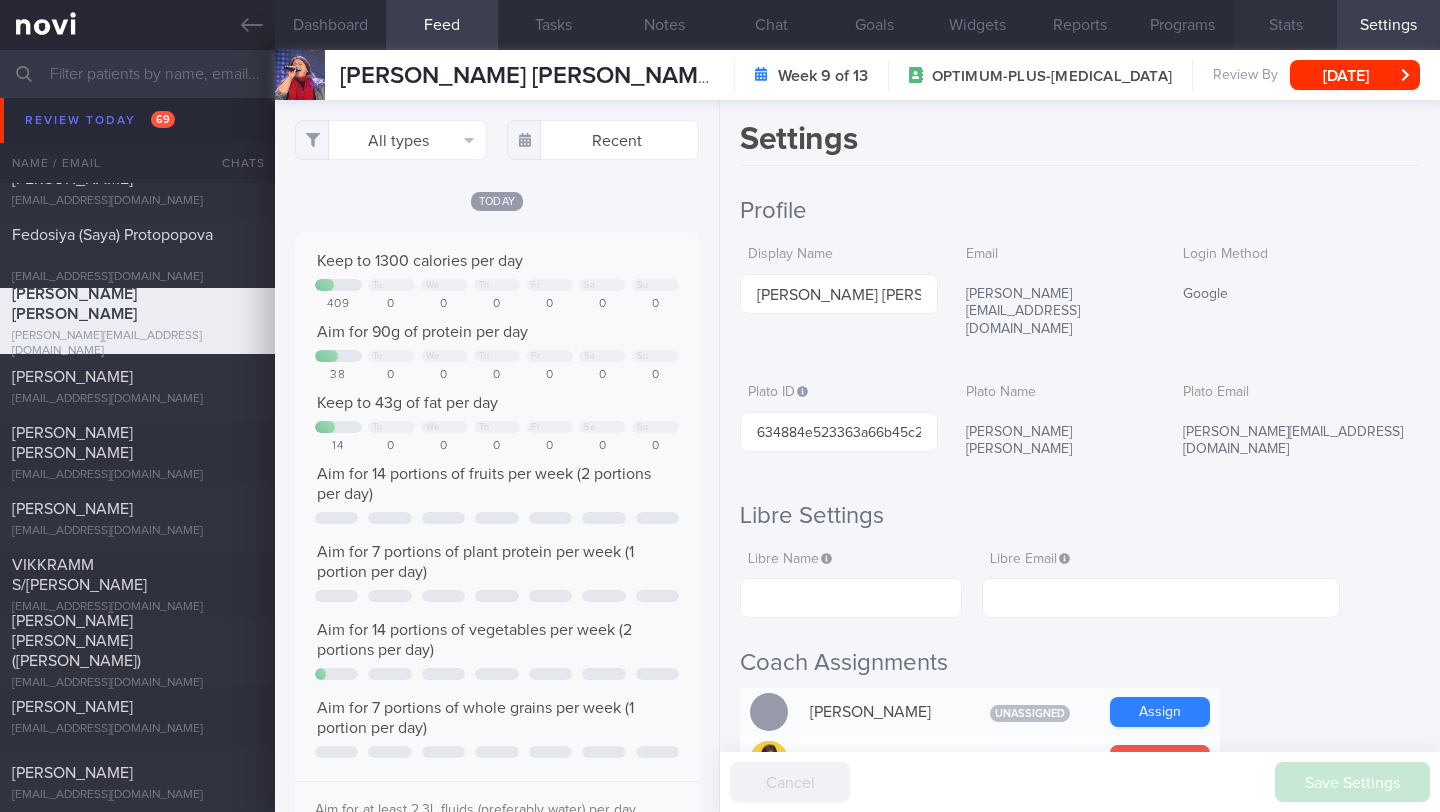 click on "Stats" at bounding box center (1285, 25) 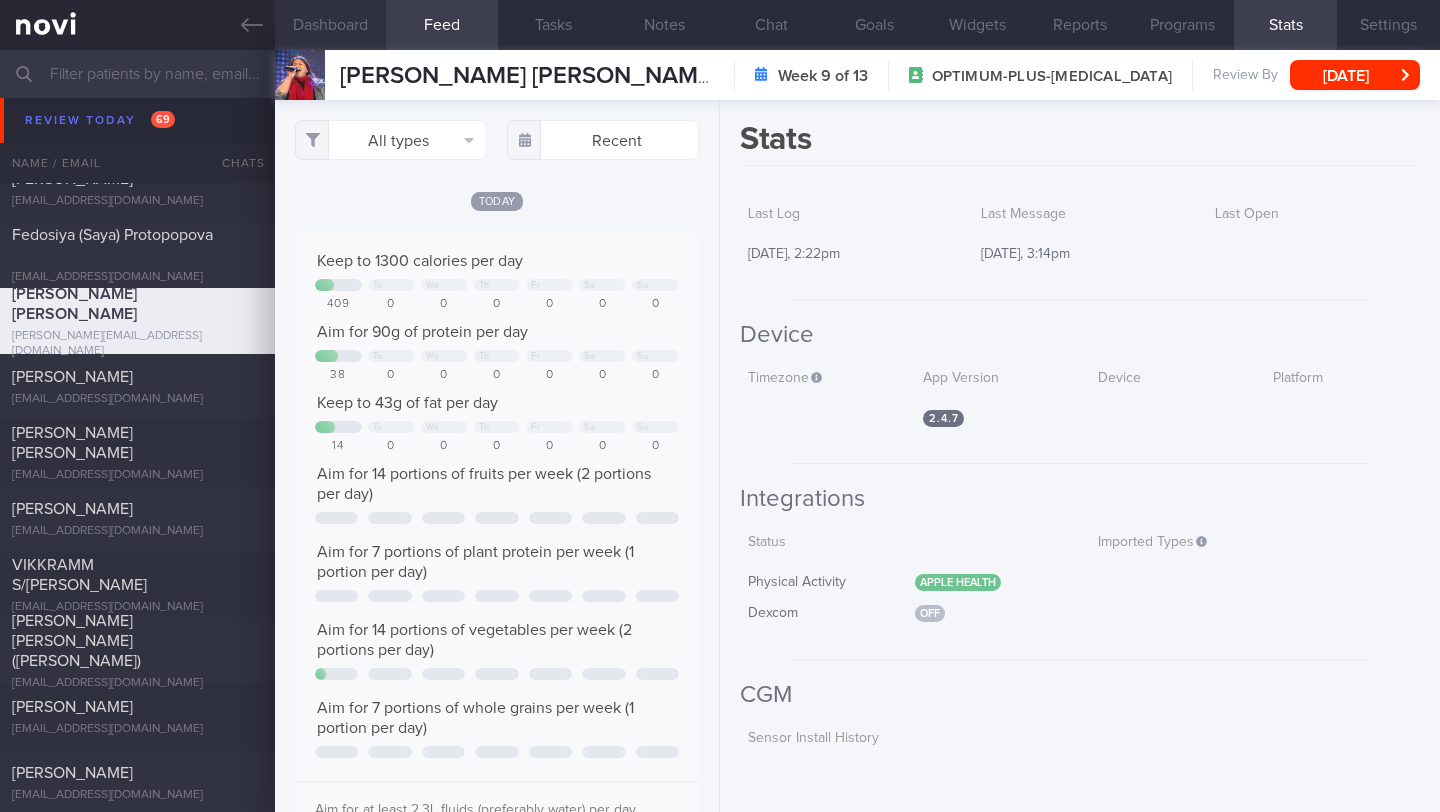click on "Dashboard" at bounding box center [330, 25] 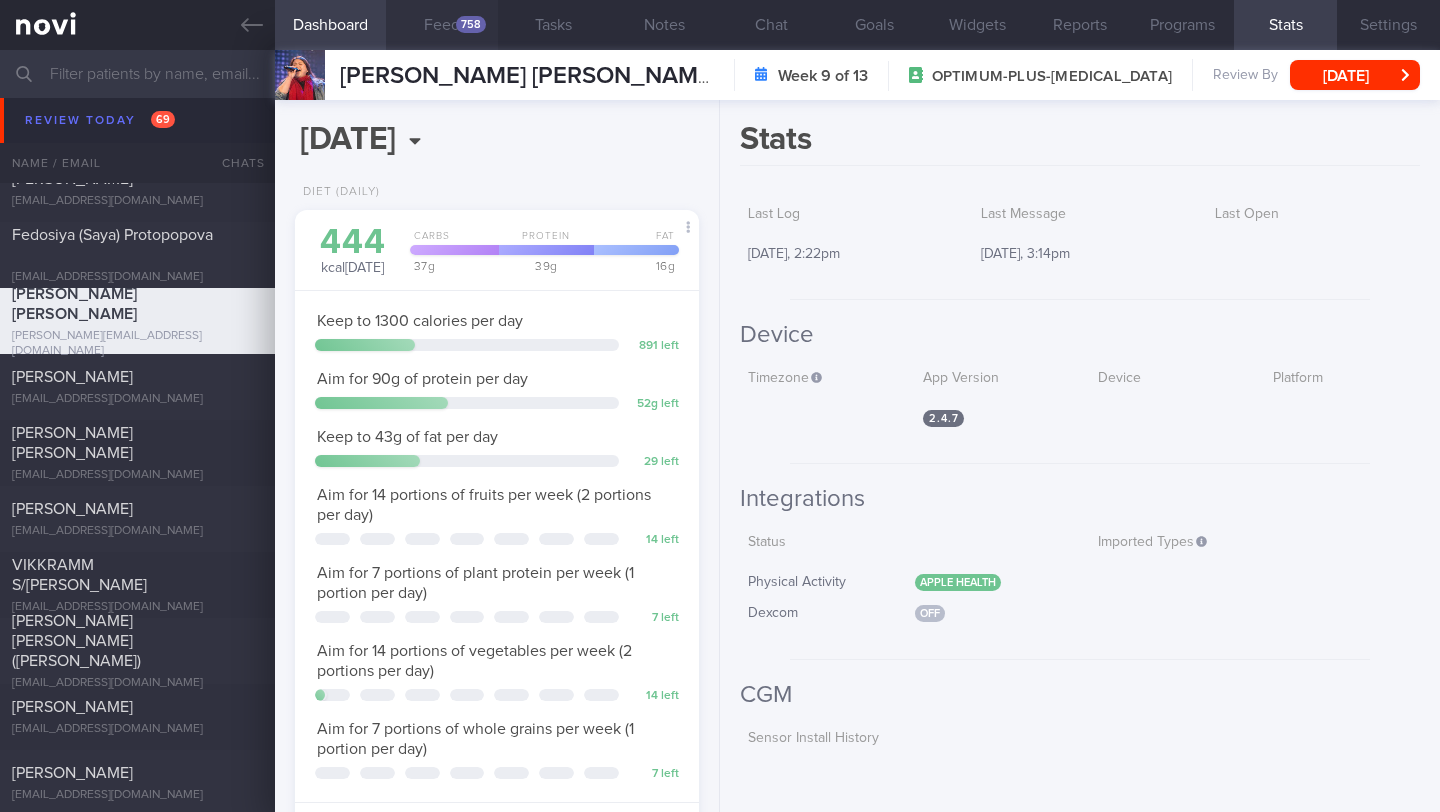 click on "Feed
758" at bounding box center [441, 25] 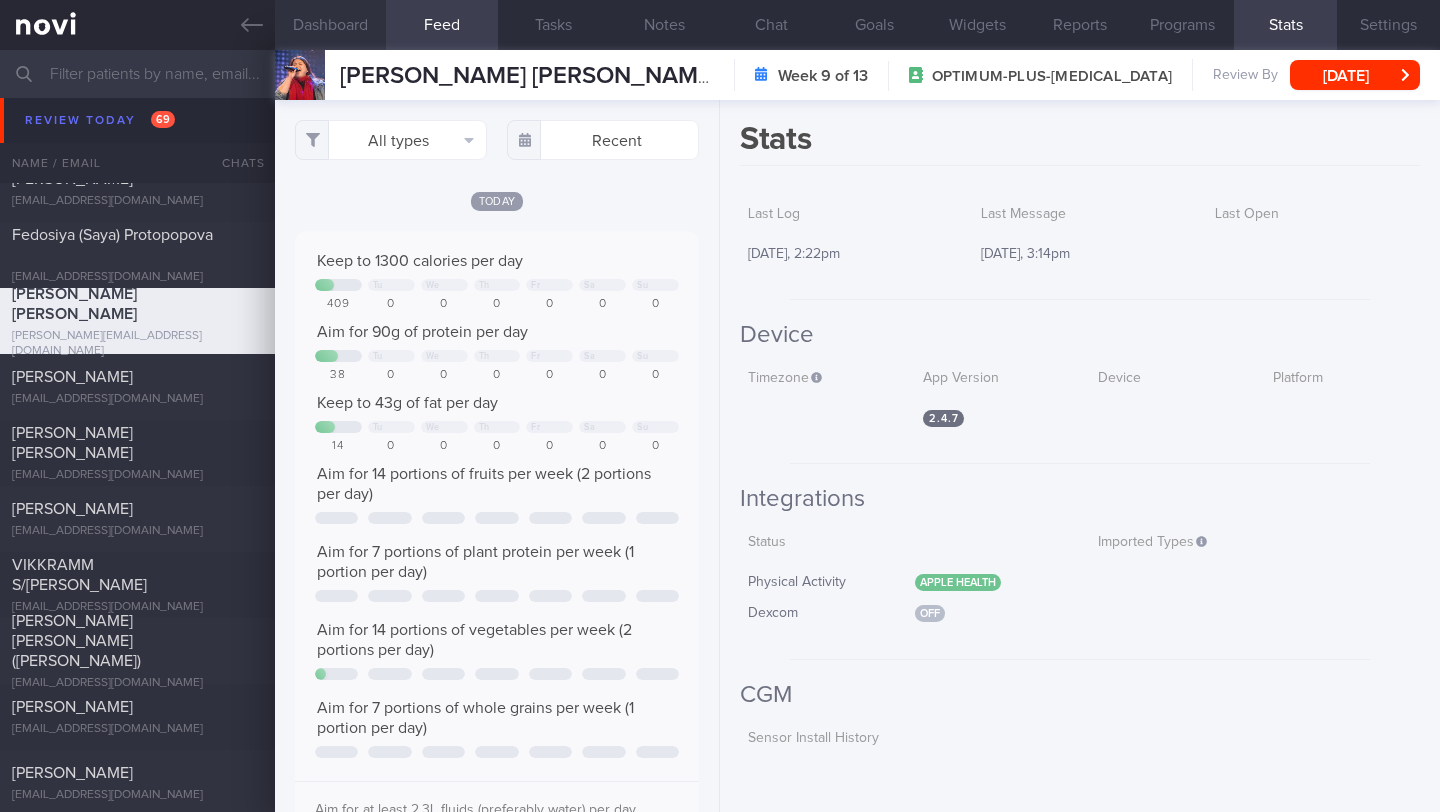 click on "Dashboard" at bounding box center [330, 25] 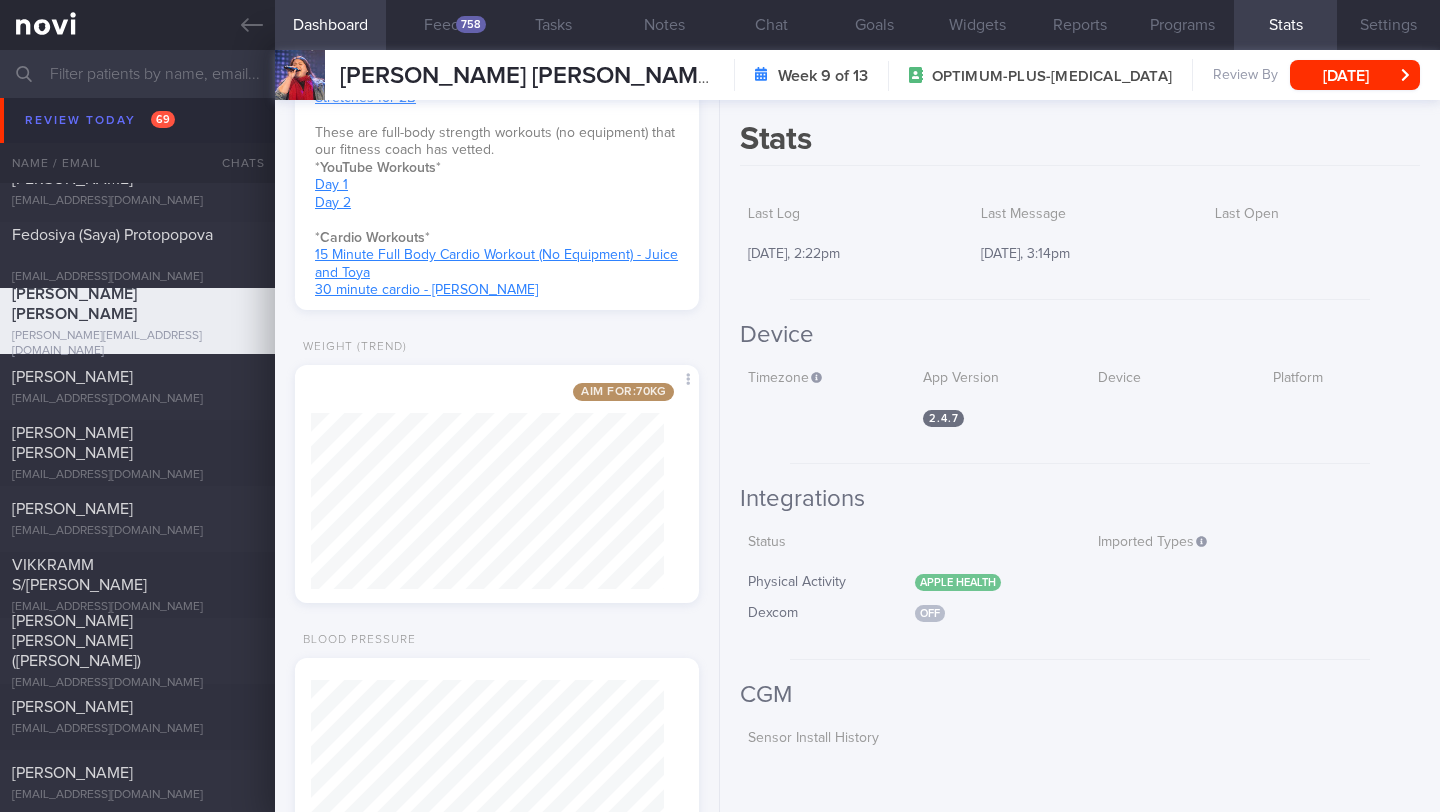 scroll, scrollTop: 1491, scrollLeft: 0, axis: vertical 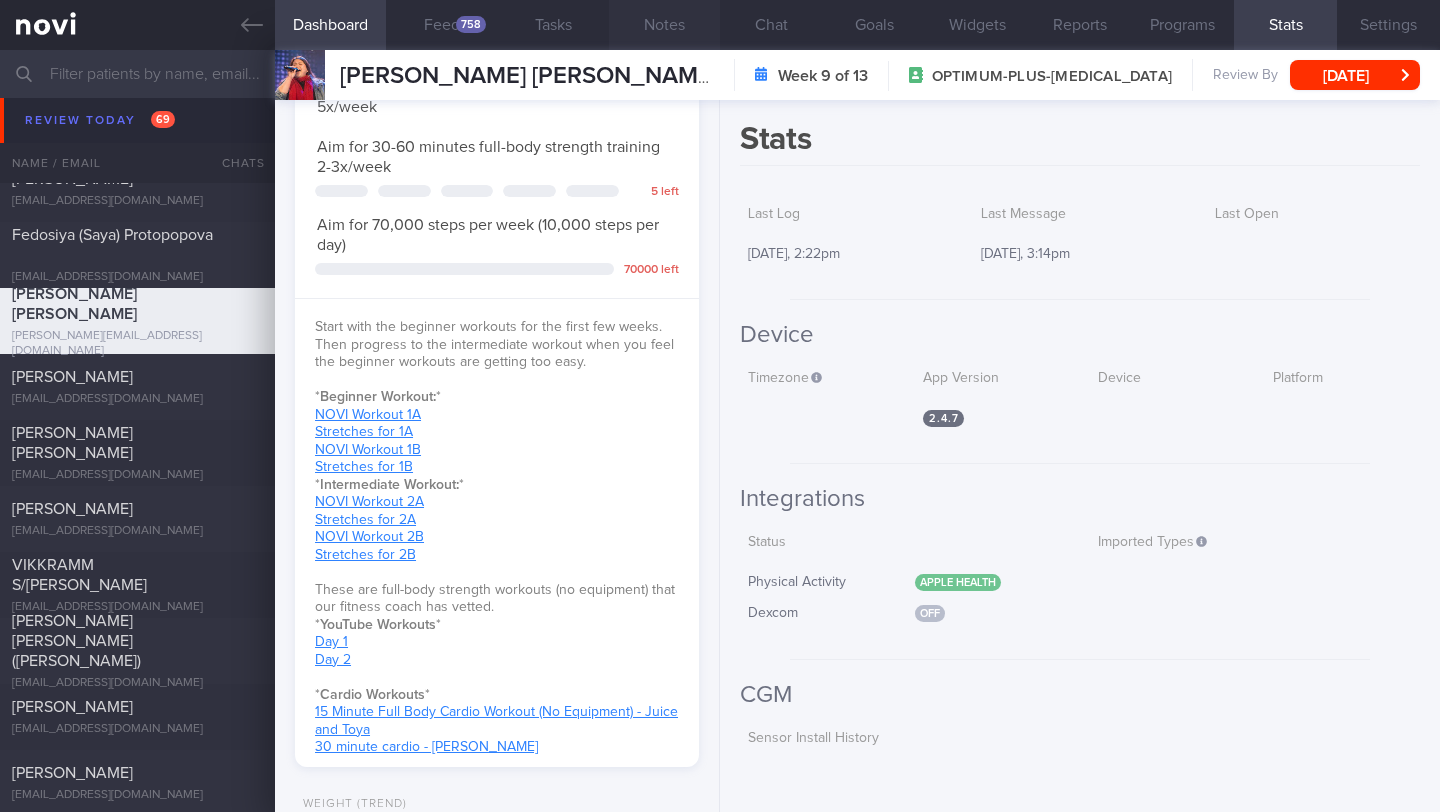 click on "Notes" at bounding box center (664, 25) 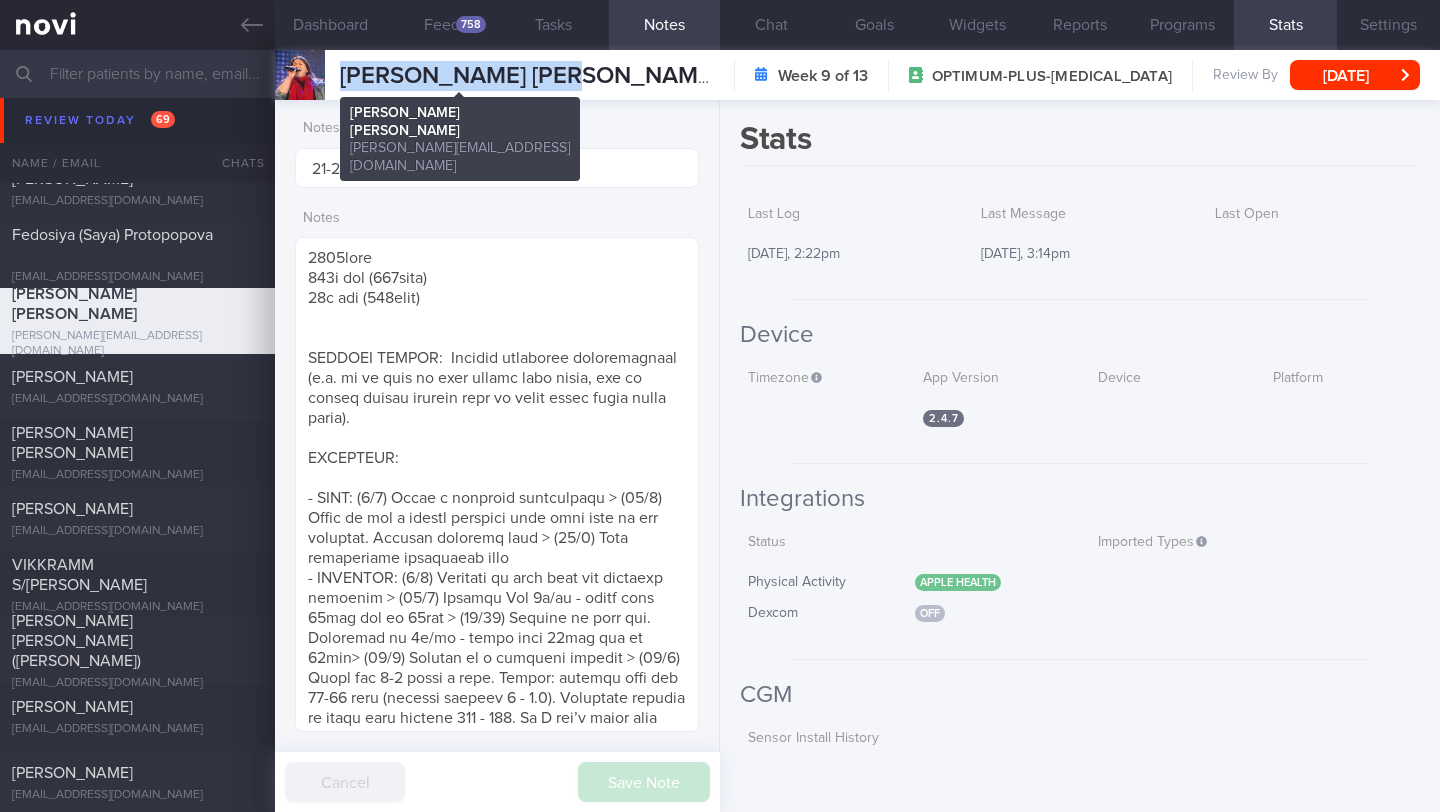 drag, startPoint x: 581, startPoint y: 75, endPoint x: 334, endPoint y: 71, distance: 247.03238 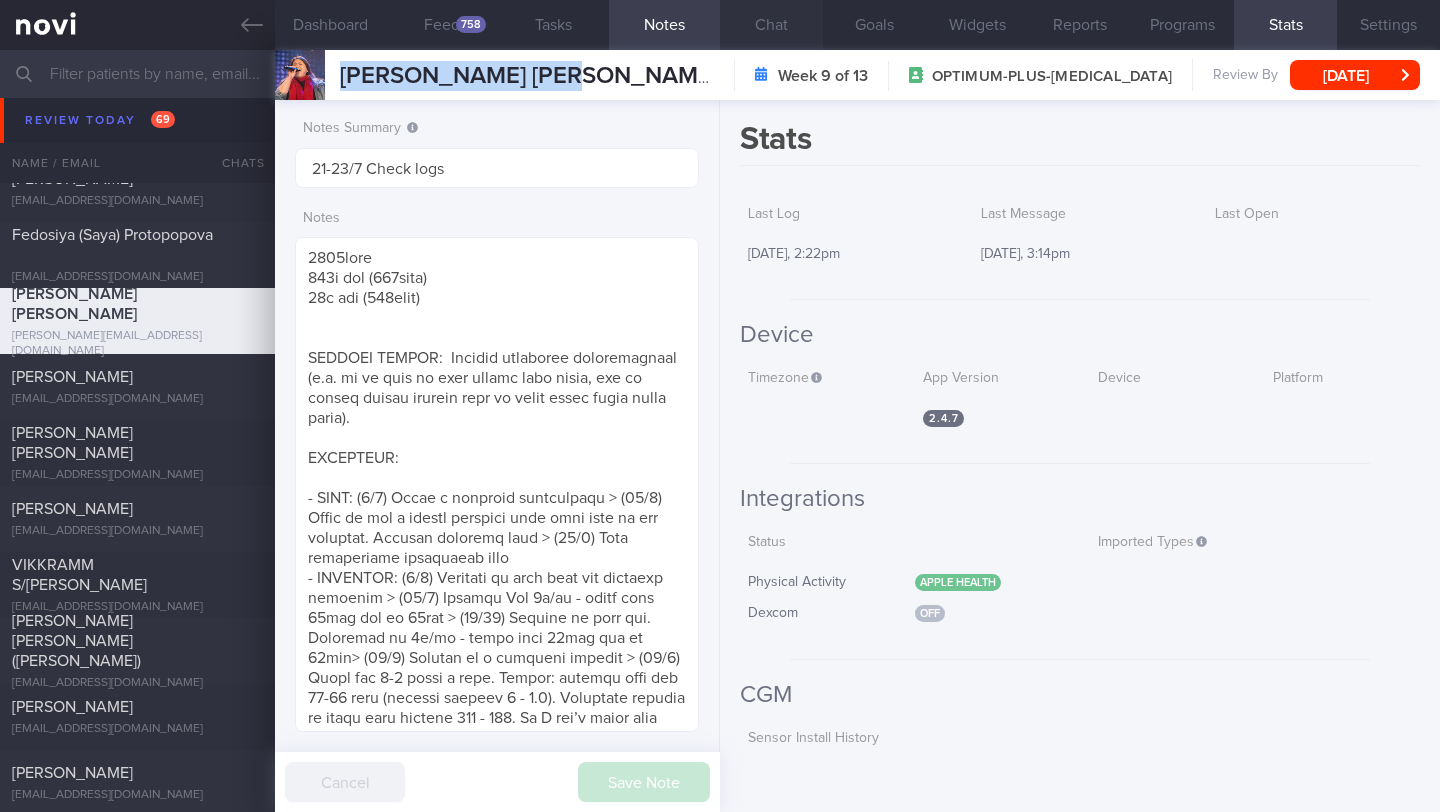 click on "Chat" at bounding box center [771, 25] 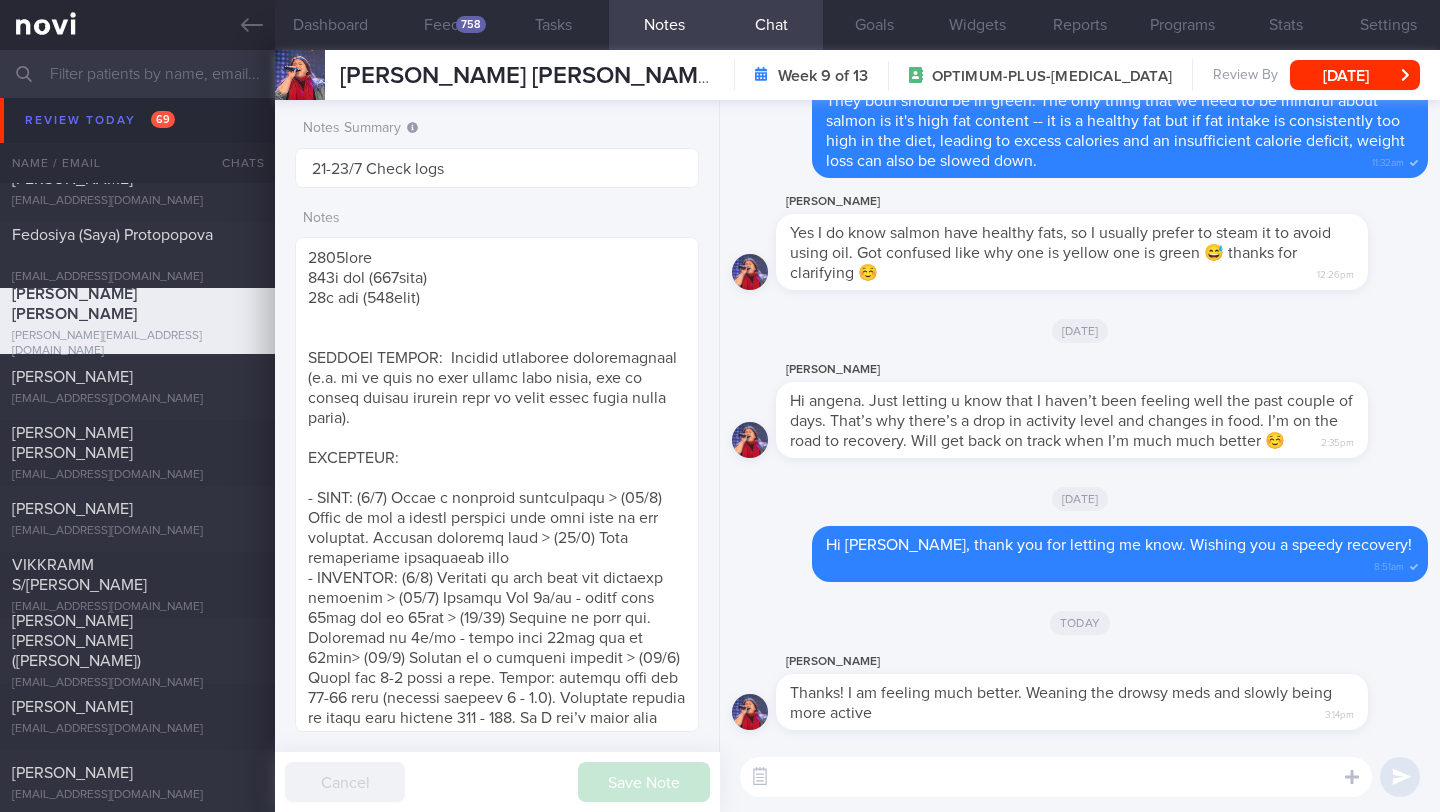 click at bounding box center (1056, 777) 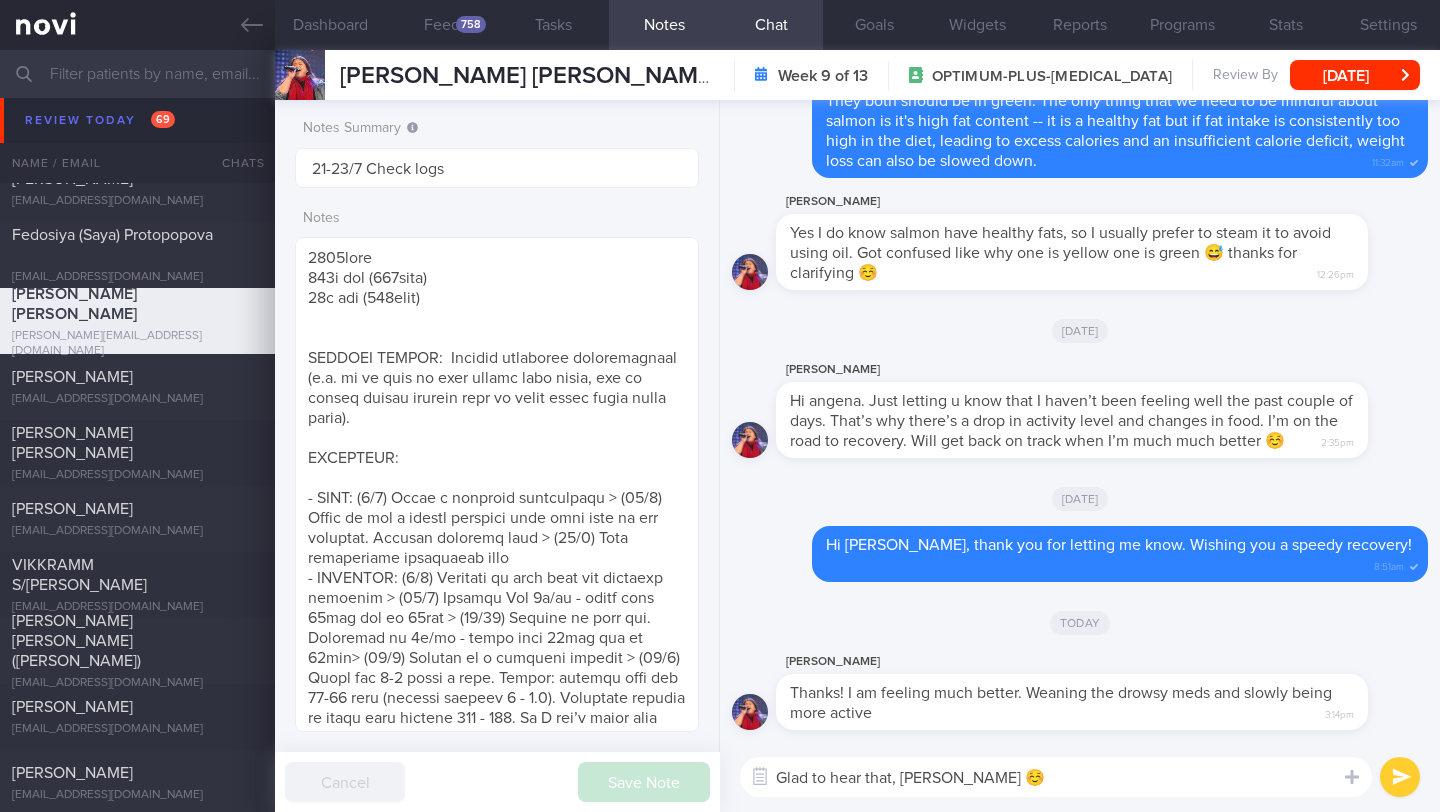 type on "Glad to hear that, [PERSON_NAME] ☺️" 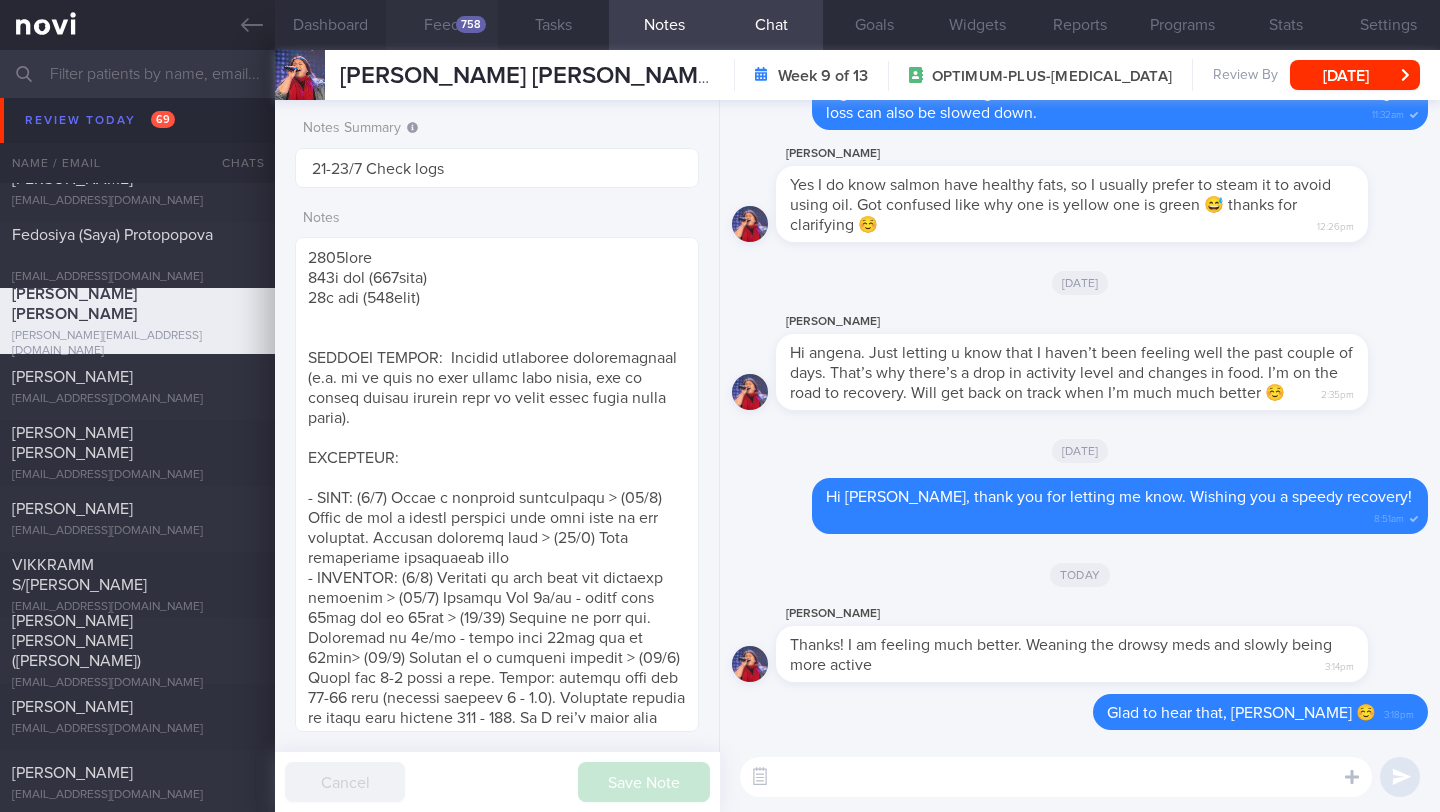 click on "Feed
758" at bounding box center (441, 25) 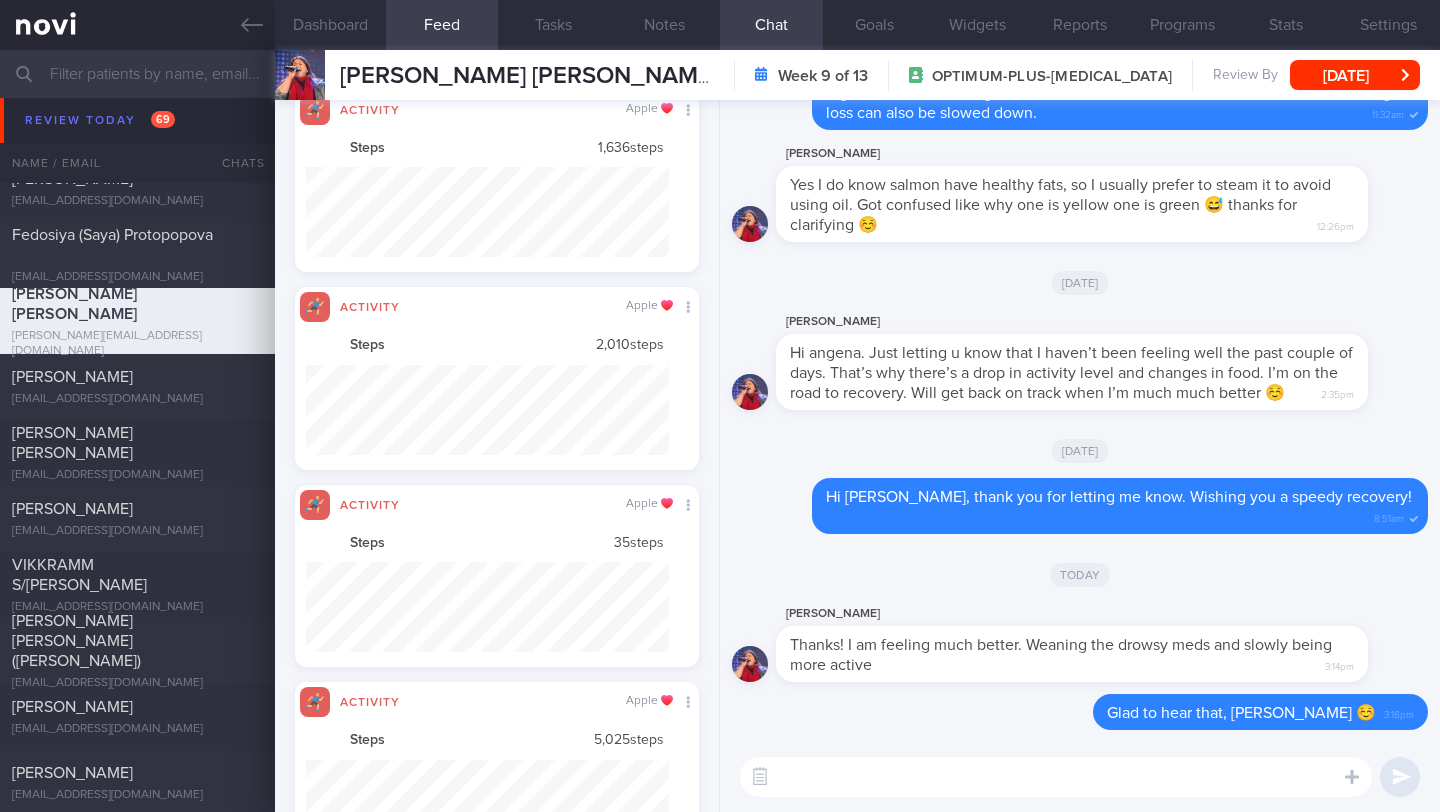 scroll, scrollTop: 1140, scrollLeft: 0, axis: vertical 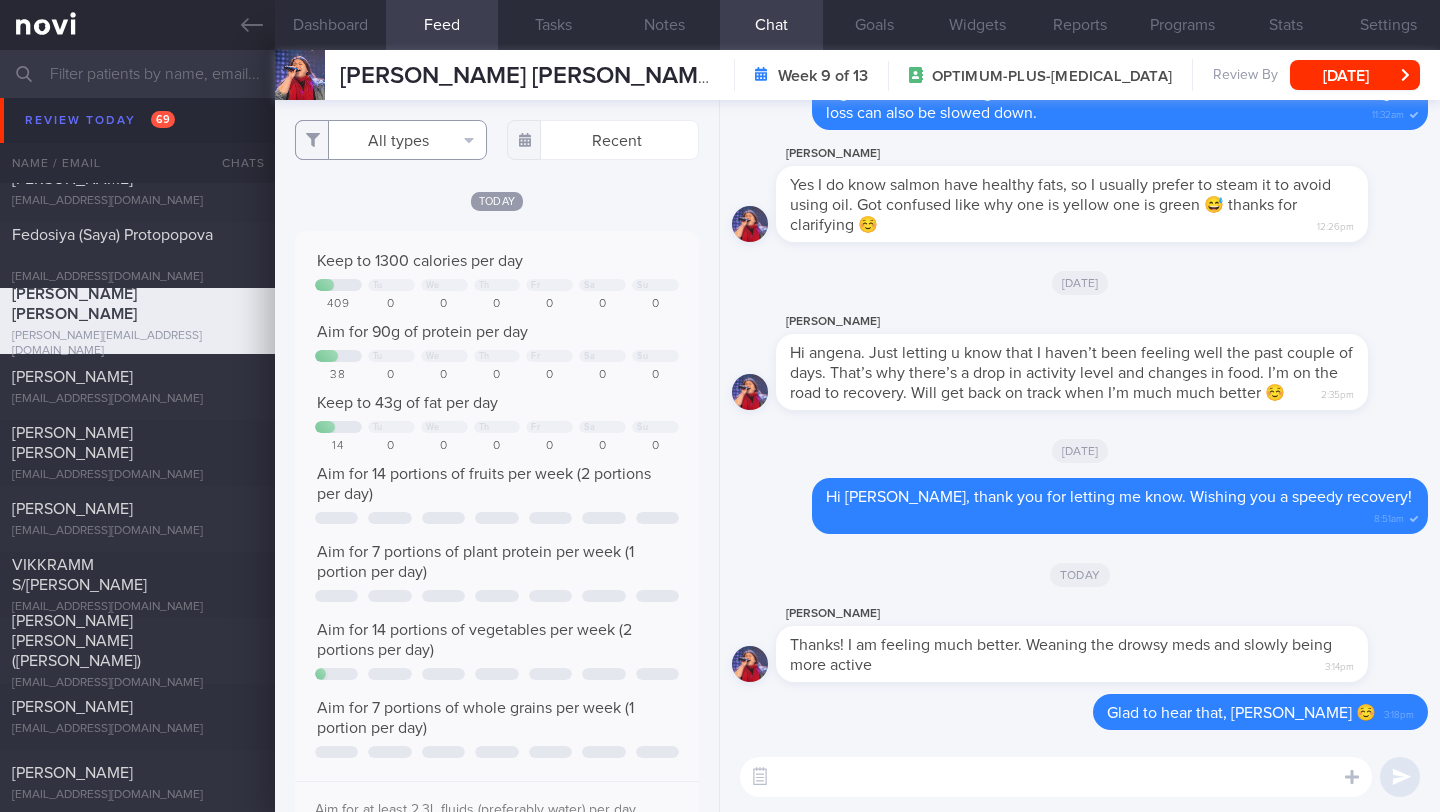 click on "All types" at bounding box center [391, 140] 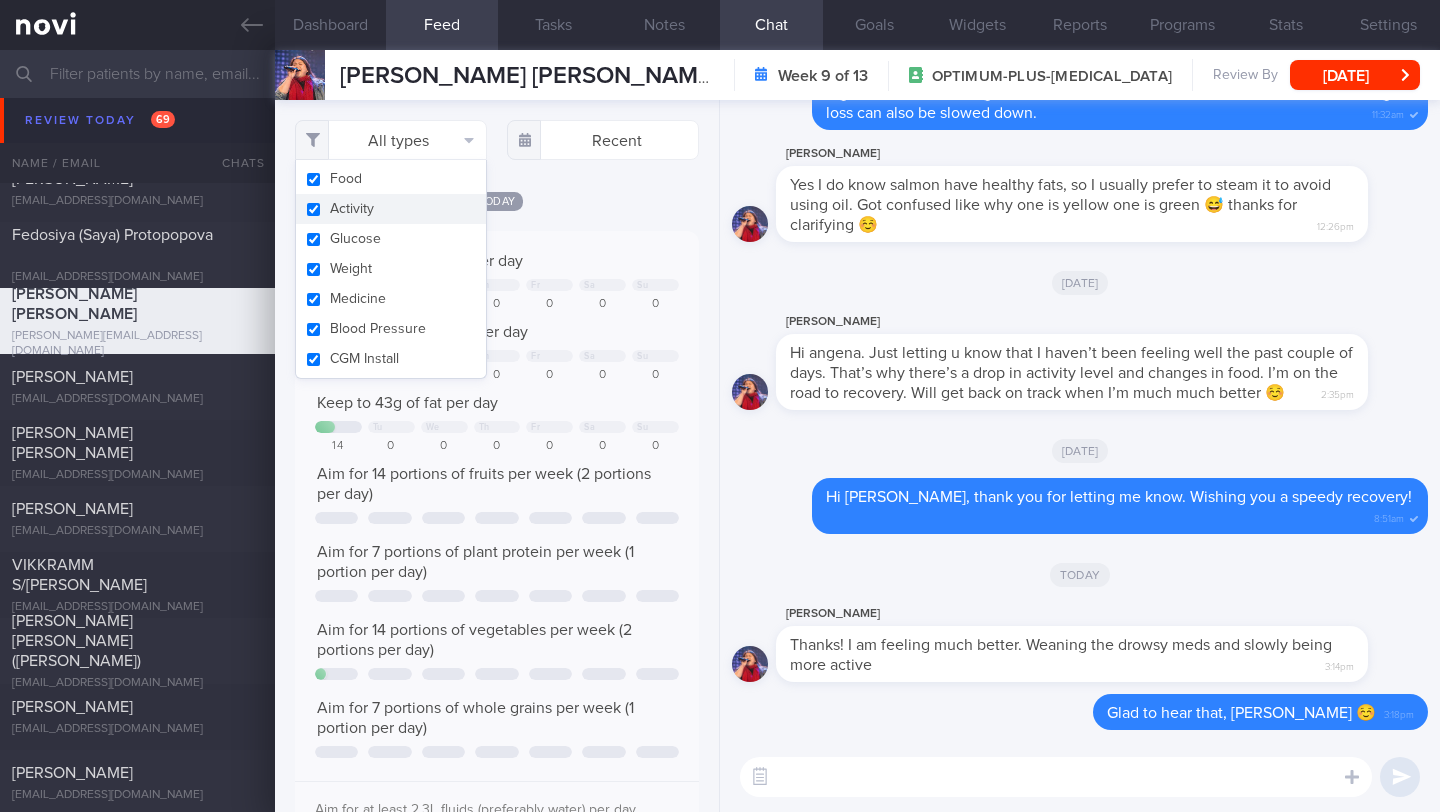 click on "Activity" at bounding box center (391, 209) 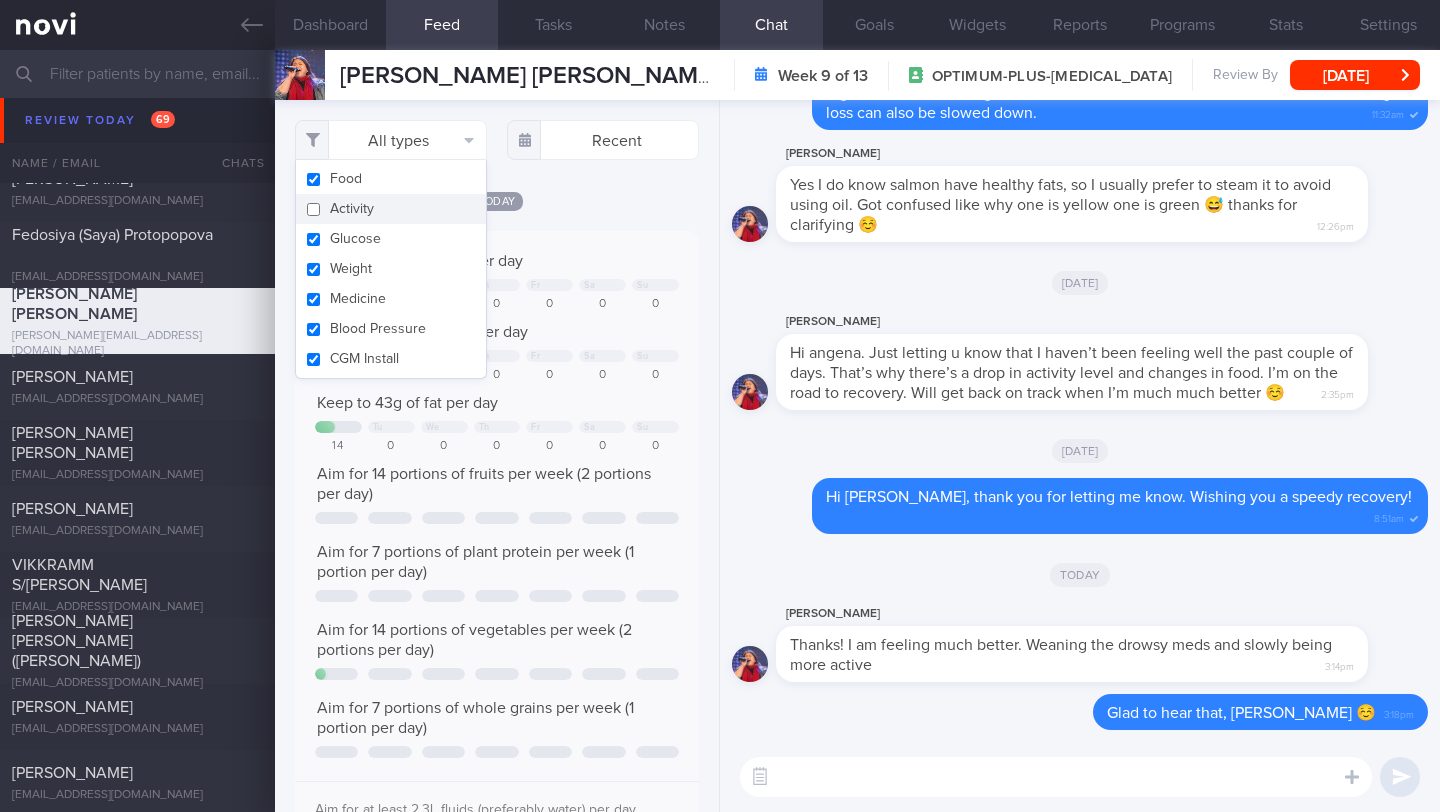 checkbox on "false" 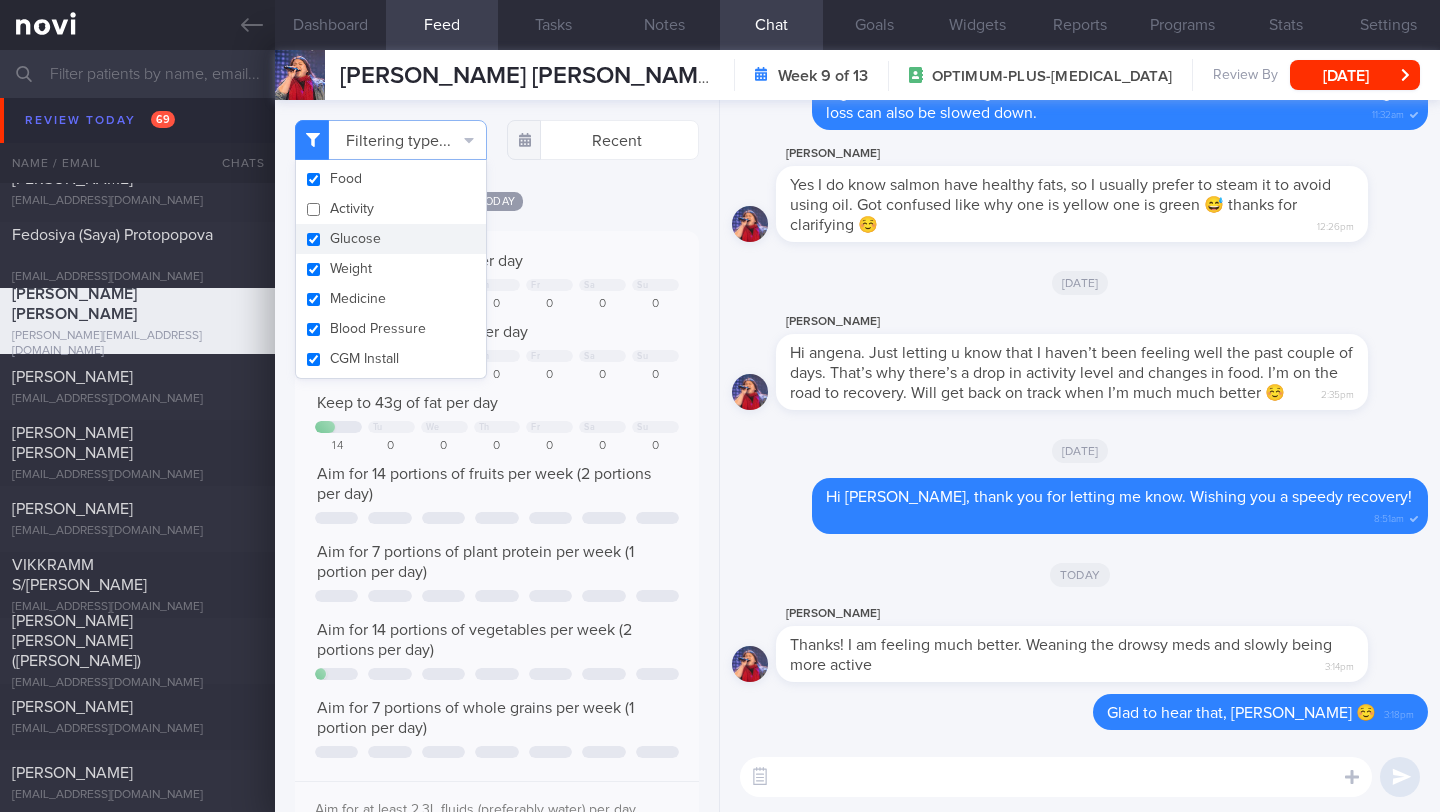 click on "Keep to 1300 calories per day
Tu
We
Th
Fr
Sa
Su
409
0
0
0
0
0
0
Aim for 90g of protein per day
Tu
We
Th
Fr" at bounding box center (497, 530) 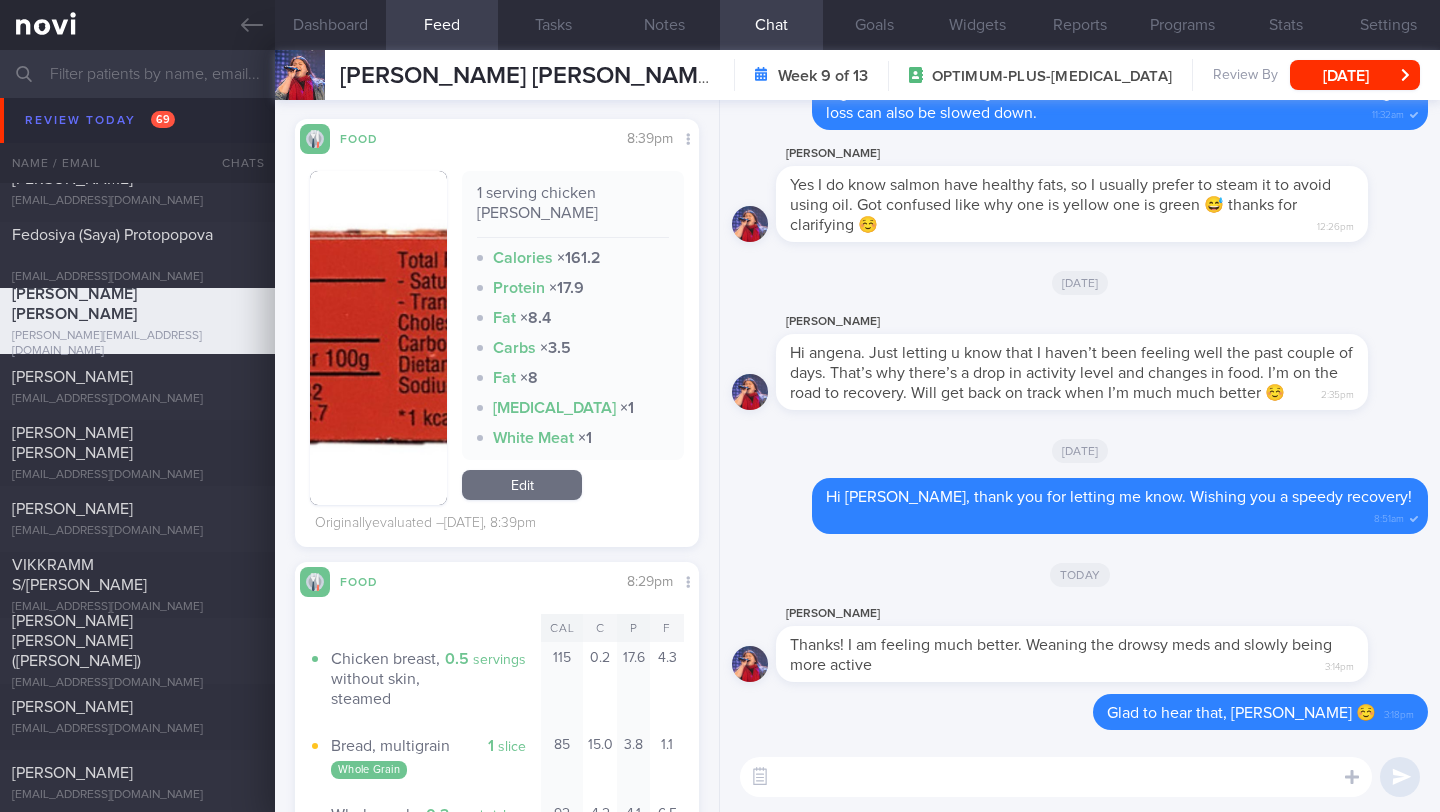 scroll, scrollTop: 2215, scrollLeft: 0, axis: vertical 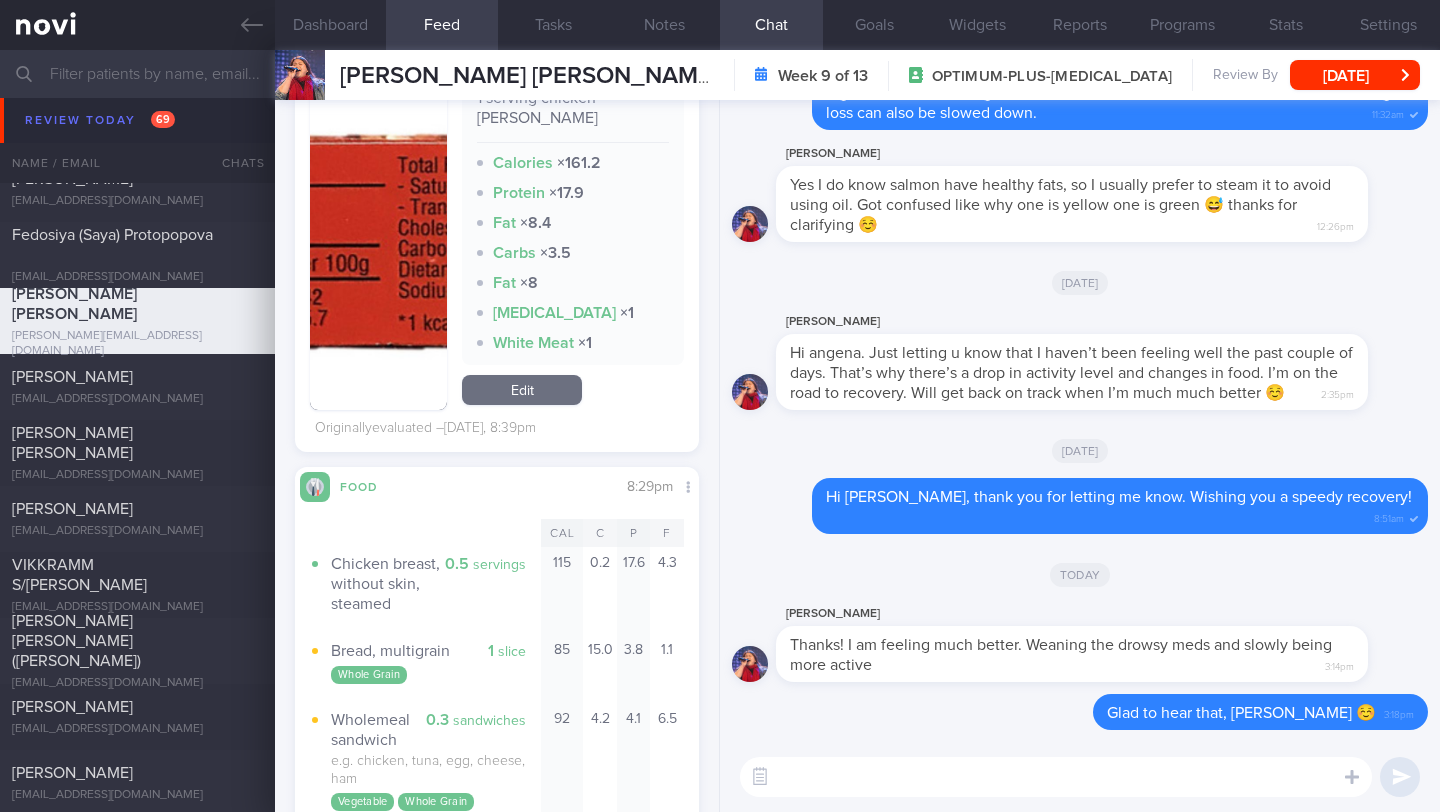 click at bounding box center [378, 243] 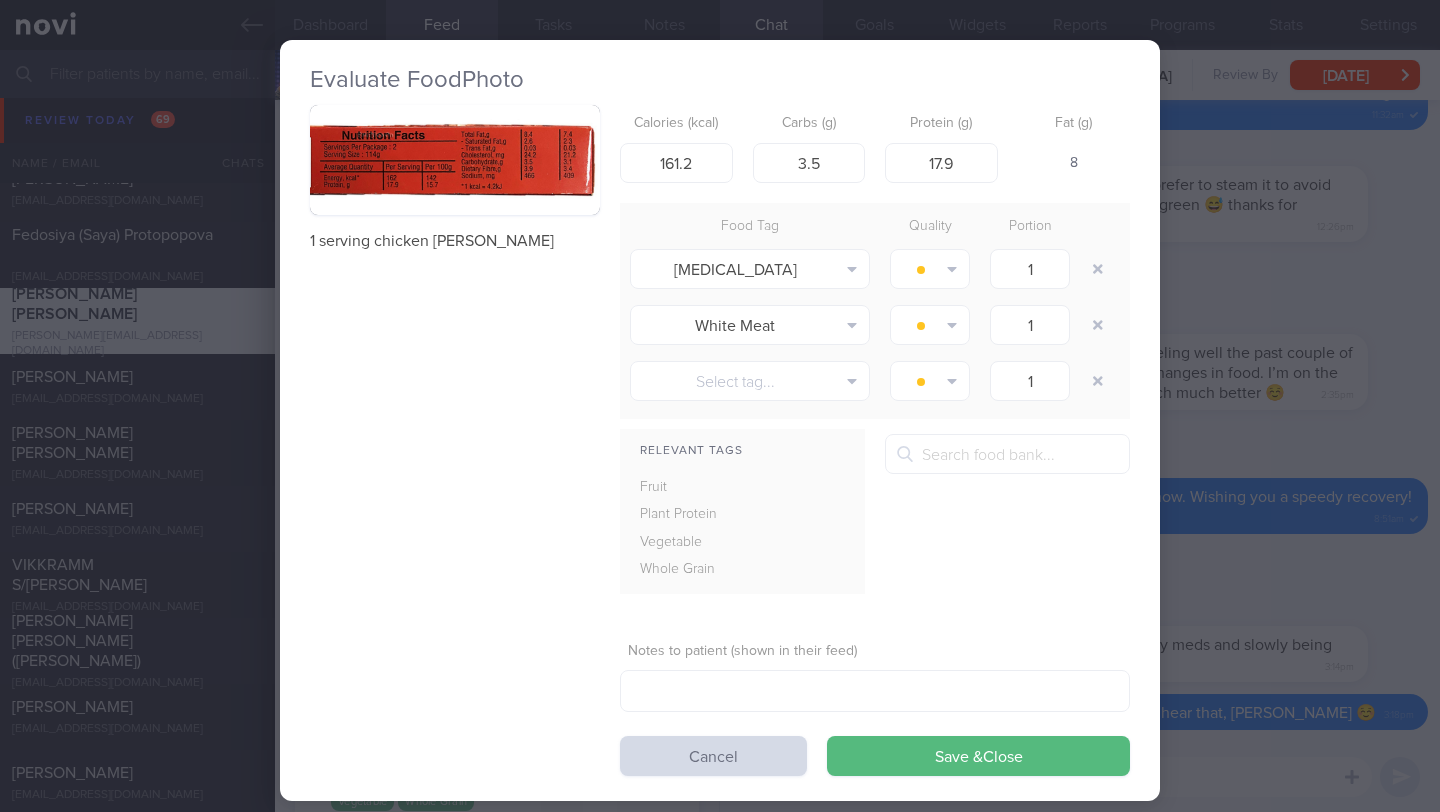 click at bounding box center [455, 160] 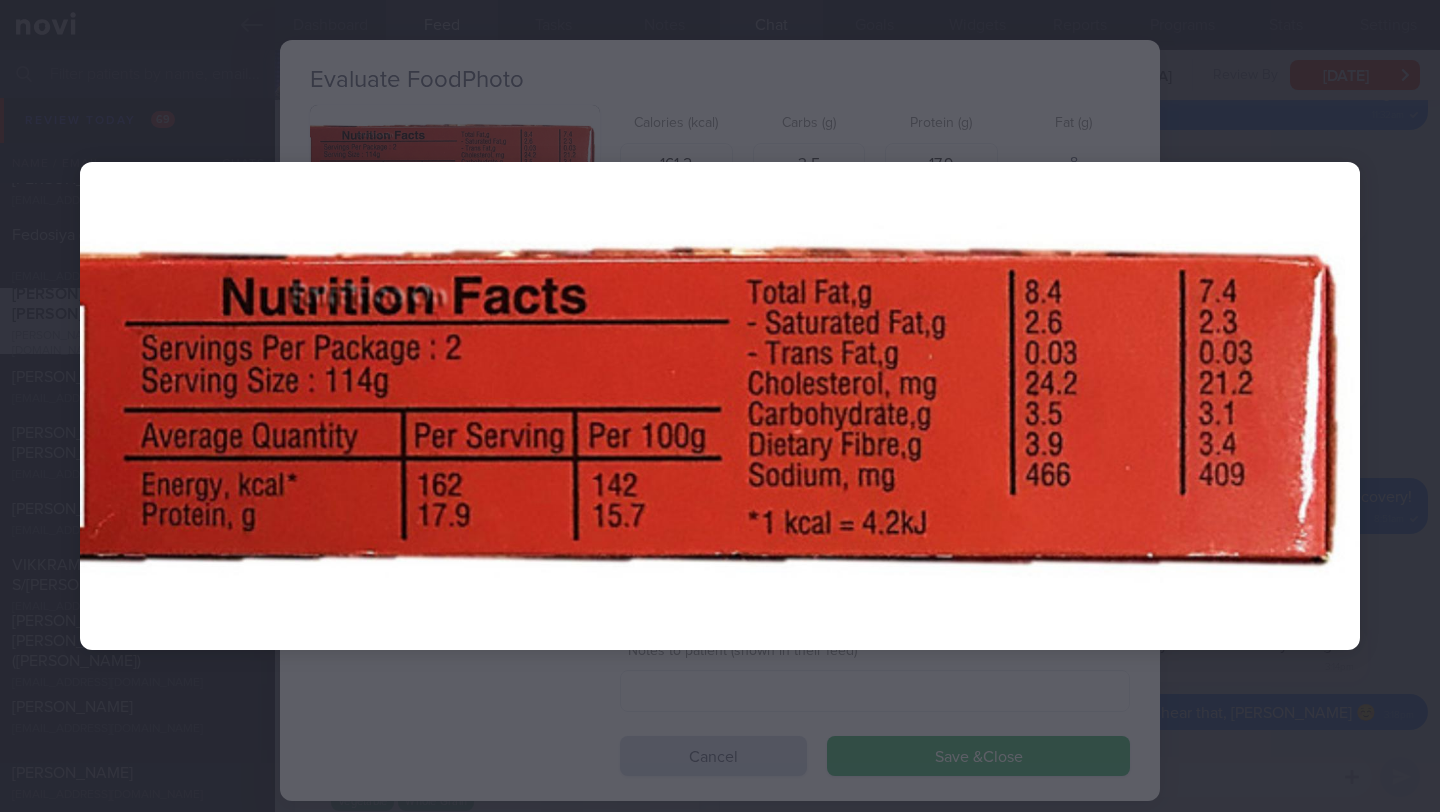 click at bounding box center (720, 406) 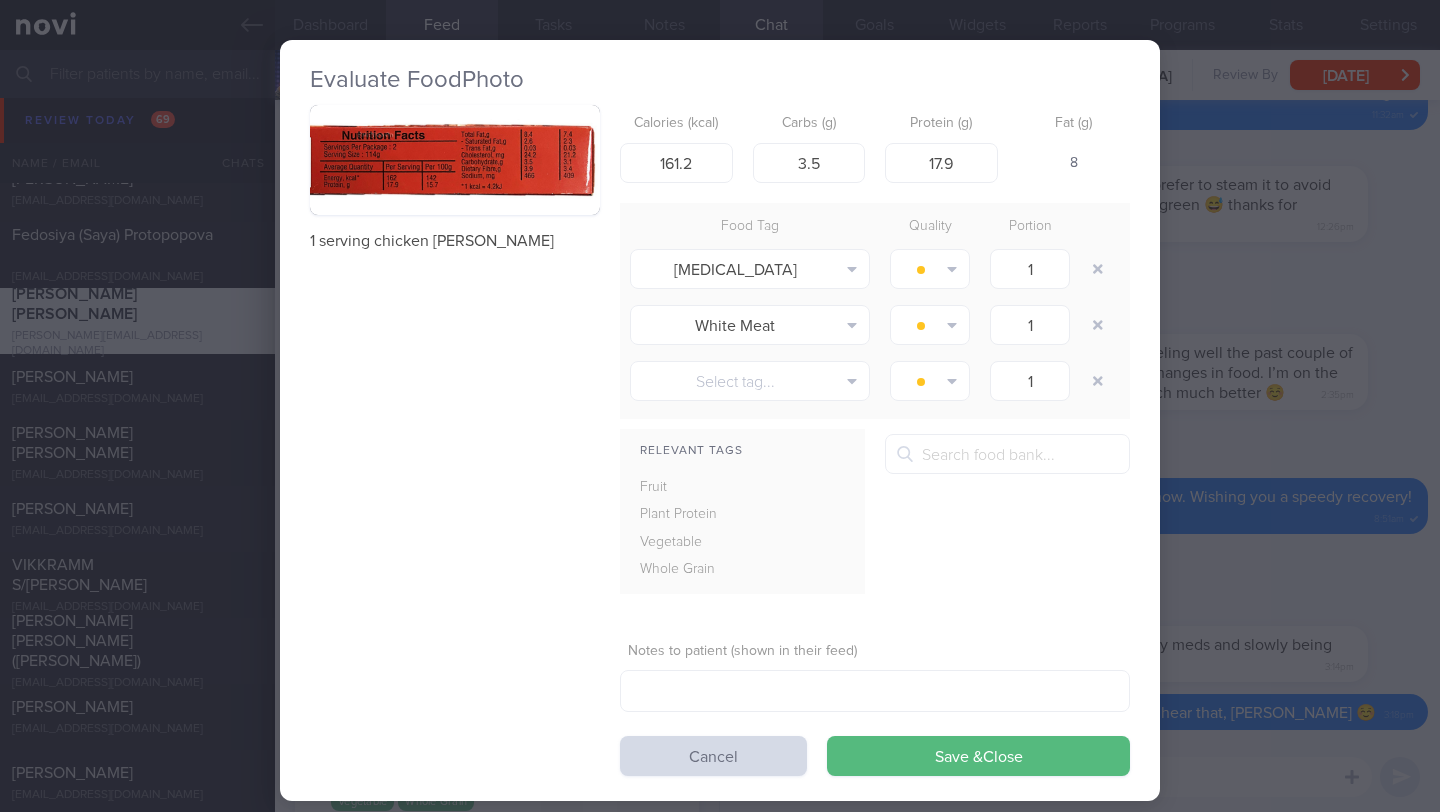 click at bounding box center (455, 160) 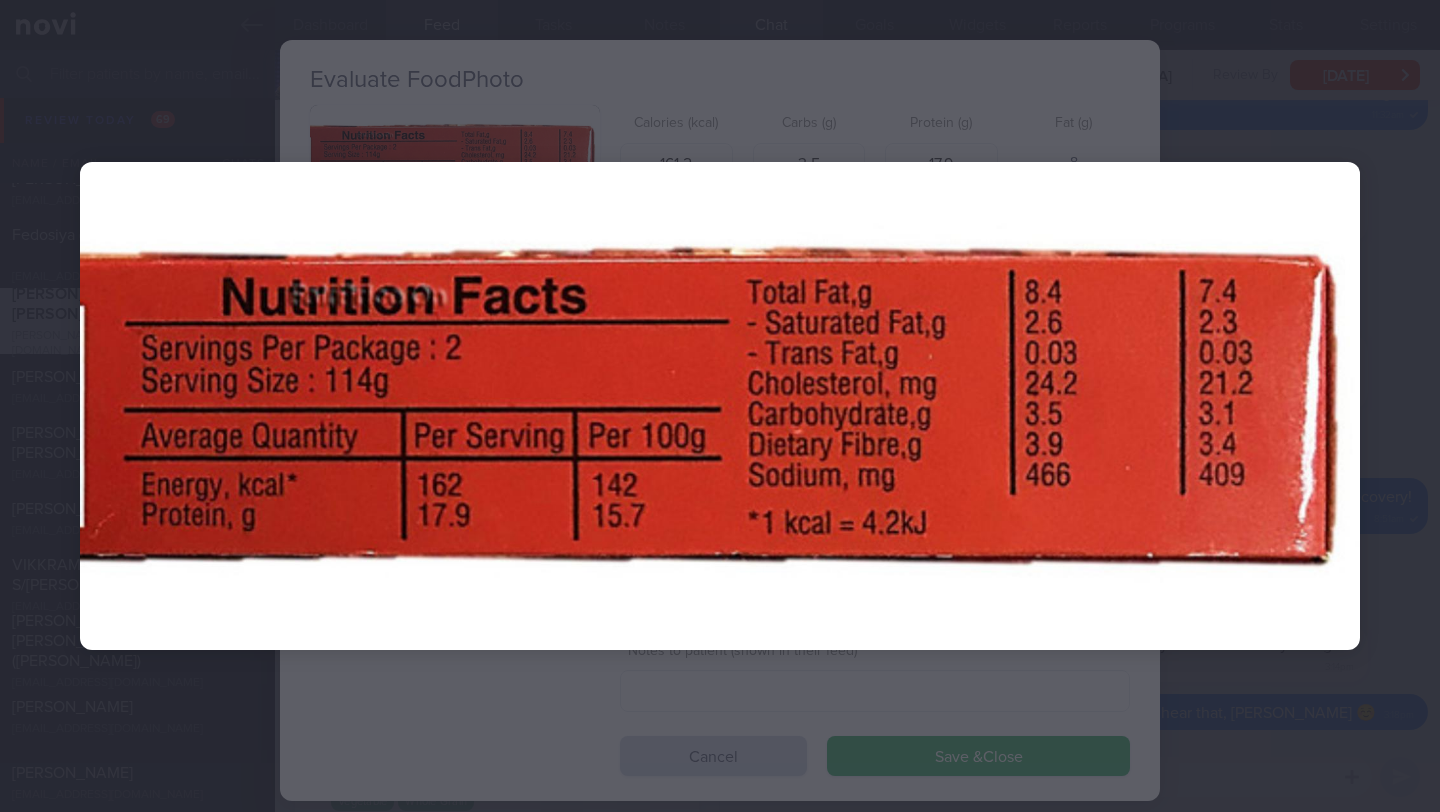 click at bounding box center (720, 406) 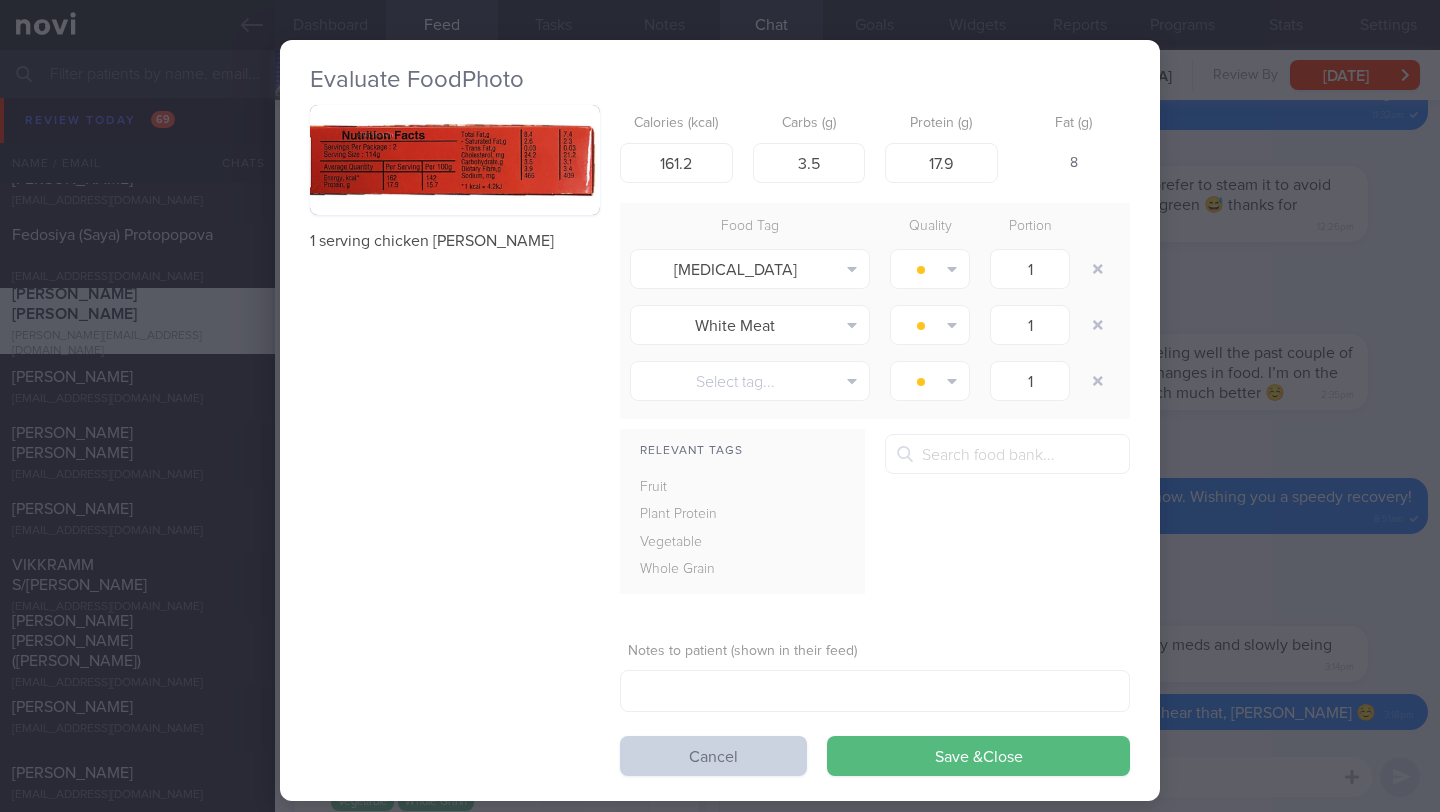 click on "Cancel" at bounding box center (713, 756) 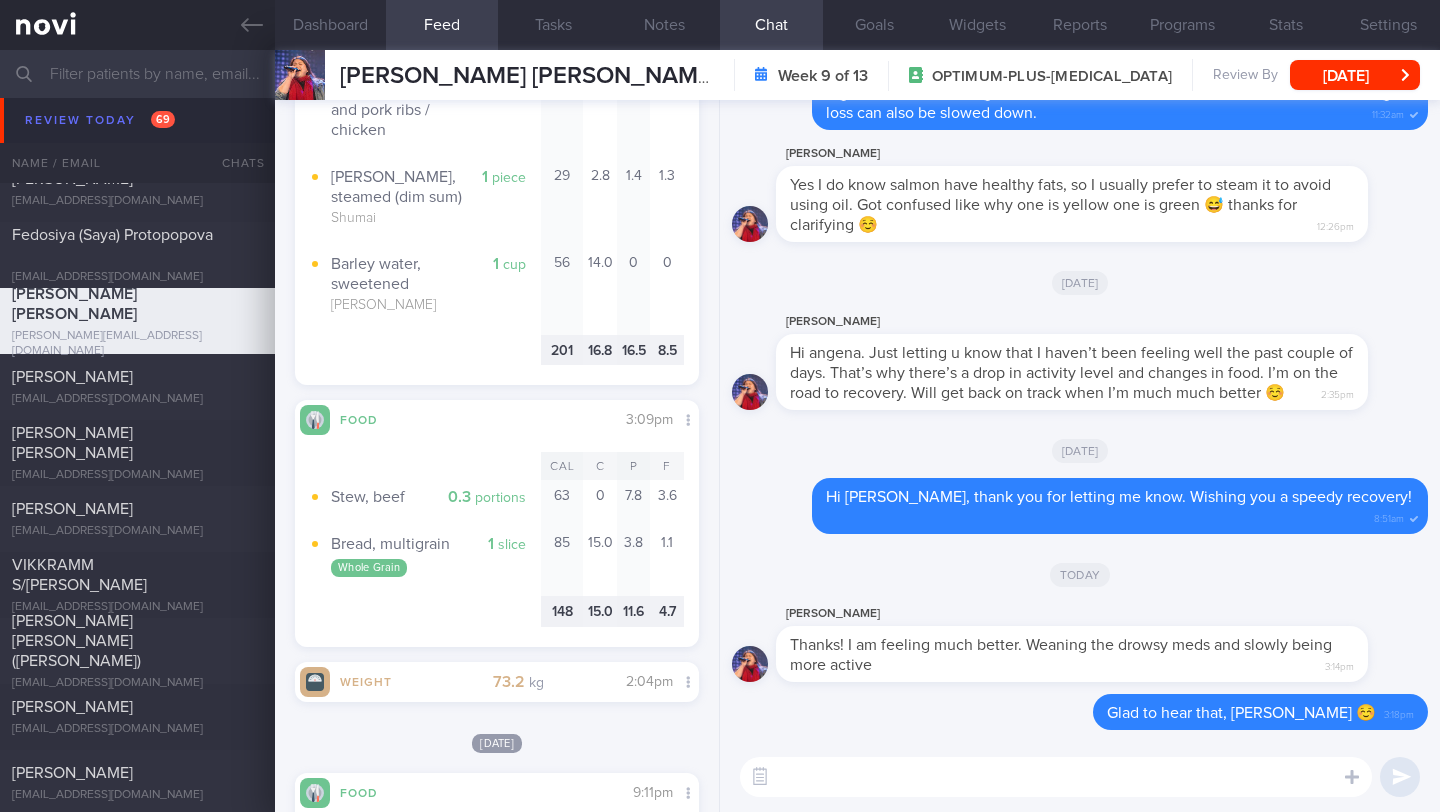 scroll, scrollTop: 5430, scrollLeft: 0, axis: vertical 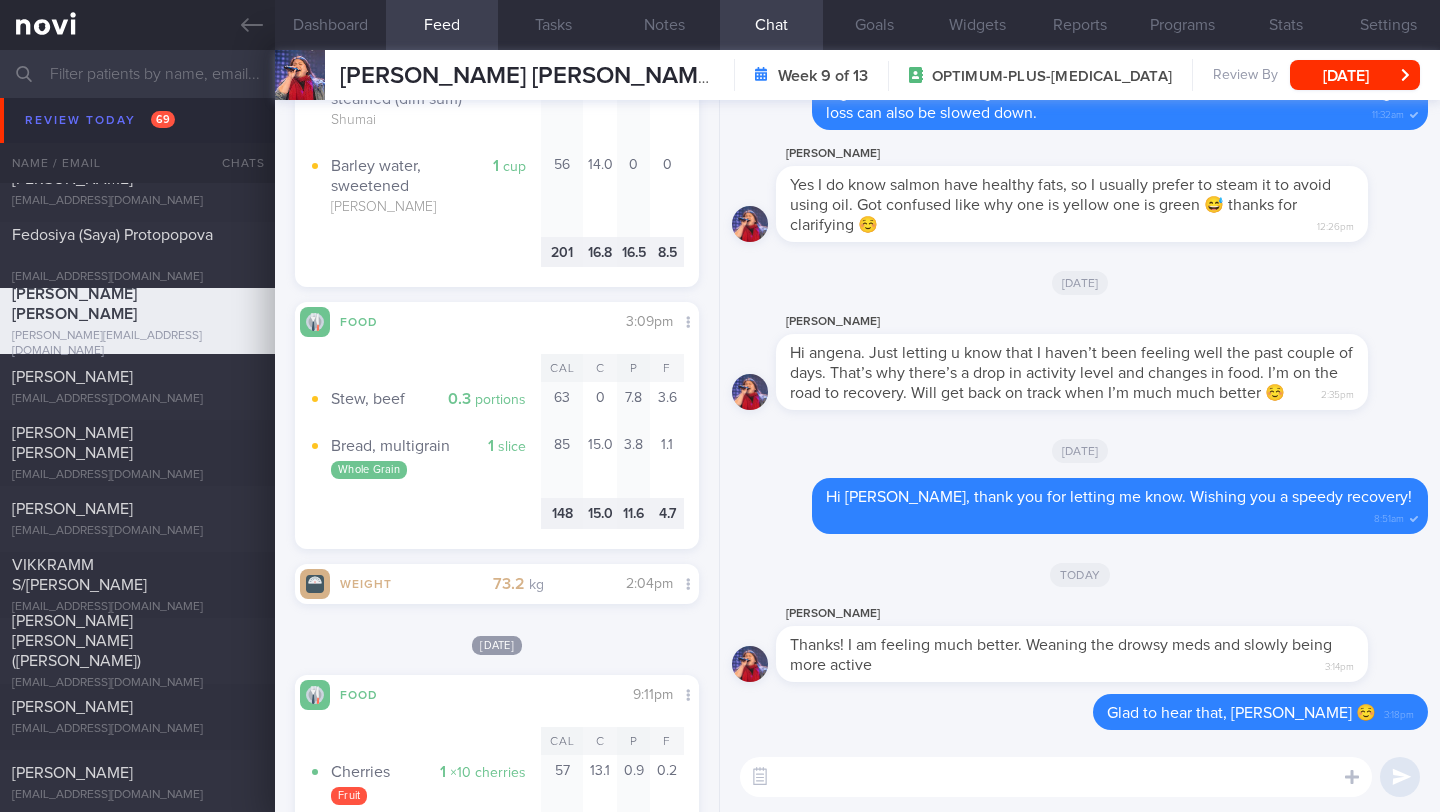 click at bounding box center (1056, 777) 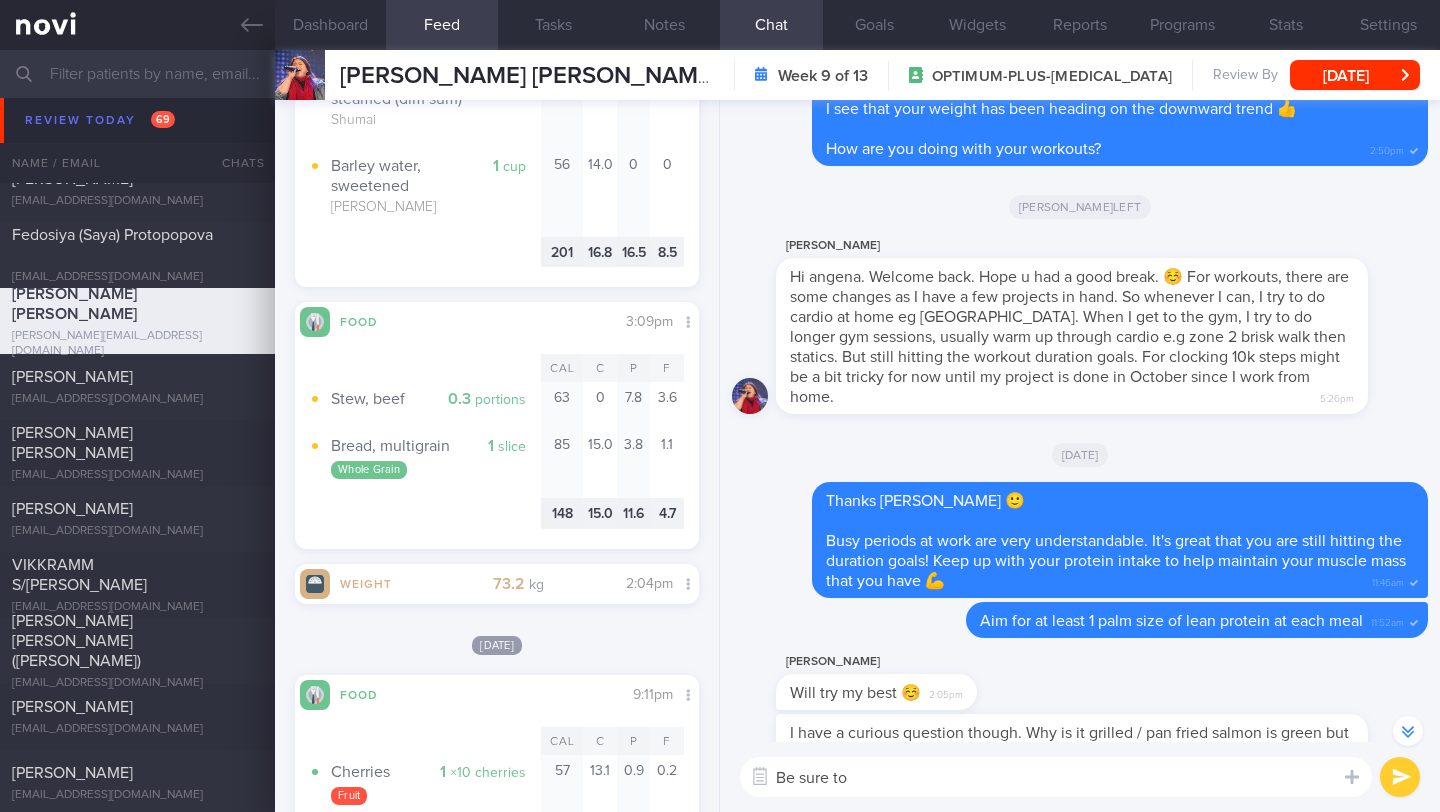 scroll, scrollTop: -1244, scrollLeft: 0, axis: vertical 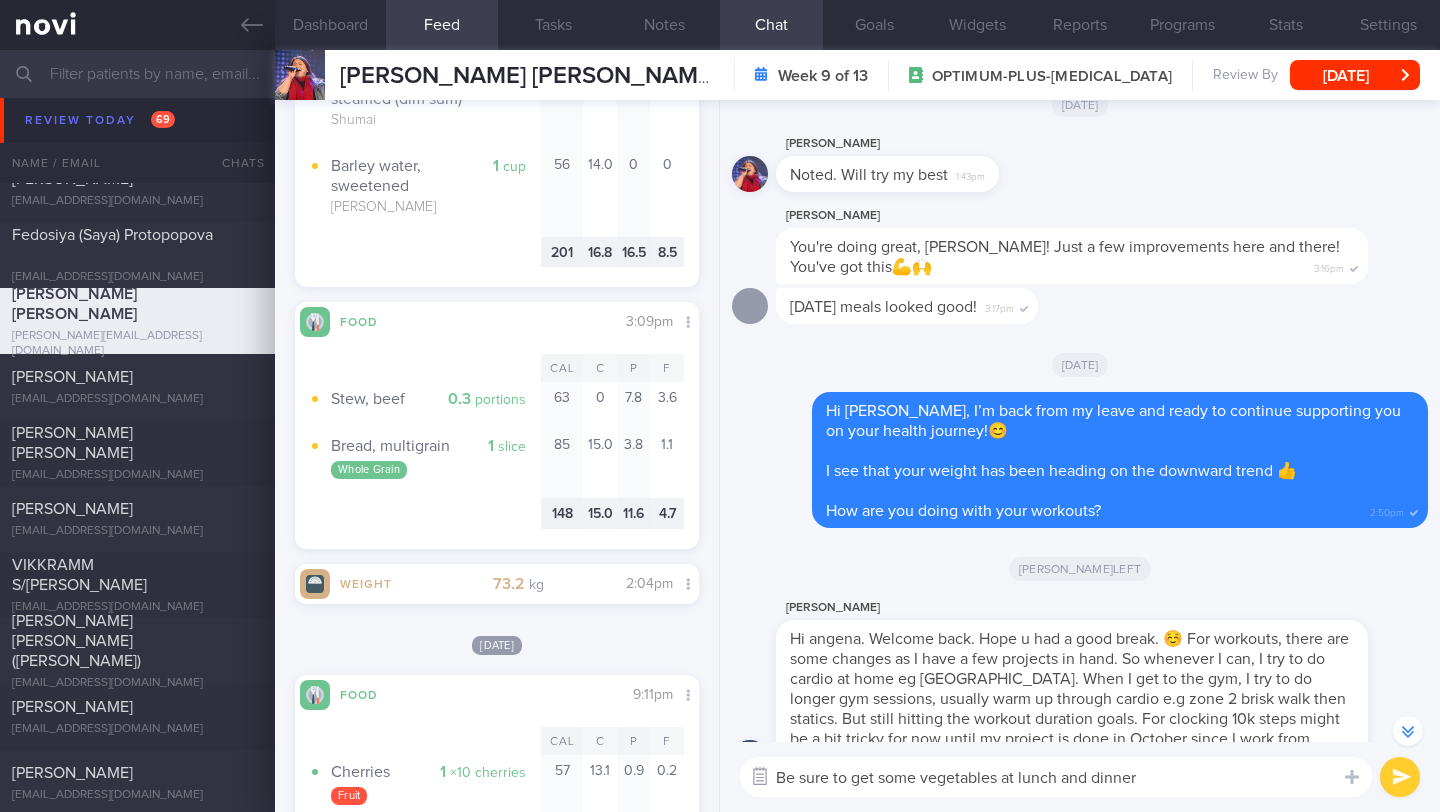 drag, startPoint x: 833, startPoint y: 782, endPoint x: 763, endPoint y: 770, distance: 71.021126 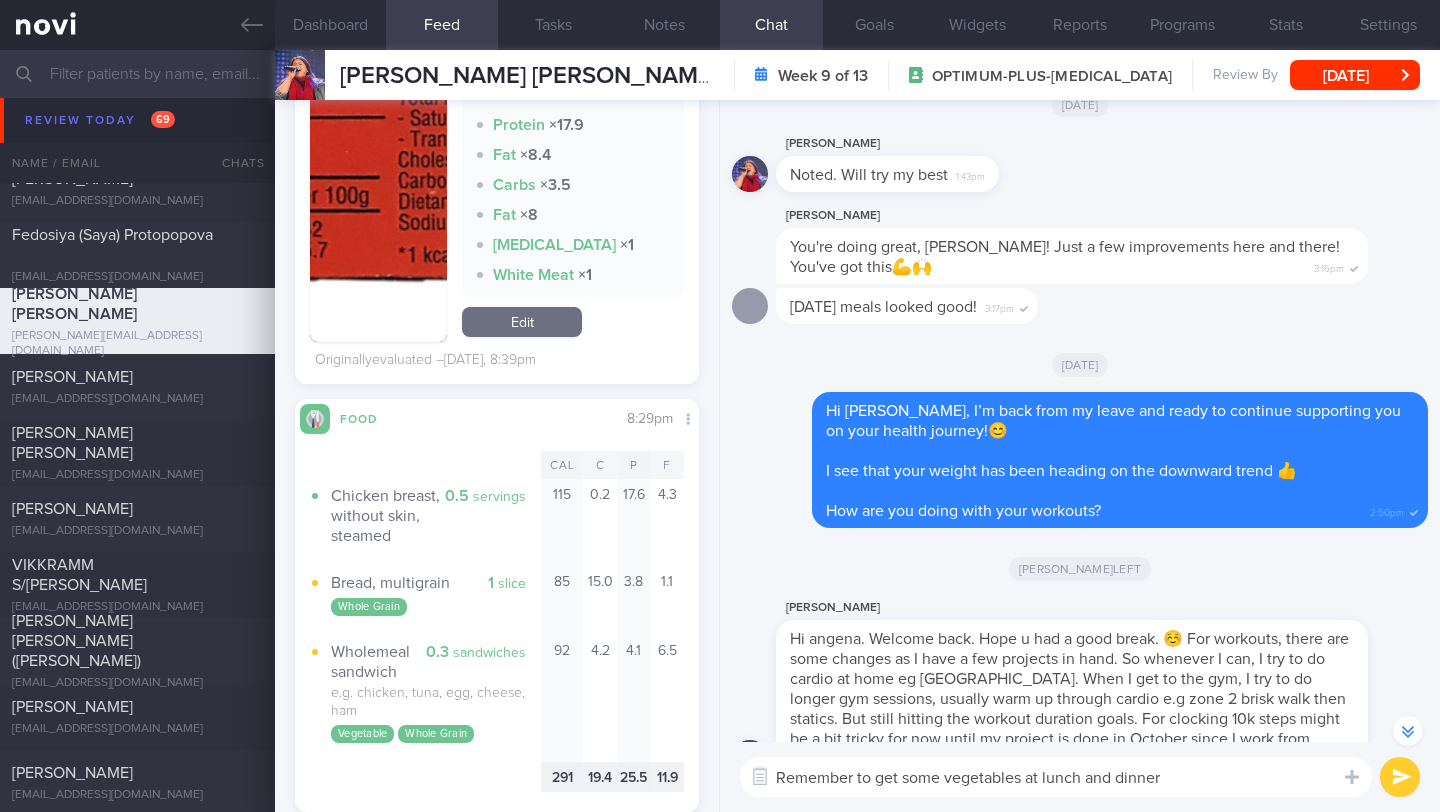 scroll, scrollTop: 2321, scrollLeft: 0, axis: vertical 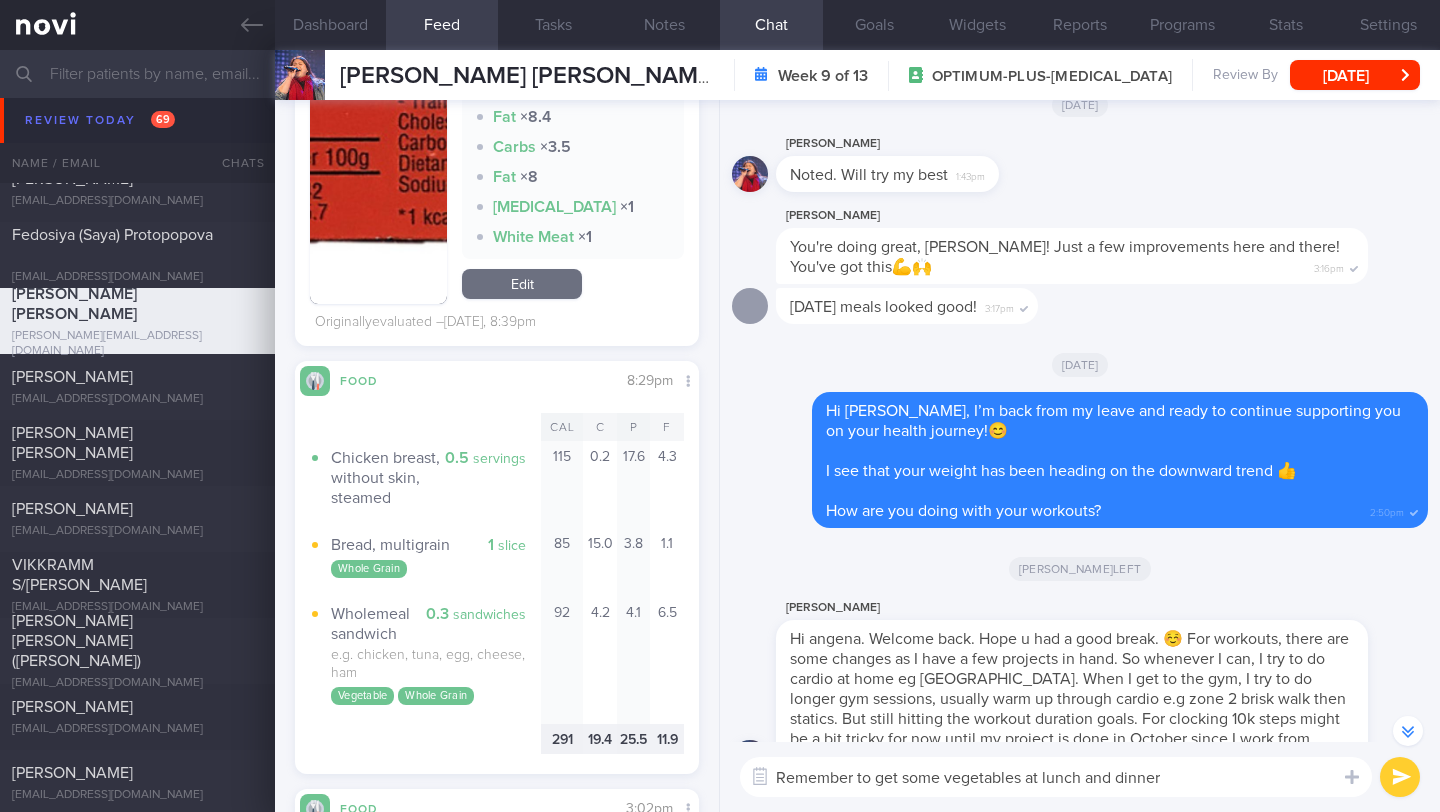 click on "Remember to get some vegetables at lunch and dinner" at bounding box center [1056, 777] 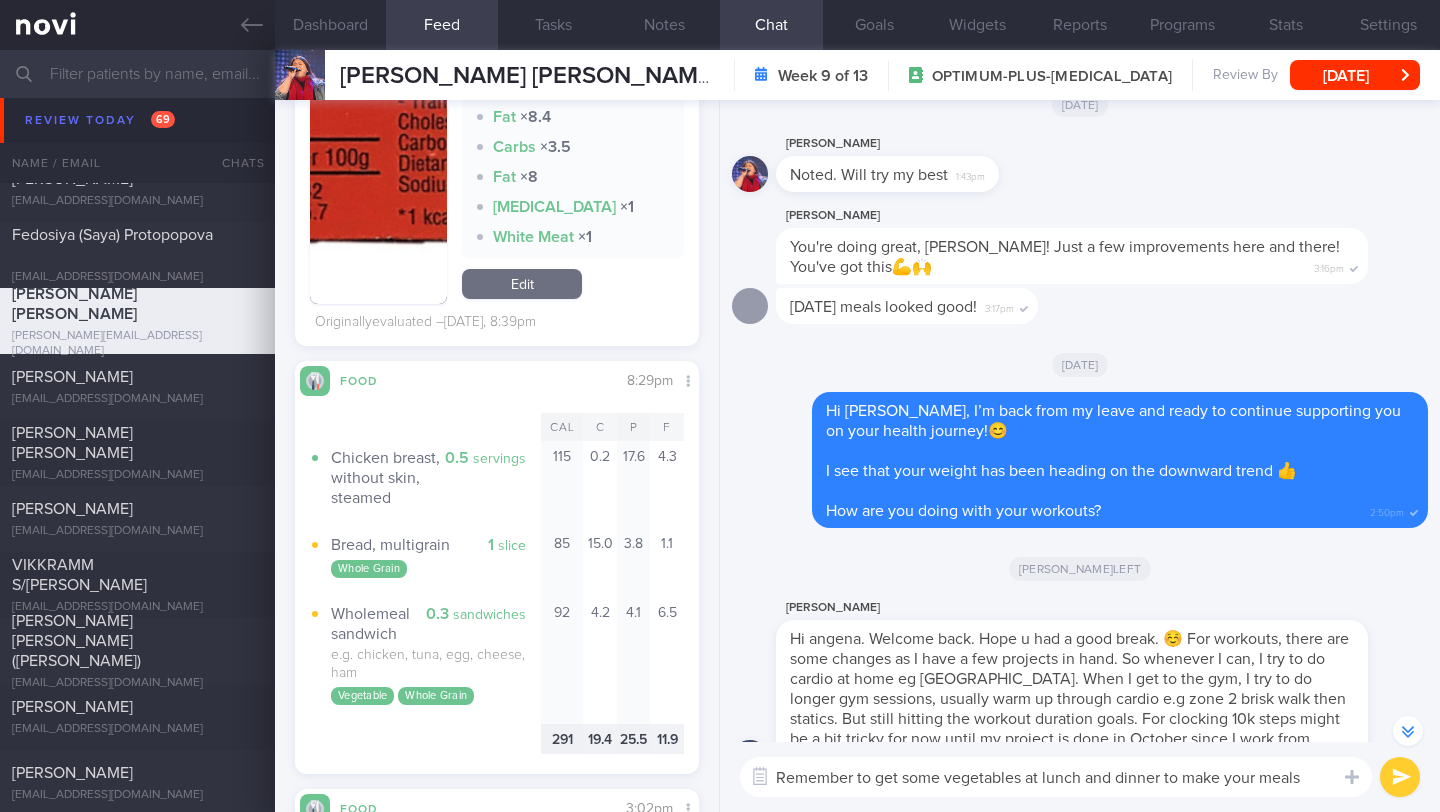 scroll, scrollTop: 0, scrollLeft: 0, axis: both 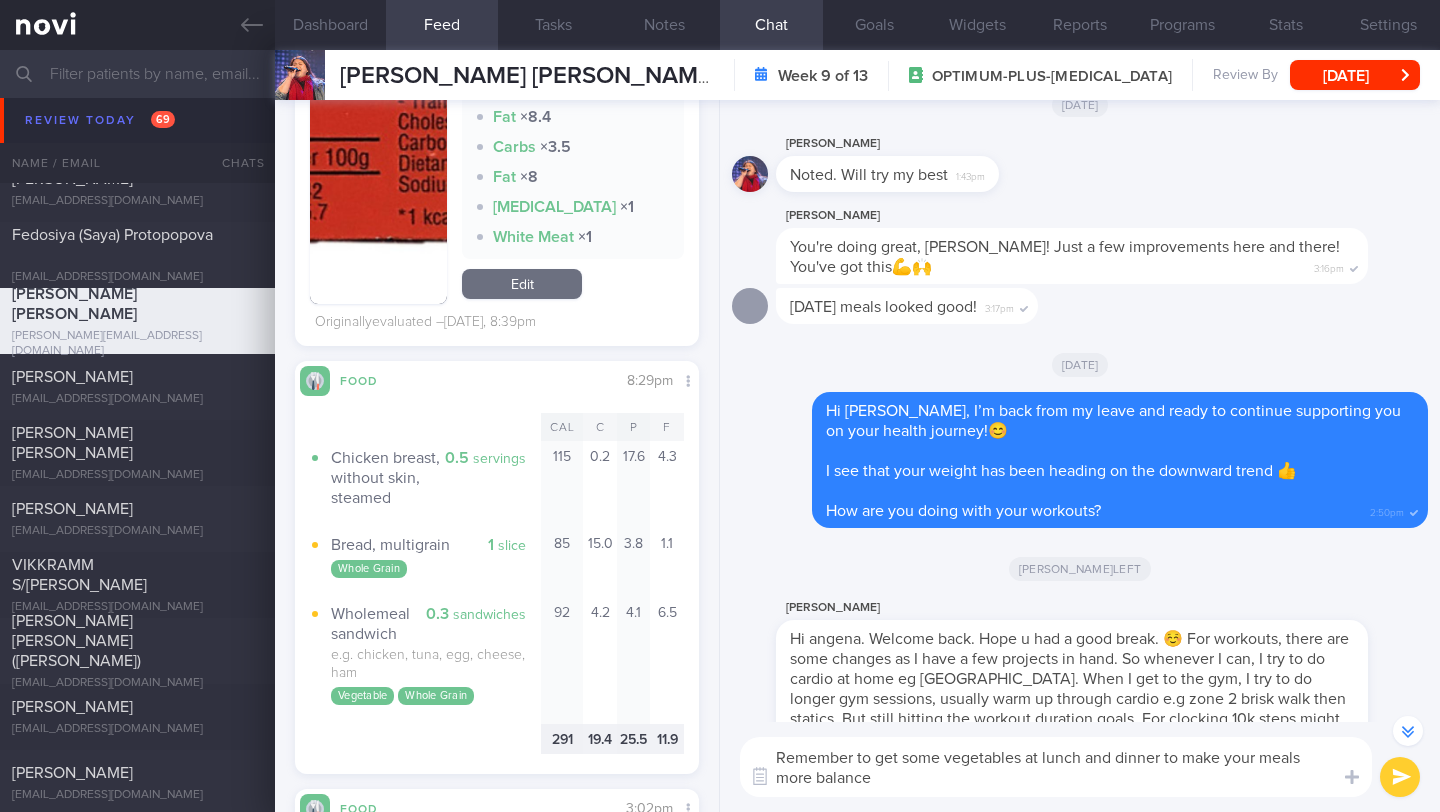 type on "Remember to get some vegetables at lunch and dinner to make your meals more balanced" 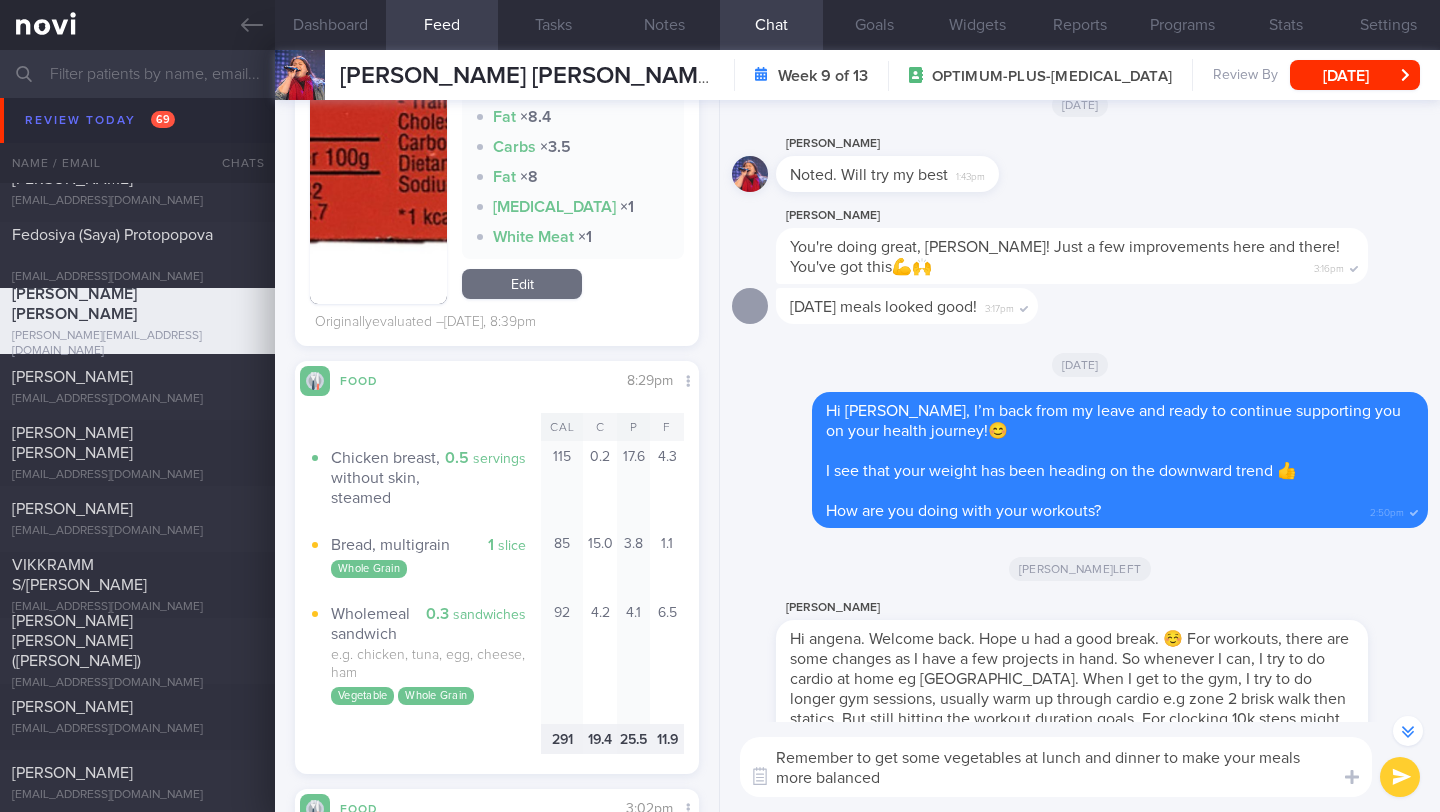 type 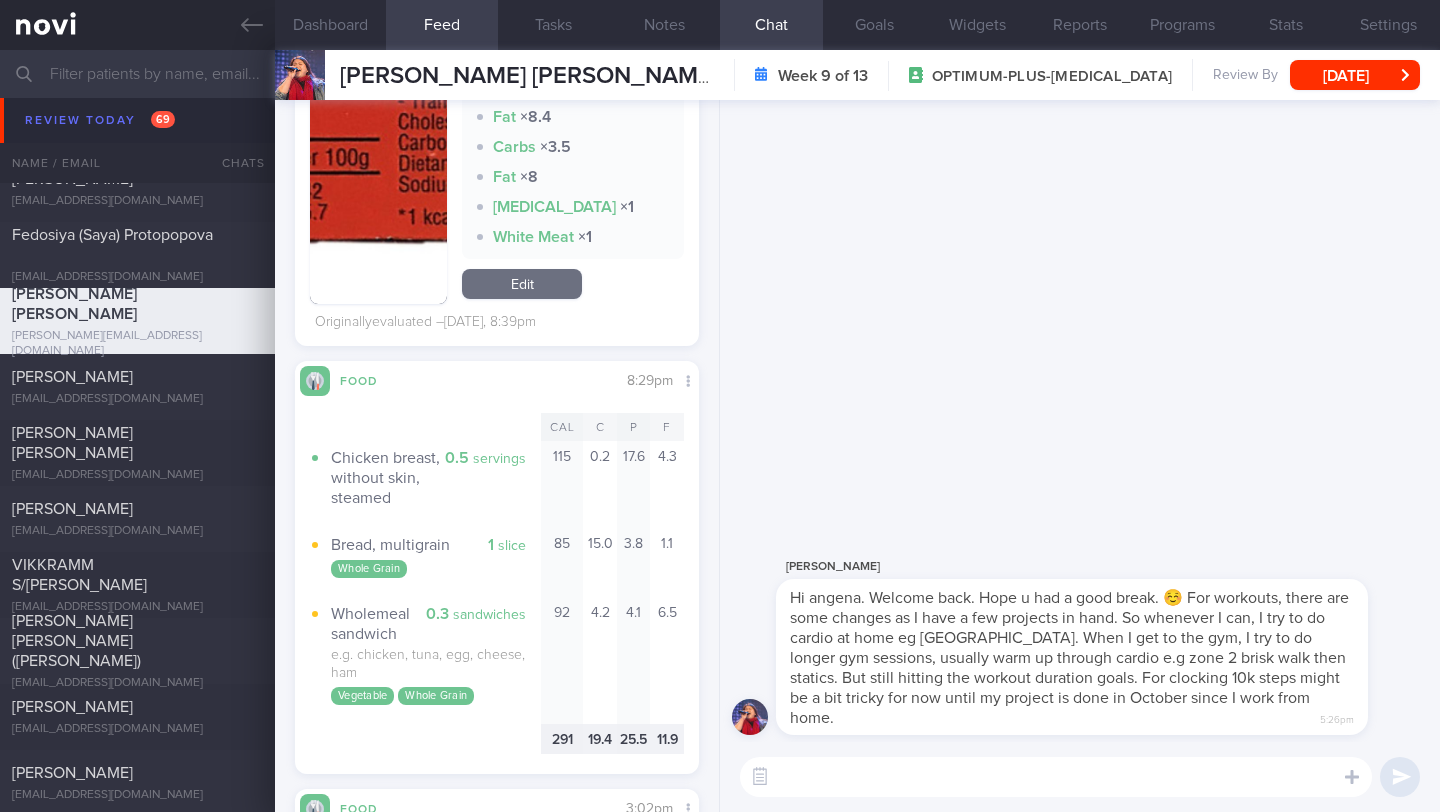 scroll, scrollTop: 0, scrollLeft: 0, axis: both 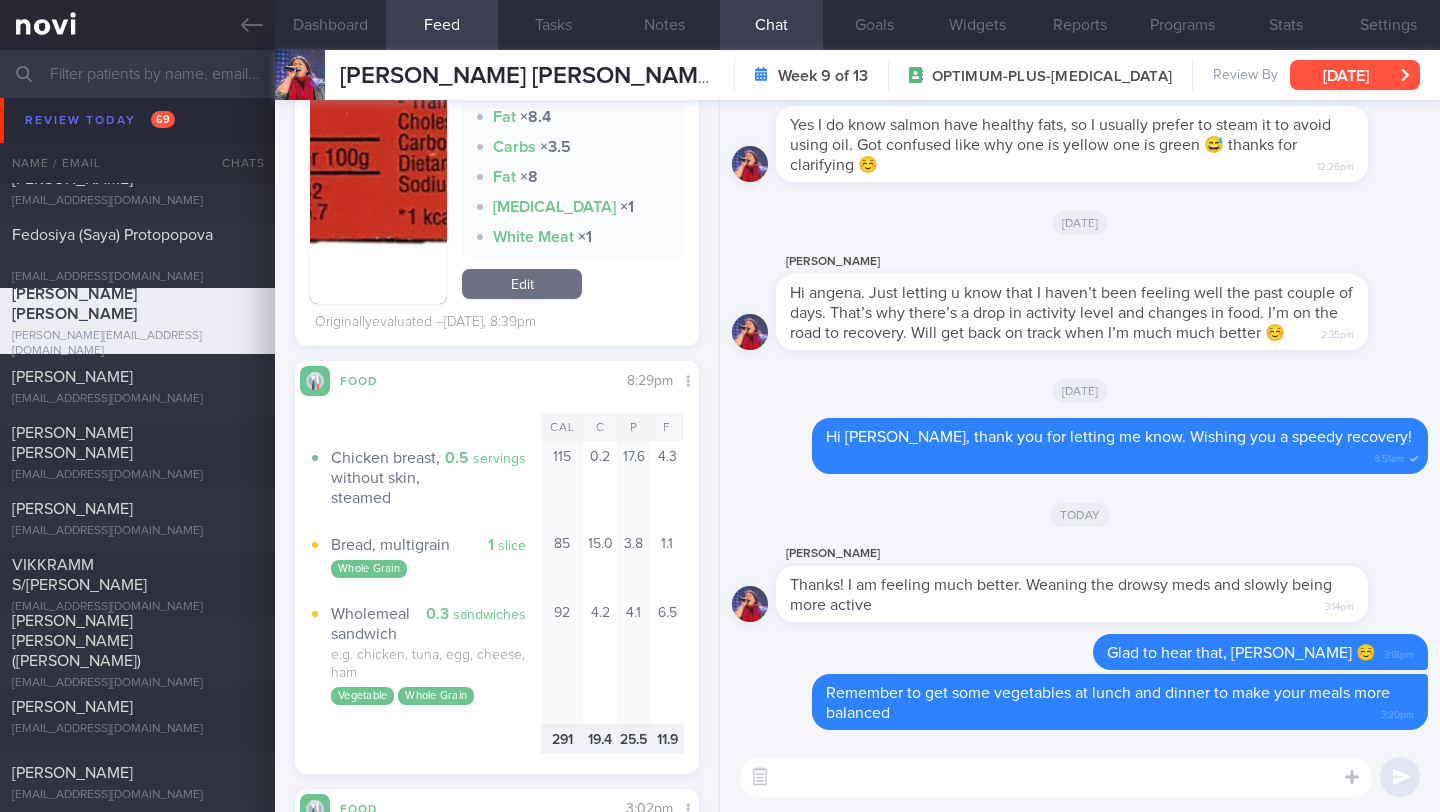 click on "[DATE]" at bounding box center [1355, 75] 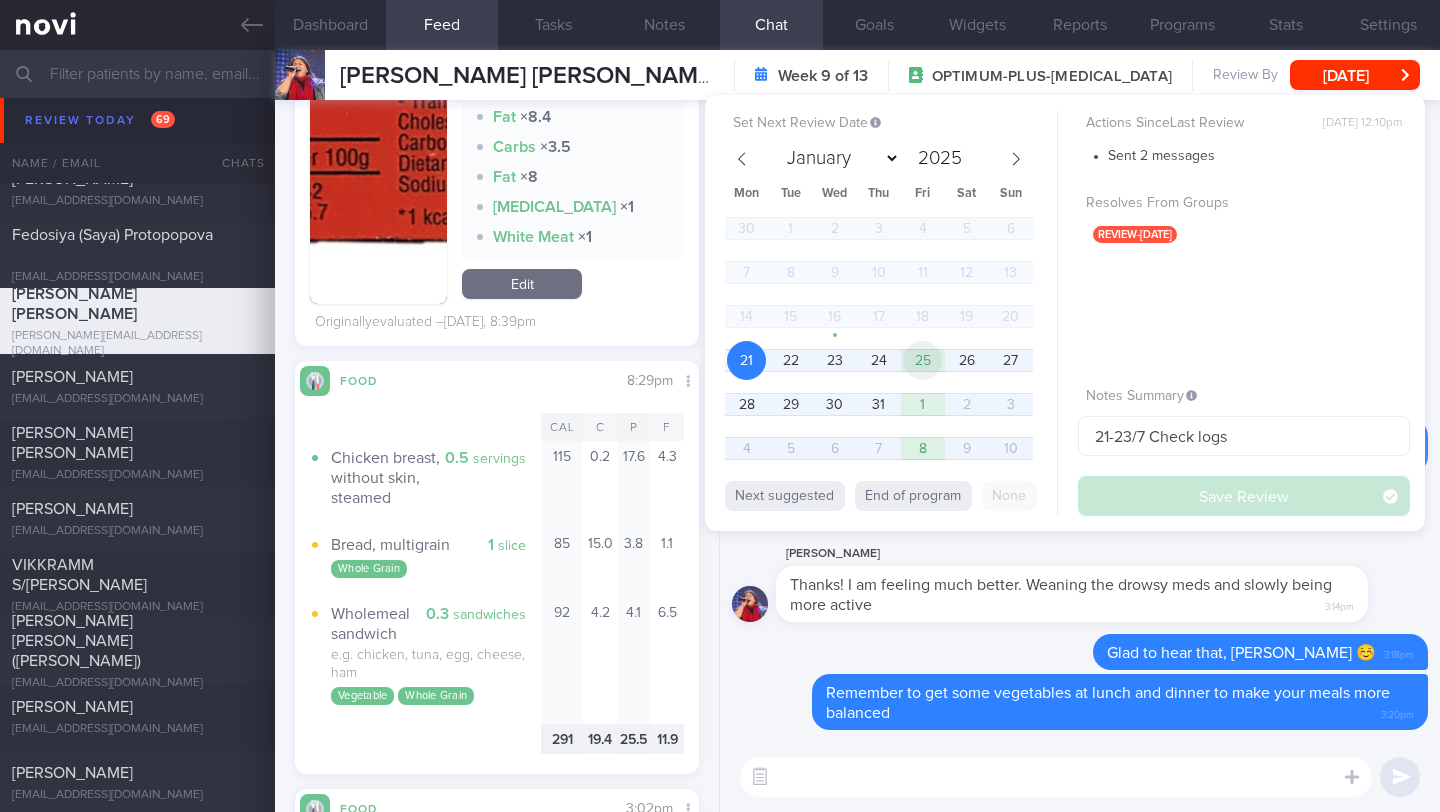 click on "25" at bounding box center (922, 360) 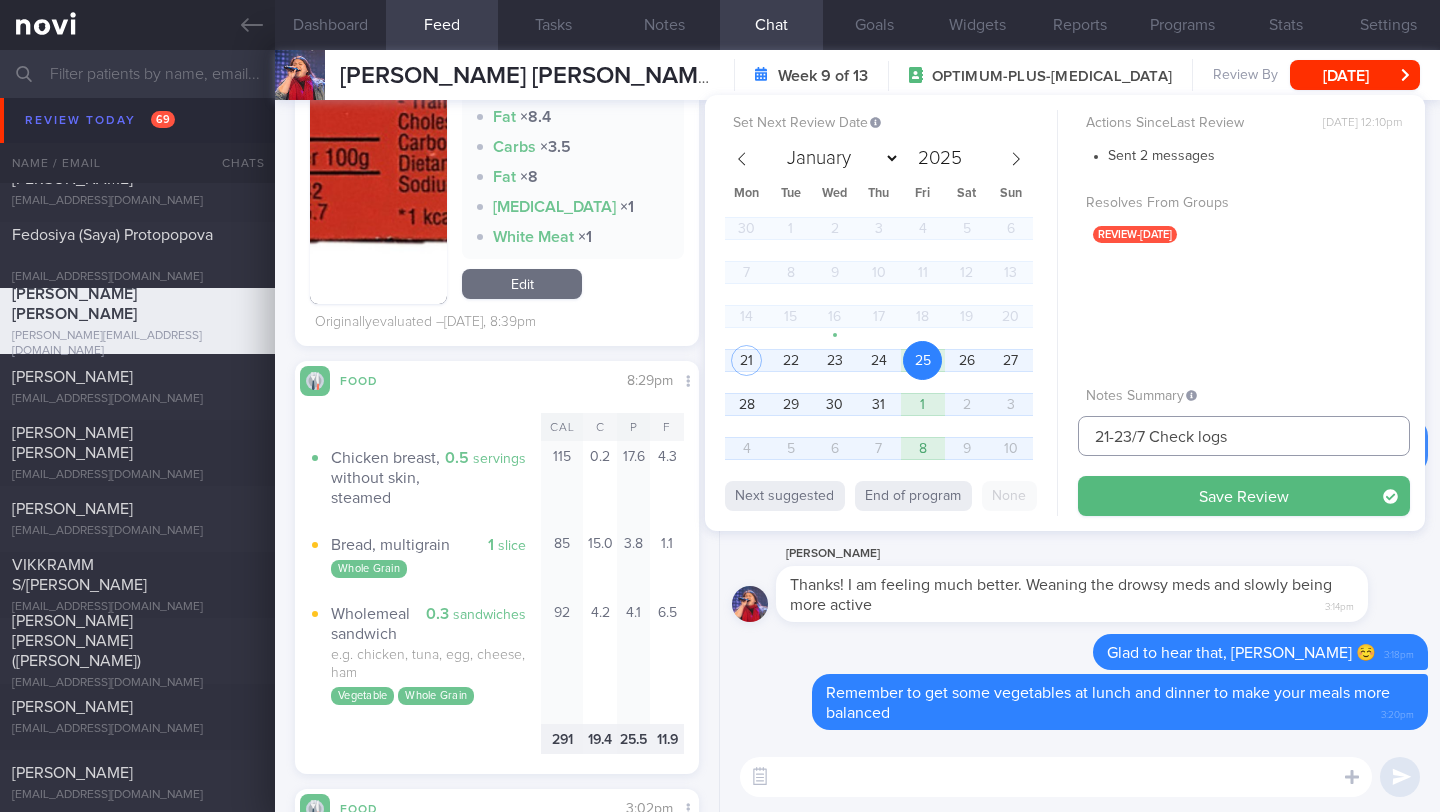 drag, startPoint x: 1132, startPoint y: 439, endPoint x: 1046, endPoint y: 425, distance: 87.13208 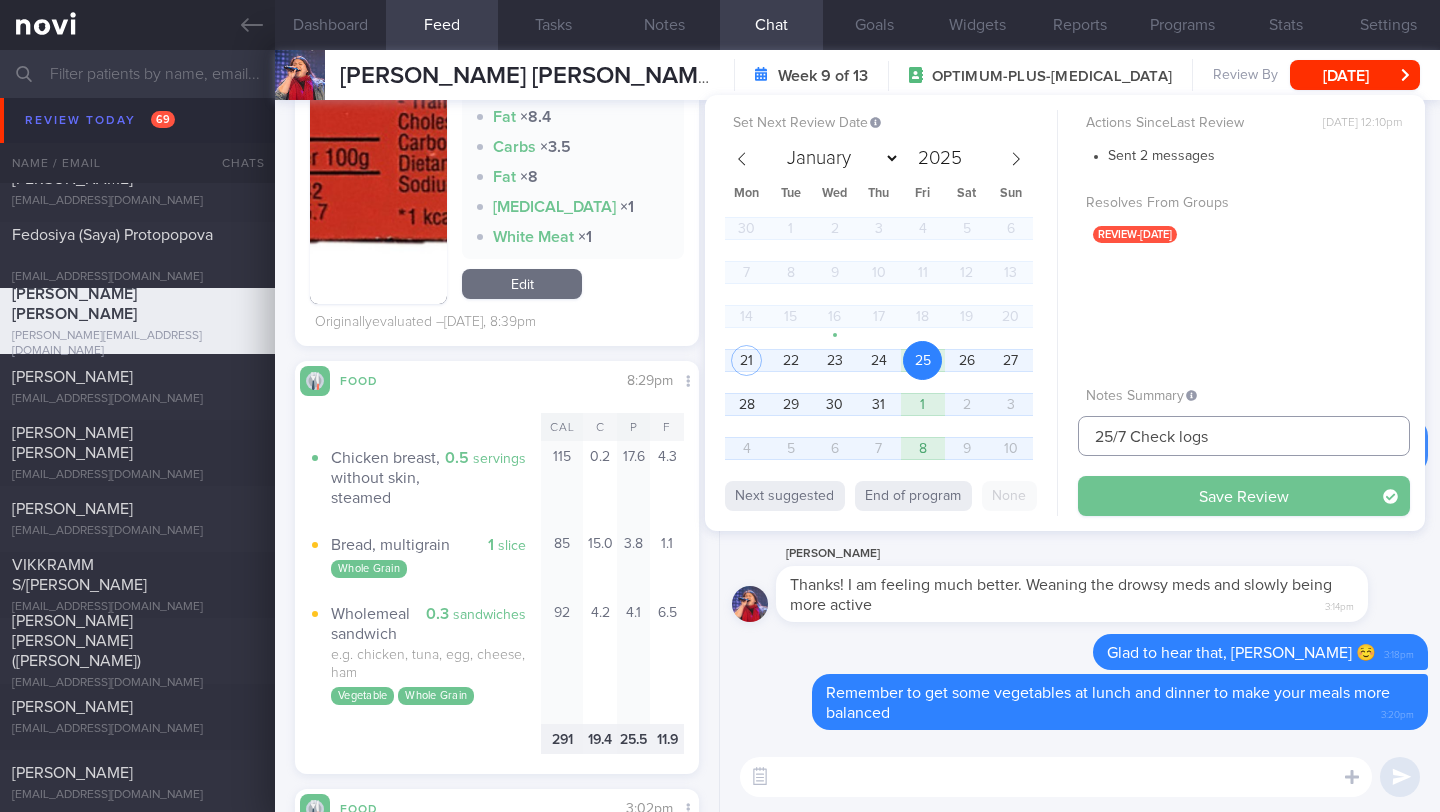 type on "25/7 Check logs" 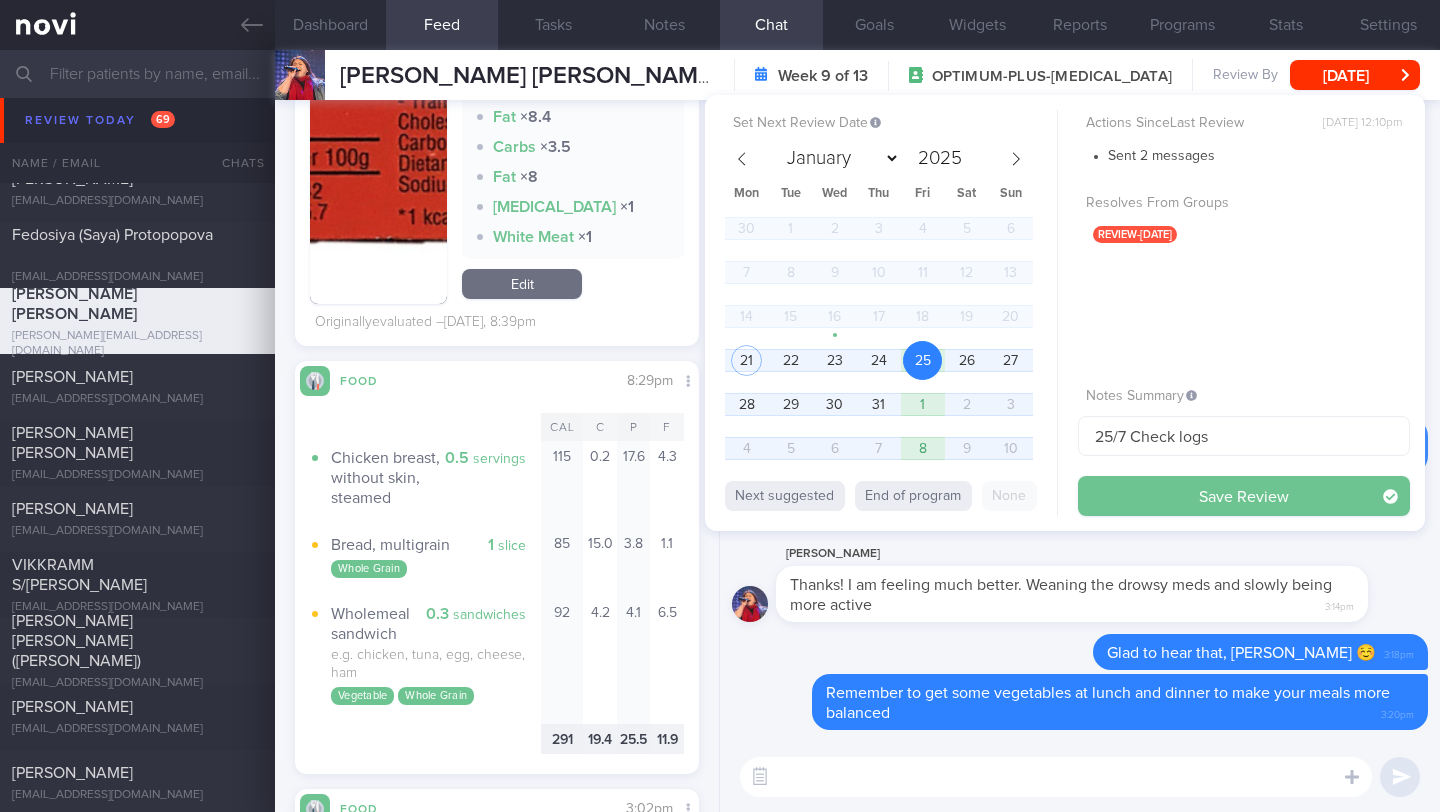 click on "Save Review" at bounding box center [1244, 496] 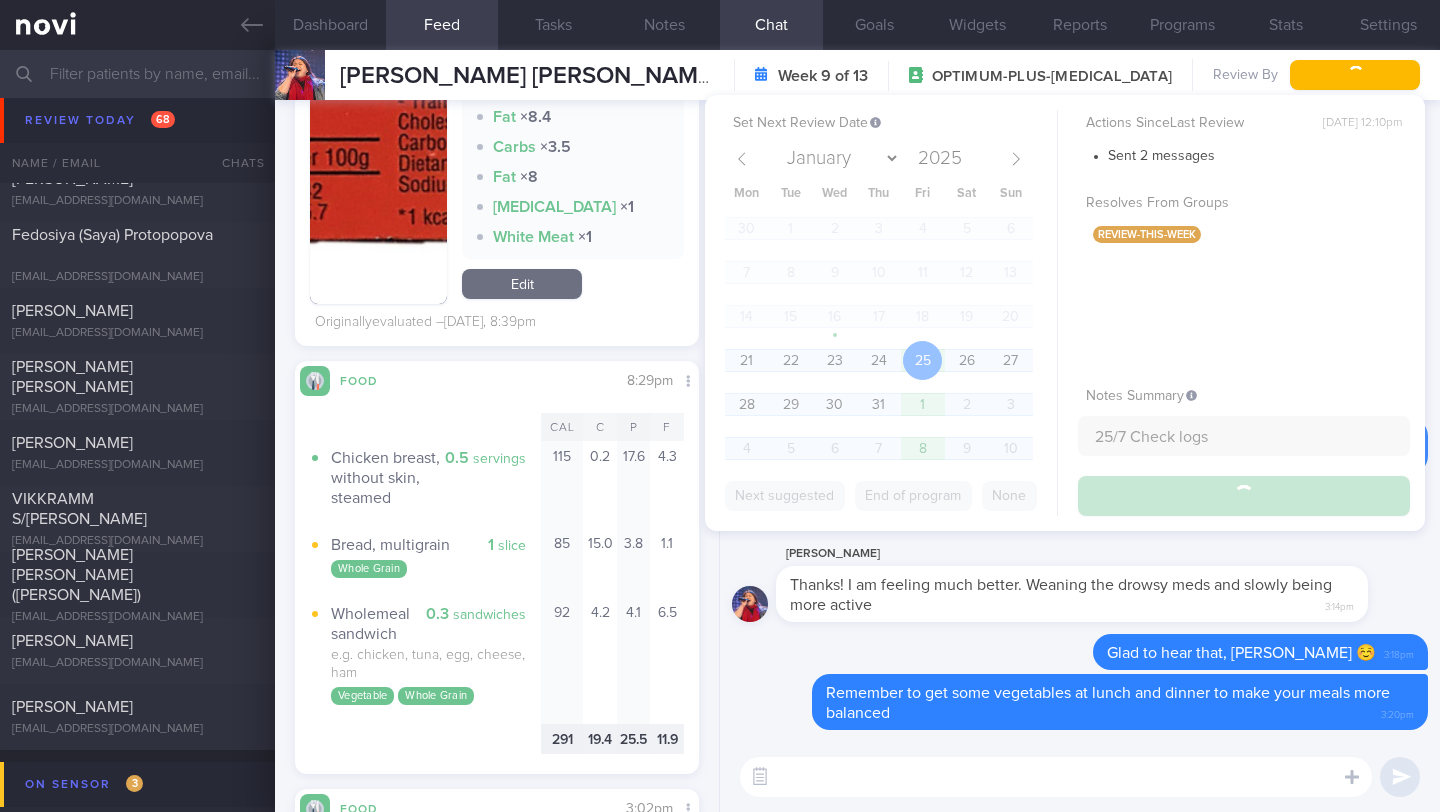 type on "25/7 Check logs" 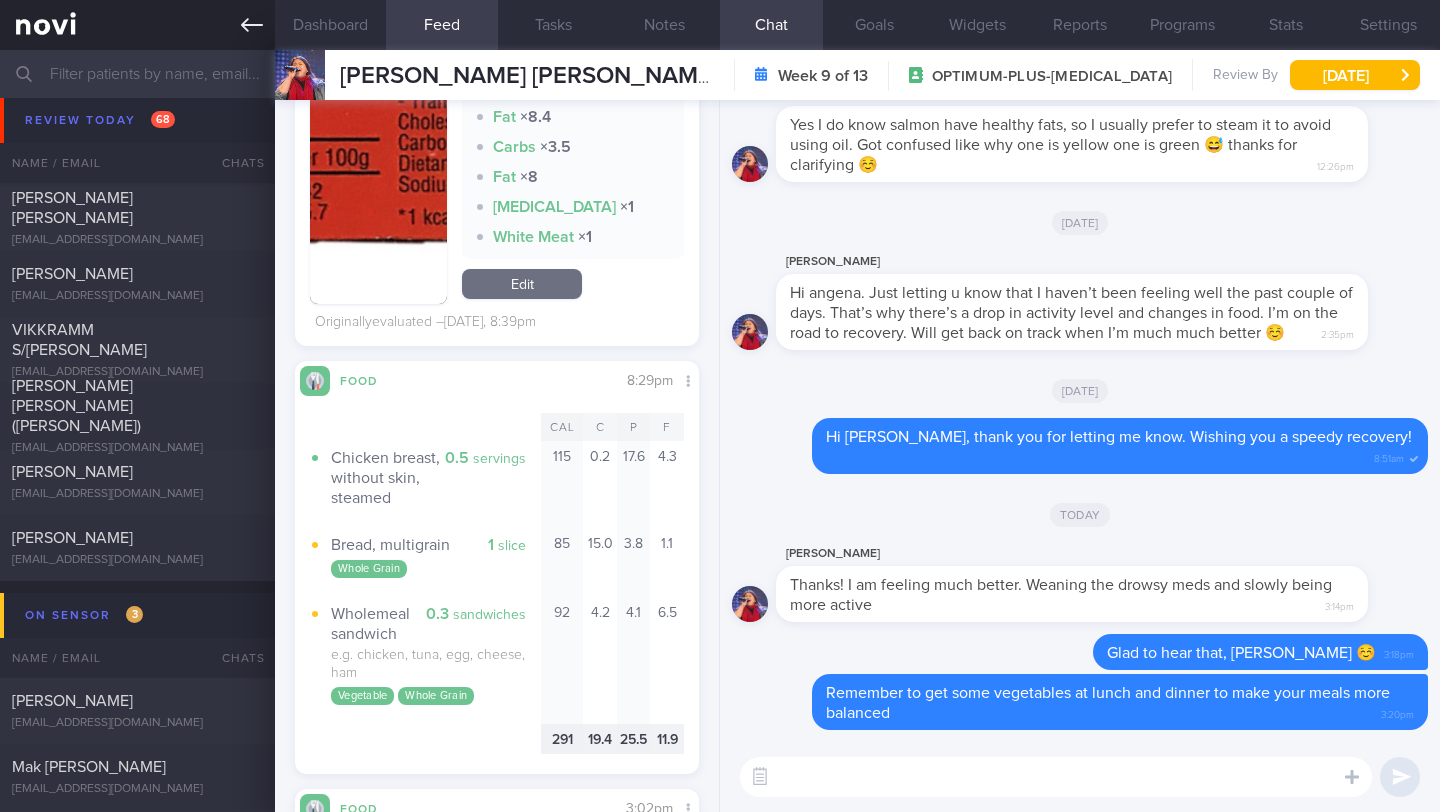 scroll, scrollTop: 8821, scrollLeft: 0, axis: vertical 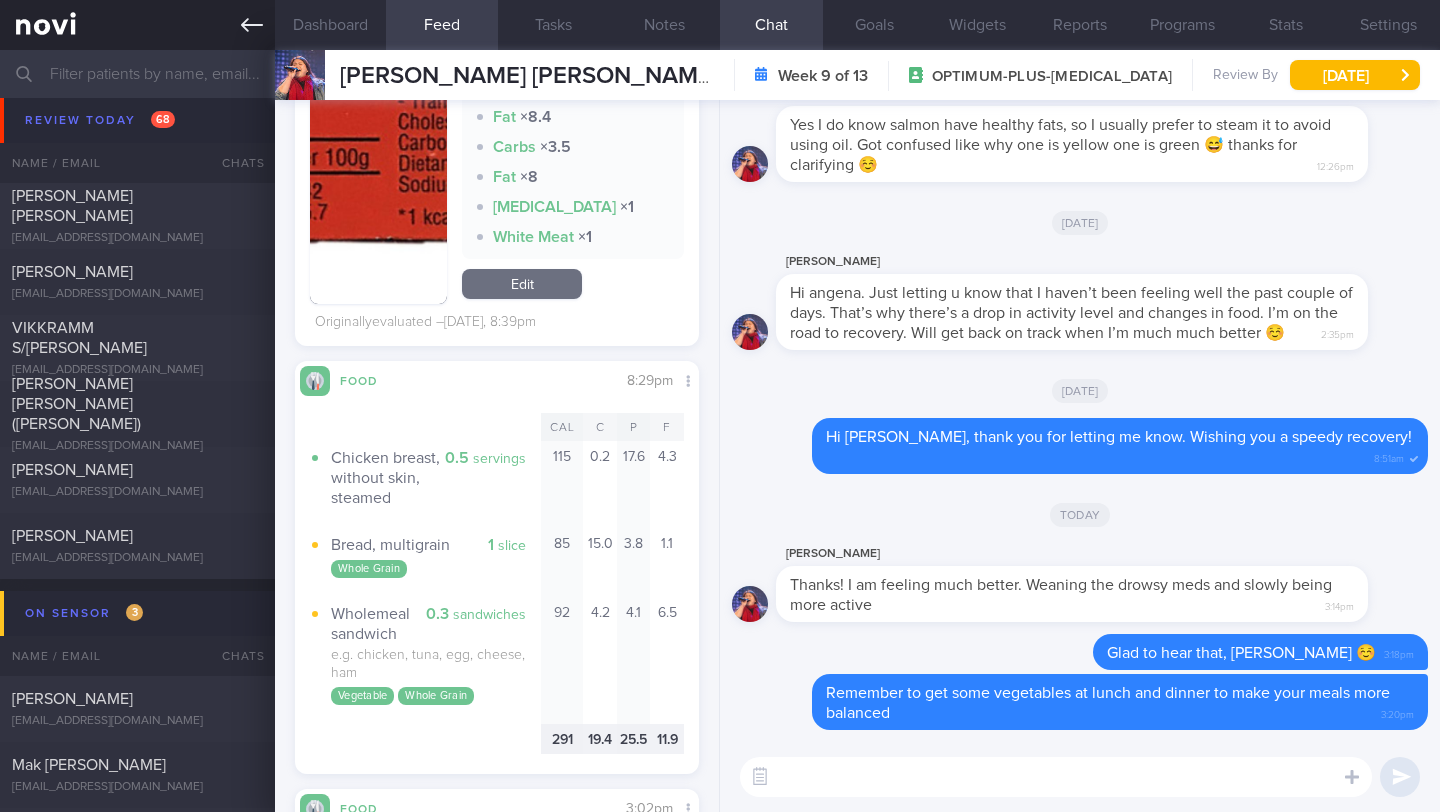 click 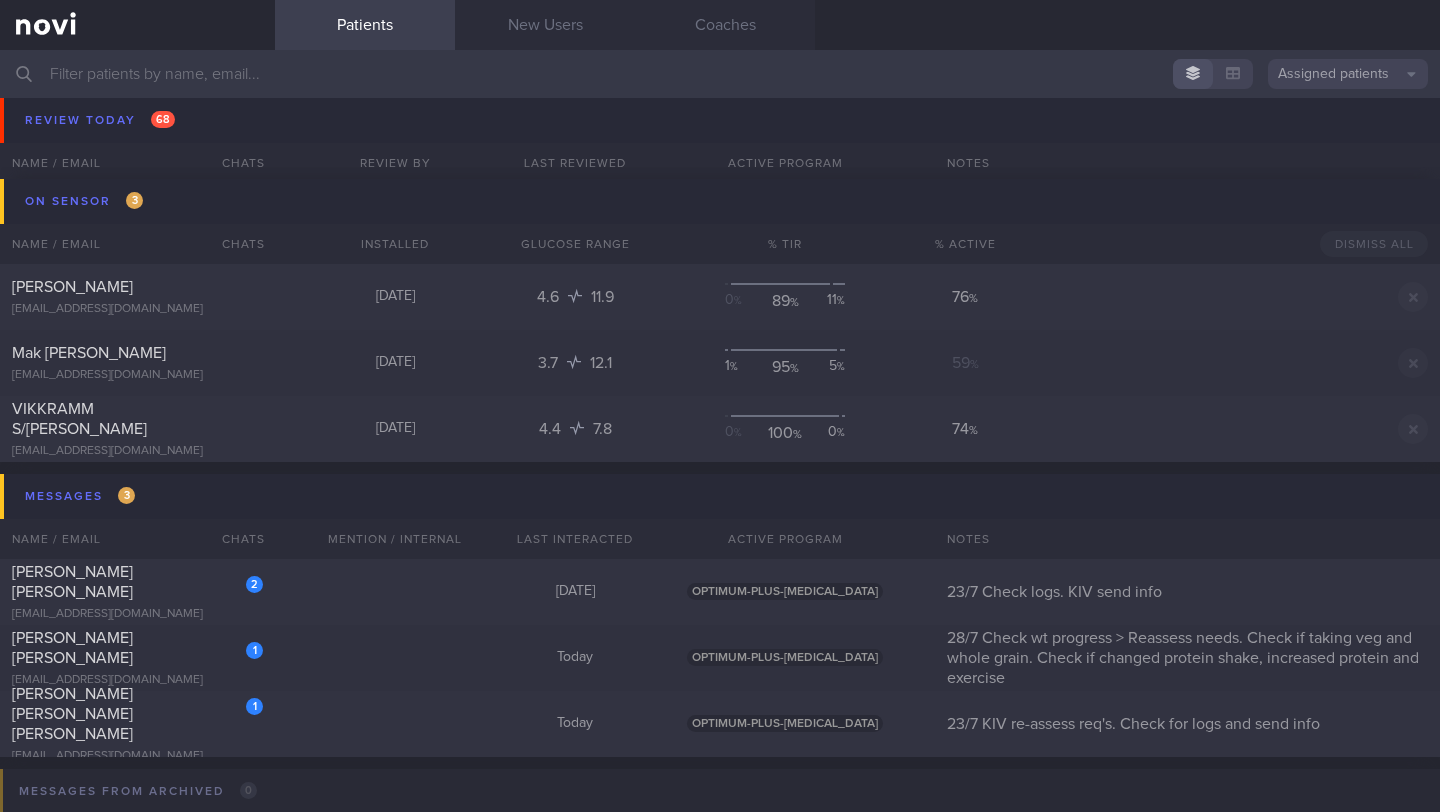 scroll, scrollTop: 9376, scrollLeft: 0, axis: vertical 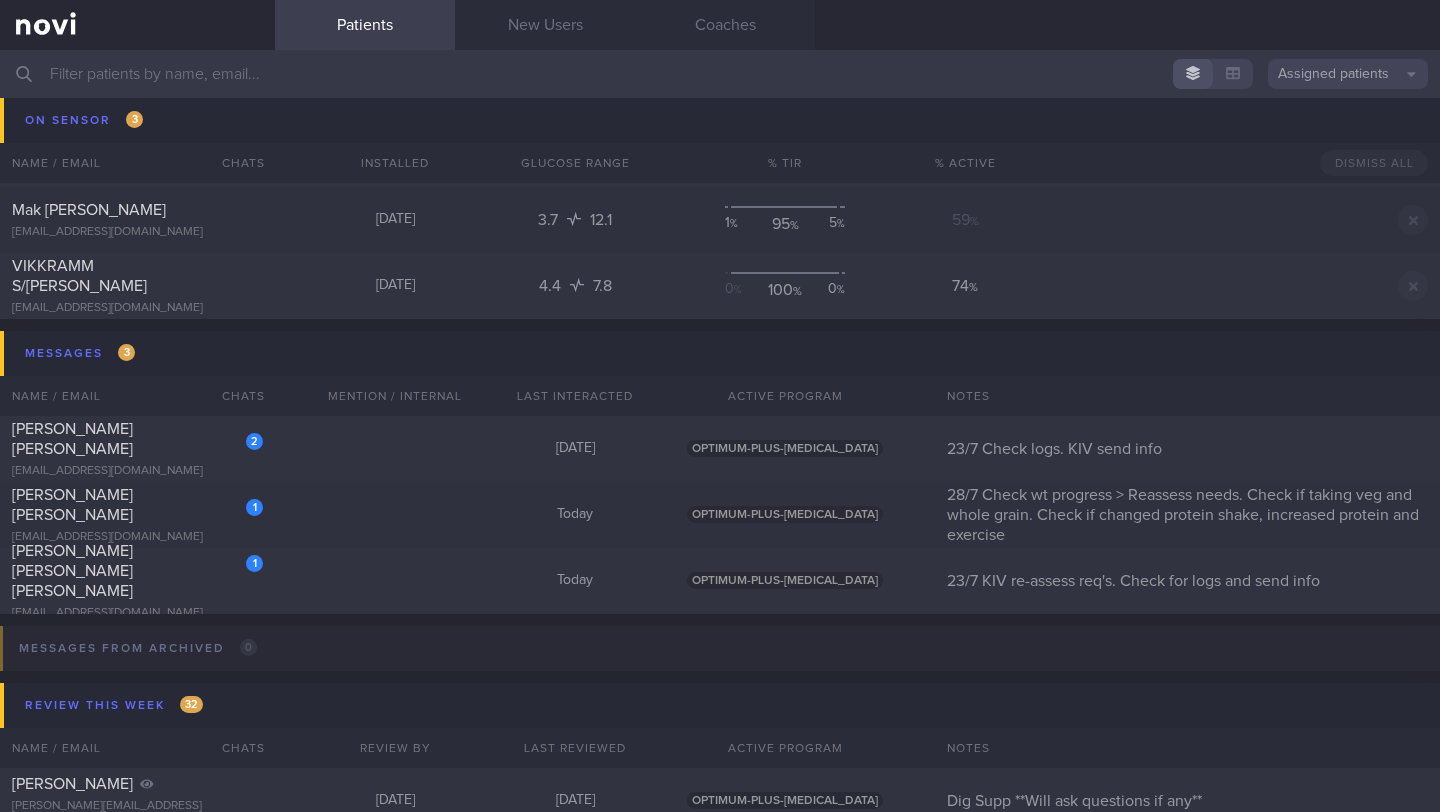 click at bounding box center (720, 74) 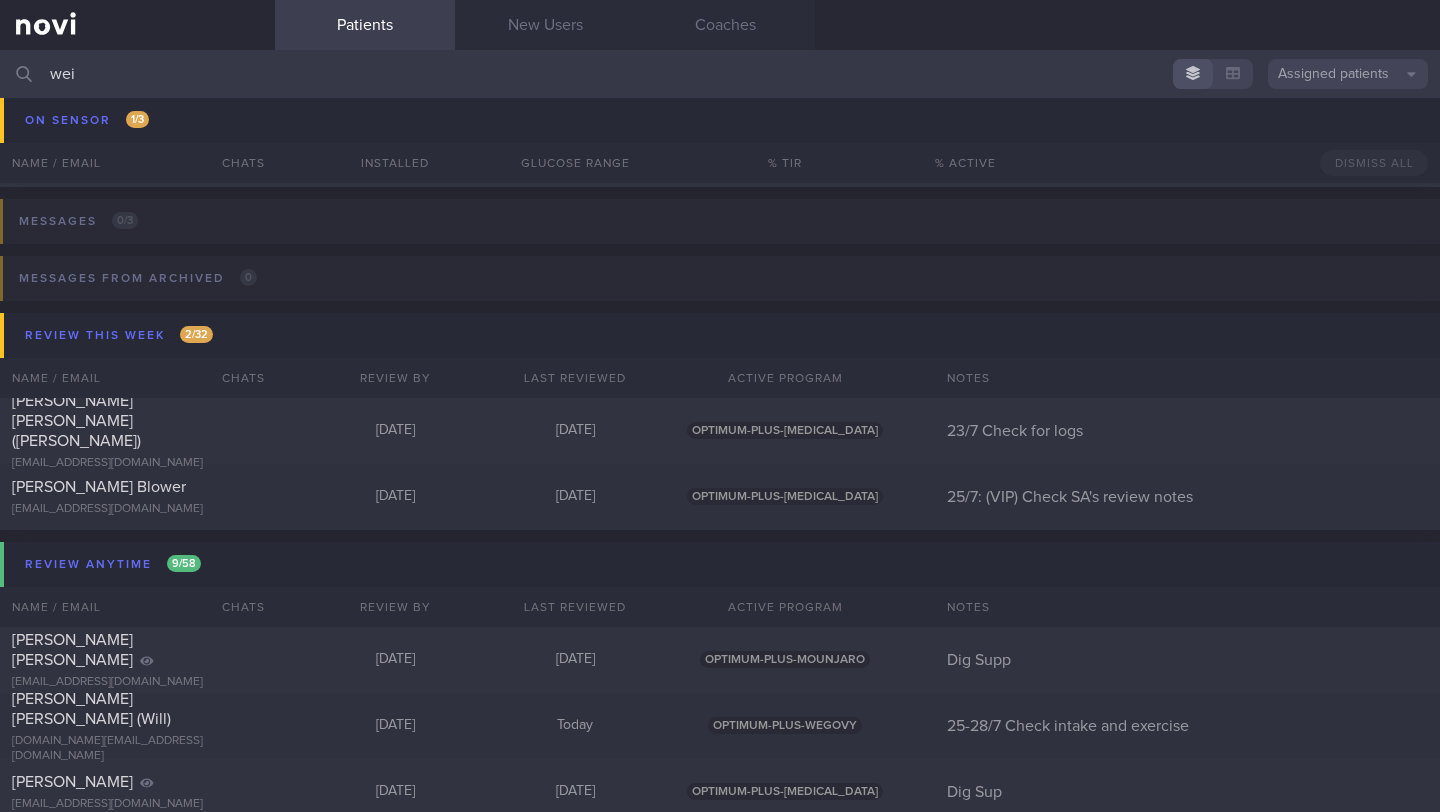 scroll, scrollTop: 360, scrollLeft: 0, axis: vertical 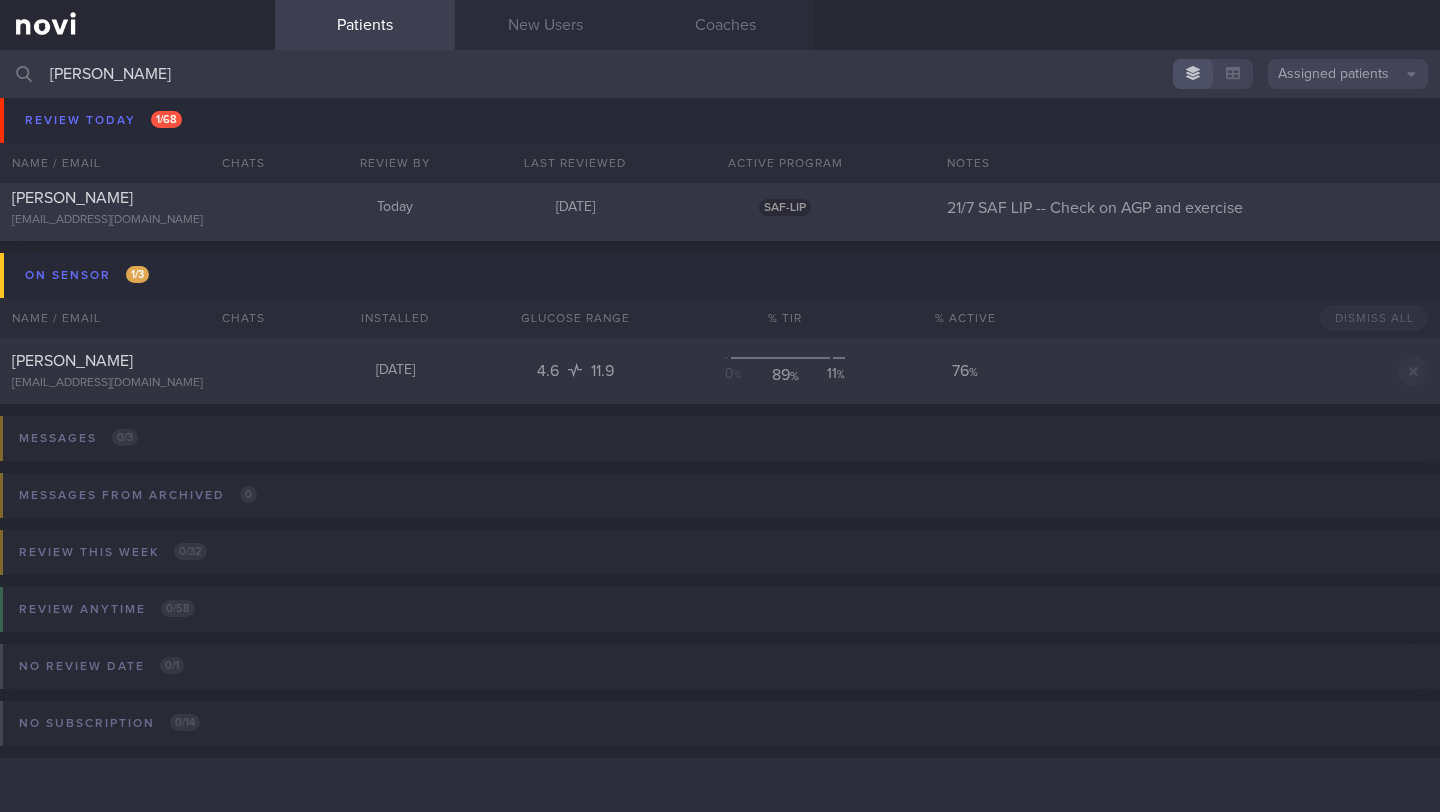 type on "[PERSON_NAME]" 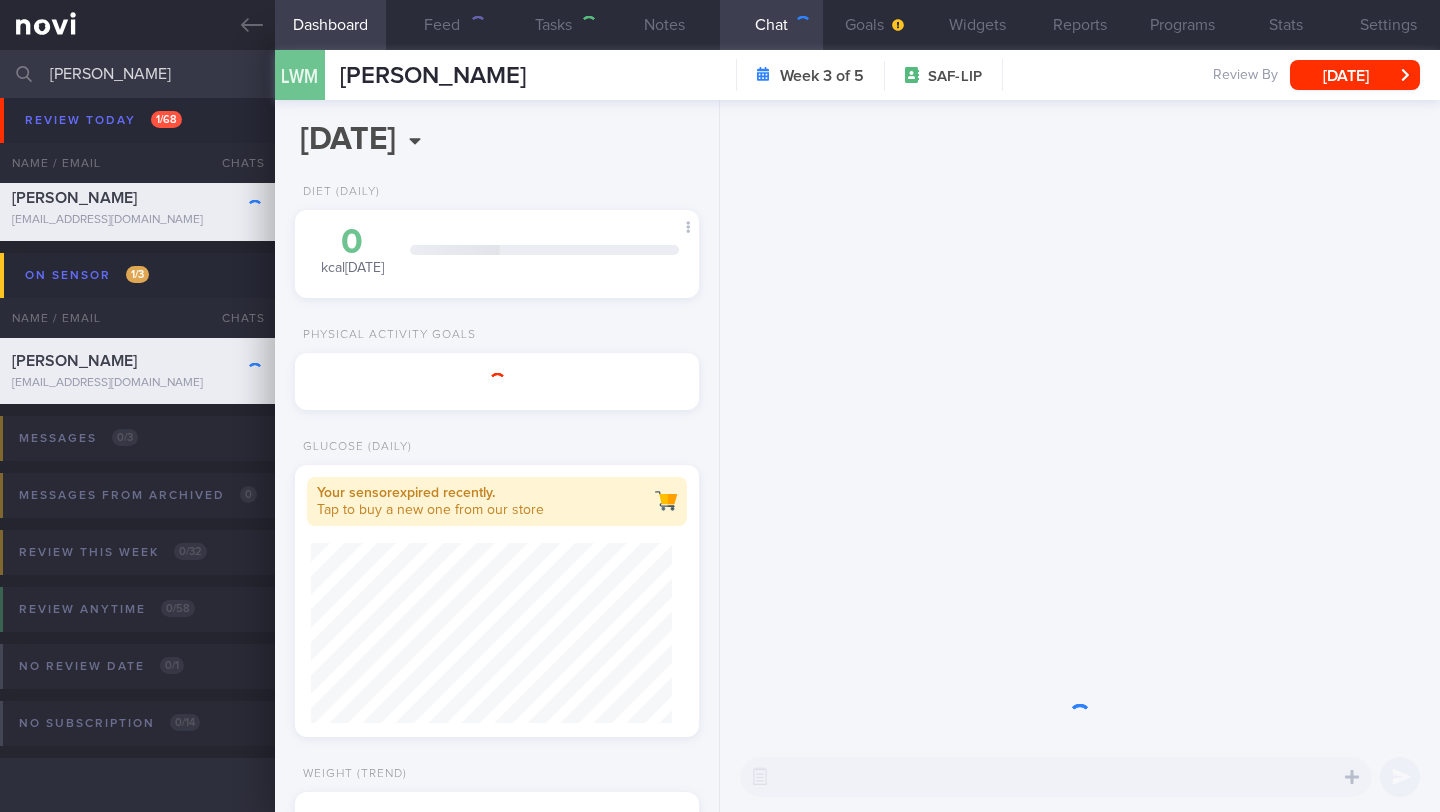 scroll, scrollTop: 999795, scrollLeft: 999647, axis: both 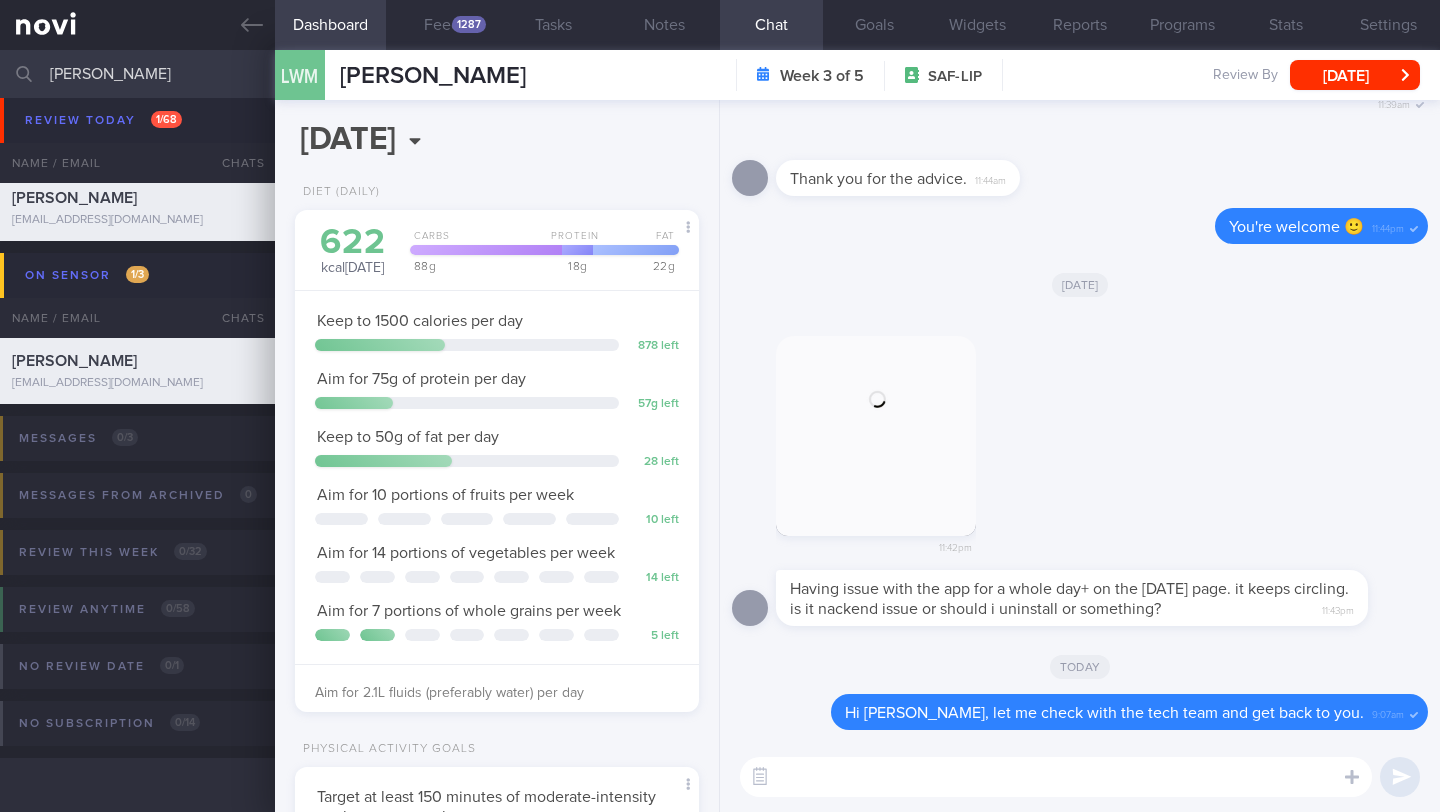paste on "Thank you for reporting the issue and for your patience. We have released a new version of the Novi App to the Google Play Store that corrects the app crashing on specific versions of Android.
In most cases, the update should happen automatically, but can also be manually installed directly from the Novi App Page in the Google Play Store." 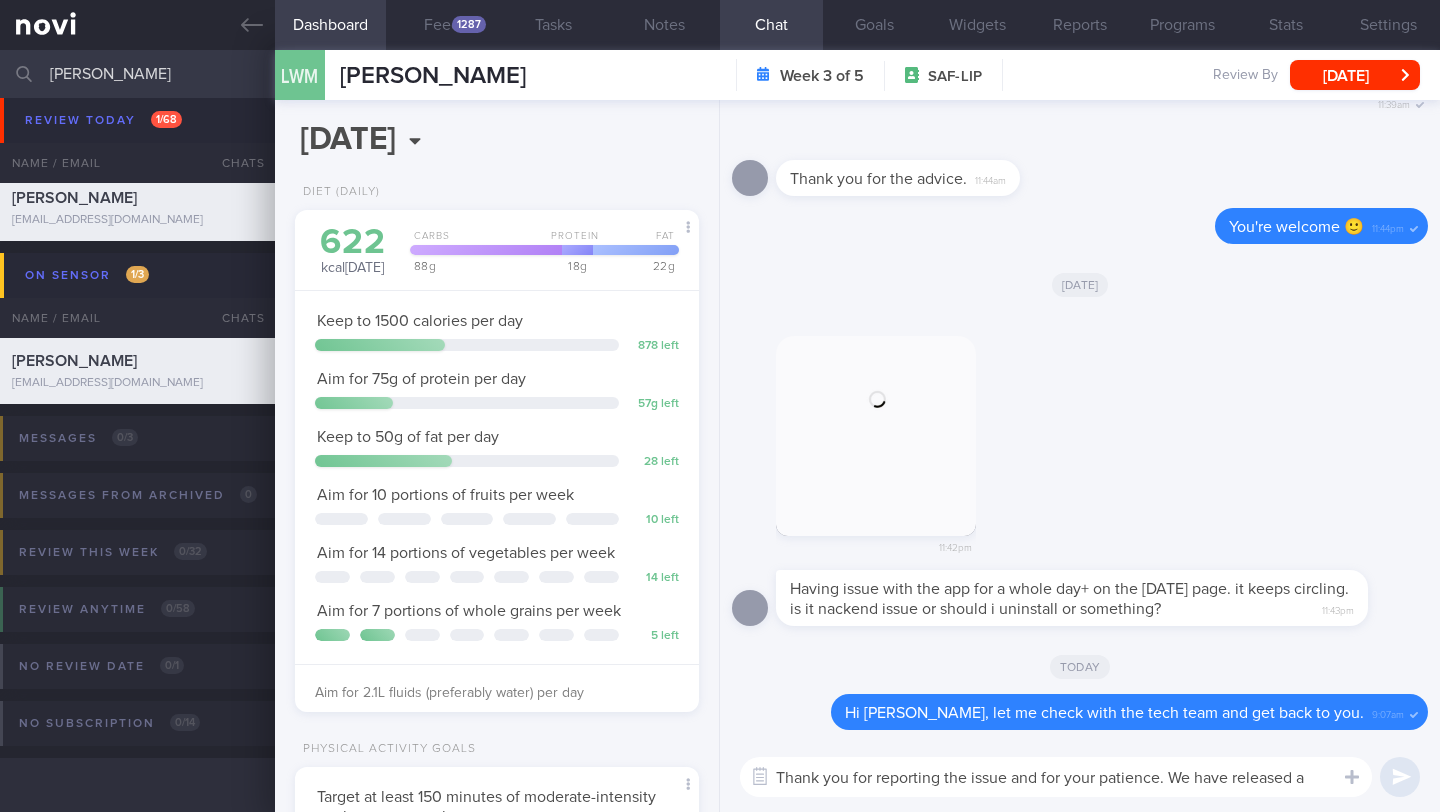 scroll, scrollTop: 0, scrollLeft: 0, axis: both 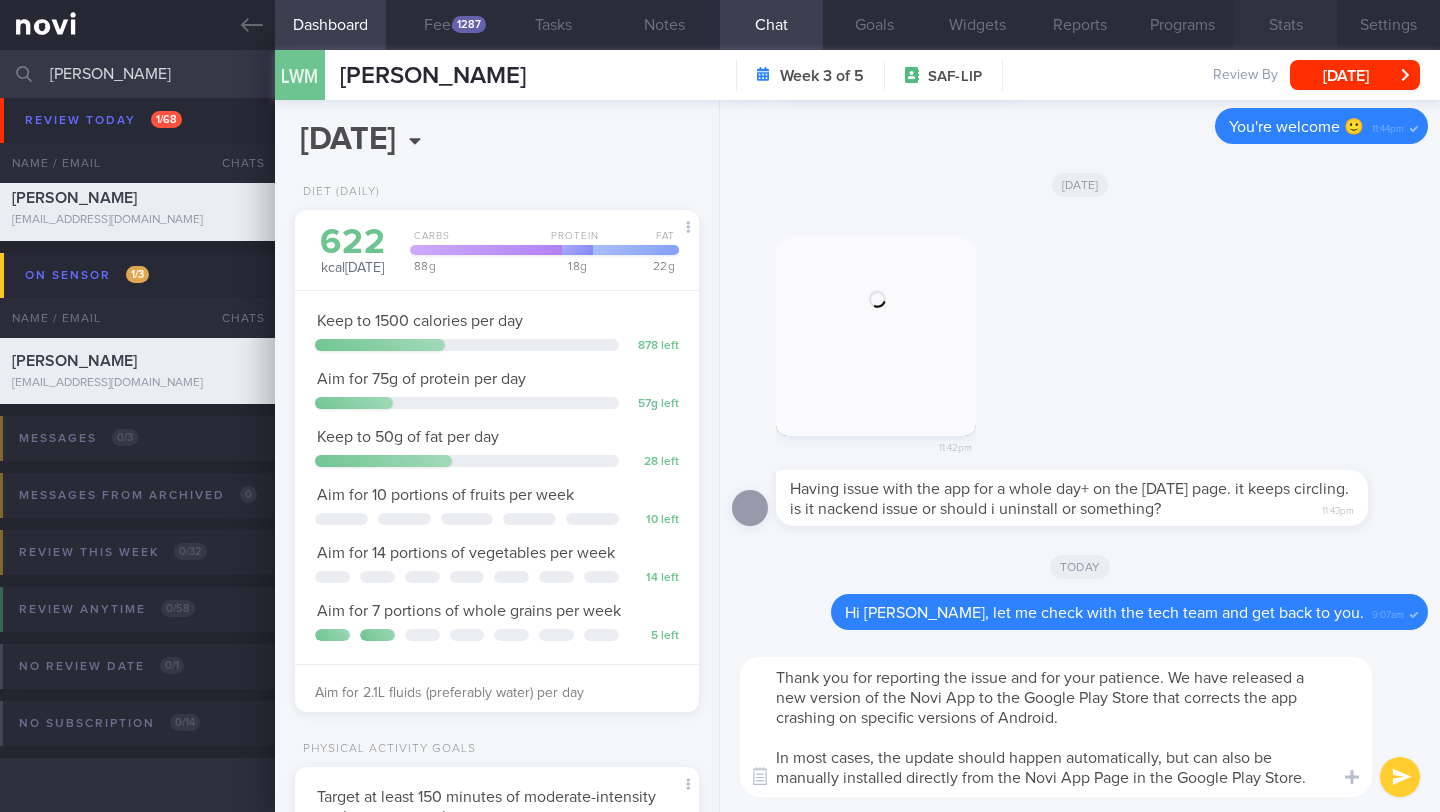 click on "Stats" at bounding box center (1285, 25) 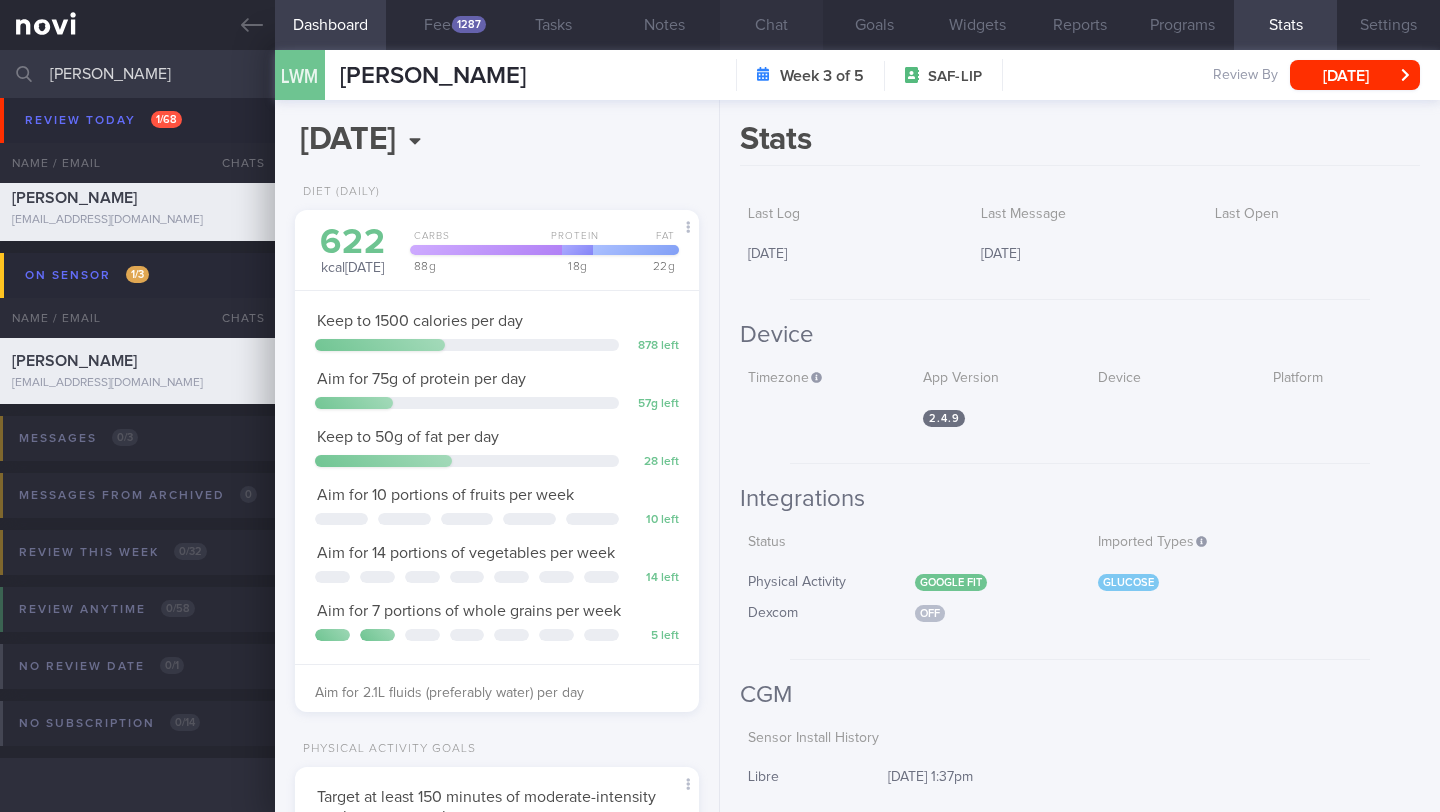 click on "Chat" at bounding box center (771, 25) 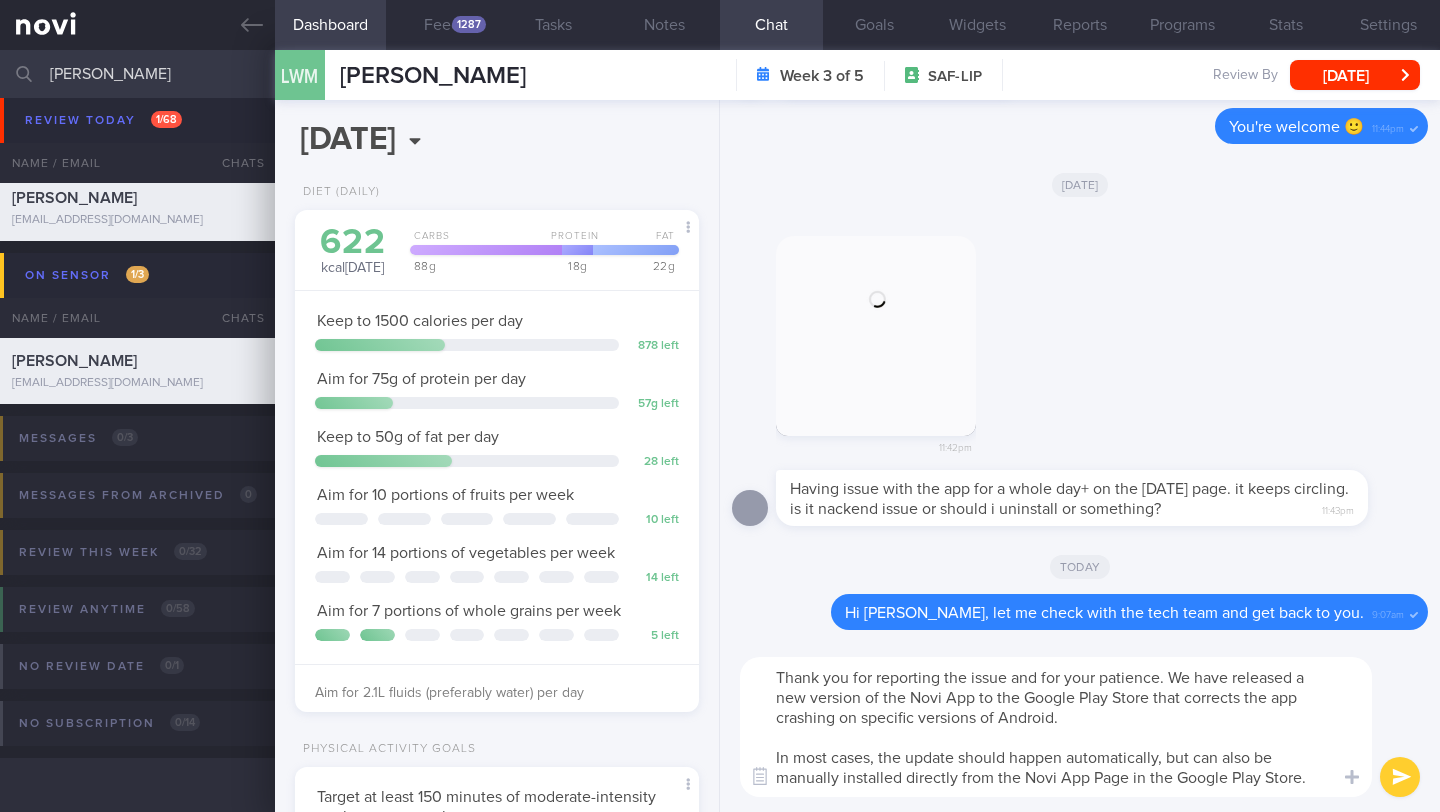 click on "Thank you for reporting the issue and for your patience. We have released a new version of the Novi App to the Google Play Store that corrects the app crashing on specific versions of Android.
In most cases, the update should happen automatically, but can also be manually installed directly from the Novi App Page in the Google Play Store." at bounding box center (1056, 727) 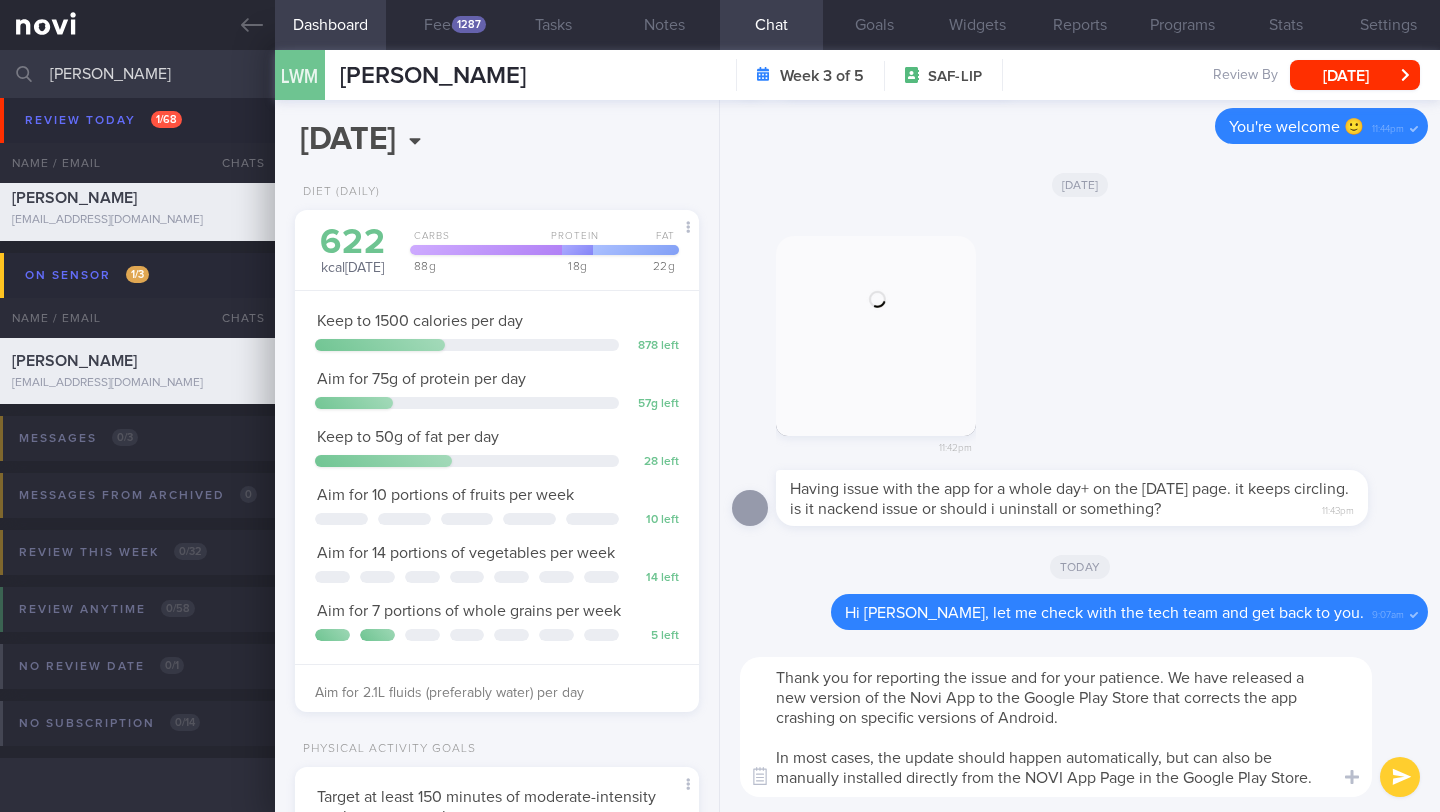 type on "Thank you for reporting the issue and for your patience. We have released a new version of the Novi App to the Google Play Store that corrects the app crashing on specific versions of Android.
In most cases, the update should happen automatically, but can also be manually installed directly from the NOVI App Page in the Google Play Store." 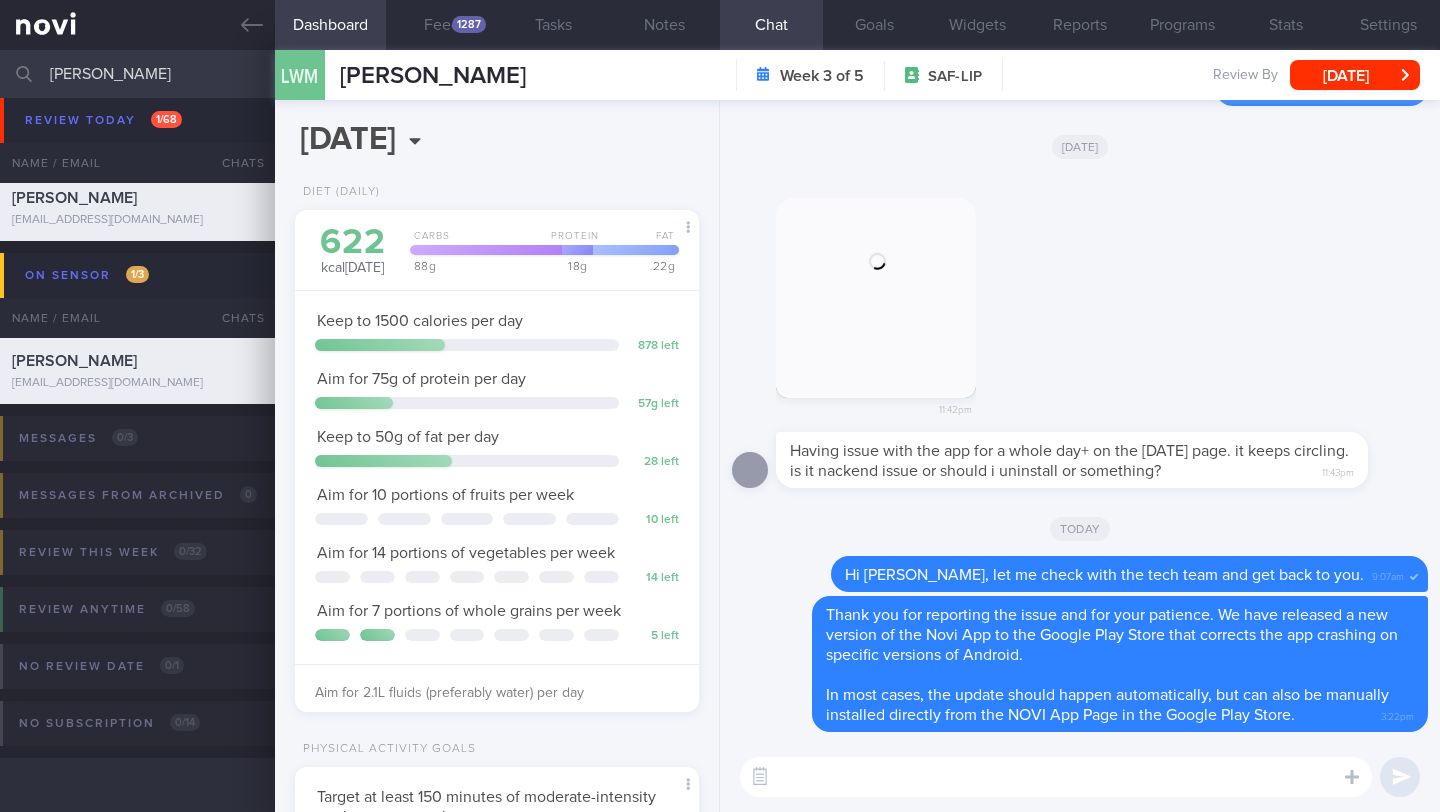 scroll, scrollTop: 0, scrollLeft: 0, axis: both 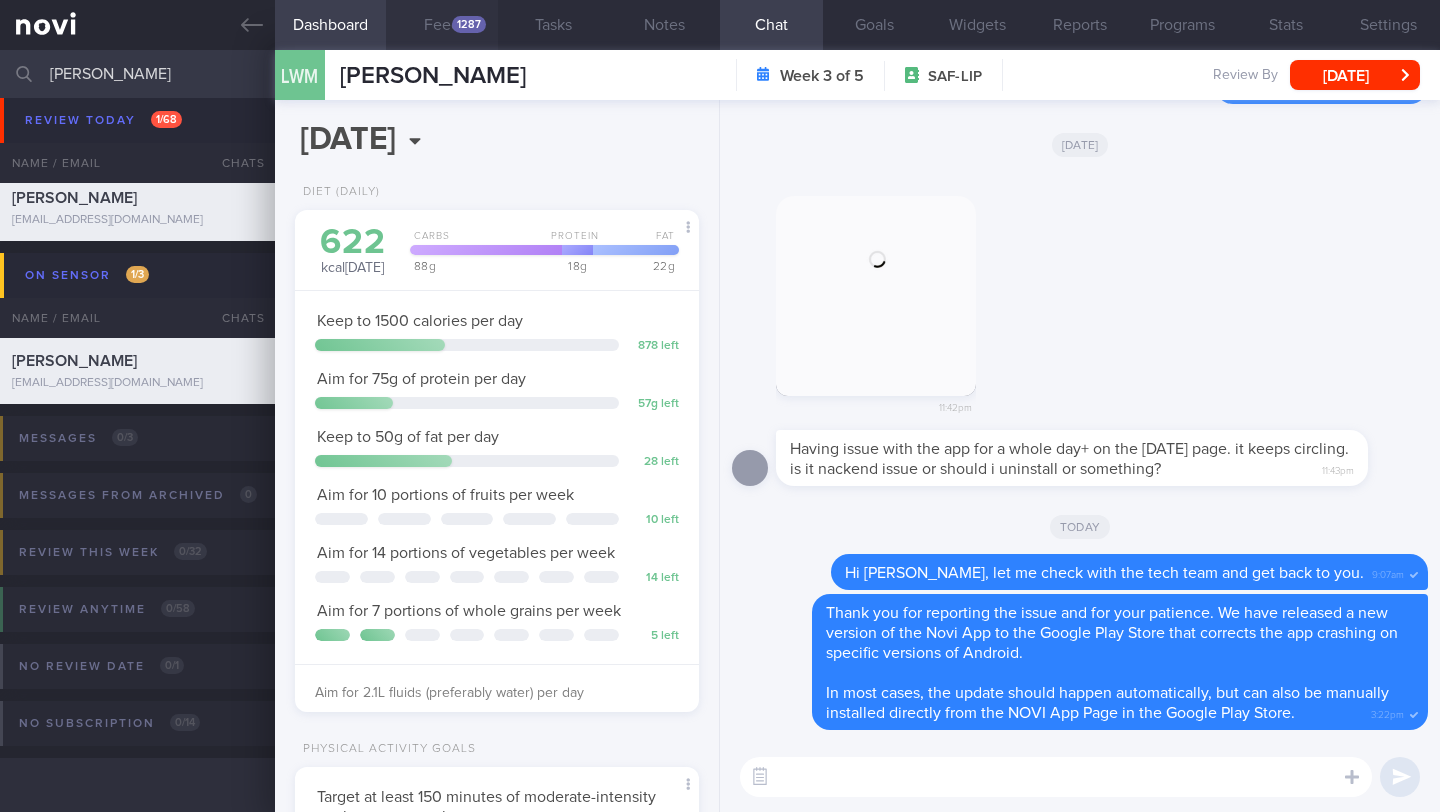 click on "1287" at bounding box center (469, 24) 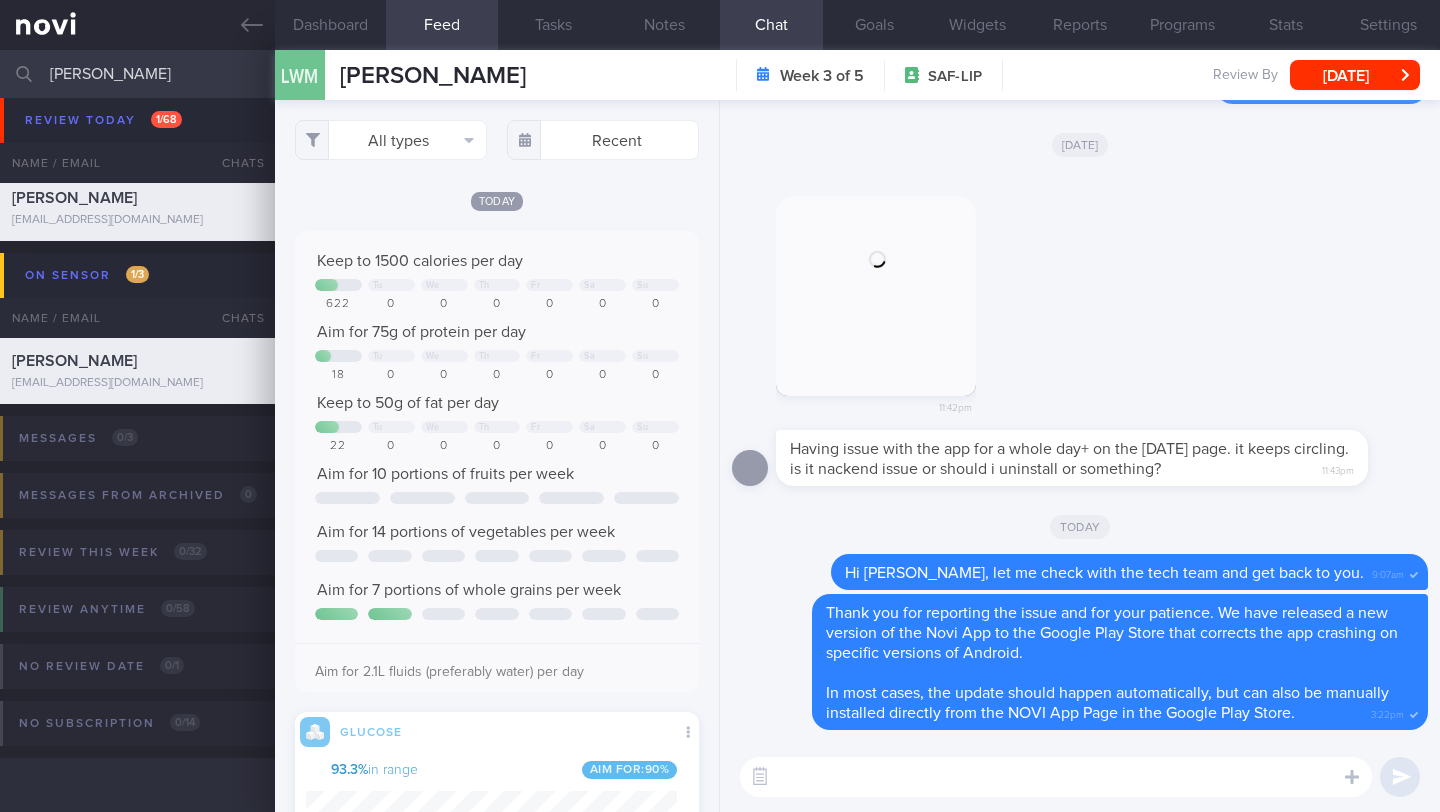 scroll, scrollTop: 999747, scrollLeft: 999629, axis: both 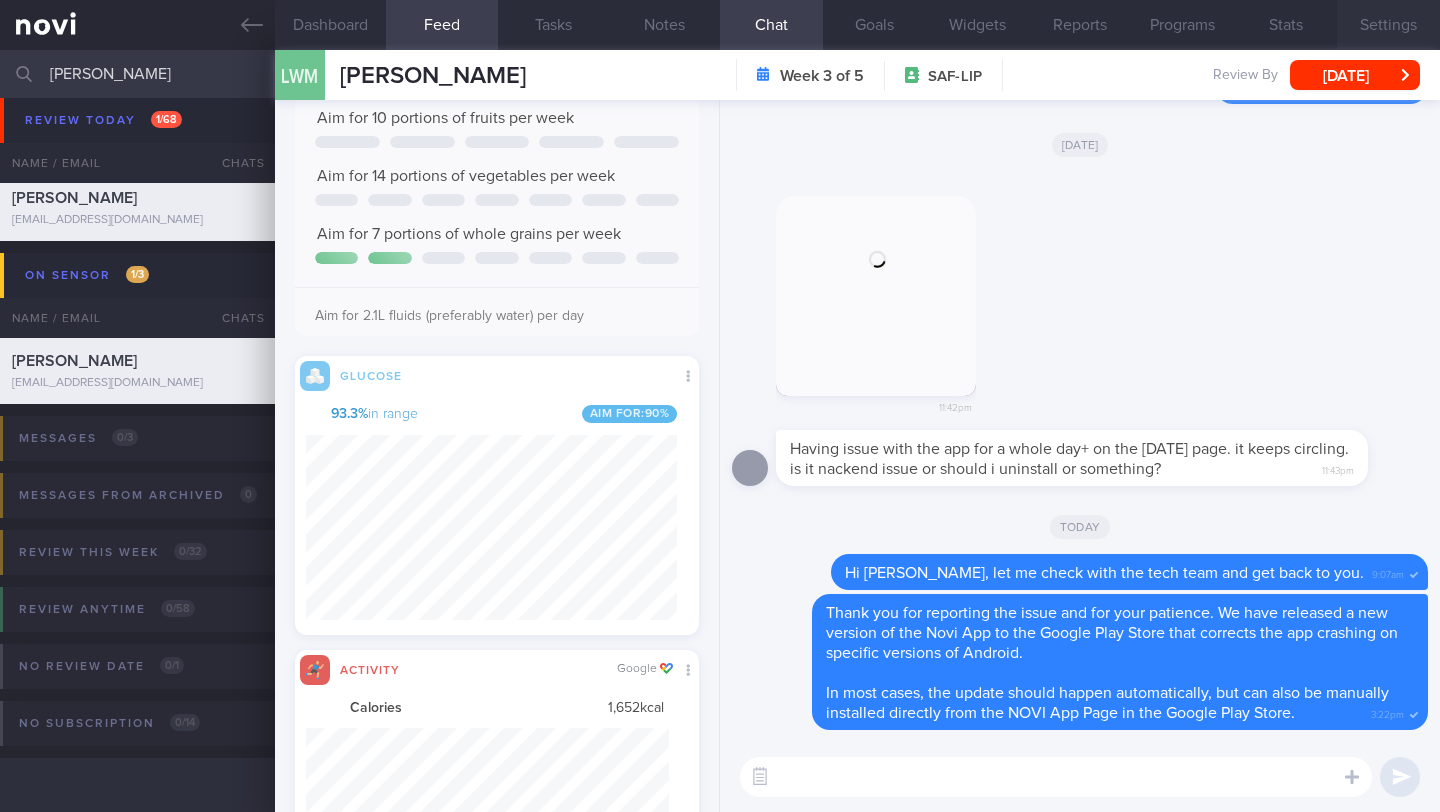click on "Settings" at bounding box center [1388, 25] 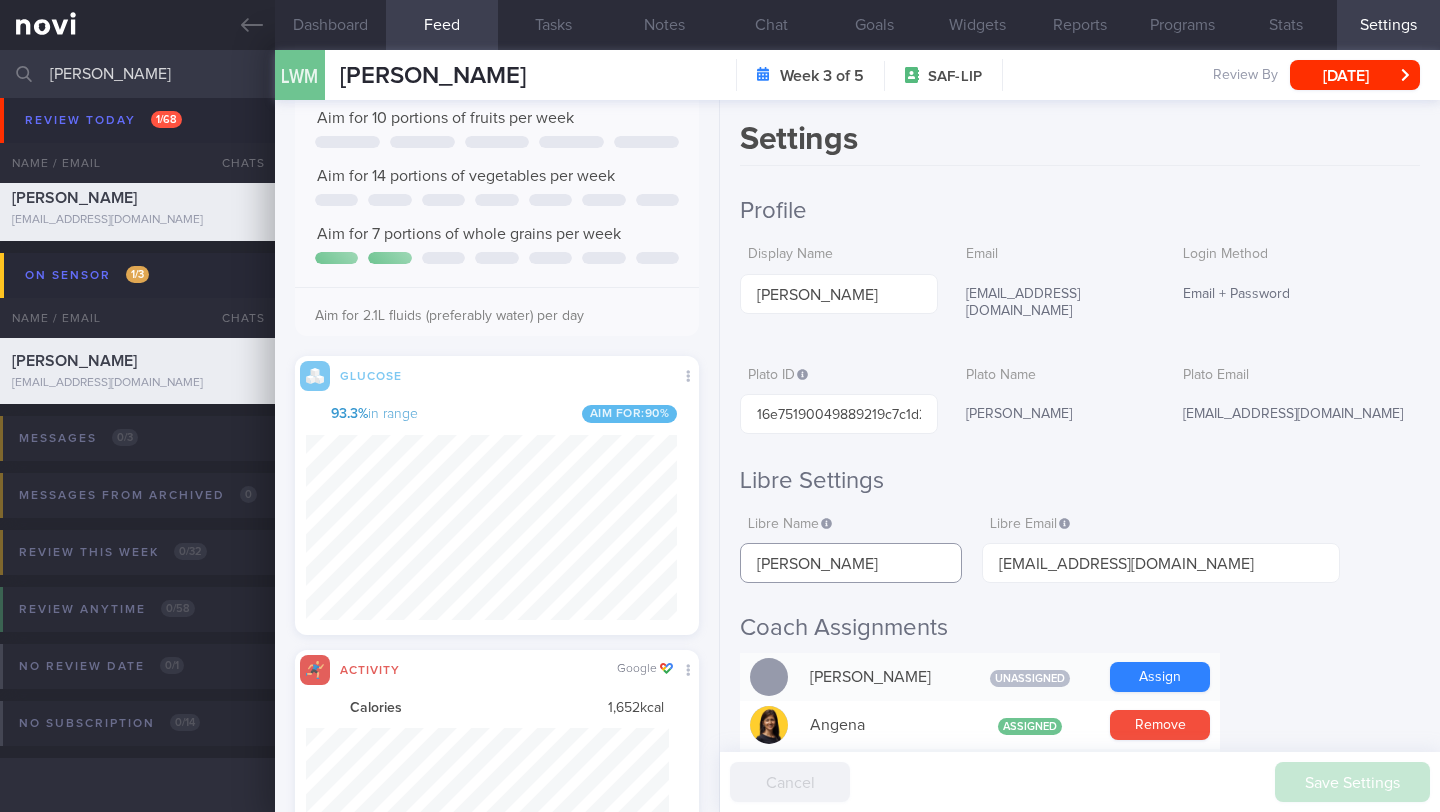 drag, startPoint x: 869, startPoint y: 558, endPoint x: 744, endPoint y: 534, distance: 127.28315 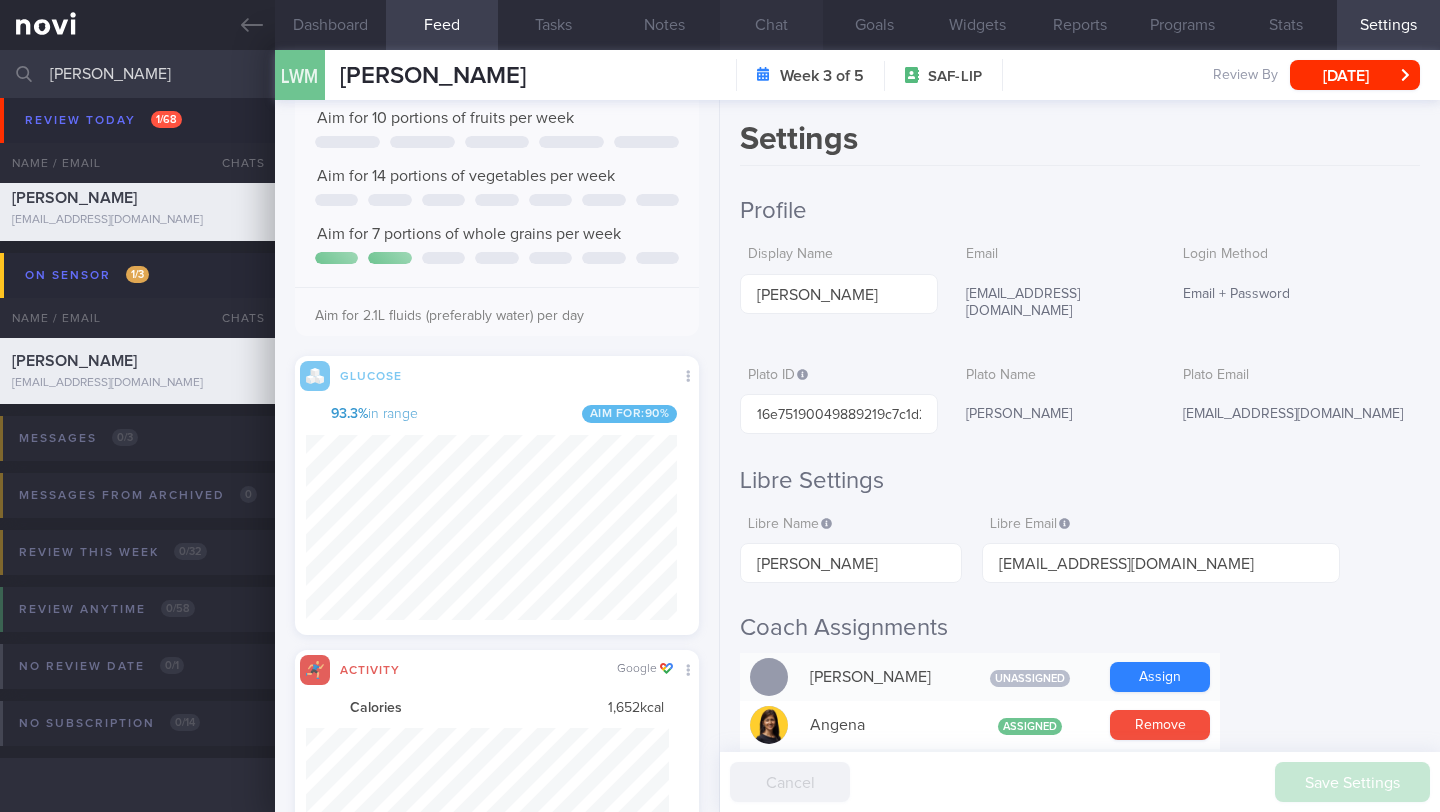 click on "Chat" at bounding box center (771, 25) 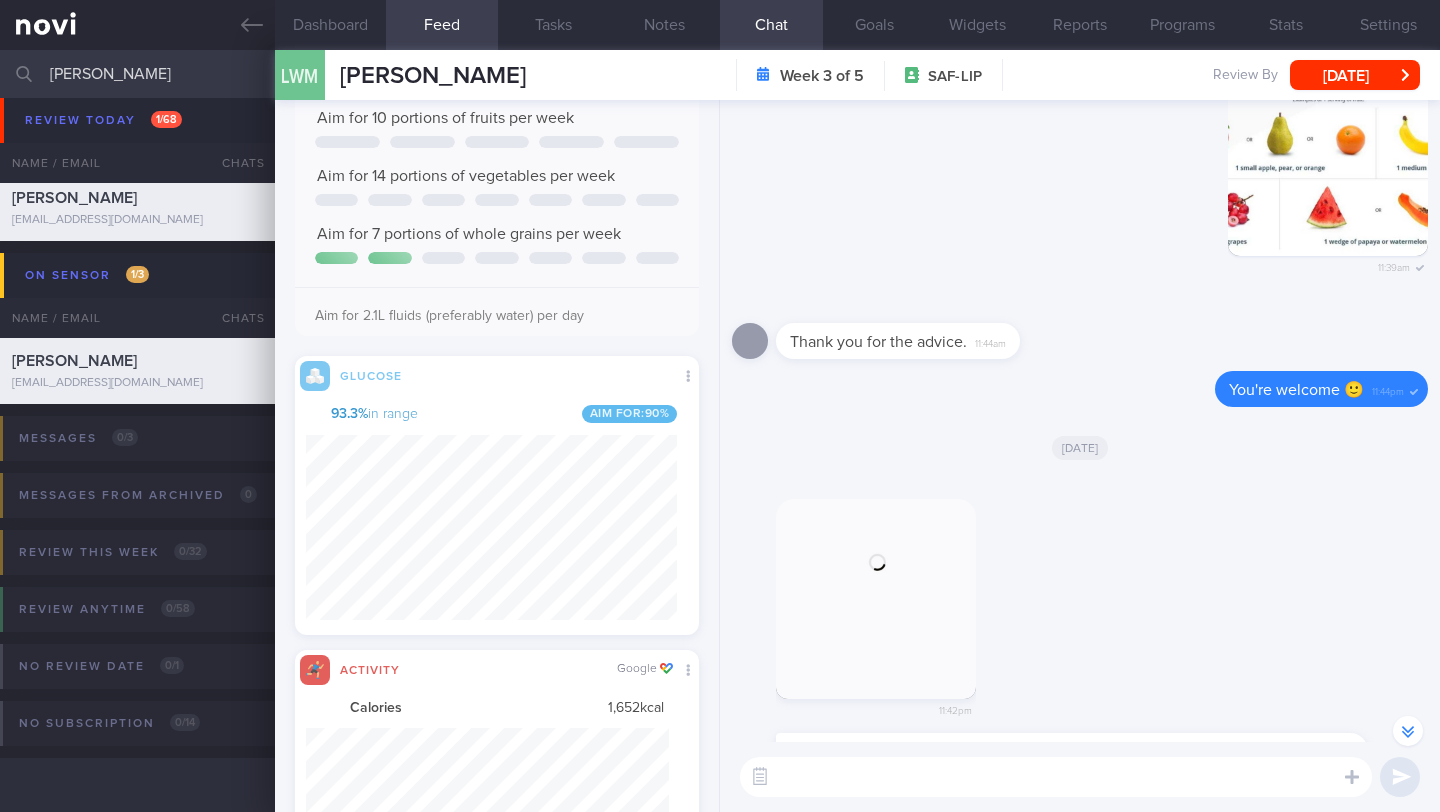 scroll, scrollTop: -436, scrollLeft: 0, axis: vertical 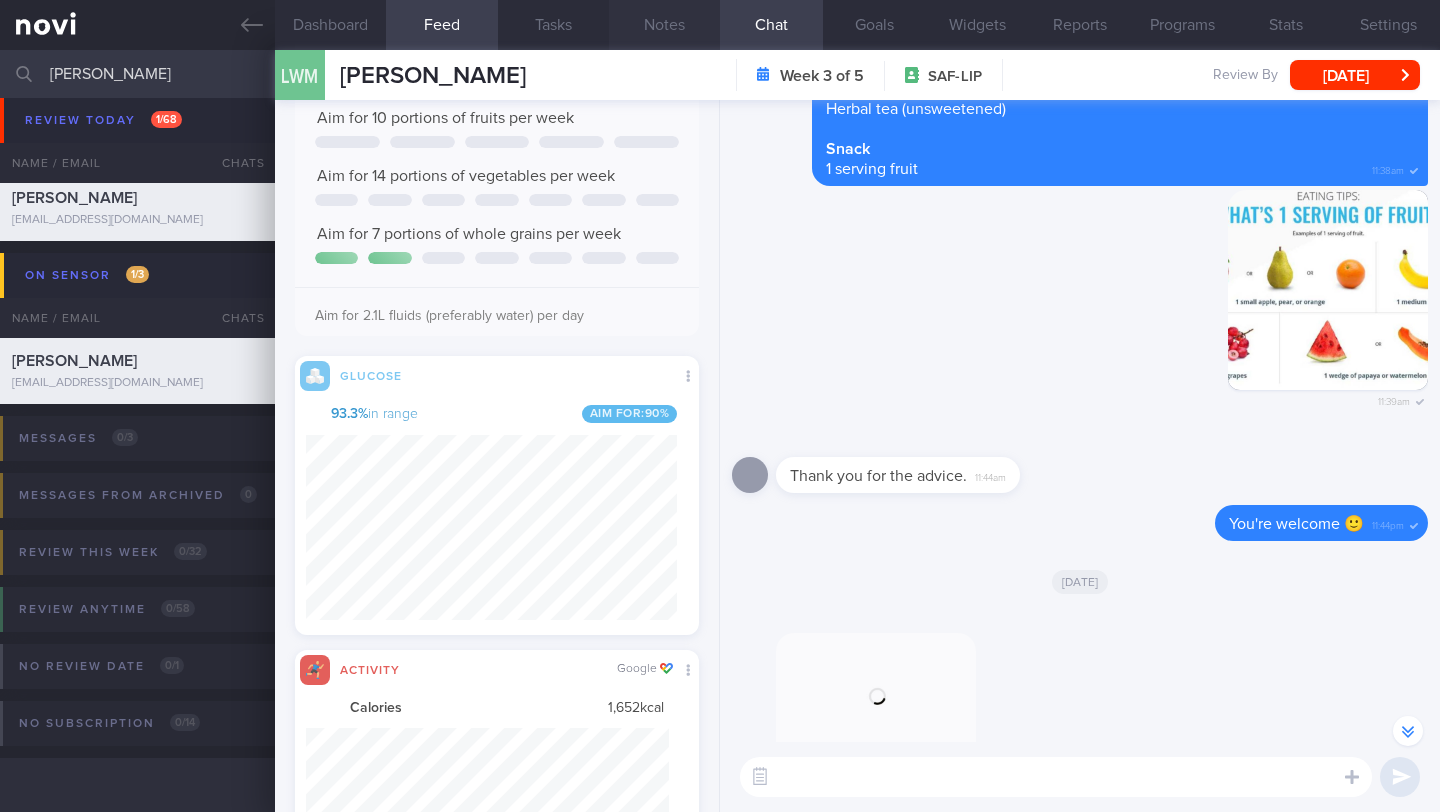 click on "Notes" at bounding box center (664, 25) 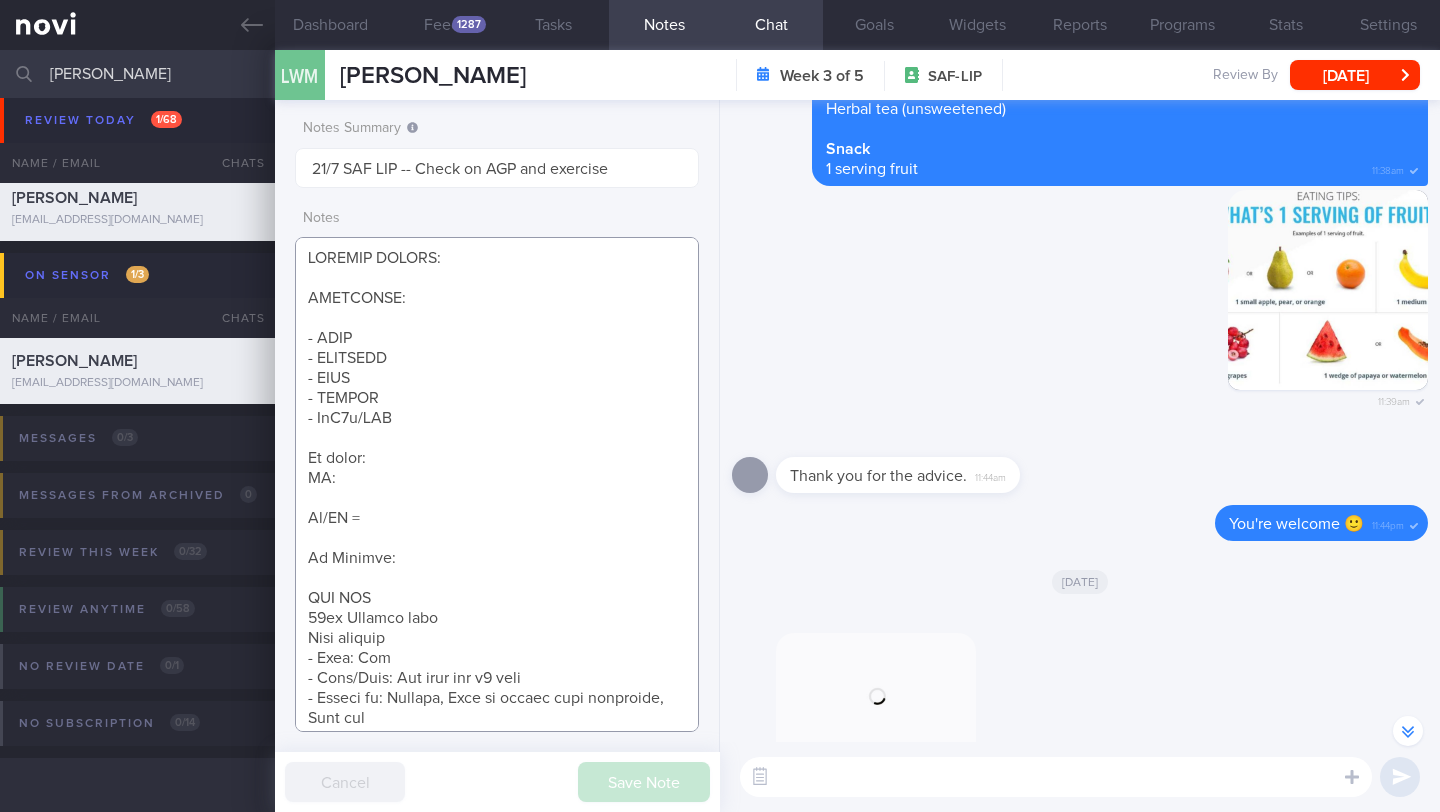 drag, startPoint x: 427, startPoint y: 529, endPoint x: 301, endPoint y: 334, distance: 232.1659 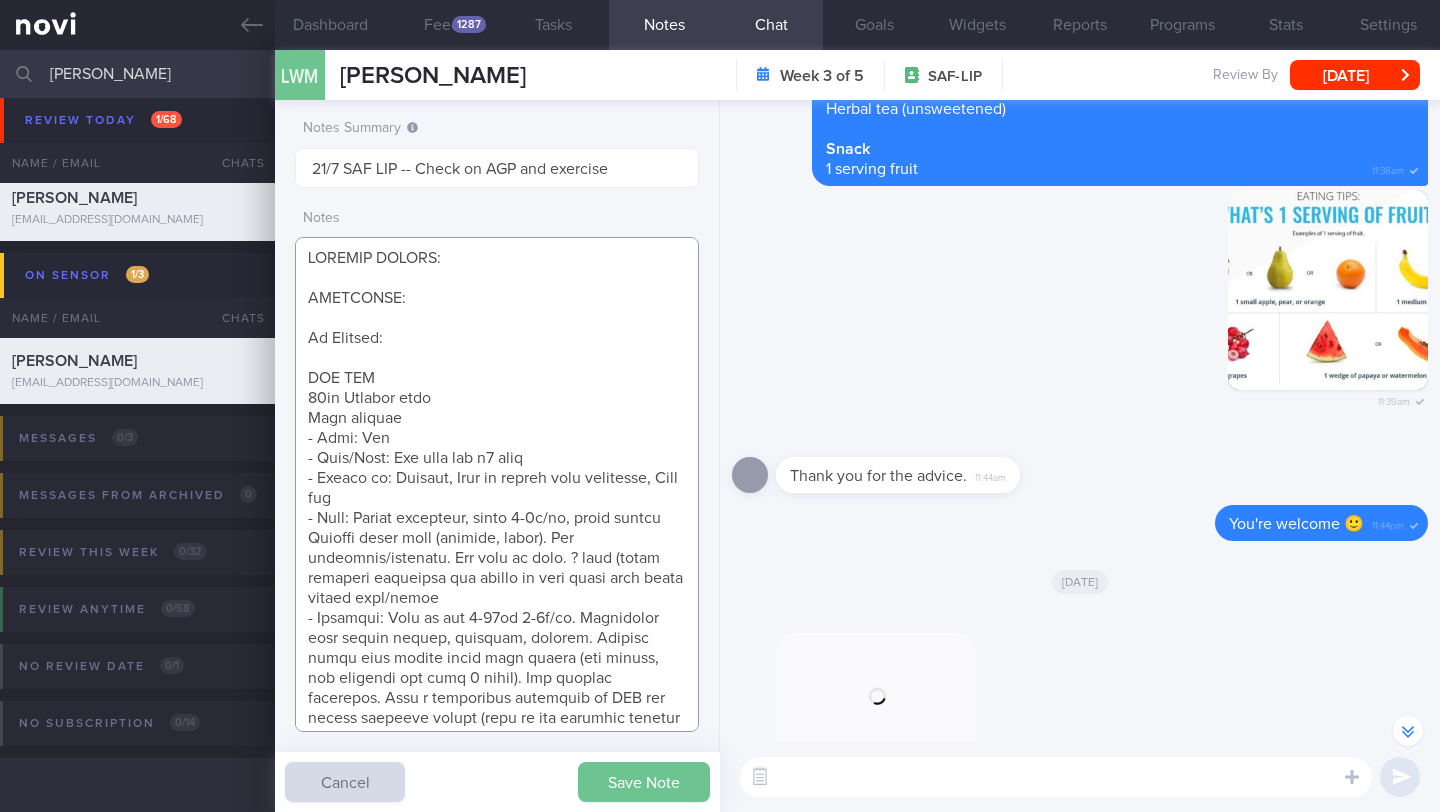 type on "SUPPORT NEEDED:
CHALLENGE:
Wt Targets:
SAF LIP
[DEMOGRAPHIC_DATA] [DEMOGRAPHIC_DATA] [DEMOGRAPHIC_DATA]
Army regular
- Pmhx: Nil
- Meds/Supp: Cod [MEDICAL_DATA] x1 year
- Social hx: Married, Wife or client buys groceries, Eats out
- Diet: Craves chocolate, chips 2-3x/wk, small amount
Prefers fried food (chicken, fries). Nil aversions/dislikes. Not keen to cook. ? [MEDICAL_DATA] (never formally diagnosed but claims to have joint pain after taking beer/beans
- Exercise: Used to run 5-10km 3-4x/wk. Previously also played soccer, swimming, cycling. Started being less active after foot injury (old injury, but worsened the past 2 years). Not needing operation. Sees a podiatrist quarterly at CGH and sports medicine doctor (told he can continue running but calibrate distance and pace) at [GEOGRAPHIC_DATA]. Uses Garmin fitness tracker (average step count: 5-8k steps/day). Currently does short runs 3-5km 3x/wk. Open to try gym workouts but prefers outdoor workouts
SHARE ON:
- NOVI article: Health Benefits of Glucose Monitoring Even If You Do Not Have [MEDICAL_DATA] -- 4/7
- Glucose e..." 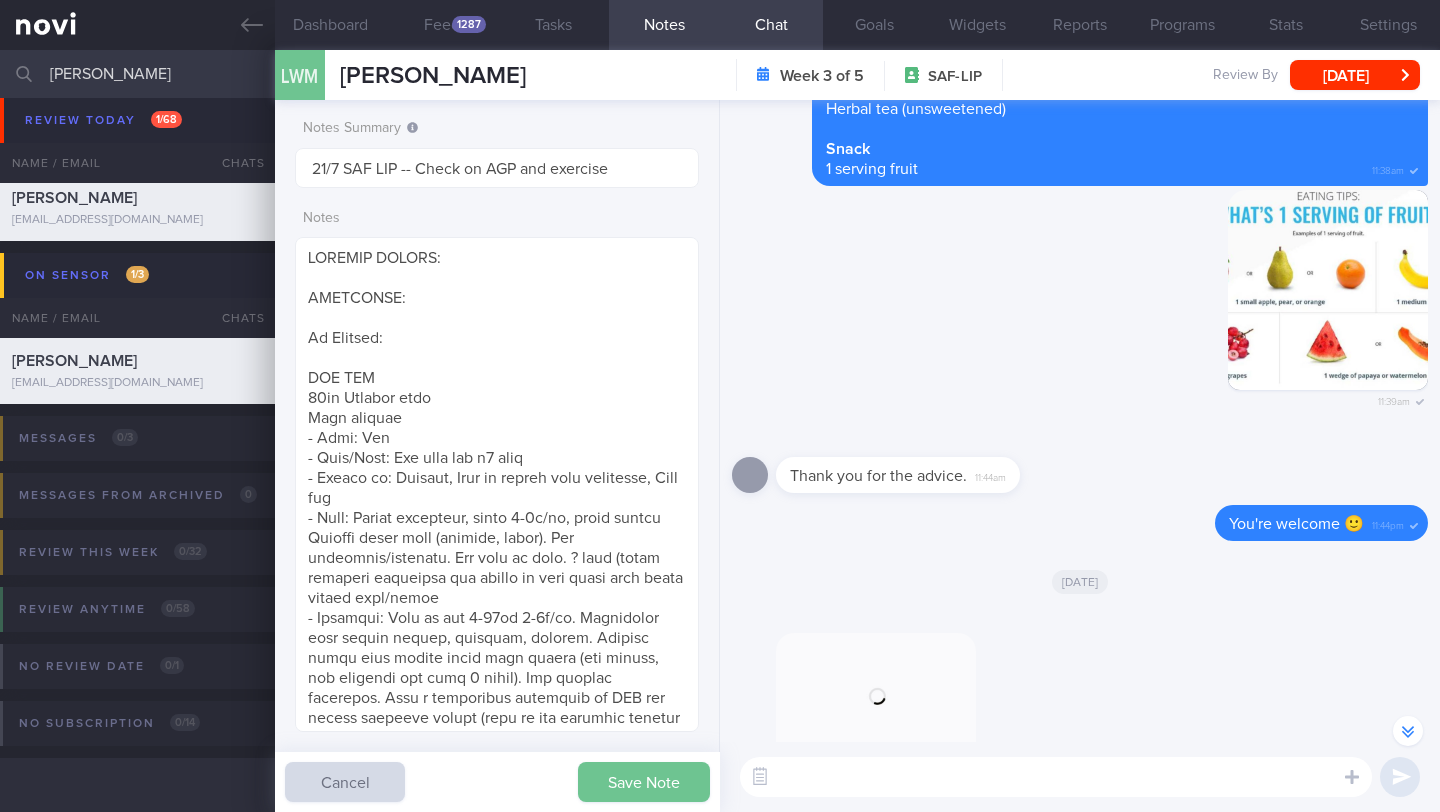 click on "Save Note" at bounding box center [644, 782] 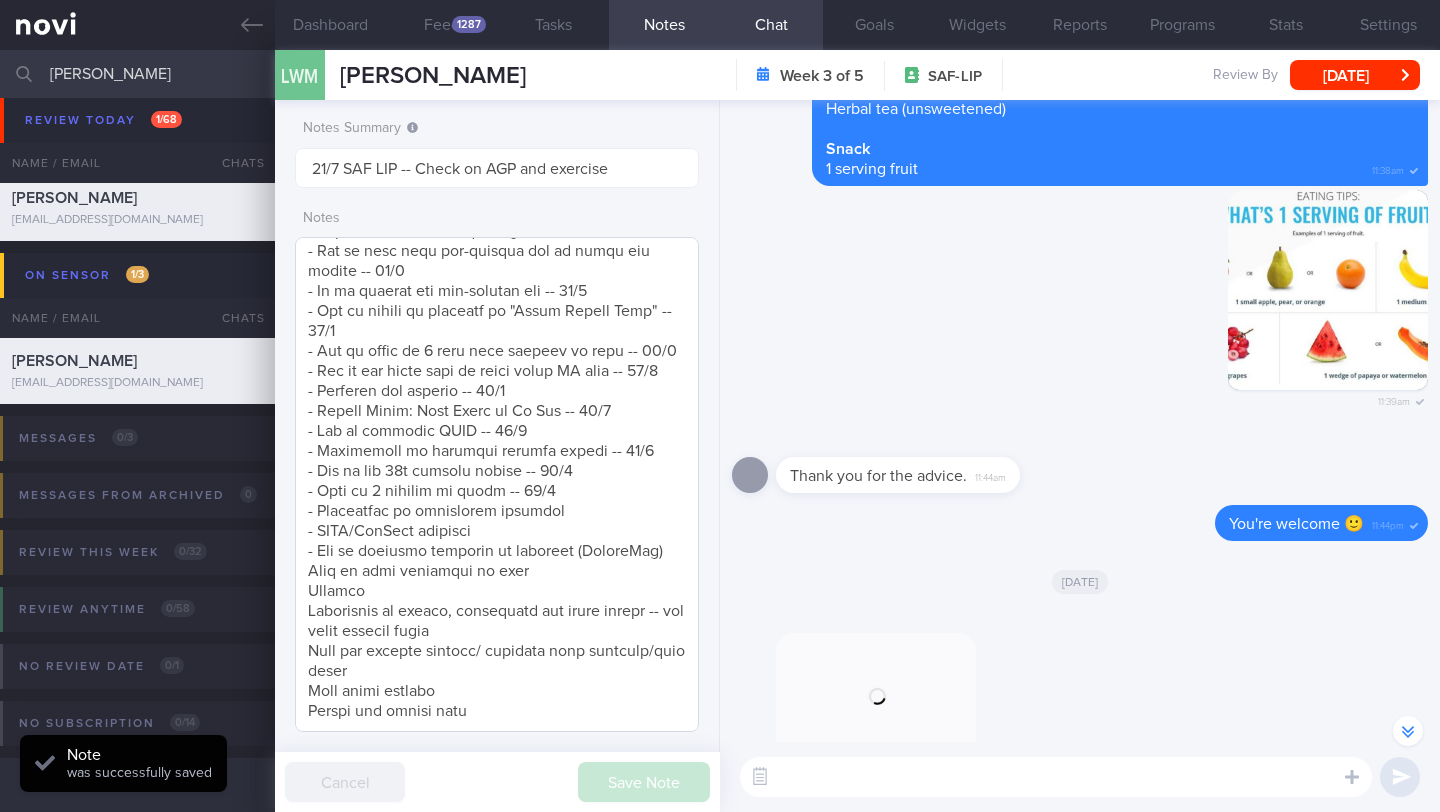 scroll, scrollTop: 947, scrollLeft: 0, axis: vertical 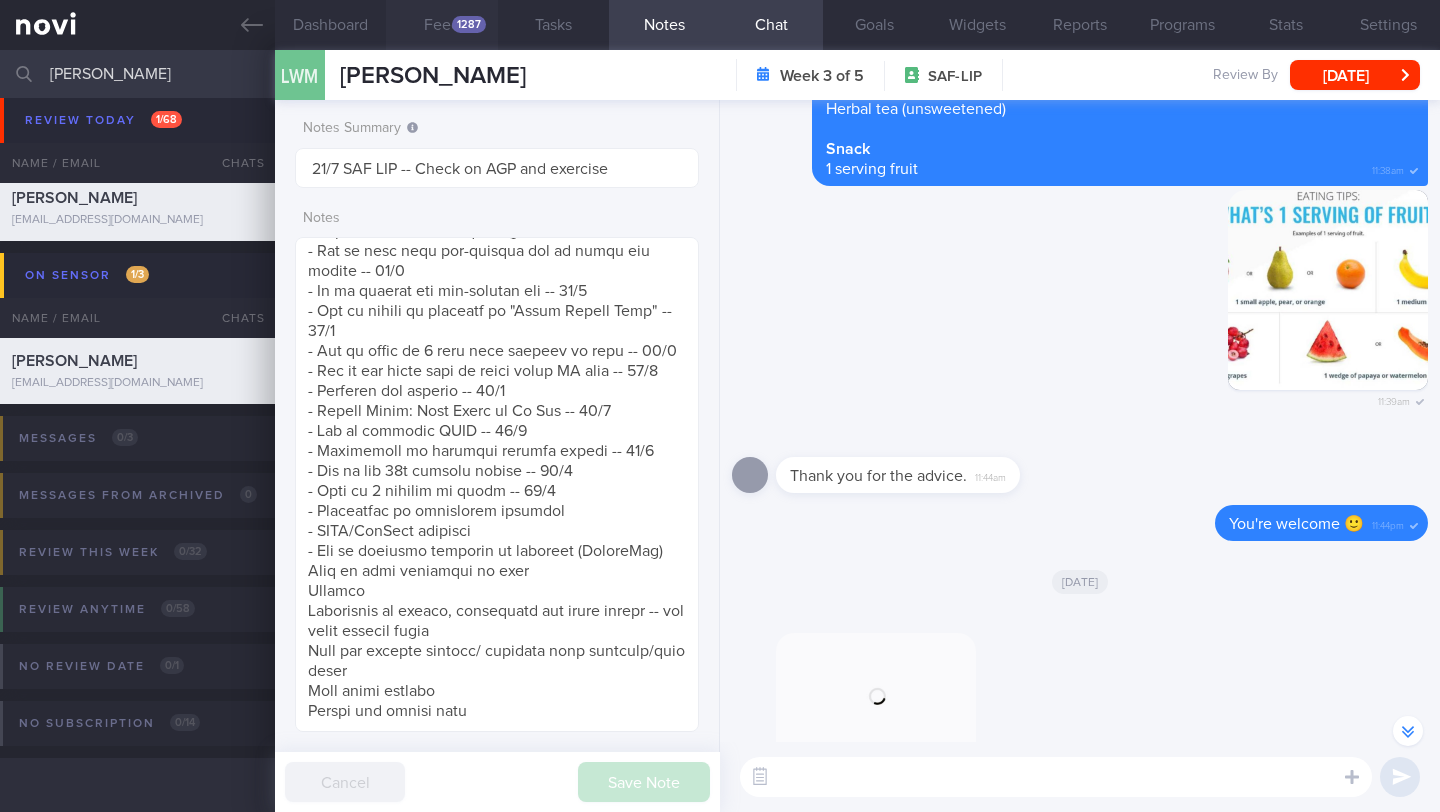 click on "1287" at bounding box center (469, 24) 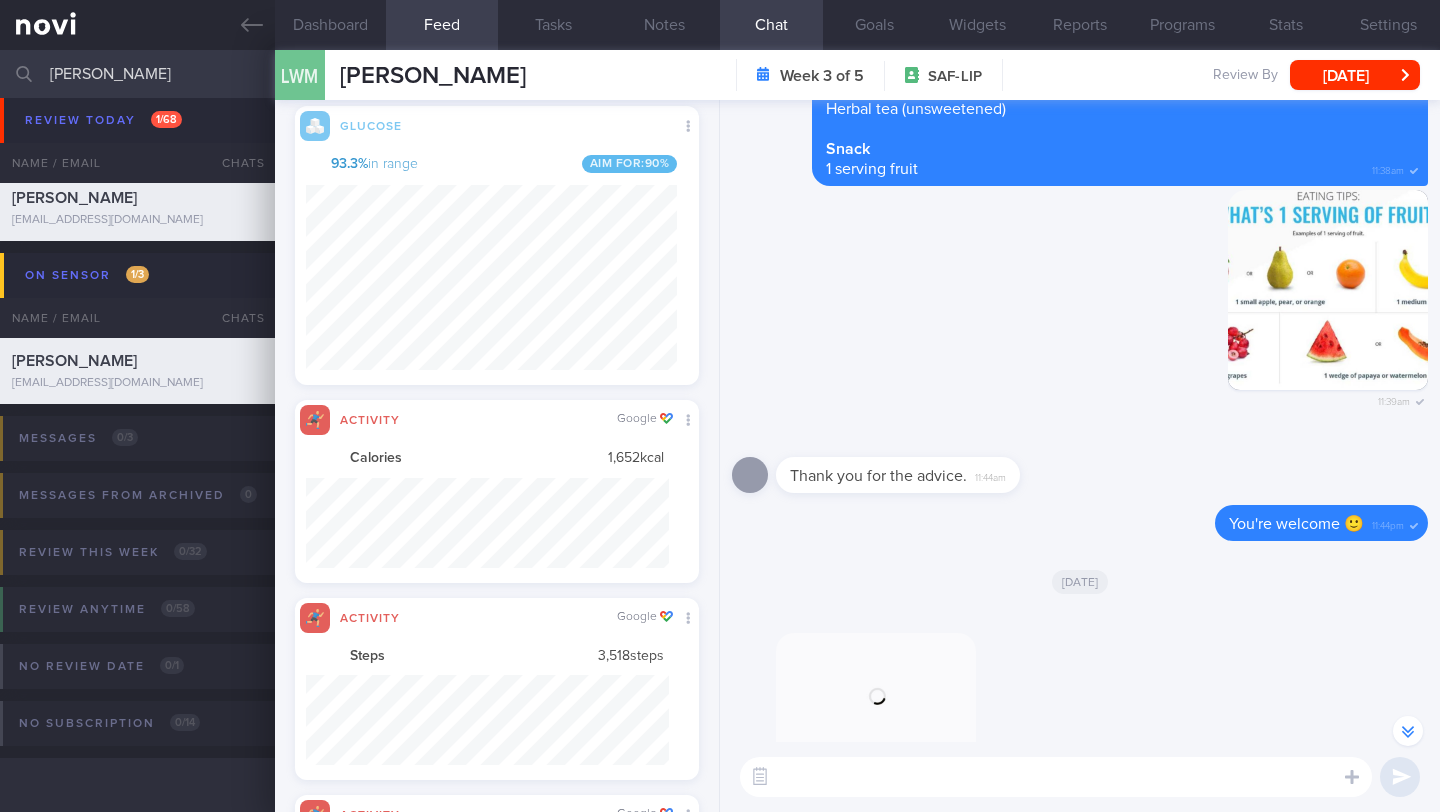 scroll, scrollTop: 646, scrollLeft: 0, axis: vertical 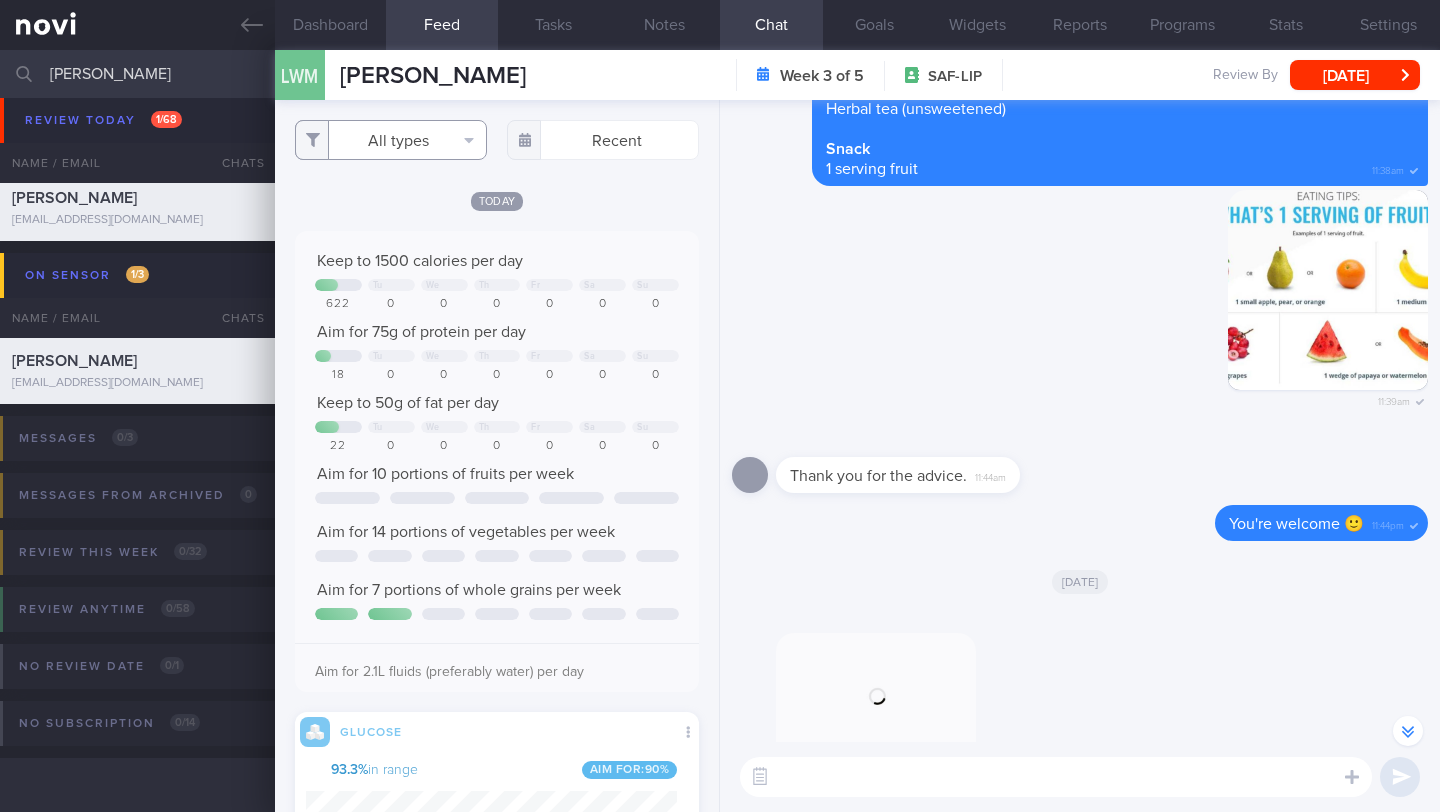 click on "All types" at bounding box center (391, 140) 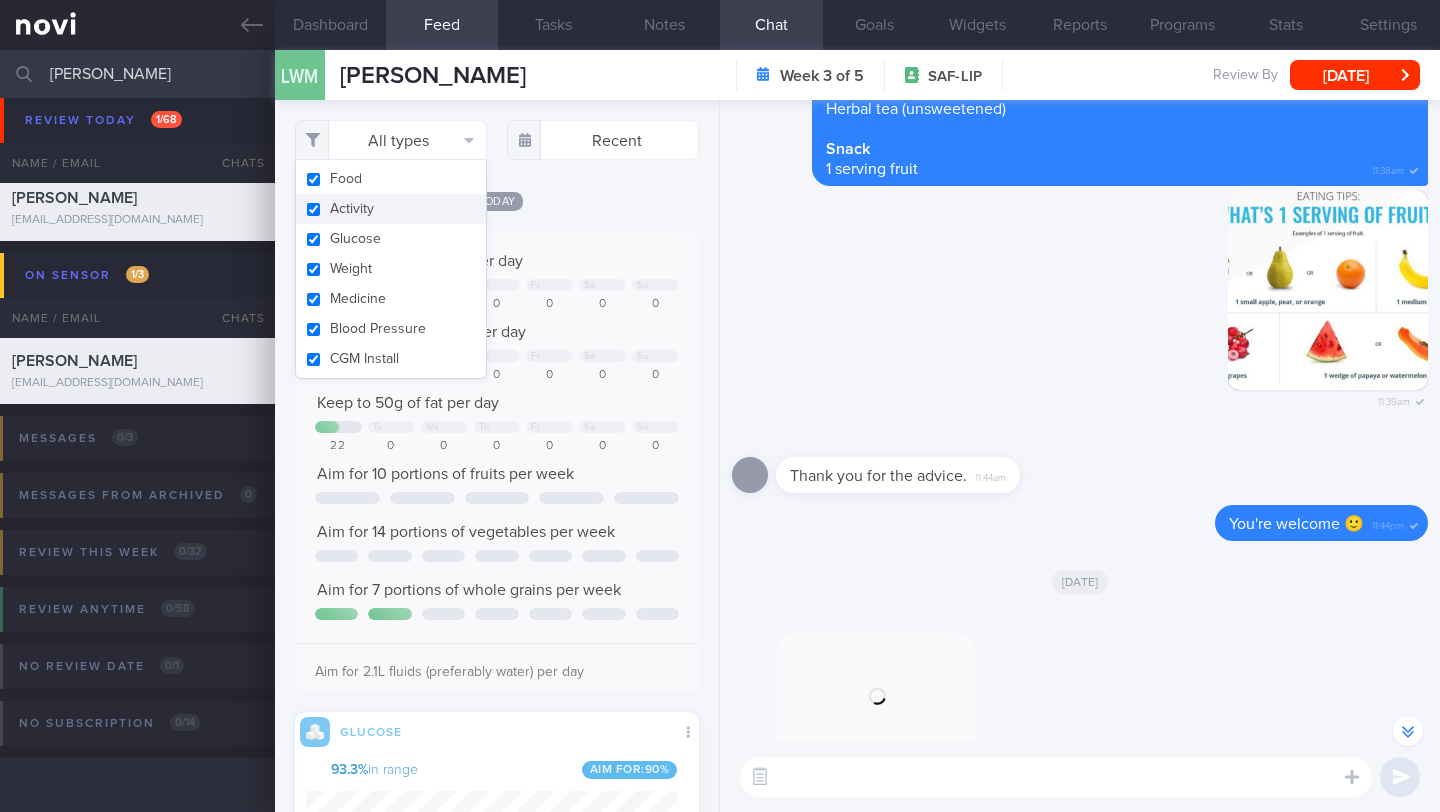 click on "Activity" at bounding box center [391, 209] 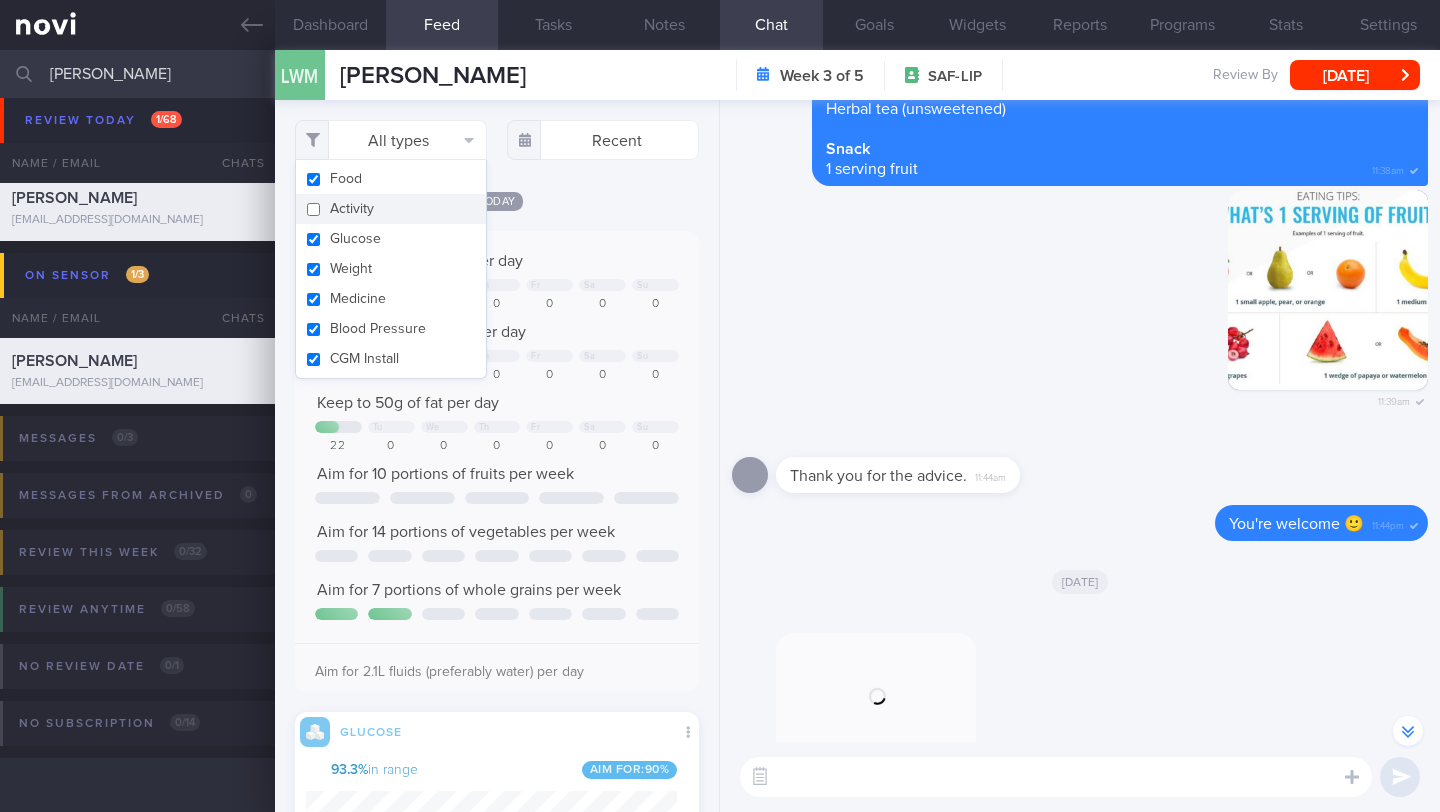 checkbox on "false" 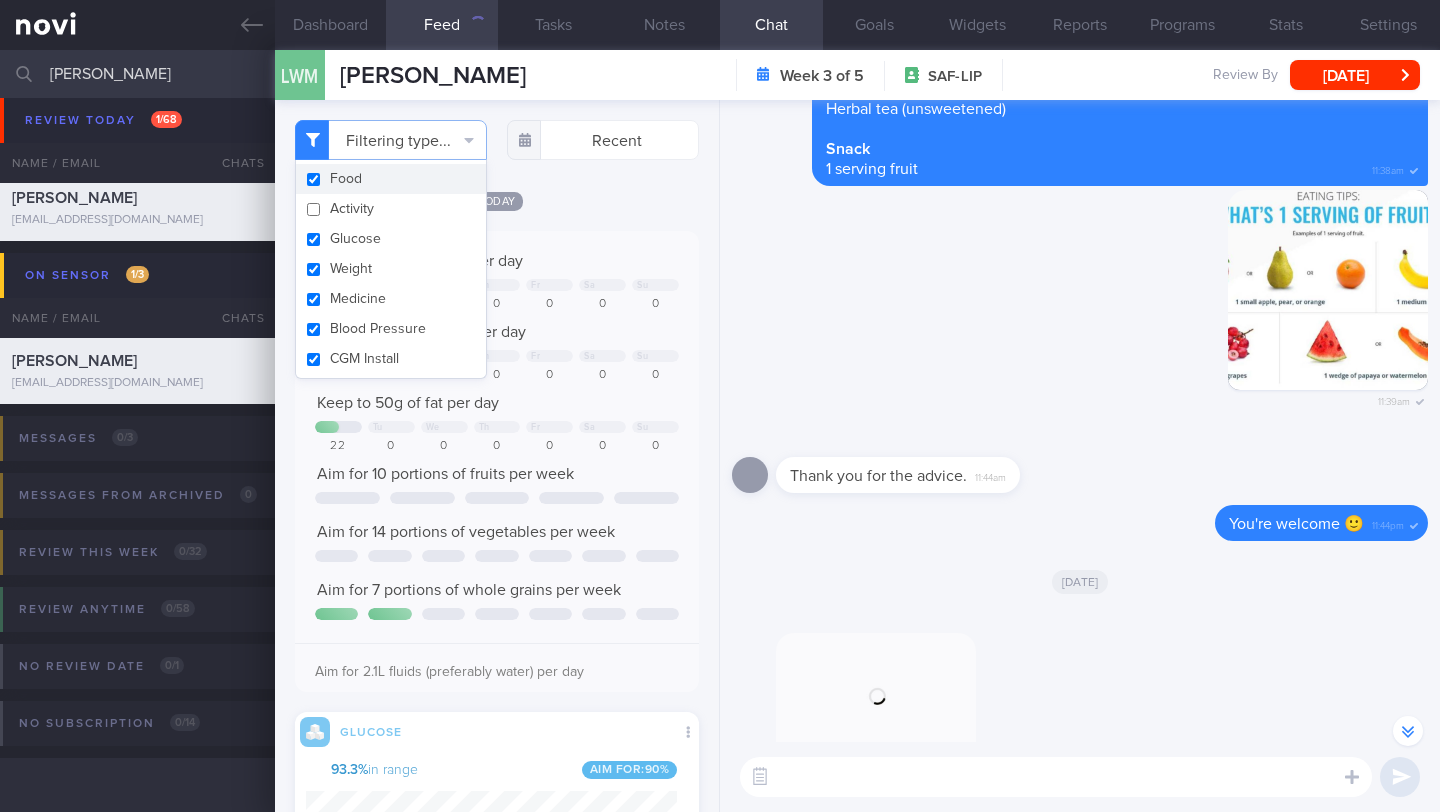scroll, scrollTop: 0, scrollLeft: 0, axis: both 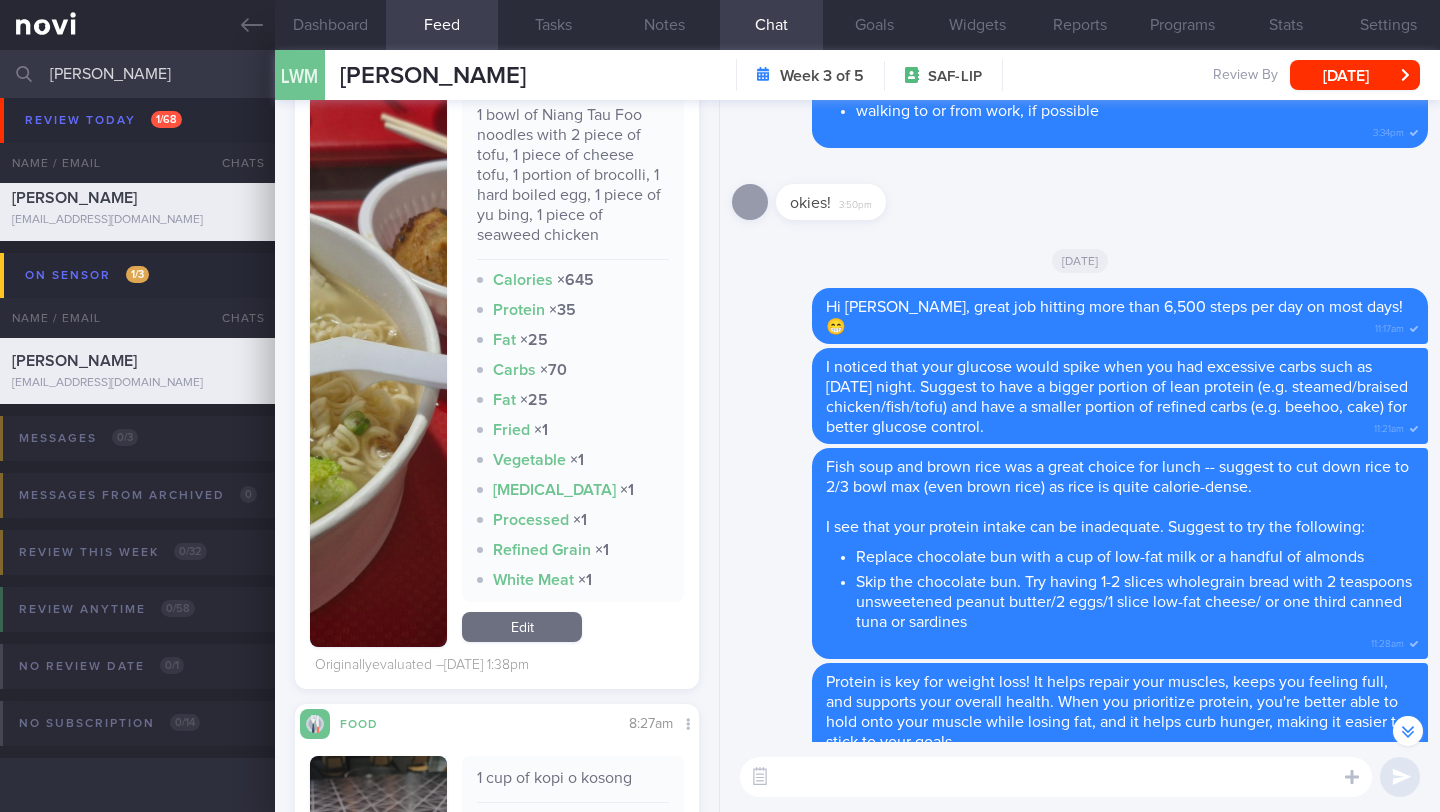 click at bounding box center (378, 370) 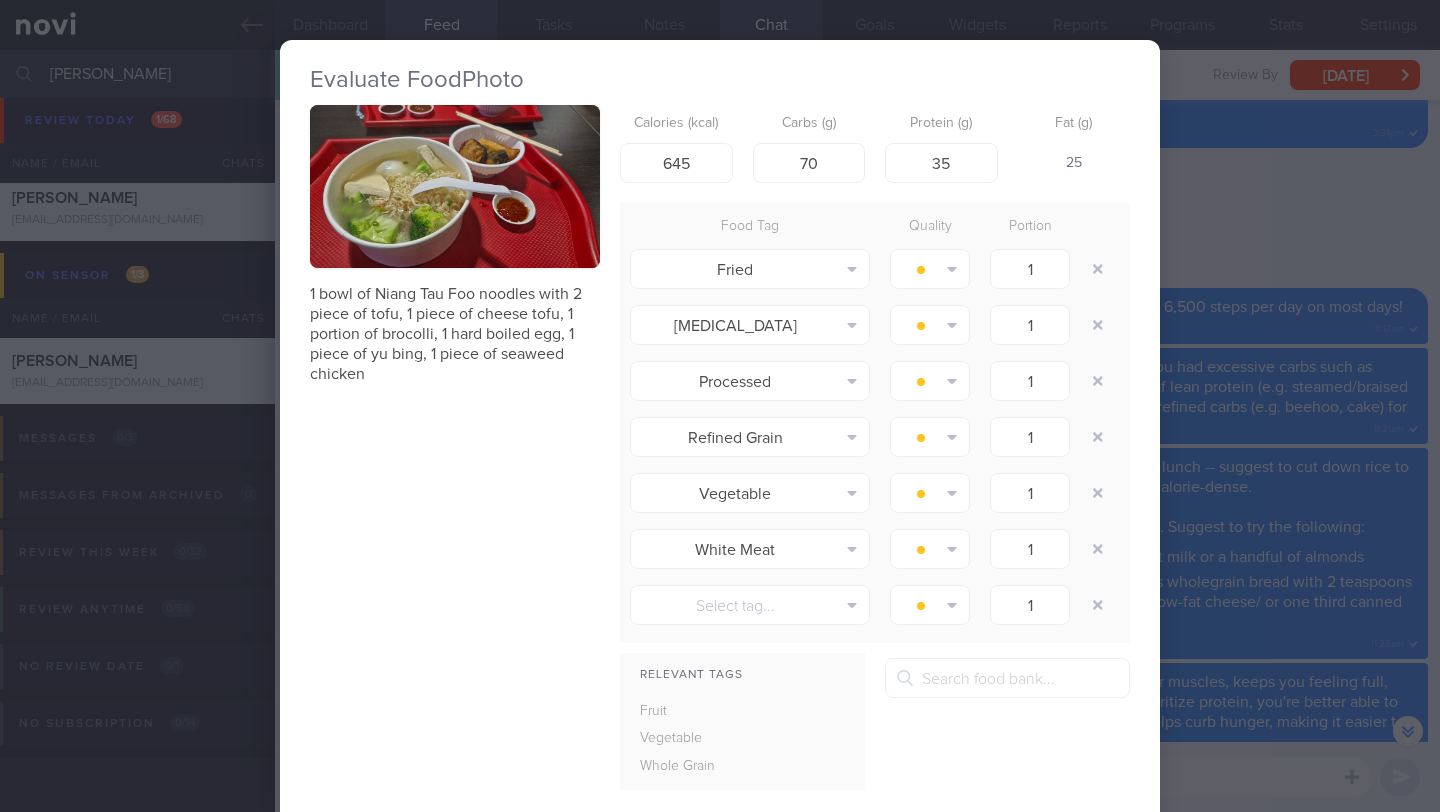 click on "Evaluate Food  Photo
1 bowl of Niang Tau Foo noodles with 2 piece of tofu, 1 piece of cheese tofu, 1 portion of brocolli, 1 hard boiled egg, 1 piece of yu bing, 1 piece of seaweed chicken
Calories (kcal)
645
Carbs (g)
70
Protein (g)
35
Fat (g)
25
Food Tag
Quality
Portion
Fried
Alcohol
Fried
Fruit
Healthy Fats" at bounding box center [720, 406] 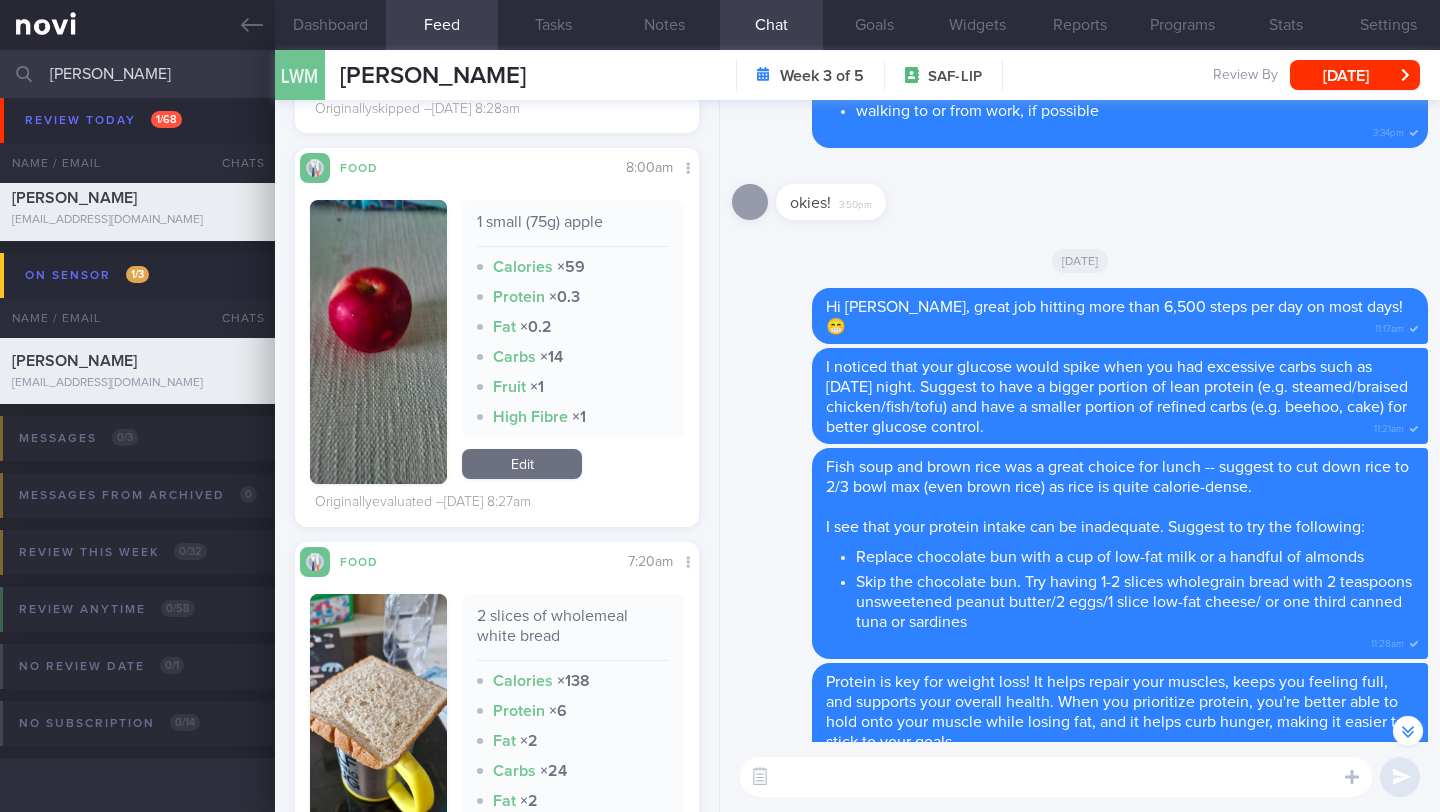 scroll, scrollTop: 9824, scrollLeft: 0, axis: vertical 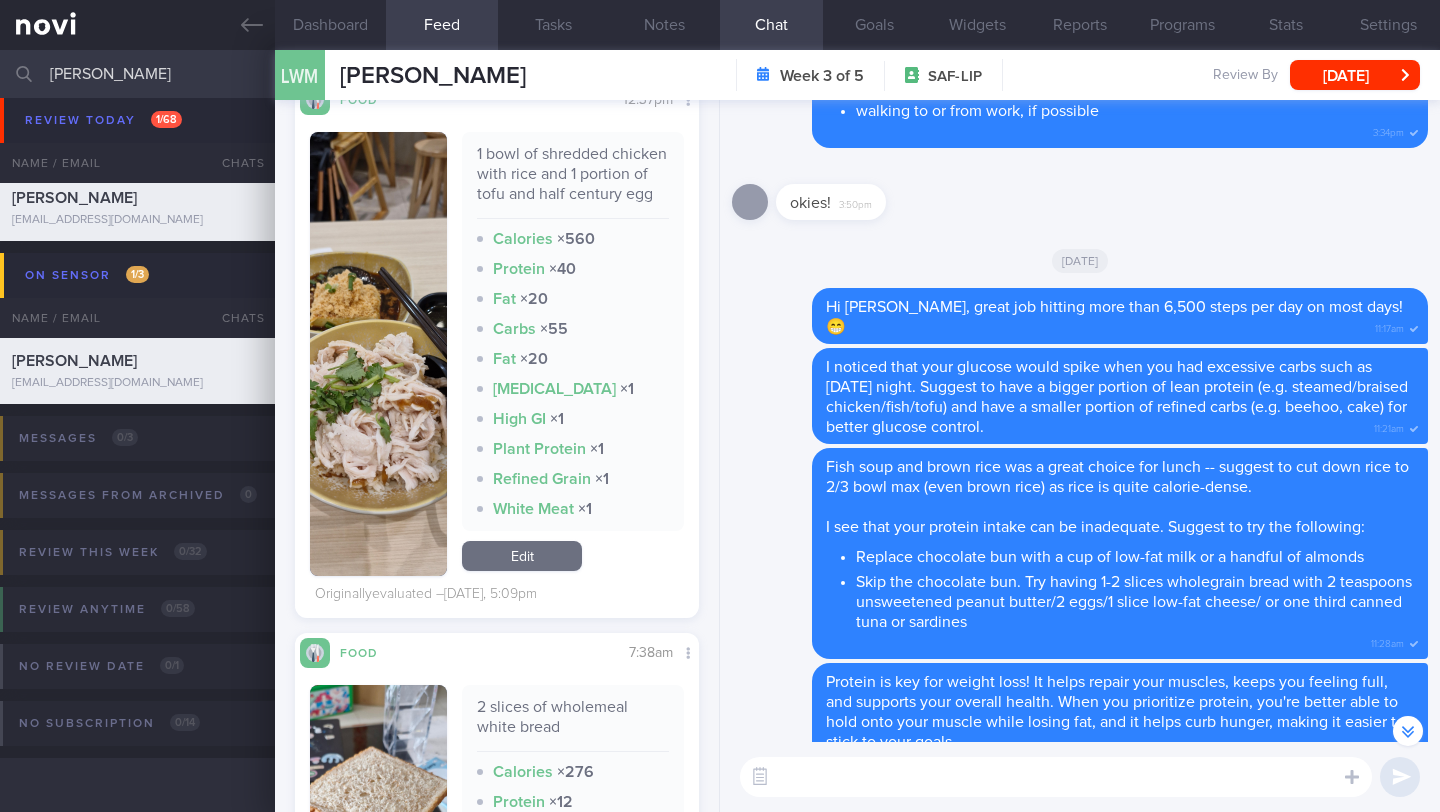 click at bounding box center [1056, 777] 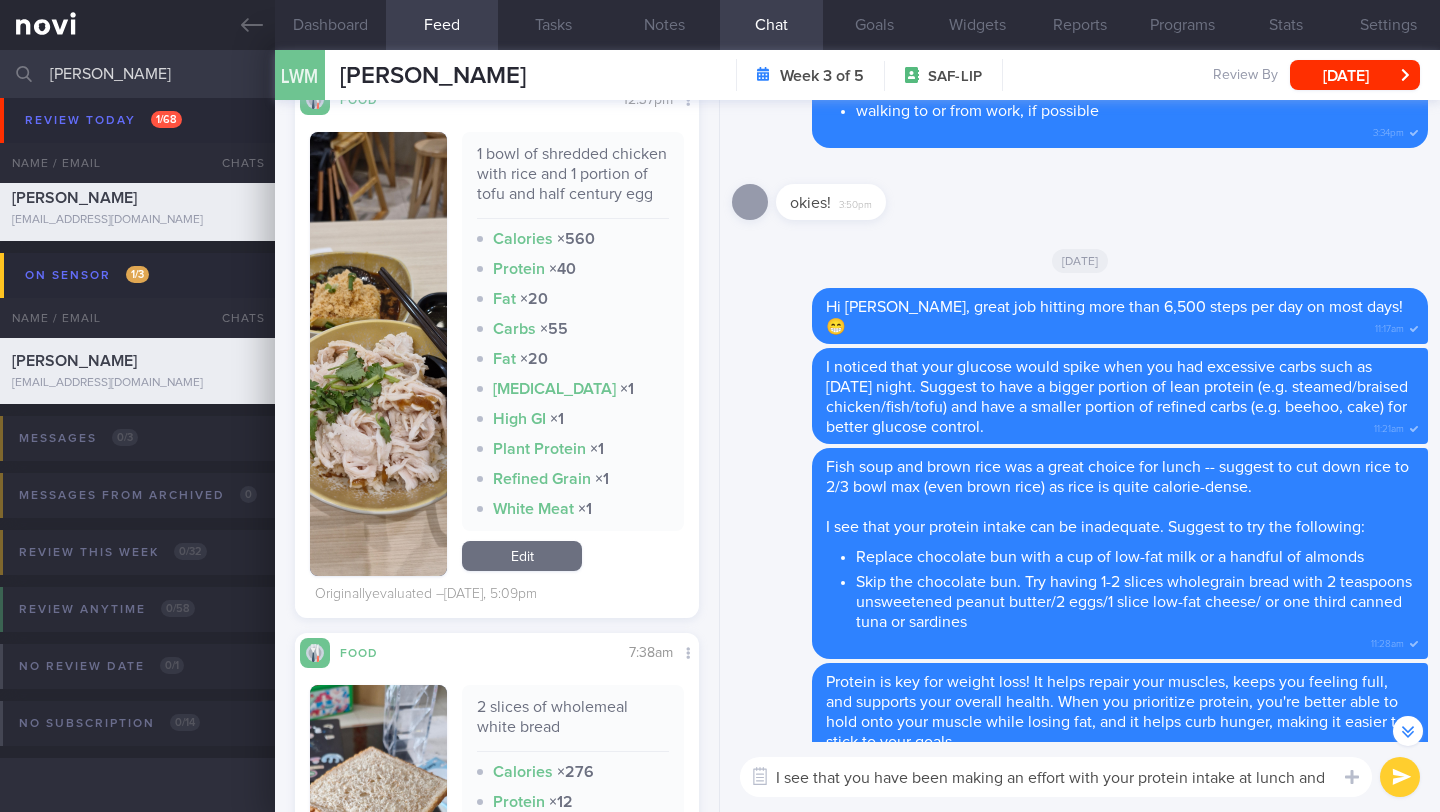 scroll, scrollTop: 0, scrollLeft: 0, axis: both 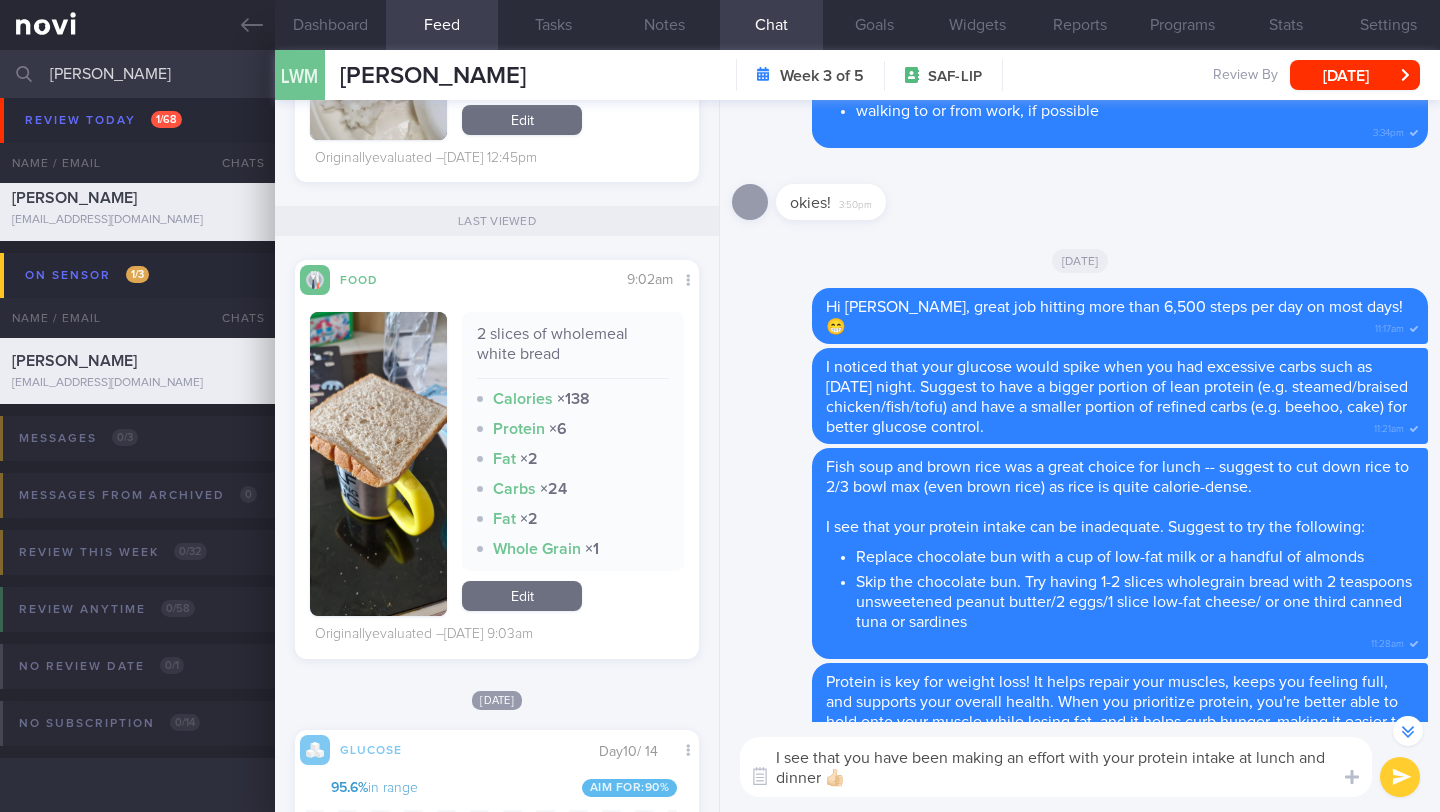 click on "I see that you have been making an effort with your protein intake at lunch and dinner 👍🏻" at bounding box center (1056, 767) 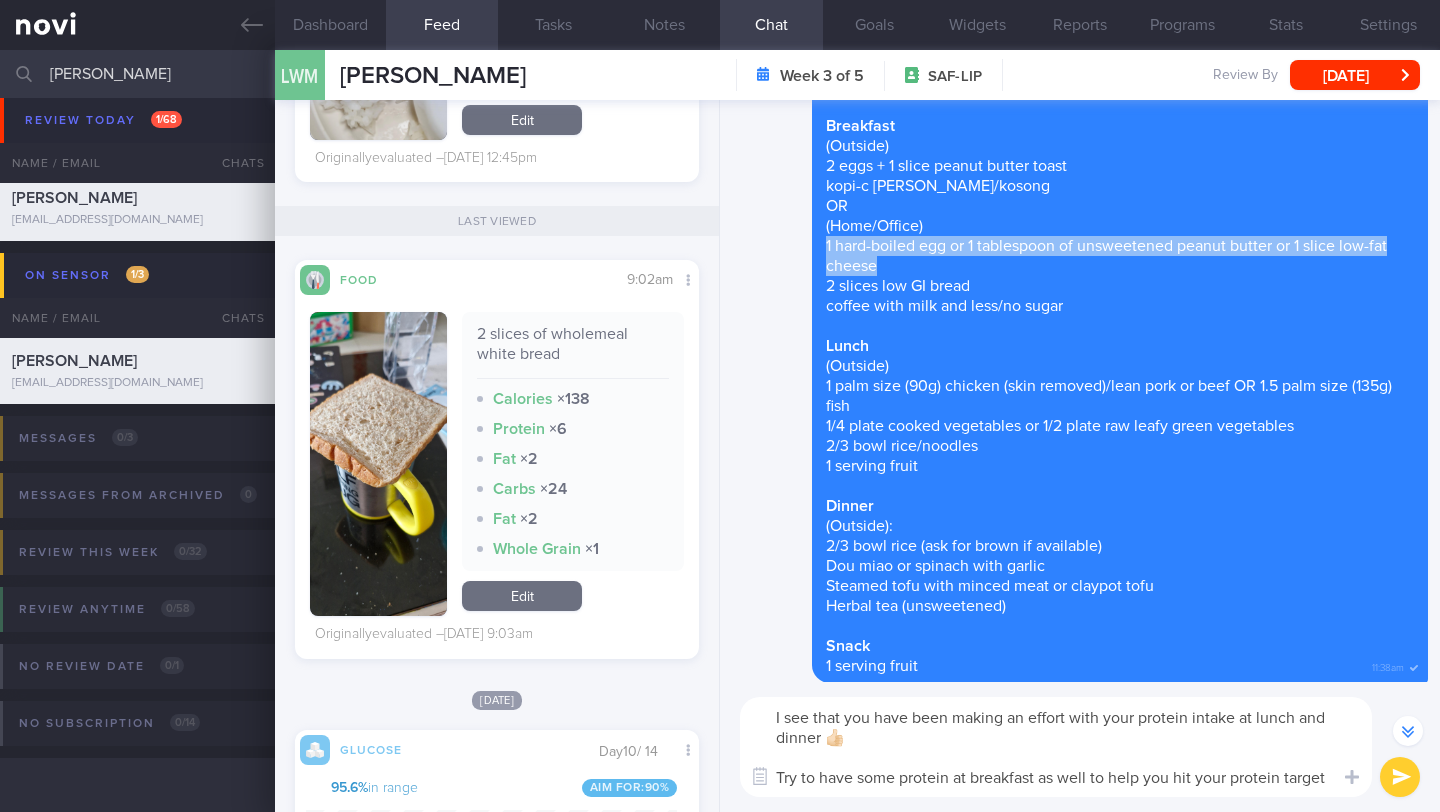 drag, startPoint x: 826, startPoint y: 244, endPoint x: 877, endPoint y: 267, distance: 55.946404 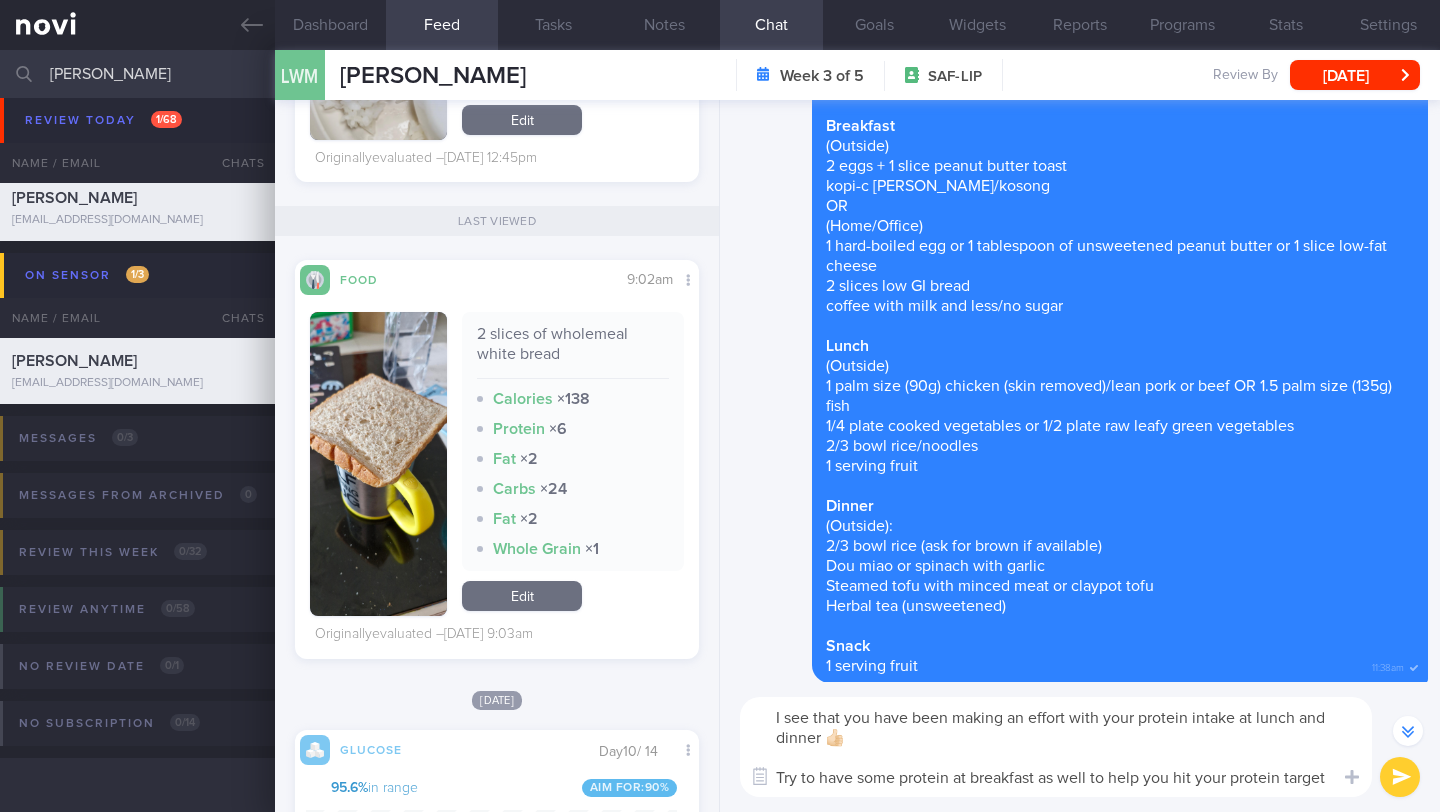 click on "I see that you have been making an effort with your protein intake at lunch and dinner 👍🏻
Try to have some protein at breakfast as well to help you hit your protein target" at bounding box center (1056, 747) 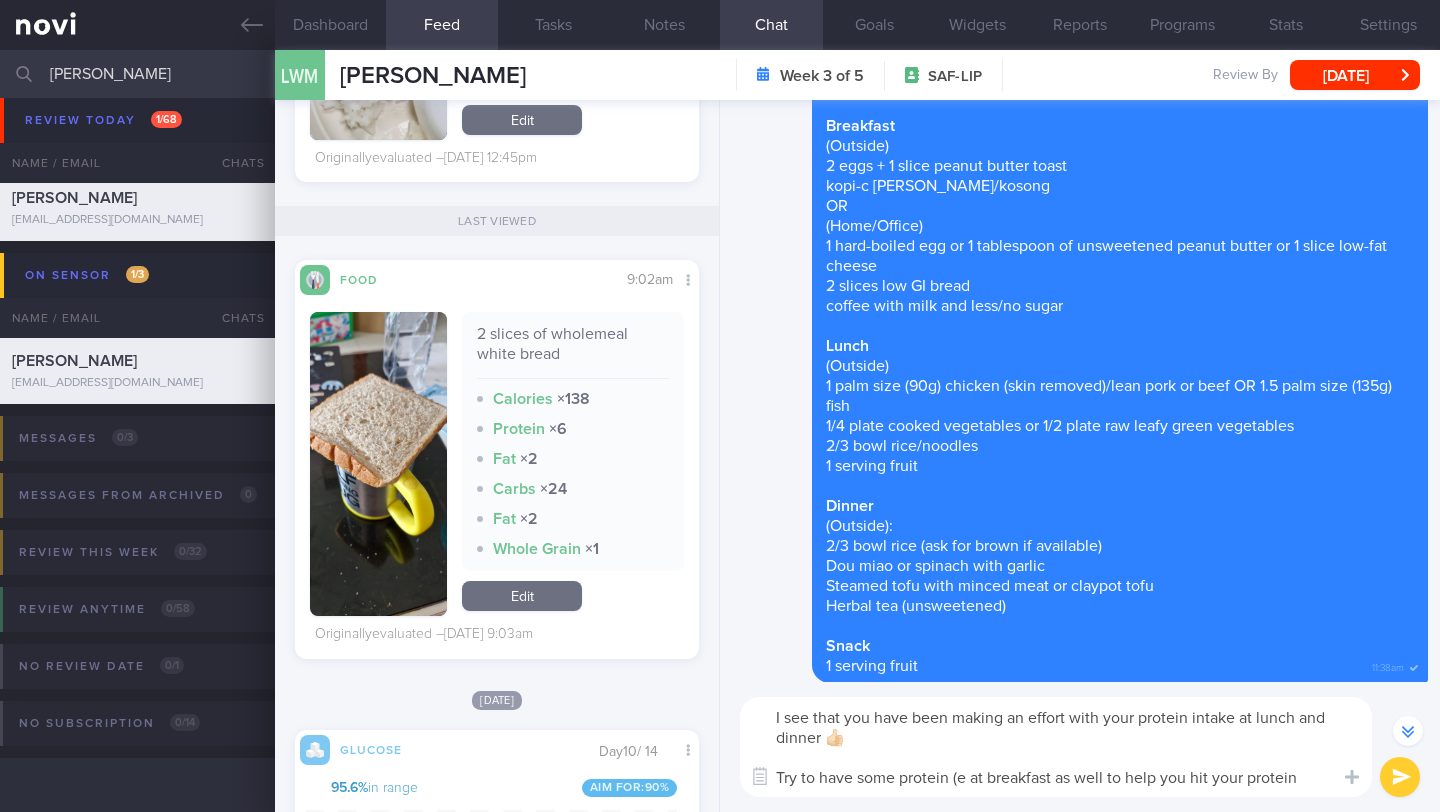 scroll, scrollTop: -1014, scrollLeft: 0, axis: vertical 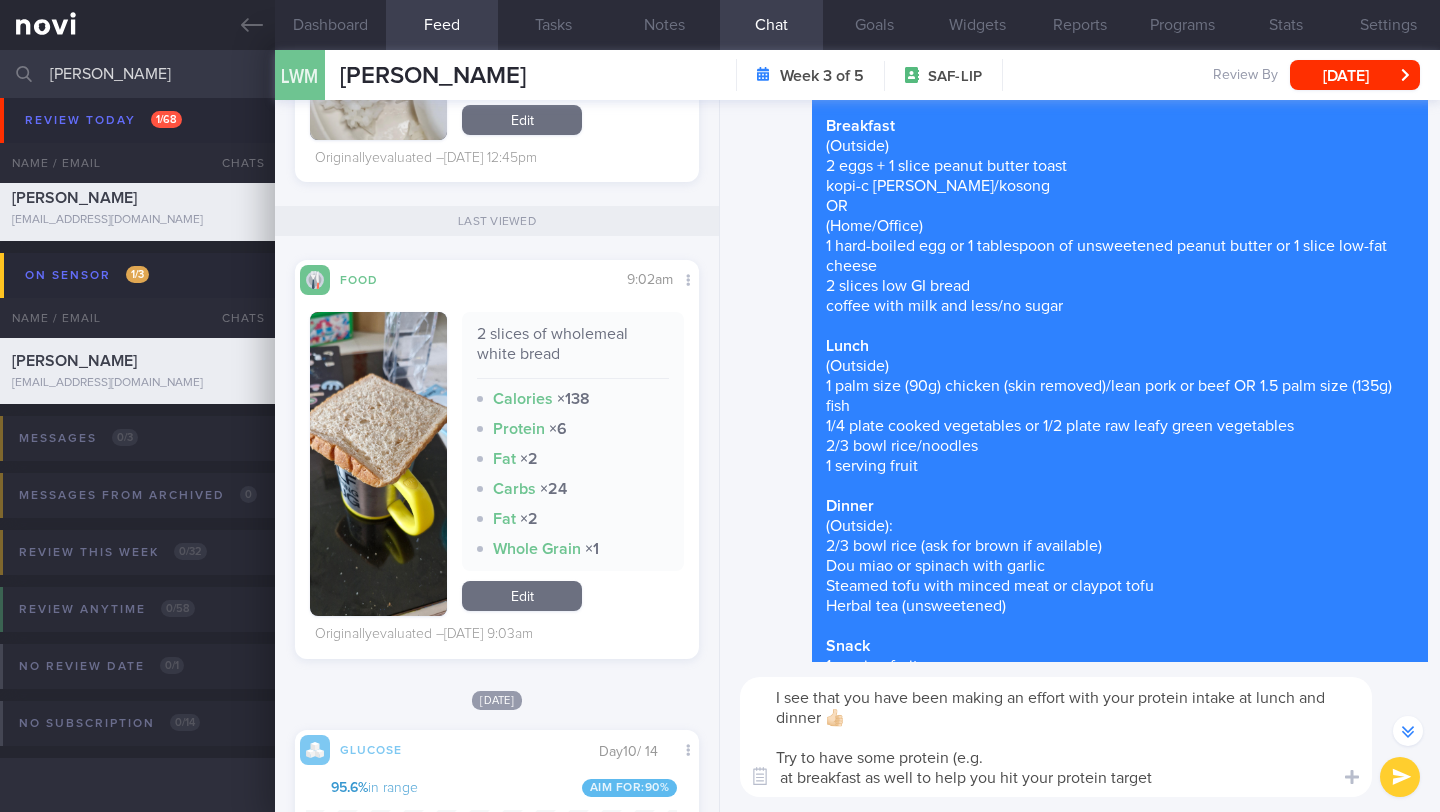 click on "I see that you have been making an effort with your protein intake at lunch and dinner 👍🏻
Try to have some protein (e.g.
at breakfast as well to help you hit your protein target" at bounding box center (1056, 737) 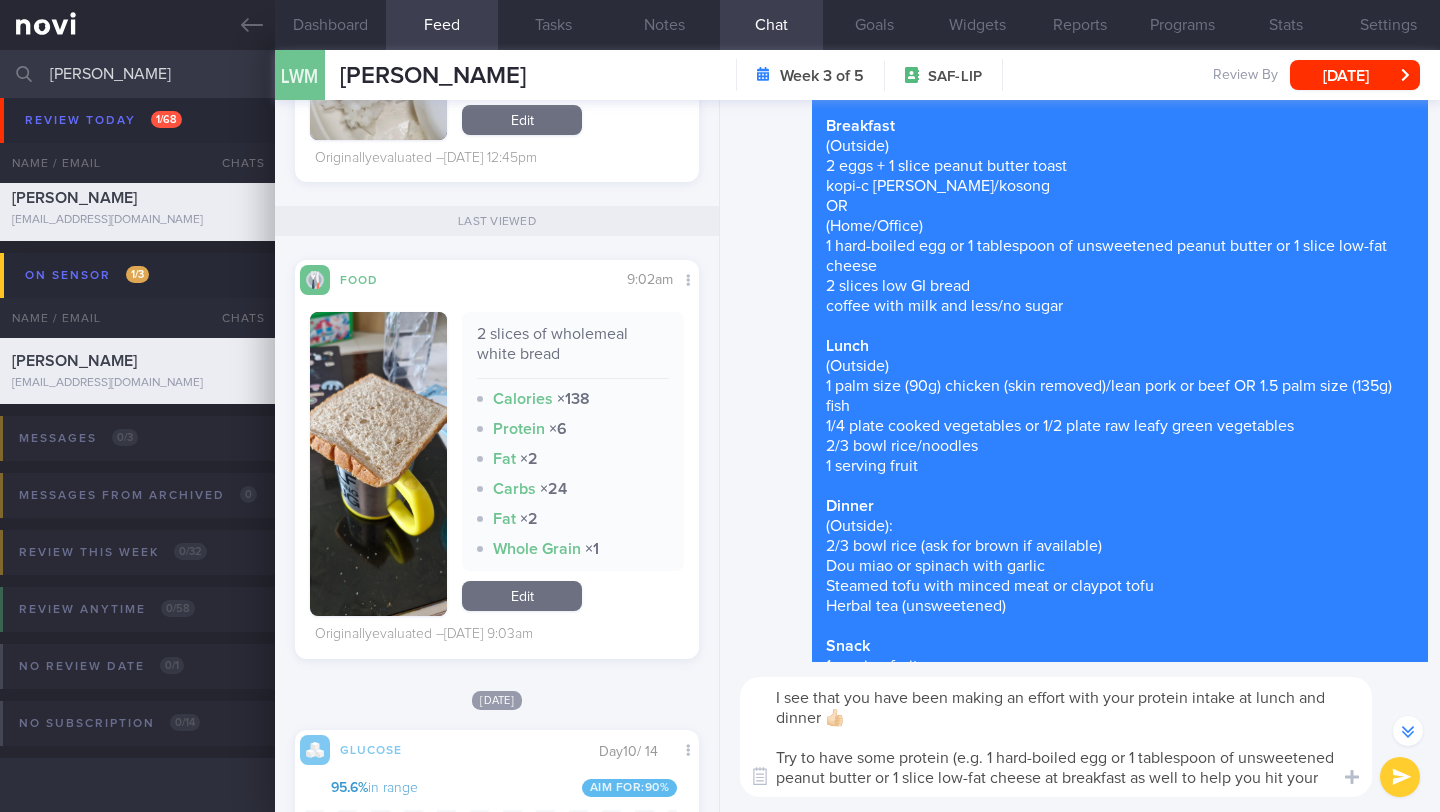 scroll, scrollTop: -1034, scrollLeft: 0, axis: vertical 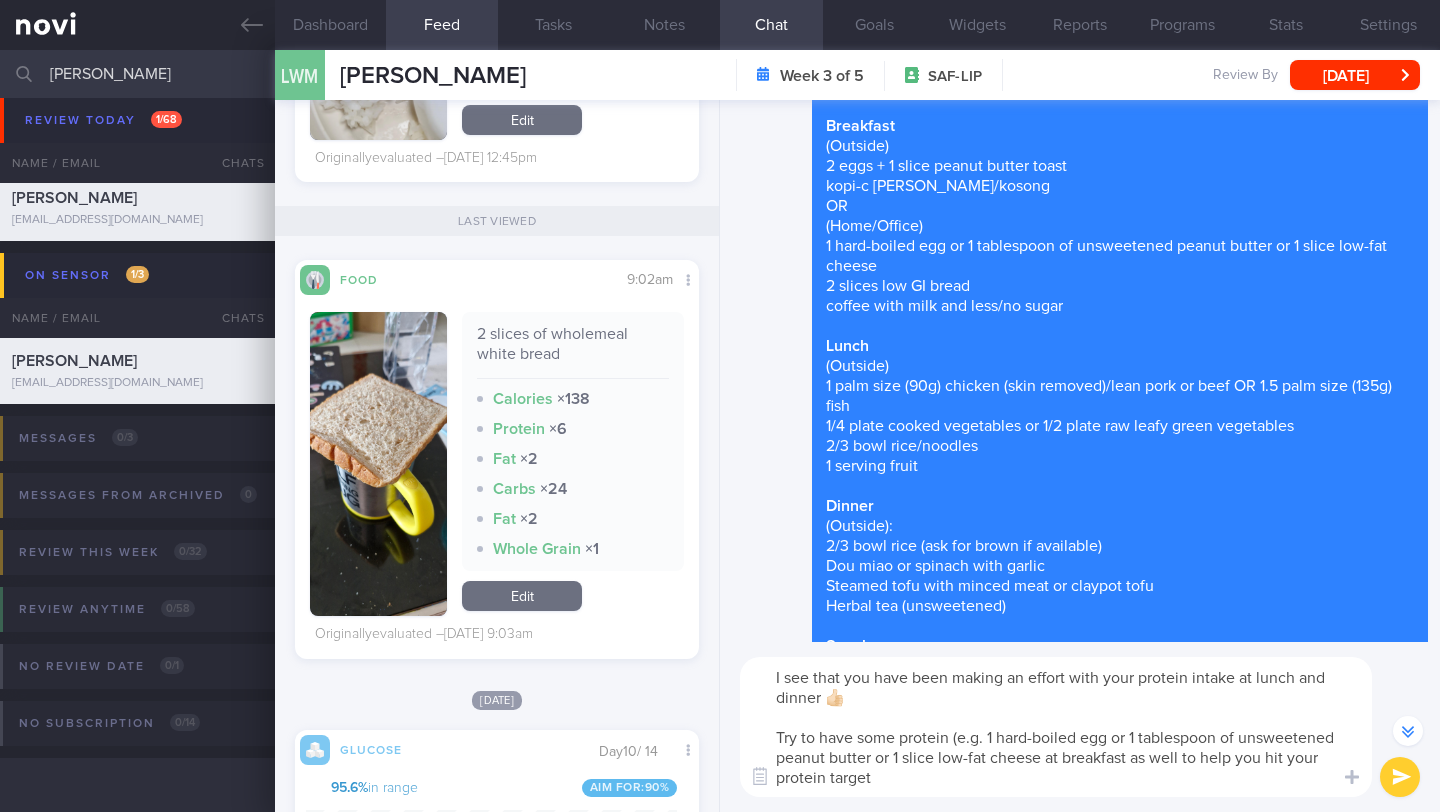 click on "I see that you have been making an effort with your protein intake at lunch and dinner 👍🏻
Try to have some protein (e.g. 1 hard-boiled egg or 1 tablespoon of unsweetened peanut butter or 1 slice low-fat cheese at breakfast as well to help you hit your protein target" at bounding box center [1056, 727] 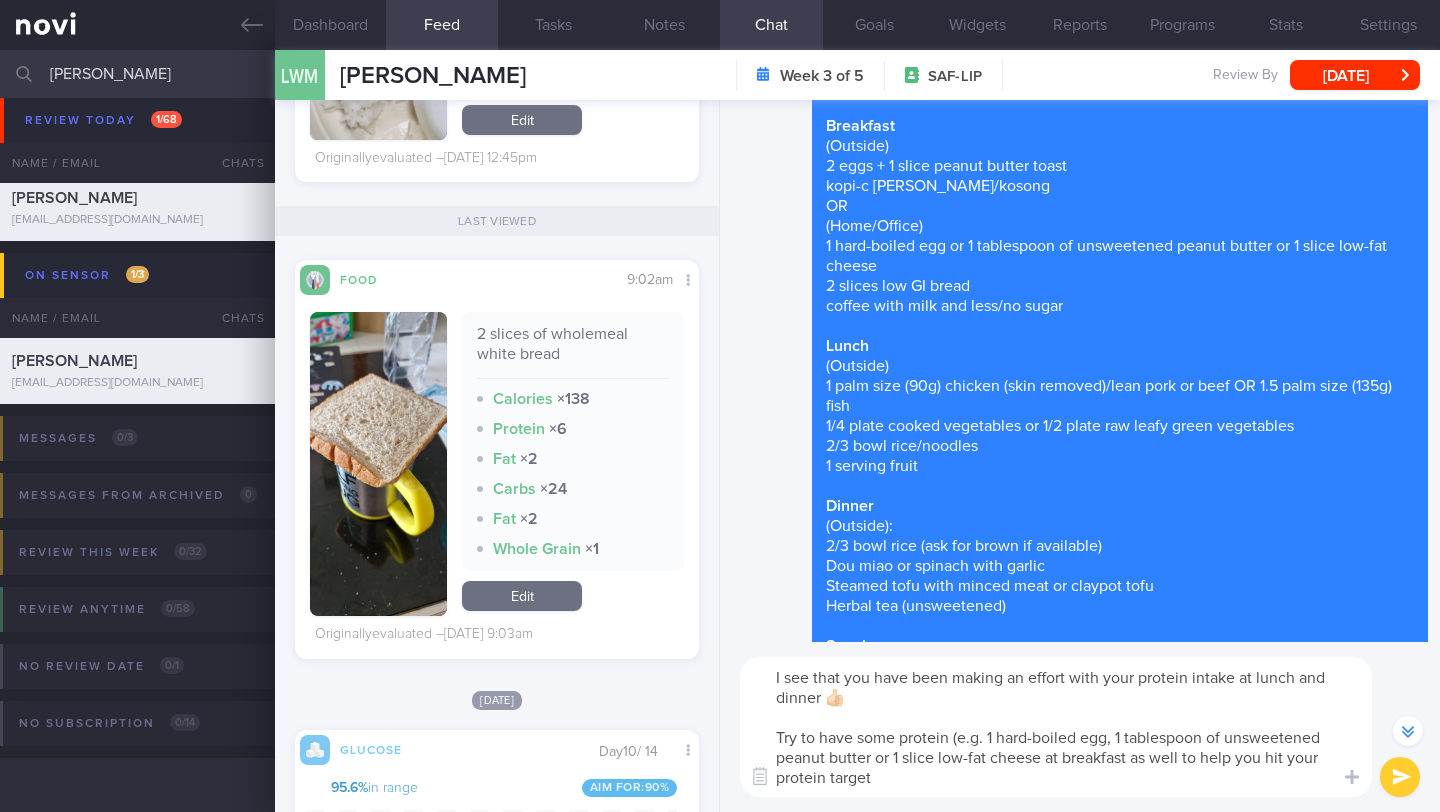 click on "I see that you have been making an effort with your protein intake at lunch and dinner 👍🏻
Try to have some protein (e.g. 1 hard-boiled egg, 1 tablespoon of unsweetened peanut butter or 1 slice low-fat cheese at breakfast as well to help you hit your protein target" at bounding box center [1056, 727] 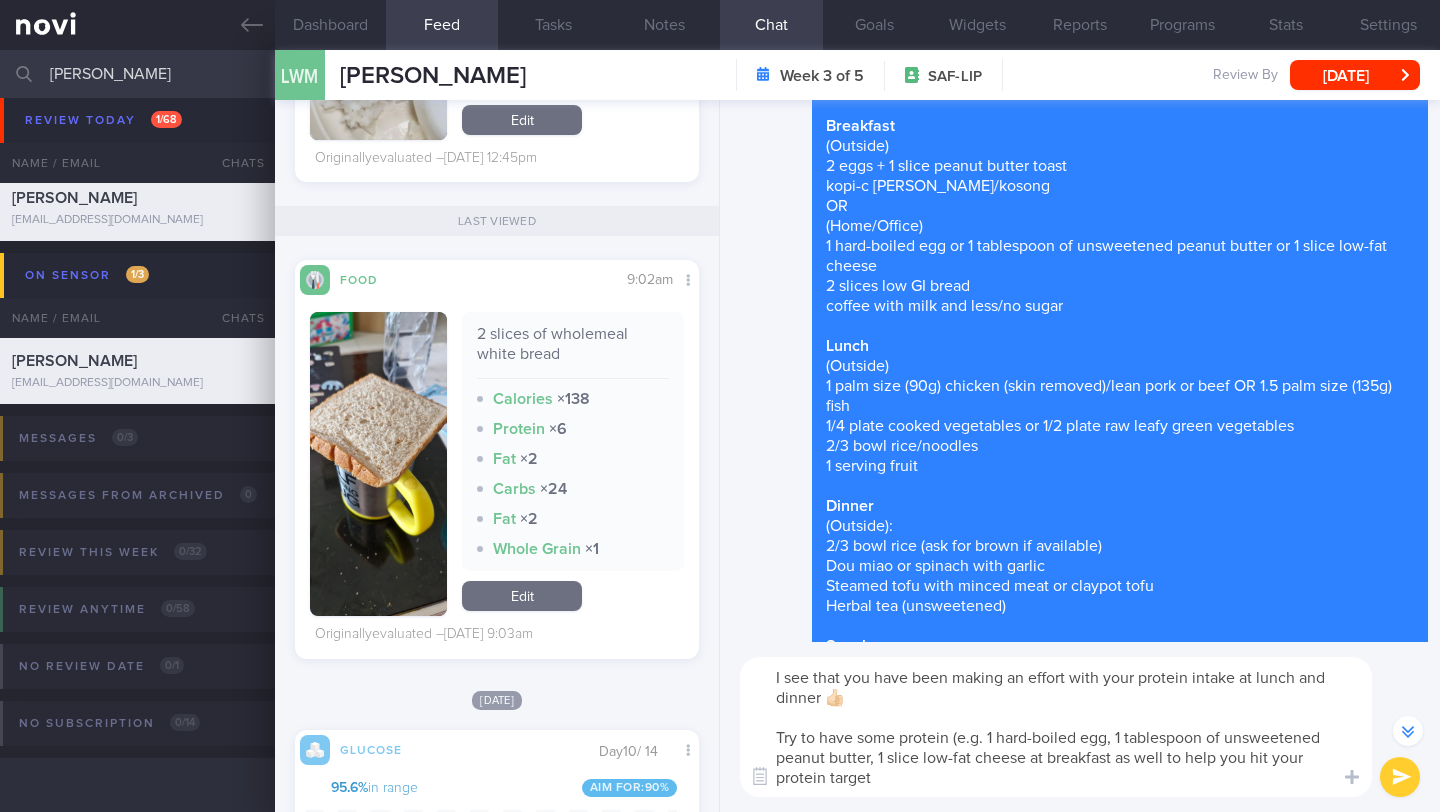 click on "I see that you have been making an effort with your protein intake at lunch and dinner 👍🏻
Try to have some protein (e.g. 1 hard-boiled egg, 1 tablespoon of unsweetened peanut butter, 1 slice low-fat cheese at breakfast as well to help you hit your protein target" at bounding box center (1056, 727) 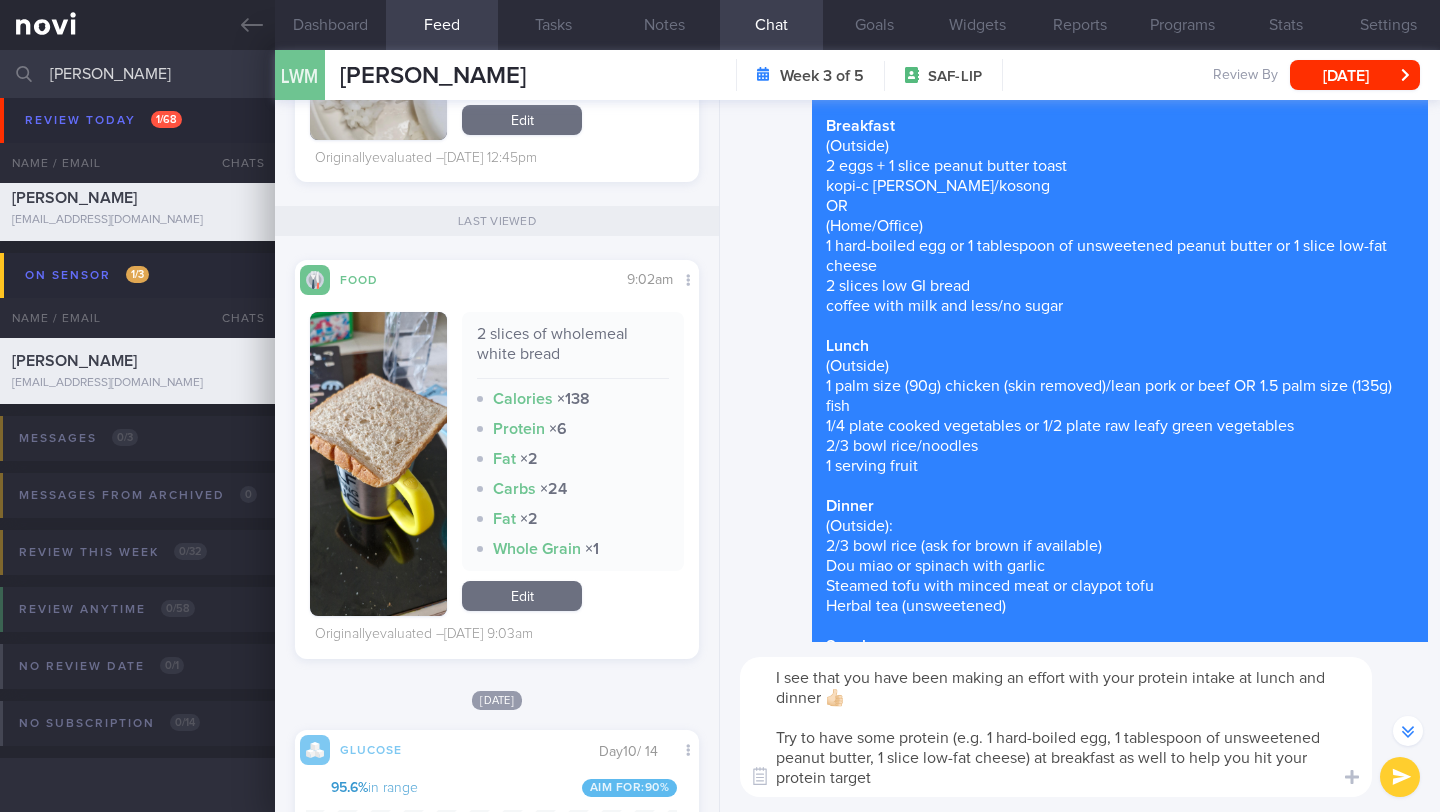 click on "I see that you have been making an effort with your protein intake at lunch and dinner 👍🏻
Try to have some protein (e.g. 1 hard-boiled egg, 1 tablespoon of unsweetened peanut butter, 1 slice low-fat cheese) at breakfast as well to help you hit your protein target" at bounding box center (1056, 727) 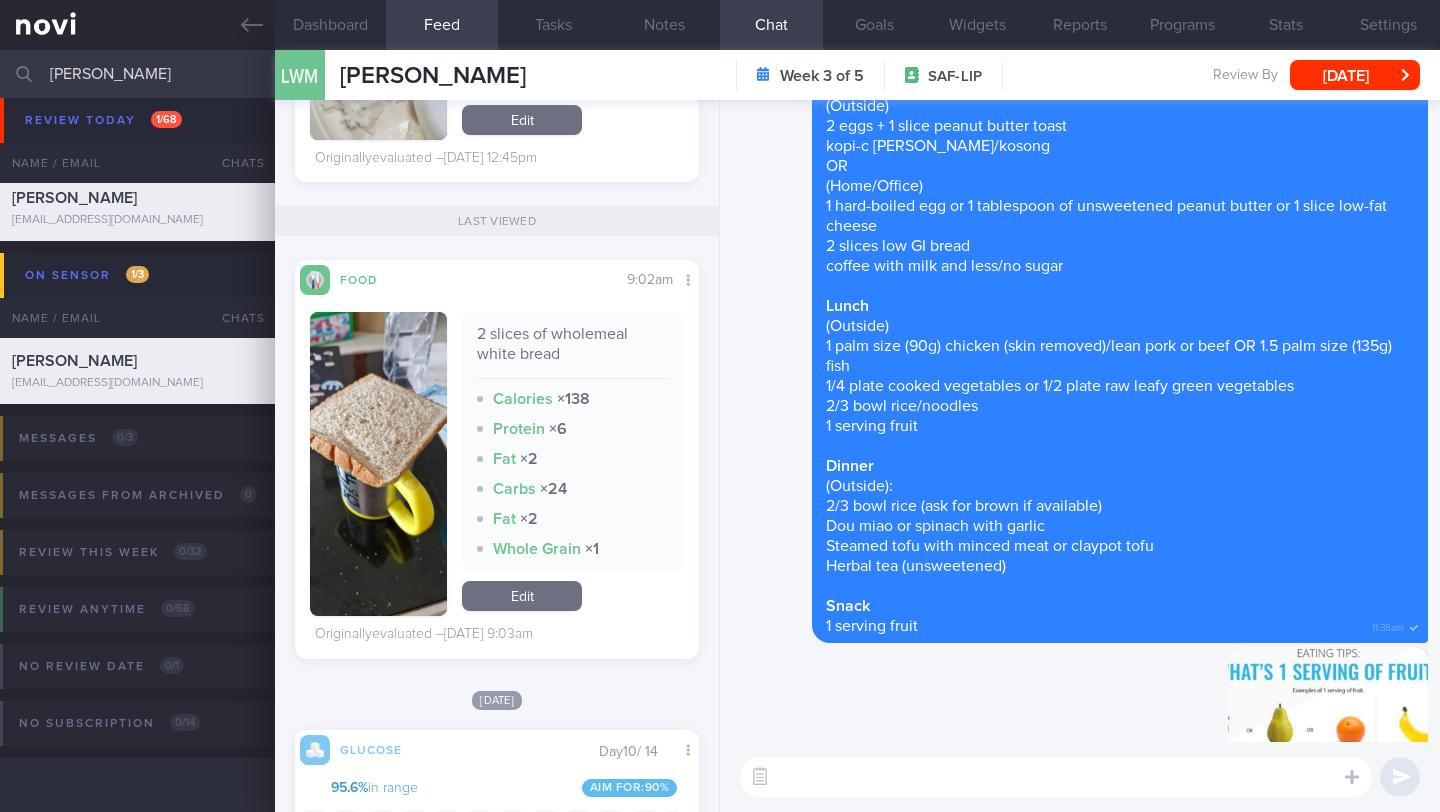 scroll, scrollTop: 0, scrollLeft: 0, axis: both 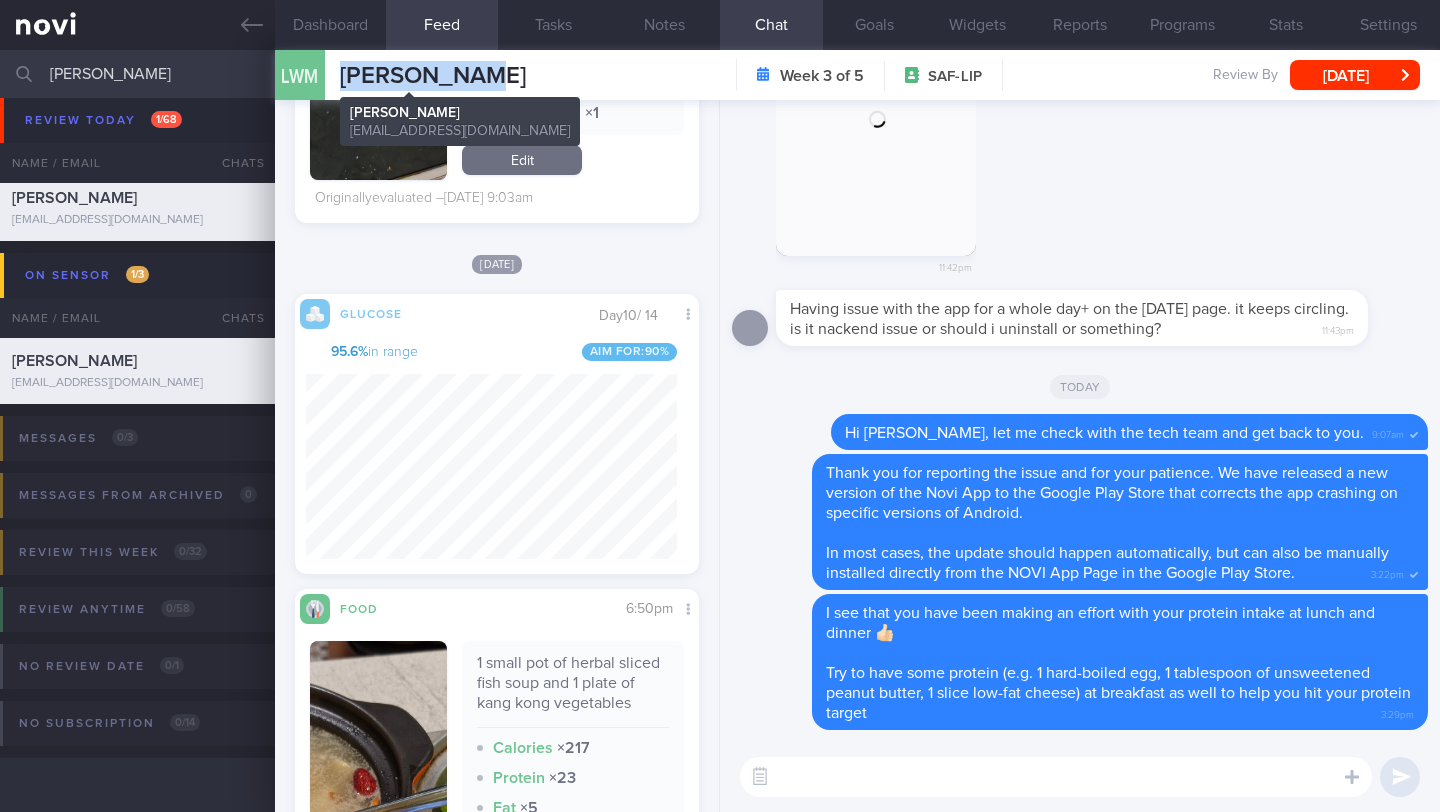 drag, startPoint x: 481, startPoint y: 75, endPoint x: 328, endPoint y: 74, distance: 153.00327 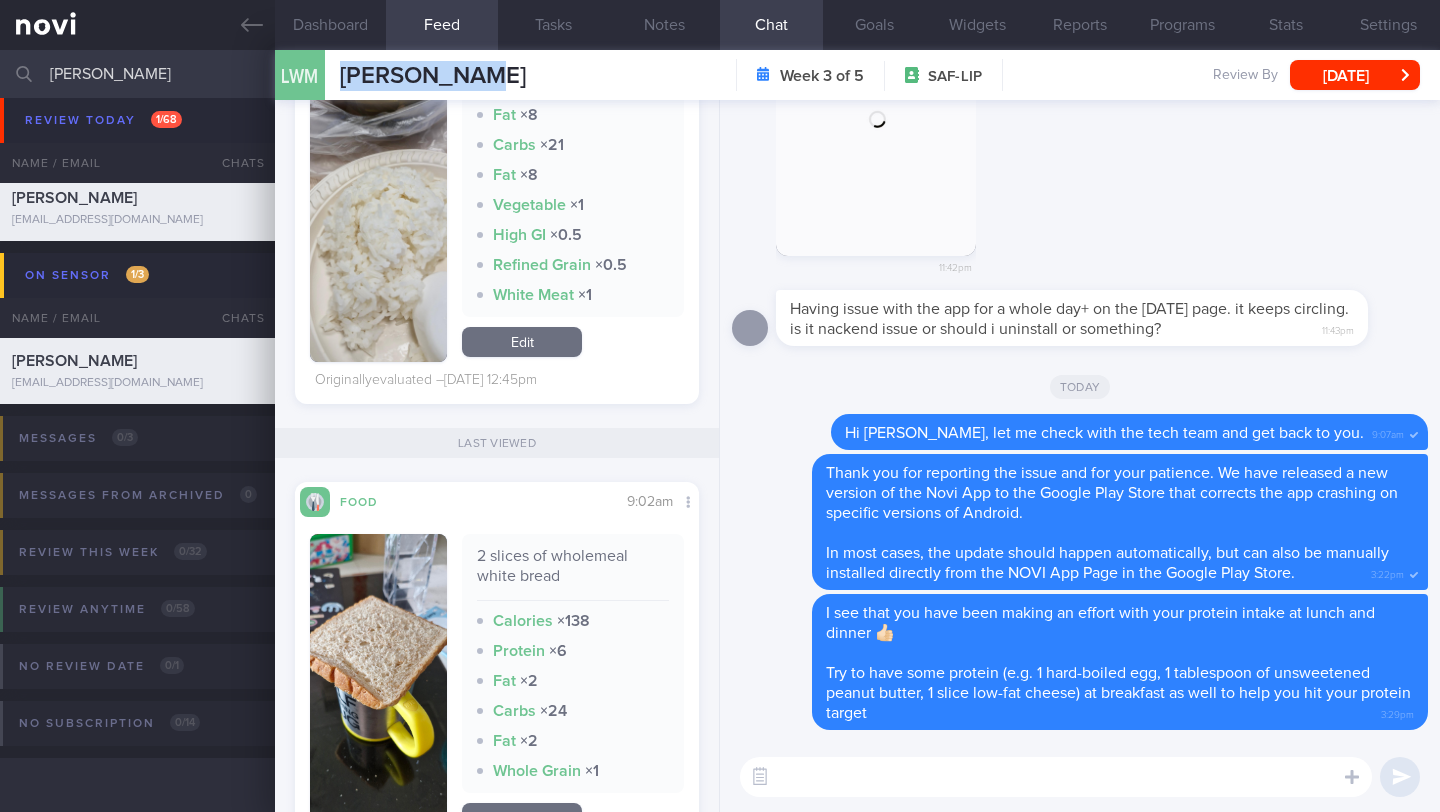 scroll, scrollTop: 11891, scrollLeft: 0, axis: vertical 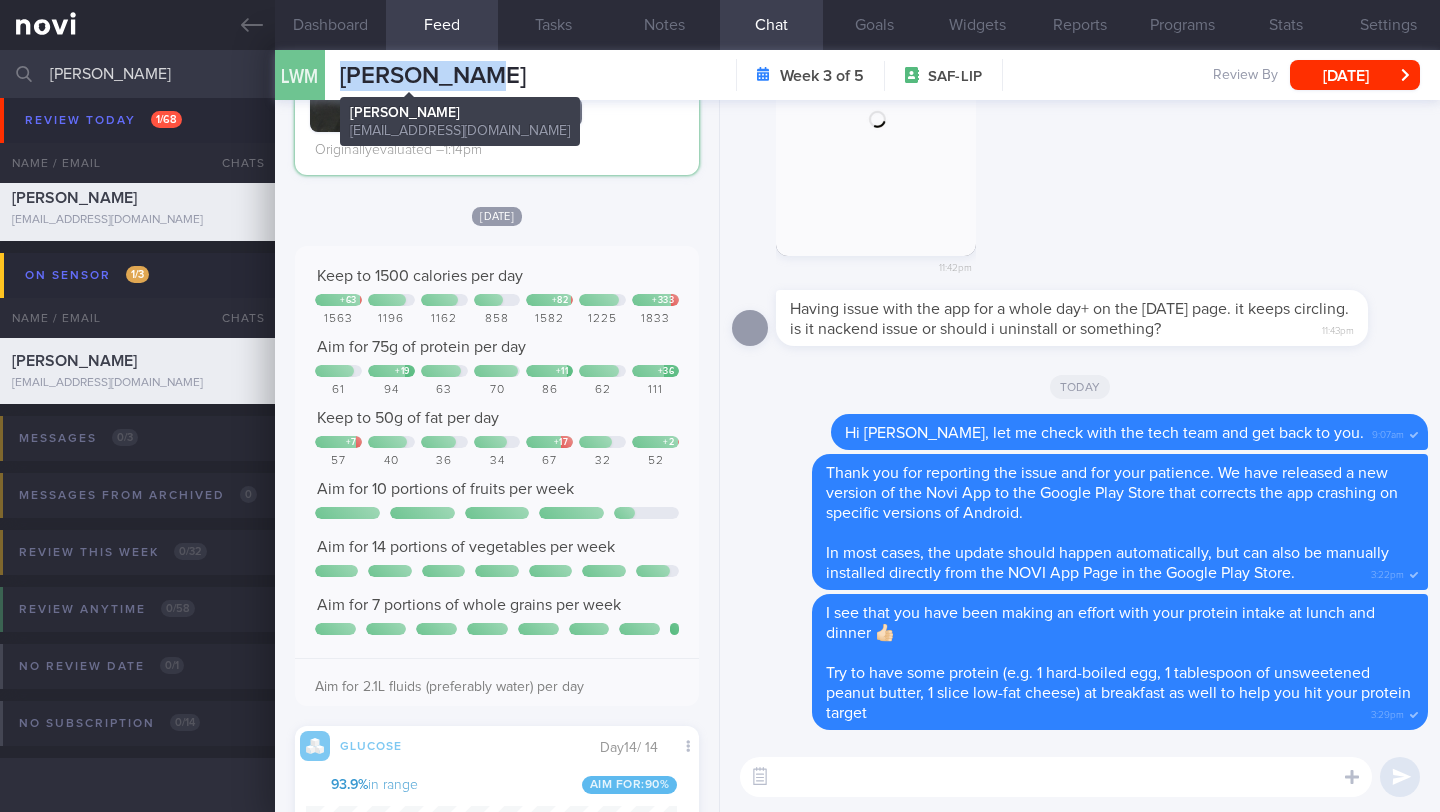 copy on "[PERSON_NAME]" 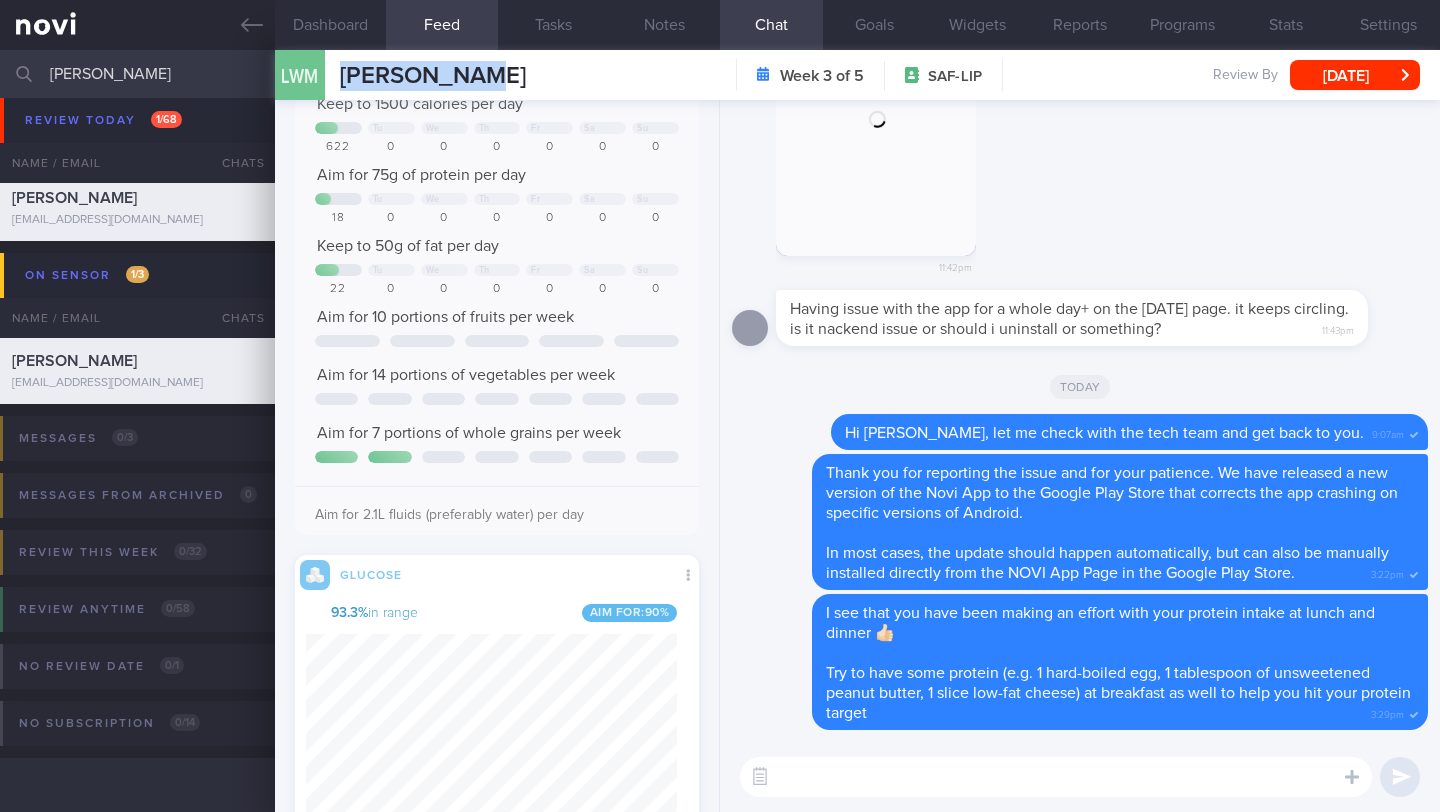 scroll, scrollTop: 0, scrollLeft: 0, axis: both 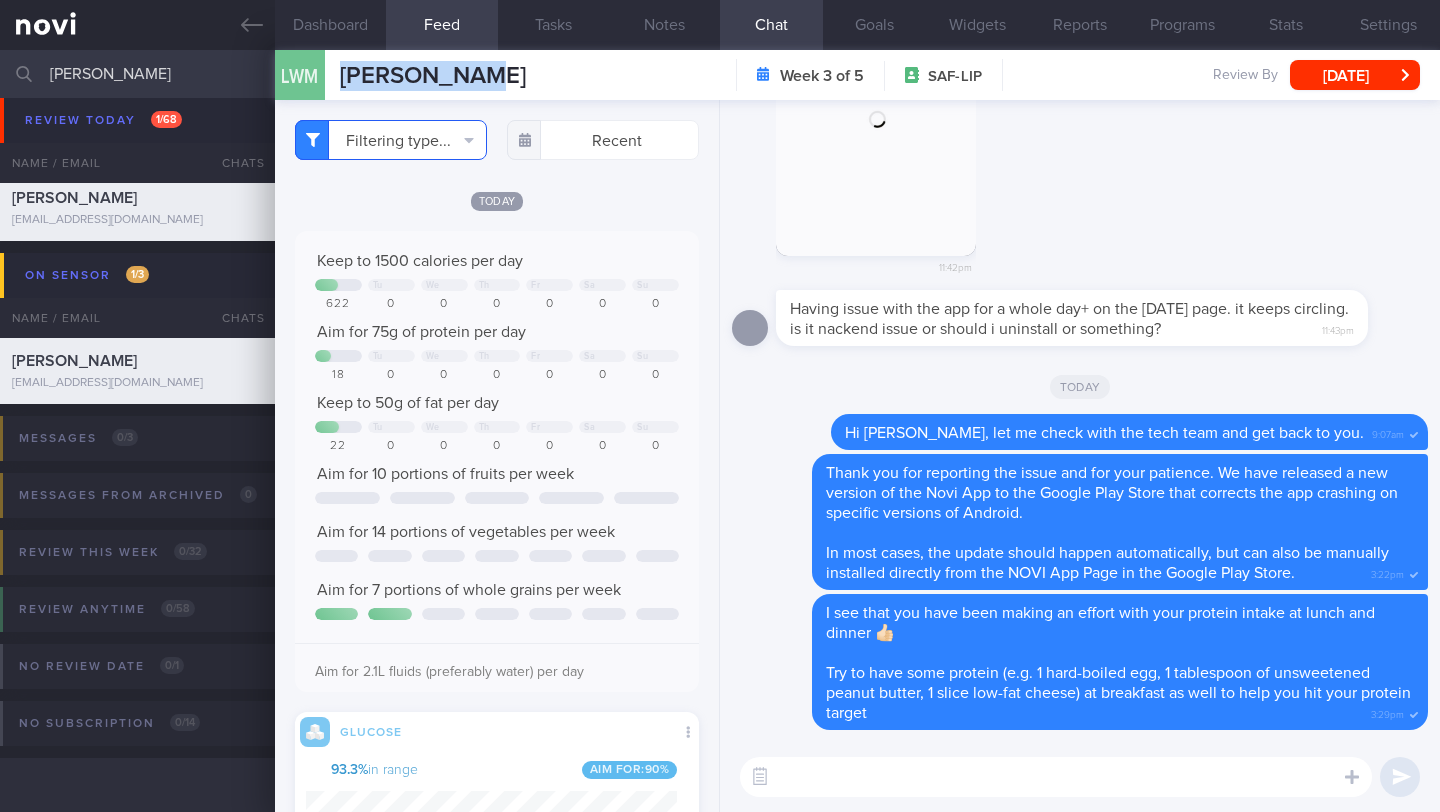 click on "Filtering type..." at bounding box center [391, 140] 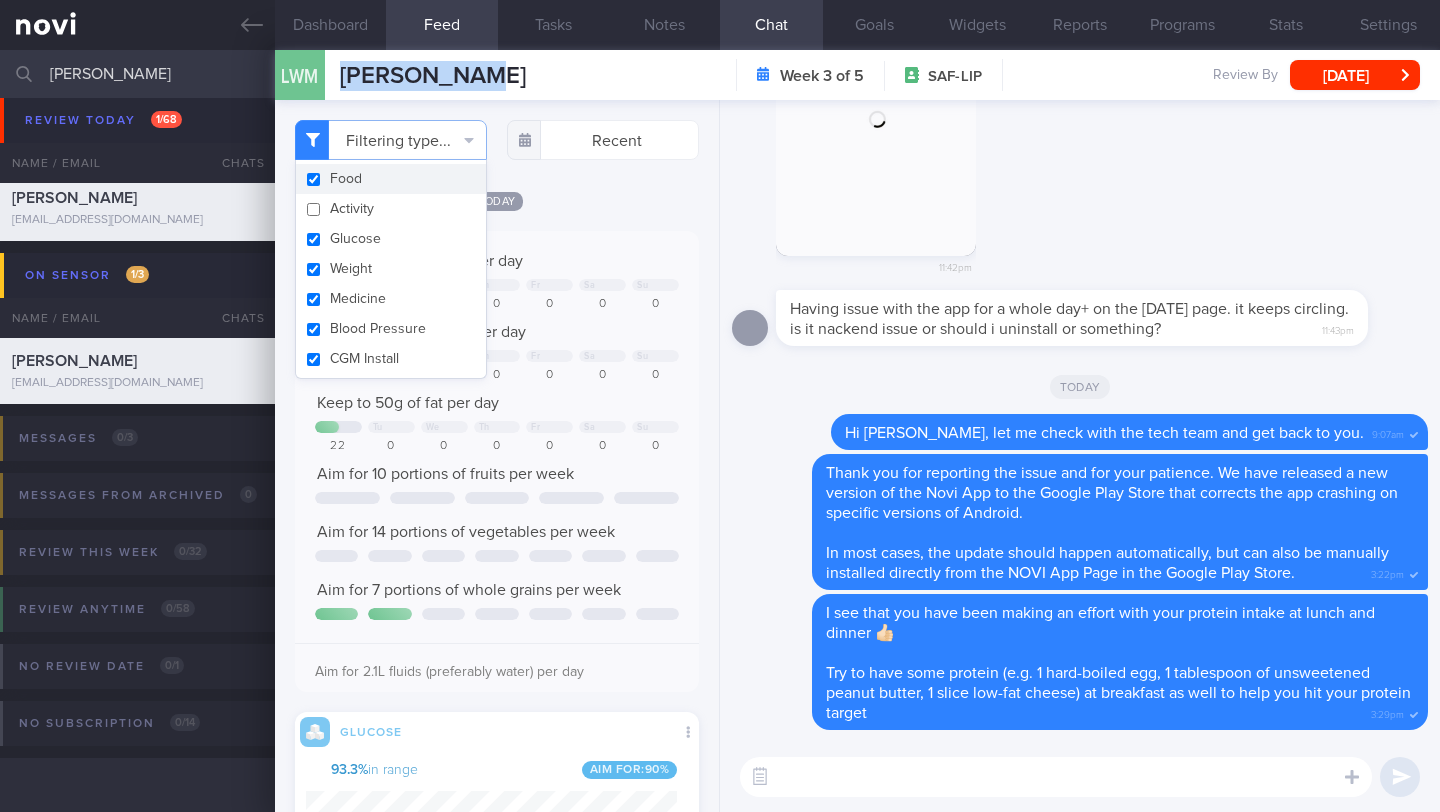 click on "Food" at bounding box center (391, 179) 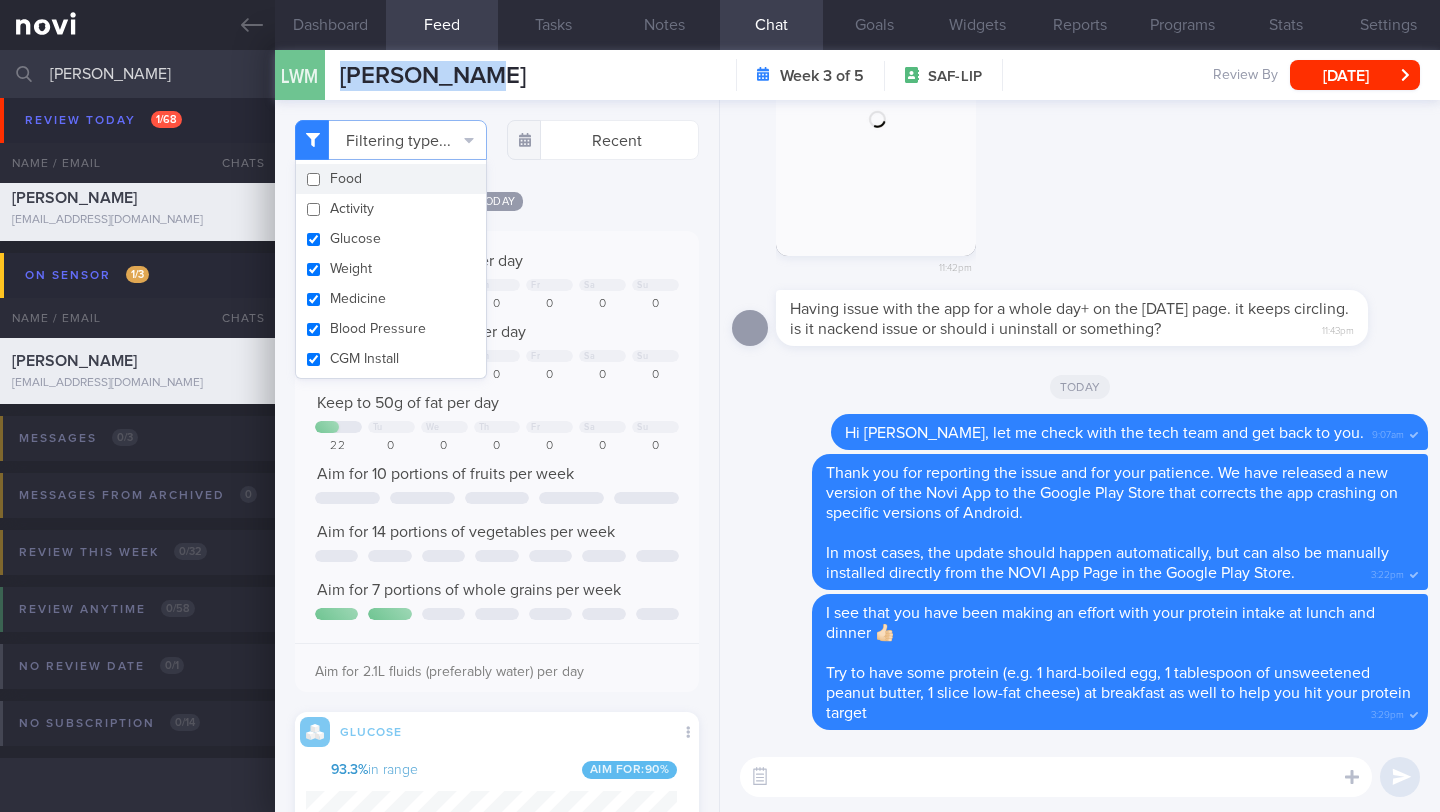 checkbox on "false" 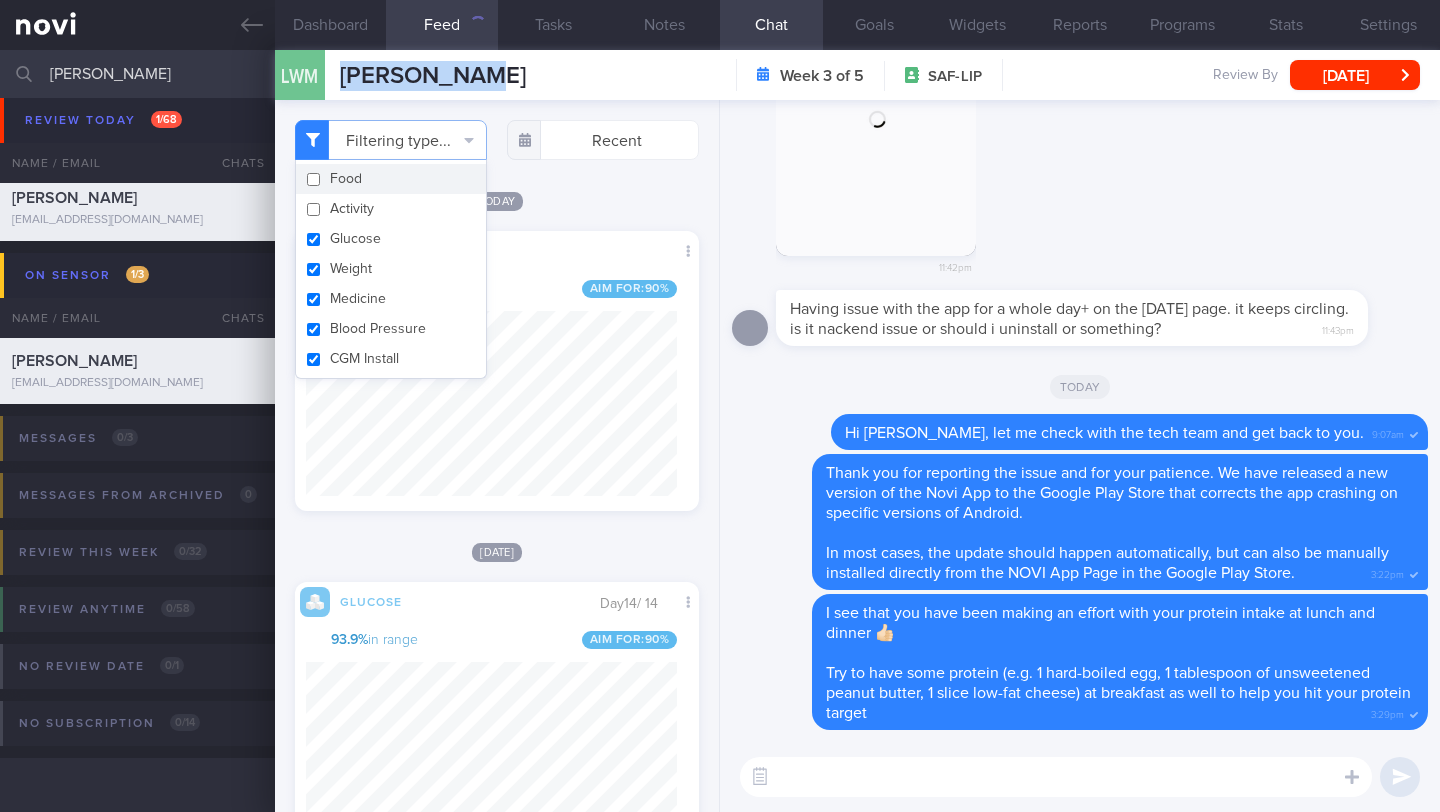 scroll, scrollTop: 999747, scrollLeft: 999629, axis: both 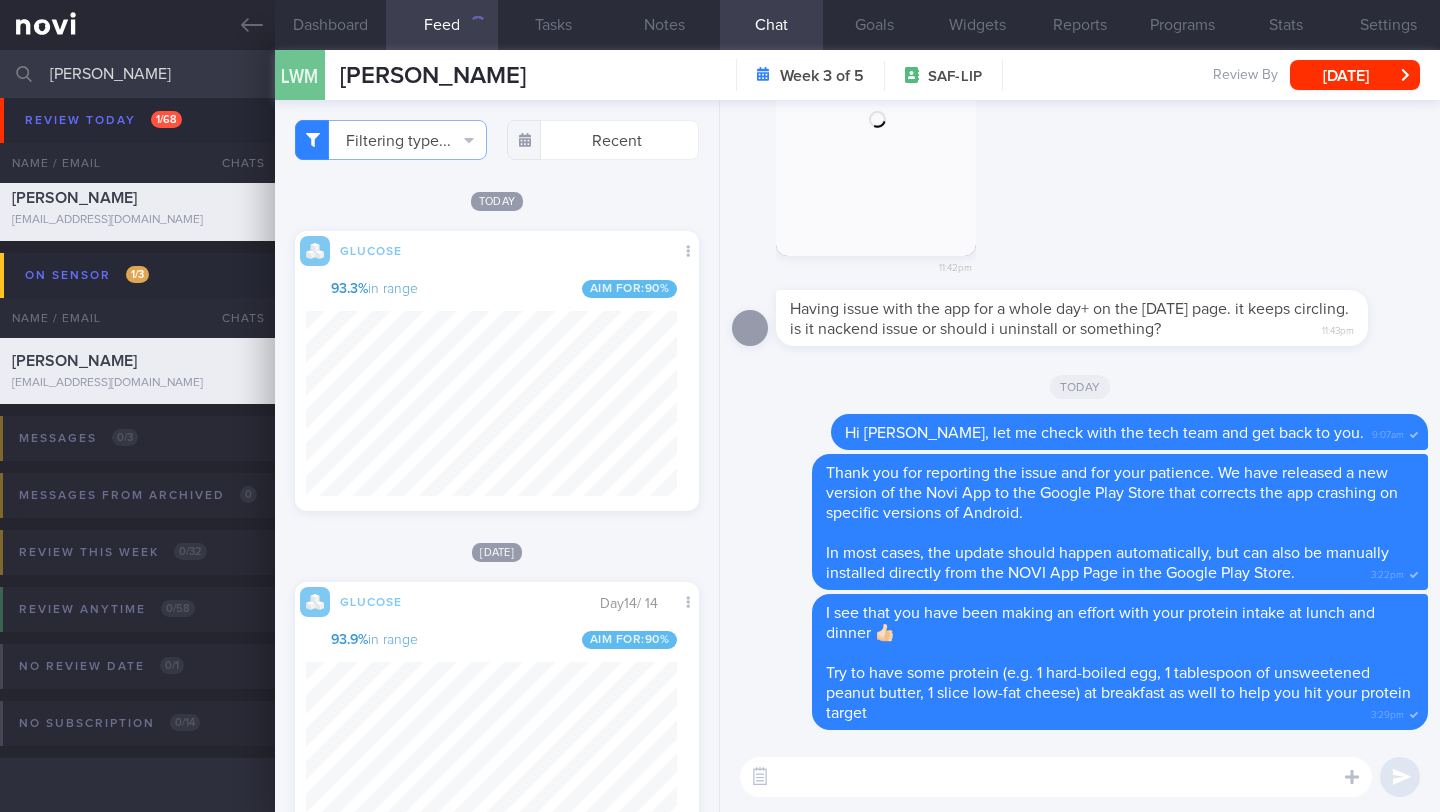 click on "Filtering type...
Food
Activity
Glucose
Weight
Medicine
Blood Pressure
CGM Install
Recent
[DATE]" at bounding box center [497, 456] 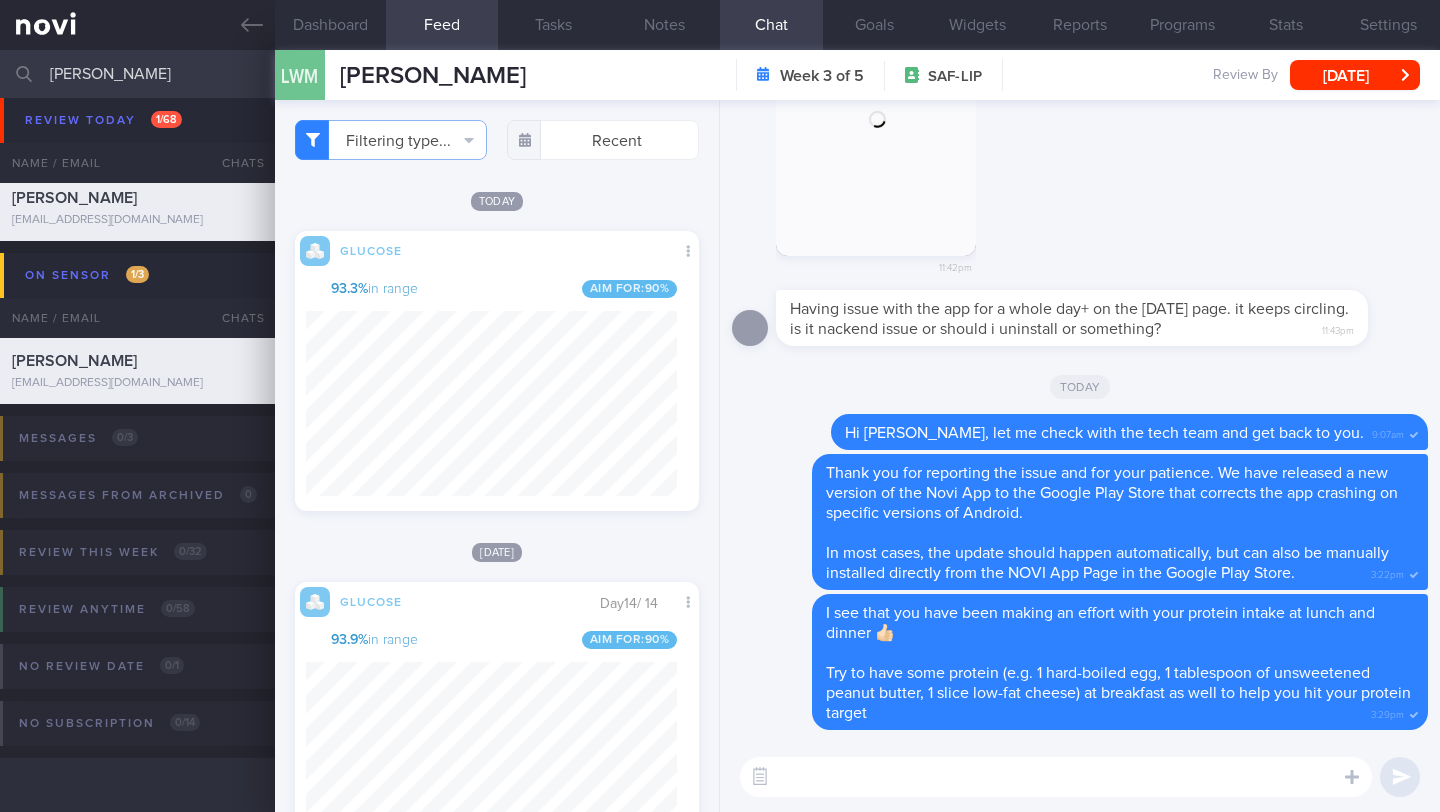 scroll, scrollTop: 999747, scrollLeft: 999629, axis: both 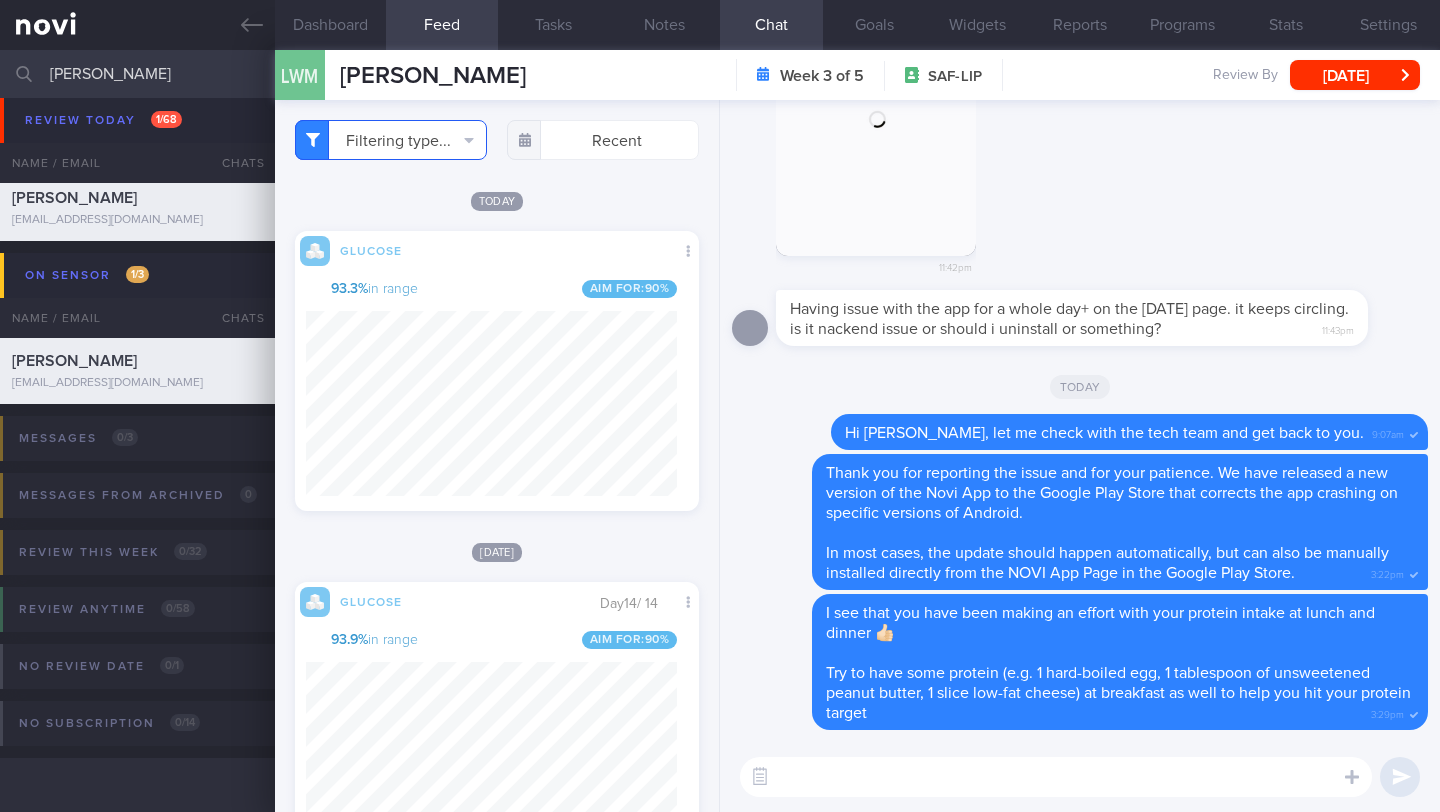 click on "Filtering type..." at bounding box center (391, 140) 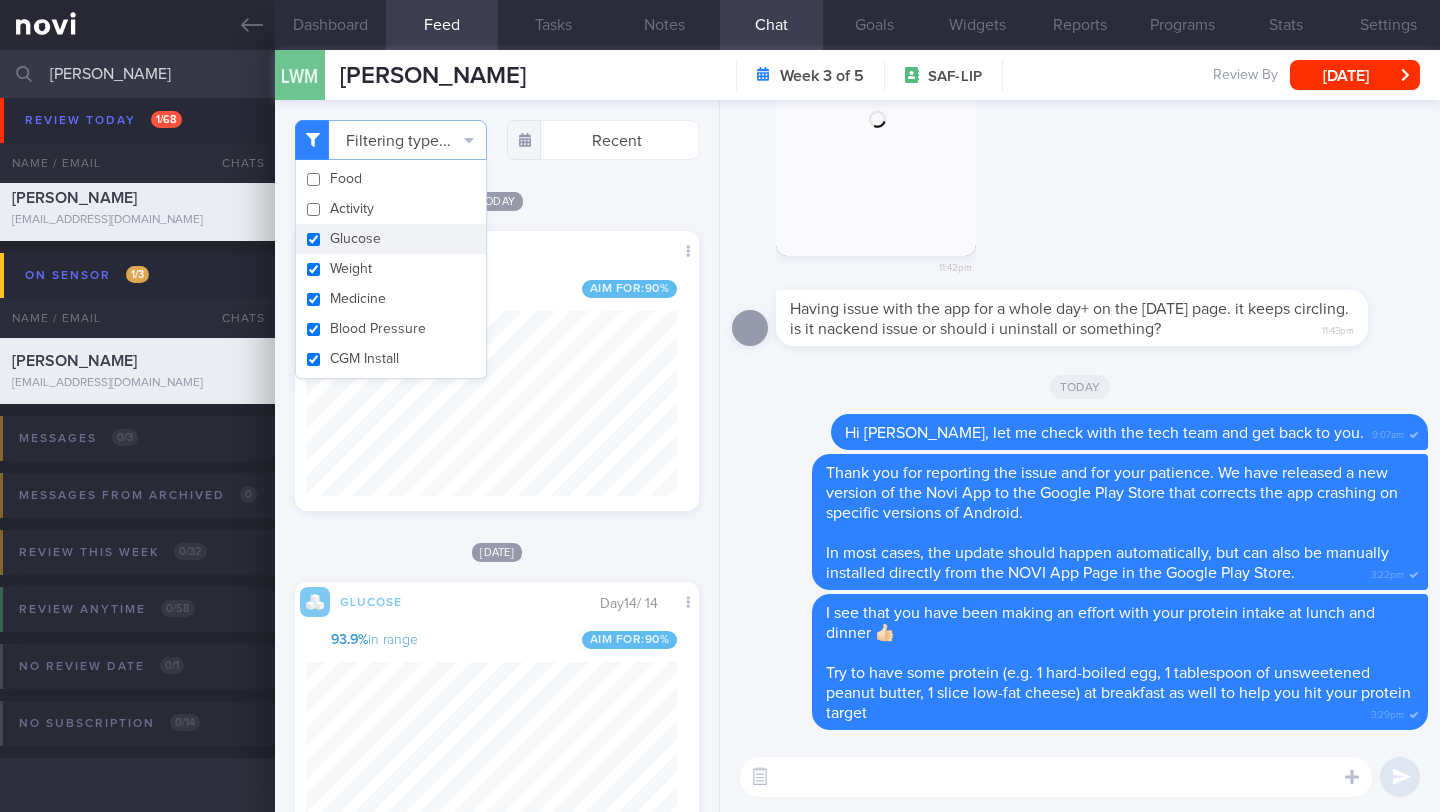 click on "Glucose" at bounding box center (391, 239) 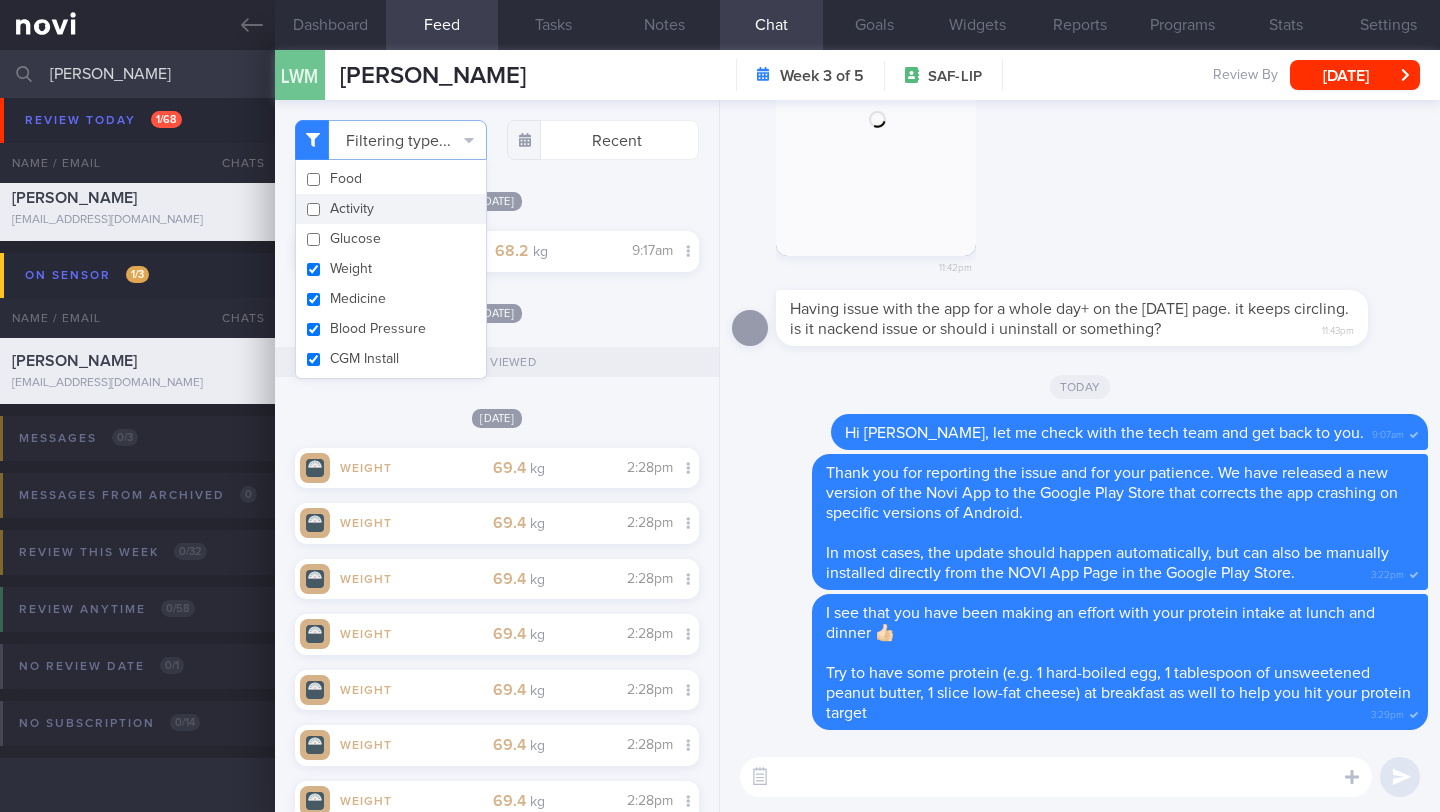 click on "[DATE]" at bounding box center [497, 200] 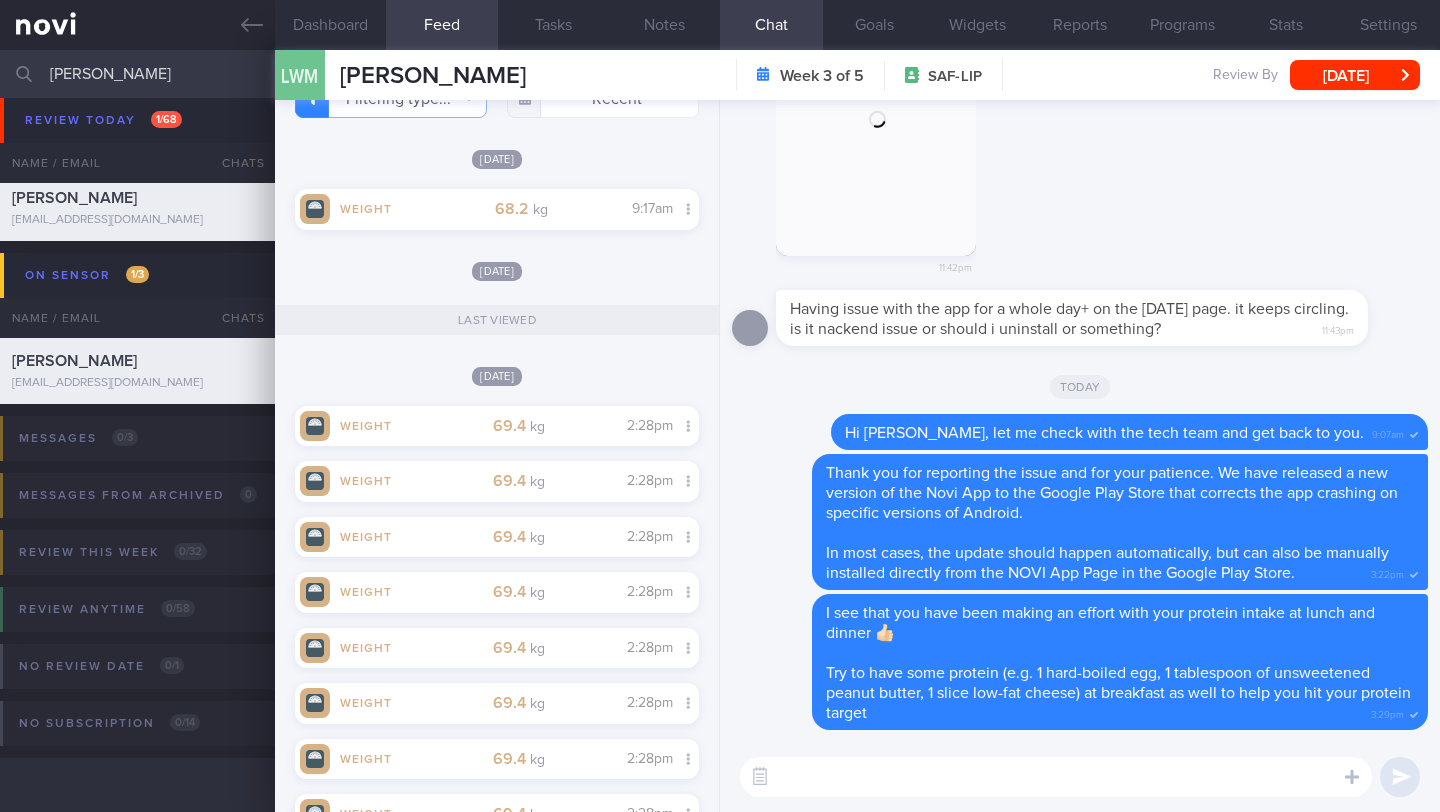 scroll, scrollTop: 0, scrollLeft: 0, axis: both 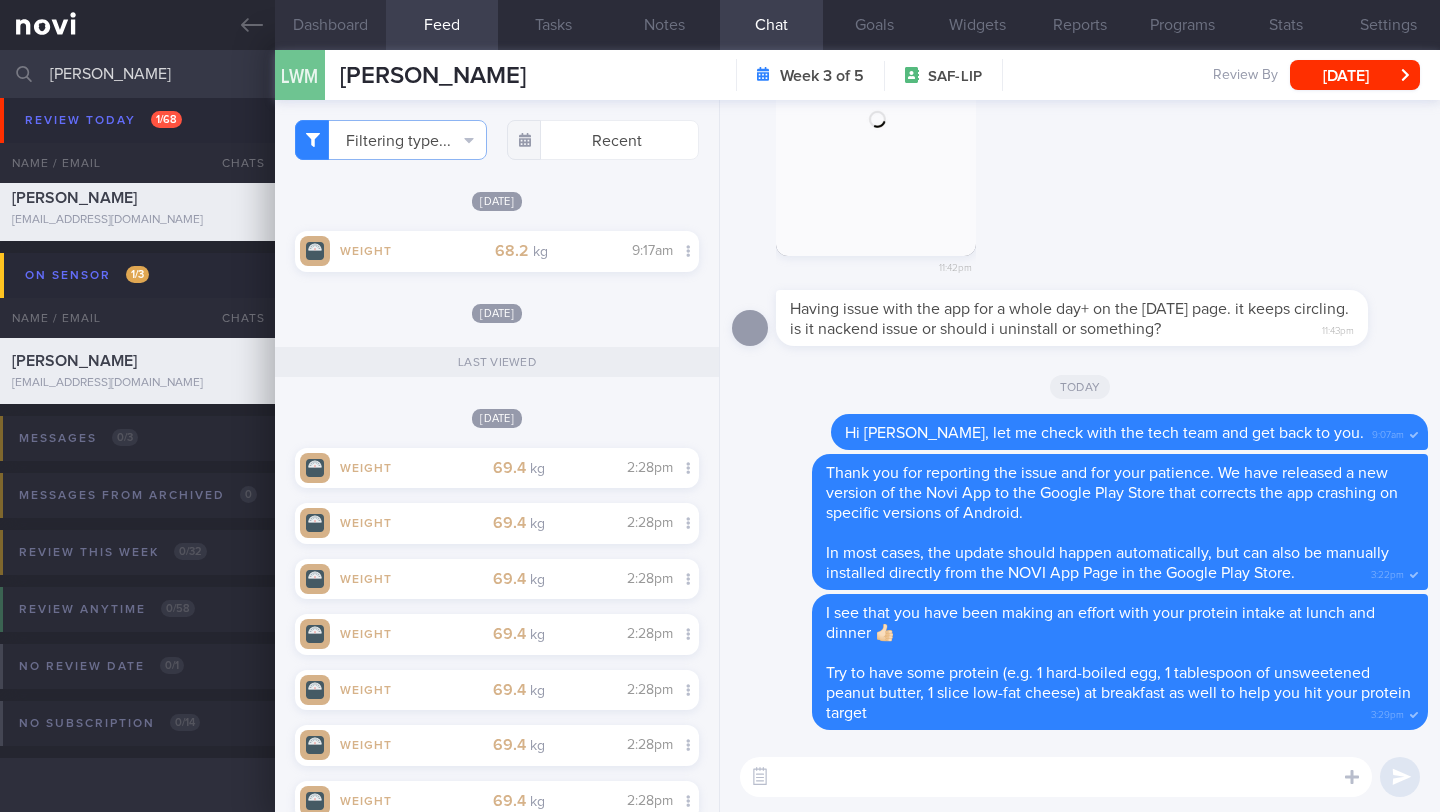 click on "Dashboard" at bounding box center [330, 25] 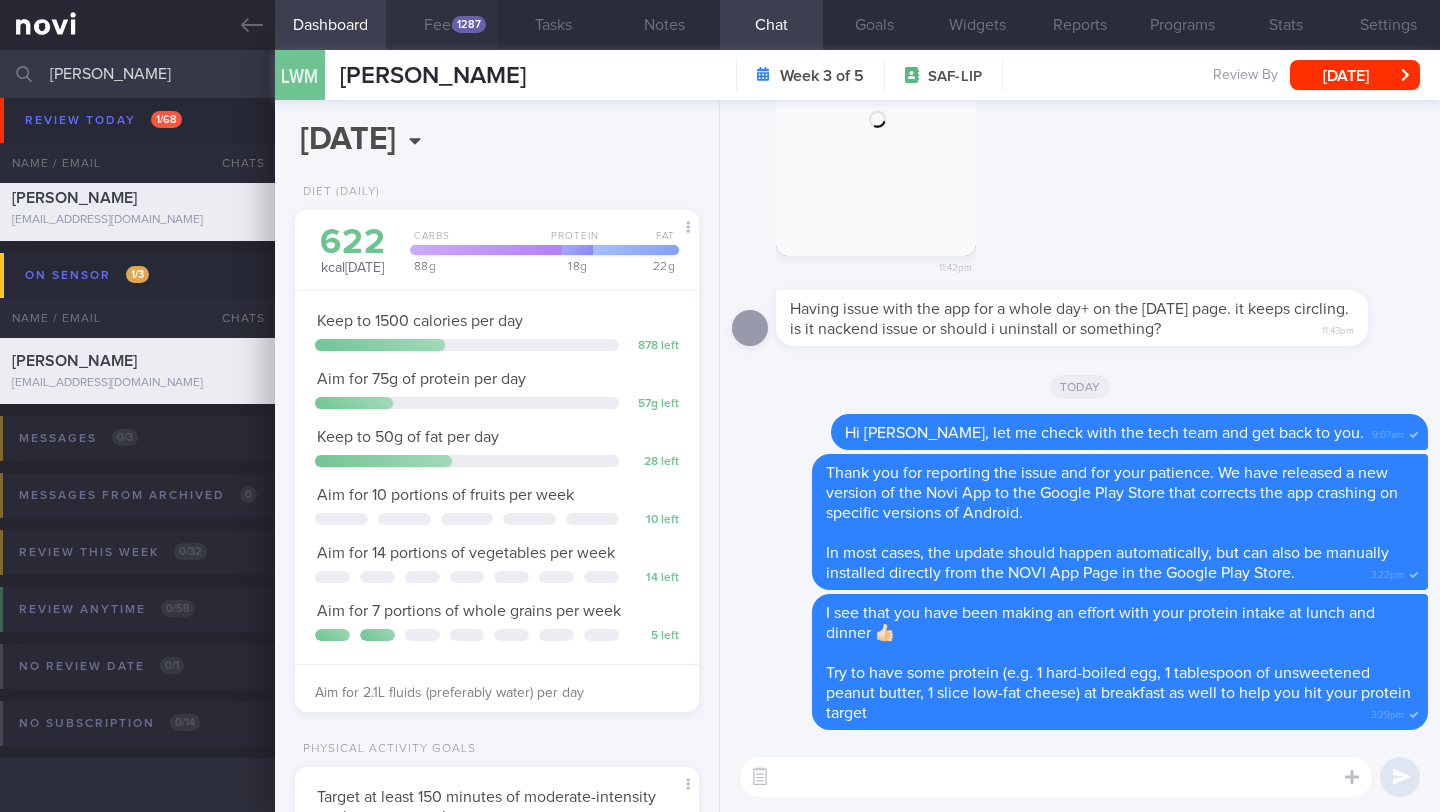 click on "Feed
1287" at bounding box center (441, 25) 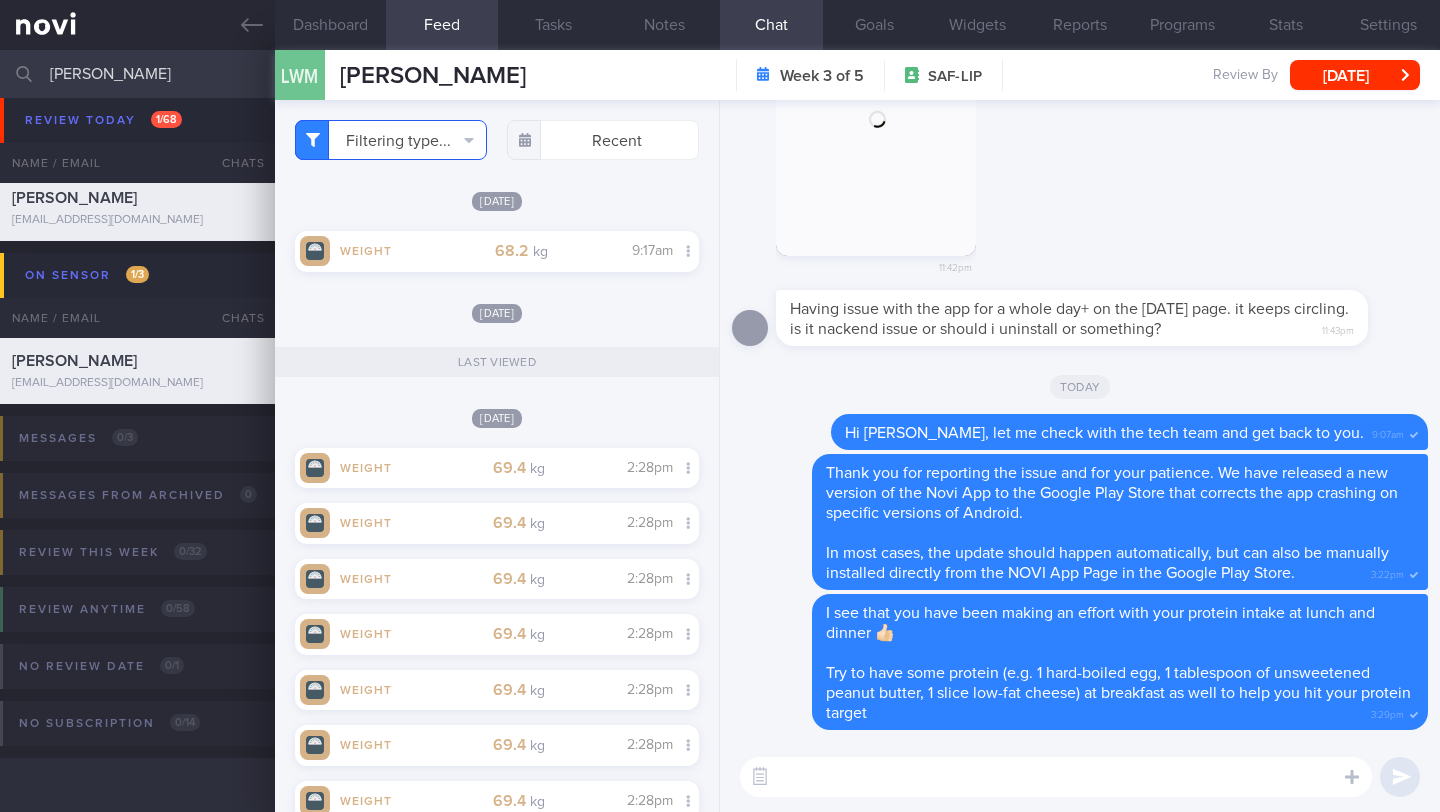click 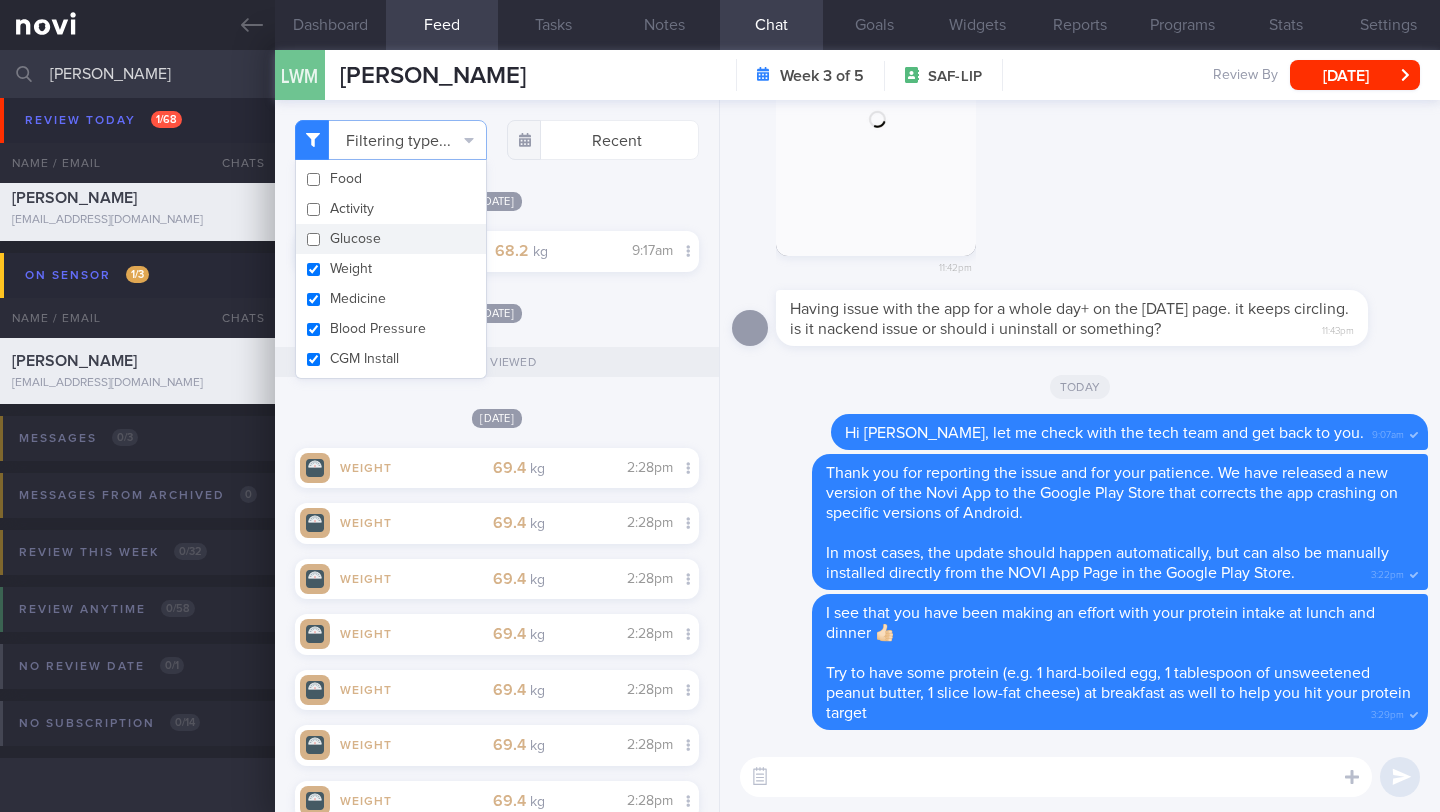 click on "Glucose" at bounding box center [391, 239] 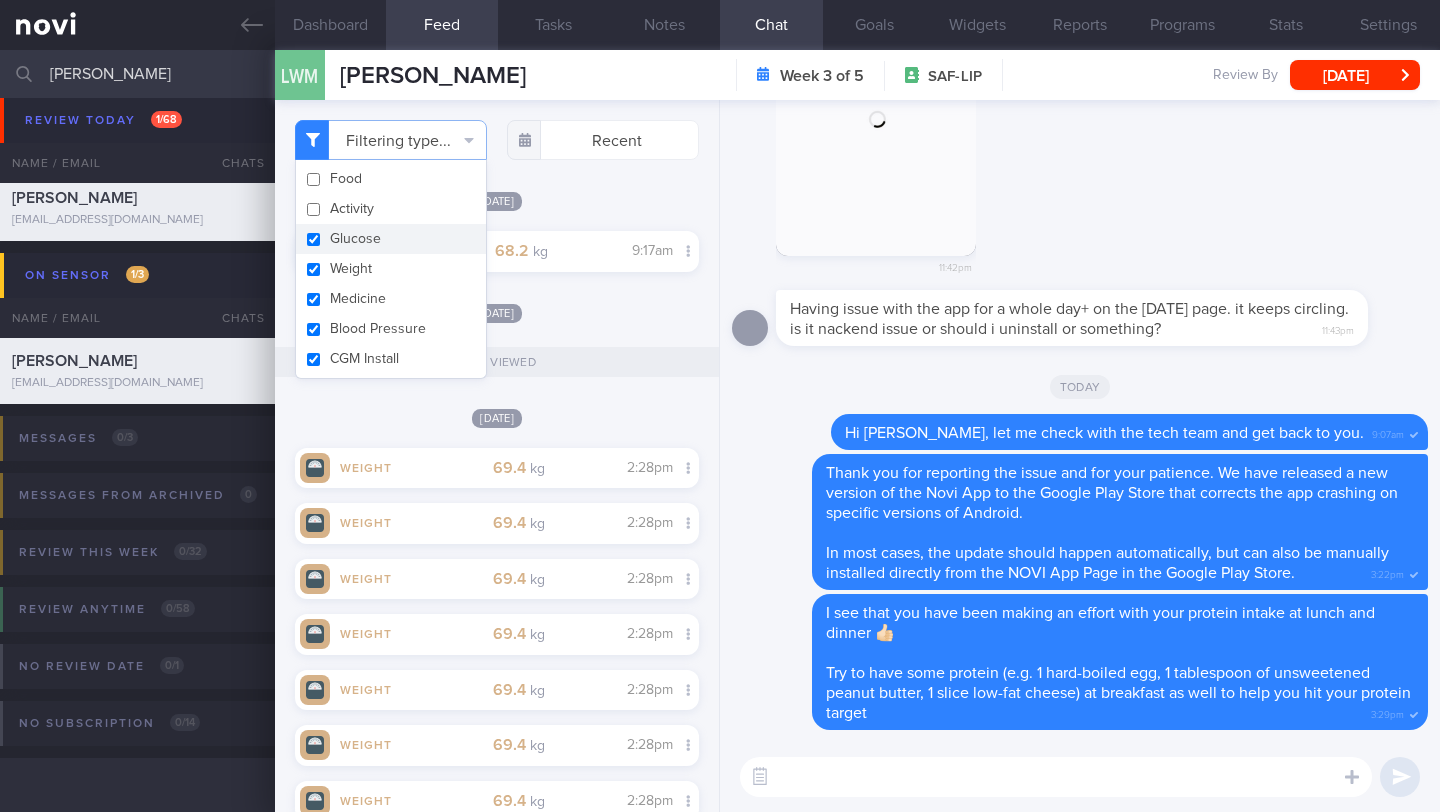 checkbox on "true" 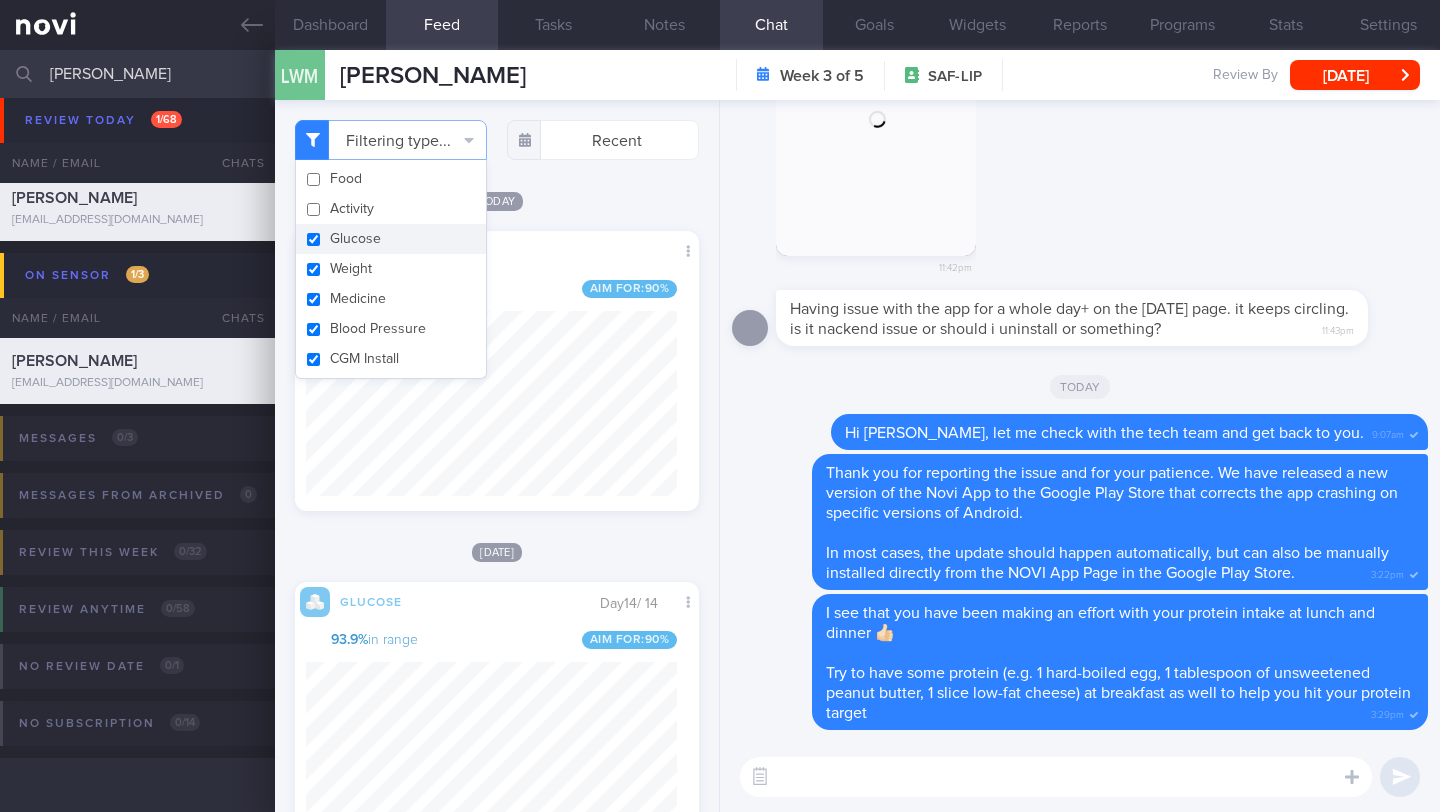 scroll, scrollTop: 999747, scrollLeft: 999629, axis: both 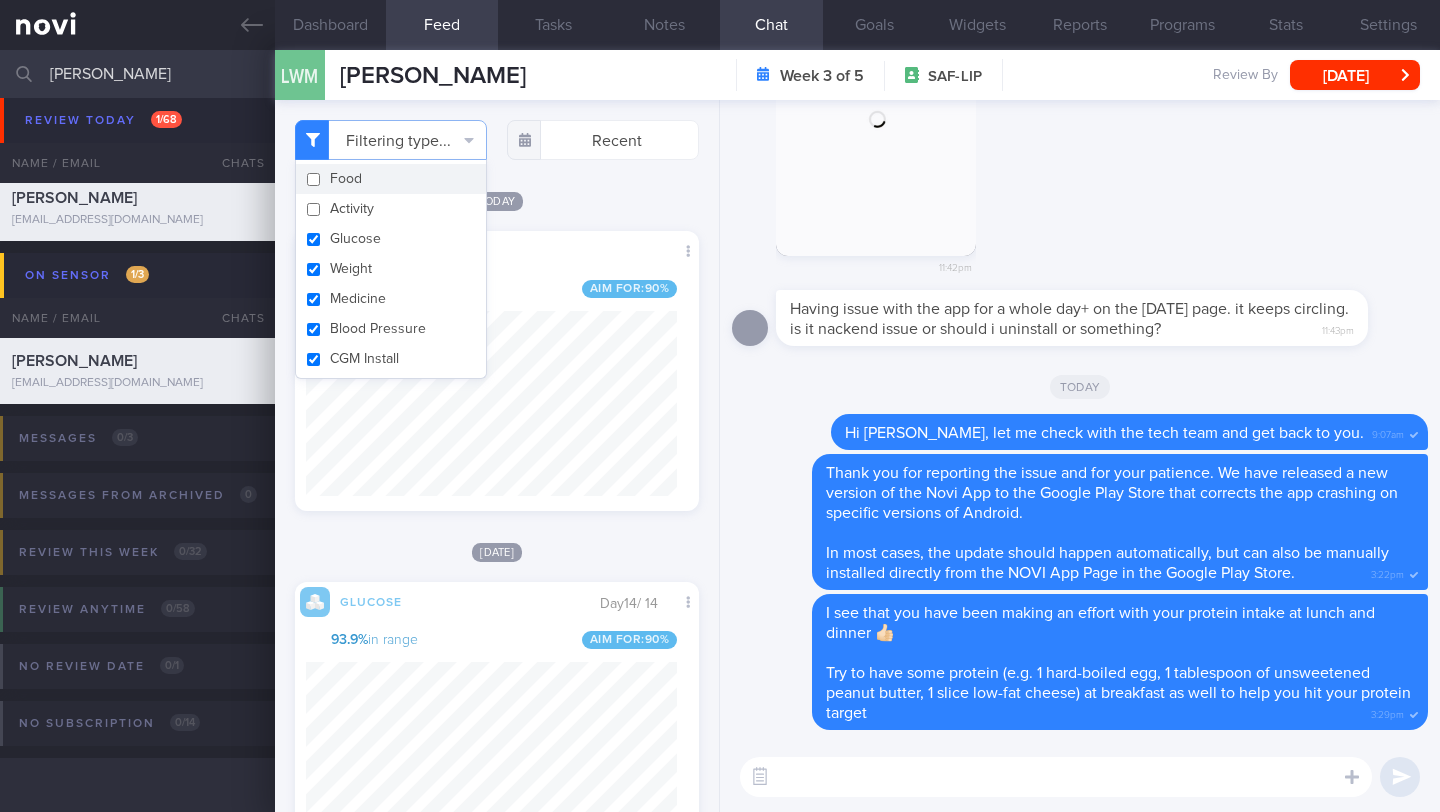 click on "Food" at bounding box center [391, 179] 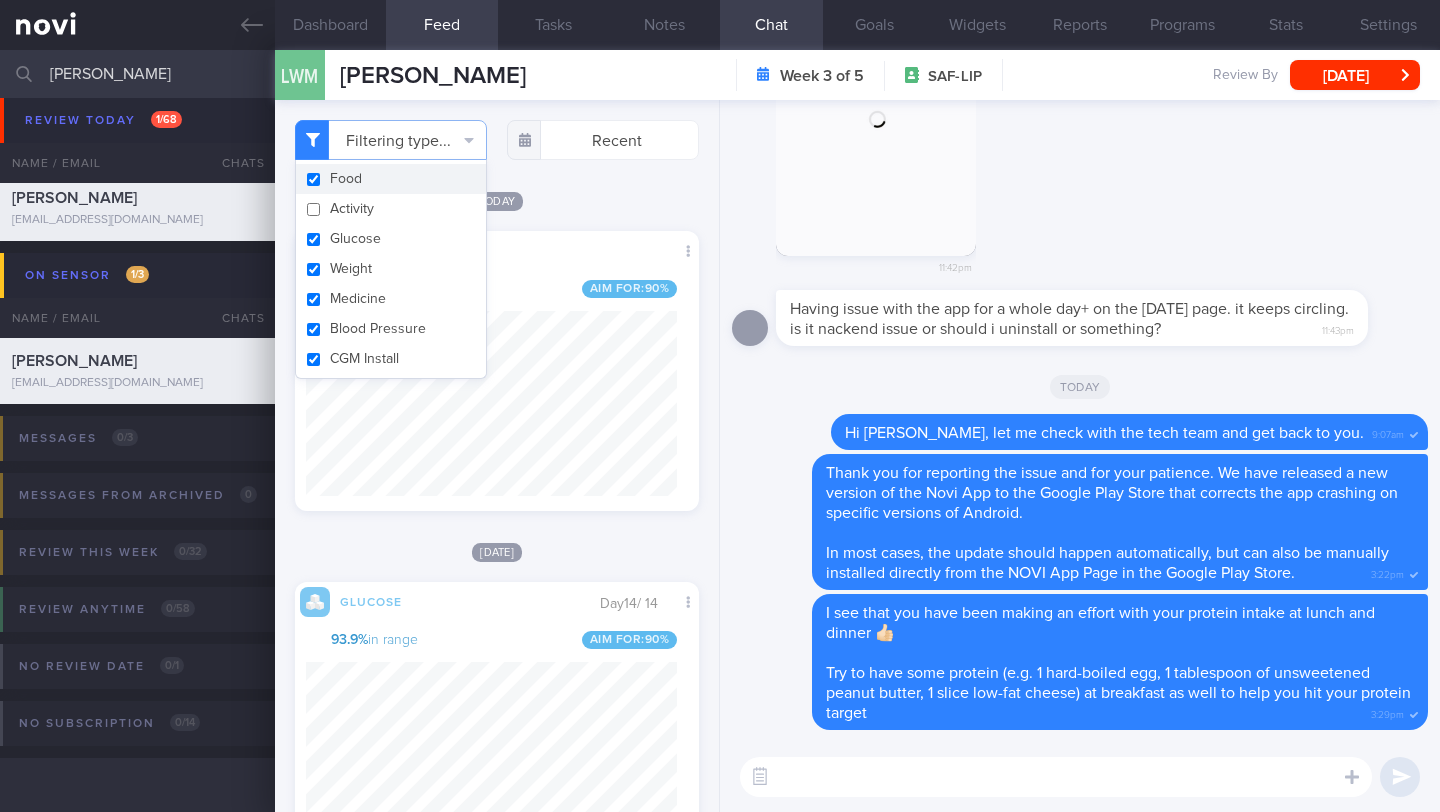 checkbox on "true" 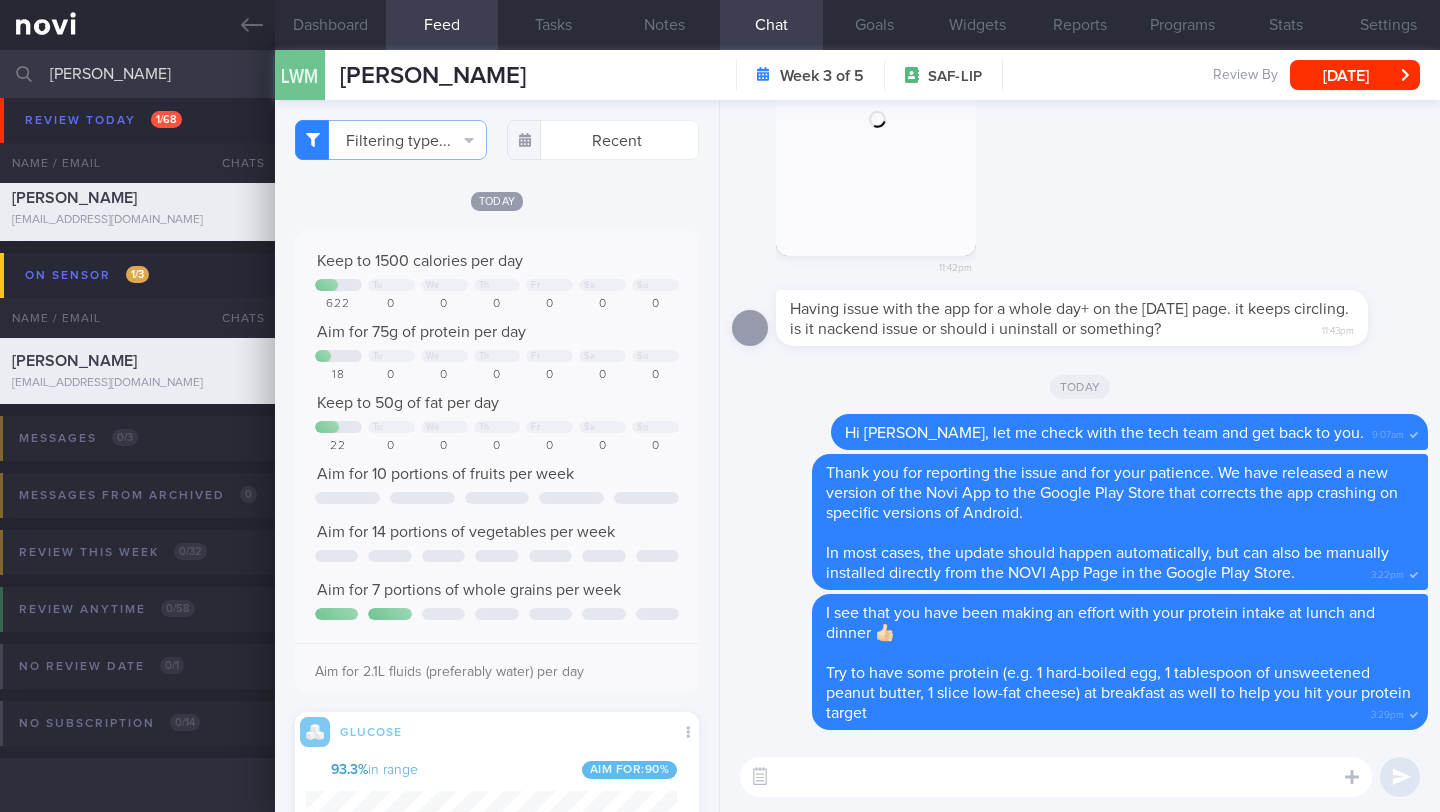 click on "Filtering type...
Food
Activity
Glucose
Weight
Medicine
Blood Pressure
CGM Install
Recent
[DATE]" at bounding box center [497, 456] 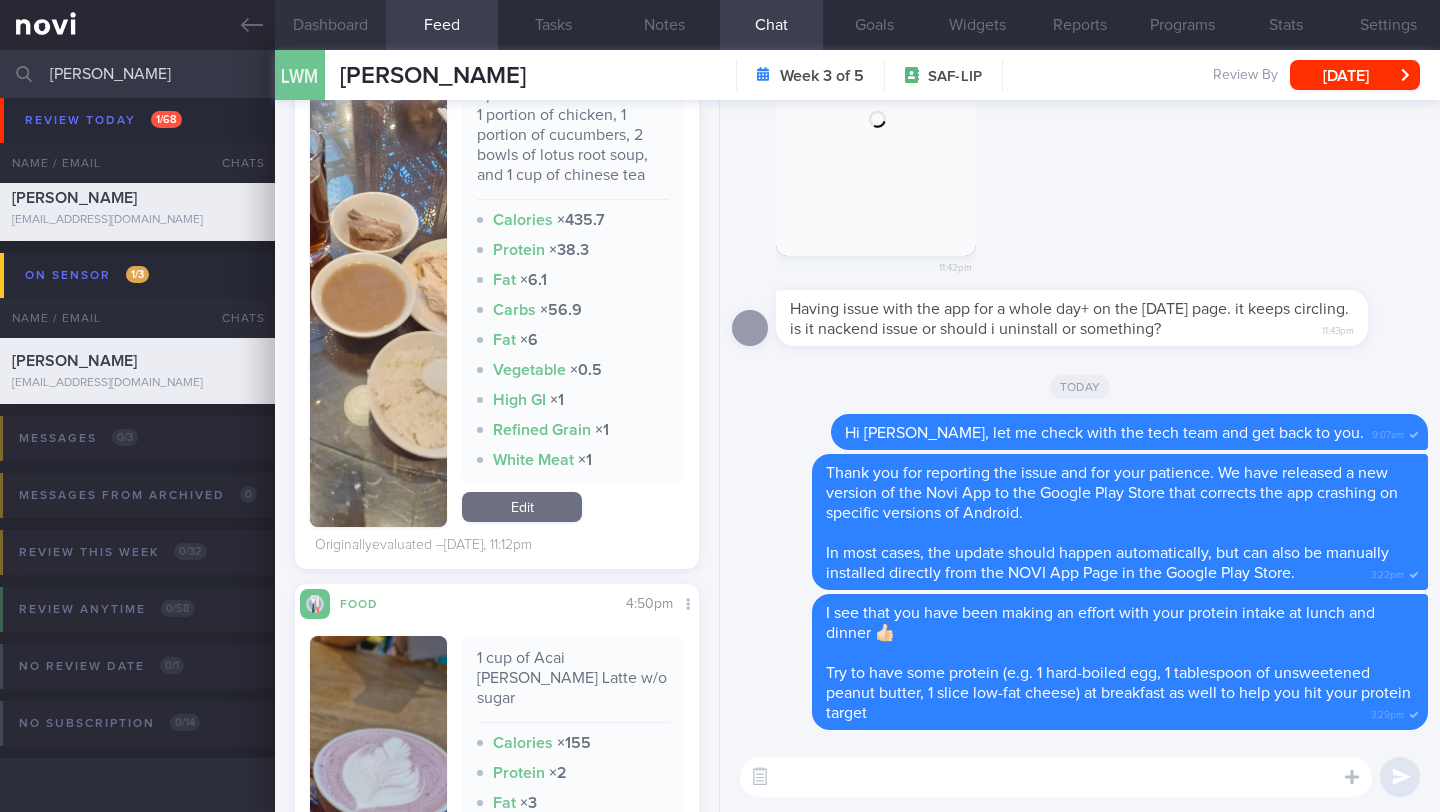 click on "Dashboard" at bounding box center [330, 25] 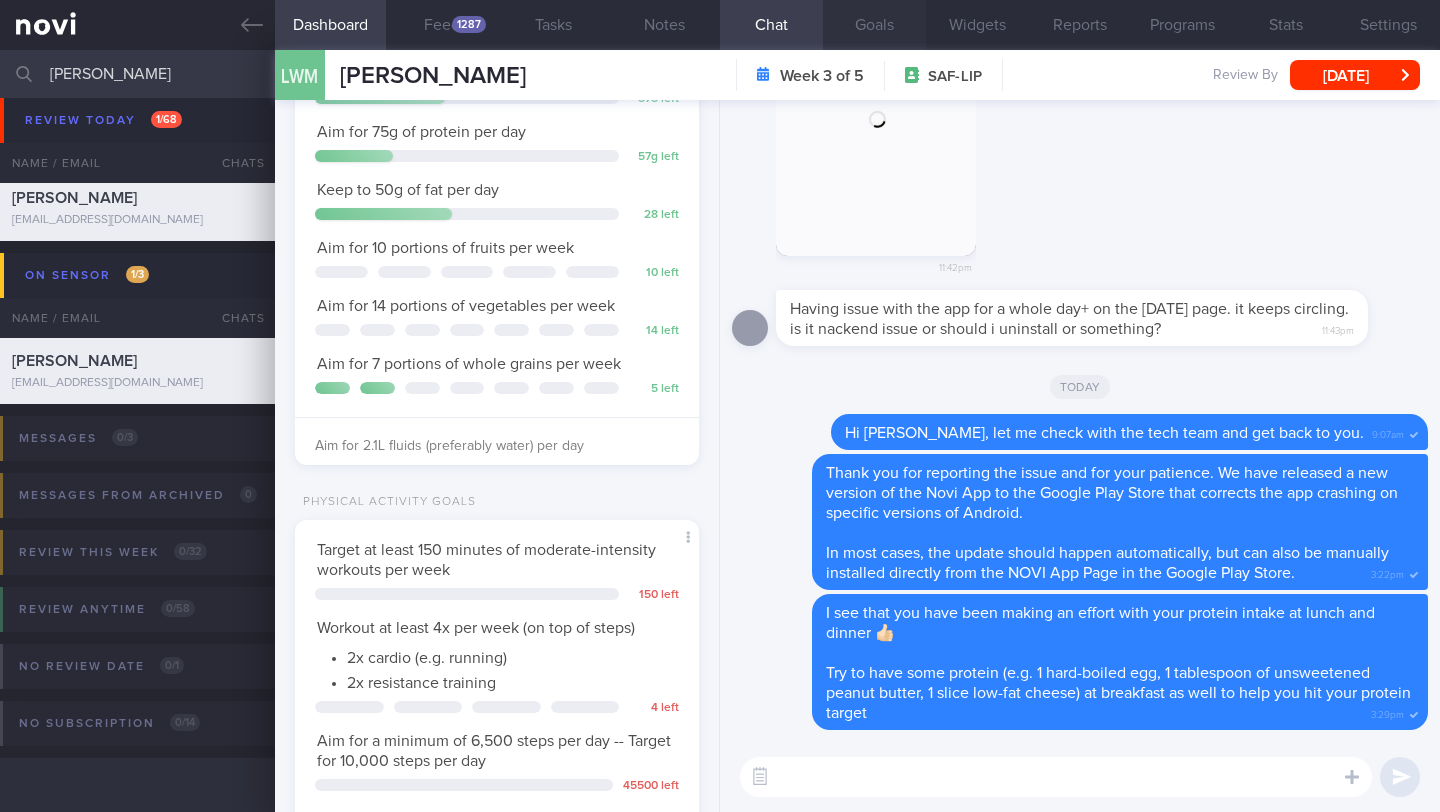 click on "Goals" at bounding box center [874, 25] 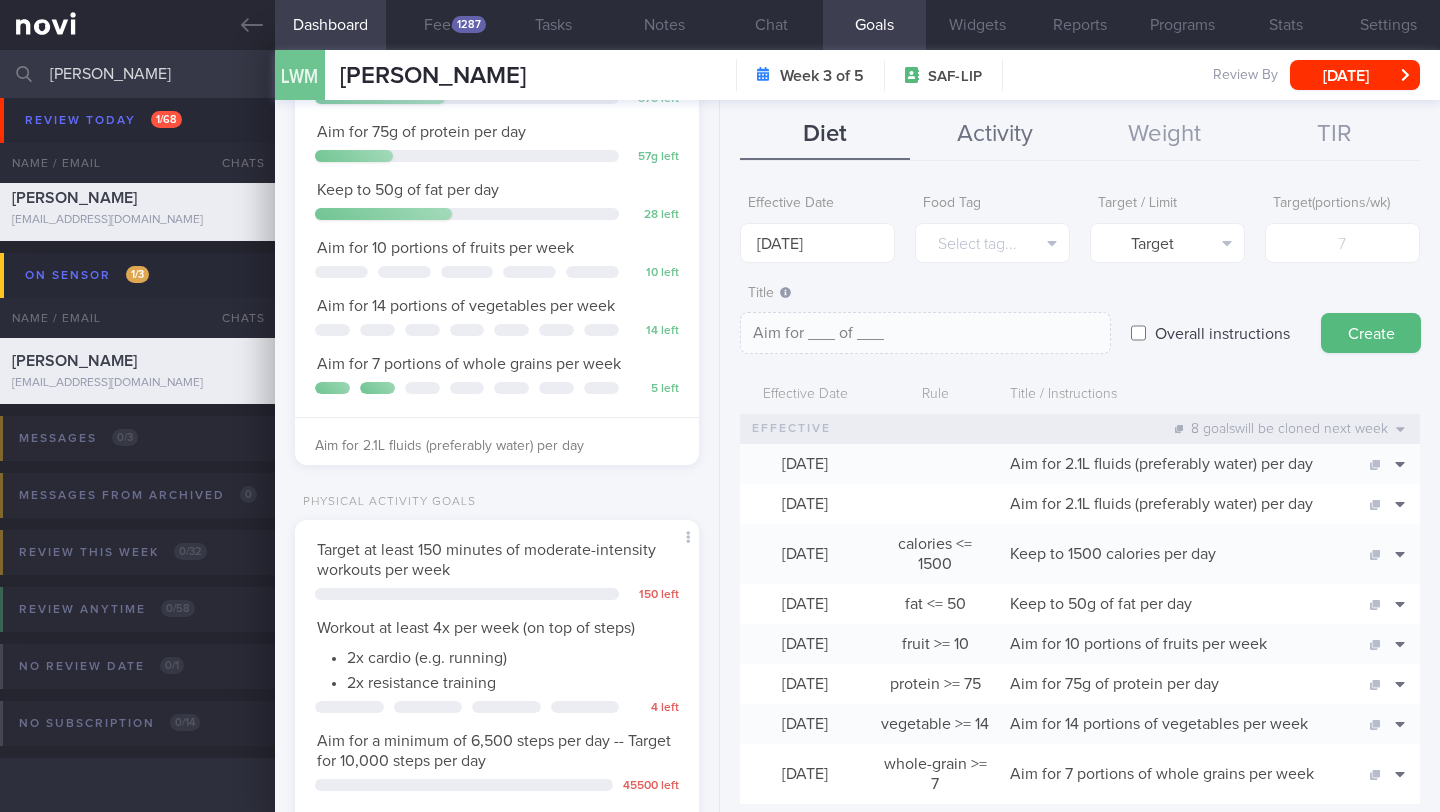 click on "Activity" at bounding box center [995, 135] 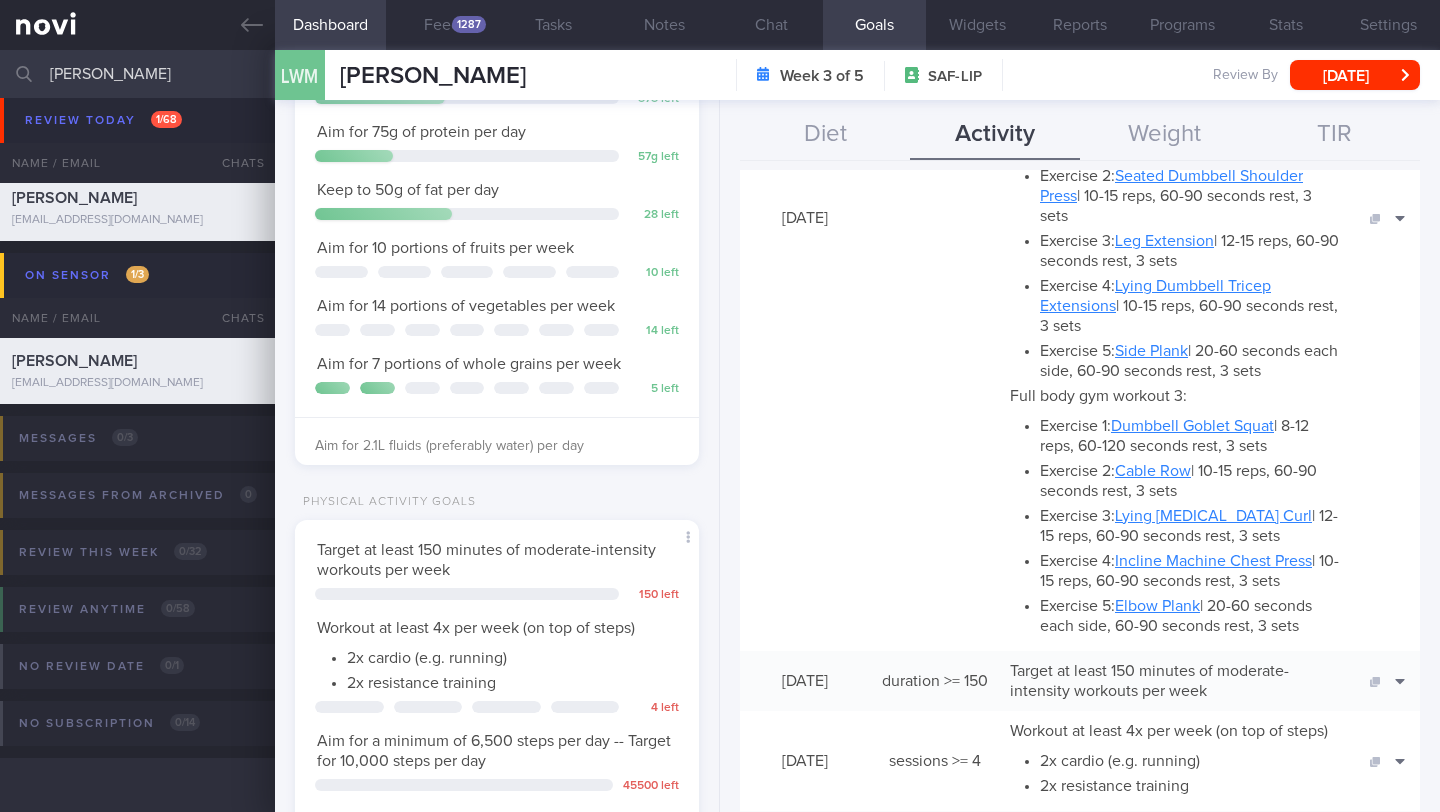 scroll, scrollTop: 1648, scrollLeft: 0, axis: vertical 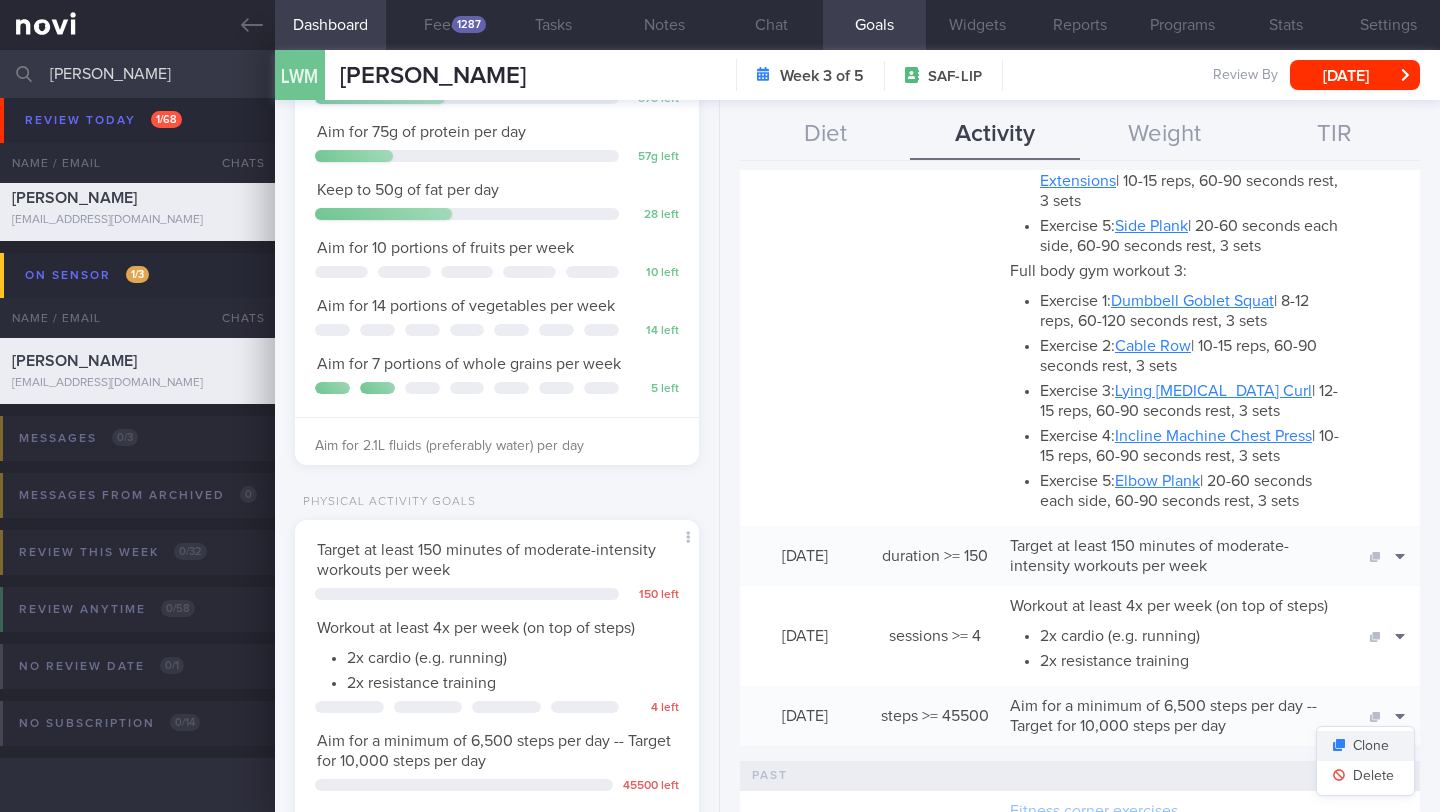 click on "Clone" at bounding box center [1365, 746] 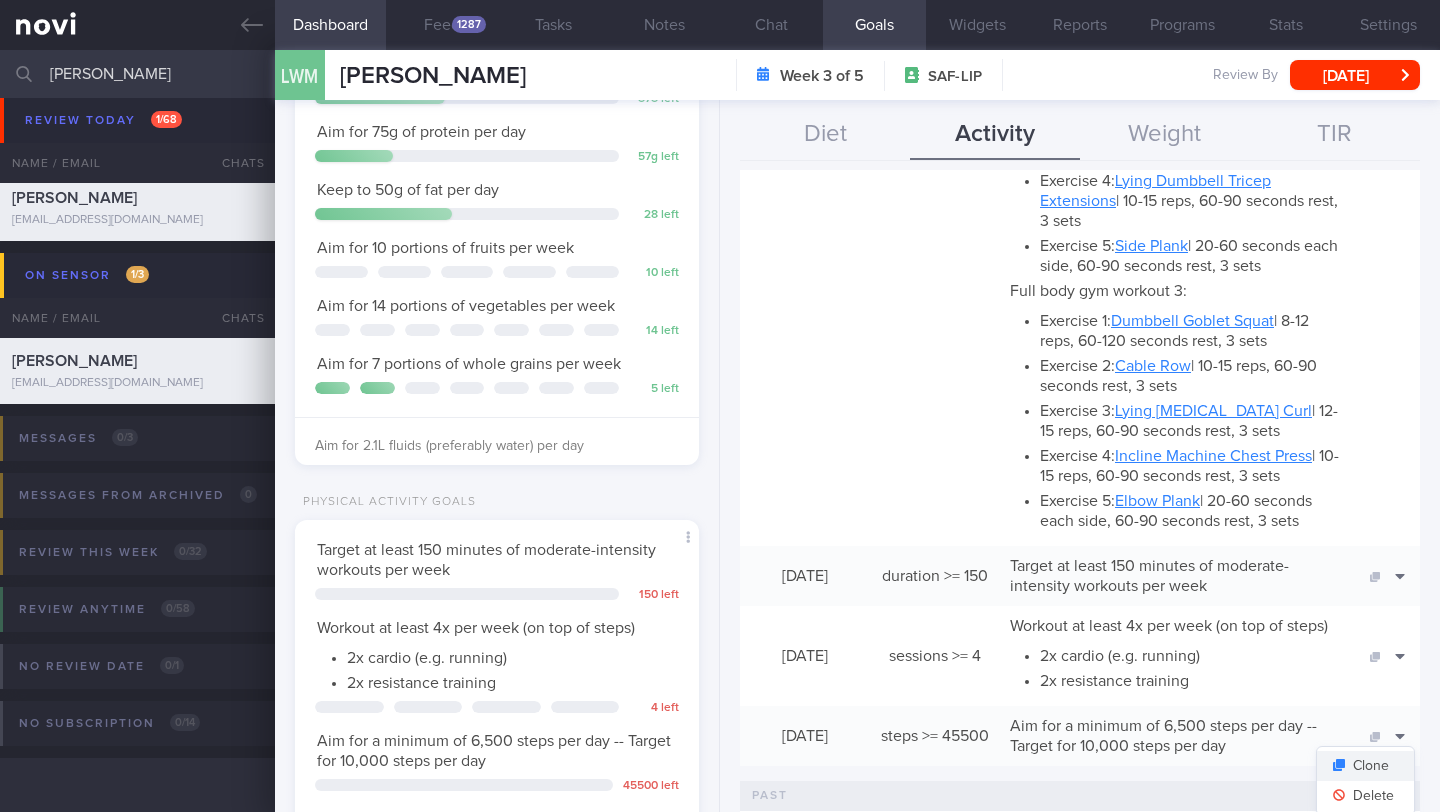scroll, scrollTop: 1668, scrollLeft: 0, axis: vertical 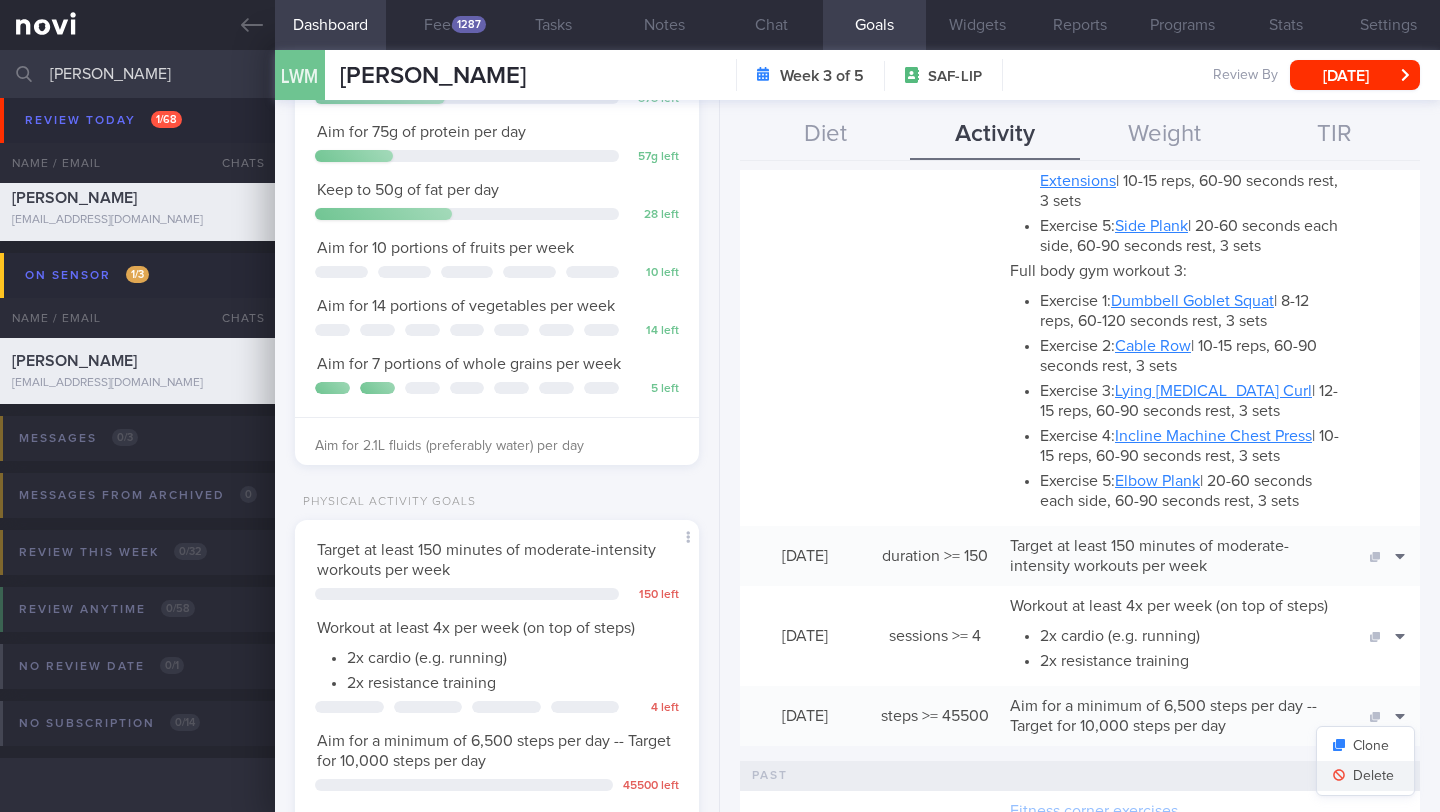 click on "Delete" at bounding box center [1365, 776] 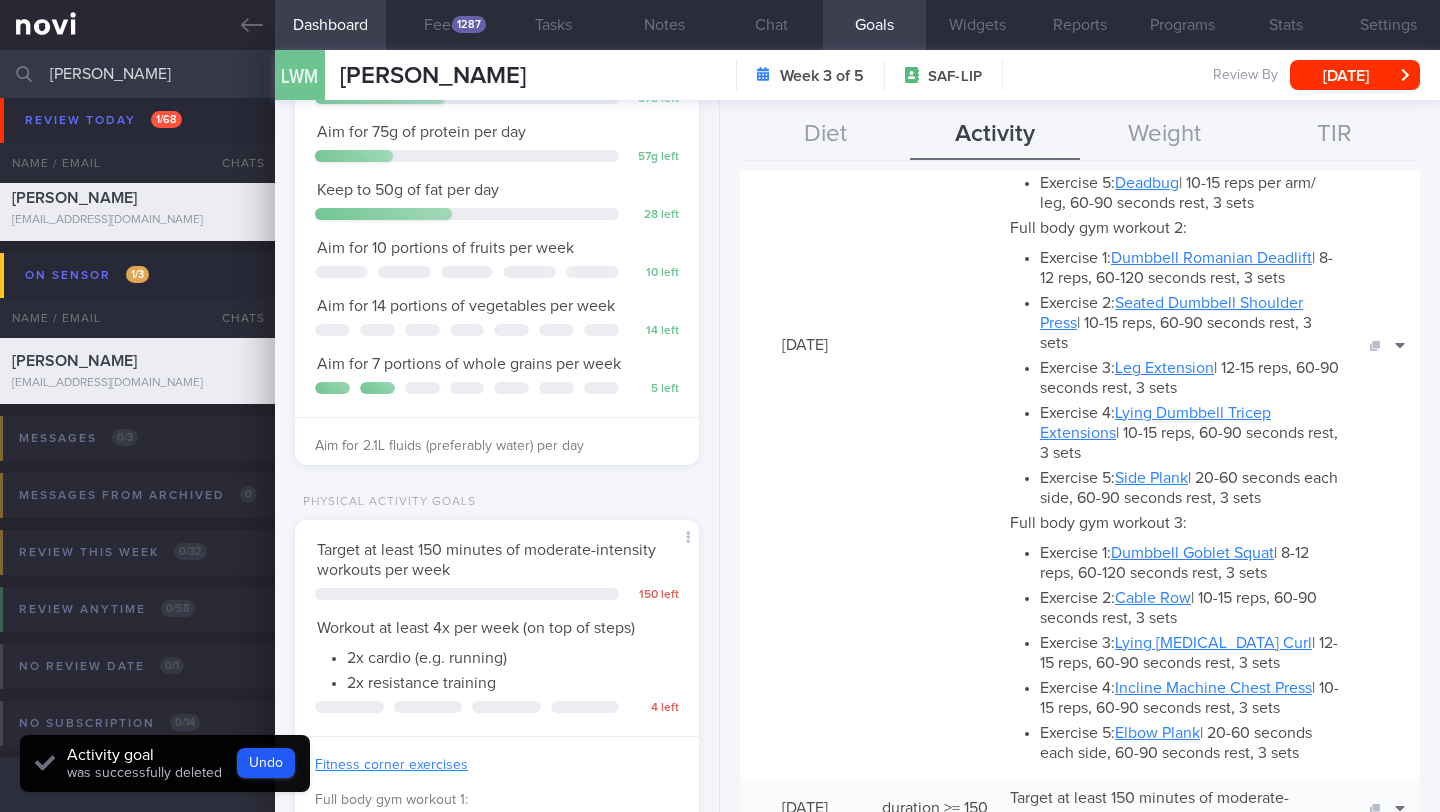 scroll, scrollTop: 0, scrollLeft: 0, axis: both 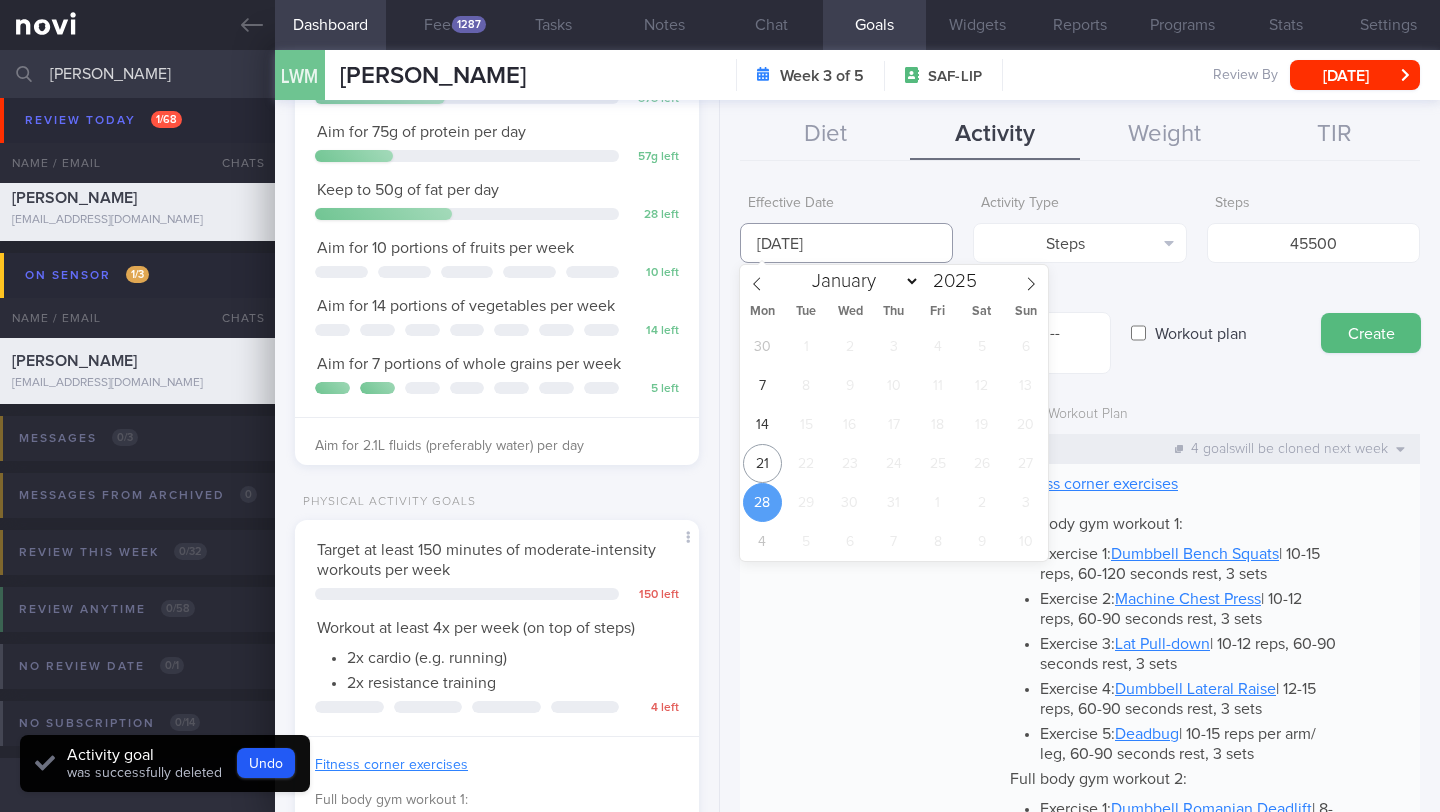 click on "[DATE]" at bounding box center [846, 243] 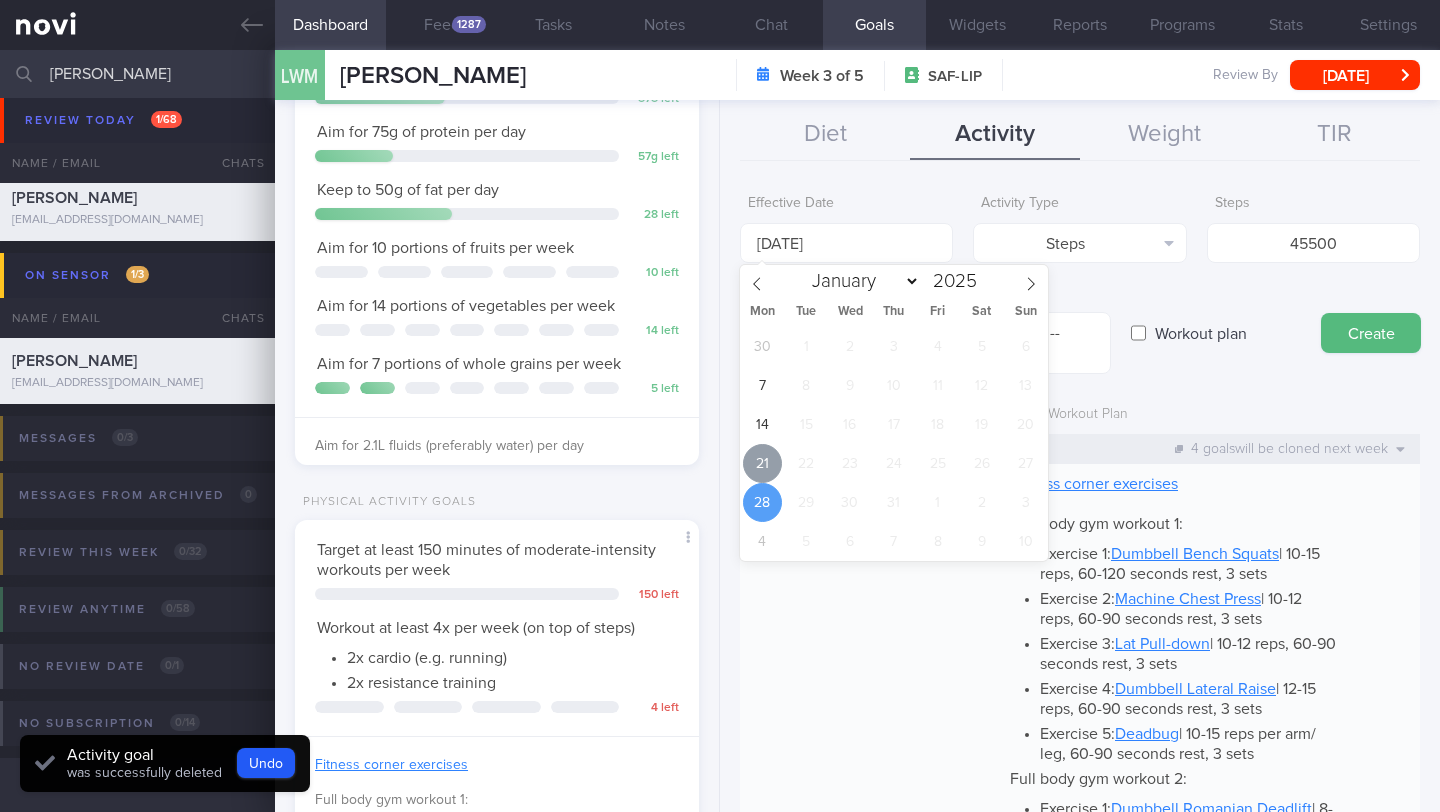click on "21" at bounding box center [762, 463] 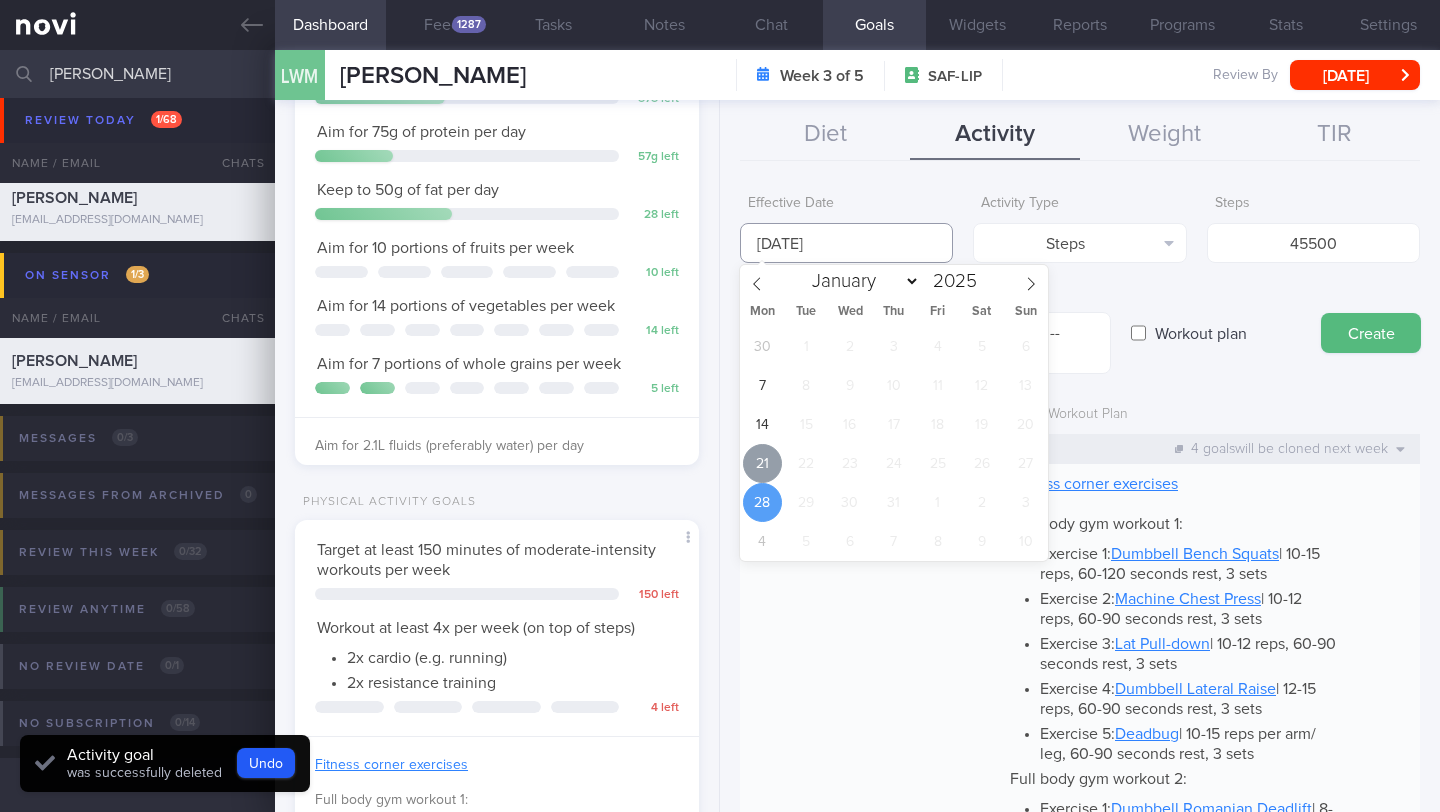 type on "[DATE]" 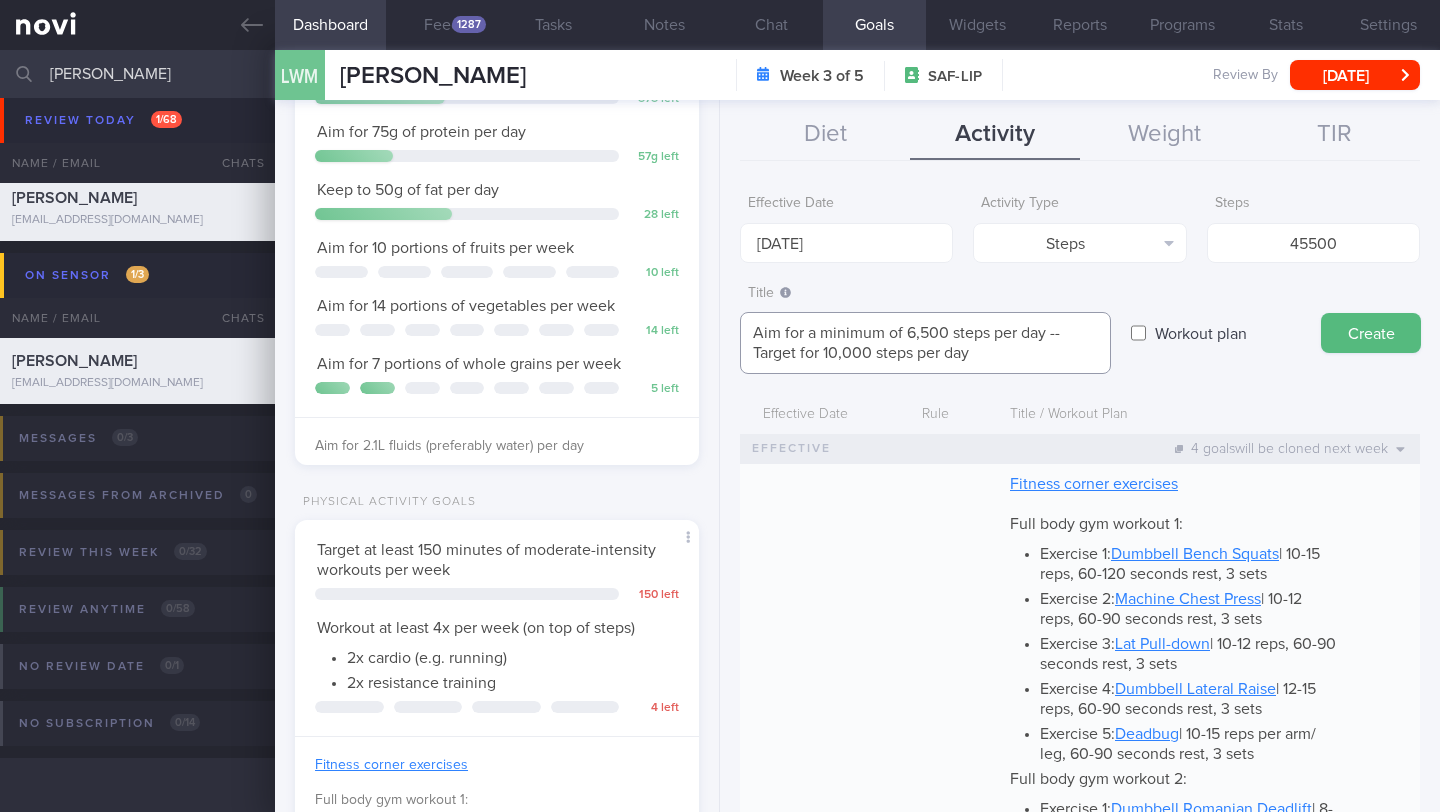 drag, startPoint x: 926, startPoint y: 333, endPoint x: 904, endPoint y: 331, distance: 22.090721 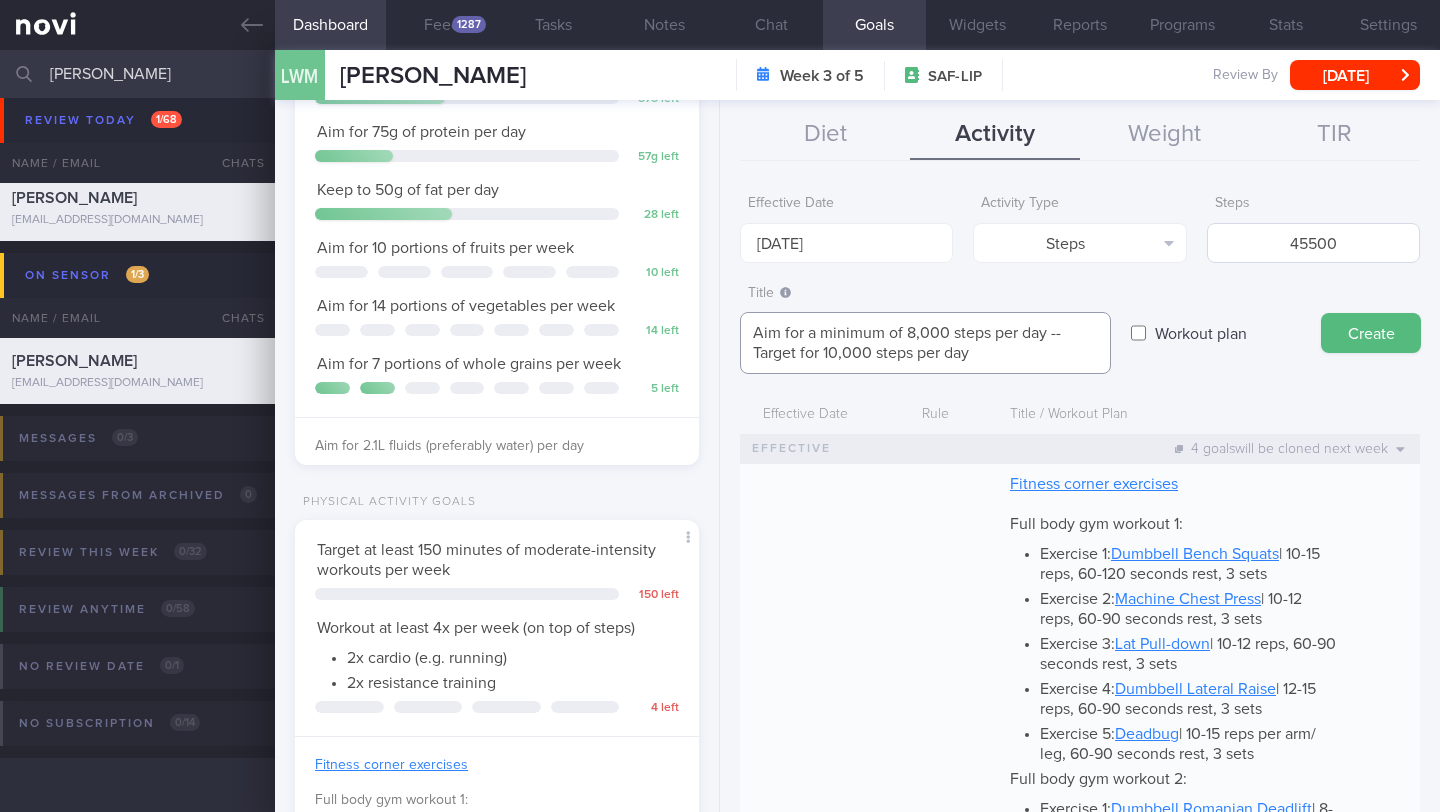 type on "Aim for a minimum of 8,000 steps per day -- Target for 10,000 steps per day" 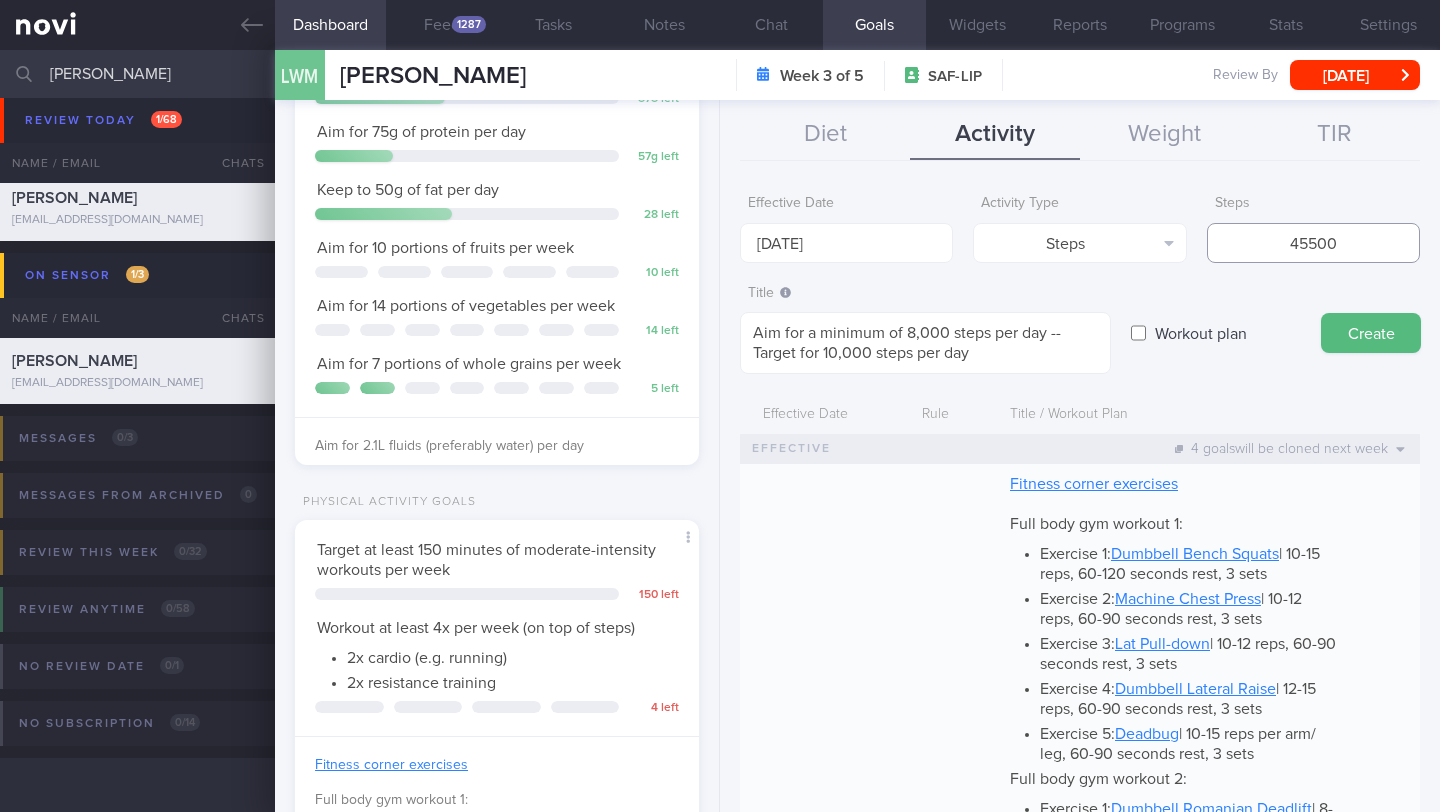 click on "45500" at bounding box center [1313, 243] 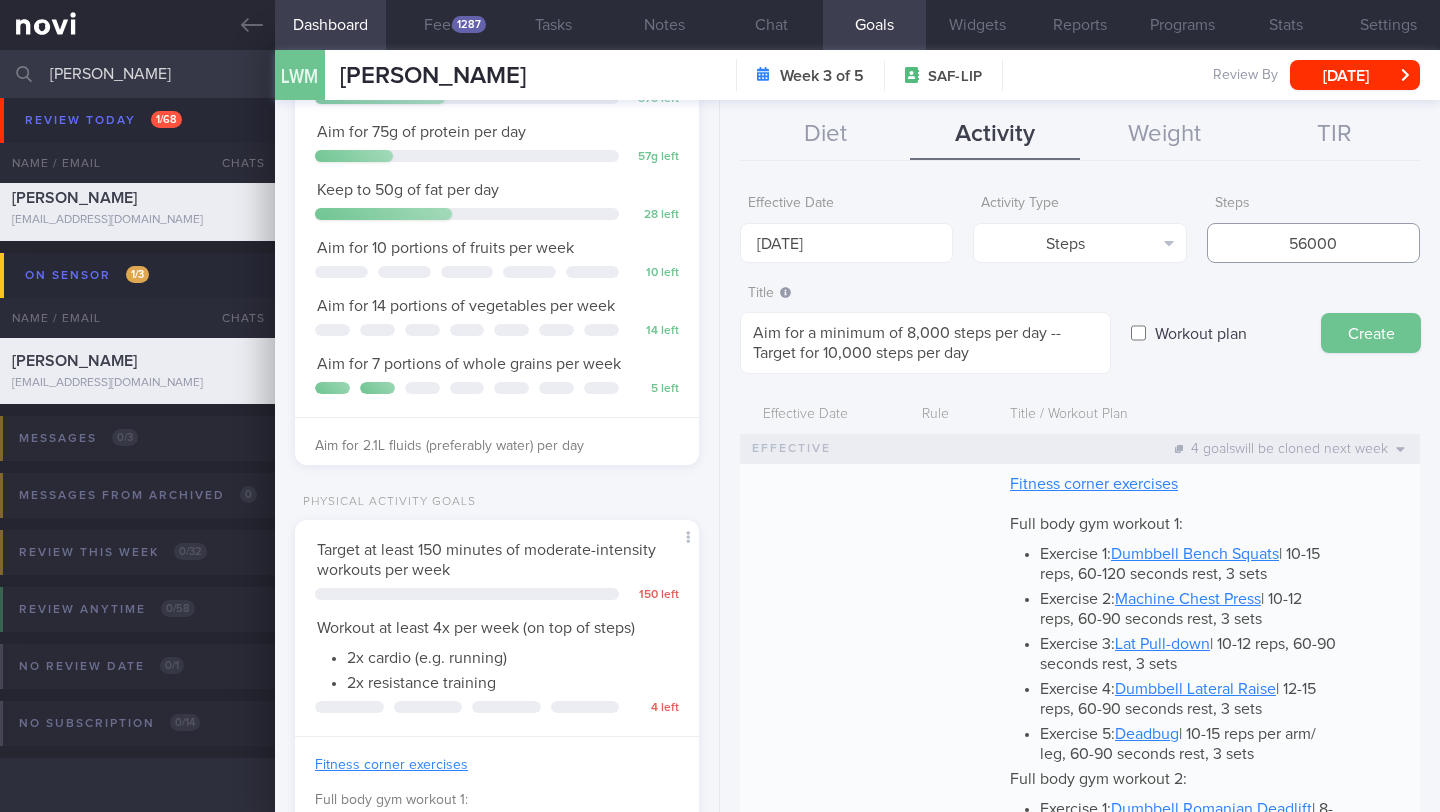 type on "56000" 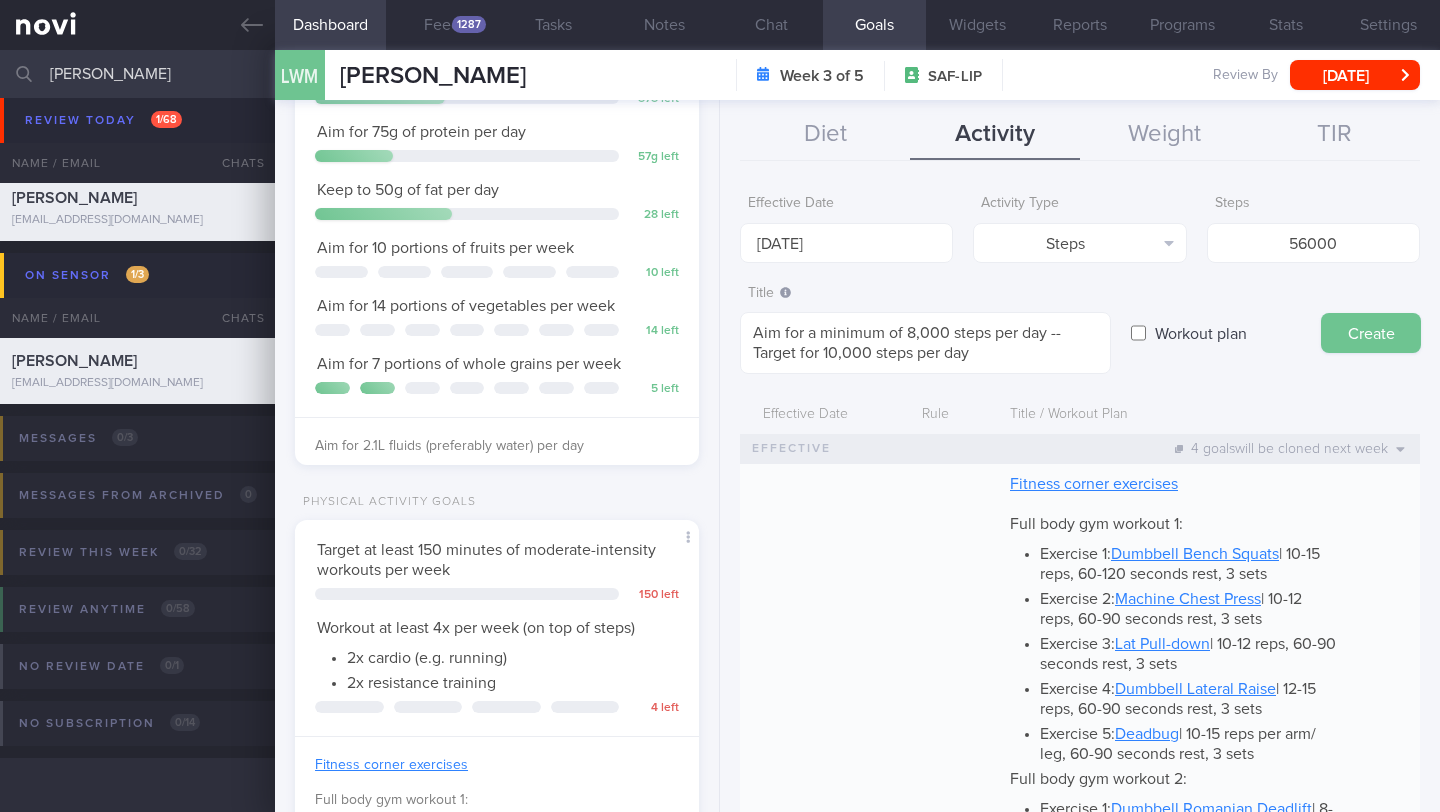 click on "Create" at bounding box center (1371, 333) 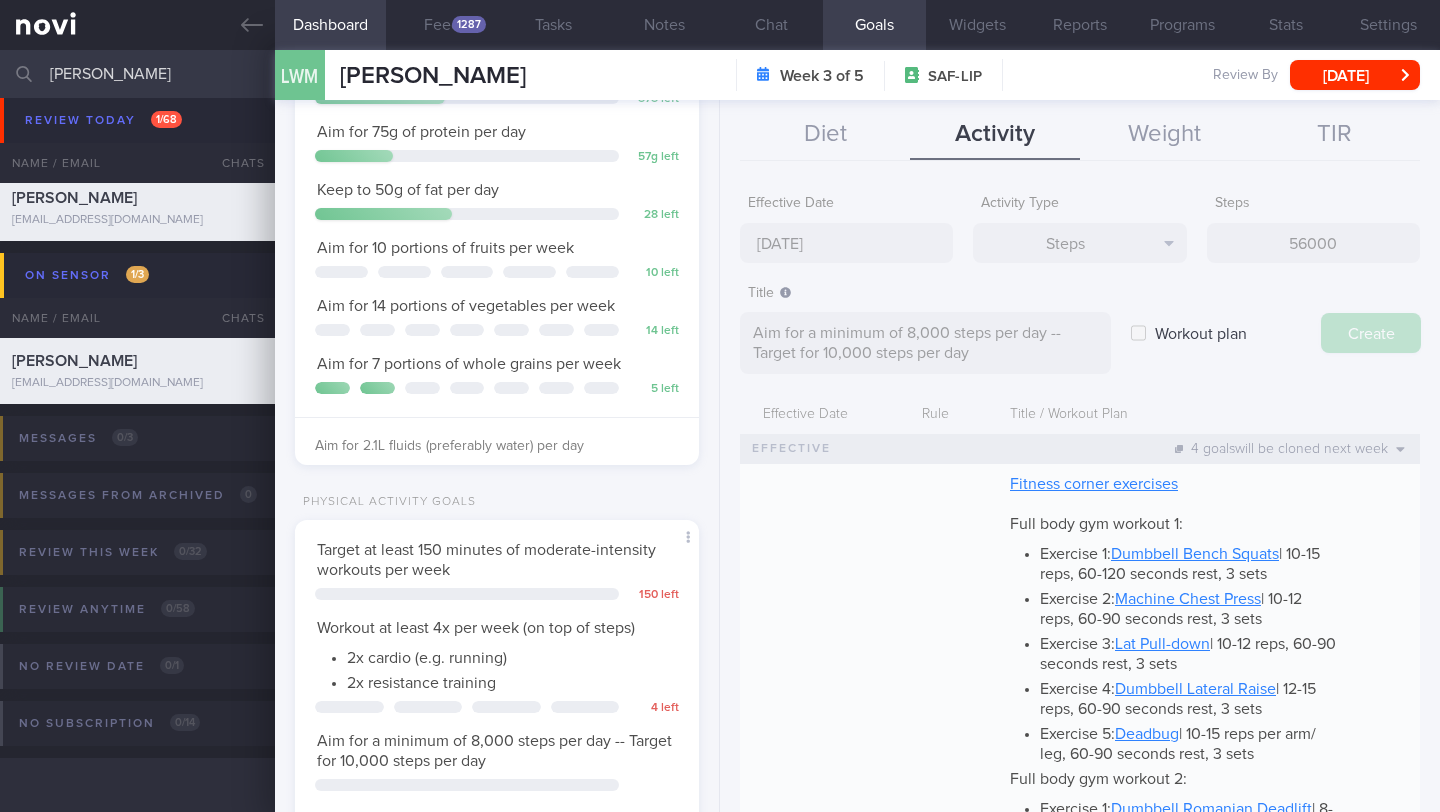 type on "[DATE]" 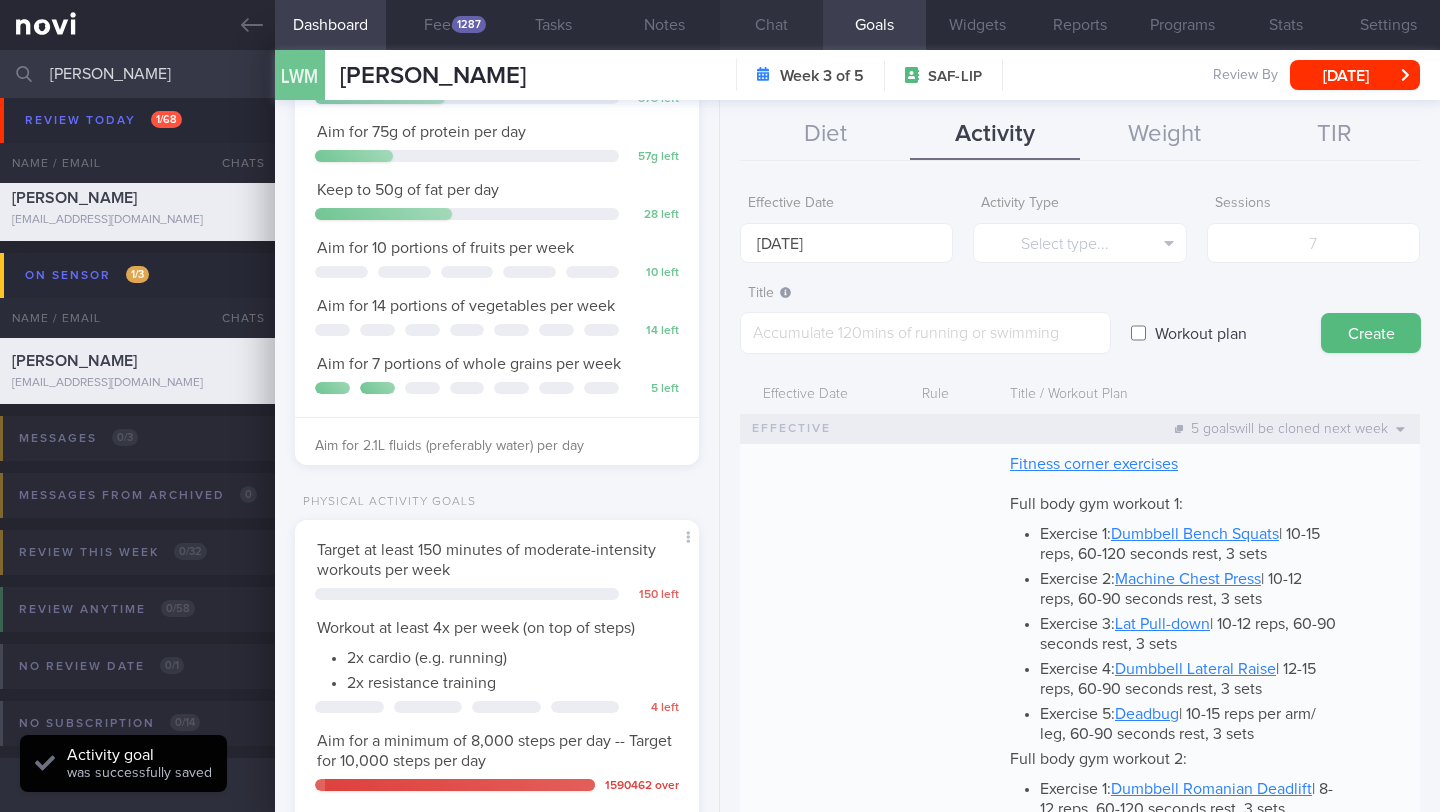 click on "Chat" at bounding box center (771, 25) 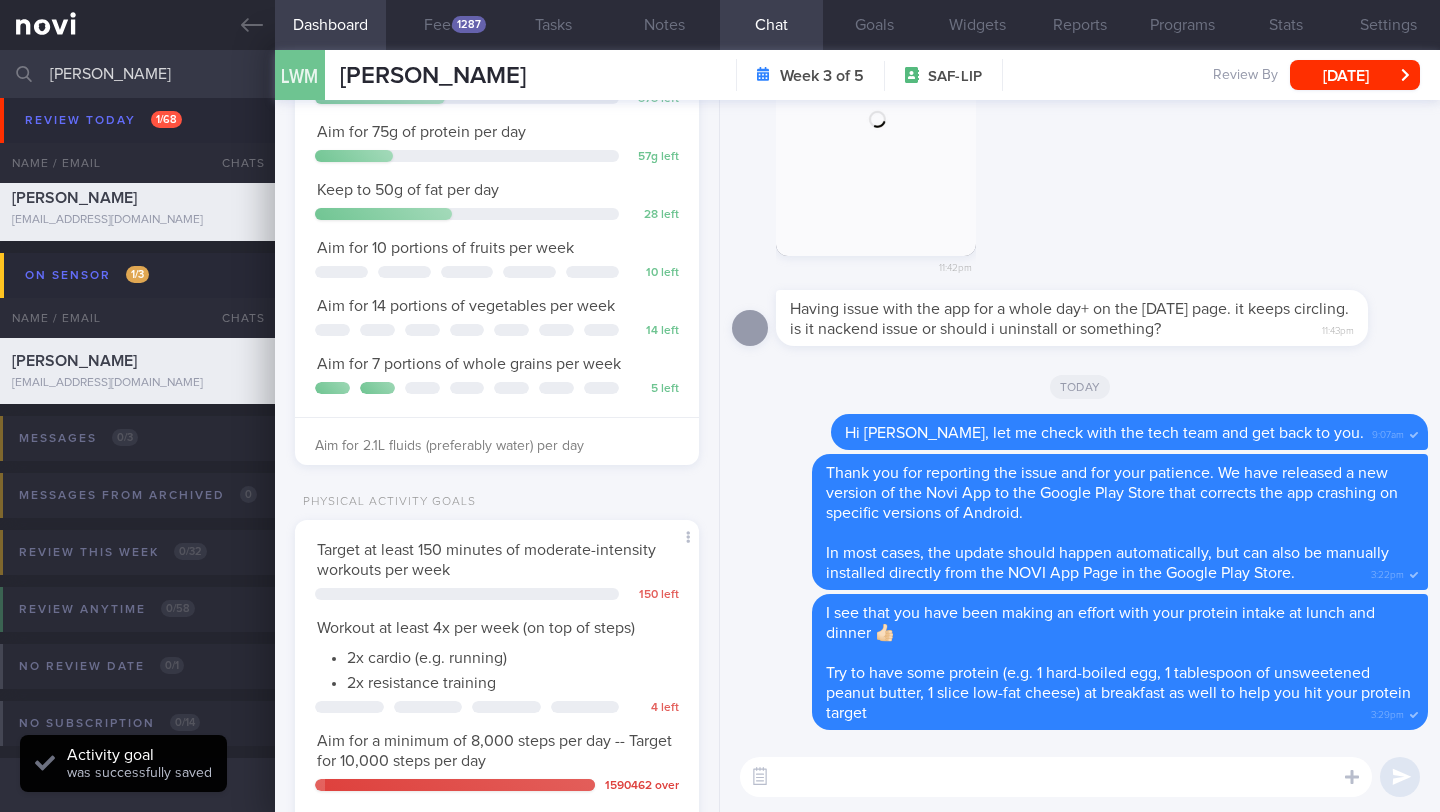 click at bounding box center (1056, 777) 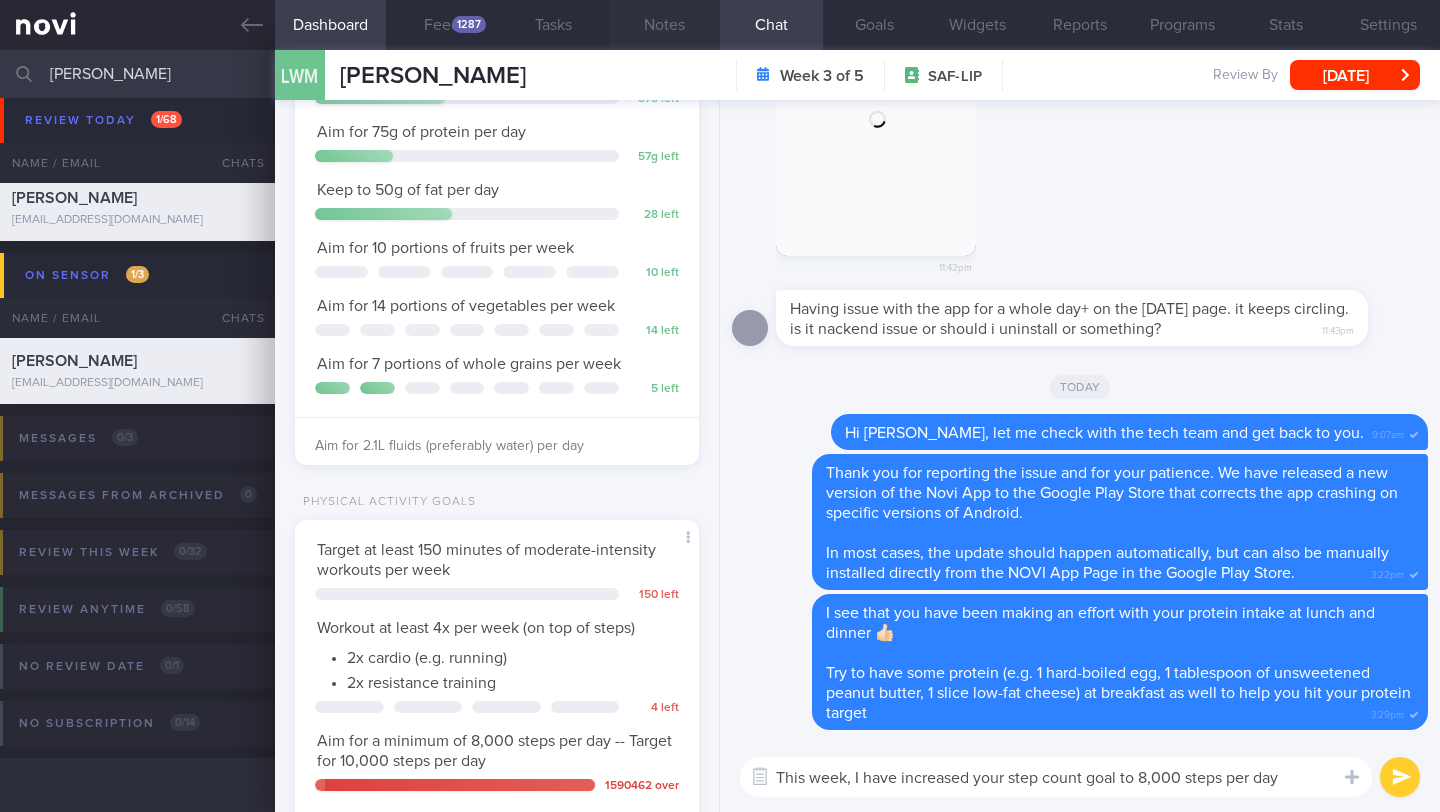 type on "This week, I have increased your step count goal to 8,000 steps per day" 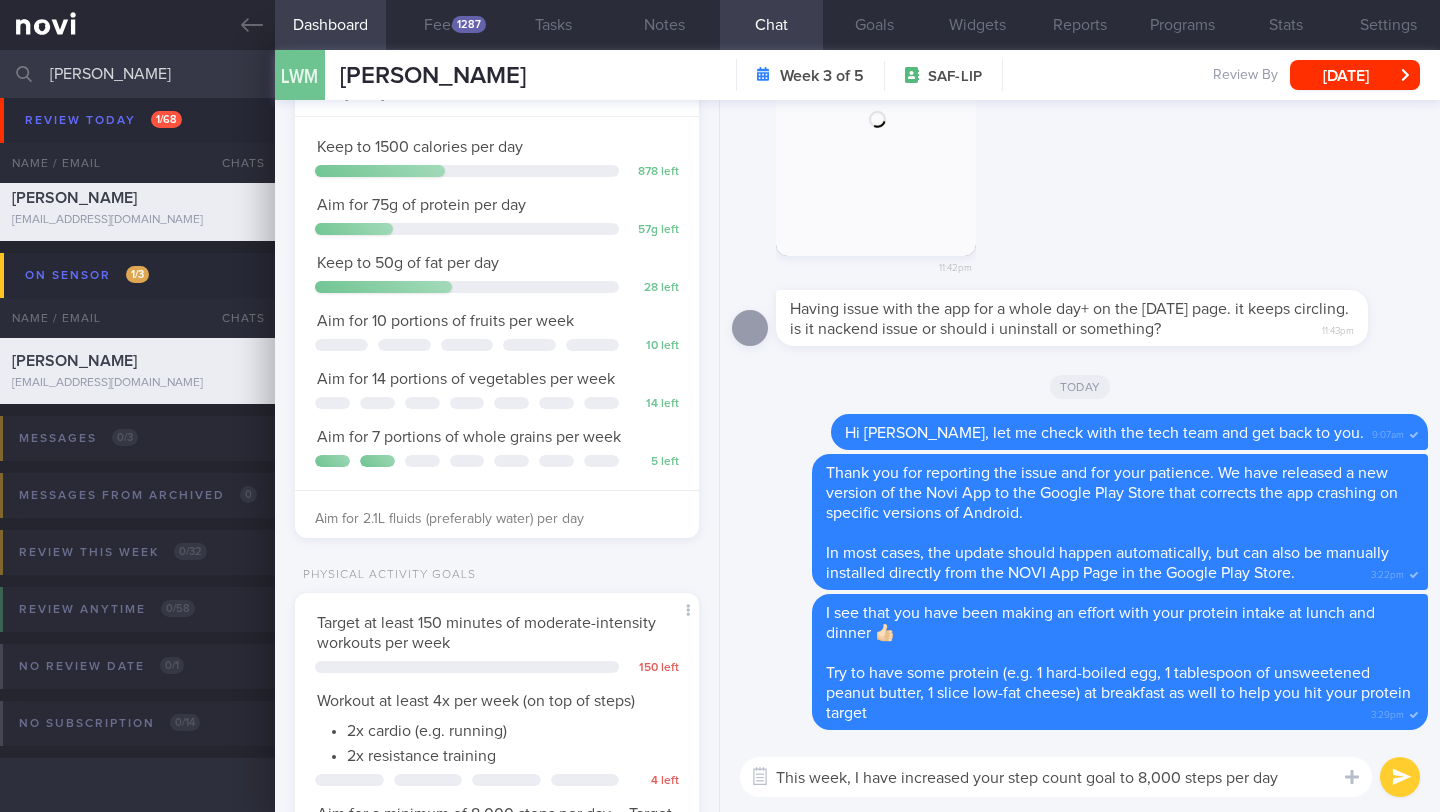 scroll, scrollTop: 0, scrollLeft: 0, axis: both 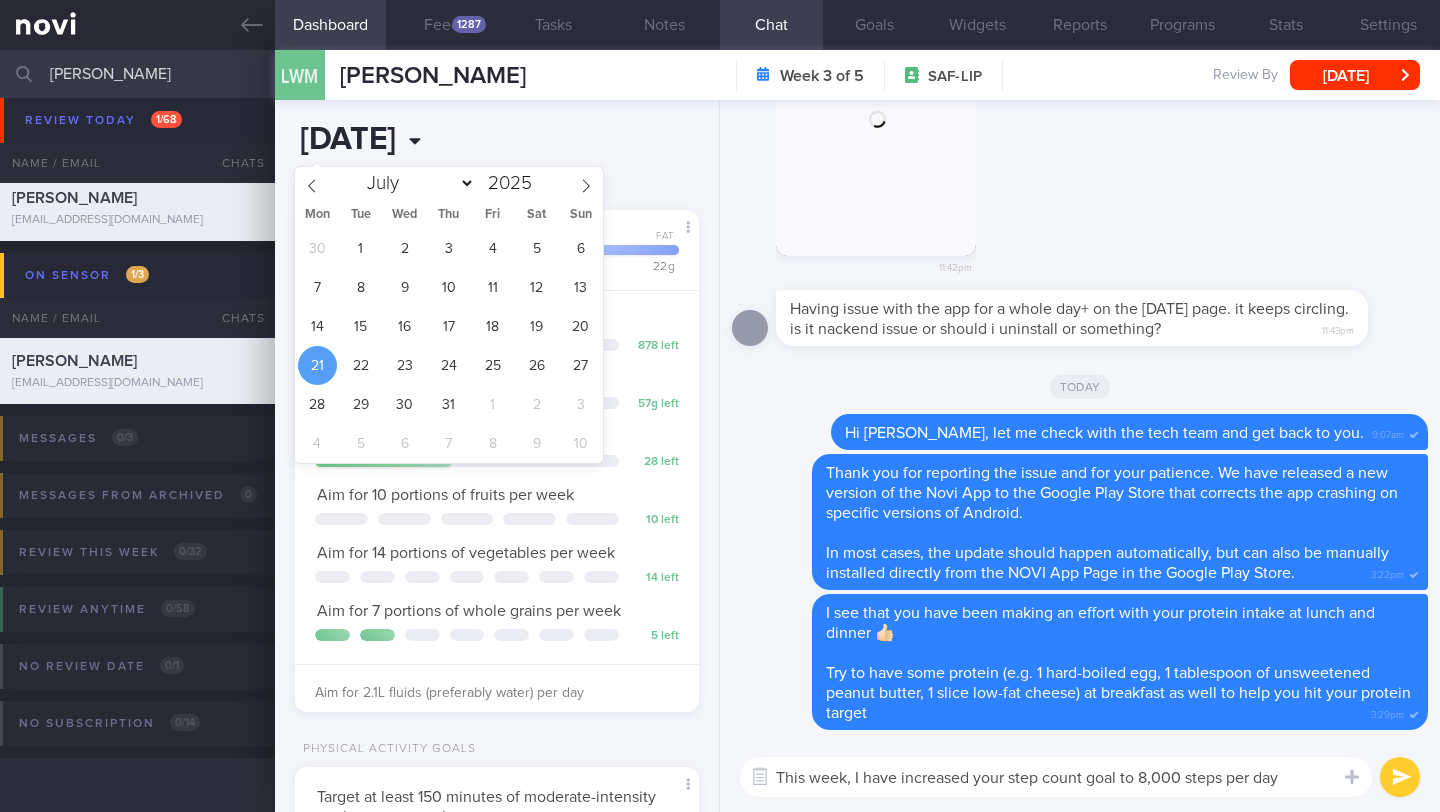 click on "[DATE]" at bounding box center (420, 140) 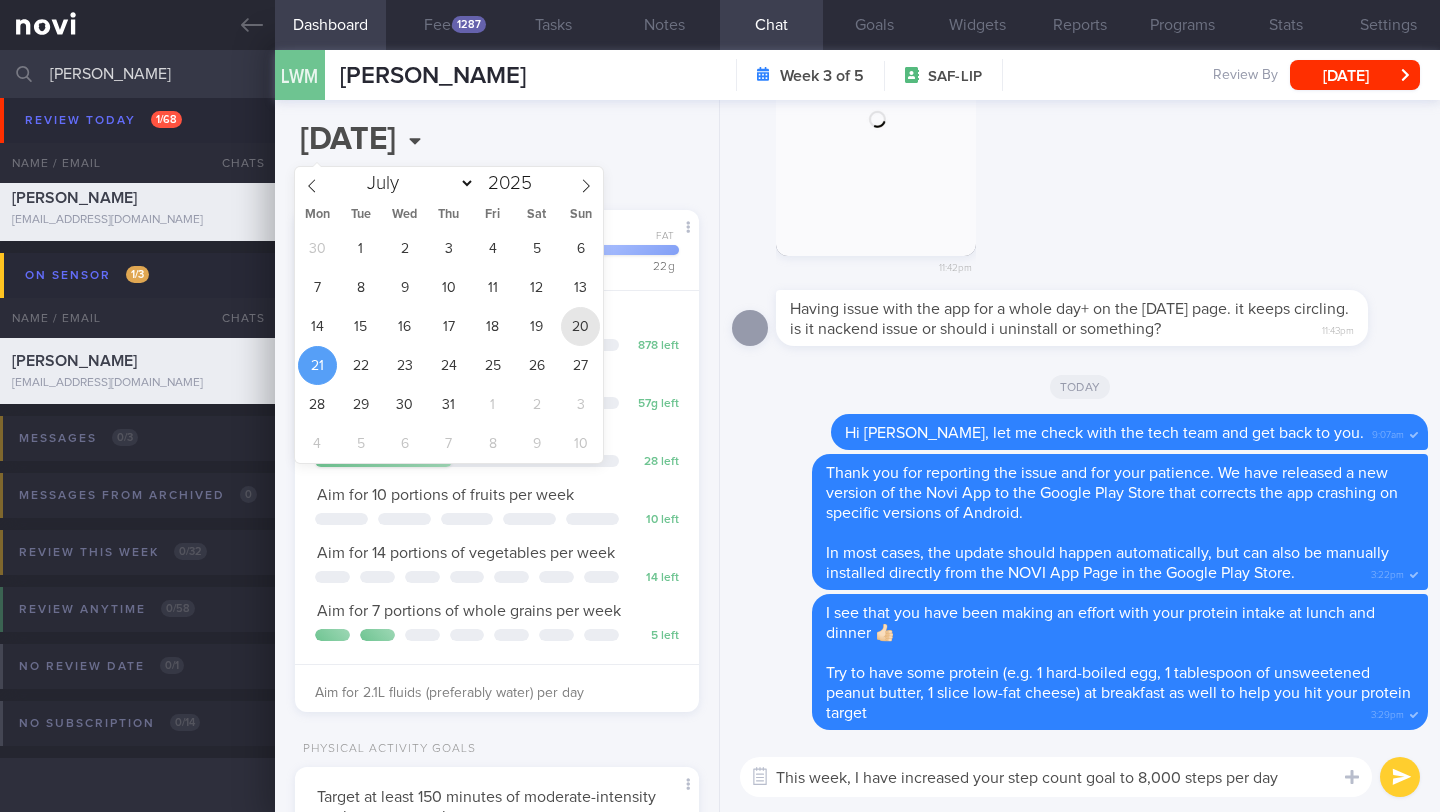 click on "20" at bounding box center [580, 326] 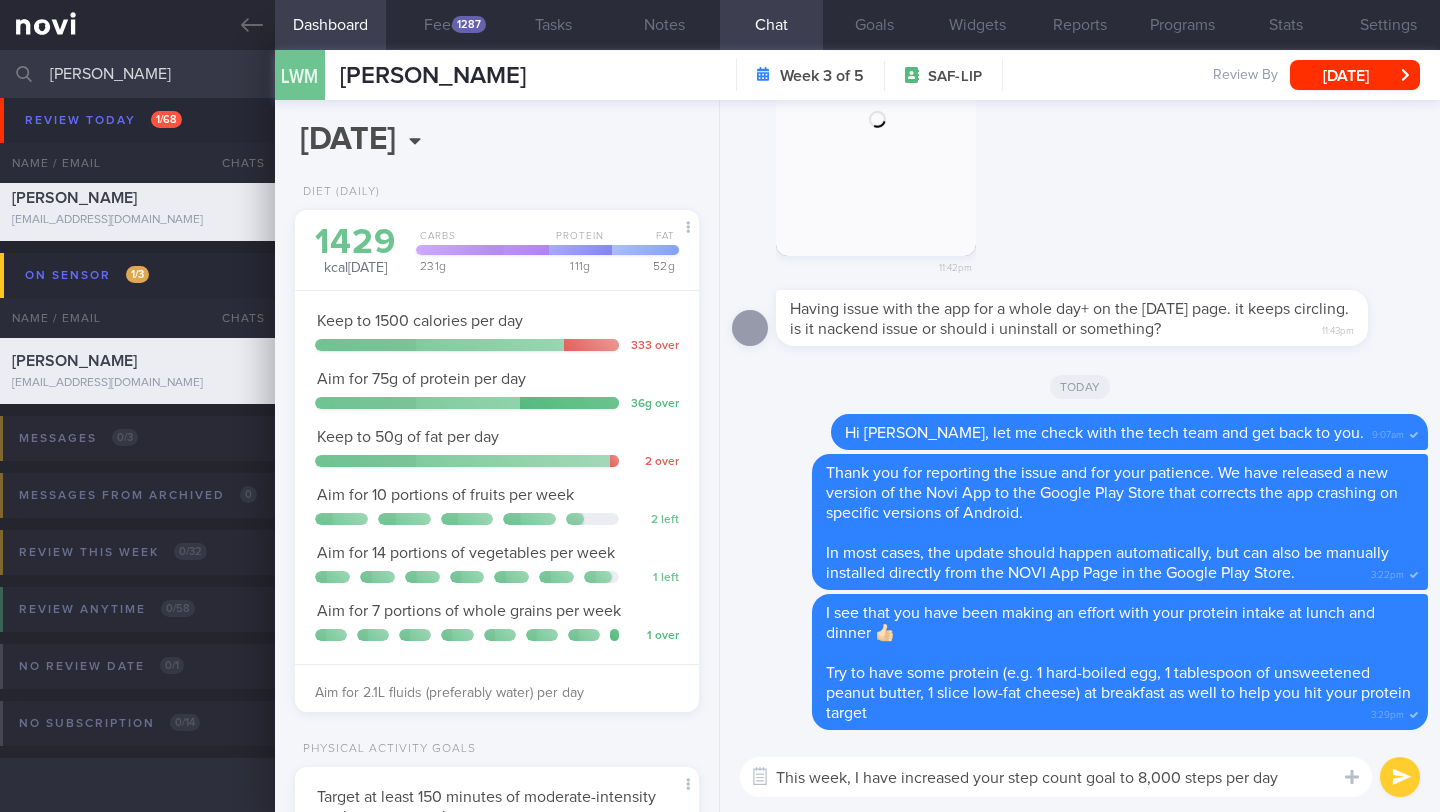 scroll, scrollTop: 999767, scrollLeft: 999639, axis: both 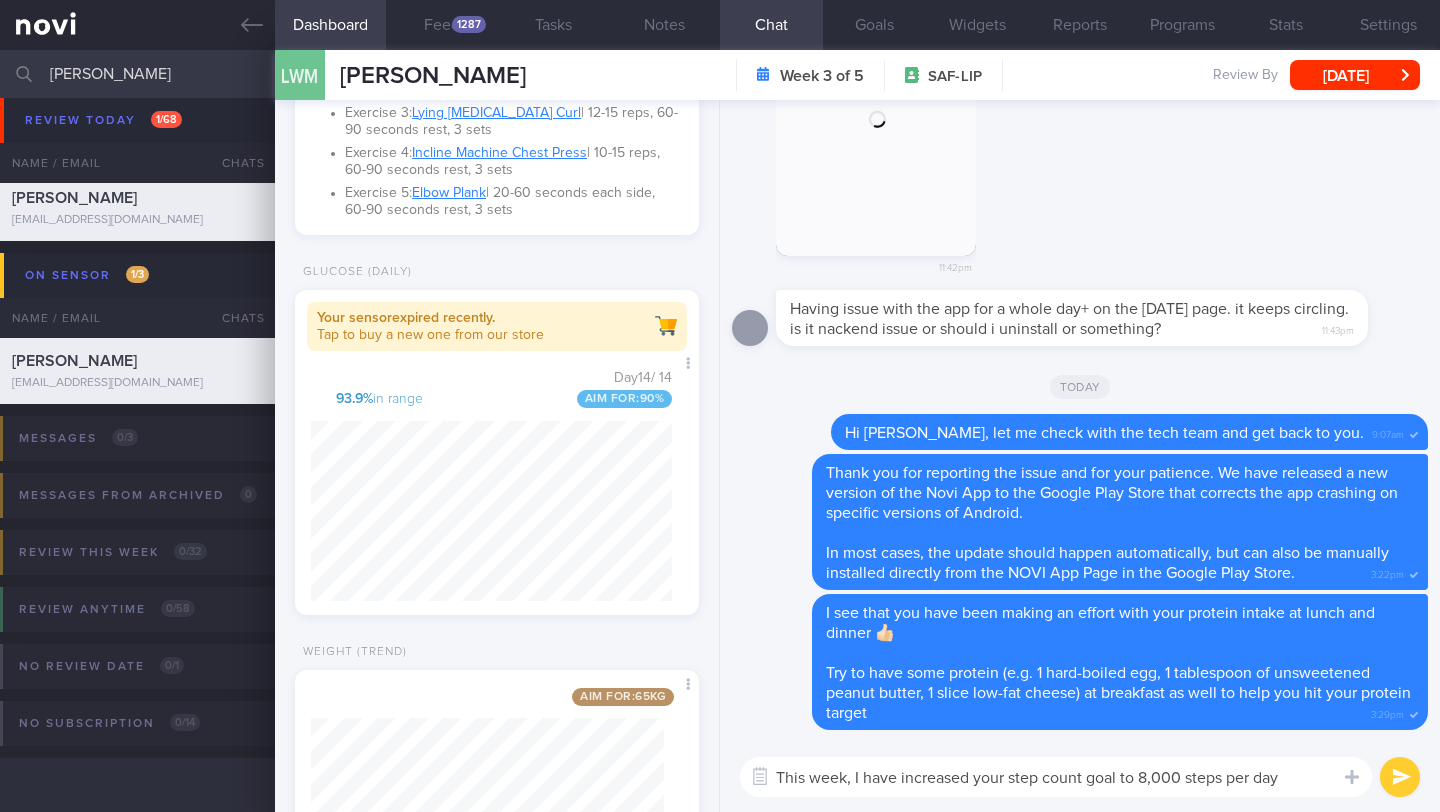 click on "This week, I have increased your step count goal to 8,000 steps per day" at bounding box center [1056, 777] 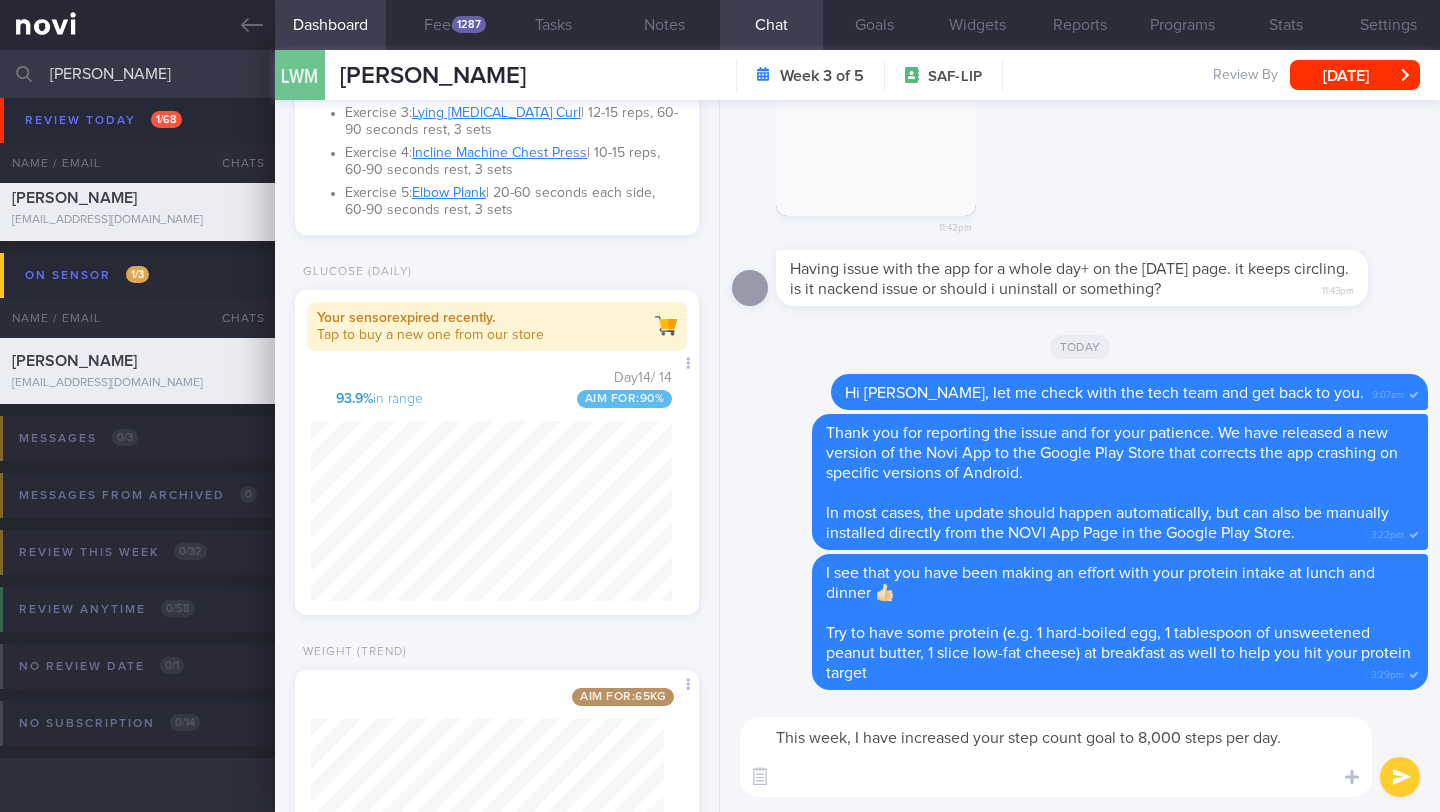 scroll, scrollTop: 0, scrollLeft: 0, axis: both 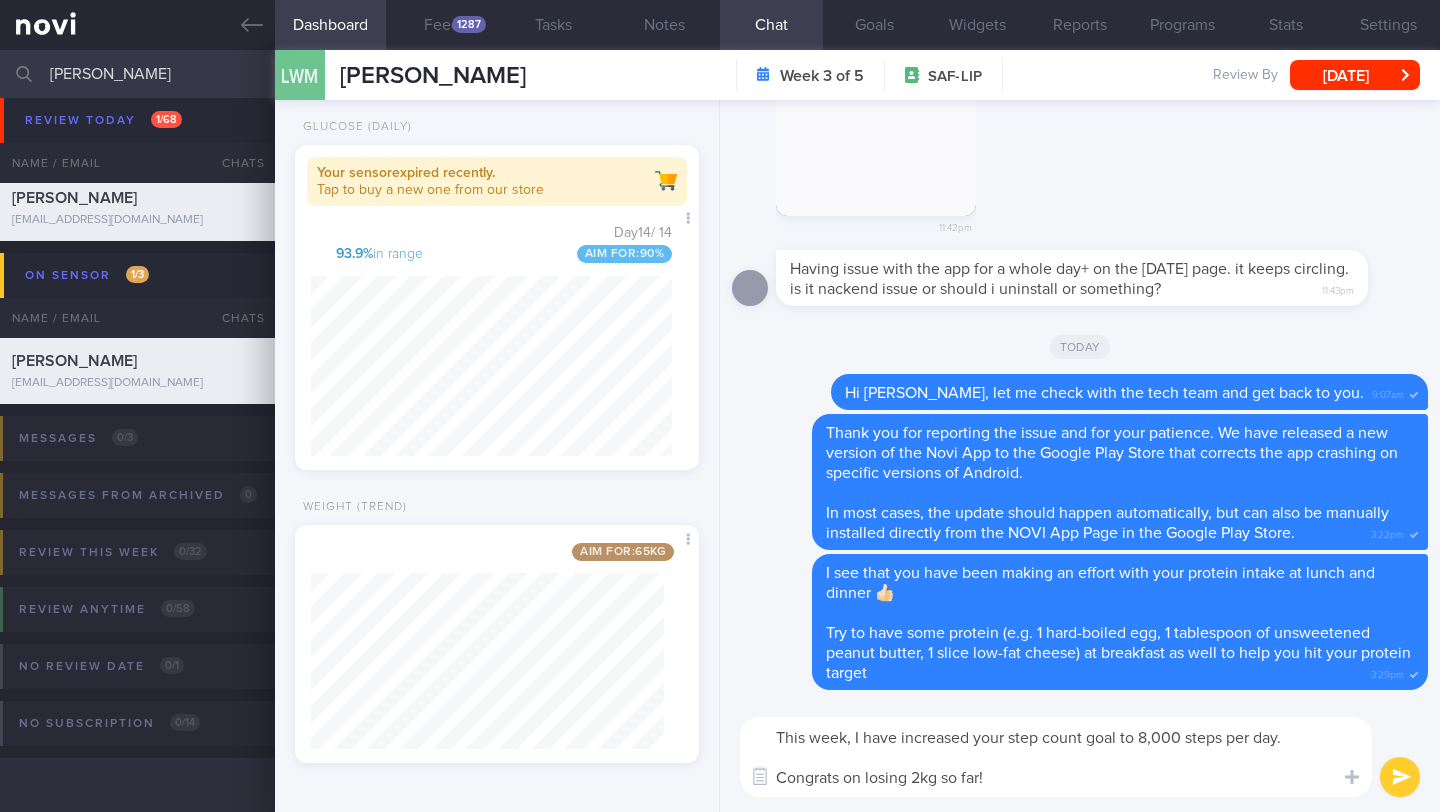 click on "This week, I have increased your step count goal to 8,000 steps per day.
Congrats on losing 2kg so far!" at bounding box center [1056, 757] 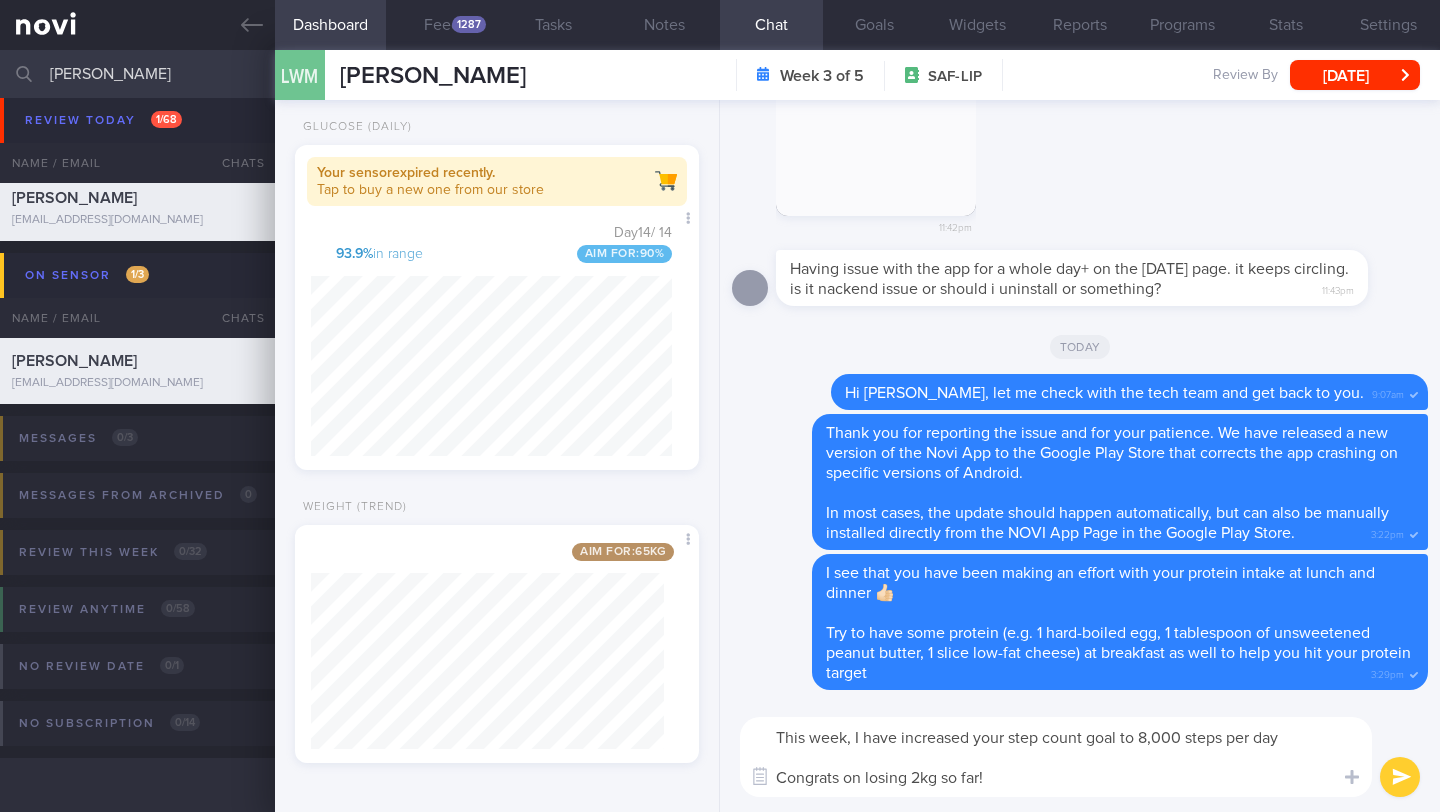 click on "This week, I have increased your step count goal to 8,000 steps per day
Congrats on losing 2kg so far!" at bounding box center (1056, 757) 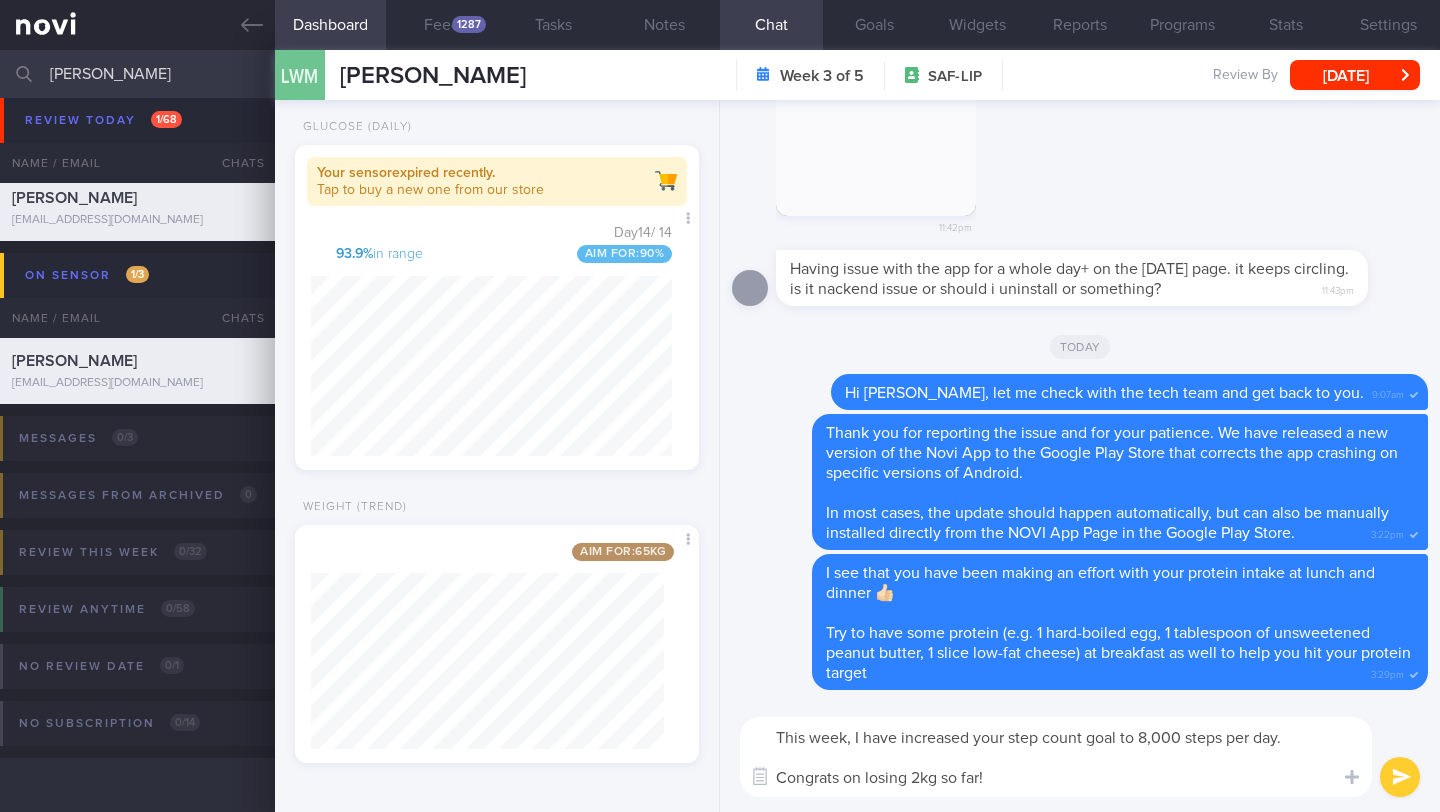 paste on "e're bumping this up to help you continue making progress and to challenge your fitness a bit more as you get stronger.
Video
Deep Research
Canvas
Your NOVI Health chats aren’t used to improve our models. Gemini can make mistakes, so double-check it. Your privacy & GeminiOpens in a new window" 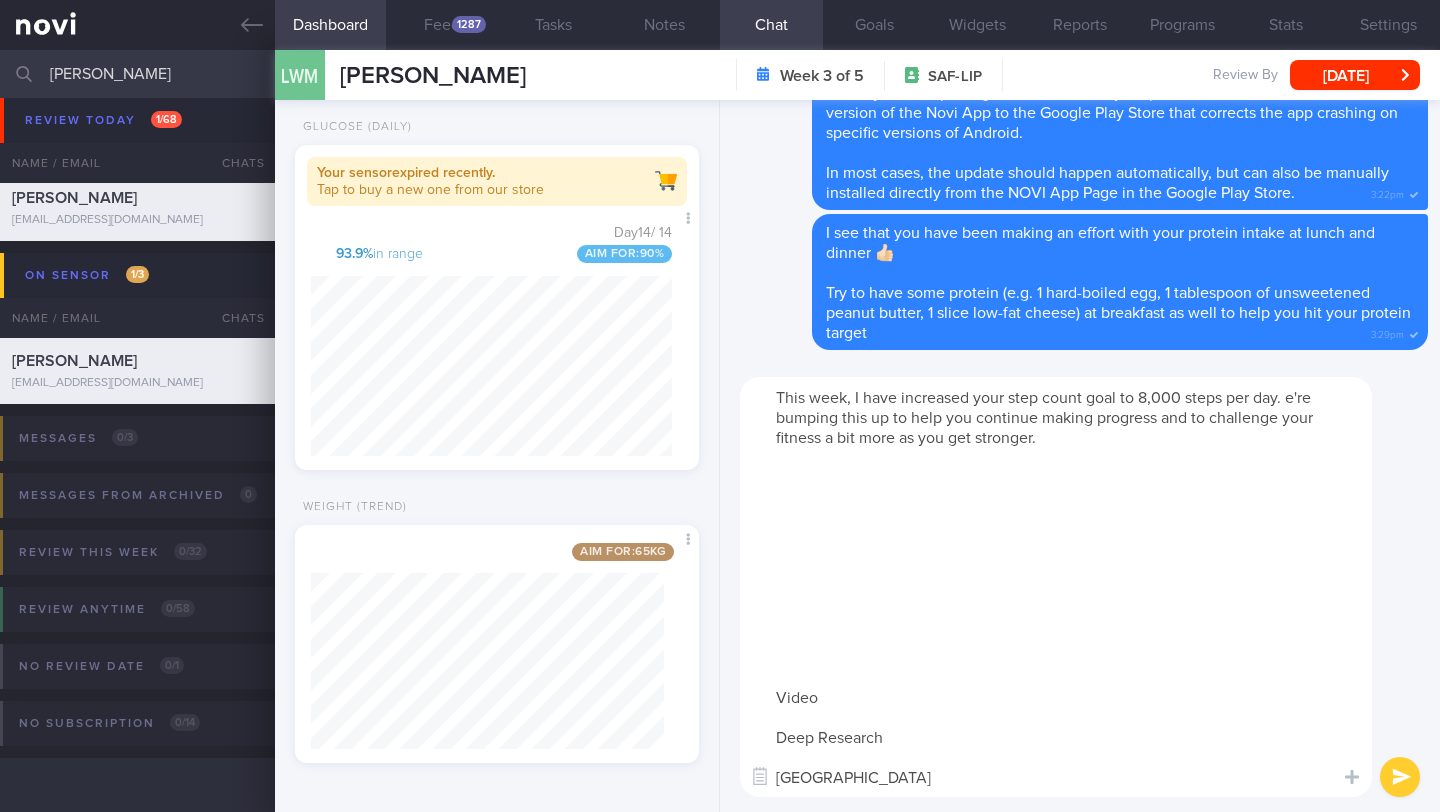 scroll, scrollTop: 120, scrollLeft: 0, axis: vertical 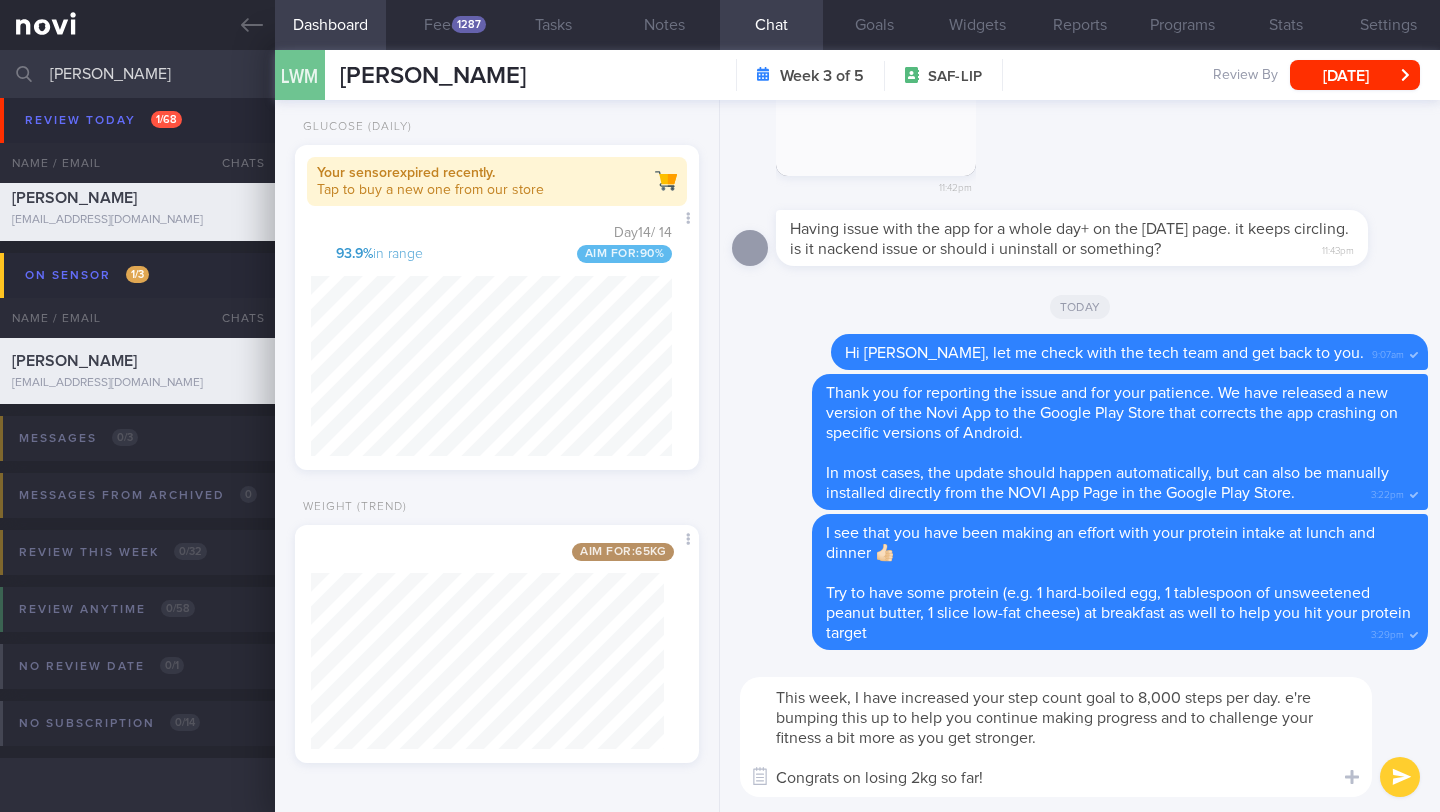 drag, startPoint x: 1326, startPoint y: 699, endPoint x: 1289, endPoint y: 697, distance: 37.054016 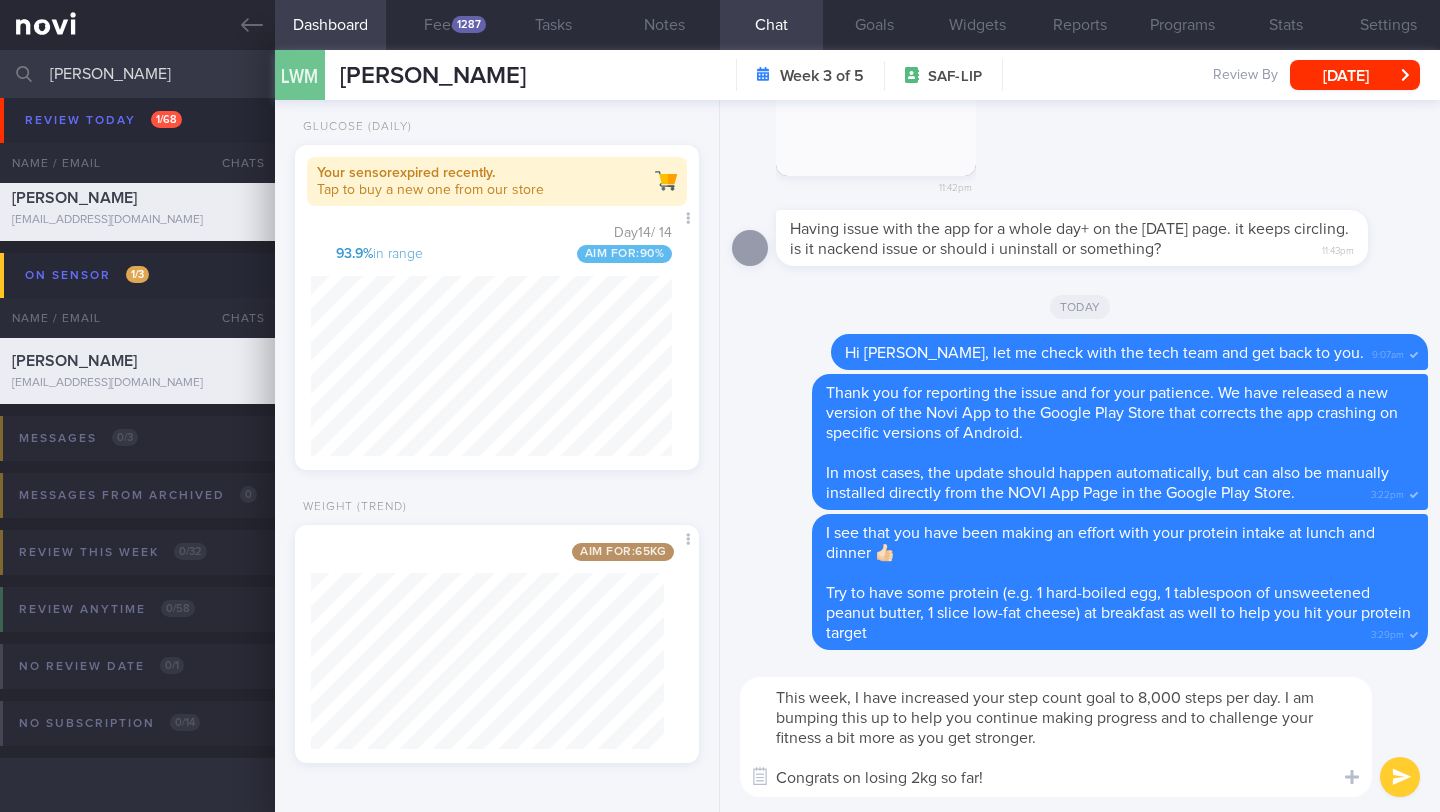 drag, startPoint x: 1009, startPoint y: 781, endPoint x: 726, endPoint y: 770, distance: 283.2137 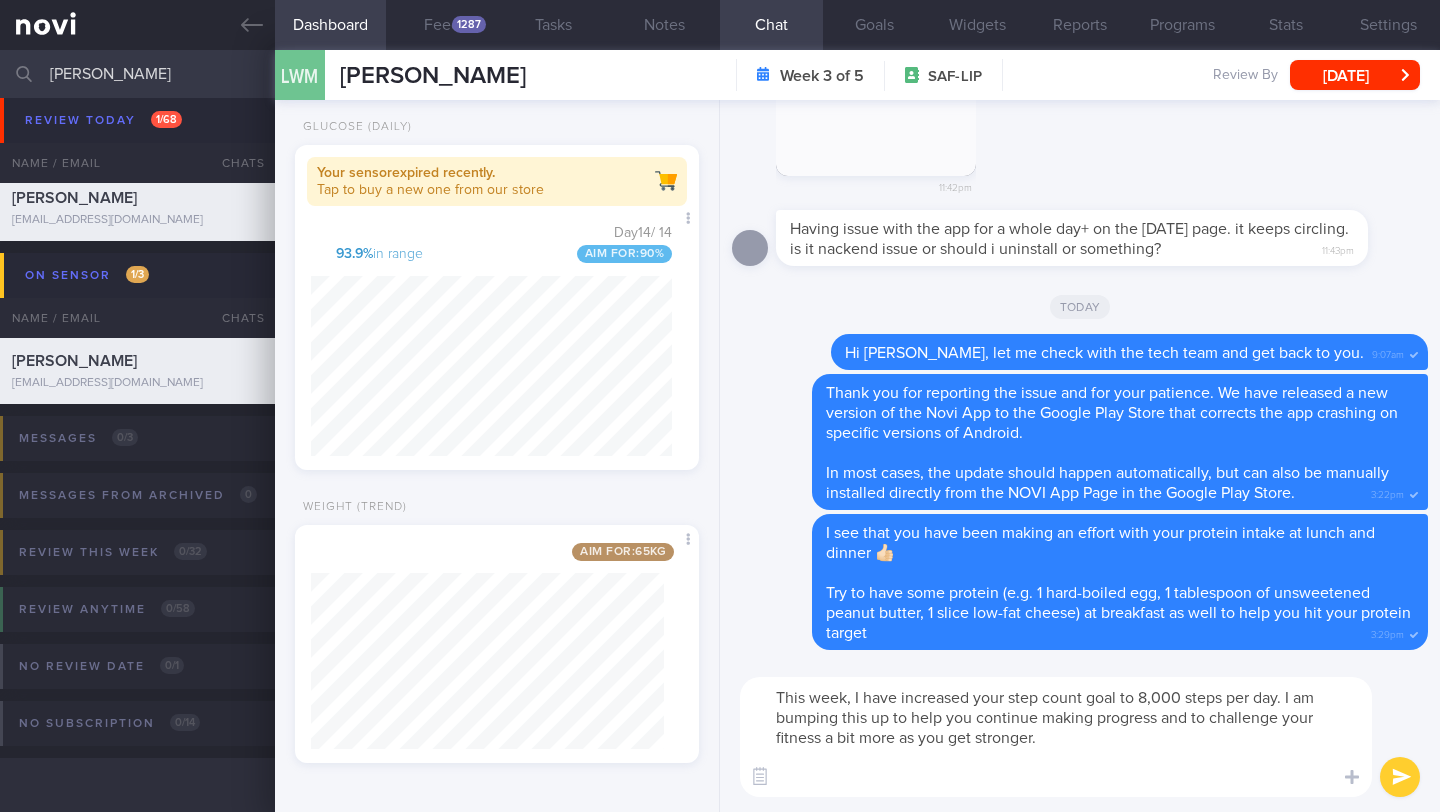 click on "This week, I have increased your step count goal to 8,000 steps per day. I am bumping this up to help you continue making progress and to challenge your fitness a bit more as you get stronger." at bounding box center [1056, 737] 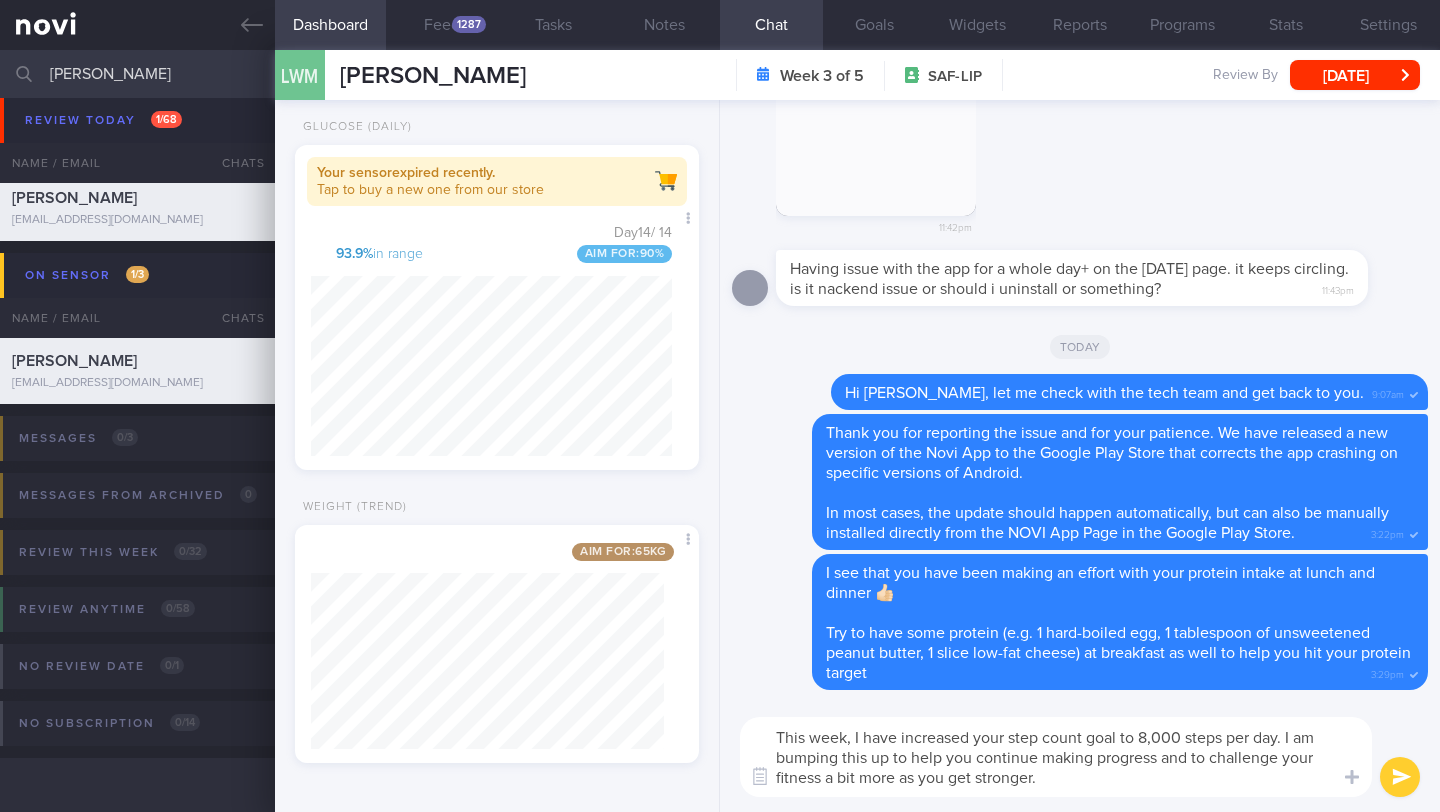 click on "This week, I have increased your step count goal to 8,000 steps per day. I am bumping this up to help you continue making progress and to challenge your fitness a bit more as you get stronger." at bounding box center (1056, 757) 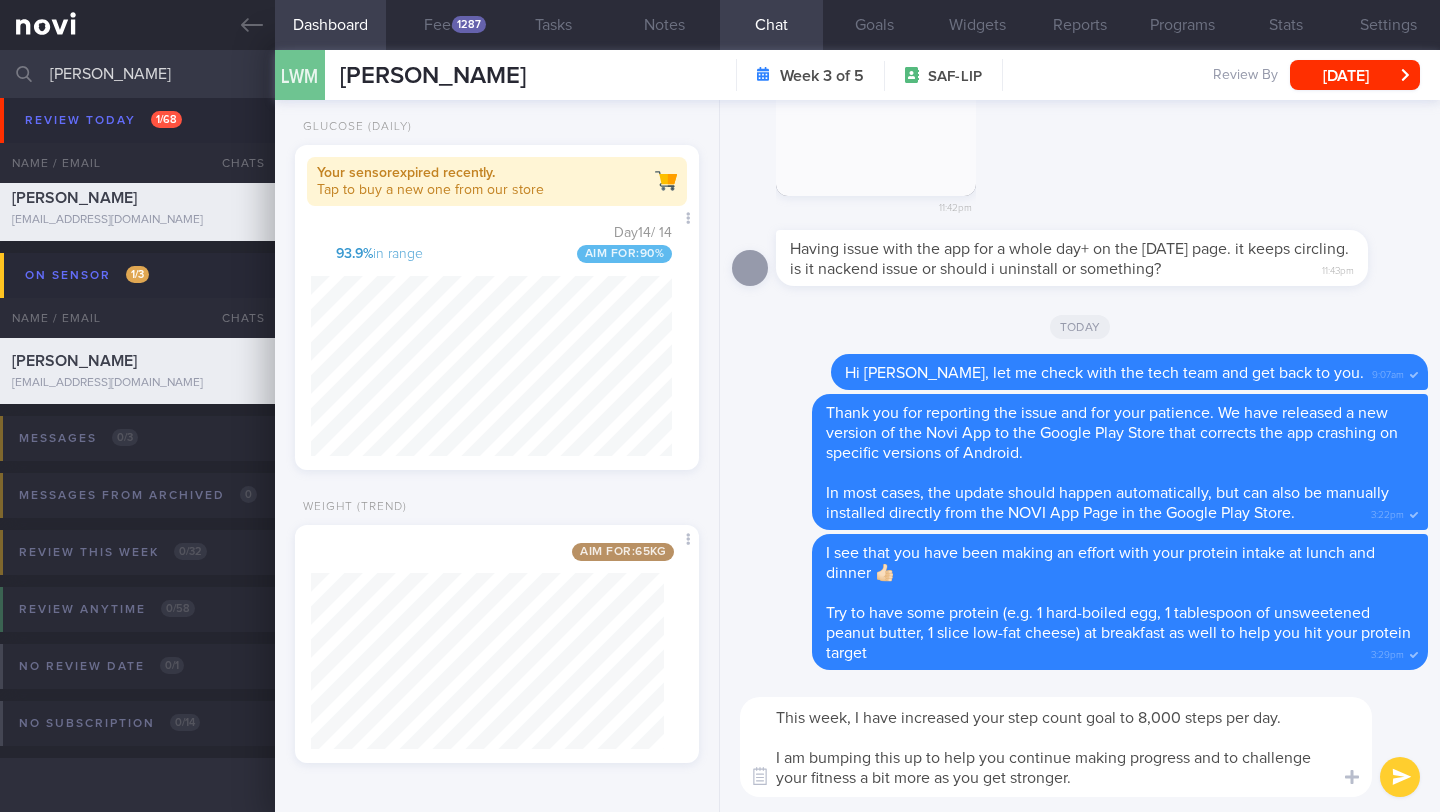 type on "This week, I have increased your step count goal to 8,000 steps per day.
I am bumping this up to help you continue making progress and to challenge your fitness a bit more as you get stronger." 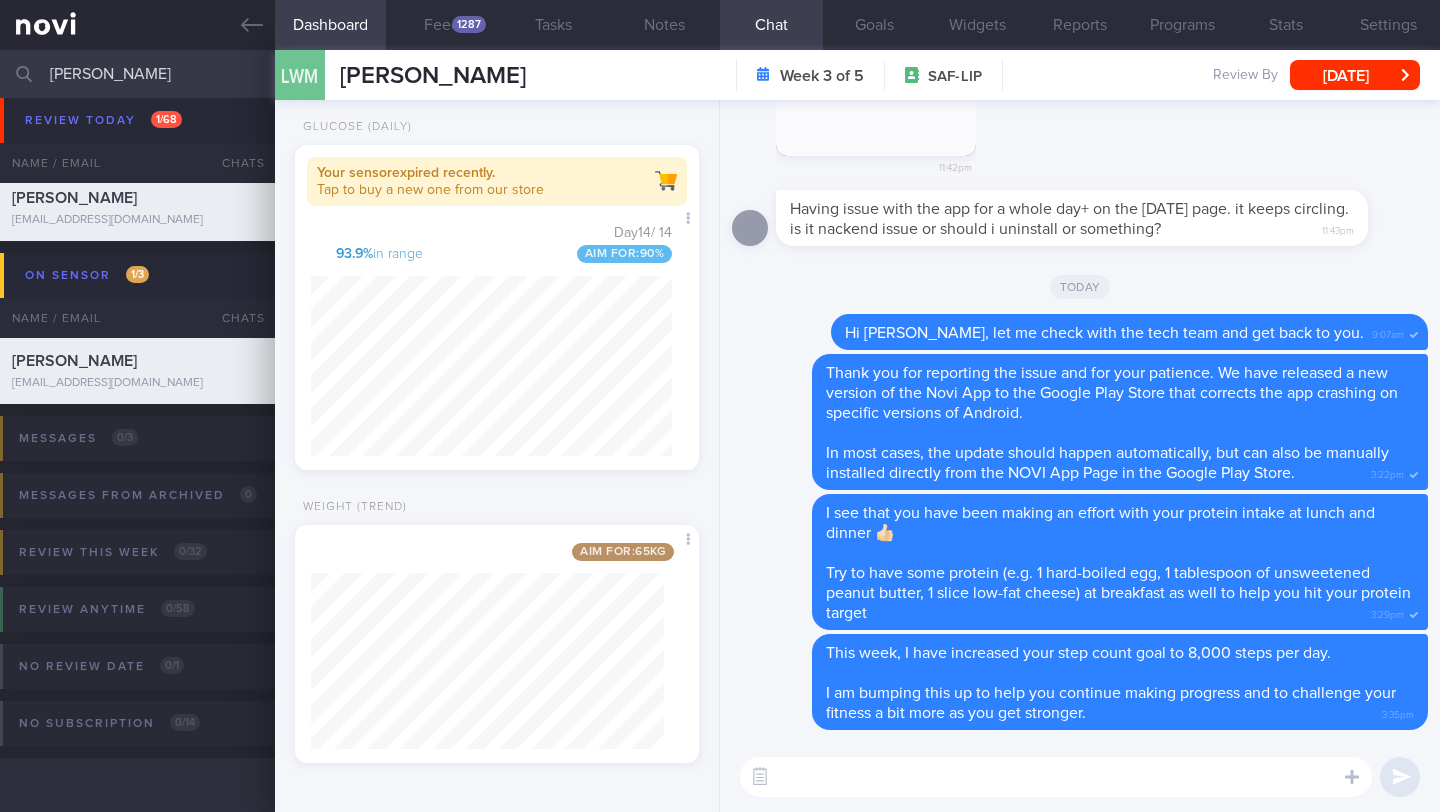 paste on "Congrats on losing 2kg so far!" 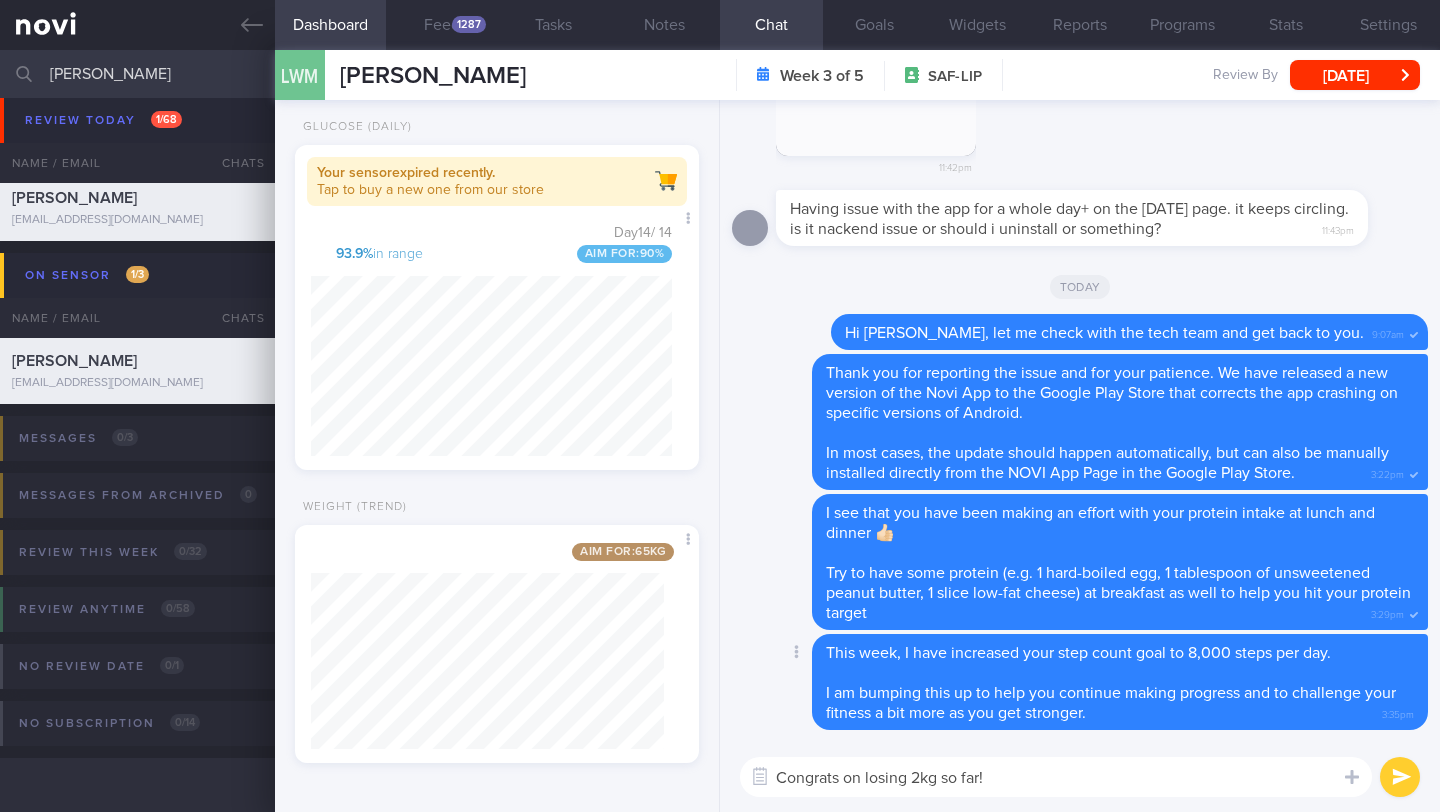 type on "Congrats on losing 2kg so far!" 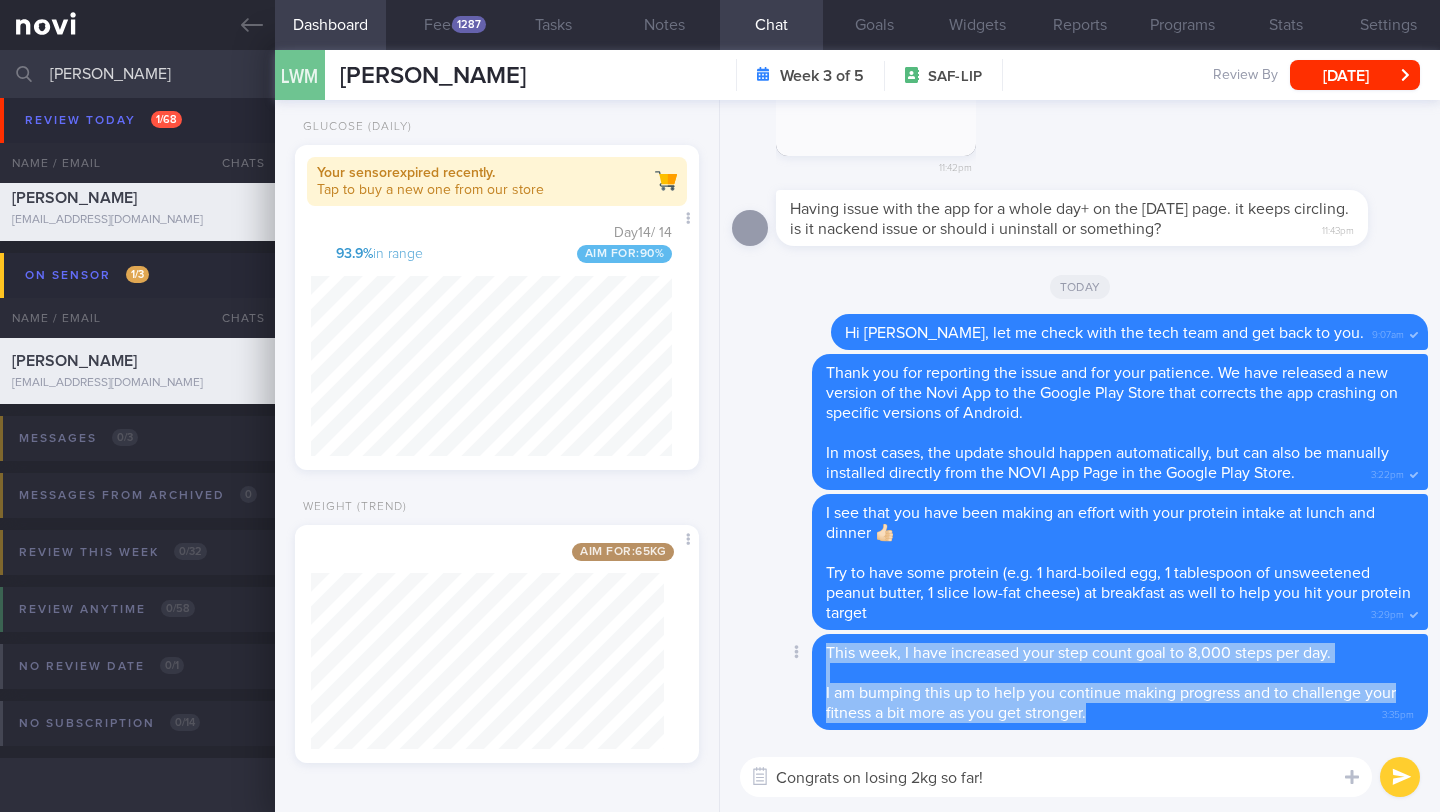 drag, startPoint x: 827, startPoint y: 652, endPoint x: 1125, endPoint y: 707, distance: 303.033 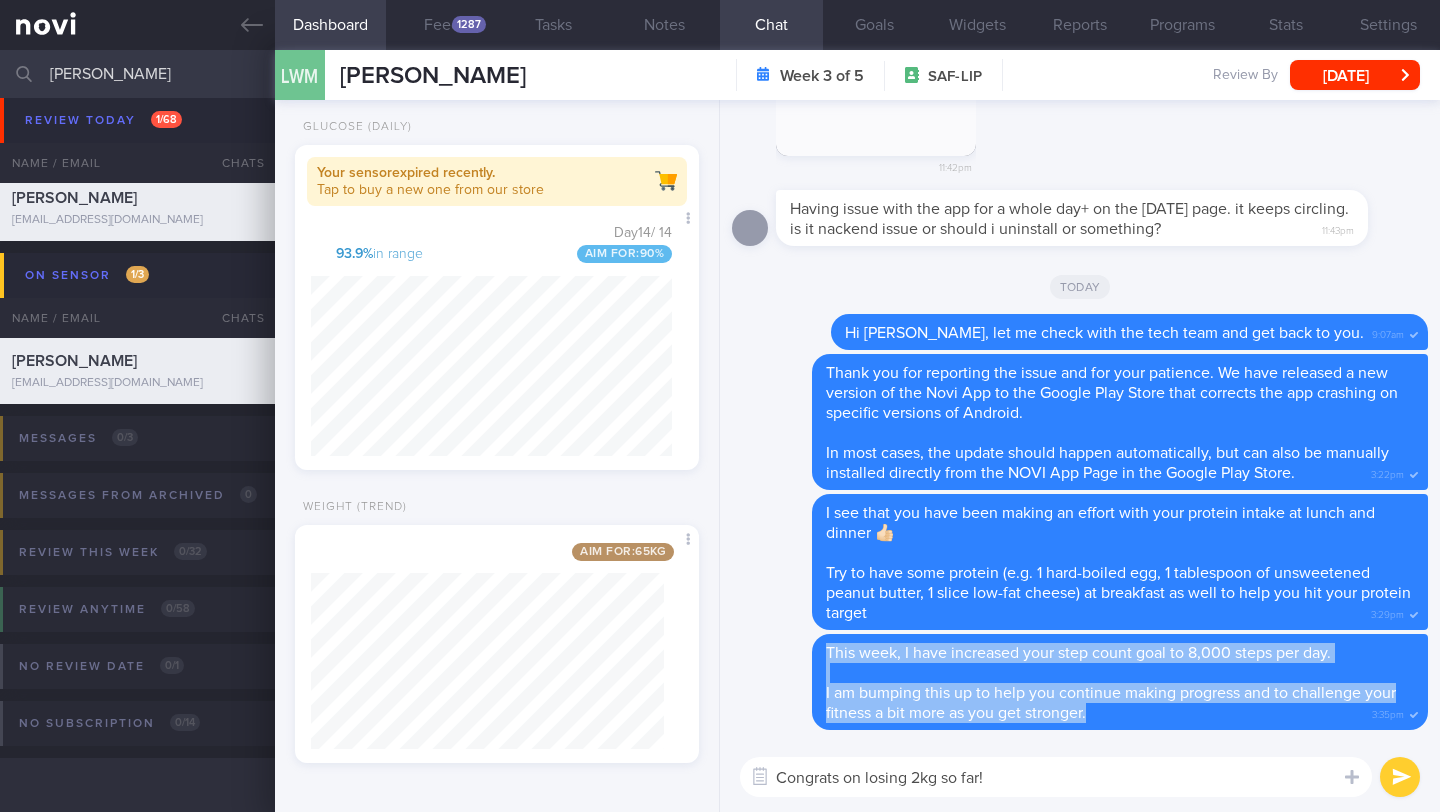 click at bounding box center (1400, 777) 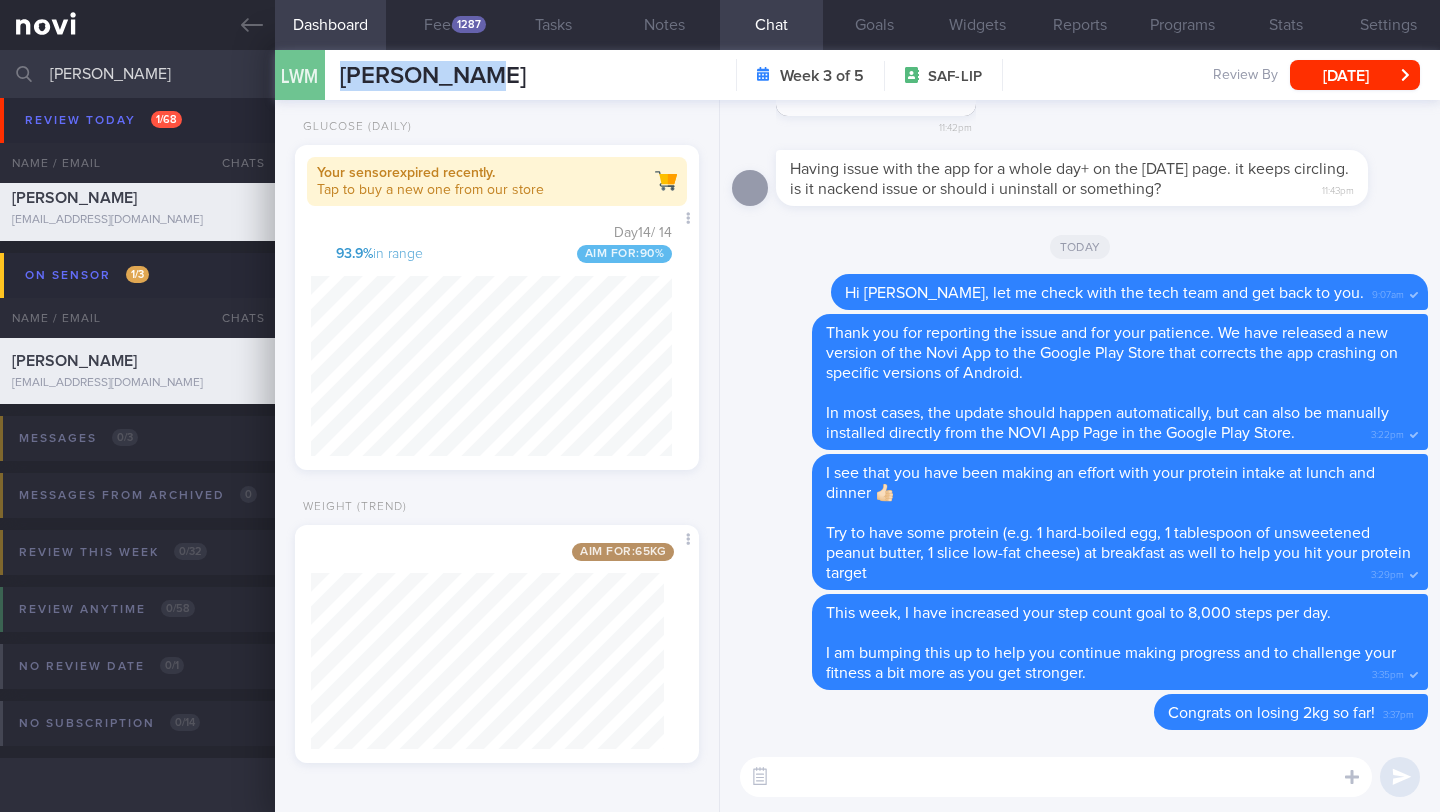 drag, startPoint x: 479, startPoint y: 81, endPoint x: 336, endPoint y: 78, distance: 143.03146 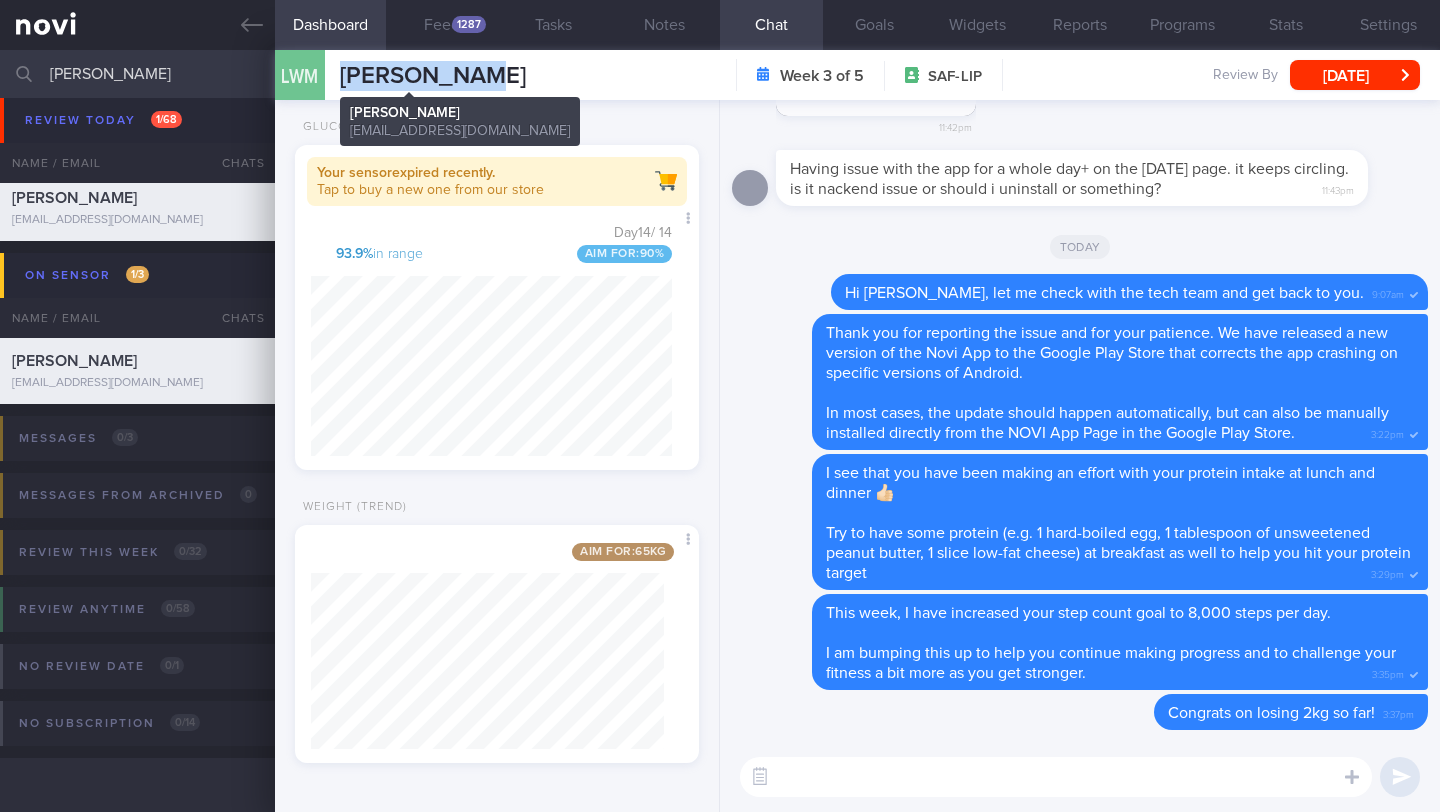 copy on "[PERSON_NAME]" 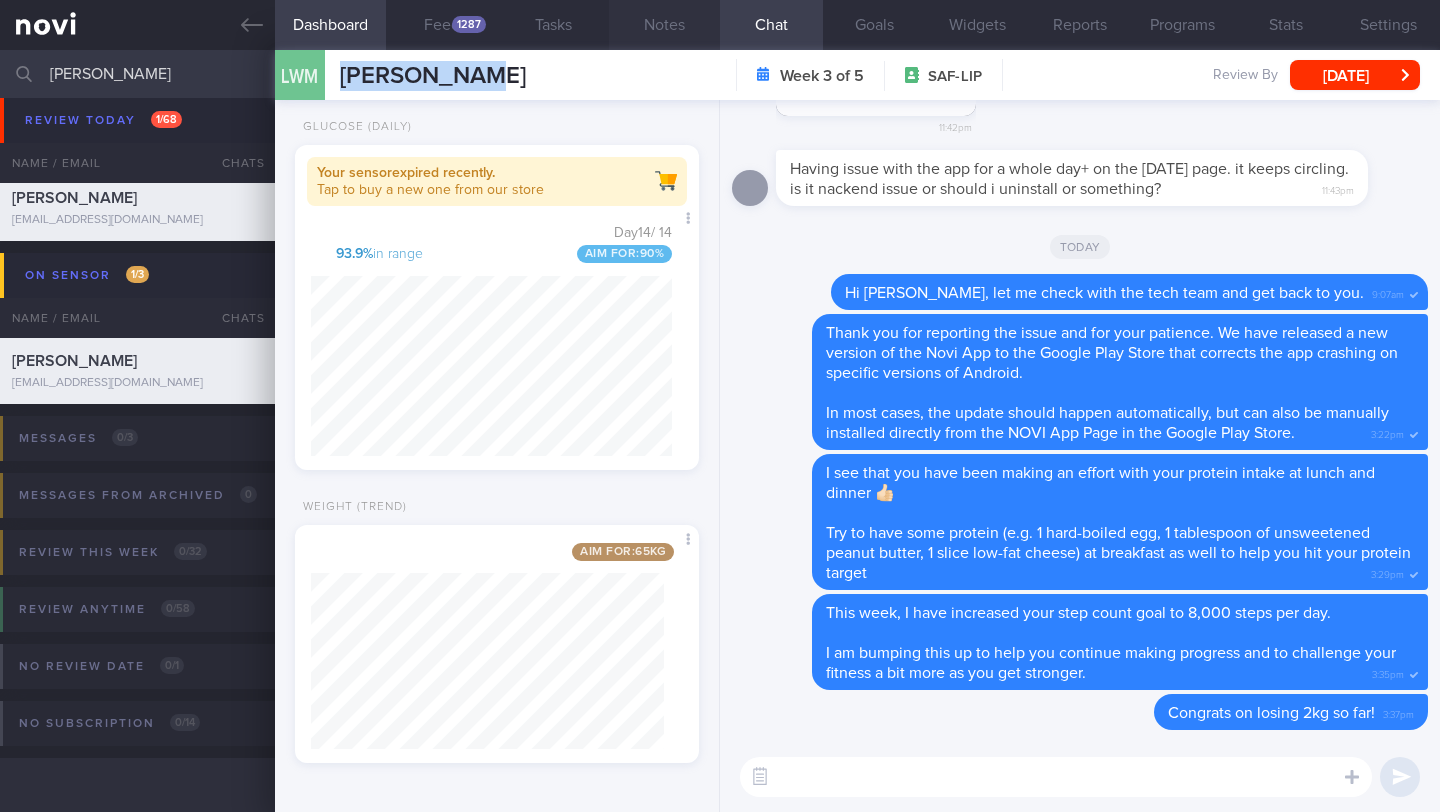 click on "Notes" at bounding box center (664, 25) 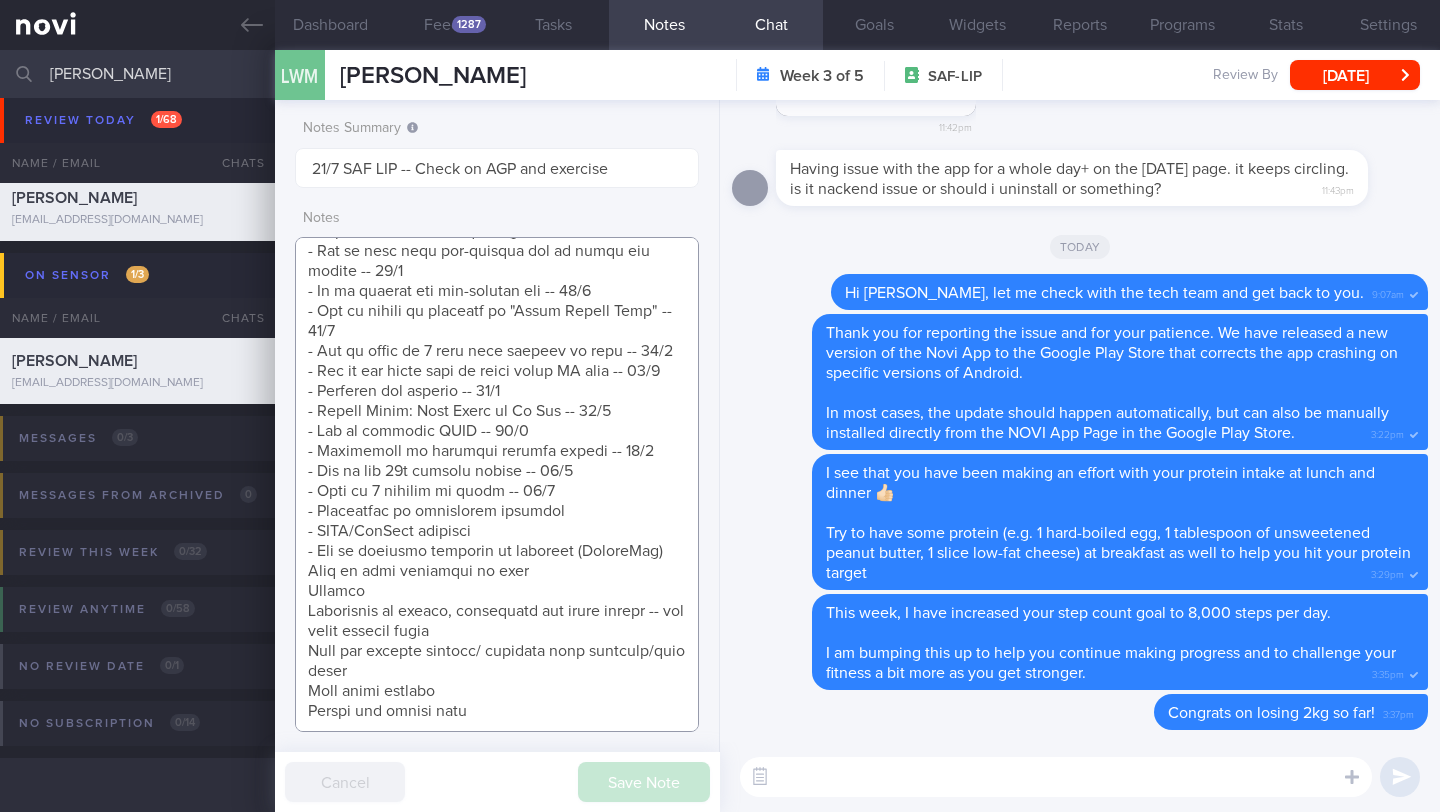 click at bounding box center [497, 484] 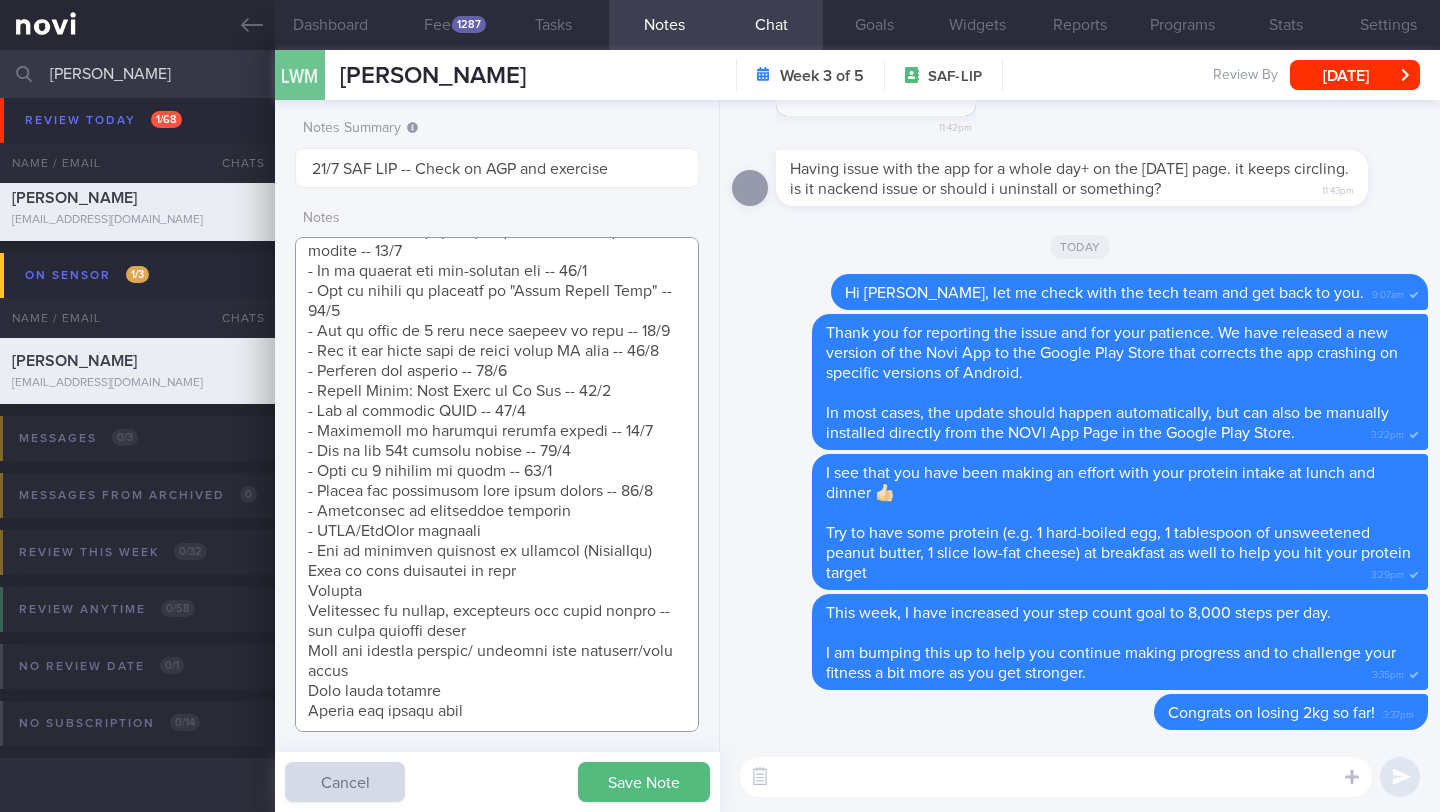 scroll, scrollTop: 967, scrollLeft: 0, axis: vertical 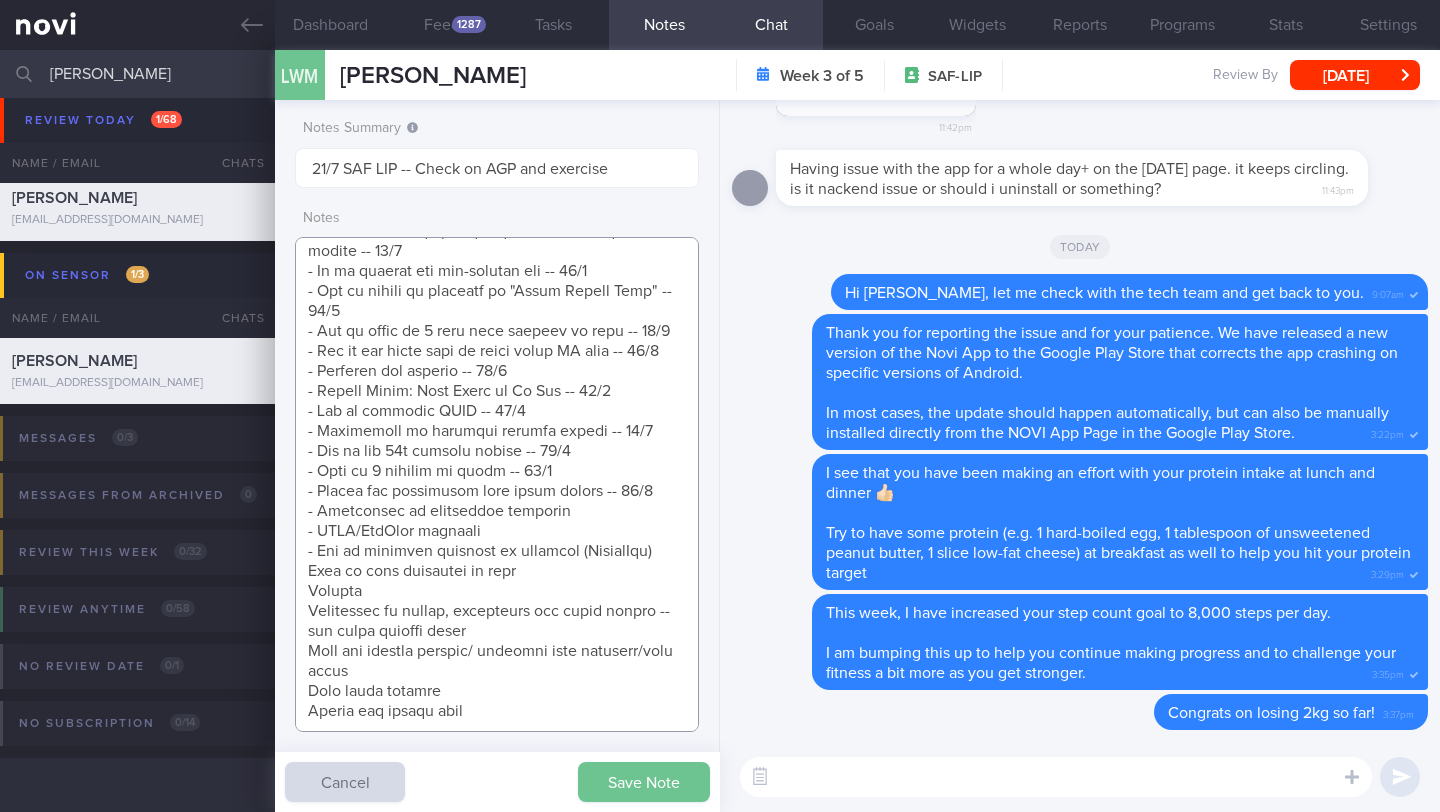 type on "SUPPORT NEEDED:
CHALLENGE:
Wt Targets:
SAF LIP
[DEMOGRAPHIC_DATA] [DEMOGRAPHIC_DATA] [DEMOGRAPHIC_DATA]
Army regular
- Pmhx: Nil
- Meds/Supp: Cod [MEDICAL_DATA] x1 year
- Social hx: Married, Wife or client buys groceries, Eats out
- Diet: Craves chocolate, chips 2-3x/wk, small amount
Prefers fried food (chicken, fries). Nil aversions/dislikes. Not keen to cook. ? [MEDICAL_DATA] (never formally diagnosed but claims to have joint pain after taking beer/beans
- Exercise: Used to run 5-10km 3-4x/wk. Previously also played soccer, swimming, cycling. Started being less active after foot injury (old injury, but worsened the past 2 years). Not needing operation. Sees a podiatrist quarterly at CGH and sports medicine doctor (told he can continue running but calibrate distance and pace) at [GEOGRAPHIC_DATA]. Uses Garmin fitness tracker (average step count: 5-8k steps/day). Currently does short runs 3-5km 3x/wk. Open to try gym workouts but prefers outdoor workouts
SHARE ON:
- NOVI article: Health Benefits of Glucose Monitoring Even If You Do Not Have [MEDICAL_DATA] -- 4/7
- Glucose e..." 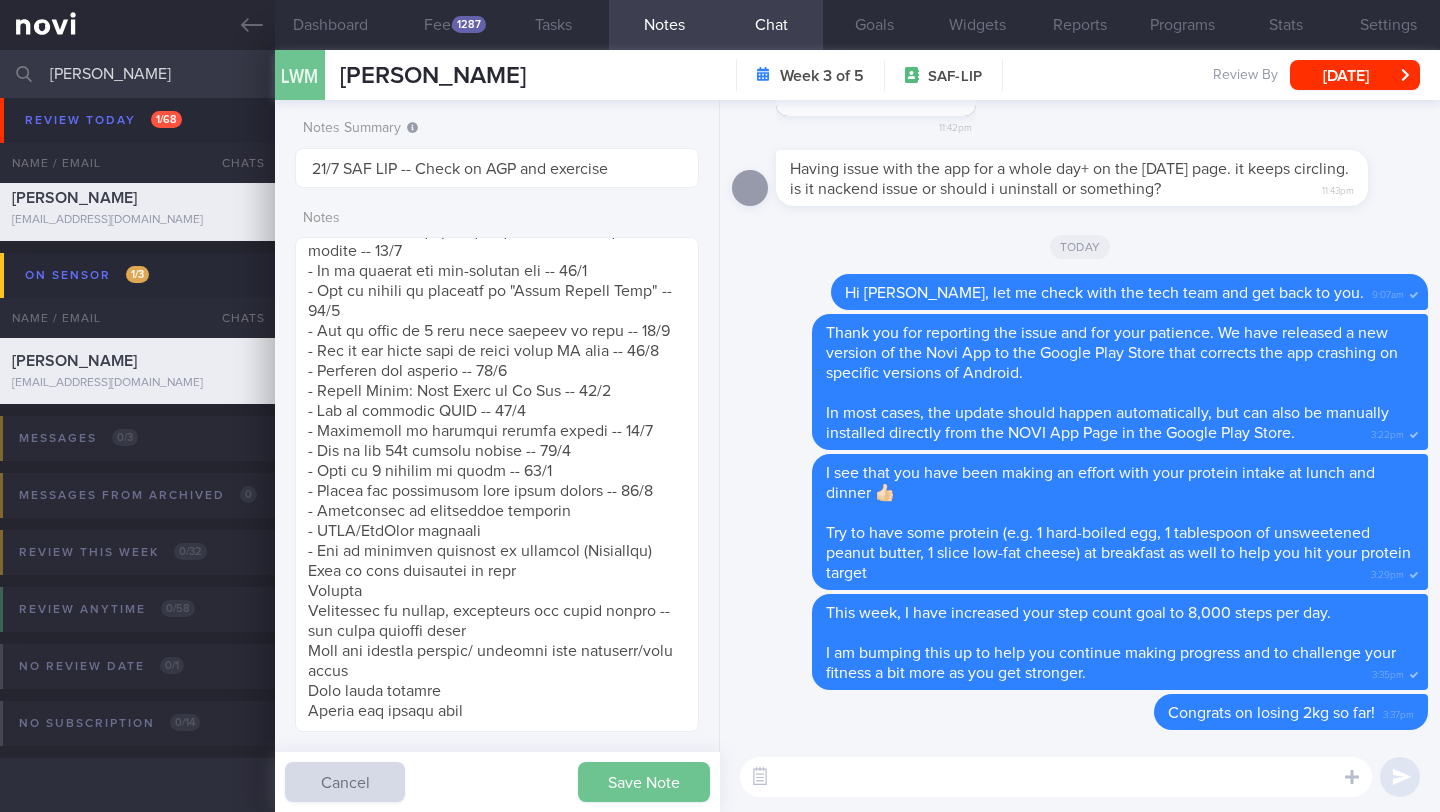 click on "Save Note" at bounding box center [644, 782] 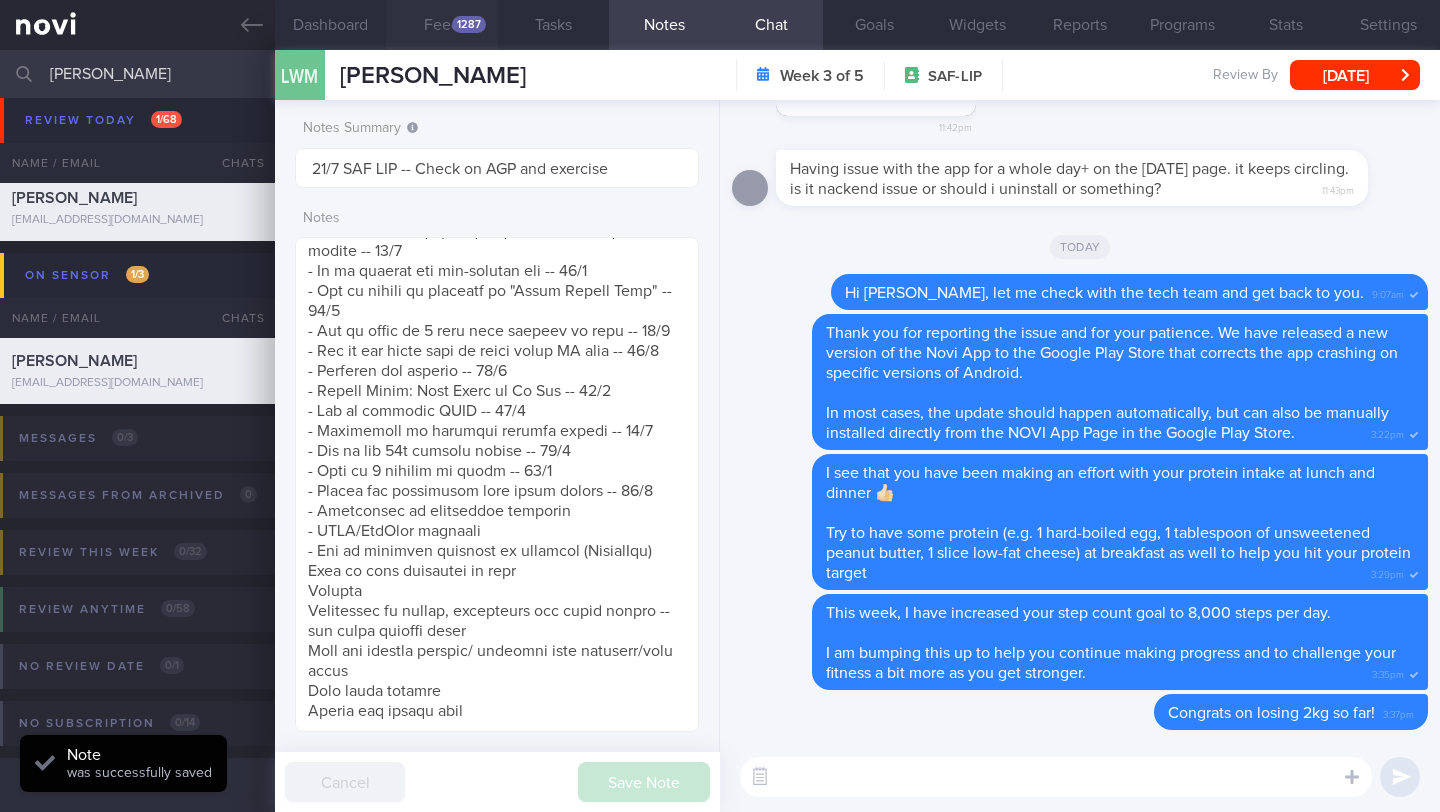 click on "Feed
1287" at bounding box center [441, 25] 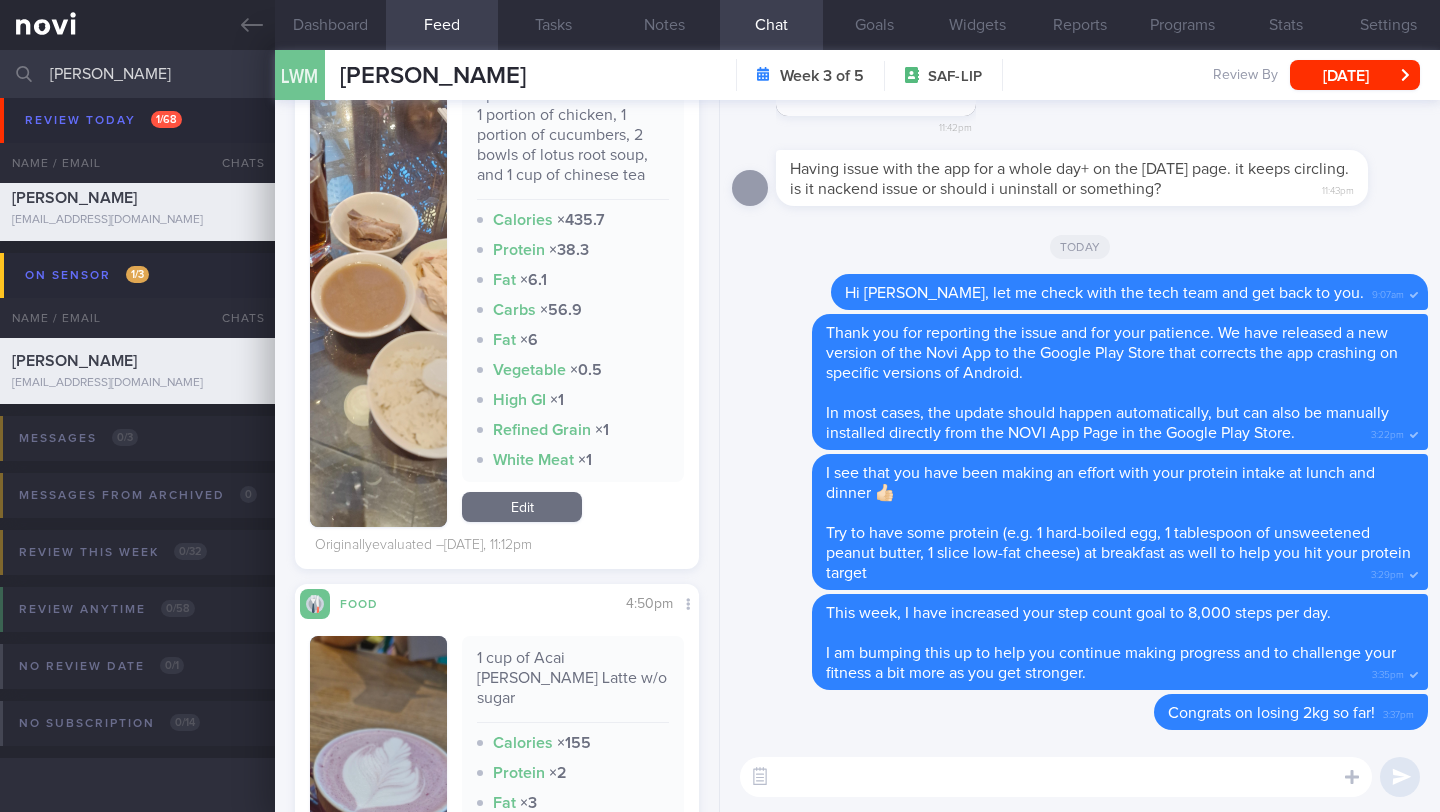 click at bounding box center [1056, 777] 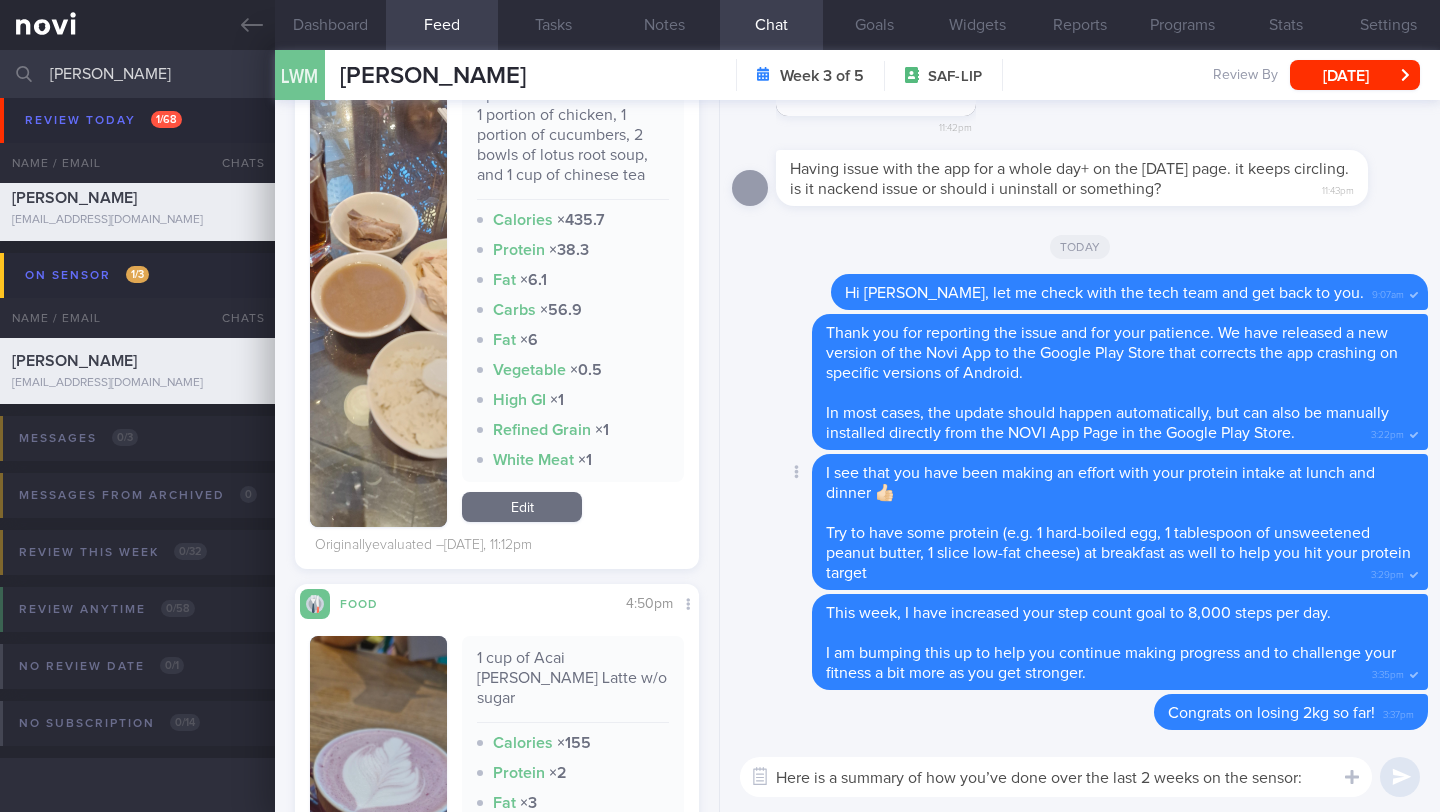 scroll, scrollTop: 0, scrollLeft: 0, axis: both 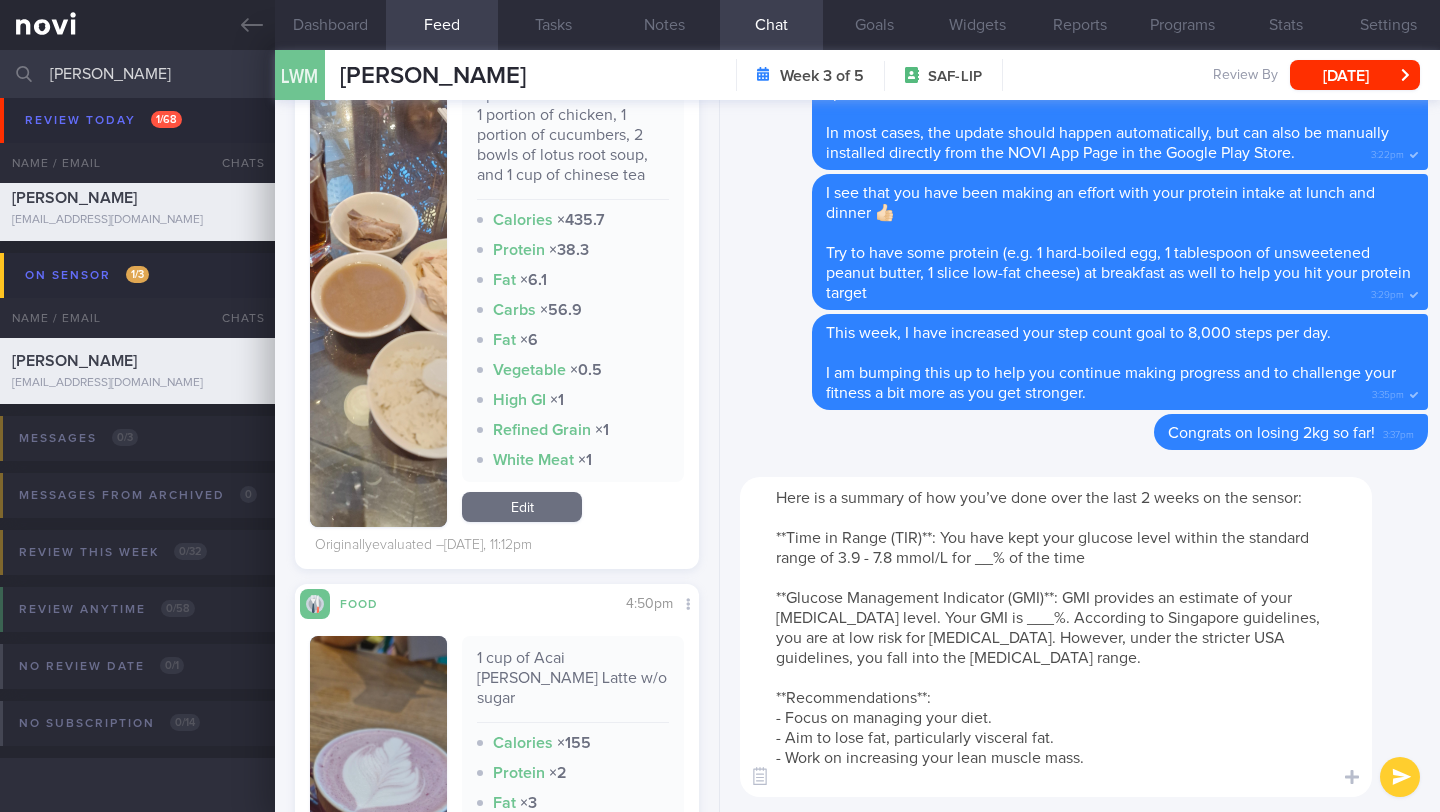 drag, startPoint x: 996, startPoint y: 563, endPoint x: 1001, endPoint y: 526, distance: 37.336308 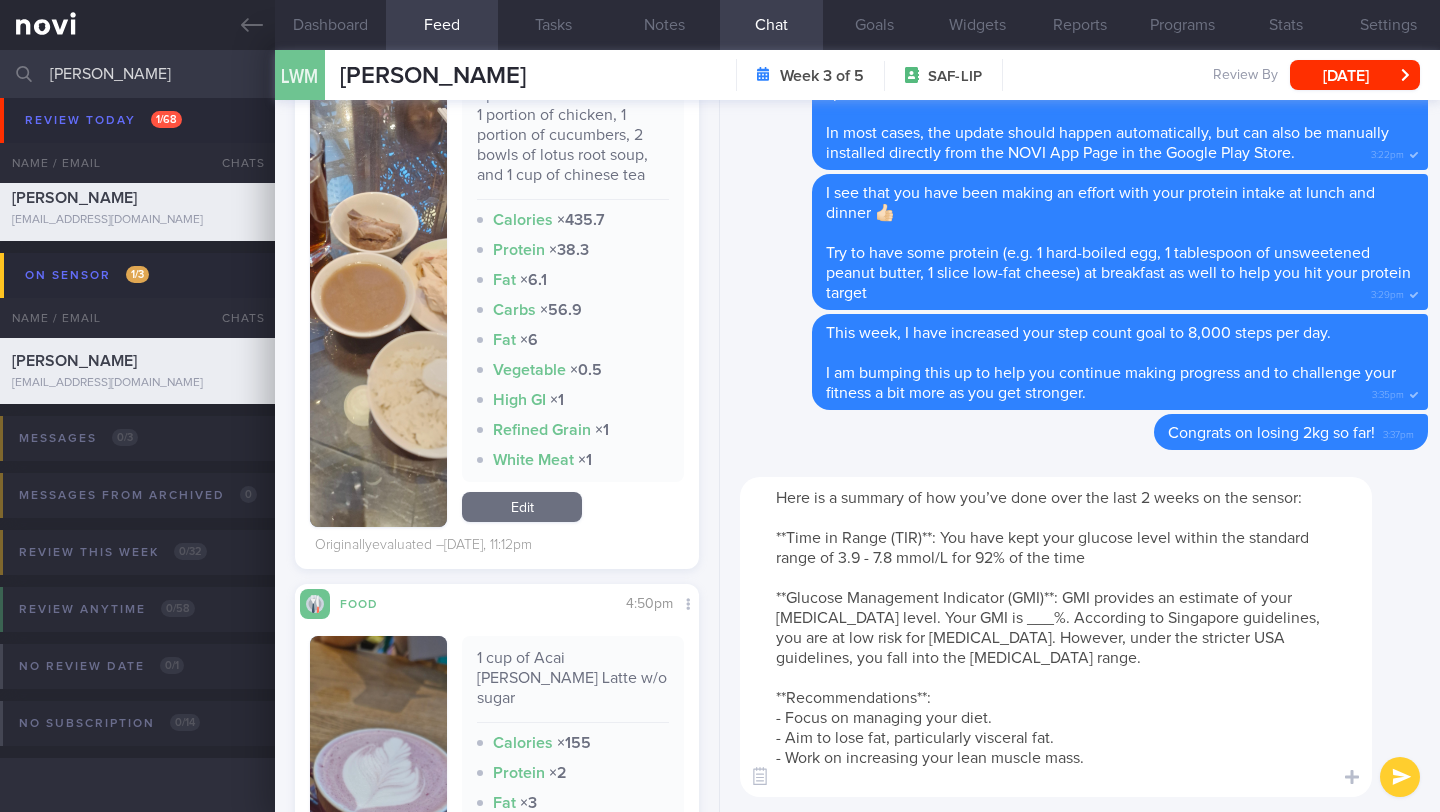 click on "Here is a summary of how you’ve done over the last 2 weeks on the sensor:
**Time in Range (TIR)**: You have kept your glucose level within the standard range of 3.9 - 7.8 mmol/L for 92% of the time
**Glucose Management Indicator (GMI)**: GMI provides an estimate of your HbA1c level. Your GMI is ___%. According to Singapore guidelines, you are at low risk for diabetes. However, under the stricter USA guidelines, you fall into the pre-diabetes range.
**Recommendations**:
- Focus on managing your diet.
- Aim to lose fat, particularly visceral fat.
- Work on increasing your lean muscle mass." at bounding box center (1056, 637) 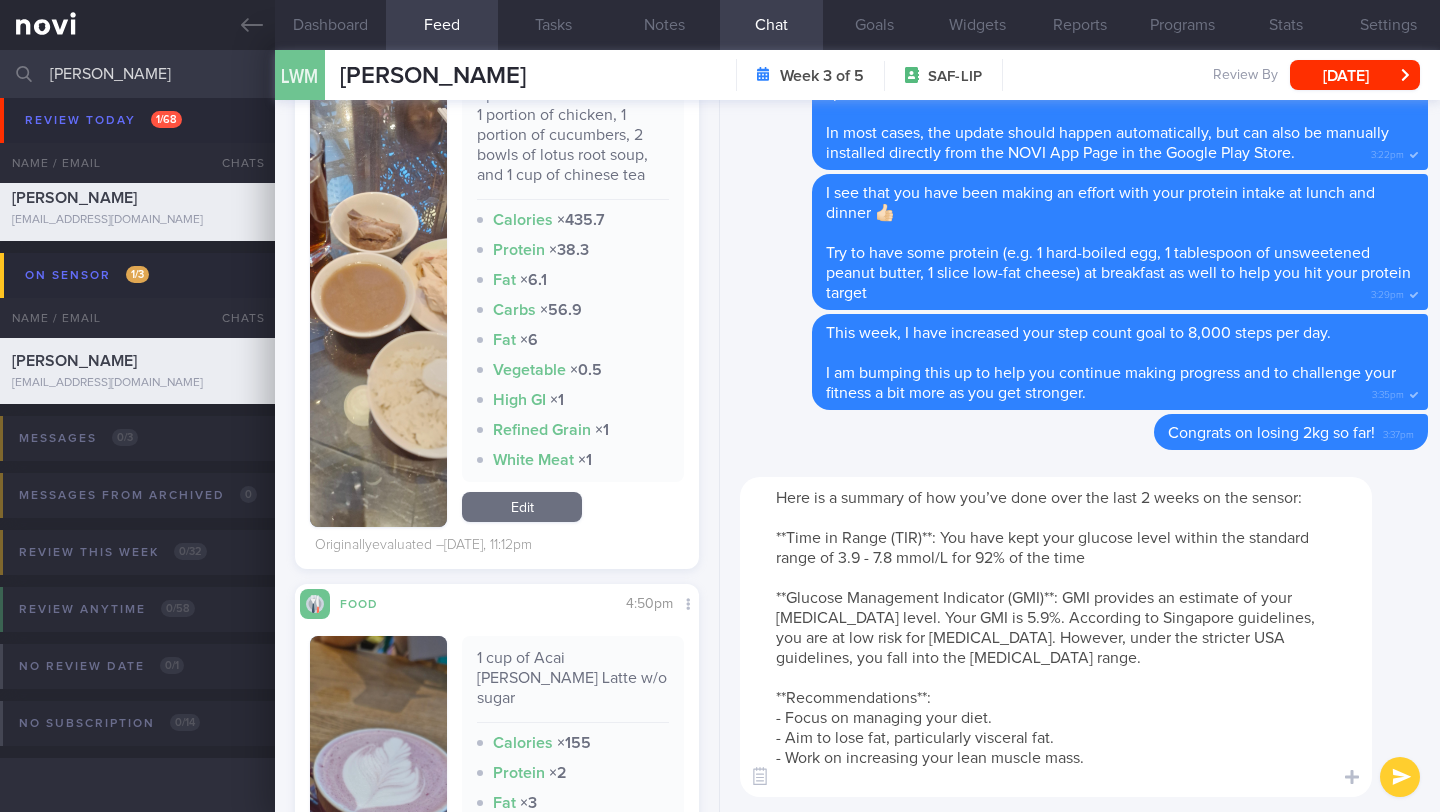 click on "Here is a summary of how you’ve done over the last 2 weeks on the sensor:
**Time in Range (TIR)**: You have kept your glucose level within the standard range of 3.9 - 7.8 mmol/L for 92% of the time
**Glucose Management Indicator (GMI)**: GMI provides an estimate of your HbA1c level. Your GMI is 5.9%. According to Singapore guidelines, you are at low risk for diabetes. However, under the stricter USA guidelines, you fall into the pre-diabetes range.
**Recommendations**:
- Focus on managing your diet.
- Aim to lose fat, particularly visceral fat.
- Work on increasing your lean muscle mass." at bounding box center [1056, 637] 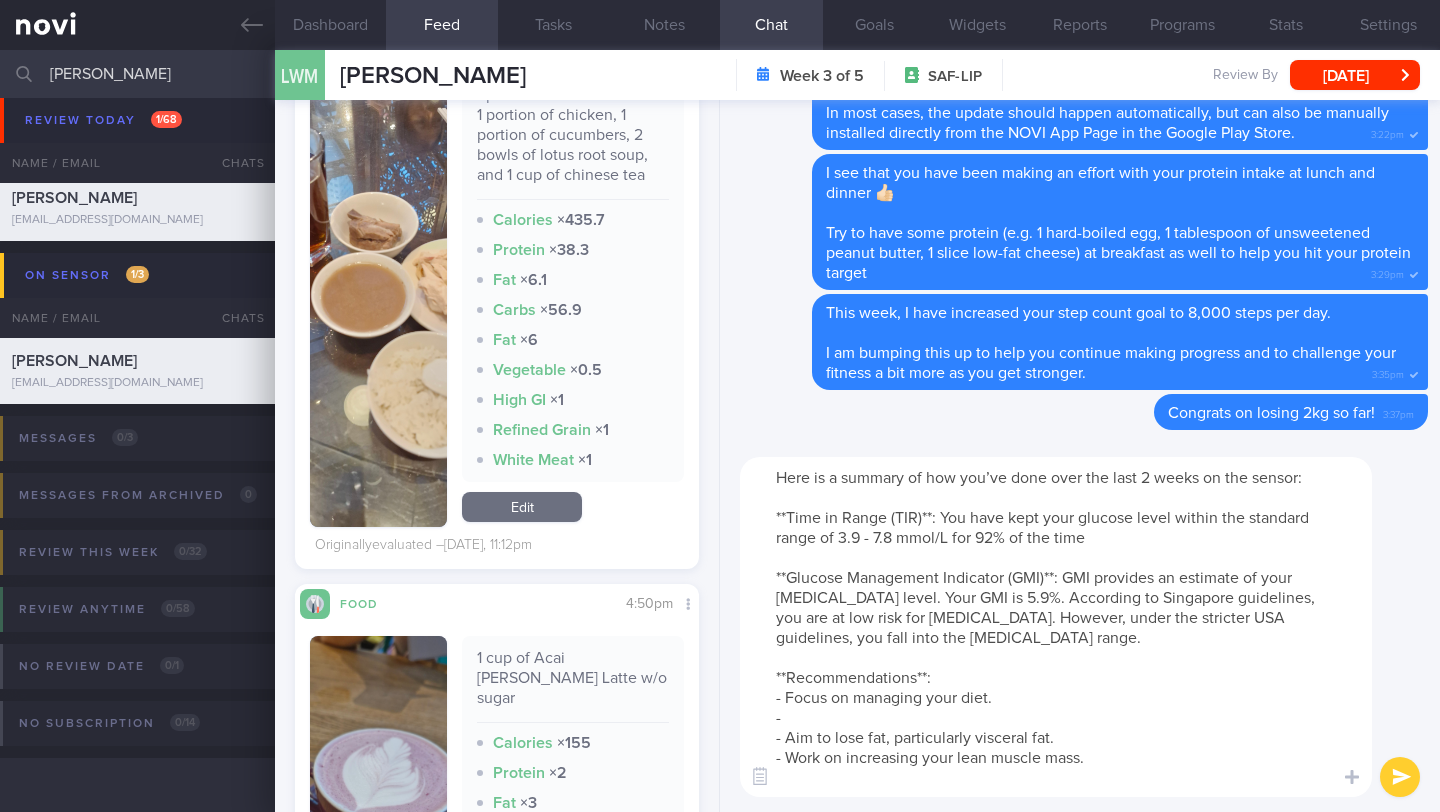 paste on "You can increase your step count and help reduce post-meal glucose spikes by taking 10-15 minute walks after each meal." 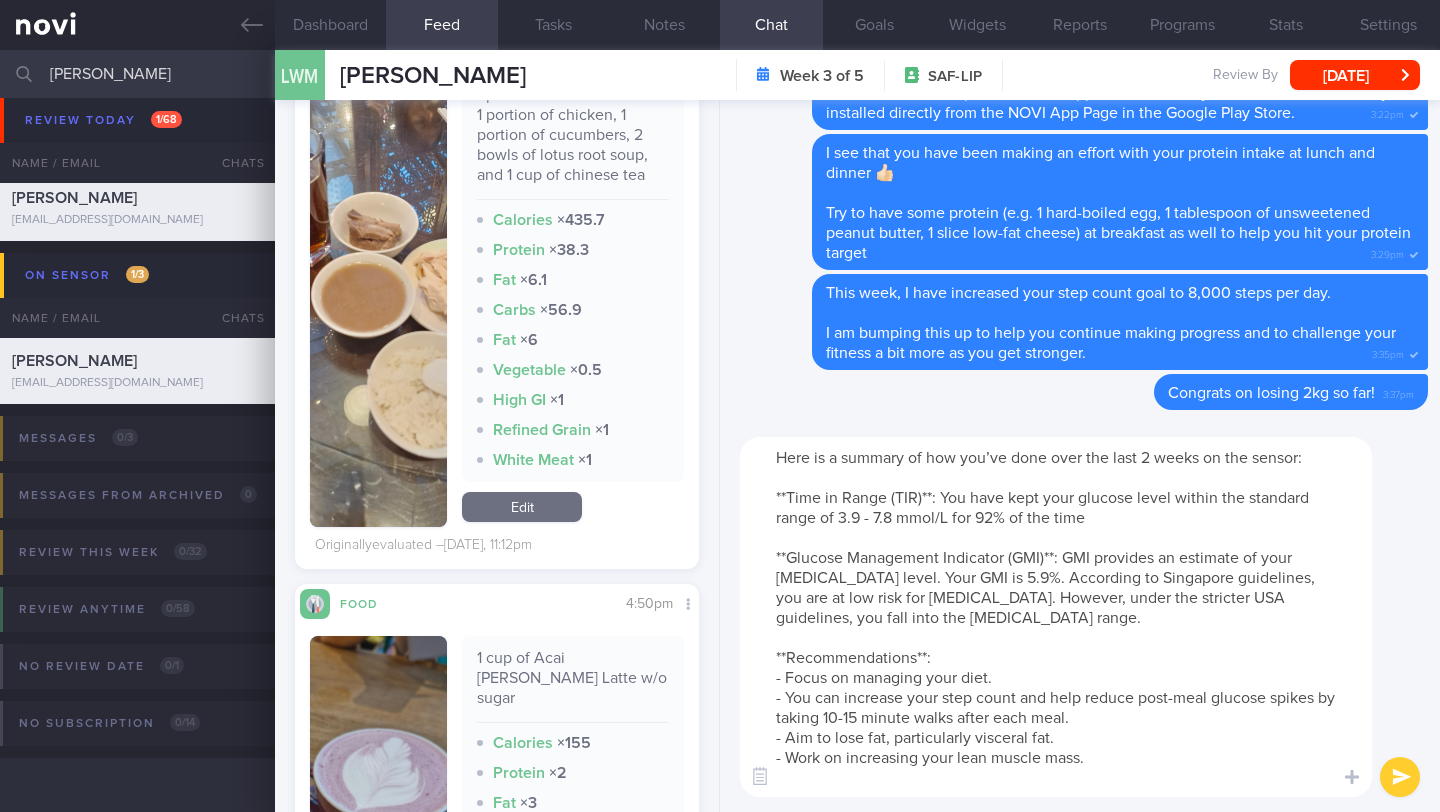 click on "Here is a summary of how you’ve done over the last 2 weeks on the sensor:
**Time in Range (TIR)**: You have kept your glucose level within the standard range of 3.9 - 7.8 mmol/L for 92% of the time
**Glucose Management Indicator (GMI)**: GMI provides an estimate of your HbA1c level. Your GMI is 5.9%. According to Singapore guidelines, you are at low risk for diabetes. However, under the stricter USA guidelines, you fall into the pre-diabetes range.
**Recommendations**:
- Focus on managing your diet.
- You can increase your step count and help reduce post-meal glucose spikes by taking 10-15 minute walks after each meal.
- Aim to lose fat, particularly visceral fat.
- Work on increasing your lean muscle mass." at bounding box center (1056, 617) 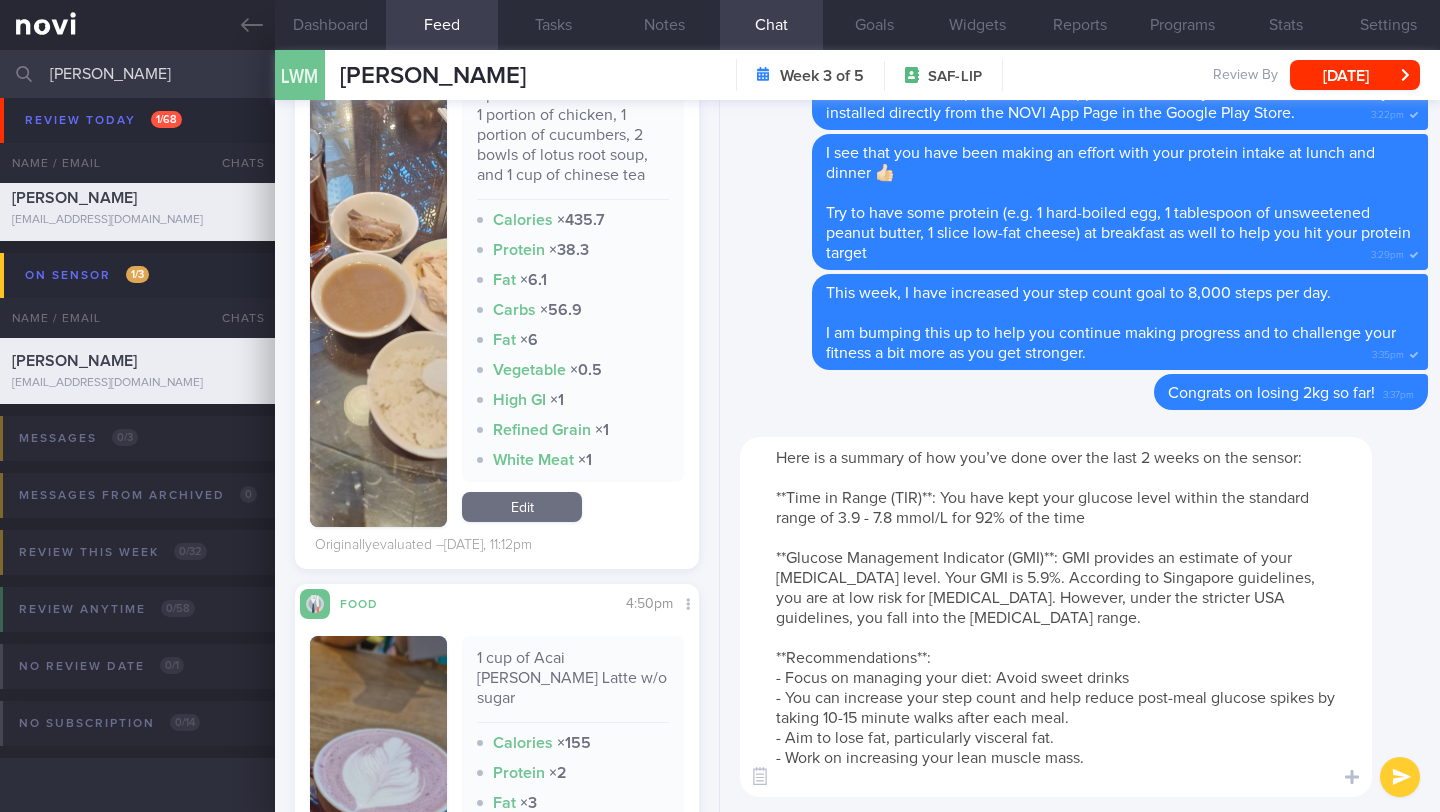 click on "Here is a summary of how you’ve done over the last 2 weeks on the sensor:
**Time in Range (TIR)**: You have kept your glucose level within the standard range of 3.9 - 7.8 mmol/L for 92% of the time
**Glucose Management Indicator (GMI)**: GMI provides an estimate of your HbA1c level. Your GMI is 5.9%. According to Singapore guidelines, you are at low risk for diabetes. However, under the stricter USA guidelines, you fall into the pre-diabetes range.
**Recommendations**:
- Focus on managing your diet: Avoid sweet drinks
- You can increase your step count and help reduce post-meal glucose spikes by taking 10-15 minute walks after each meal.
- Aim to lose fat, particularly visceral fat.
- Work on increasing your lean muscle mass." at bounding box center (1056, 617) 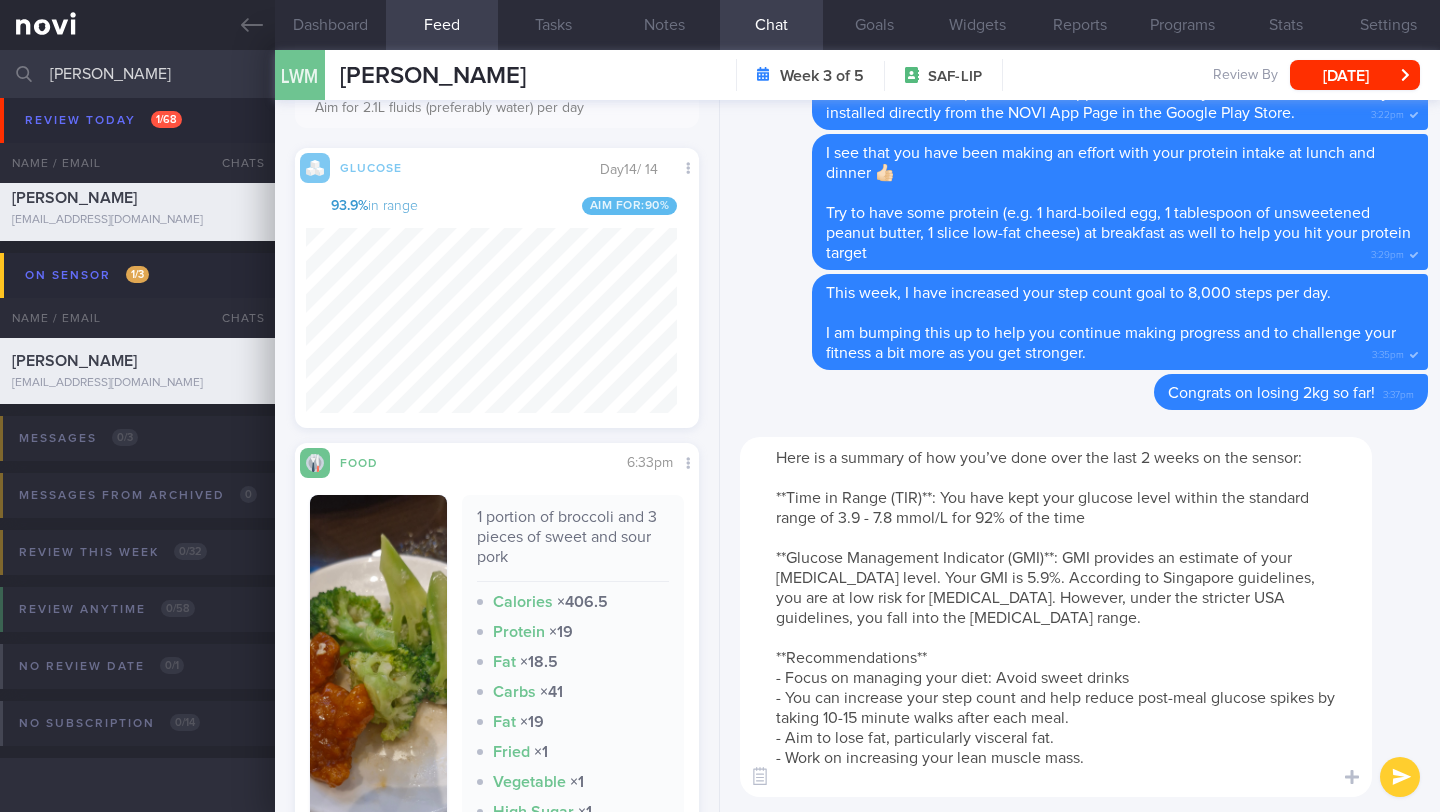 scroll, scrollTop: 1810, scrollLeft: 0, axis: vertical 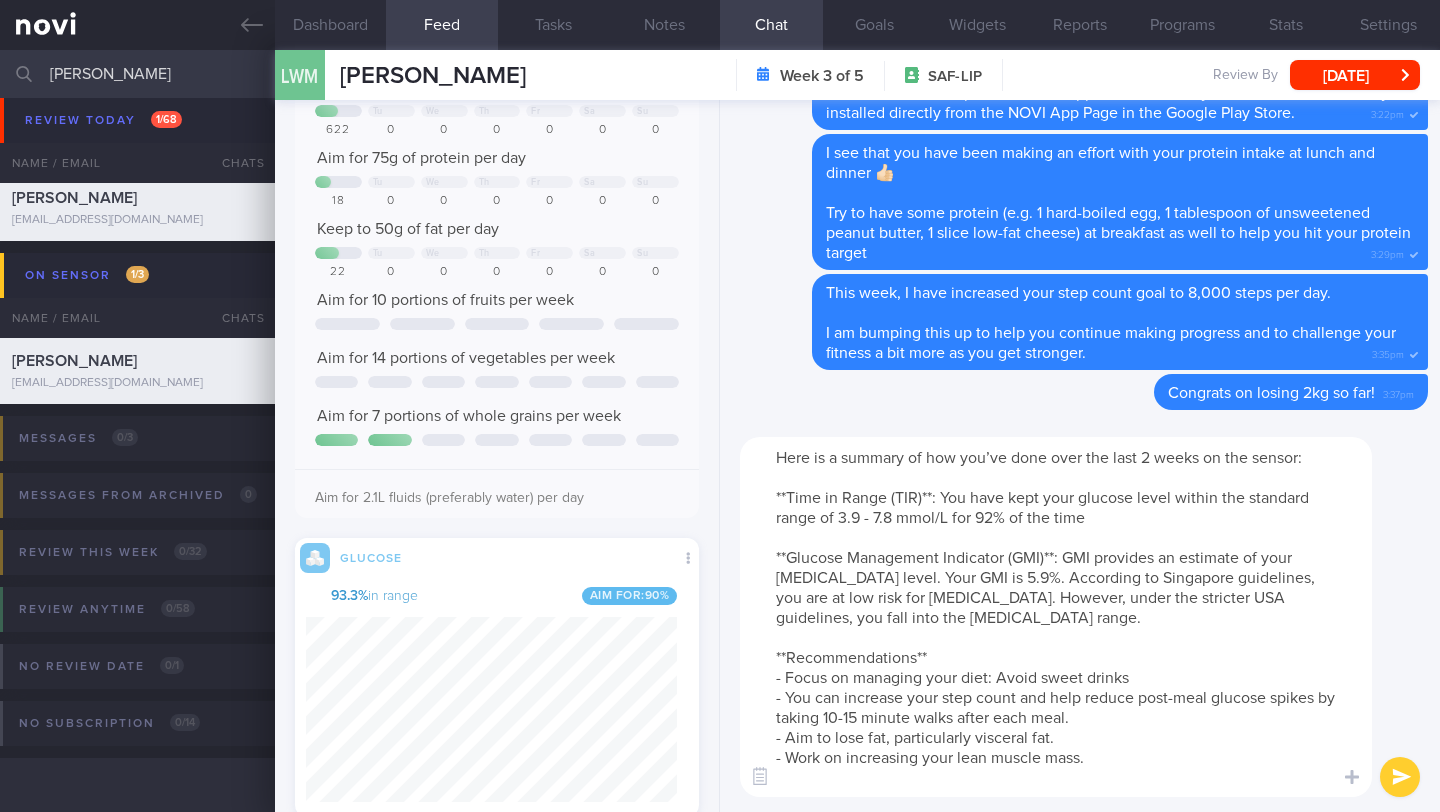 click on "Here is a summary of how you’ve done over the last 2 weeks on the sensor:
**Time in Range (TIR)**: You have kept your glucose level within the standard range of 3.9 - 7.8 mmol/L for 92% of the time
**Glucose Management Indicator (GMI)**: GMI provides an estimate of your HbA1c level. Your GMI is 5.9%. According to Singapore guidelines, you are at low risk for diabetes. However, under the stricter USA guidelines, you fall into the pre-diabetes range.
**Recommendations**
- Focus on managing your diet: Avoid sweet drinks
- You can increase your step count and help reduce post-meal glucose spikes by taking 10-15 minute walks after each meal.
- Aim to lose fat, particularly visceral fat.
- Work on increasing your lean muscle mass." at bounding box center [1056, 617] 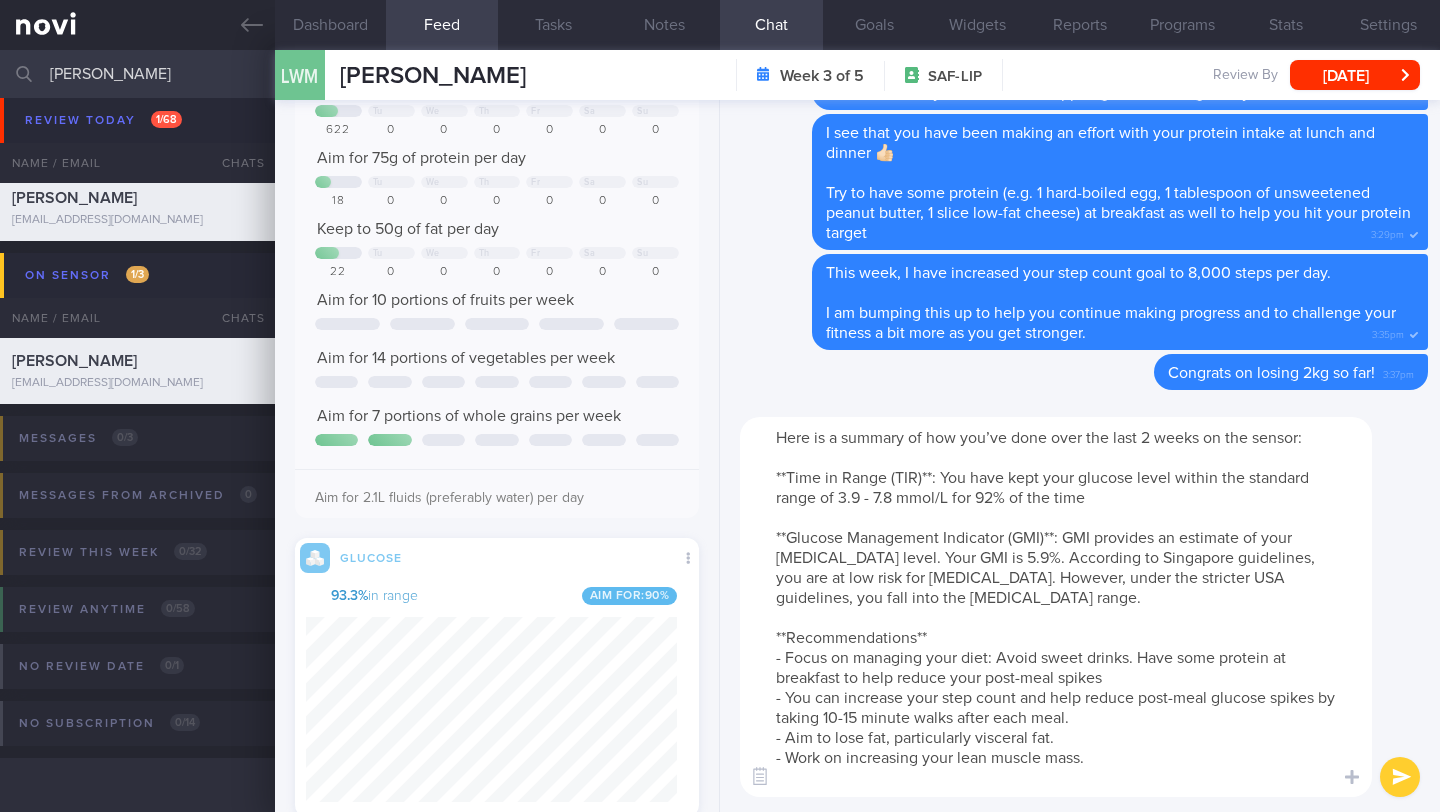 drag, startPoint x: 765, startPoint y: 656, endPoint x: 1118, endPoint y: 723, distance: 359.3021 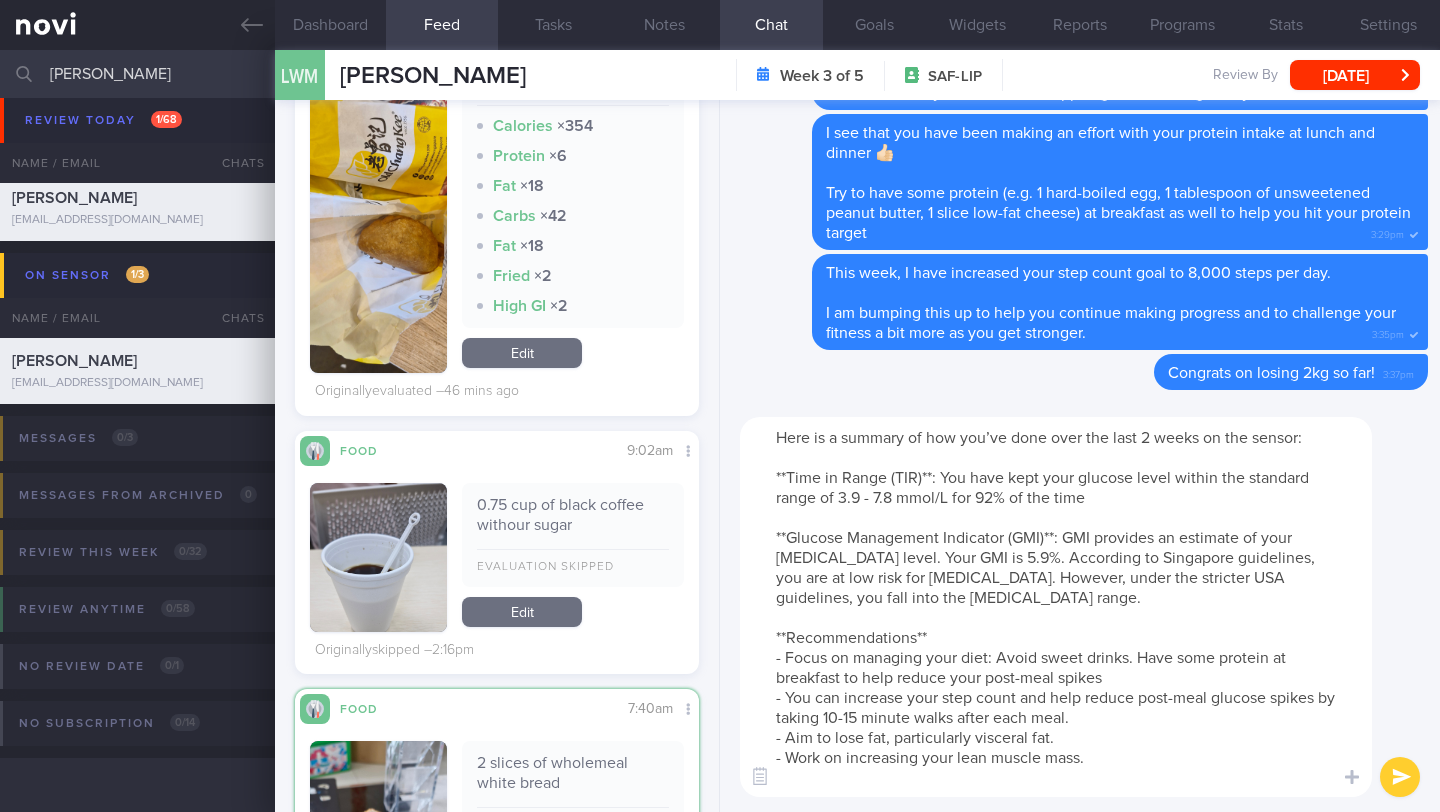 scroll, scrollTop: 1023, scrollLeft: 0, axis: vertical 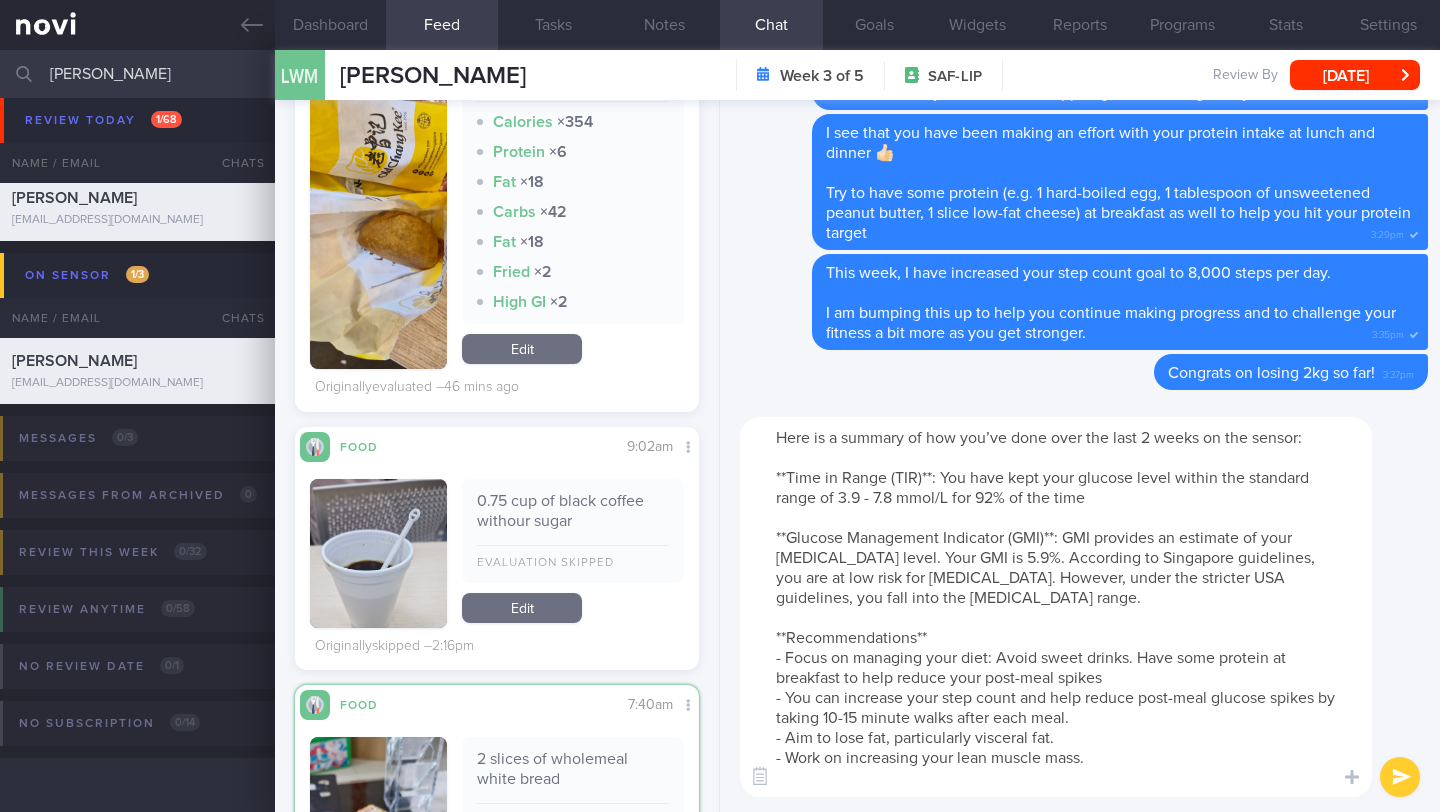 click on "Here is a summary of how you’ve done over the last 2 weeks on the sensor:
**Time in Range (TIR)**: You have kept your glucose level within the standard range of 3.9 - 7.8 mmol/L for 92% of the time
**Glucose Management Indicator (GMI)**: GMI provides an estimate of your HbA1c level. Your GMI is 5.9%. According to Singapore guidelines, you are at low risk for diabetes. However, under the stricter USA guidelines, you fall into the pre-diabetes range.
**Recommendations**
- Focus on managing your diet: Avoid sweet drinks. Have some protein at breakfast to help reduce your post-meal spikes
- You can increase your step count and help reduce post-meal glucose spikes by taking 10-15 minute walks after each meal.
- Aim to lose fat, particularly visceral fat.
- Work on increasing your lean muscle mass." at bounding box center [1056, 607] 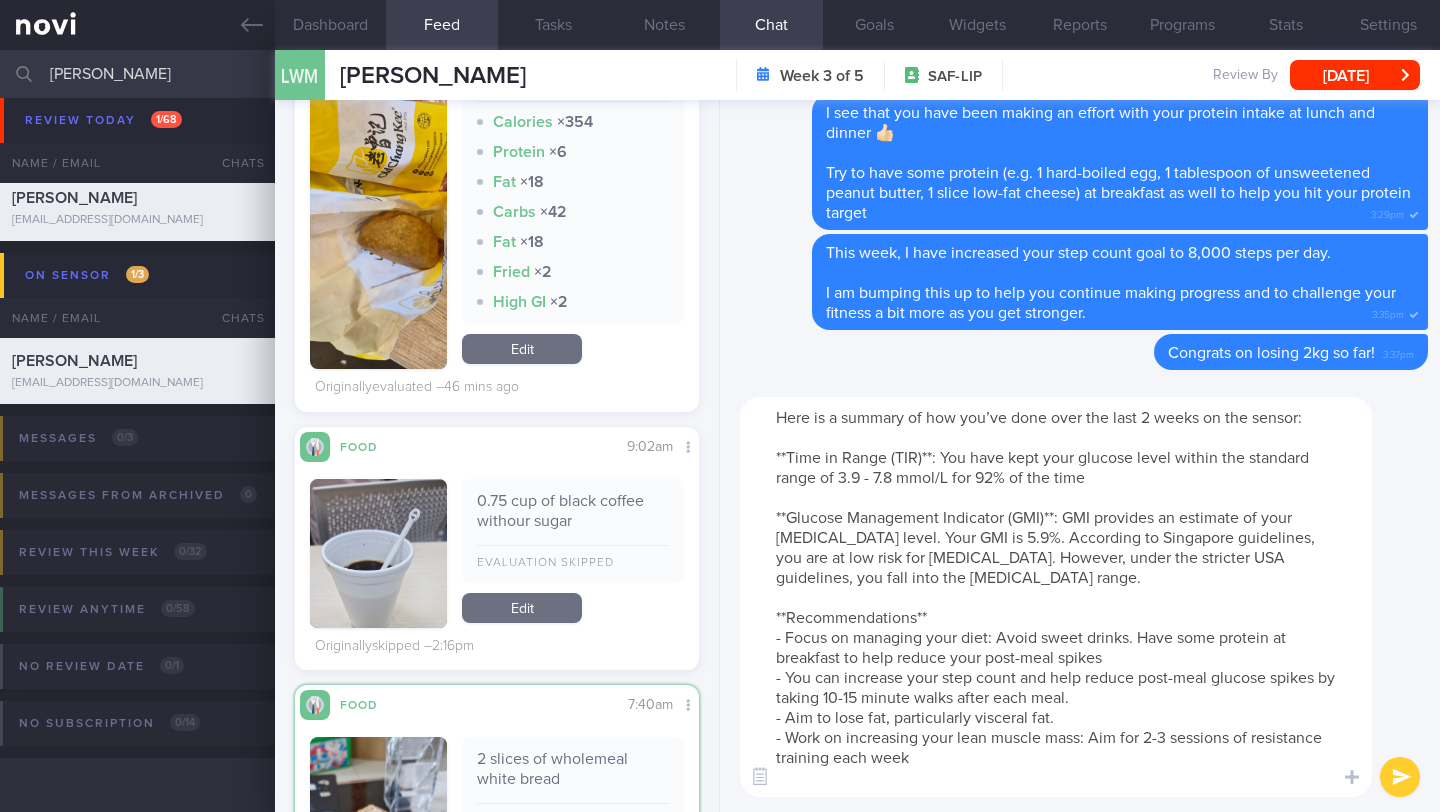 drag, startPoint x: 933, startPoint y: 766, endPoint x: 756, endPoint y: 638, distance: 218.43306 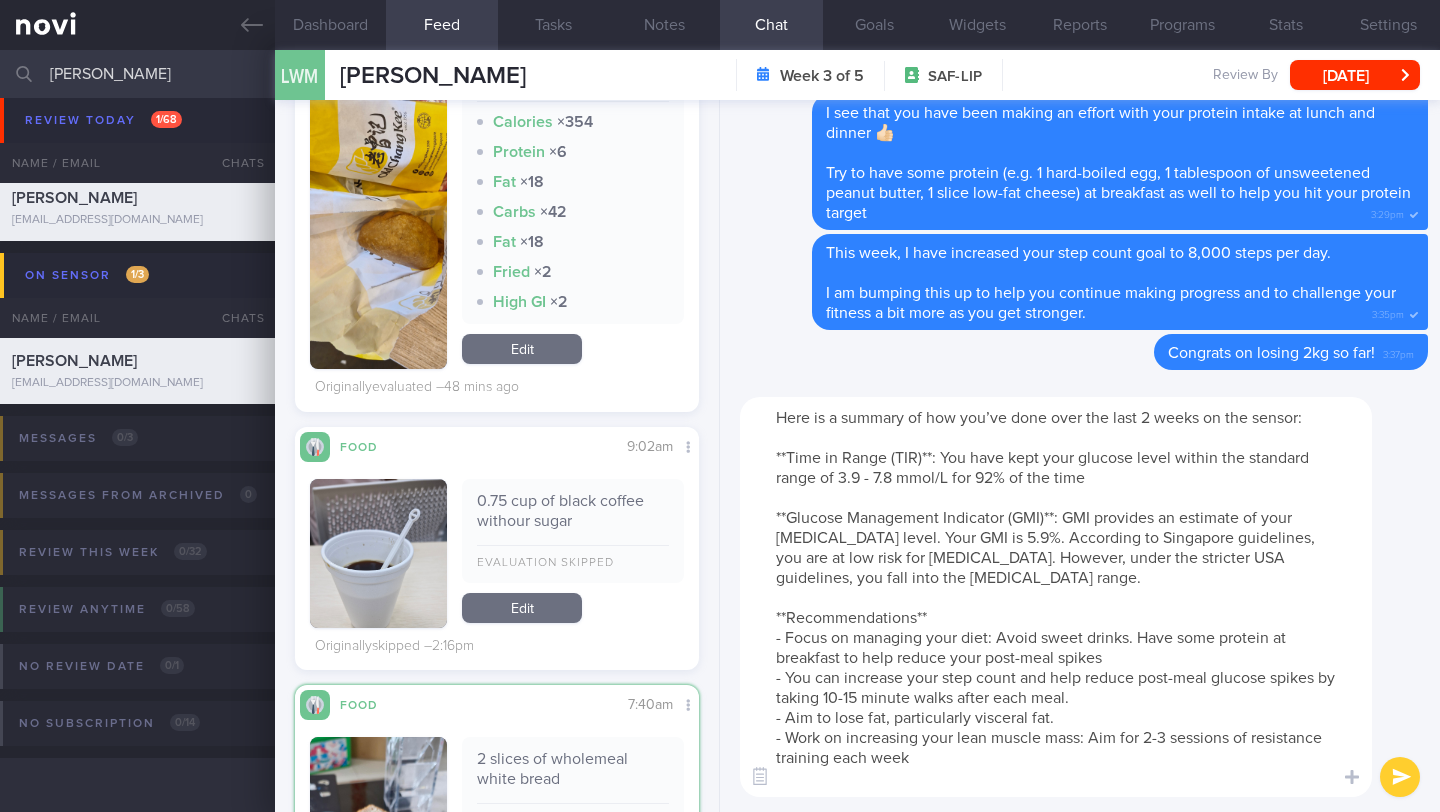 click at bounding box center (1400, 777) 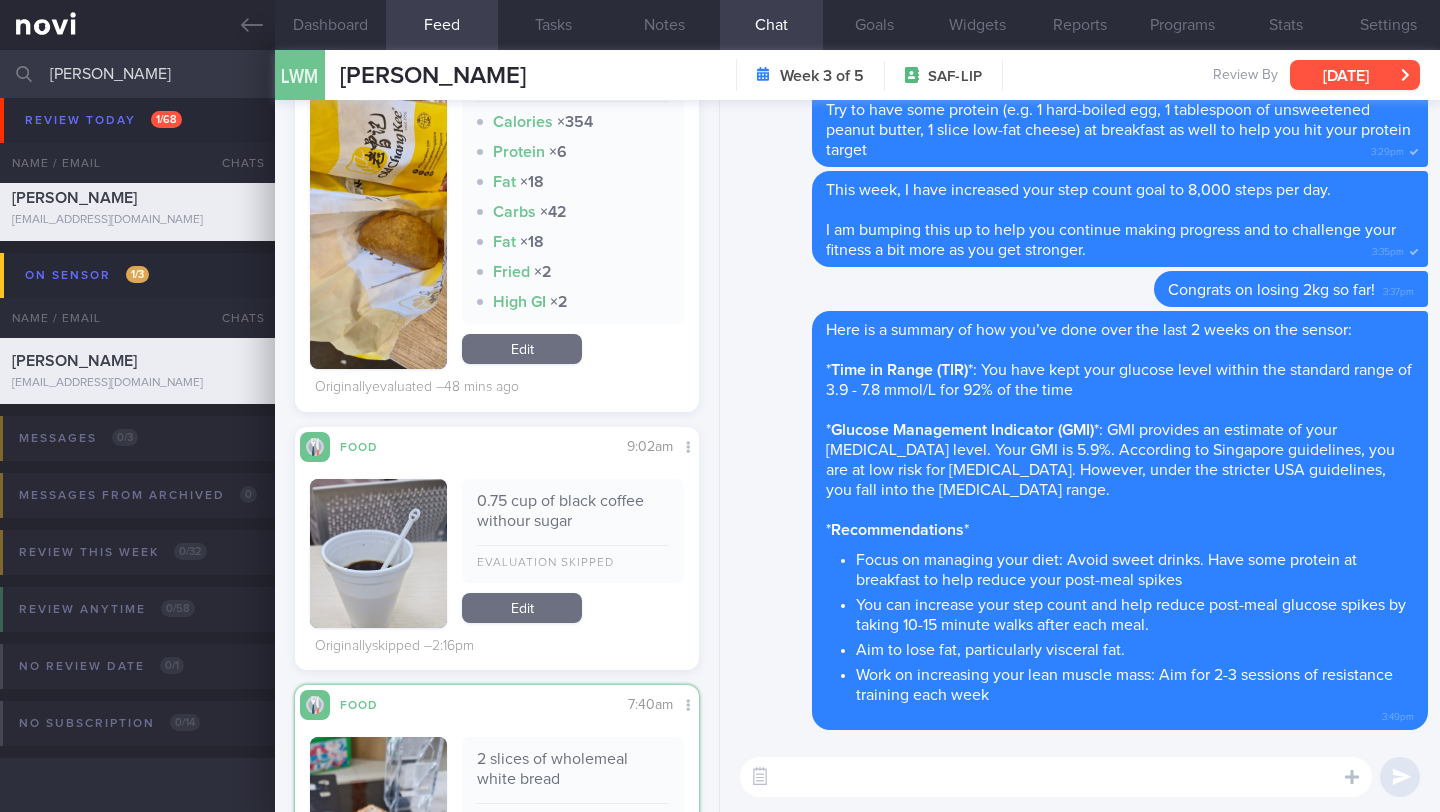 click on "[DATE]" at bounding box center (1355, 75) 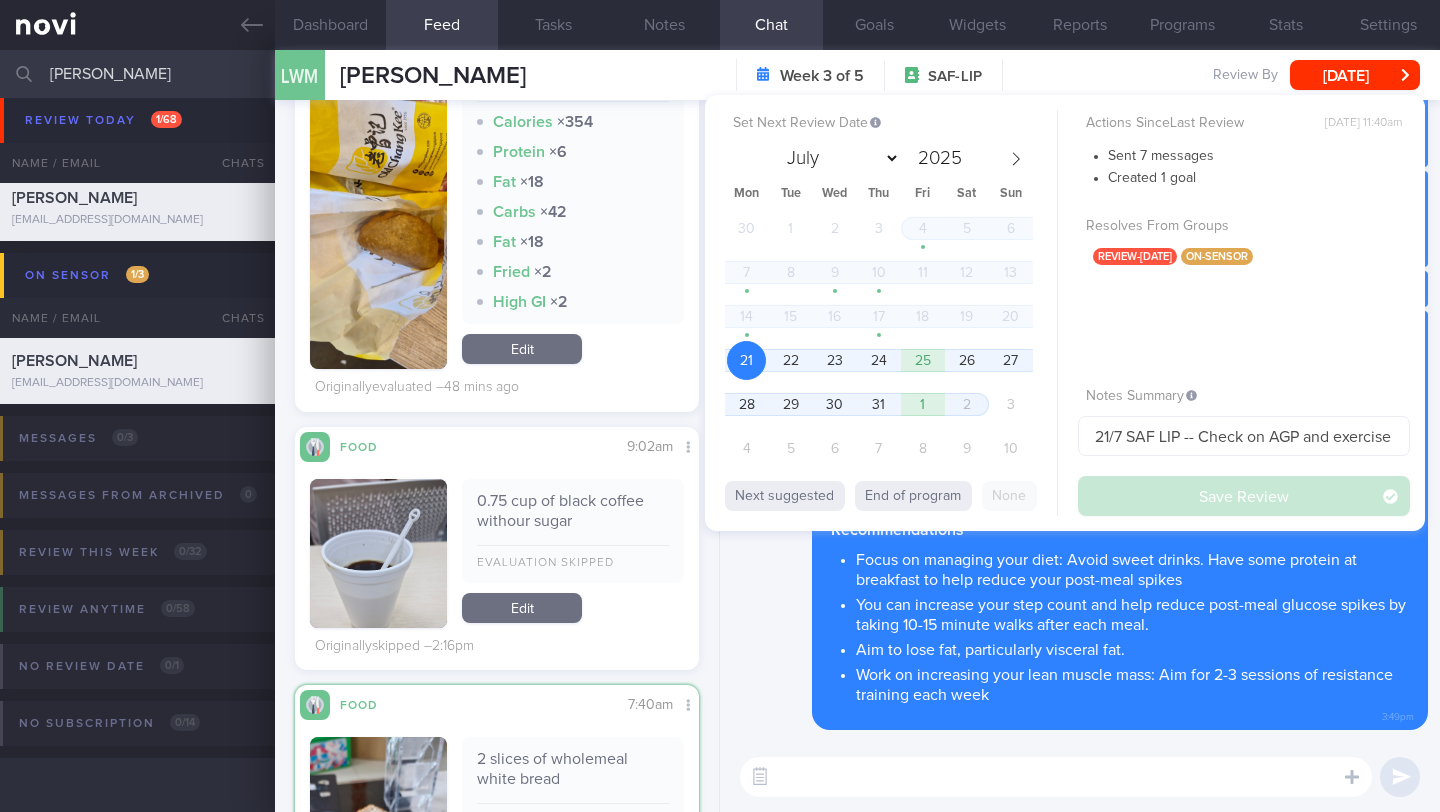 click on "30 1 2 3 4 5 6 7 8 9 10 11 12 13 14 15 16 17 18 19 20 21 22 23 24 25 26 27 28 29 30 31 1 2 3 4 5 6 7 8 9 10" at bounding box center (879, 341) 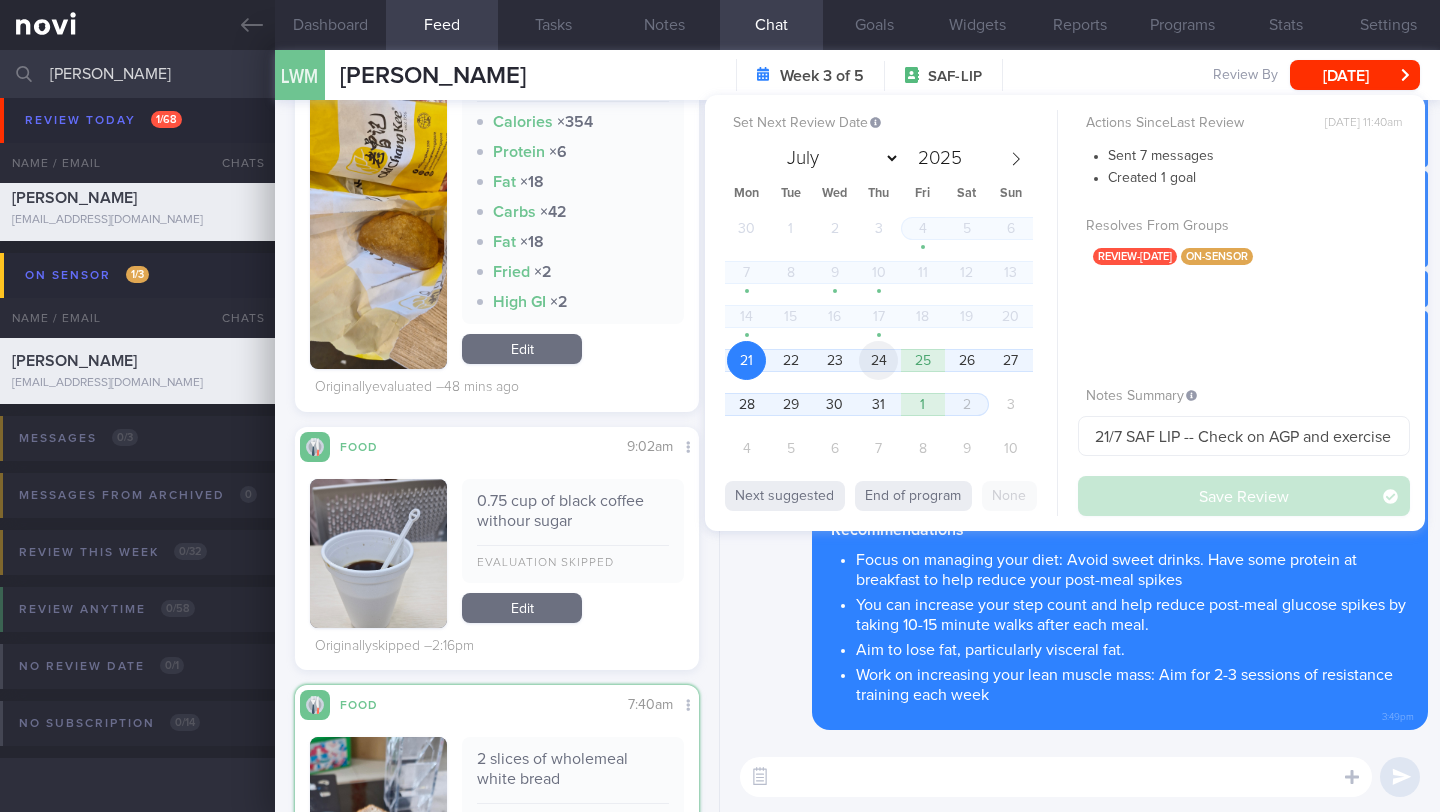 click on "24" at bounding box center (878, 360) 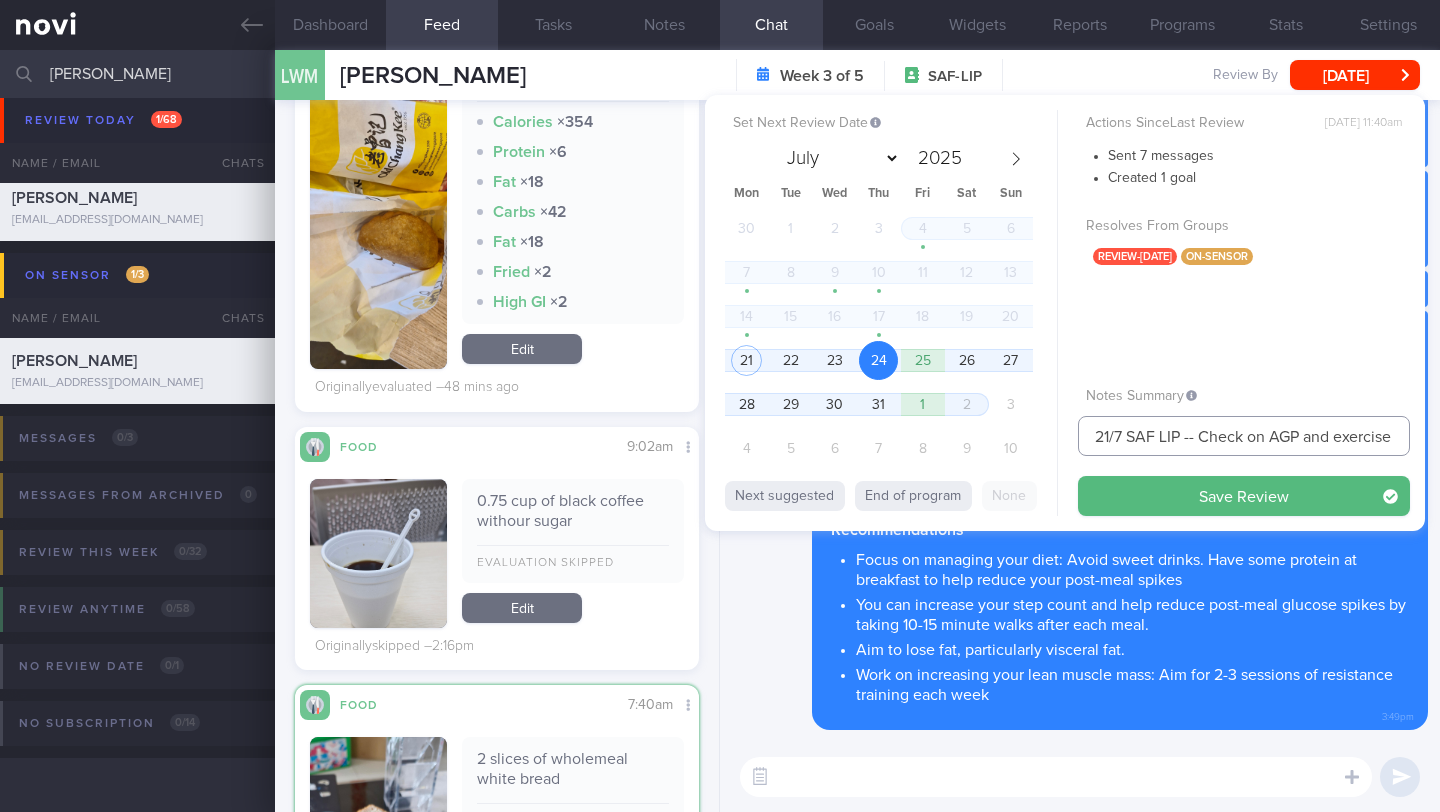 drag, startPoint x: 1110, startPoint y: 434, endPoint x: 1070, endPoint y: 431, distance: 40.112343 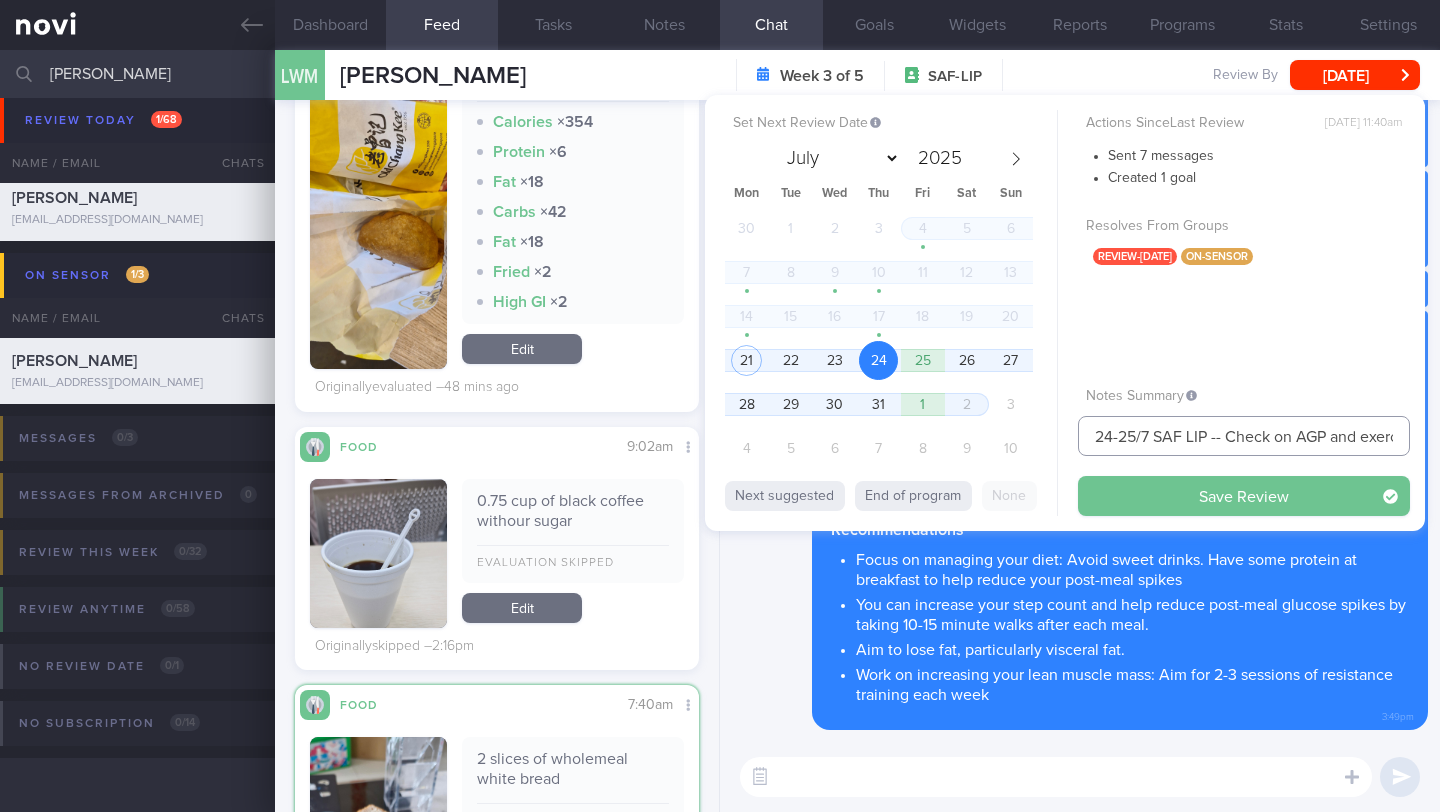 type on "24-25/7 SAF LIP -- Check on AGP and exercise" 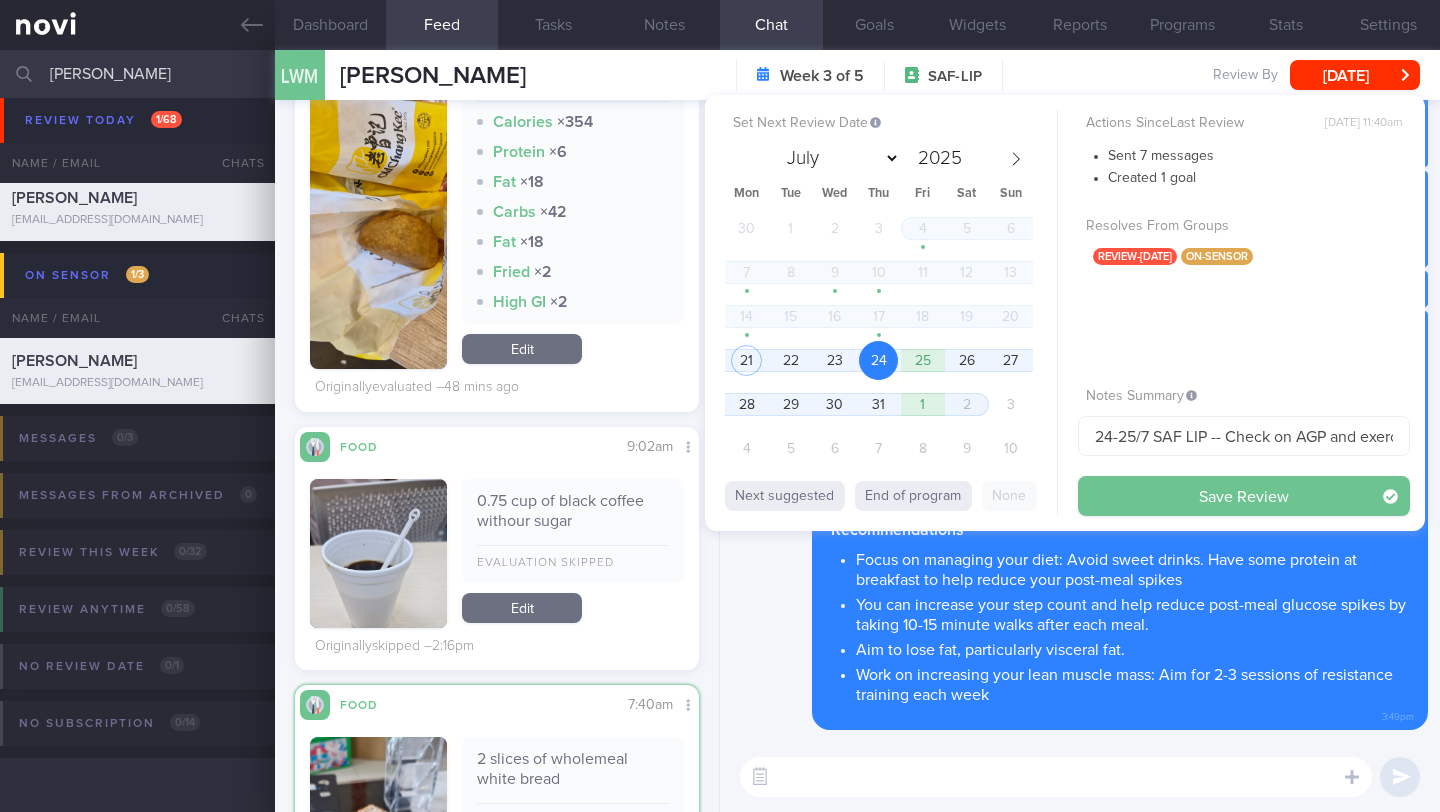click on "Save Review" at bounding box center (1244, 496) 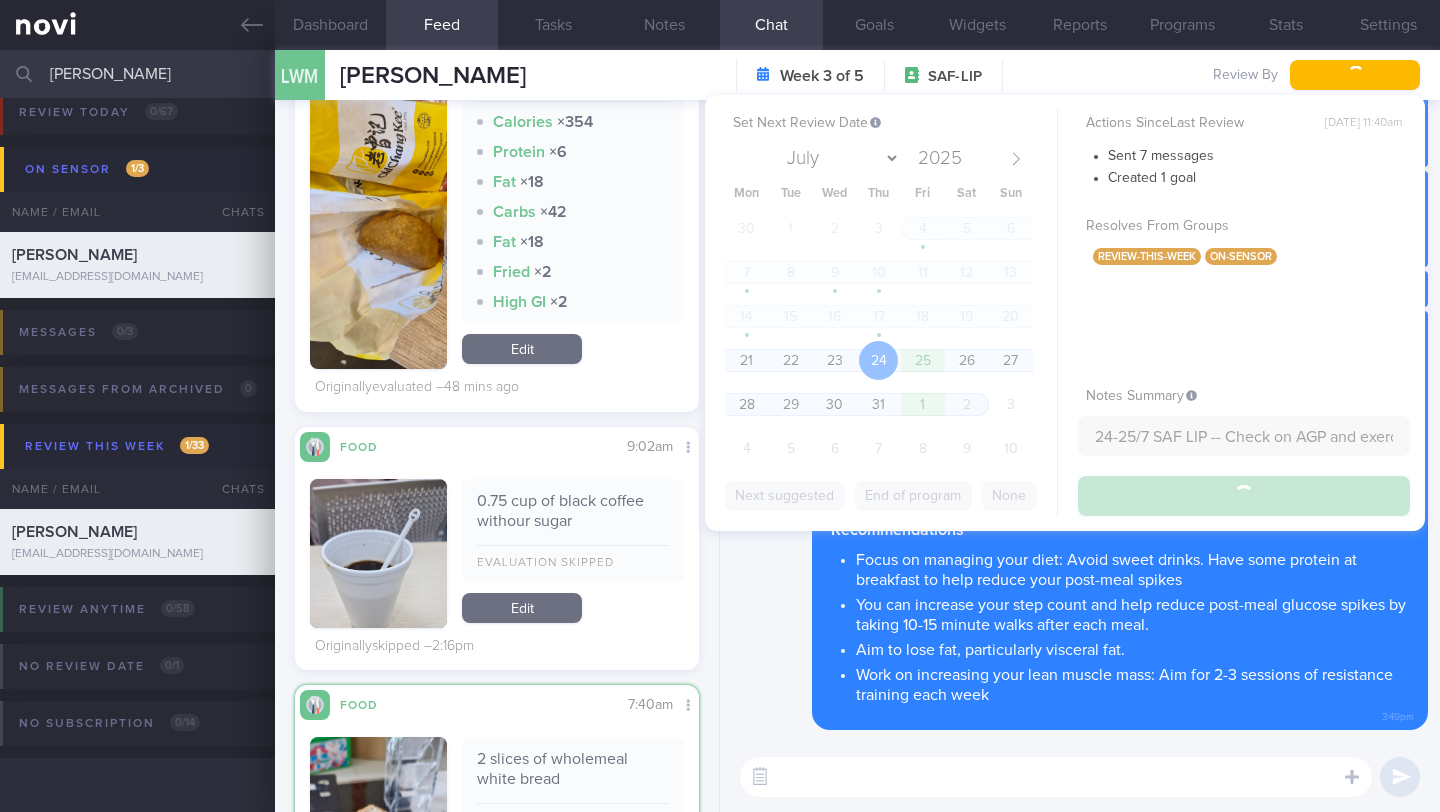 scroll, scrollTop: 11, scrollLeft: 0, axis: vertical 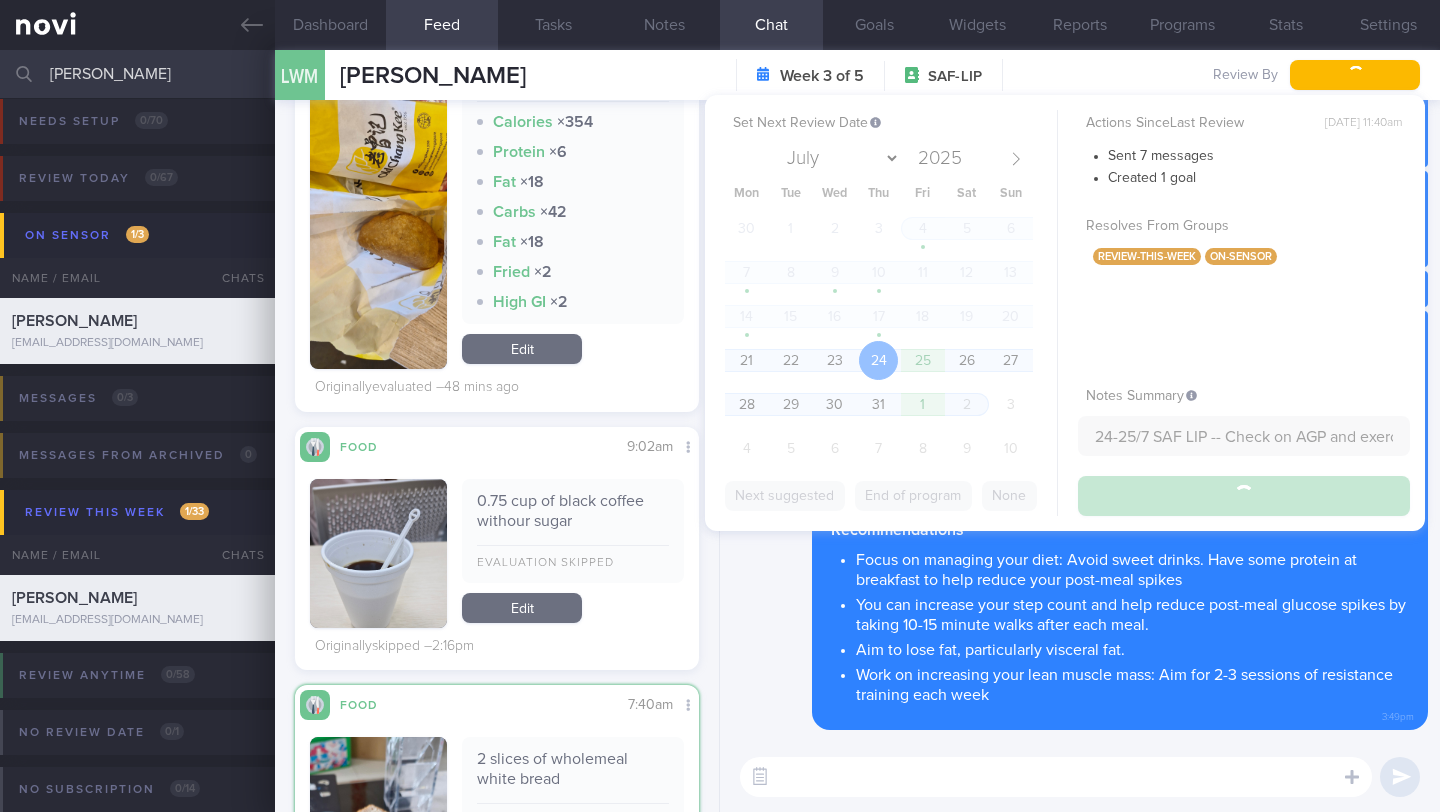 type on "24-25/7 SAF LIP -- Check on AGP and exercise" 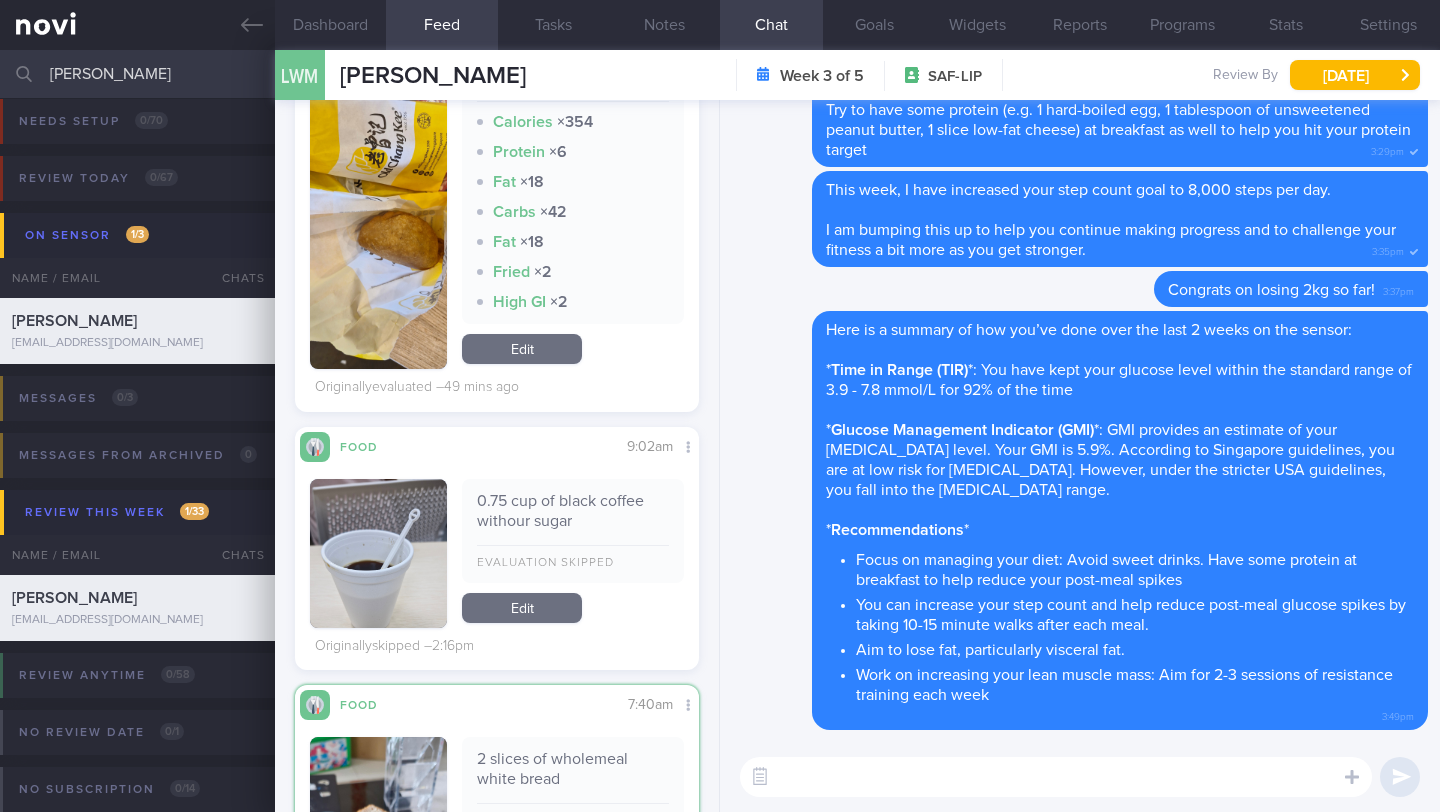 scroll, scrollTop: 999767, scrollLeft: 999639, axis: both 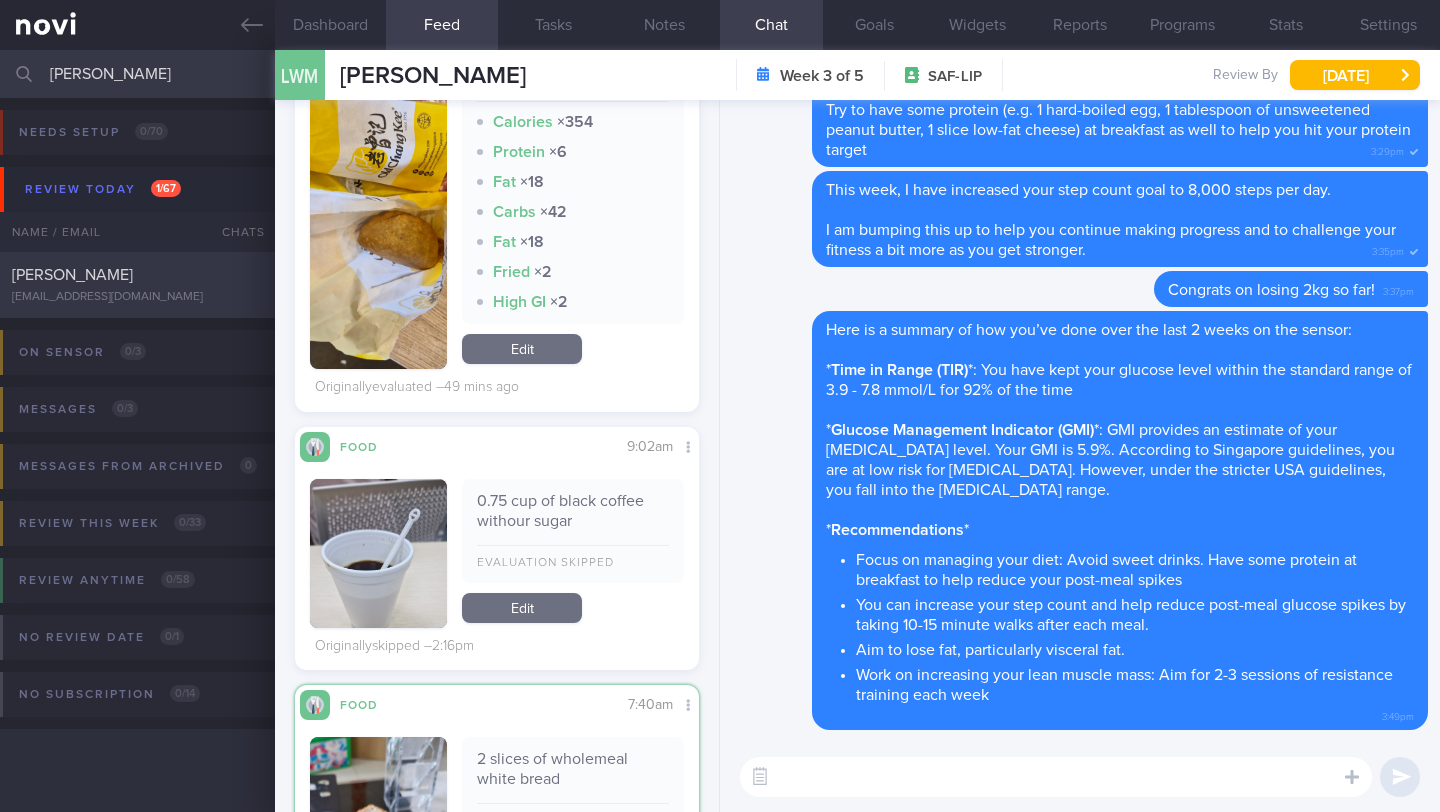 type on "[PERSON_NAME]" 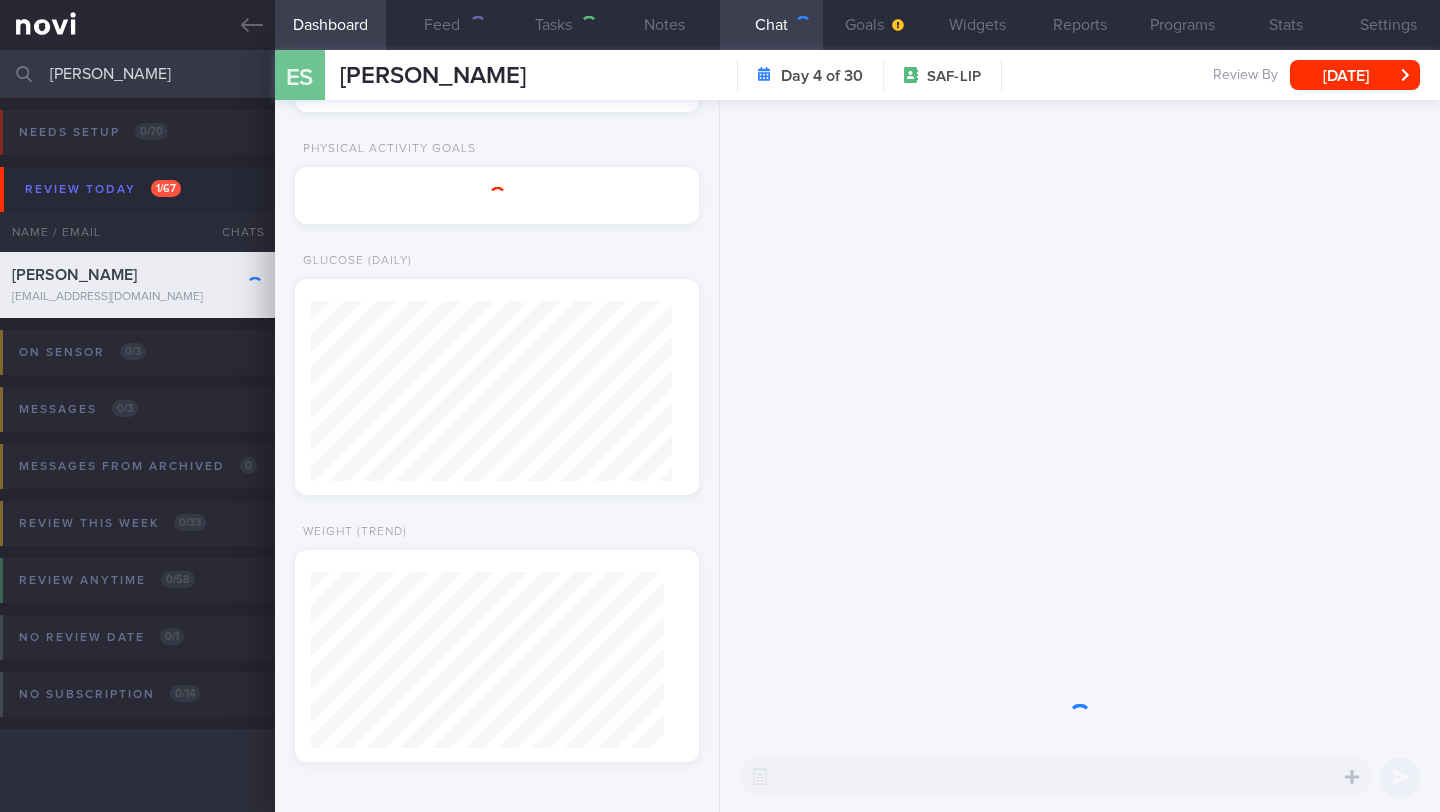 scroll, scrollTop: 380, scrollLeft: 0, axis: vertical 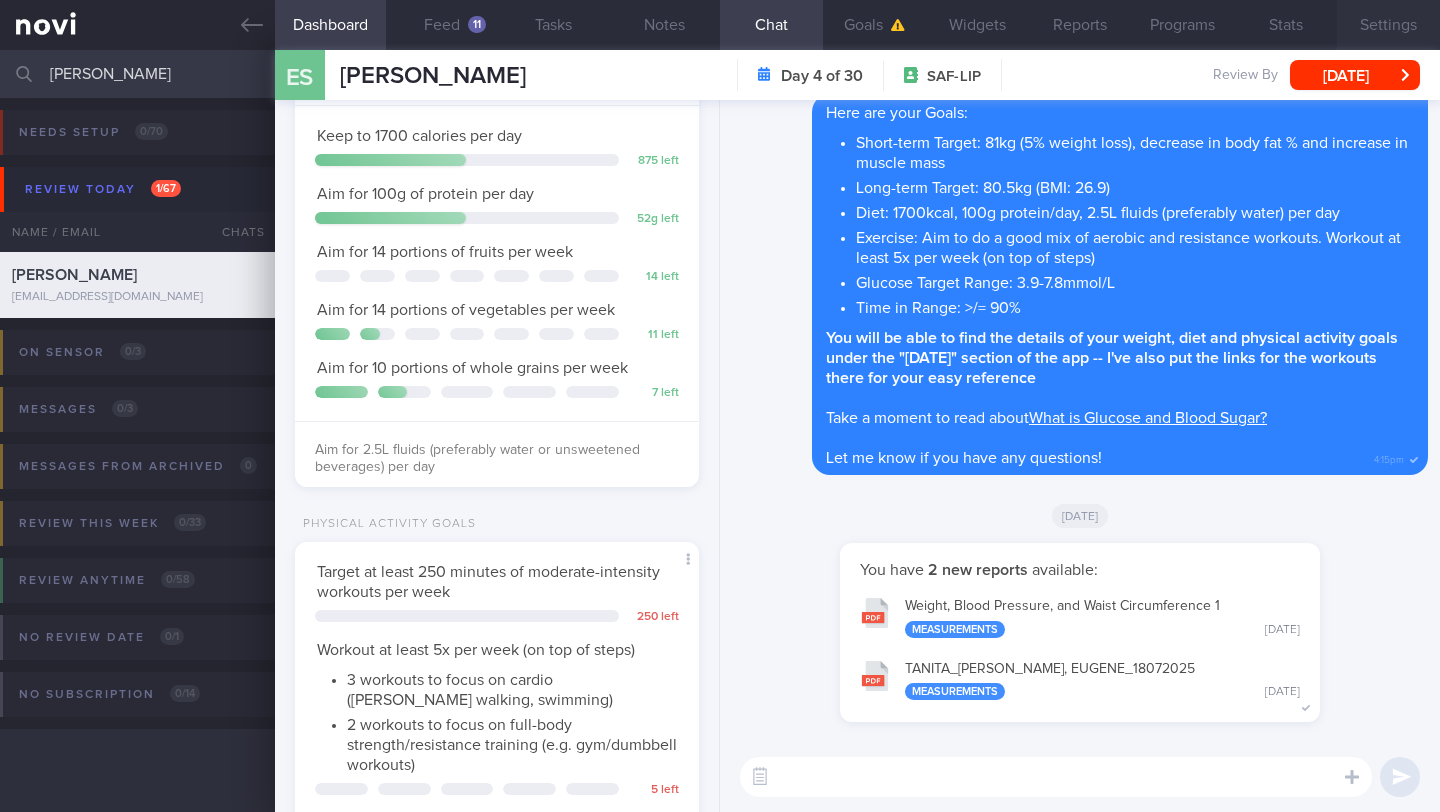 click on "Settings" at bounding box center (1388, 25) 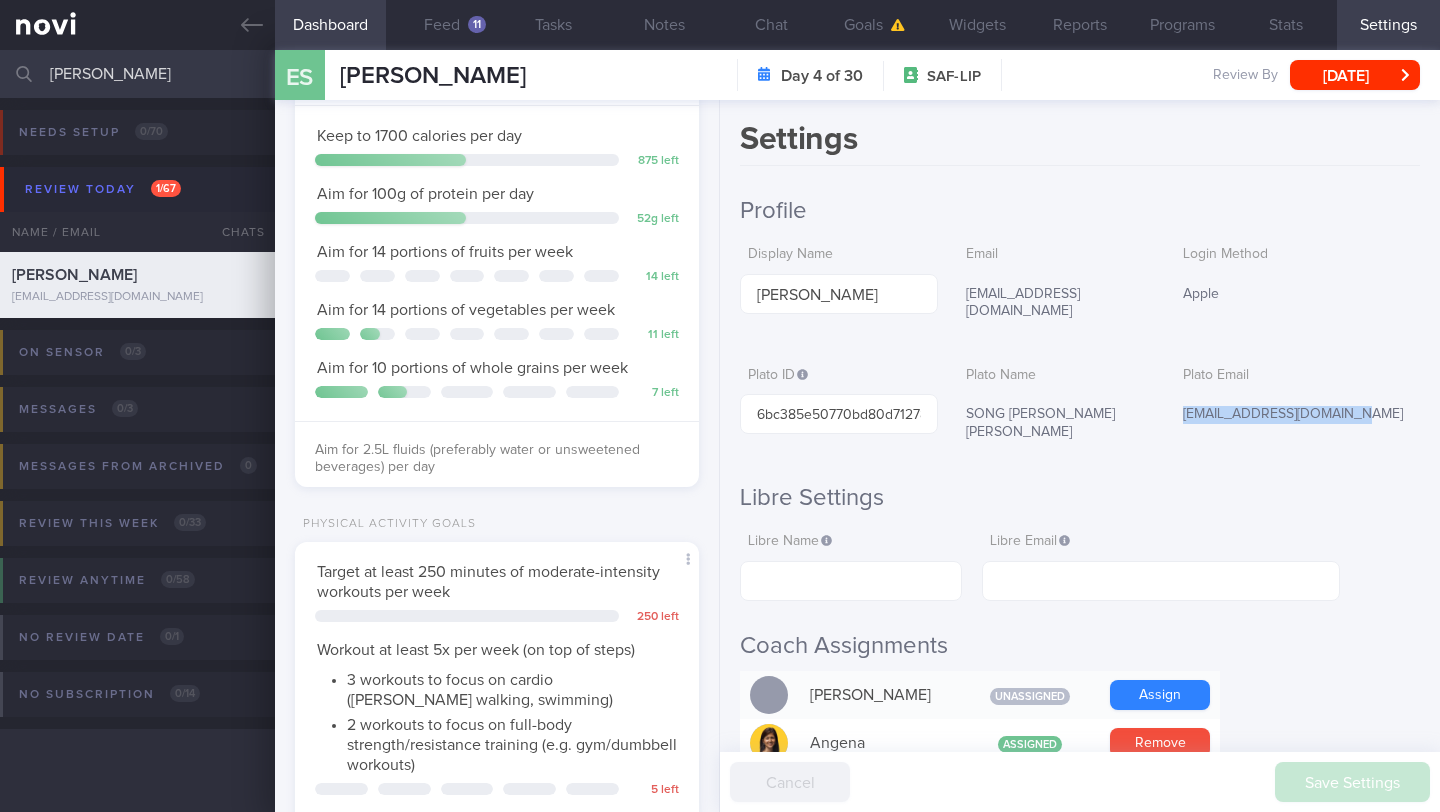 drag, startPoint x: 1160, startPoint y: 402, endPoint x: 1362, endPoint y: 403, distance: 202.00247 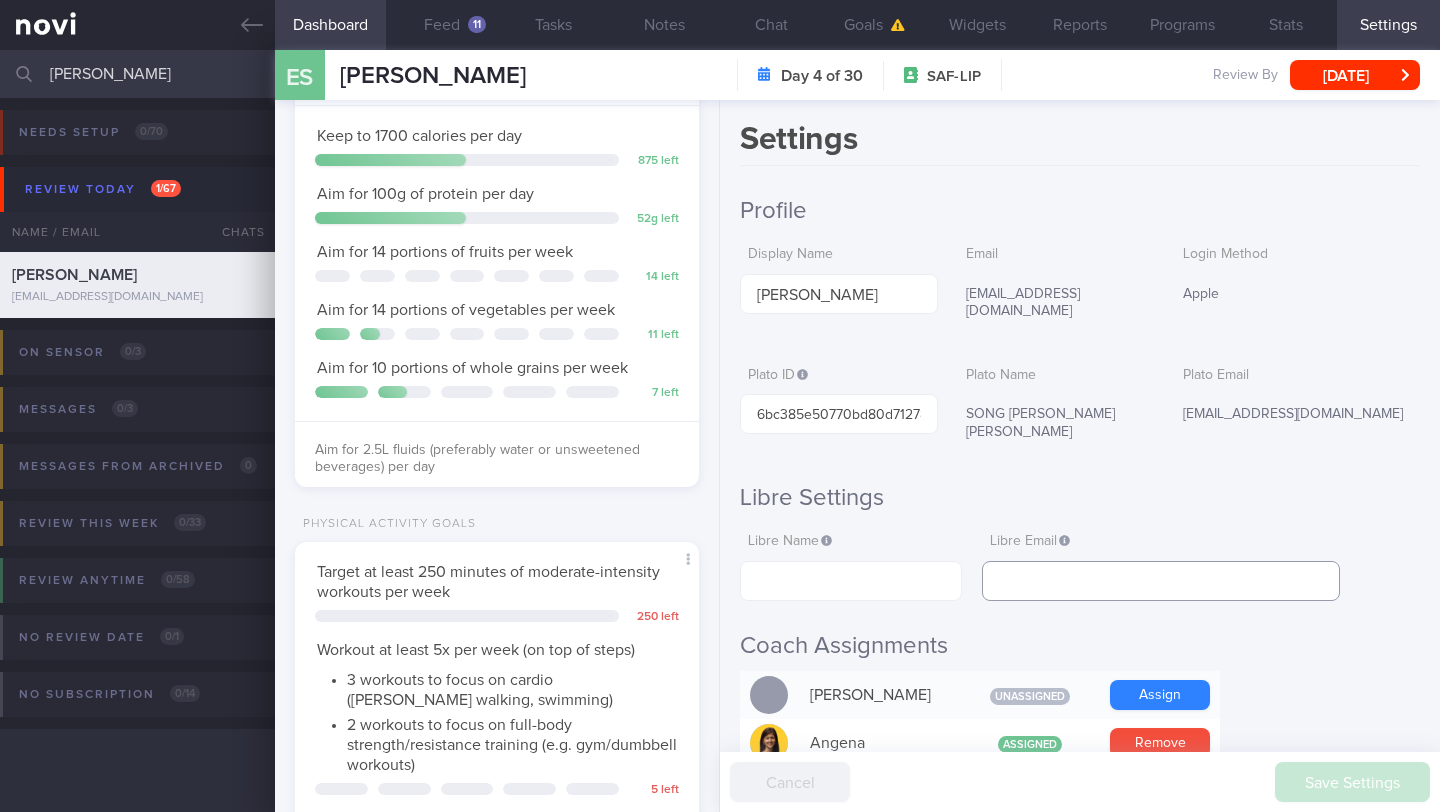click at bounding box center [1161, 581] 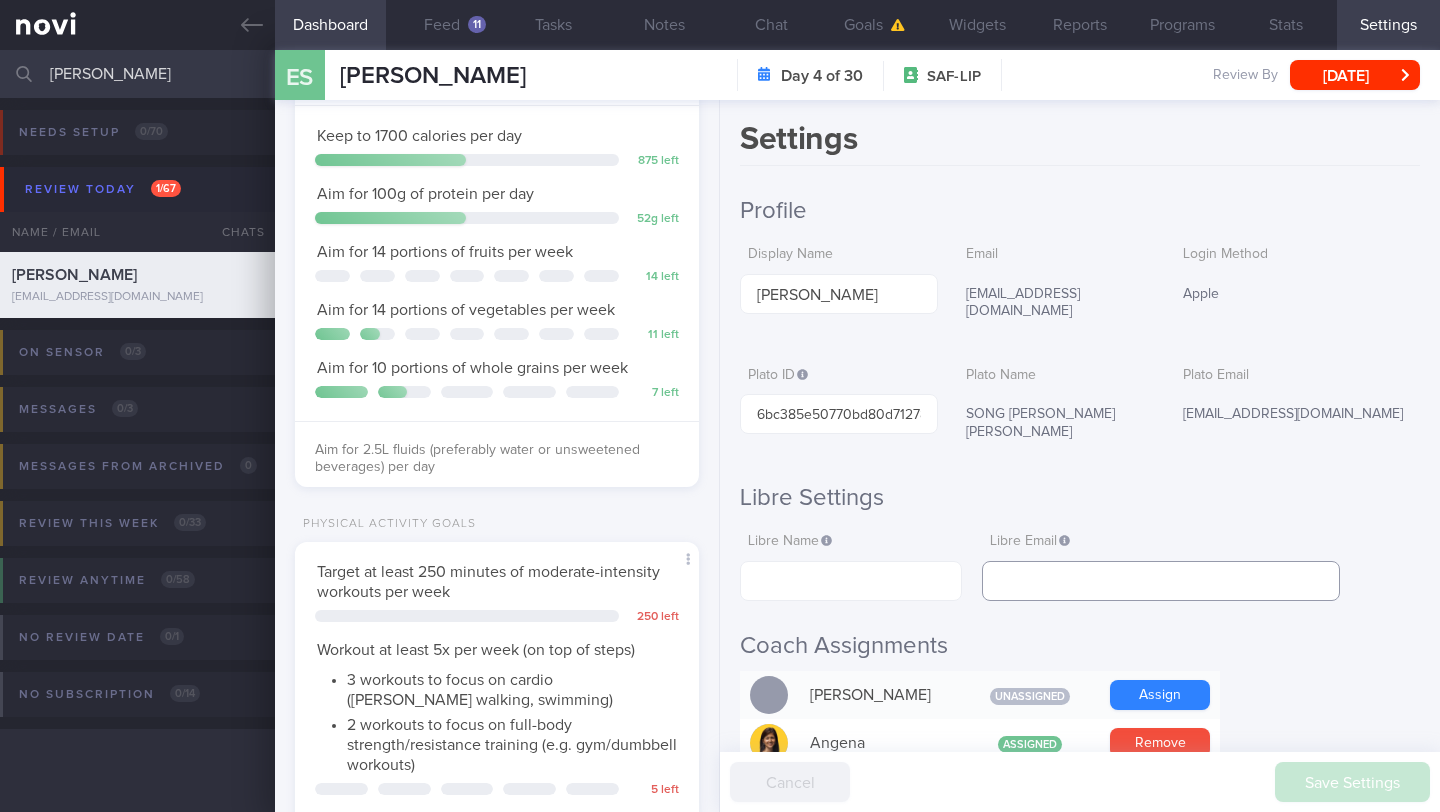 paste on "[EMAIL_ADDRESS][DOMAIN_NAME]" 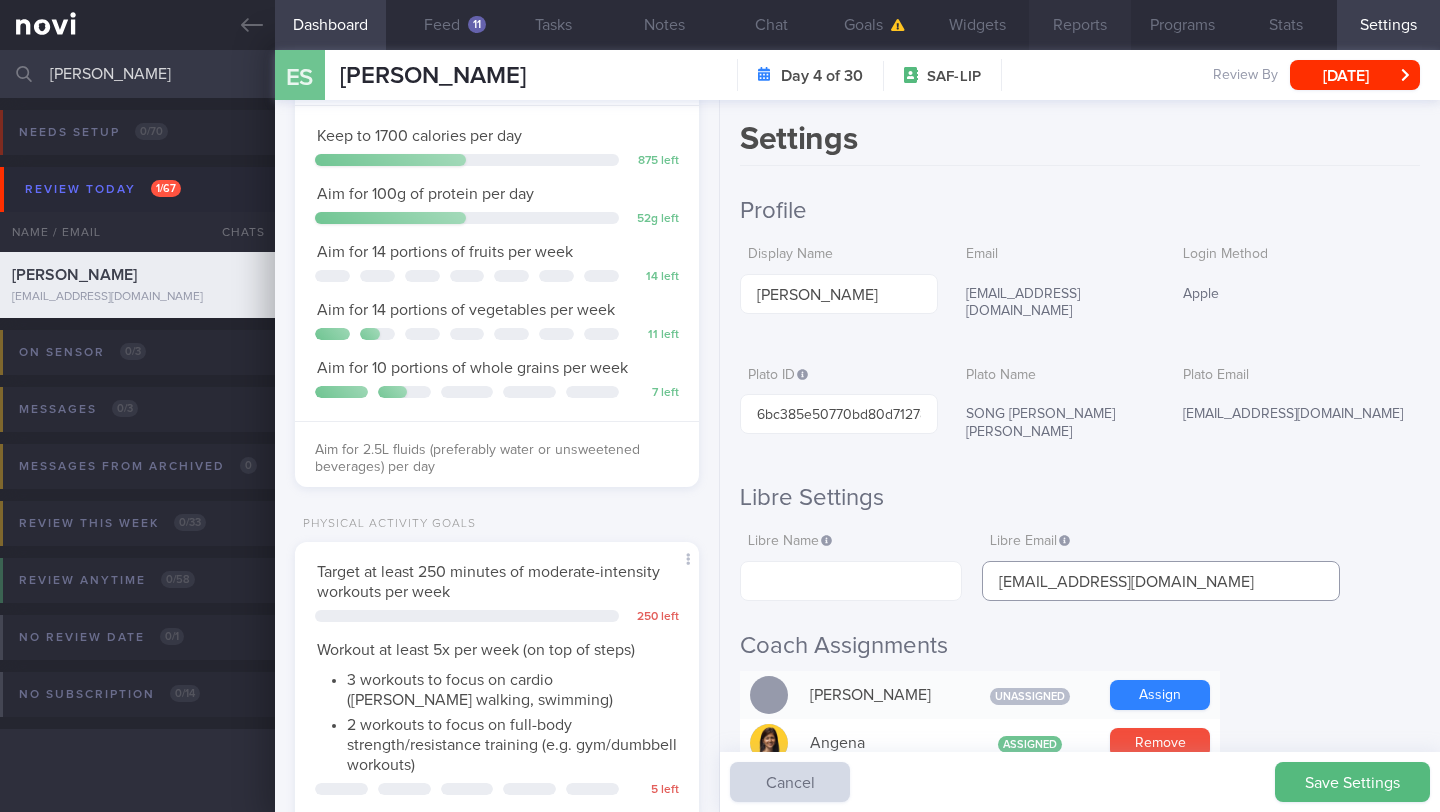 type on "[EMAIL_ADDRESS][DOMAIN_NAME]" 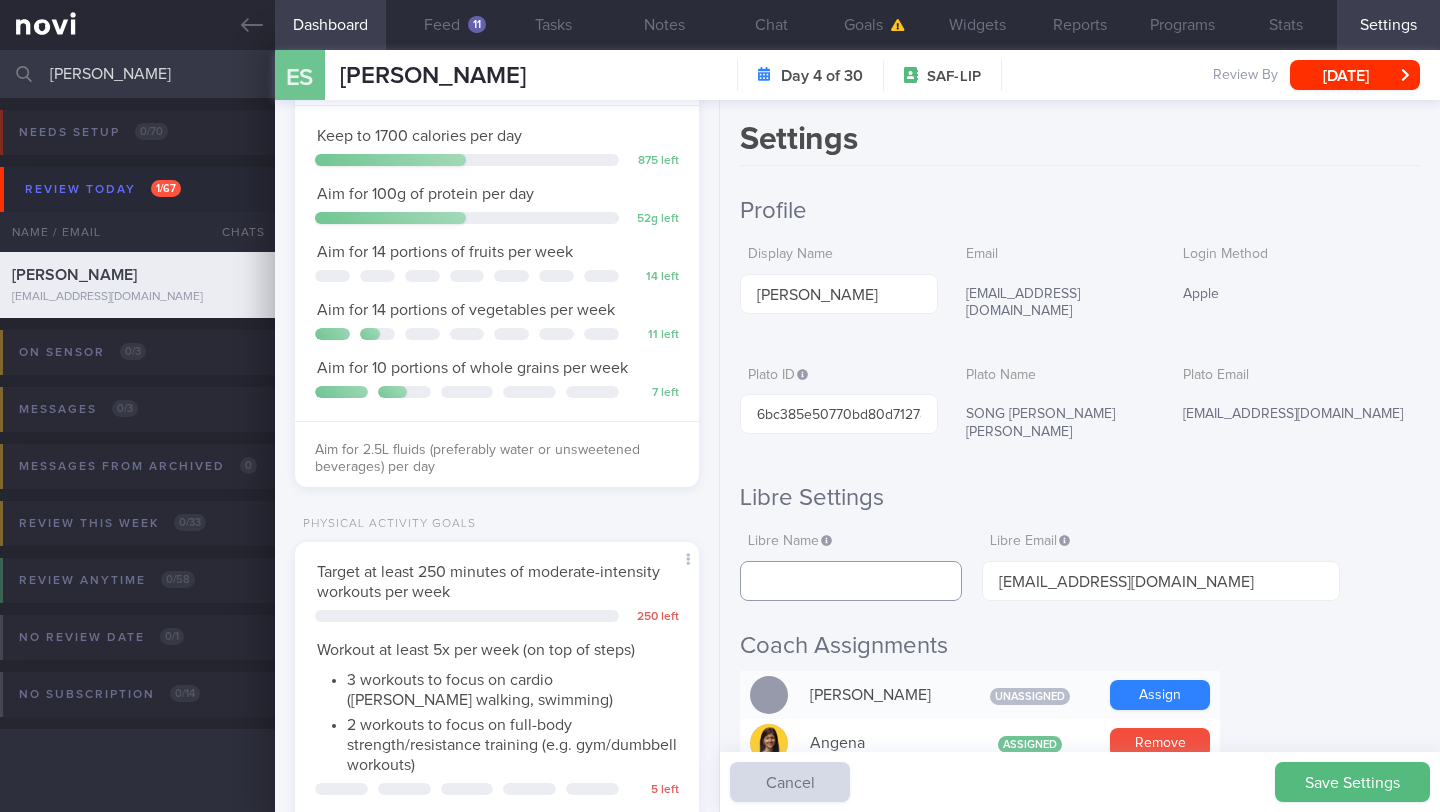 click at bounding box center [851, 581] 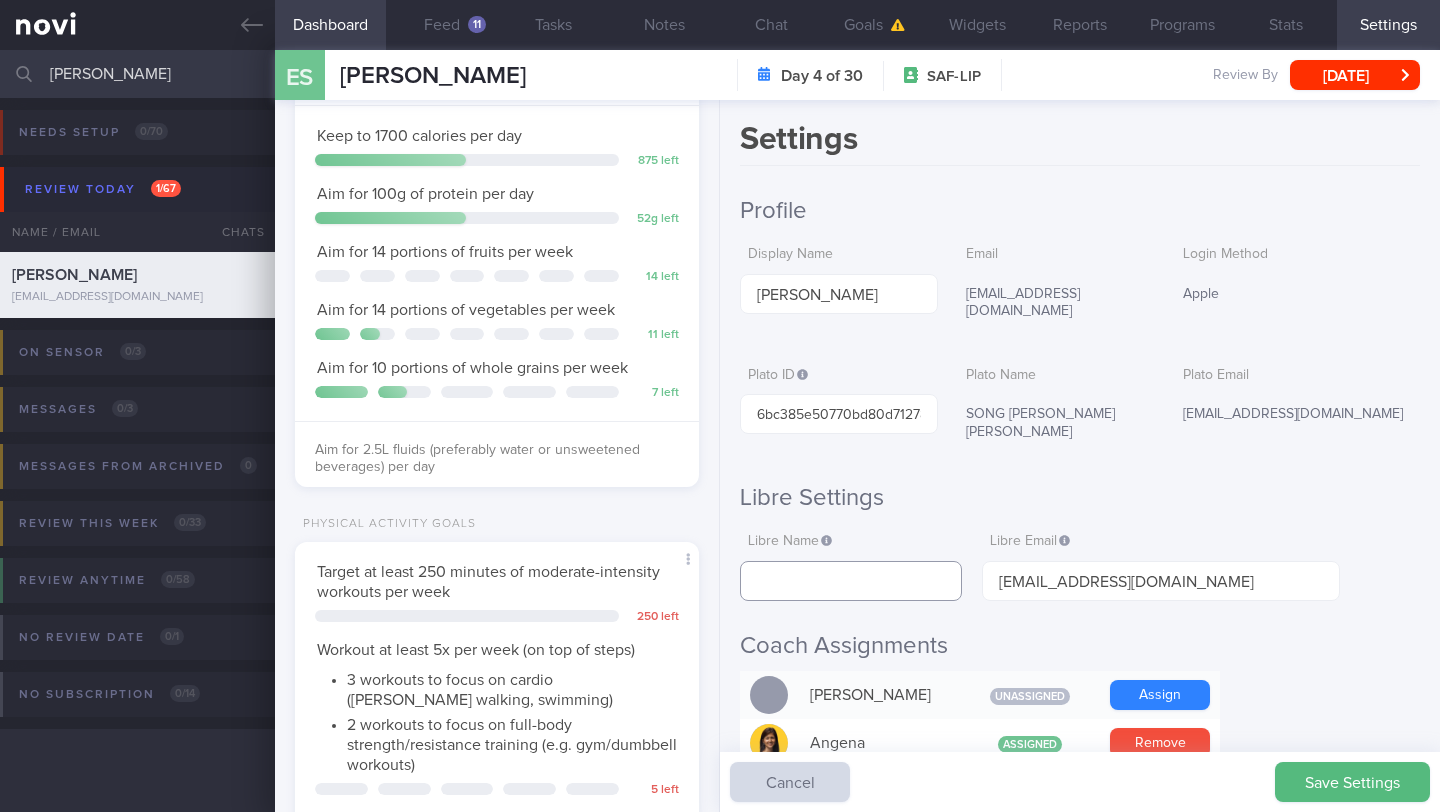paste on "[PERSON_NAME]" 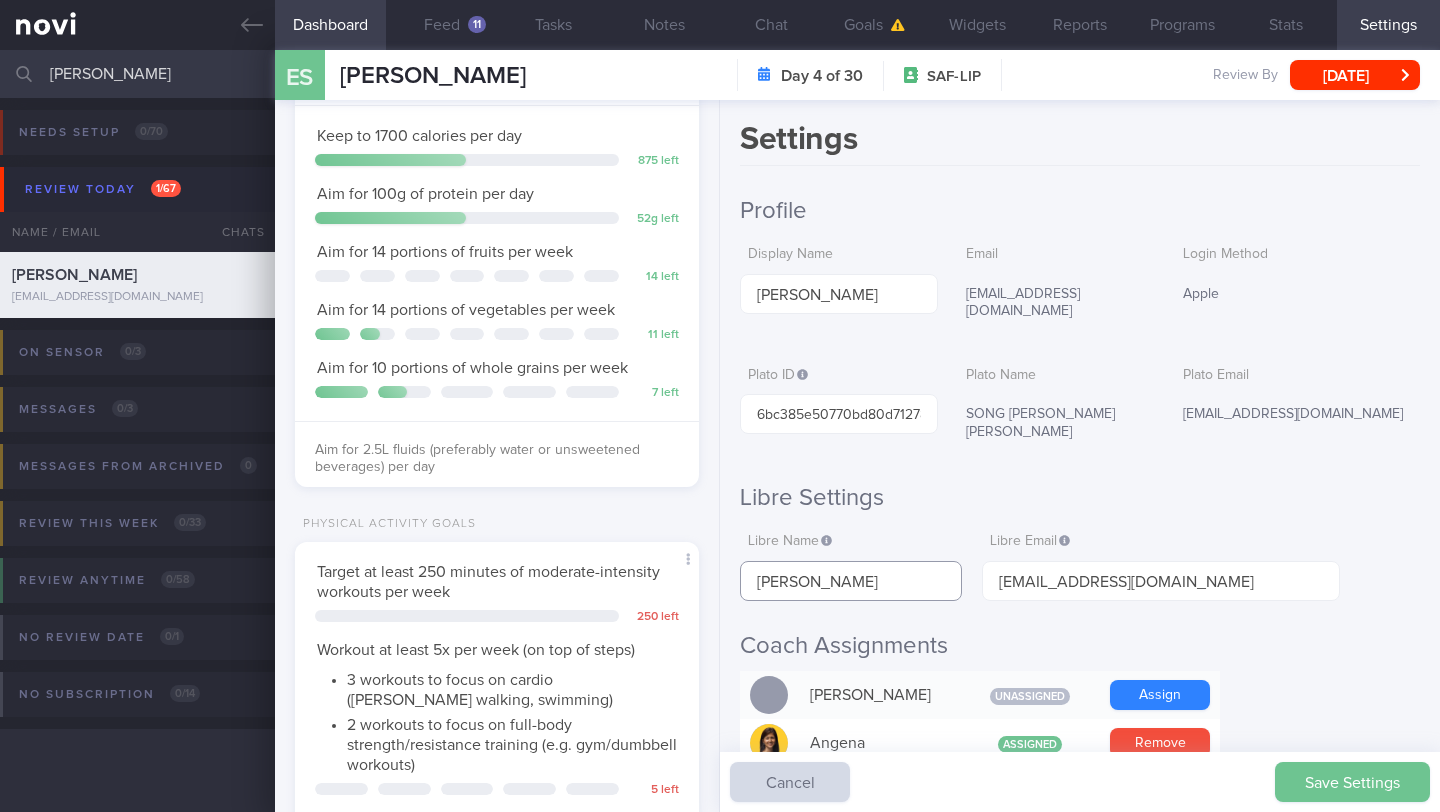 type on "[PERSON_NAME]" 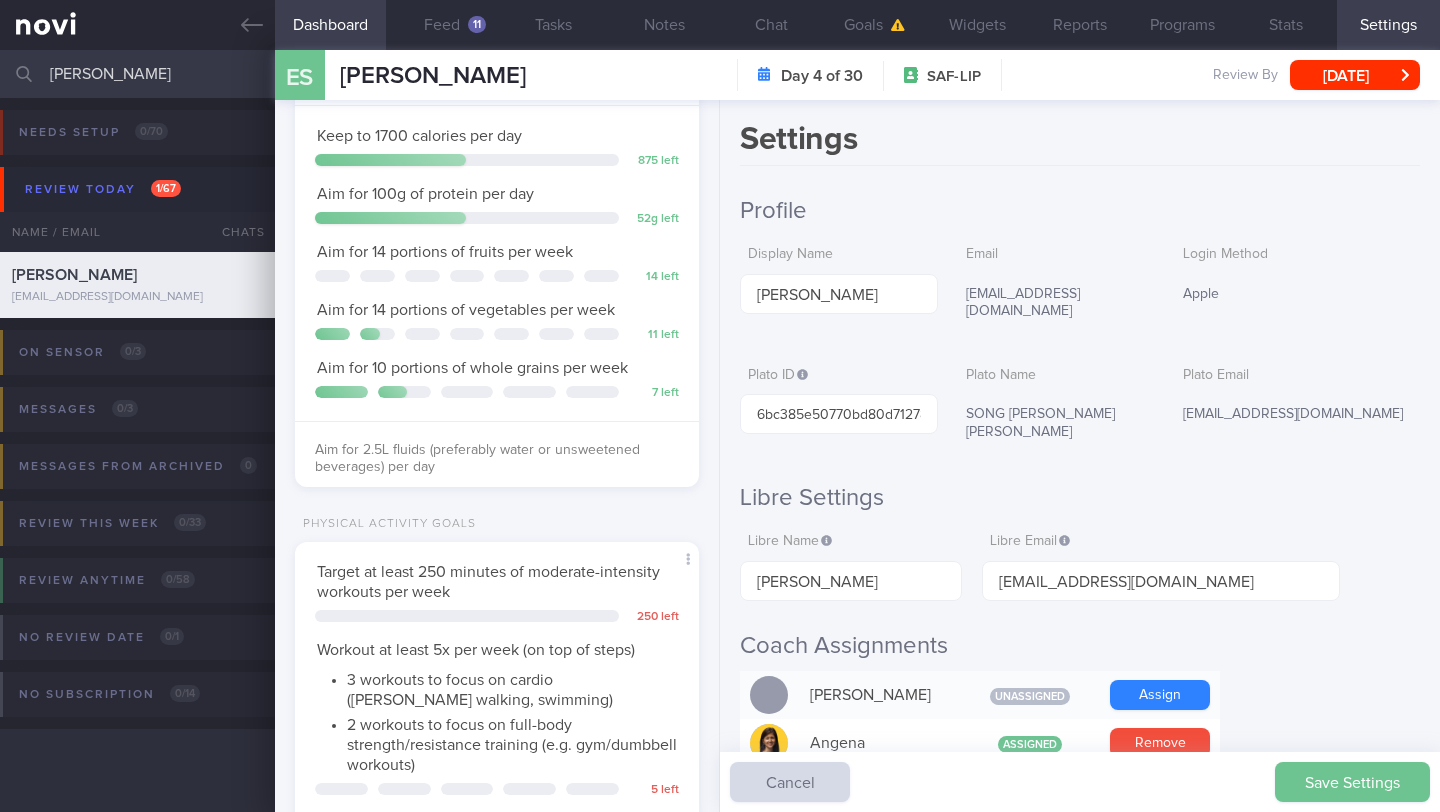 click on "Save Settings" at bounding box center (1352, 782) 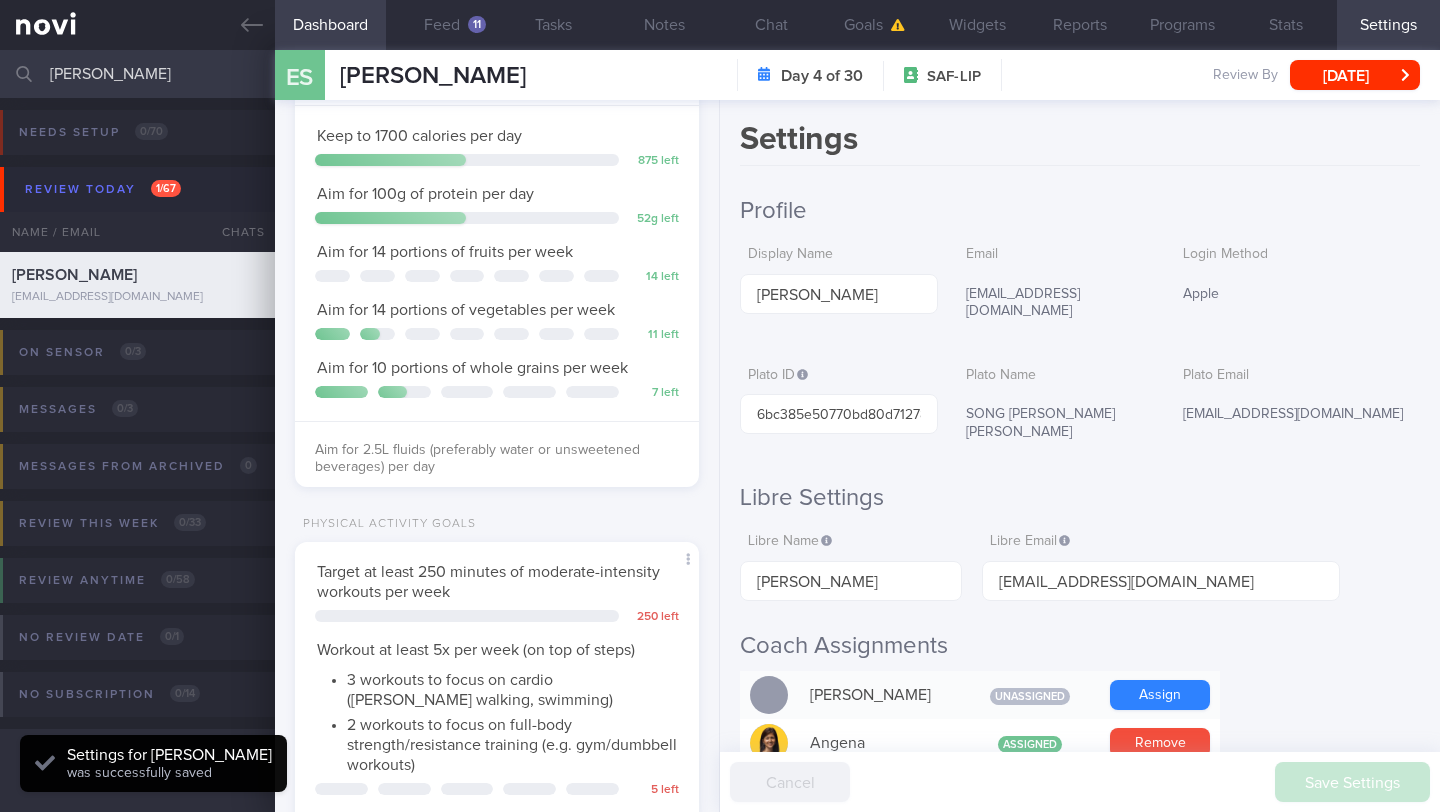 scroll, scrollTop: 999820, scrollLeft: 999639, axis: both 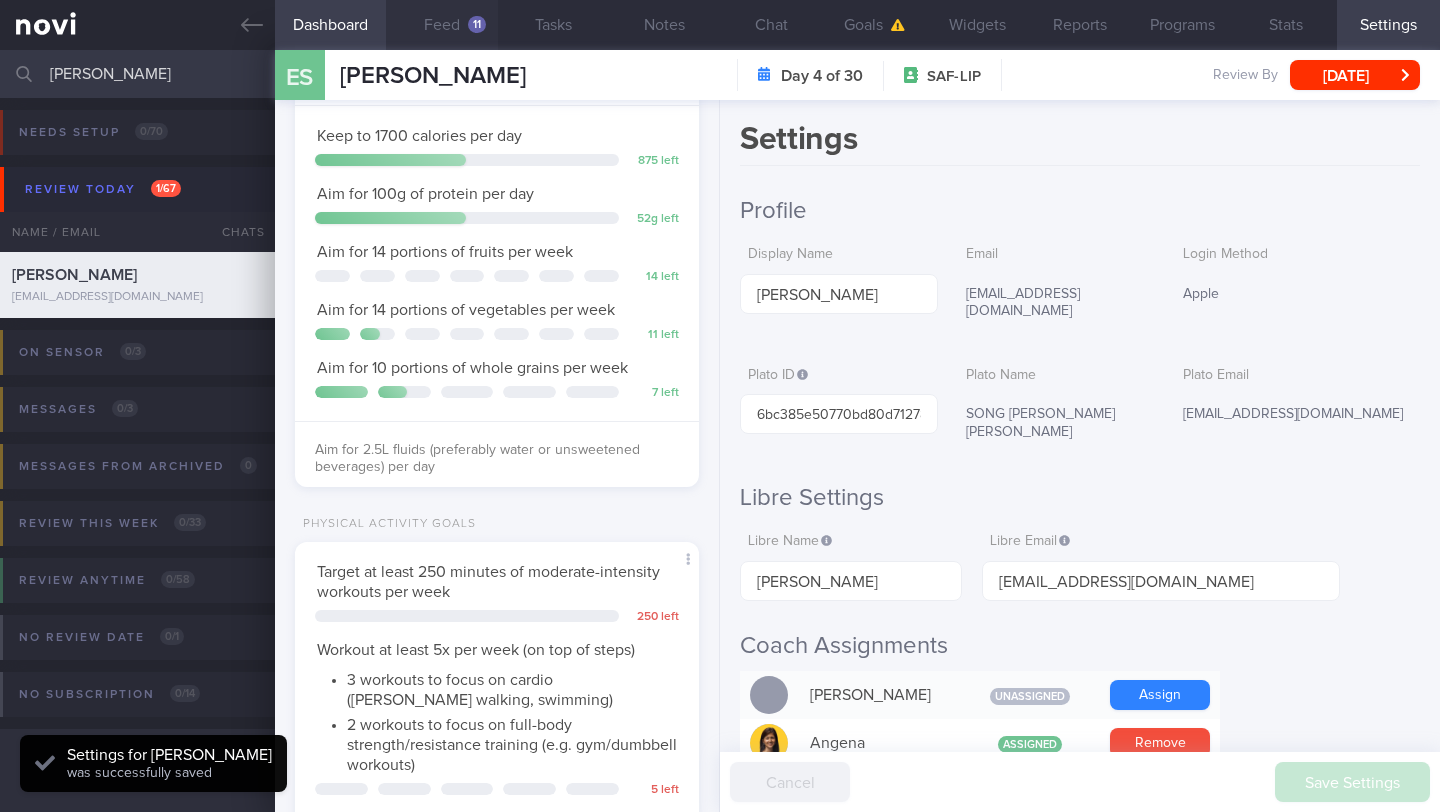 click on "Feed
11" at bounding box center [441, 25] 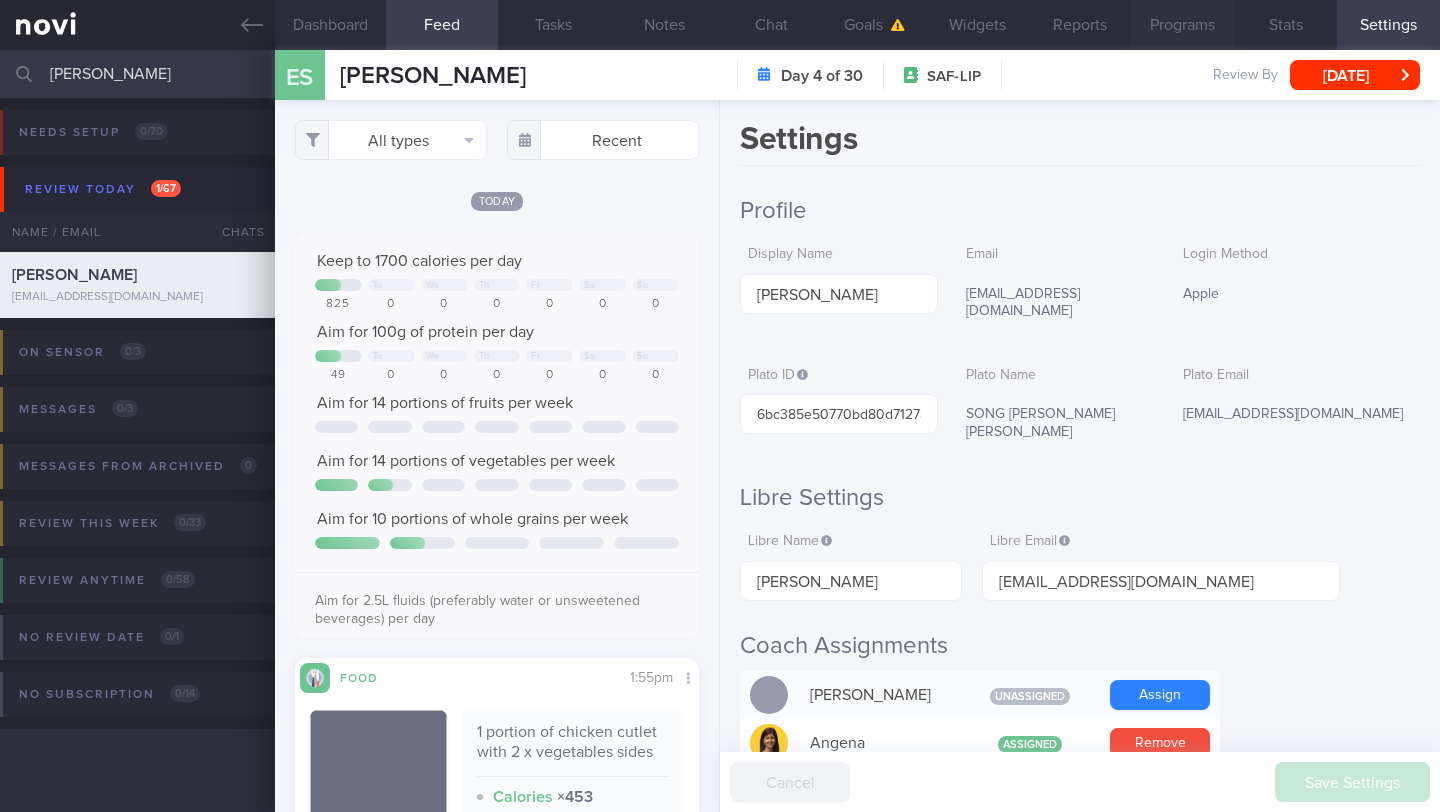 click on "Programs" at bounding box center [1182, 25] 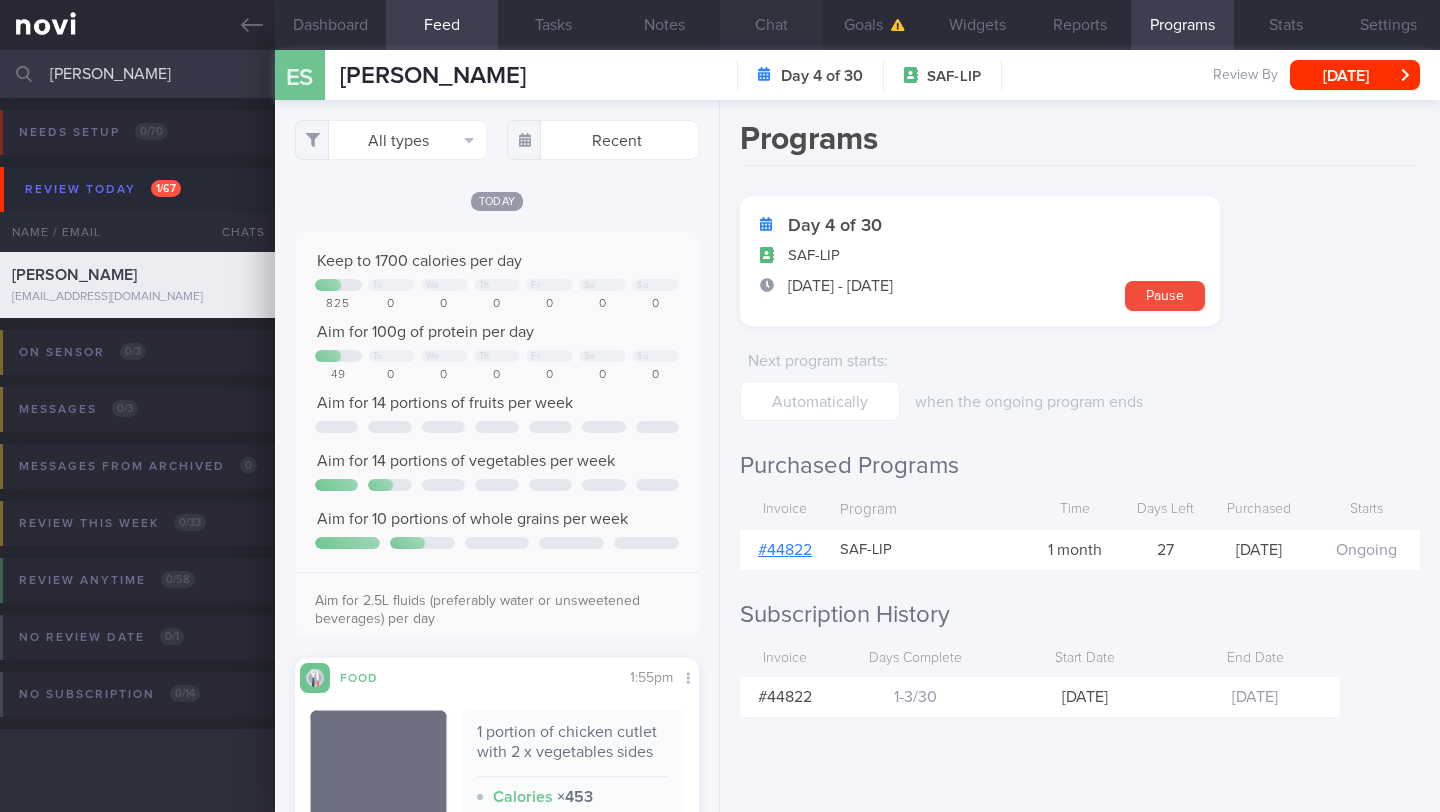 click on "Chat" at bounding box center (771, 25) 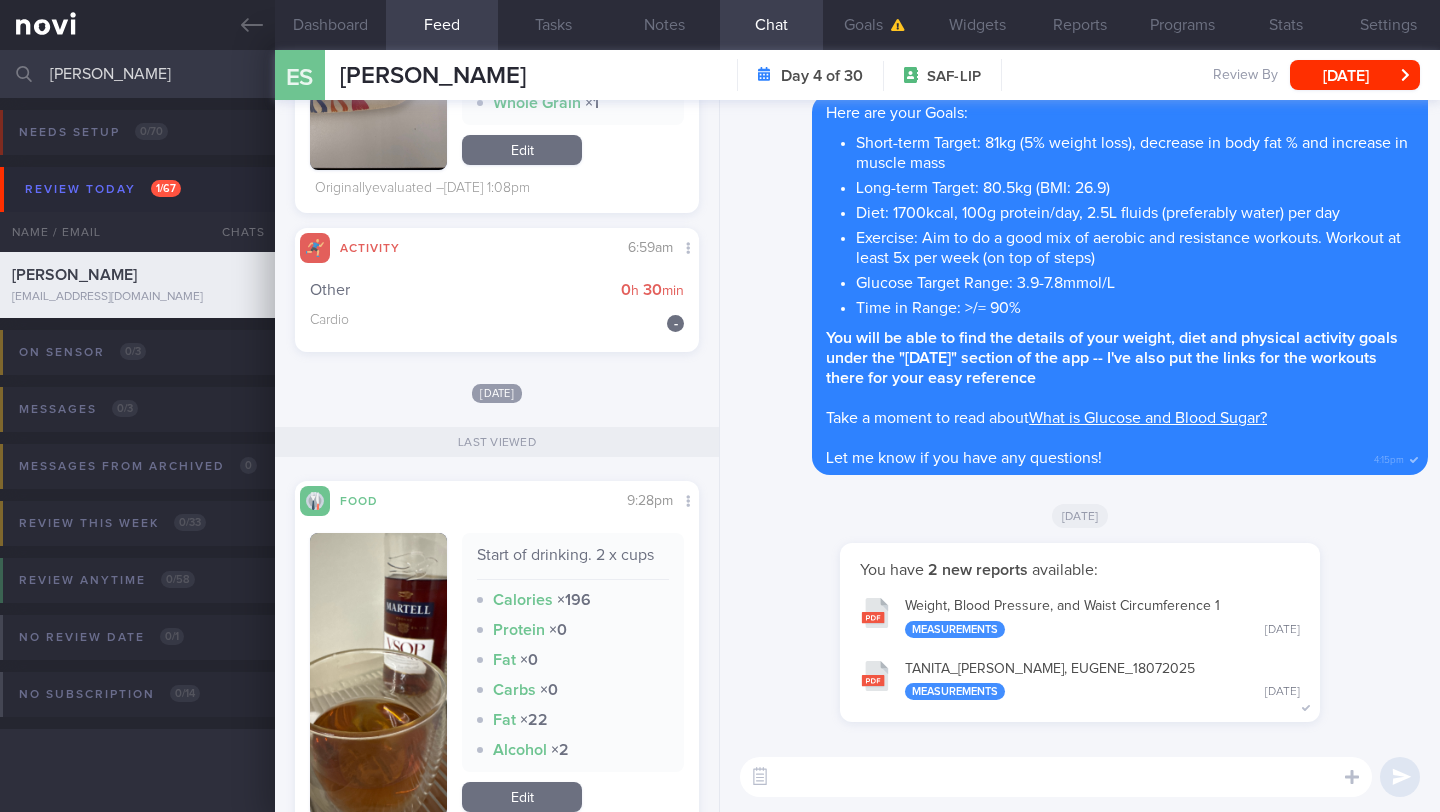 scroll, scrollTop: 5147, scrollLeft: 0, axis: vertical 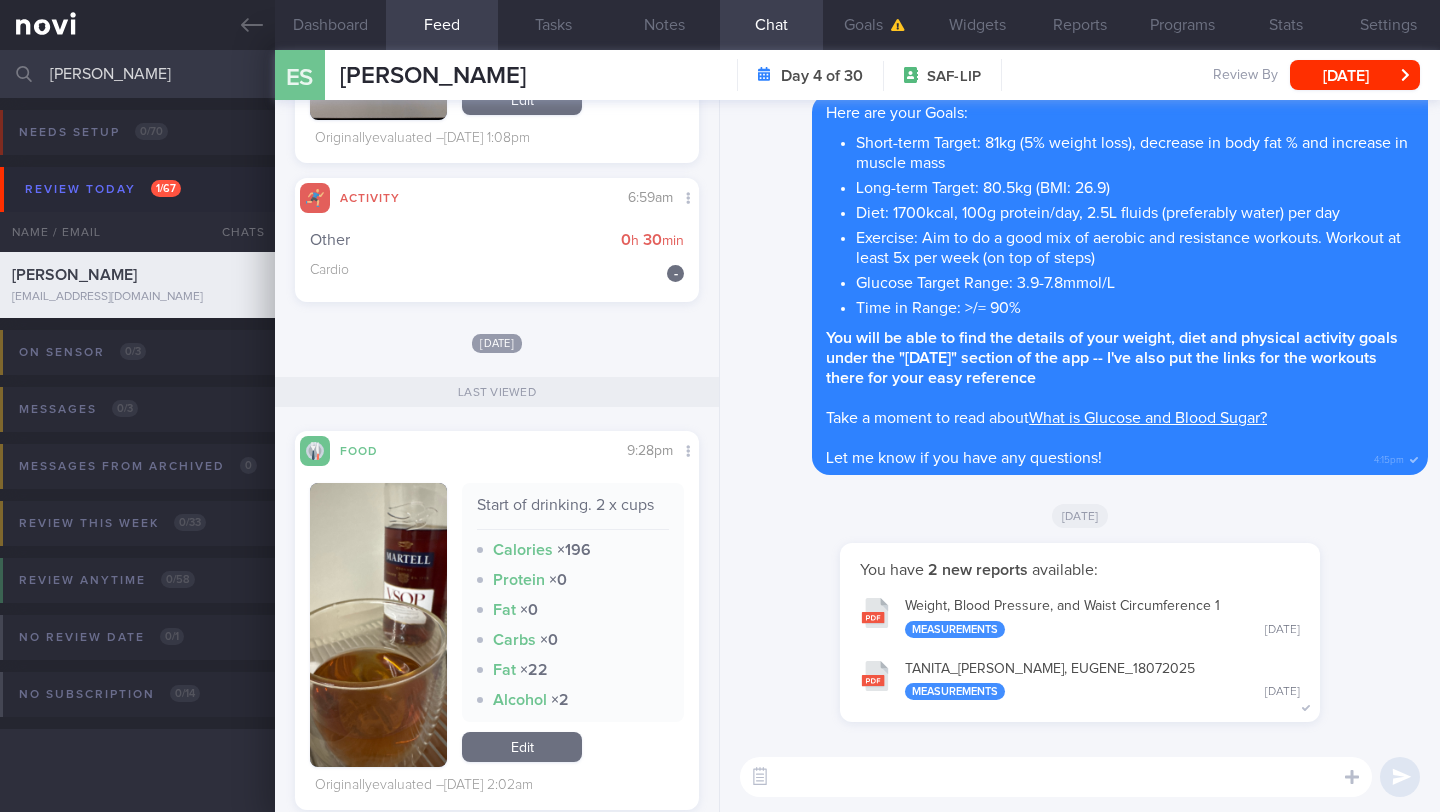 click on "[PERSON_NAME]" at bounding box center (720, 74) 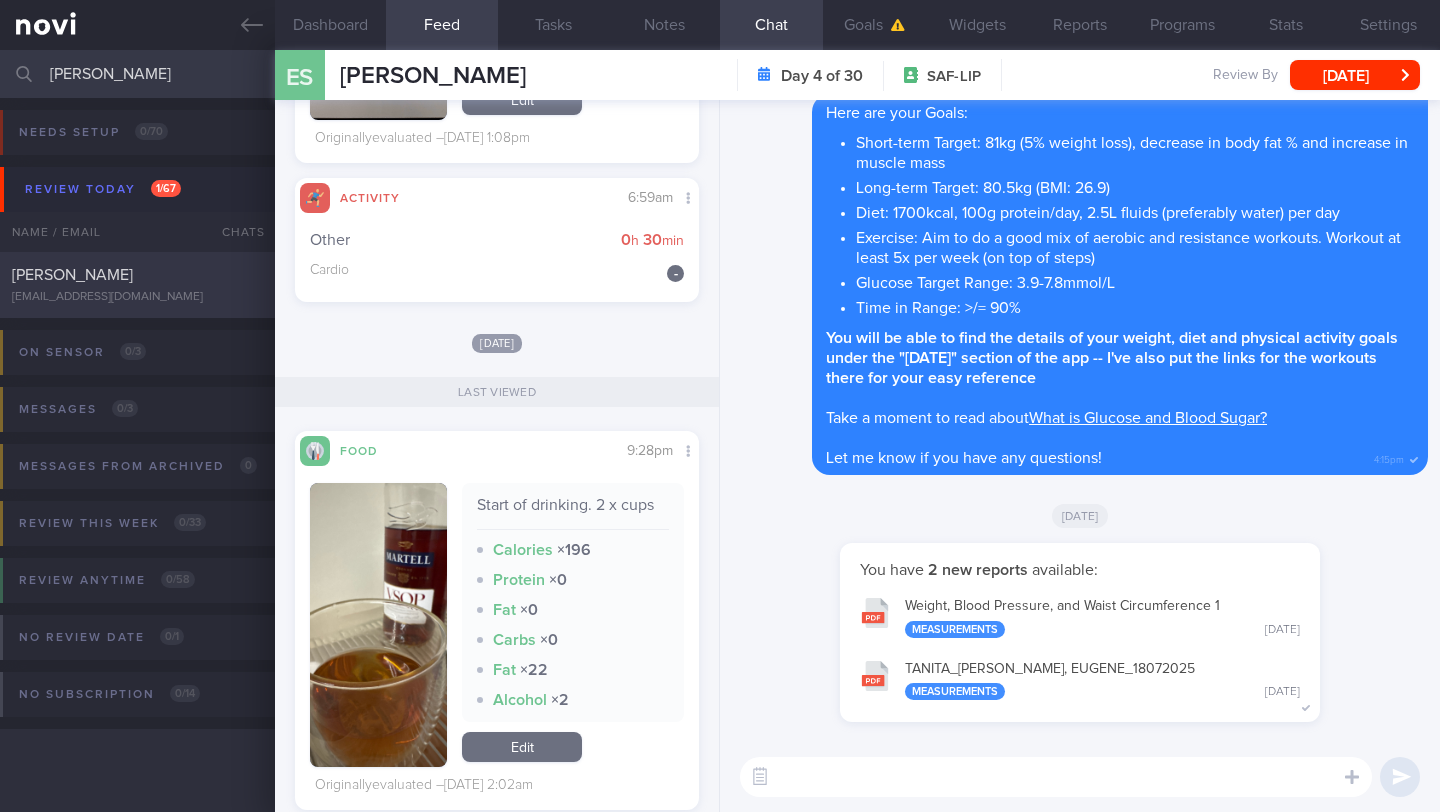 type on "[PERSON_NAME]" 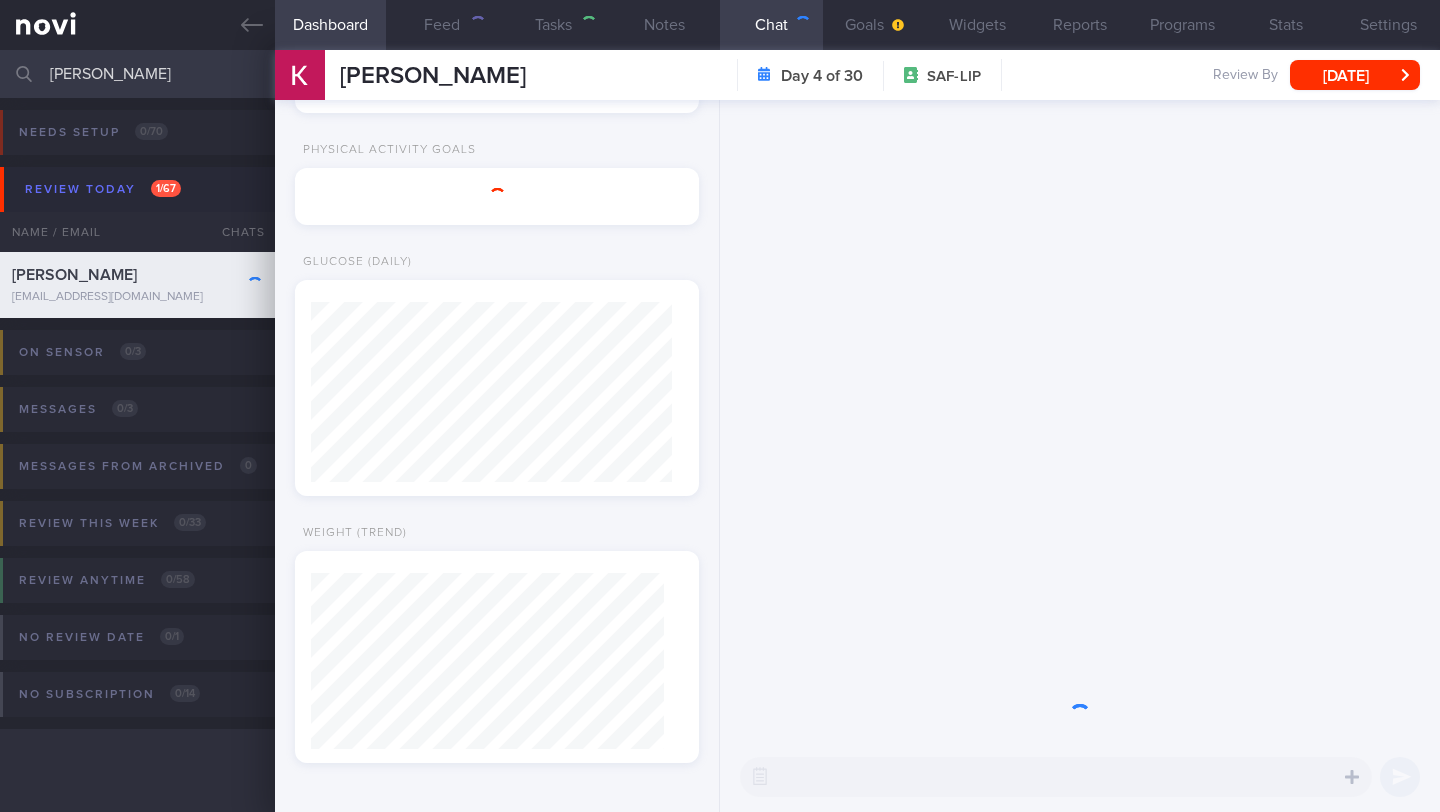 type on "SUPPORT NEEDED: Teach how to balance out unhealthy diet
CHALLENGE:
Inadequate sleep -- check if managed to adjust bedtime to sleep more
Wt Targets:
- Pmhx:
- Meds:
- Social hx:
- Diet:
- Exercise:
SHARE:
- NOVI article: Health Benefits of Glucose Monitoring Even If You Do Not Have Diabetes
- AI: Basics of Using your Freestyle Libre Sensor
- NOVI article: Calorie Deficit --17/7
- Recc salad bags, pre-cooked chicken, salad dressings -- 17/7
- What causes glucose spikes
- NOVI: How Monitoring Your Glucose Can Help You Stay Energised
- Make healthier choices when eating out
- How to increase NEAT
- Importance of resistance training
- NOVI/YouTube workouts
- How to overcome barriers to exercise (HealthHub)
- Tips to cook healthier at home
- Recipes
- Importance of adequate protein intake
- How to hit protein target
- Importance of fruits, vegetables and whole grains -- and their serving sizes
- Tips for portion control/ handling food cravings/food noise
- Food label reading
- Sleep and weight gain
- Stress ..." 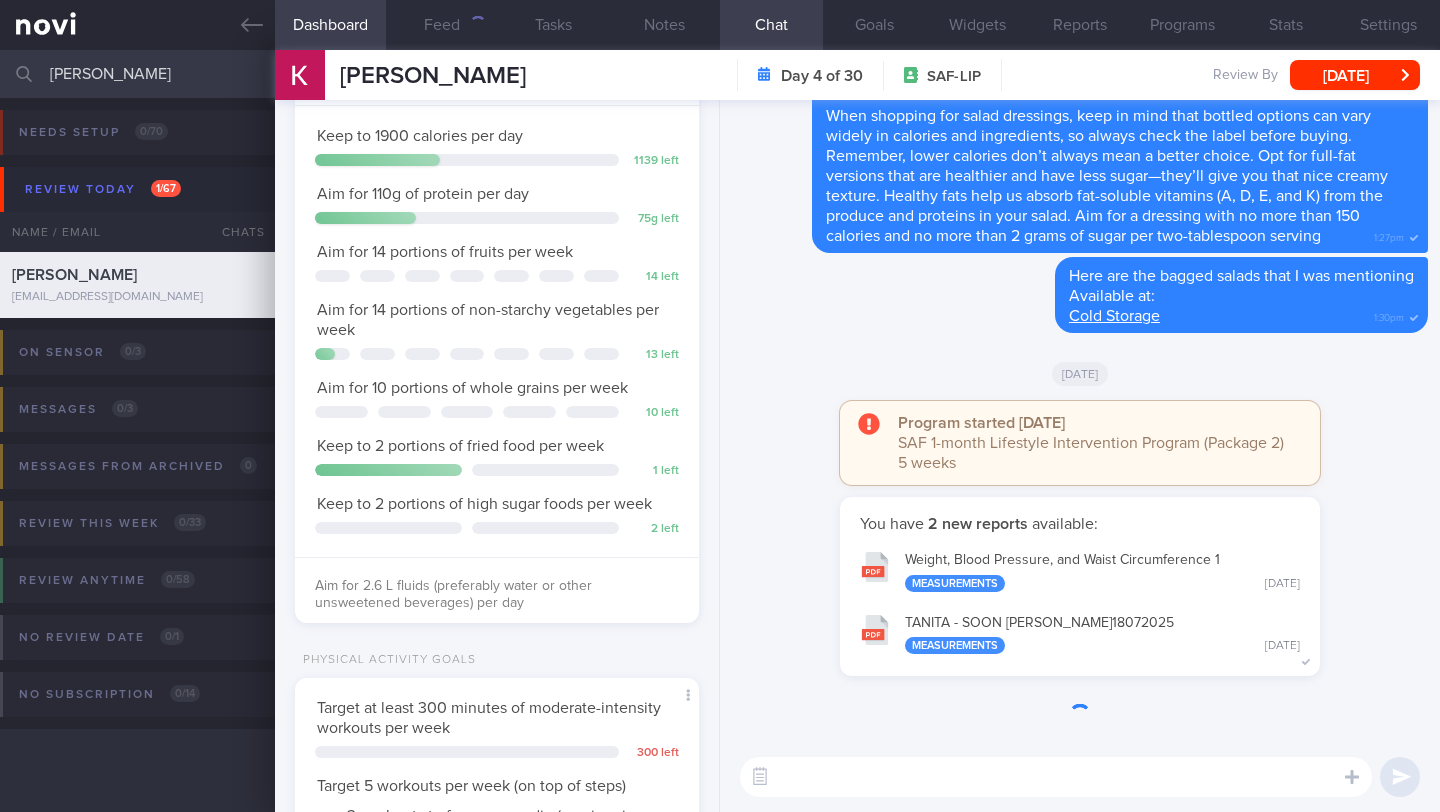 scroll, scrollTop: 999820, scrollLeft: 999639, axis: both 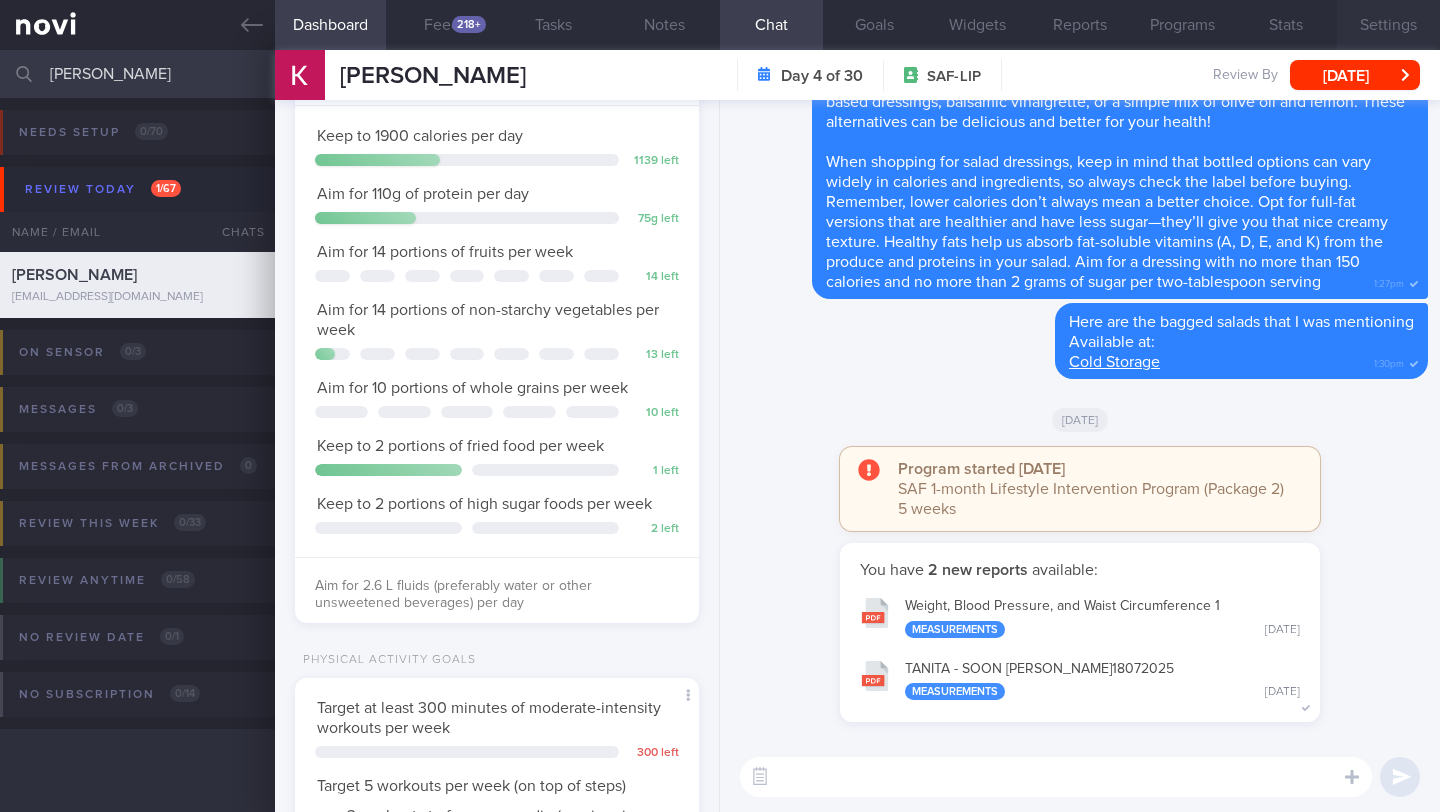 click on "Settings" at bounding box center (1388, 25) 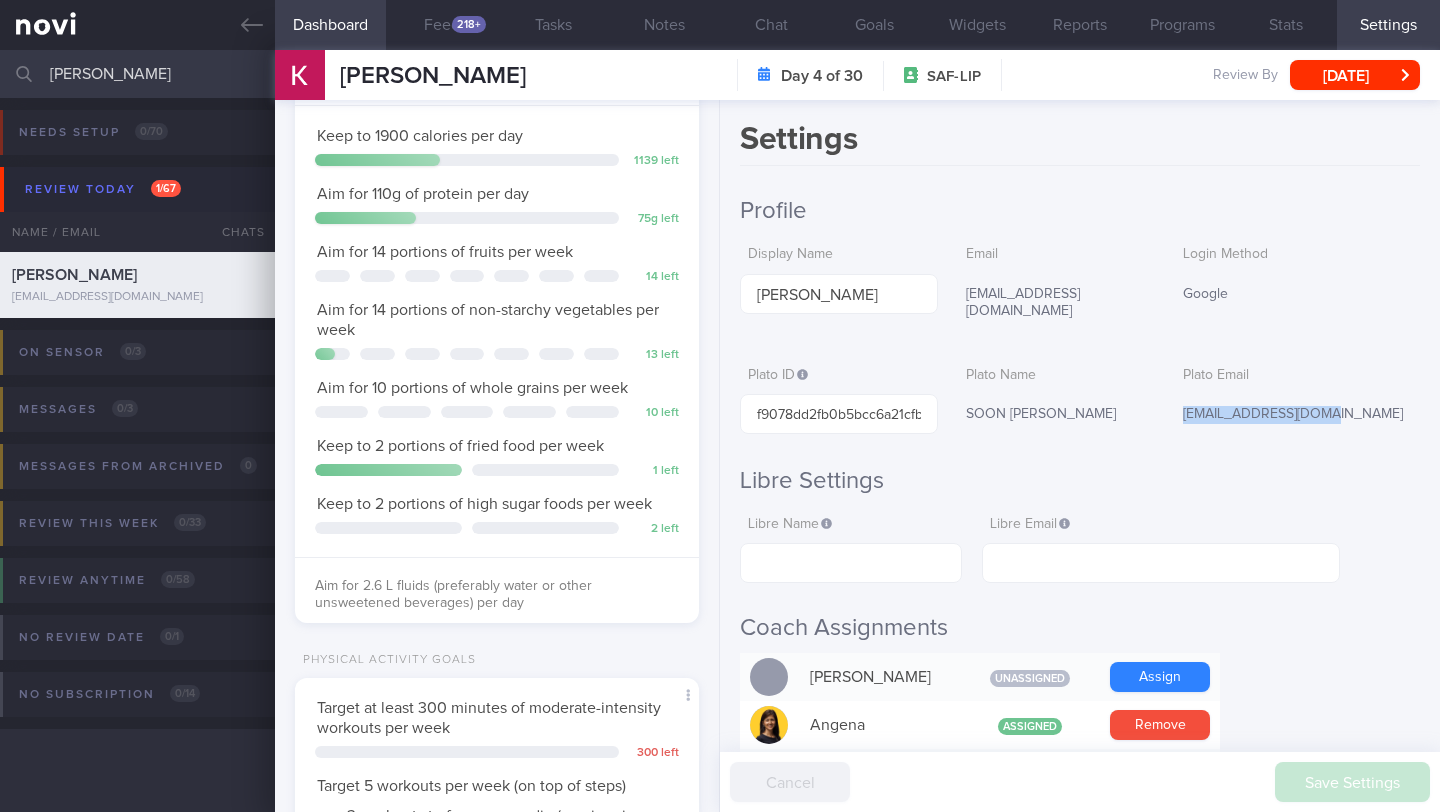drag, startPoint x: 1170, startPoint y: 405, endPoint x: 1326, endPoint y: 392, distance: 156.54073 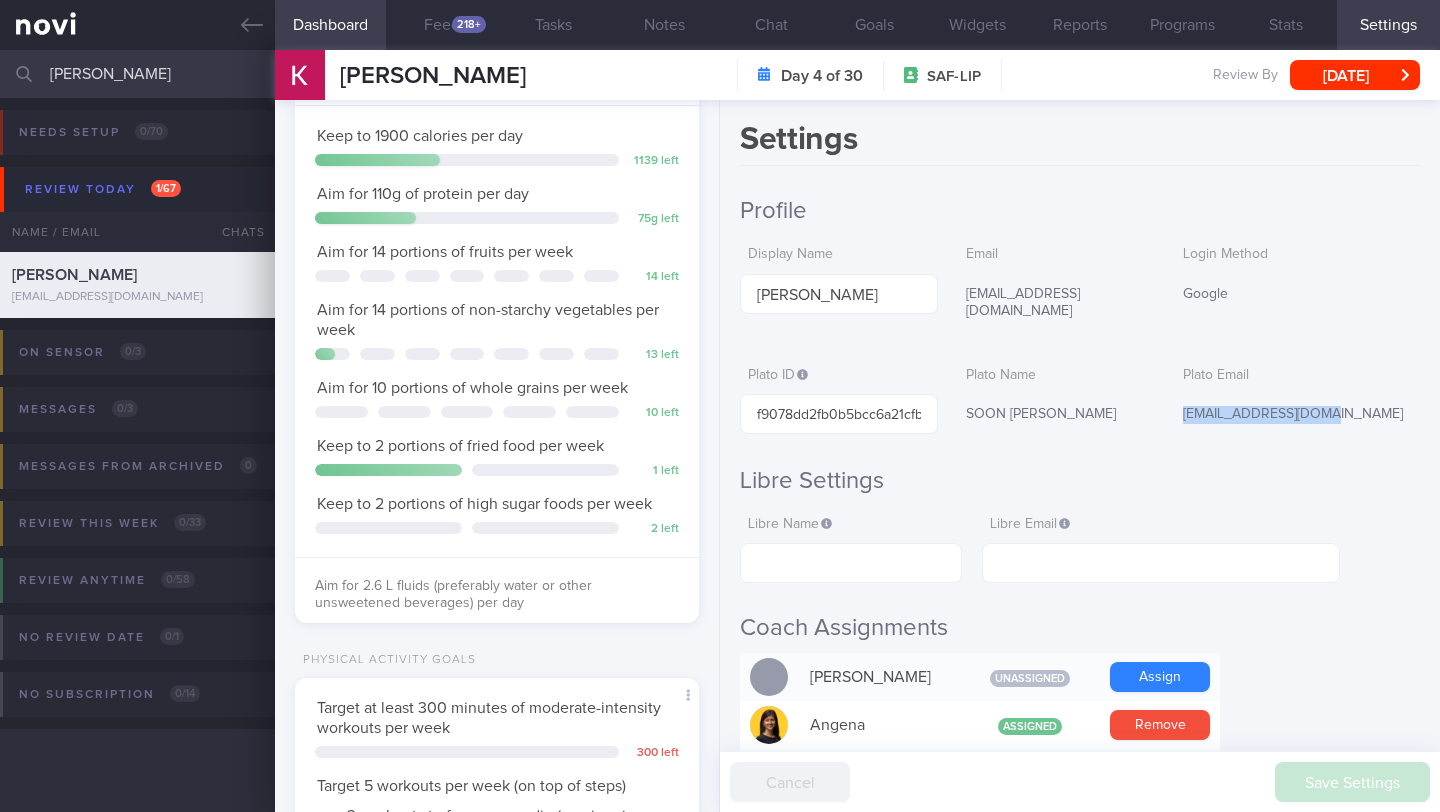 copy on "[EMAIL_ADDRESS][DOMAIN_NAME]" 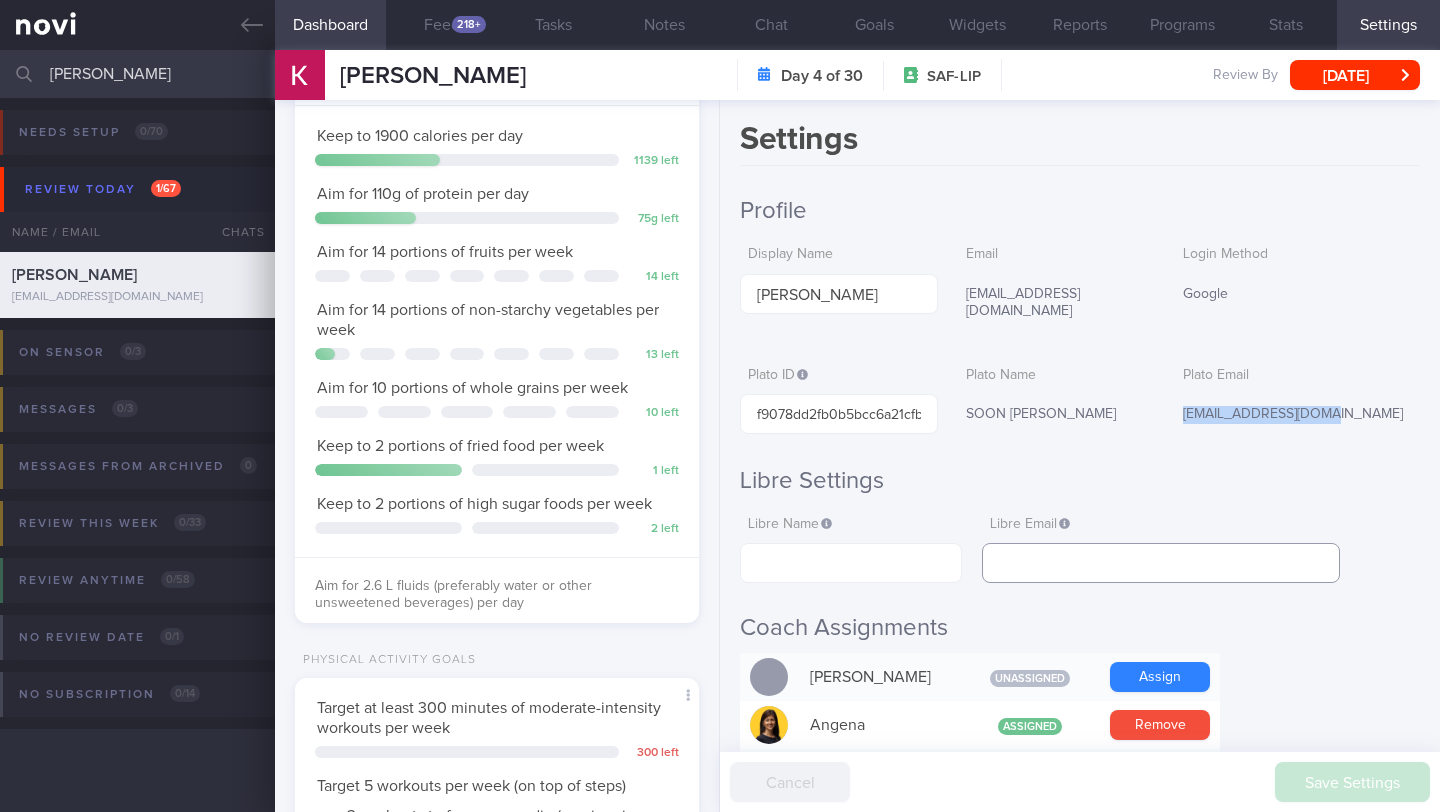 click at bounding box center [1161, 563] 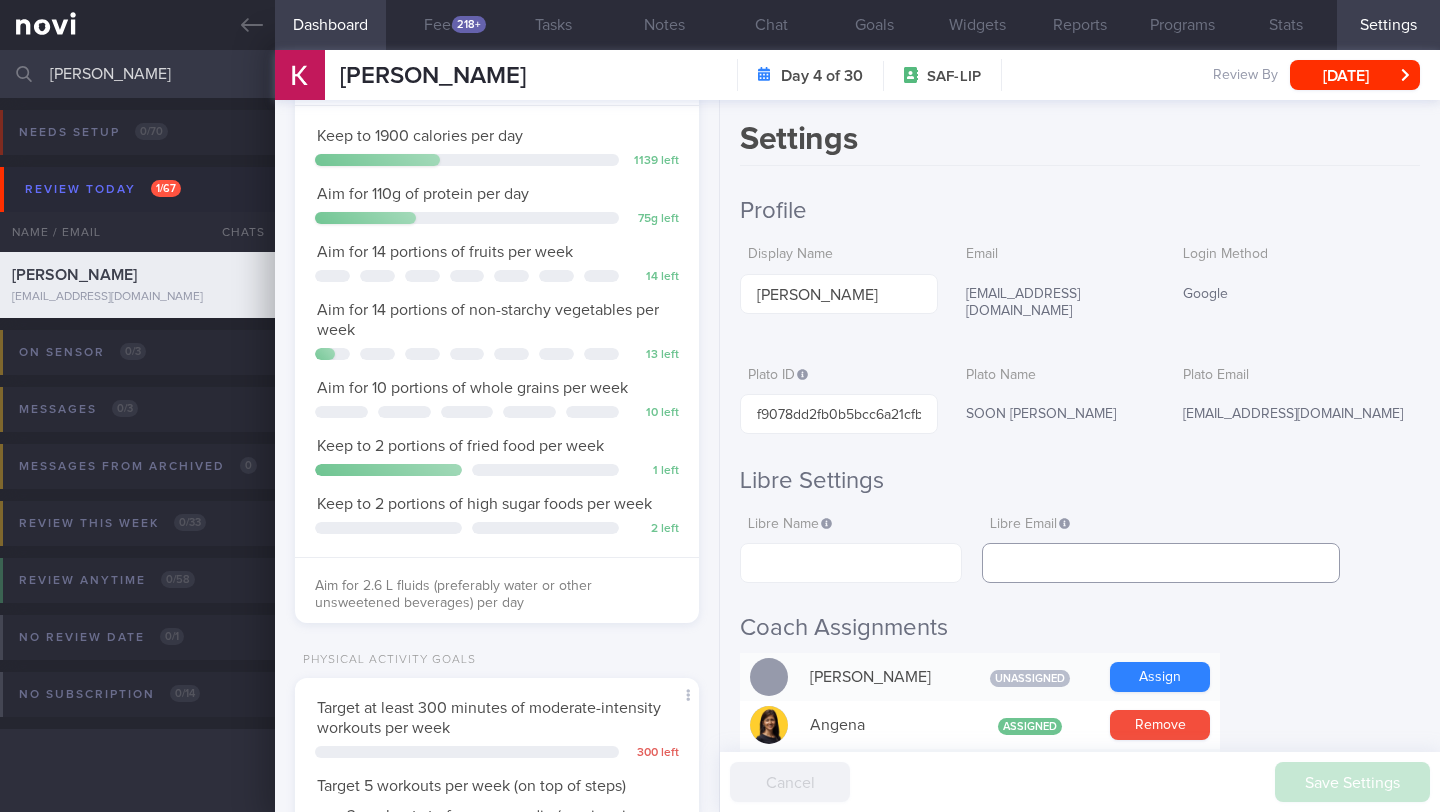 paste on "[EMAIL_ADDRESS][DOMAIN_NAME]" 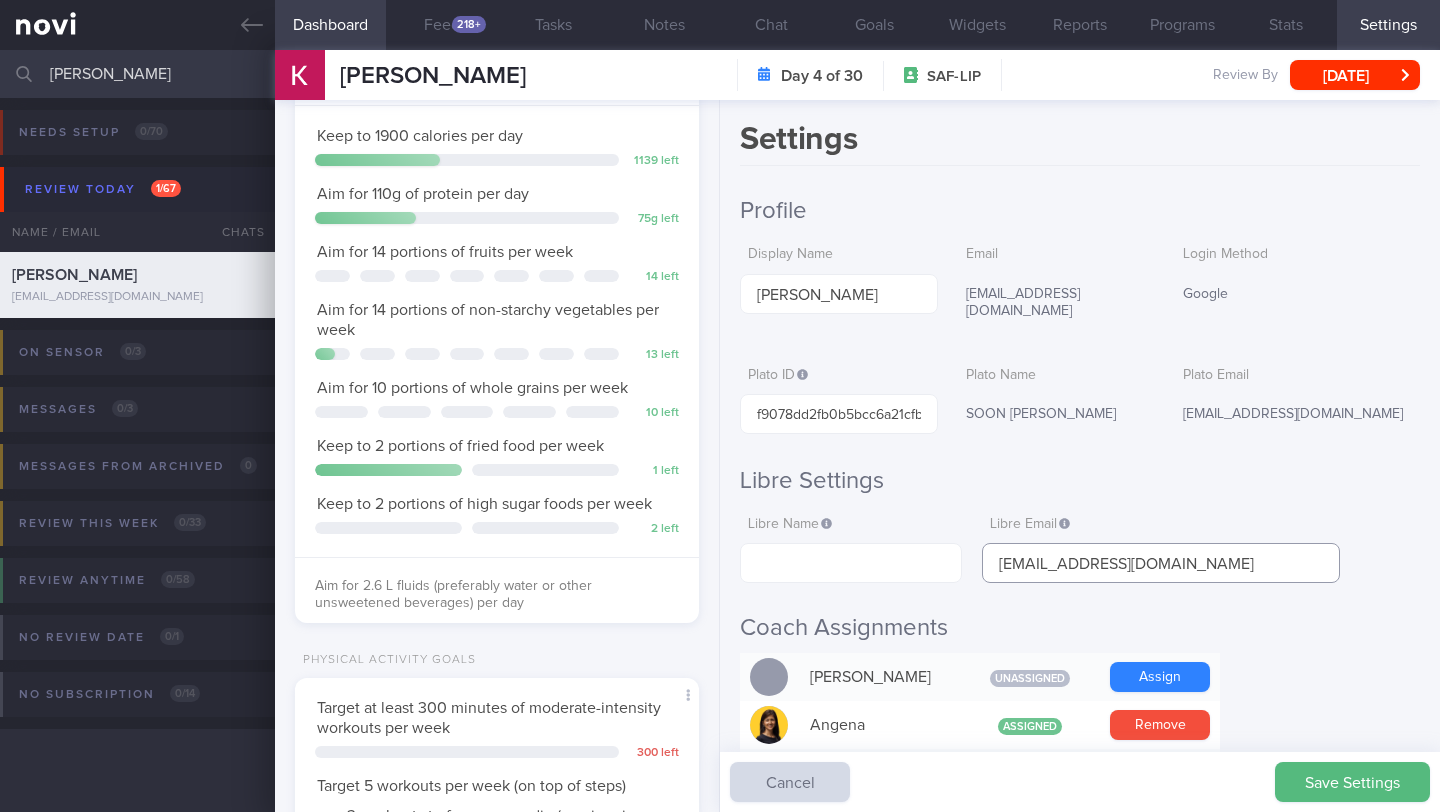 type on "[EMAIL_ADDRESS][DOMAIN_NAME]" 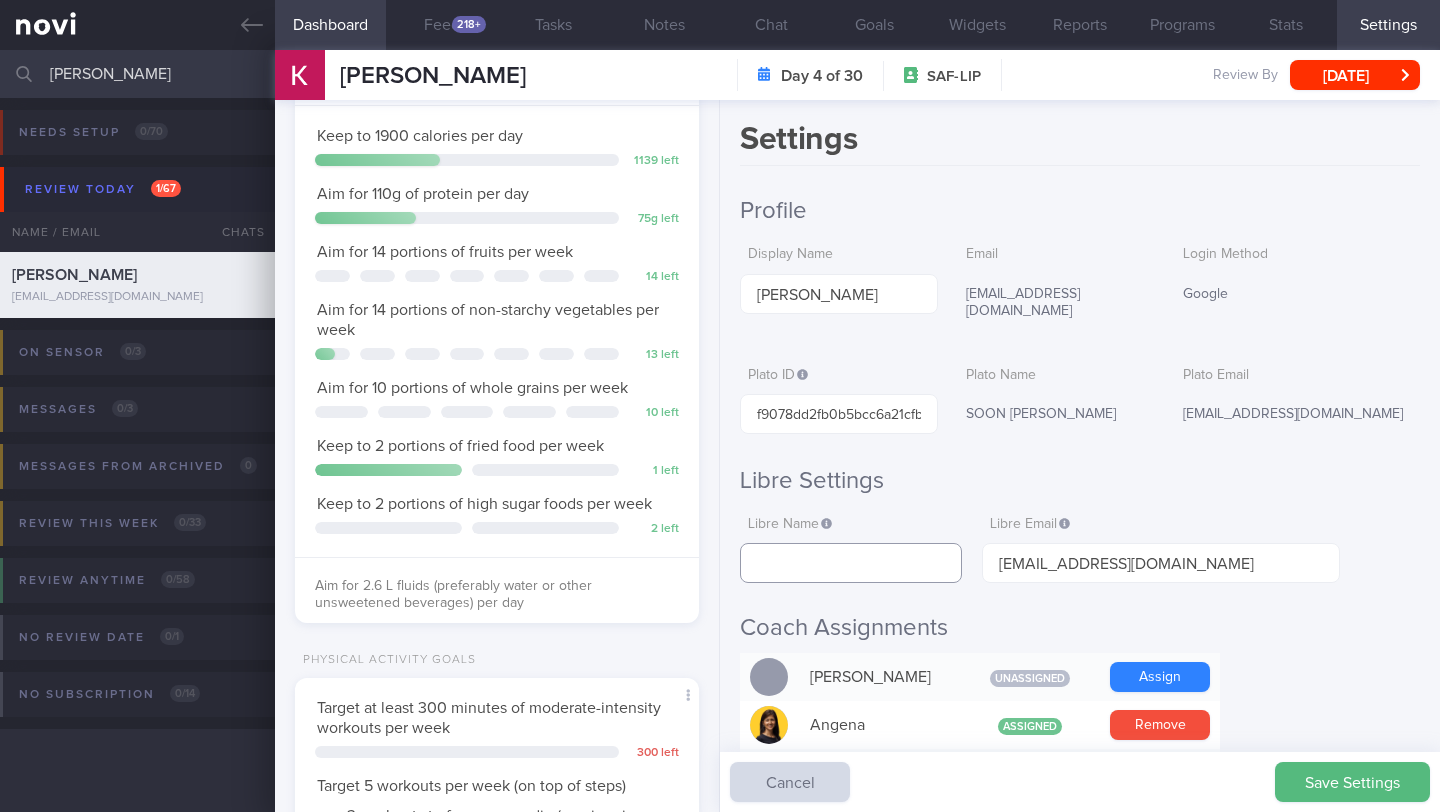 click at bounding box center [851, 563] 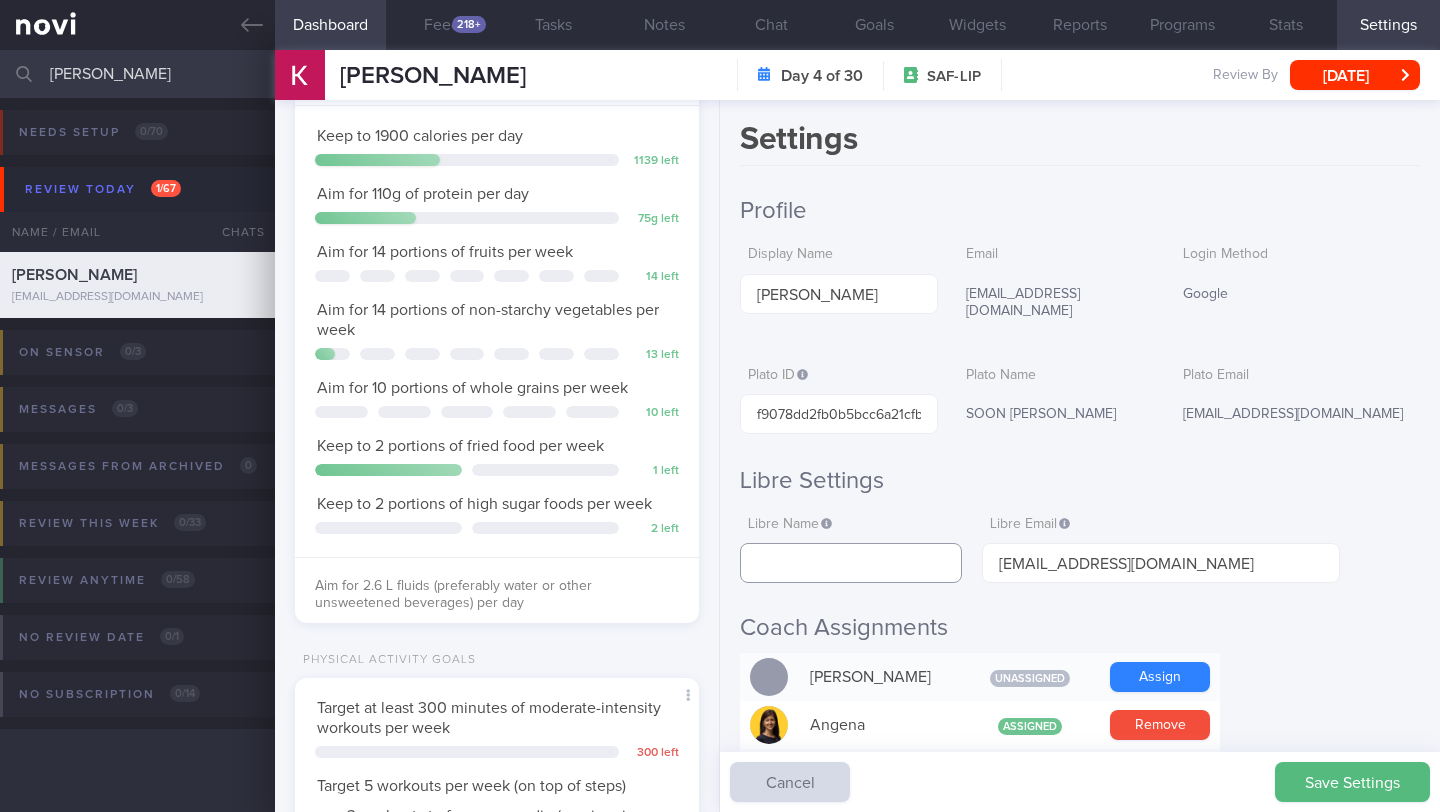 paste on "[PERSON_NAME]" 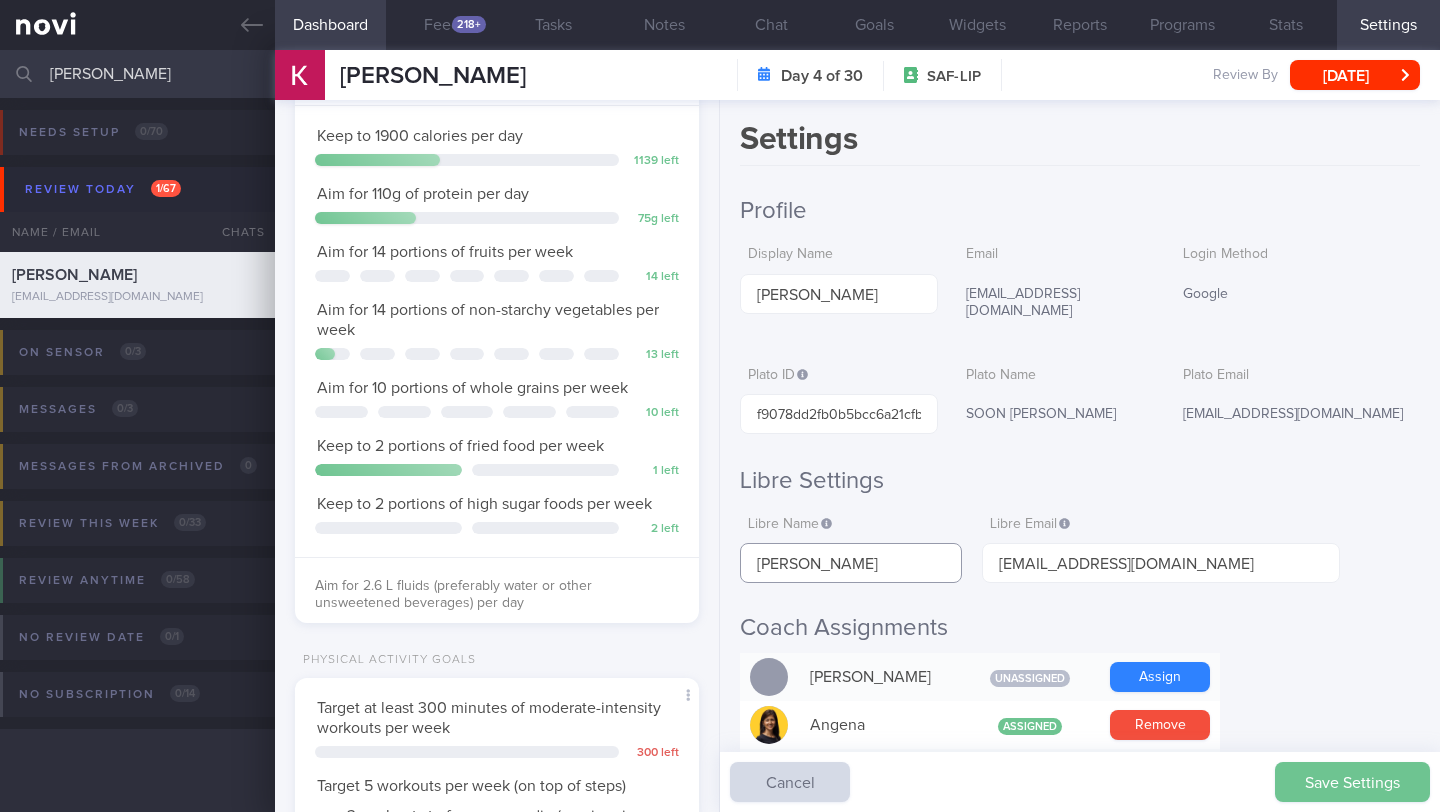 type on "[PERSON_NAME]" 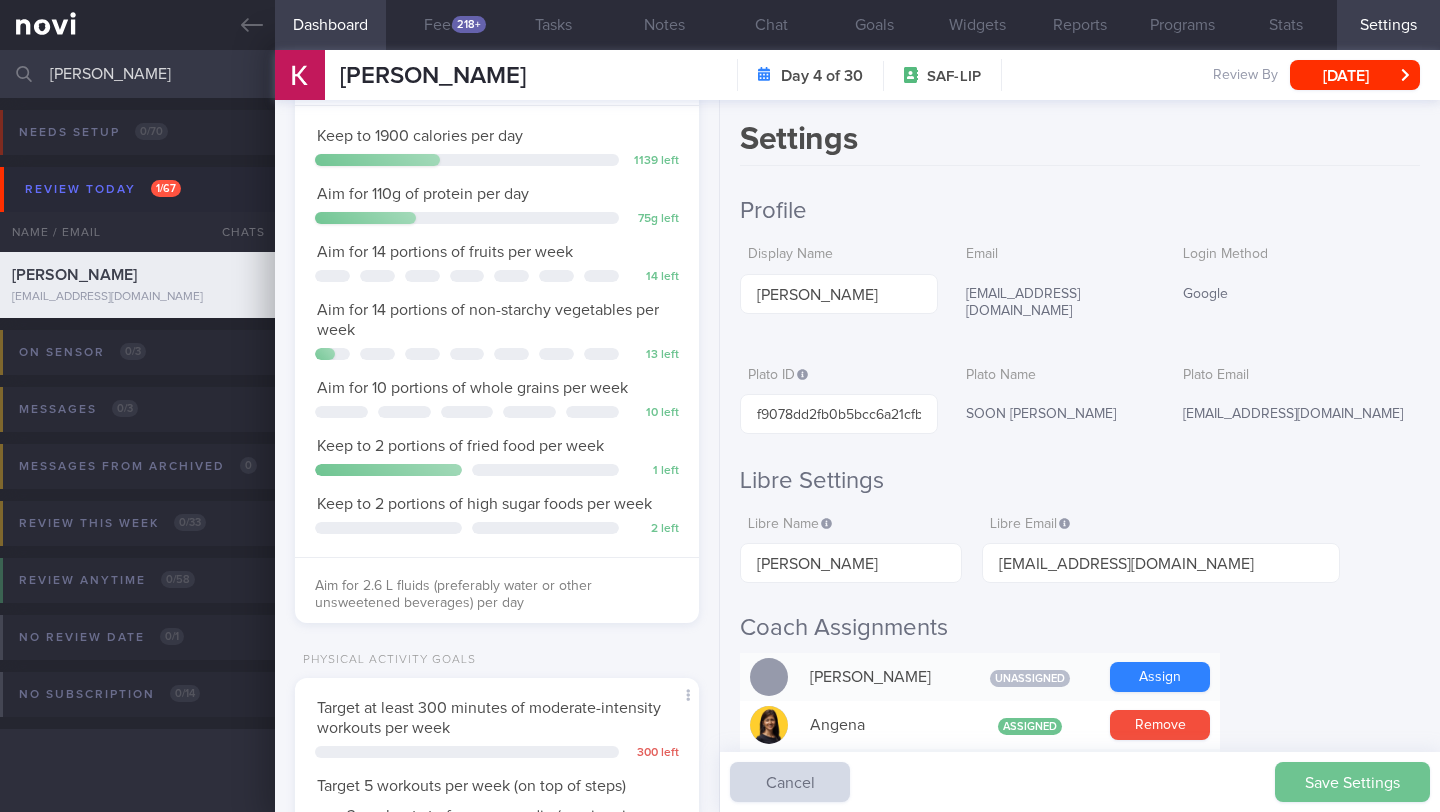 click on "Save Settings" at bounding box center [1352, 782] 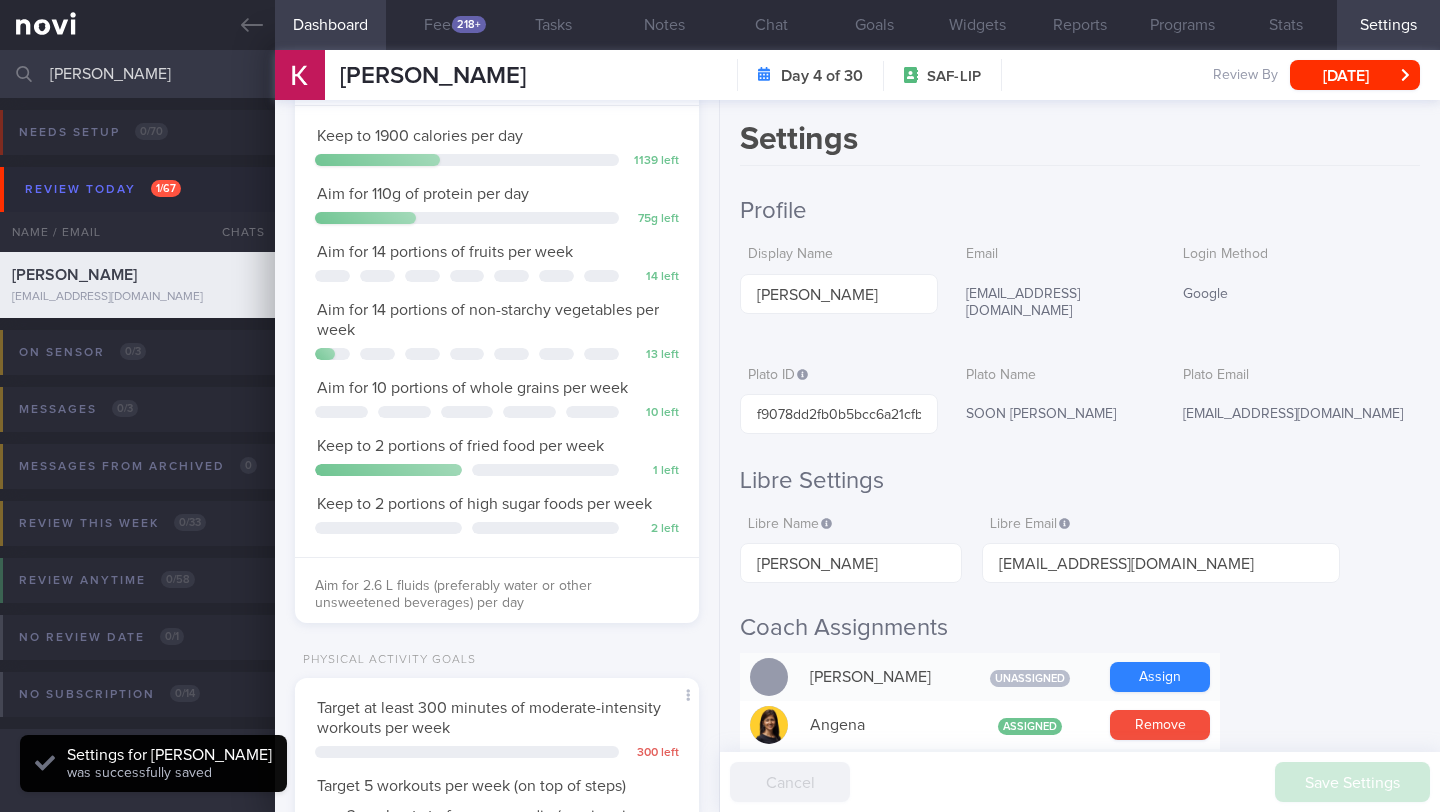 scroll, scrollTop: 999820, scrollLeft: 999639, axis: both 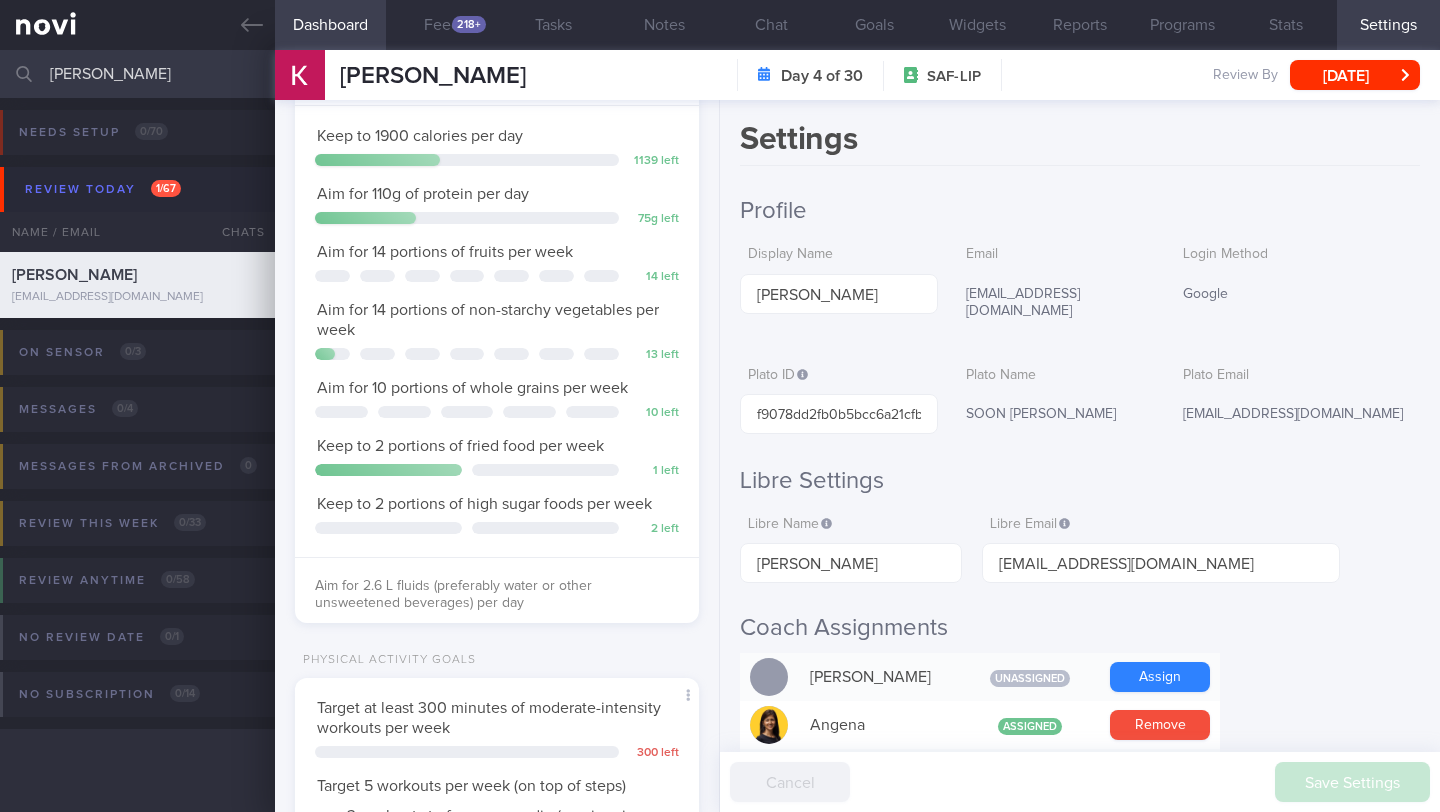 drag, startPoint x: 177, startPoint y: 70, endPoint x: 23, endPoint y: 66, distance: 154.05194 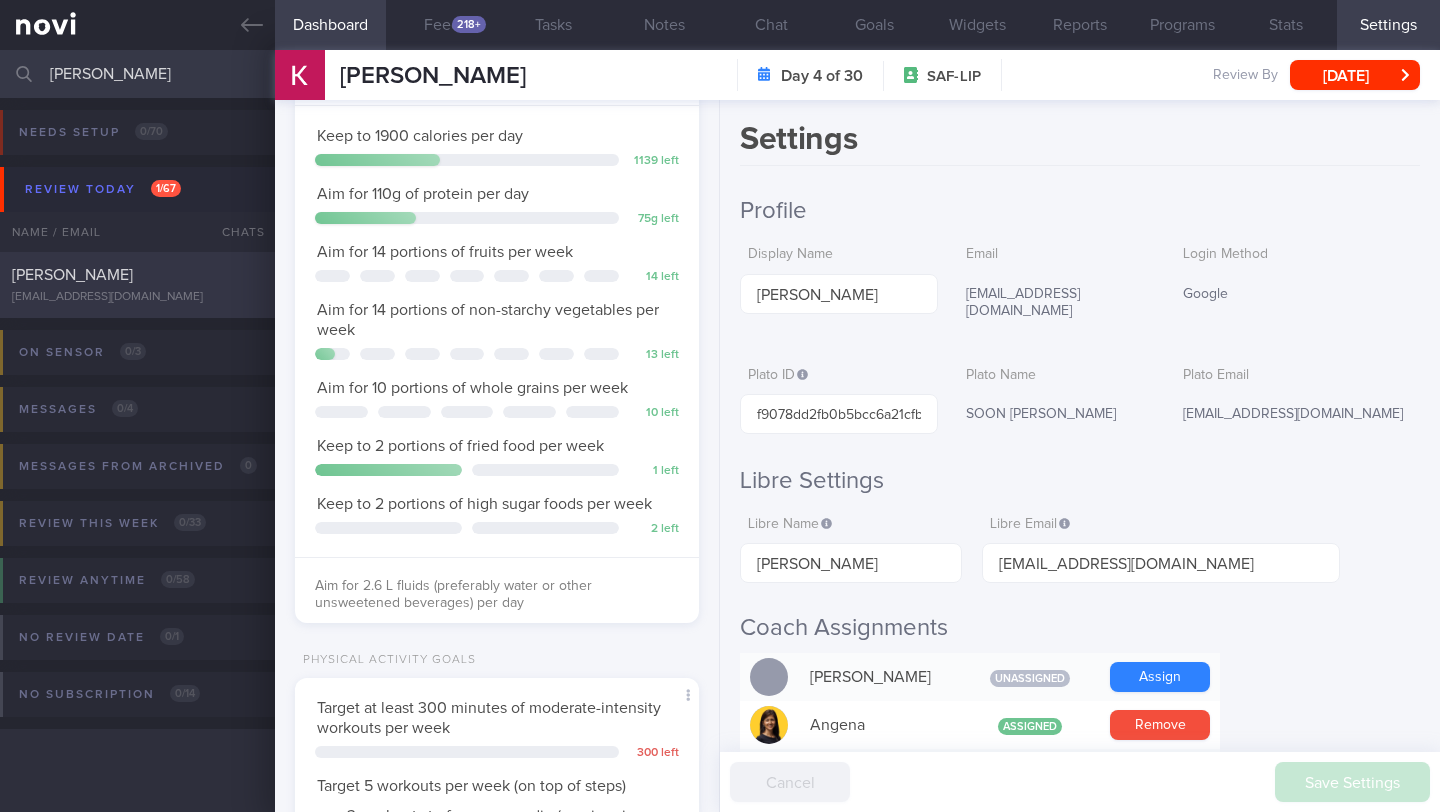type on "eugene song" 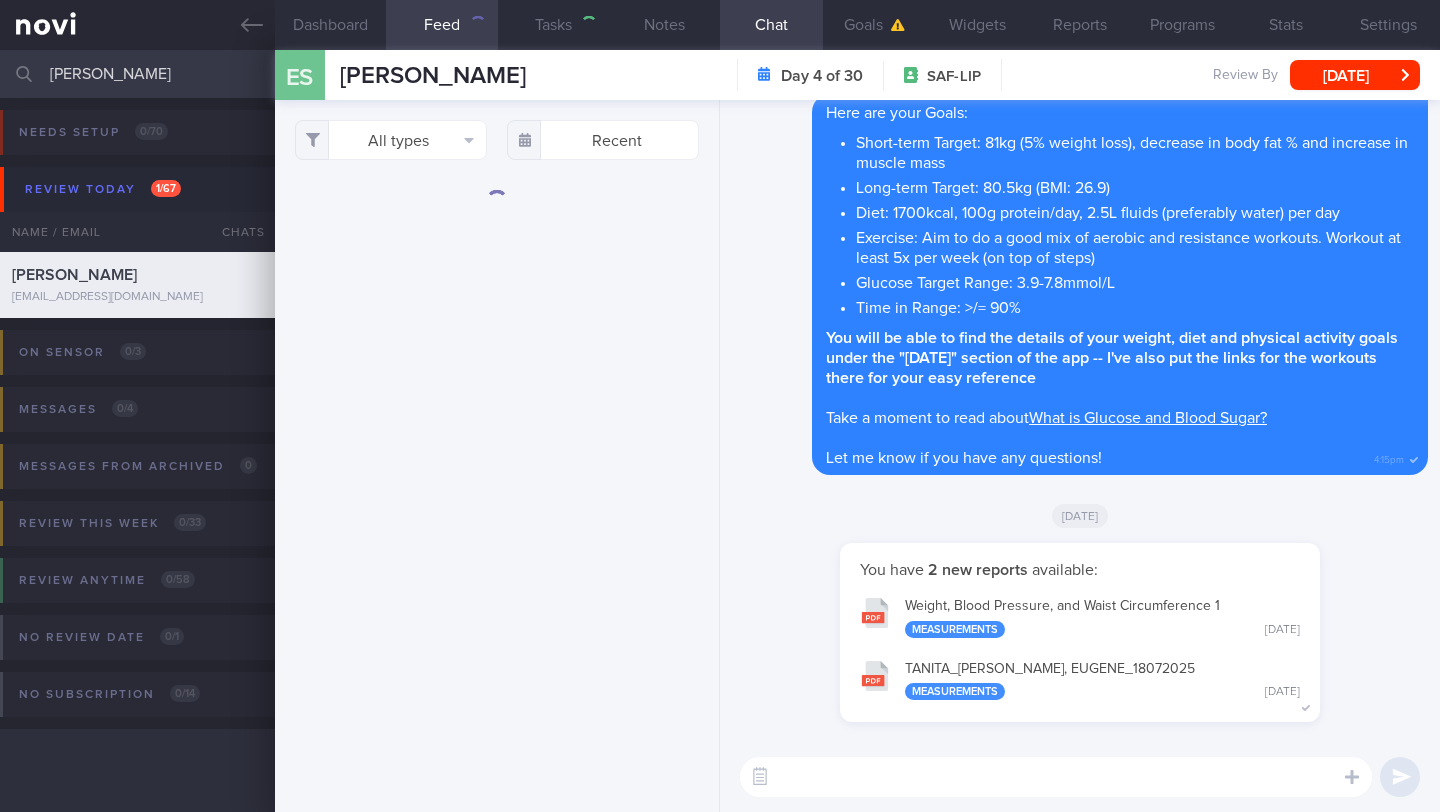 scroll, scrollTop: 0, scrollLeft: 0, axis: both 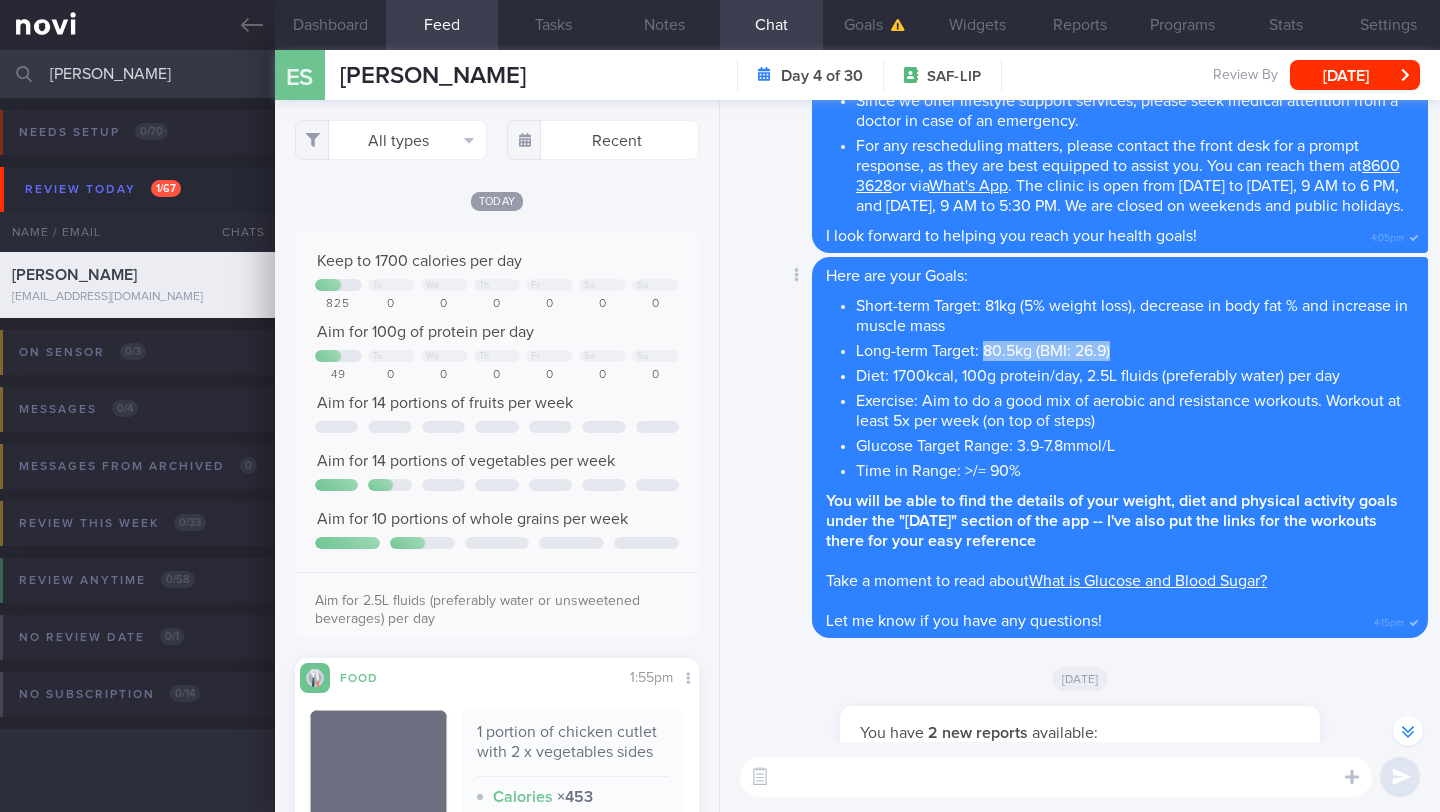 drag, startPoint x: 1101, startPoint y: 351, endPoint x: 988, endPoint y: 356, distance: 113.110565 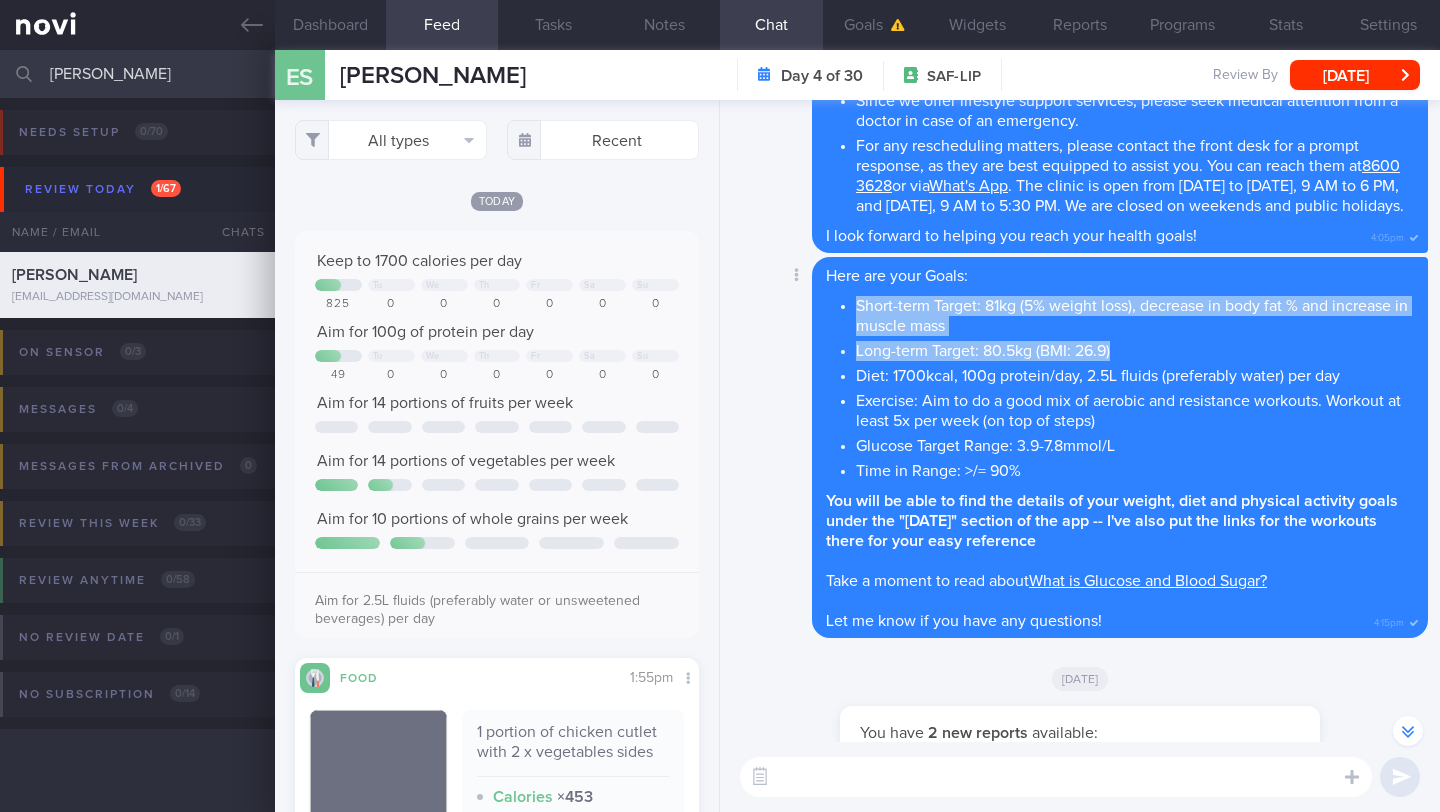drag, startPoint x: 856, startPoint y: 303, endPoint x: 1129, endPoint y: 347, distance: 276.52304 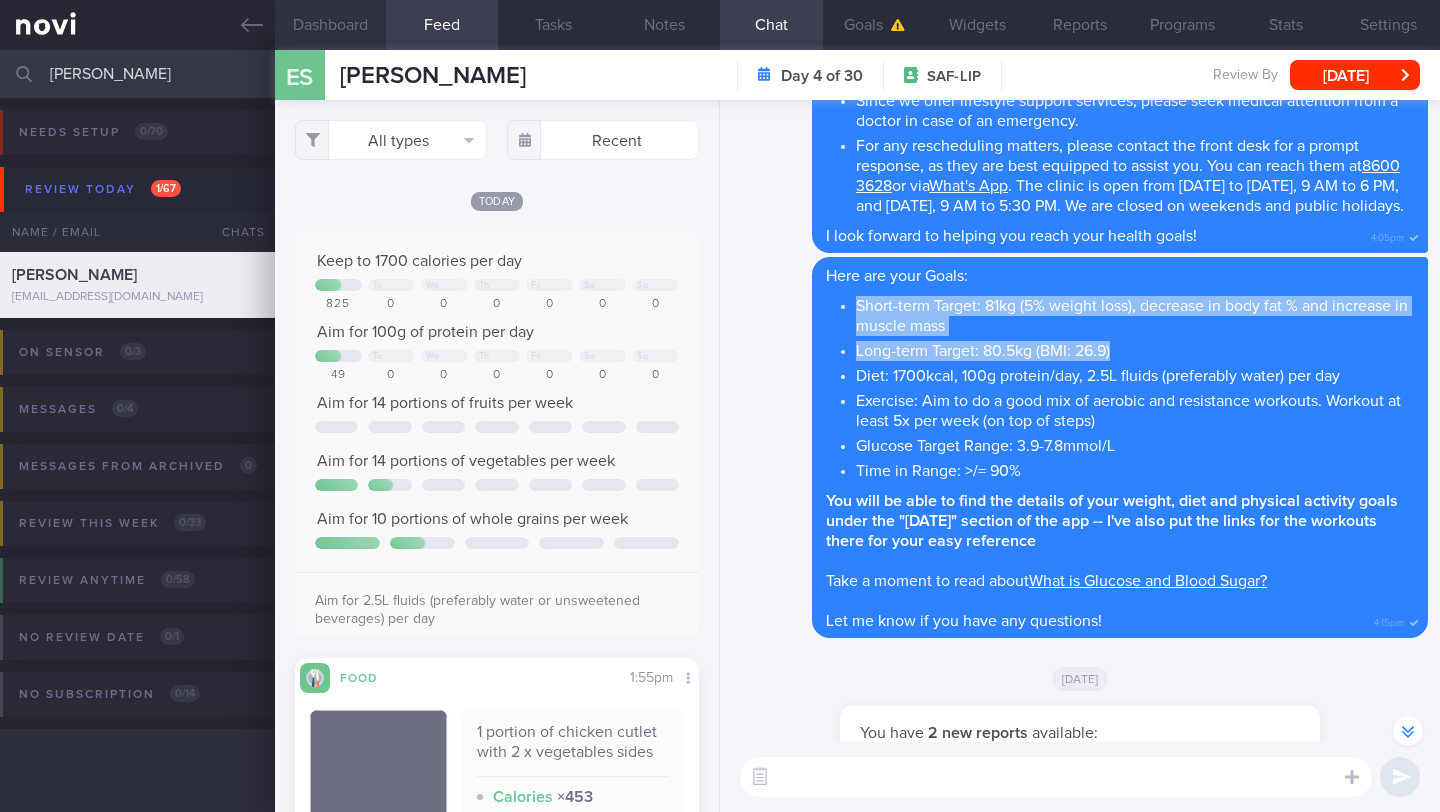 click on "Dashboard" at bounding box center (330, 25) 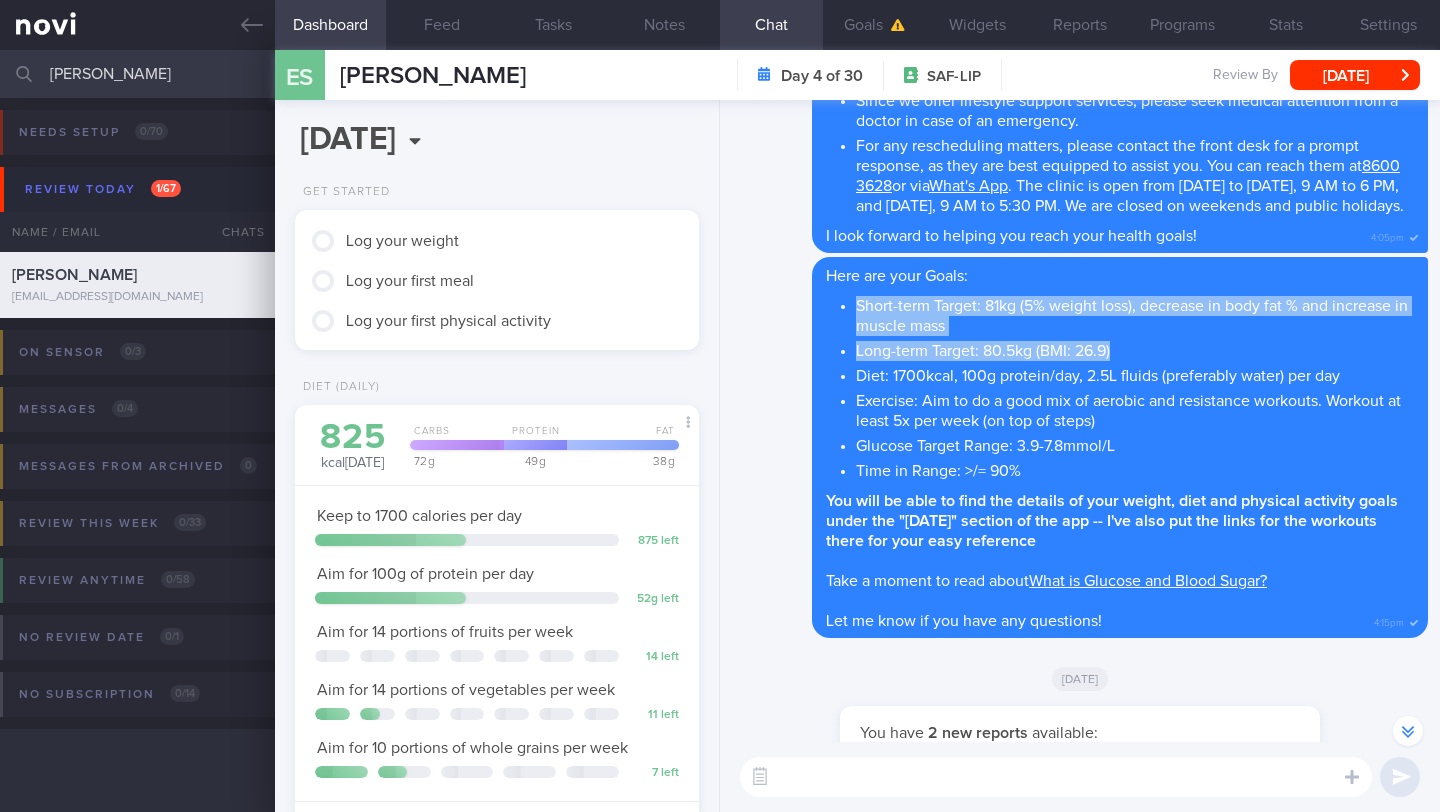 scroll, scrollTop: 999820, scrollLeft: 999639, axis: both 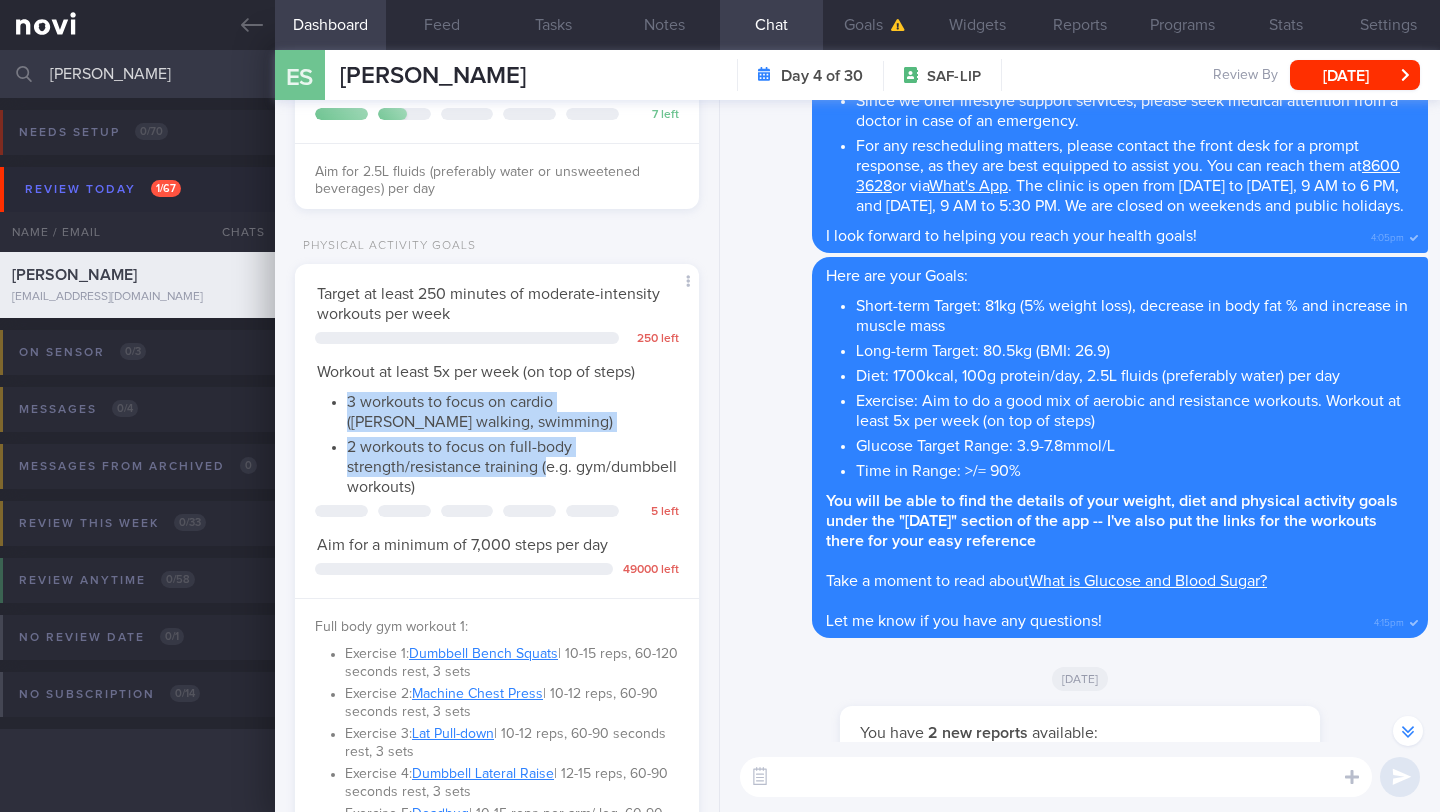 drag, startPoint x: 352, startPoint y: 402, endPoint x: 546, endPoint y: 475, distance: 207.28 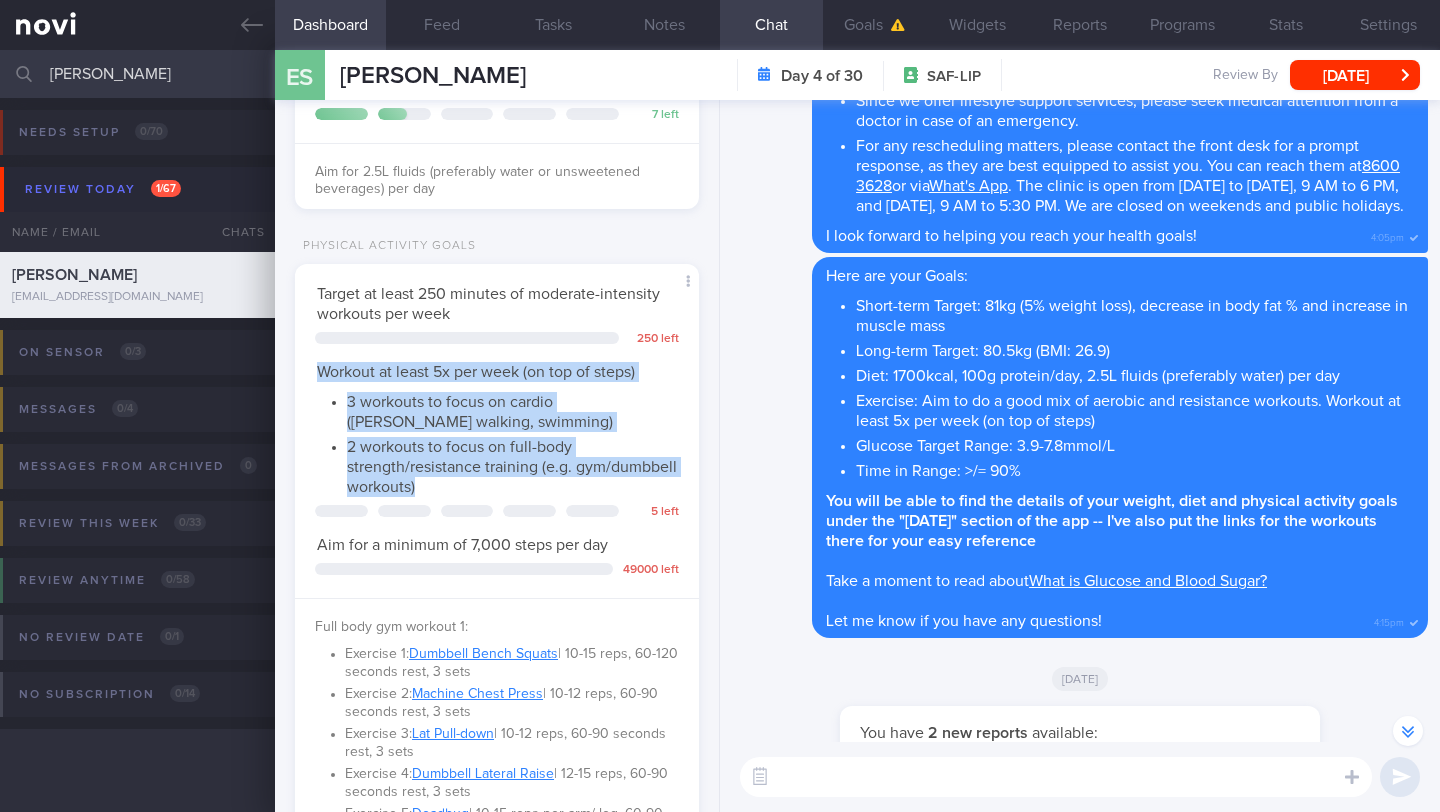 drag, startPoint x: 311, startPoint y: 372, endPoint x: 542, endPoint y: 487, distance: 258.04263 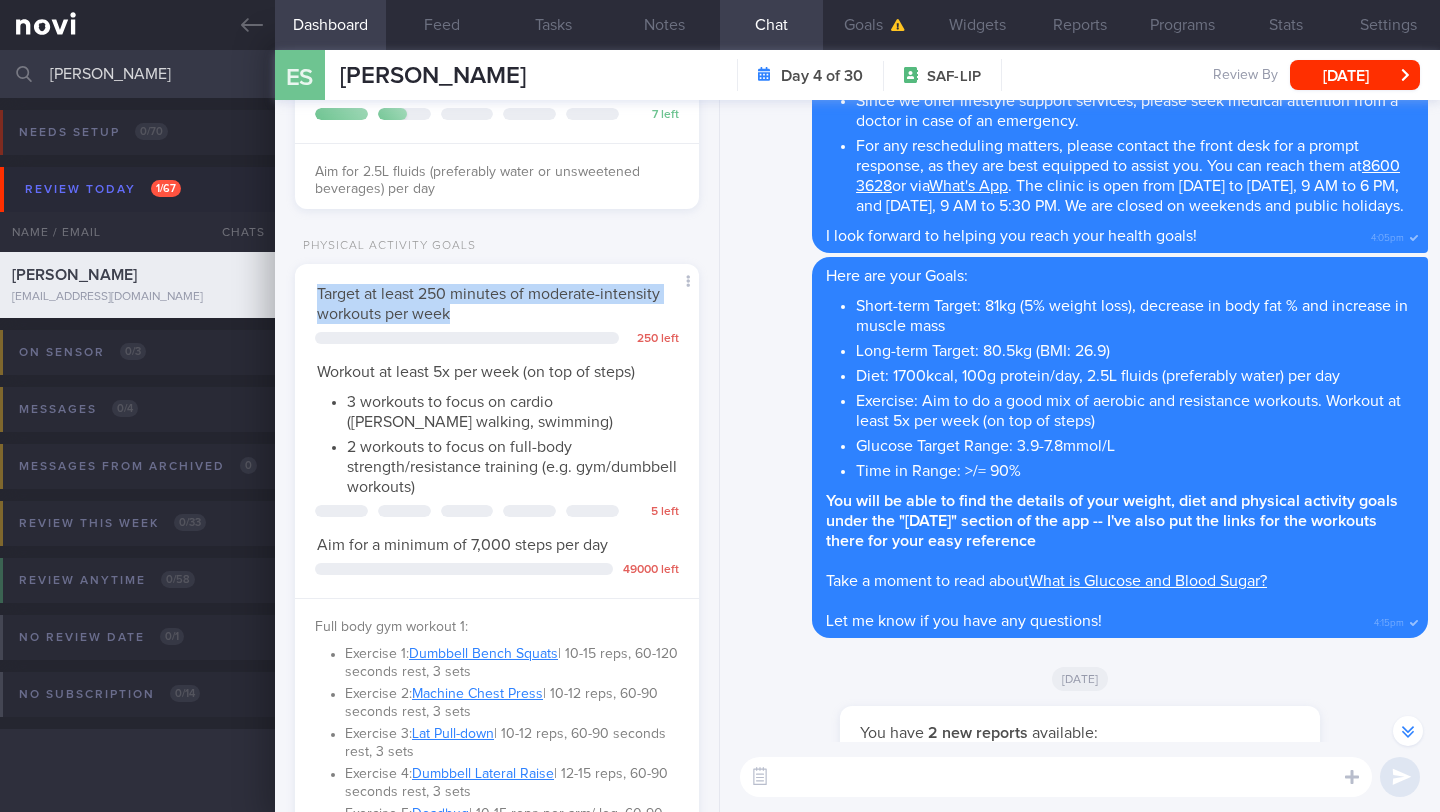 drag, startPoint x: 303, startPoint y: 283, endPoint x: 460, endPoint y: 313, distance: 159.84055 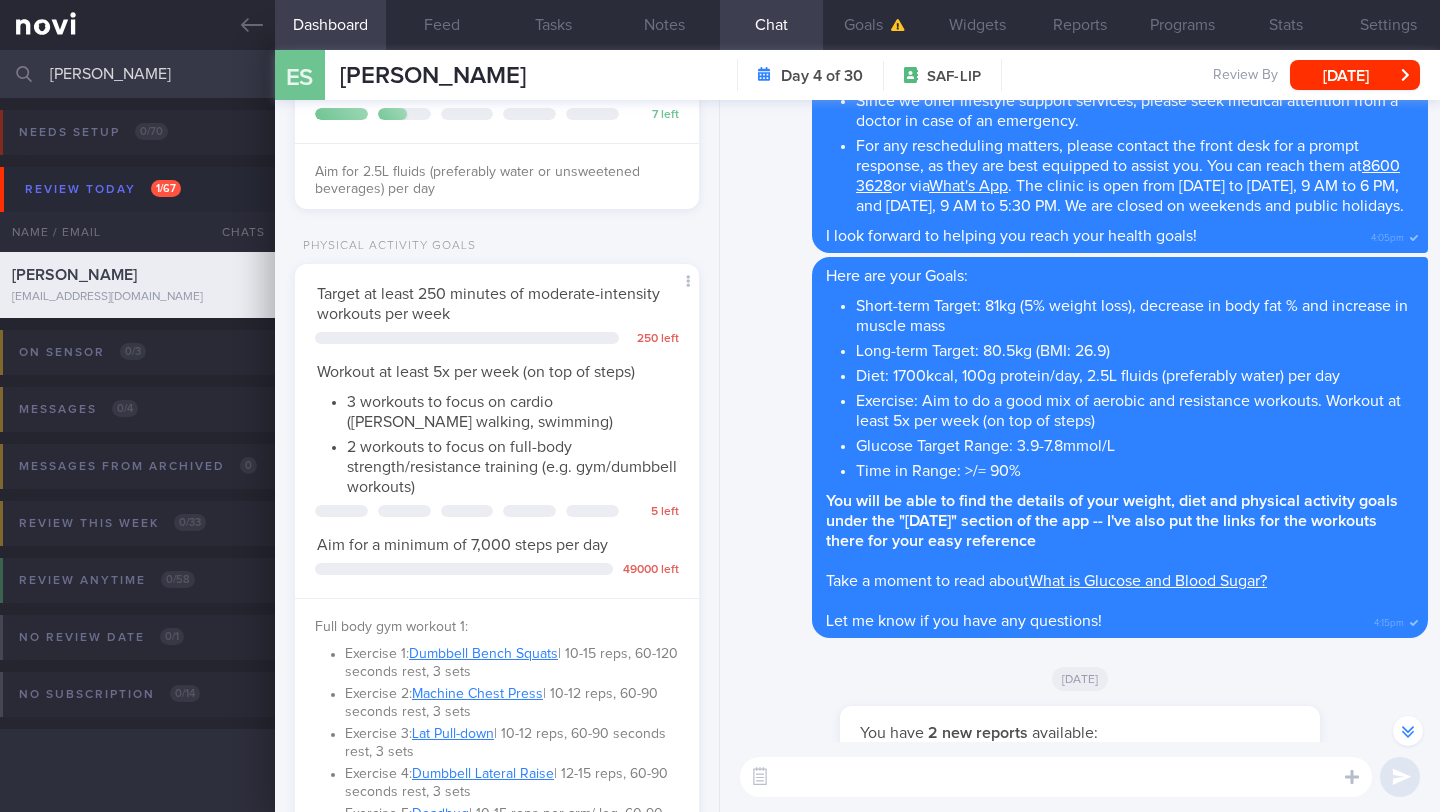 click on "eugene song" at bounding box center (720, 74) 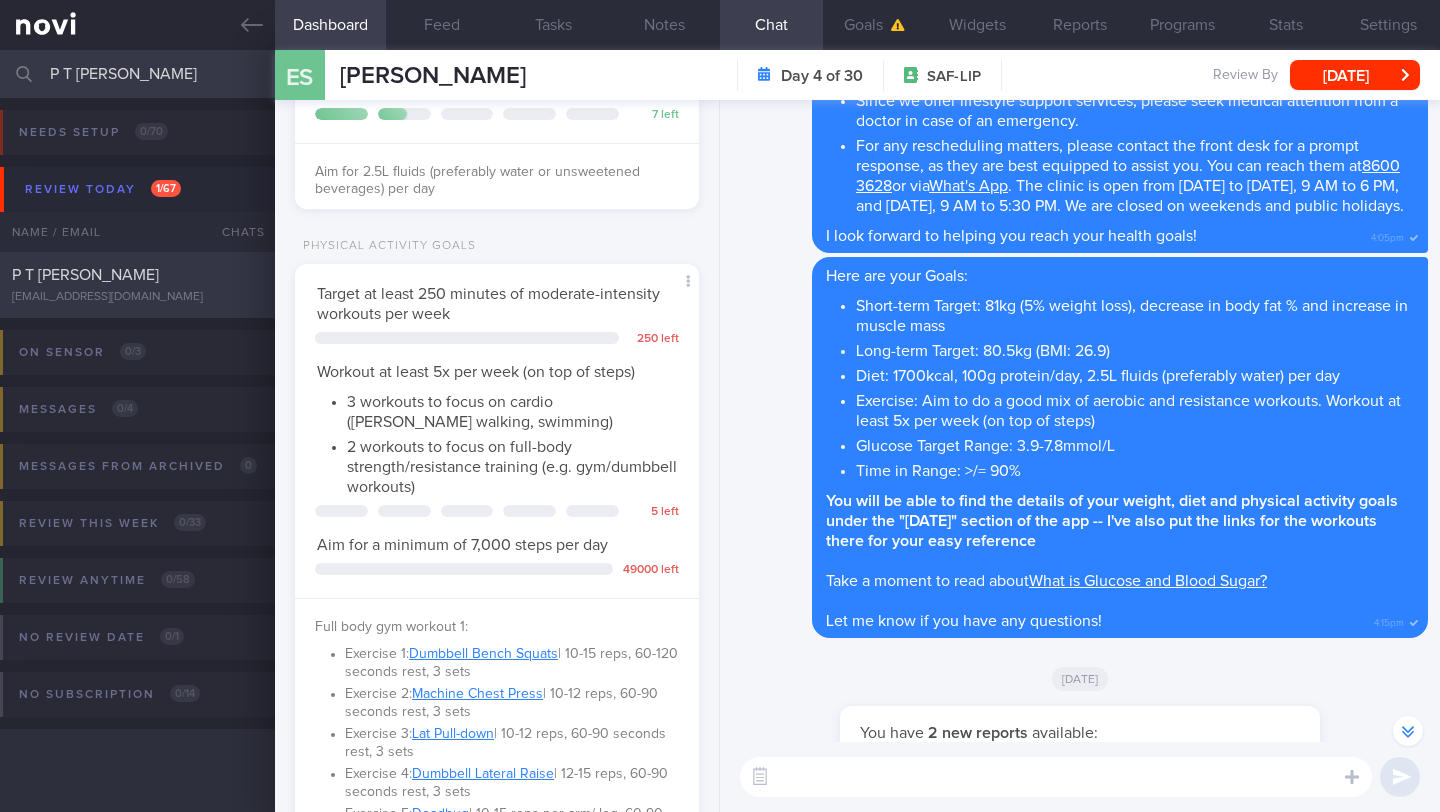 type on "P T [PERSON_NAME]" 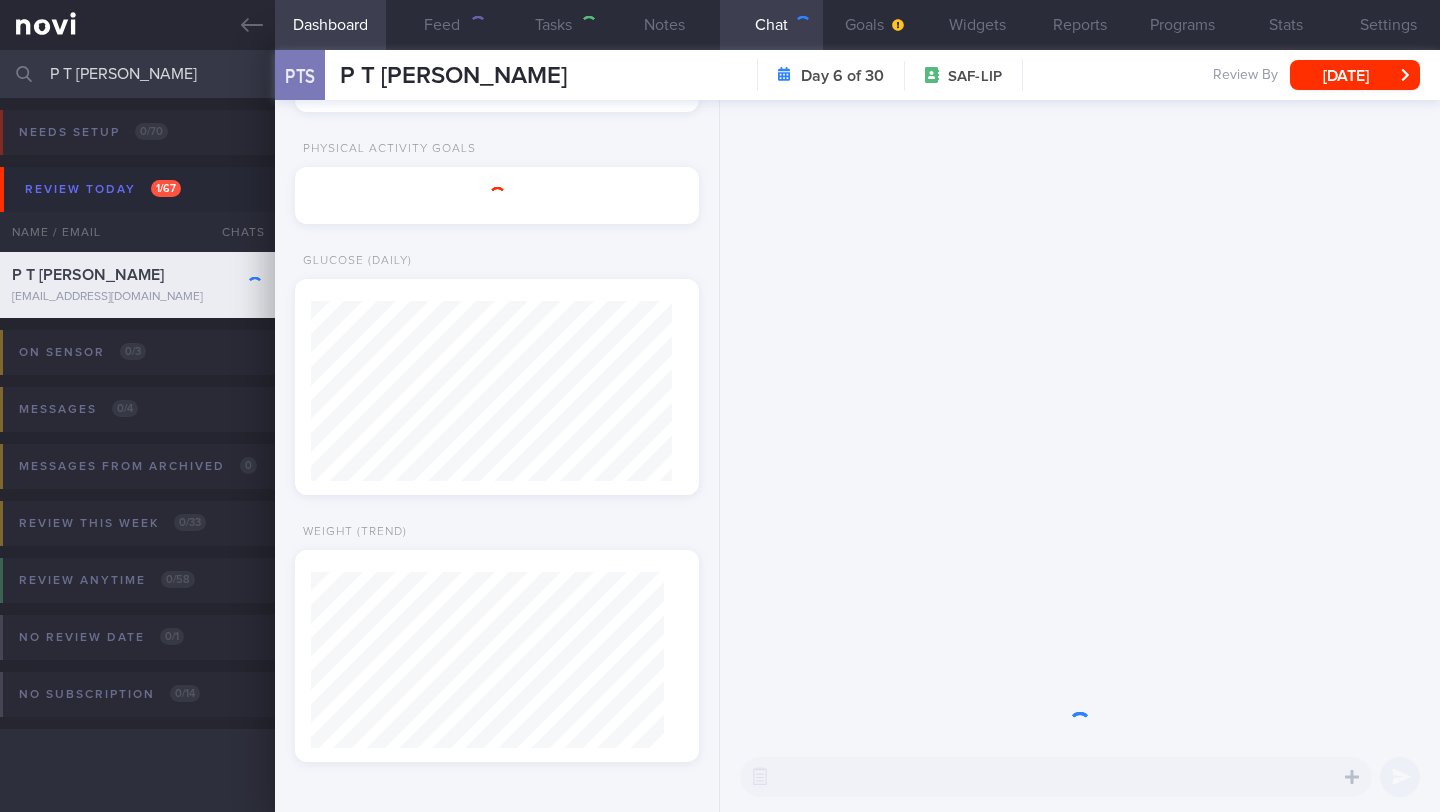 type on "18/7 SAF" 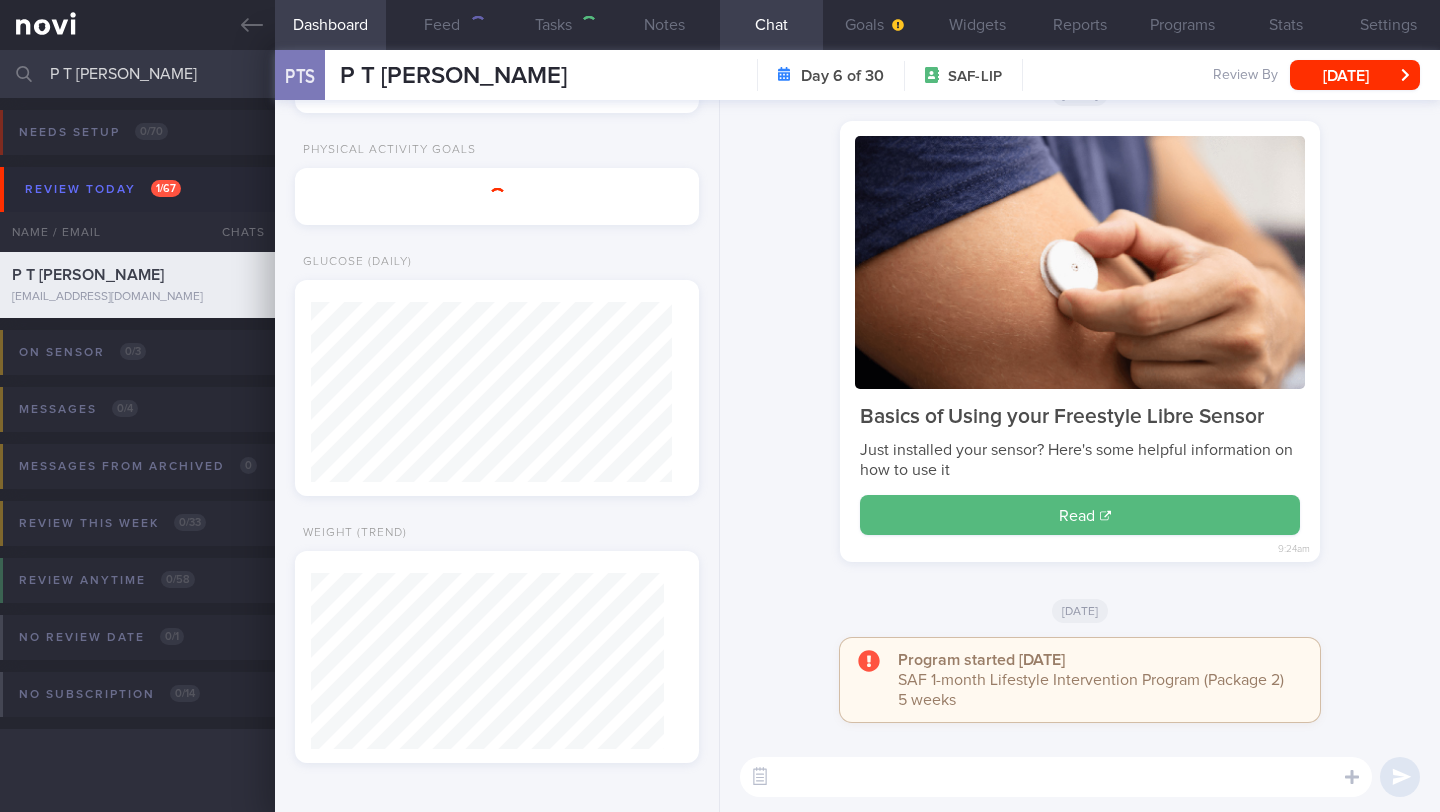 scroll, scrollTop: 999820, scrollLeft: 999639, axis: both 